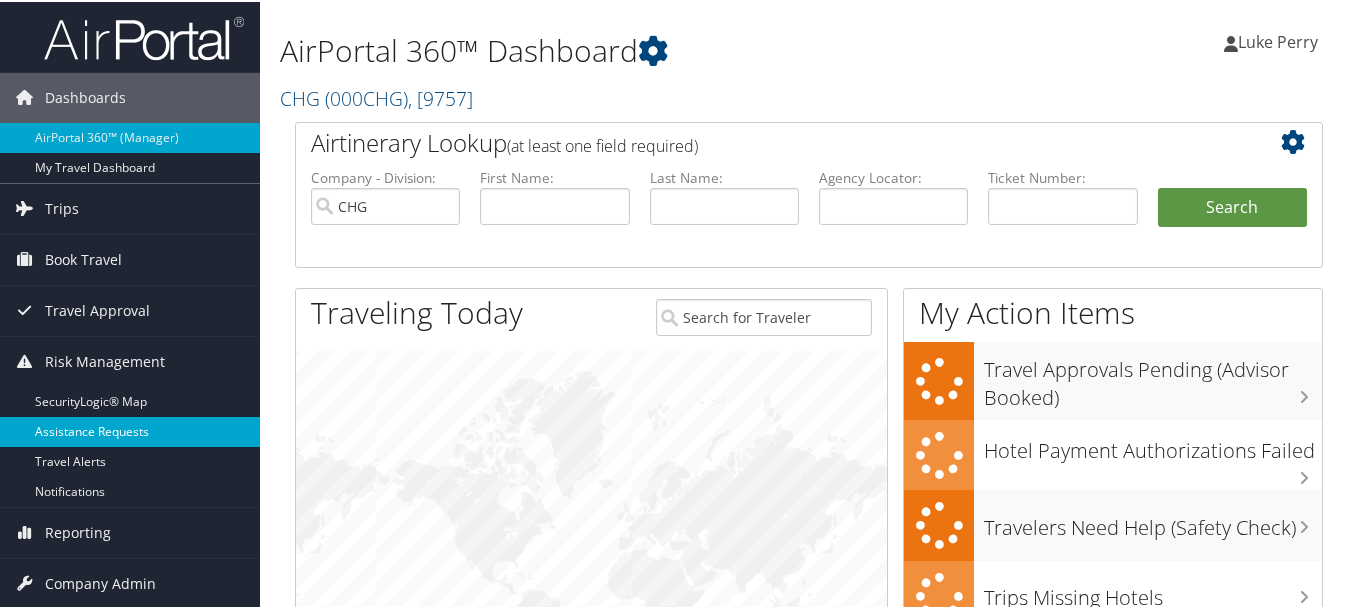scroll, scrollTop: 200, scrollLeft: 0, axis: vertical 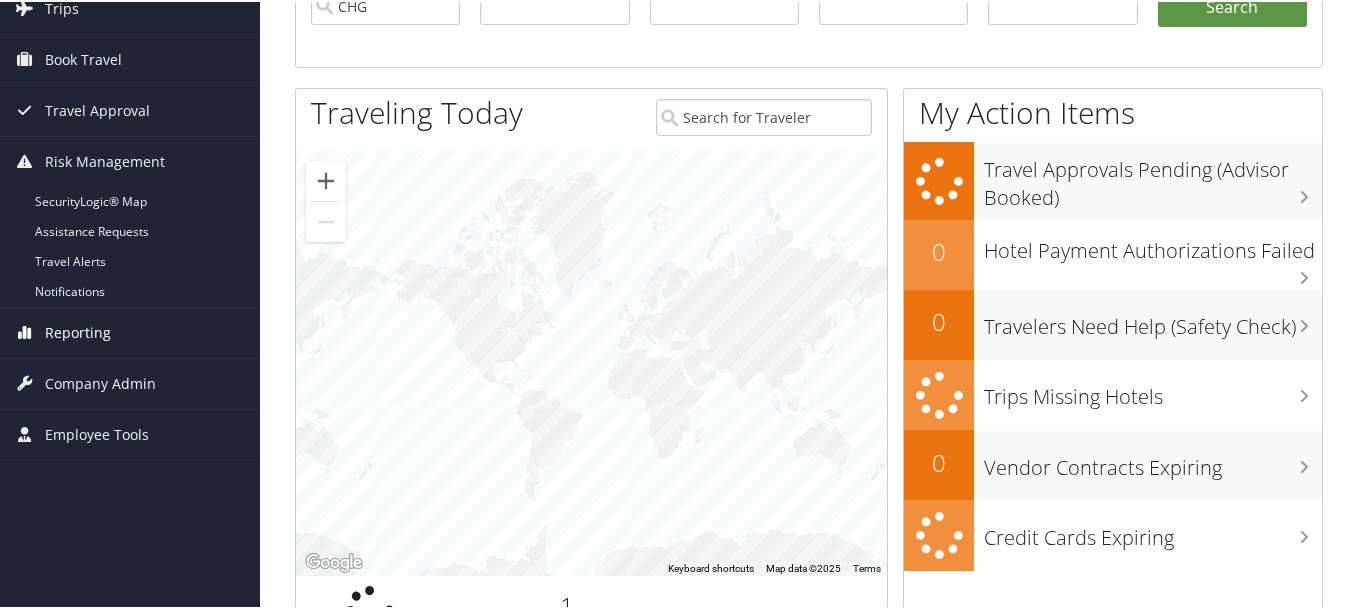 click on "Reporting" at bounding box center (78, 331) 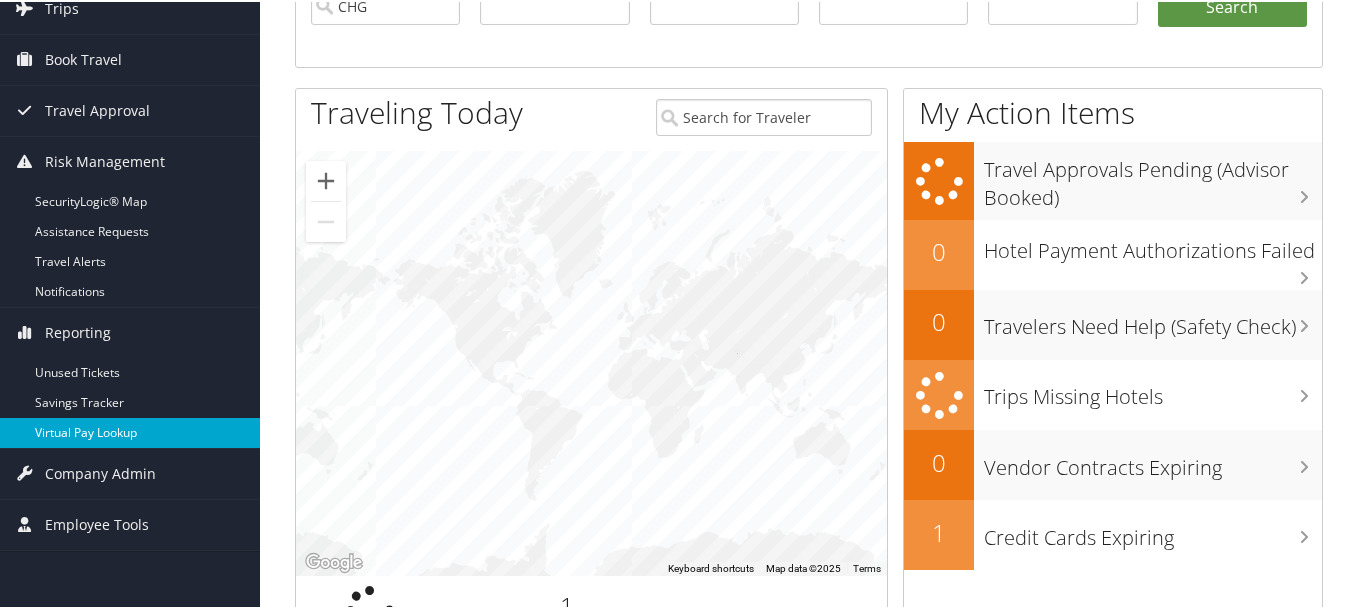 click on "Virtual Pay Lookup" at bounding box center (130, 431) 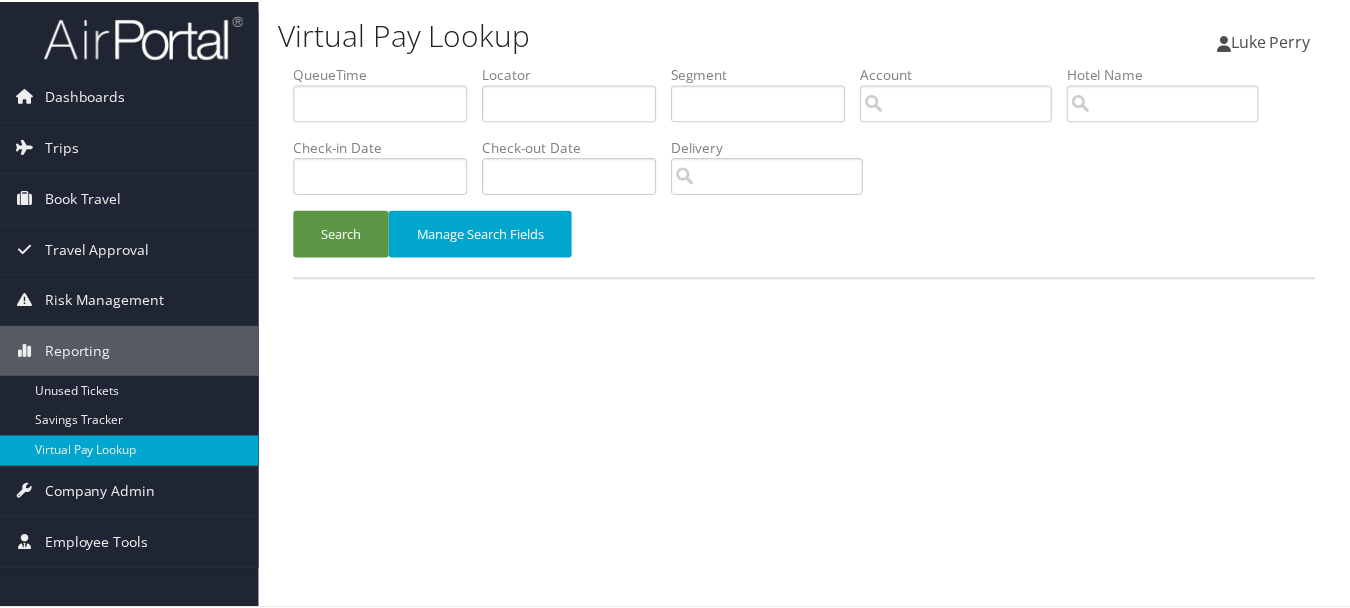 scroll, scrollTop: 0, scrollLeft: 0, axis: both 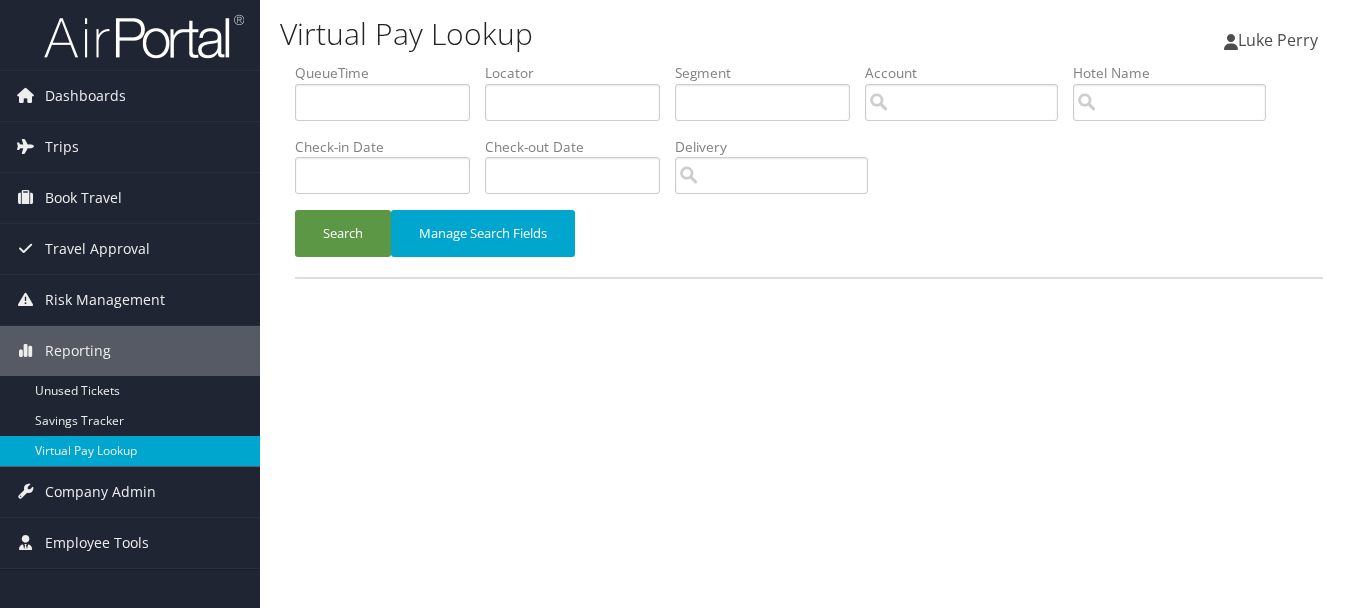 click on "Locator" at bounding box center (580, 99) 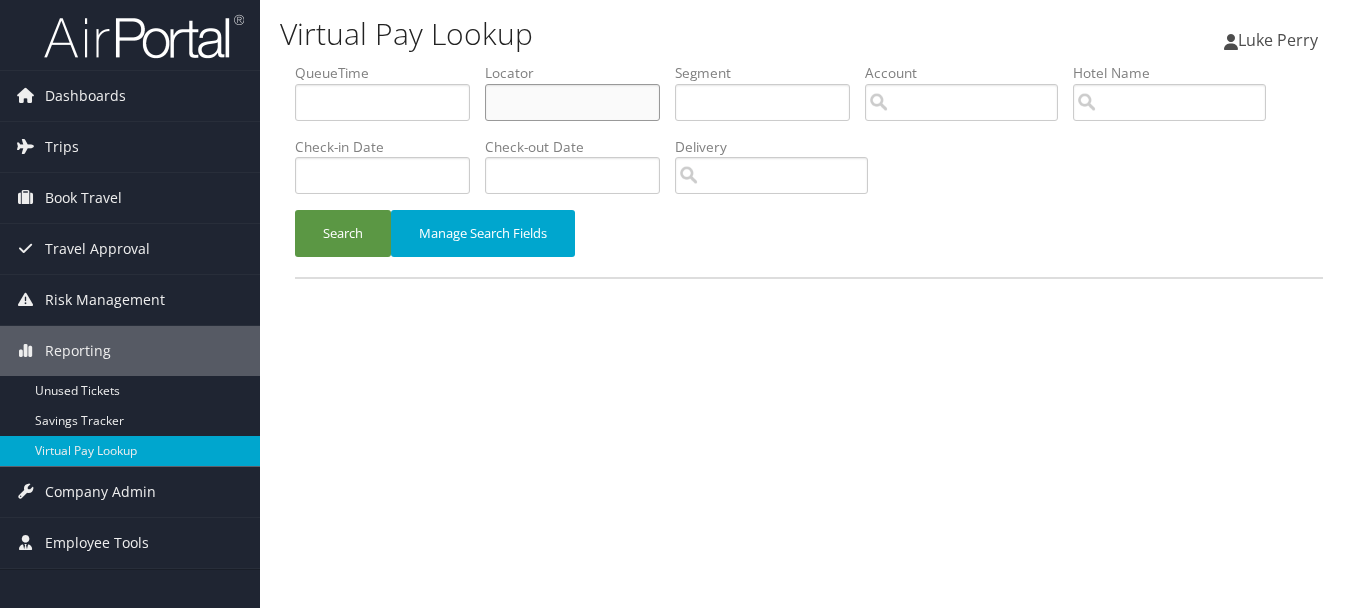 click at bounding box center (572, 102) 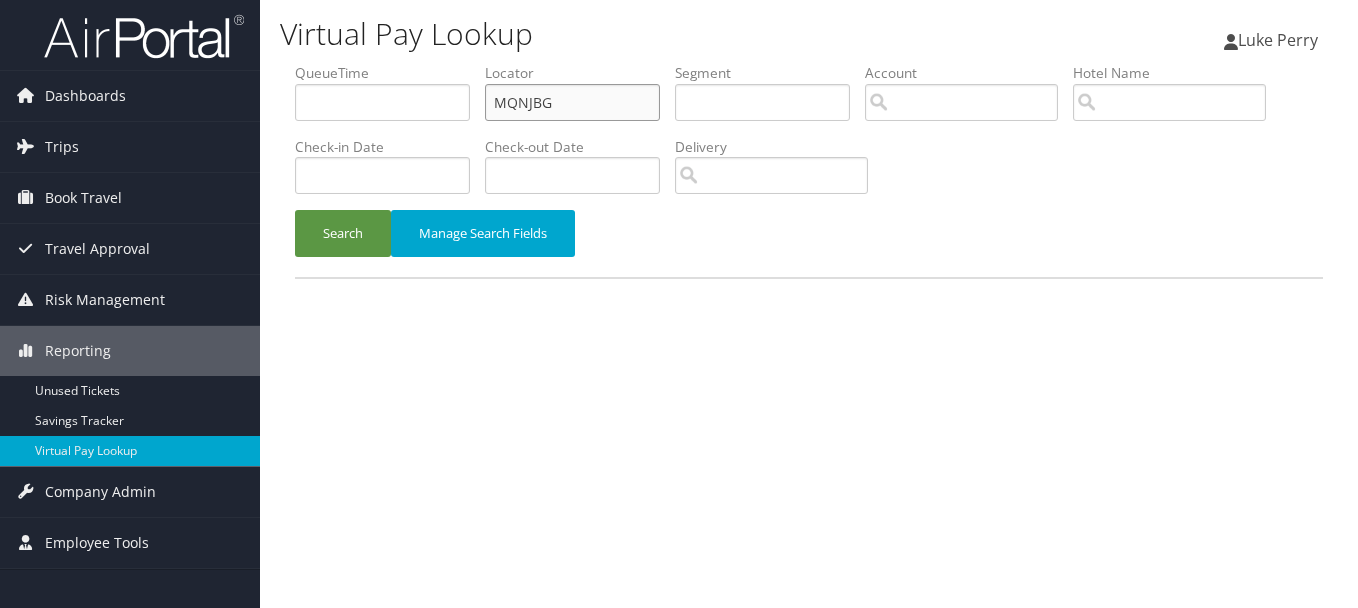 type on "MQNJBG" 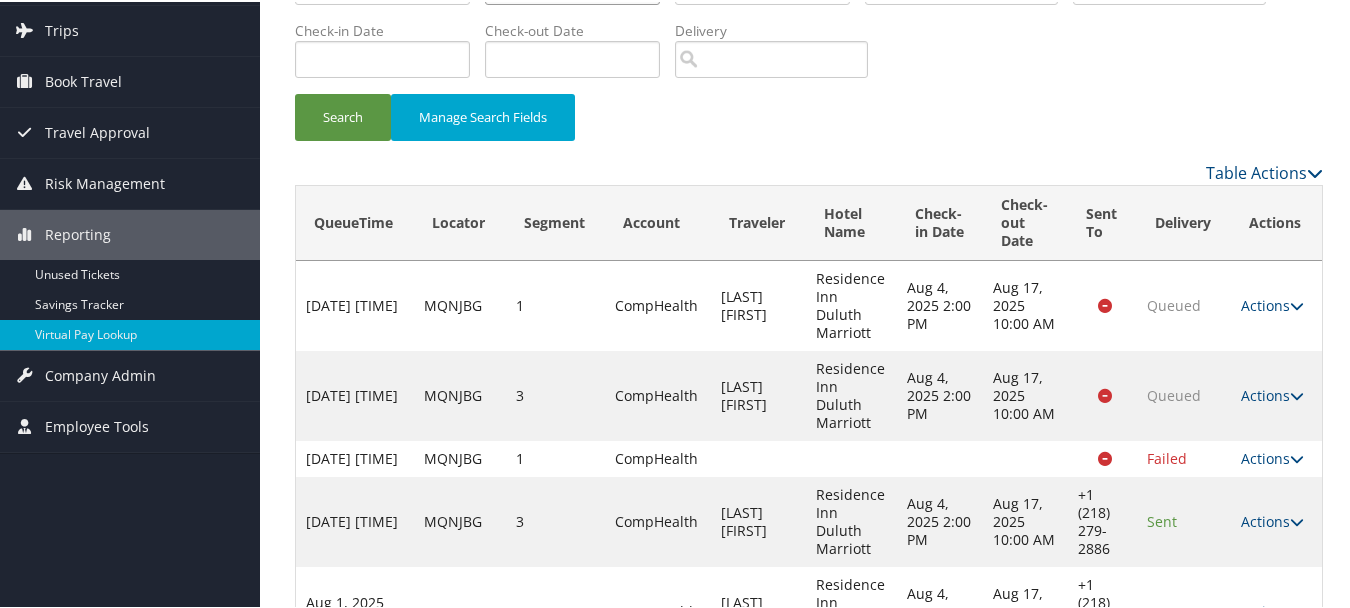scroll, scrollTop: 218, scrollLeft: 0, axis: vertical 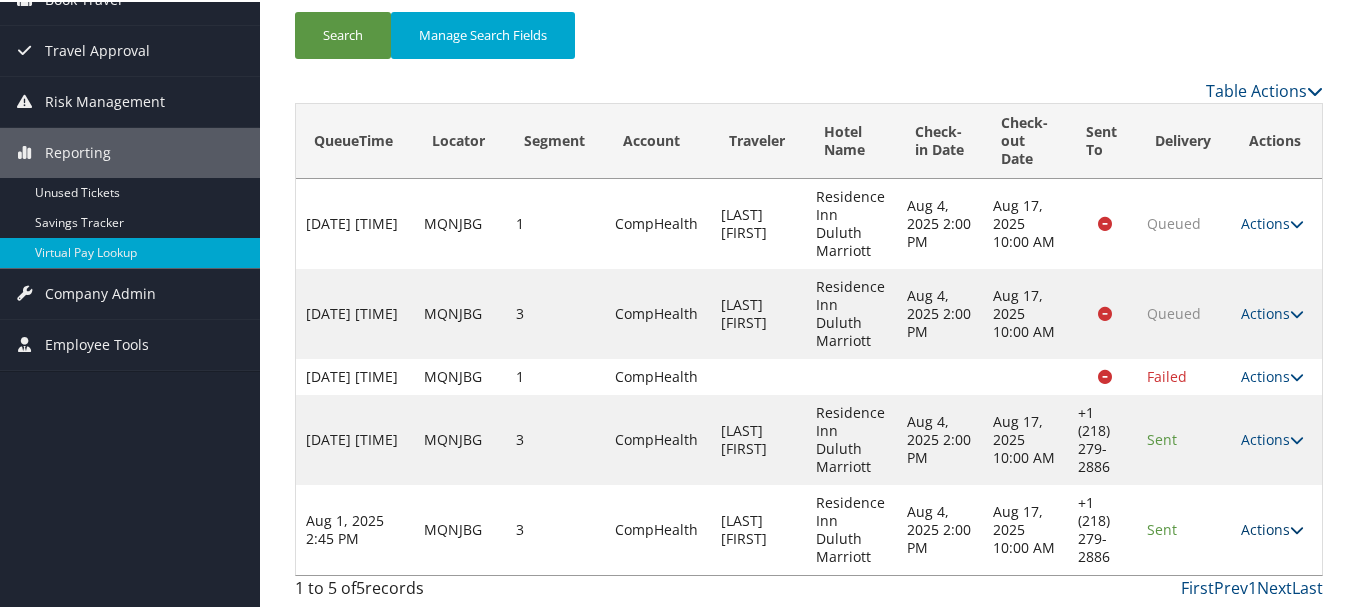 click on "Actions" at bounding box center [1272, 527] 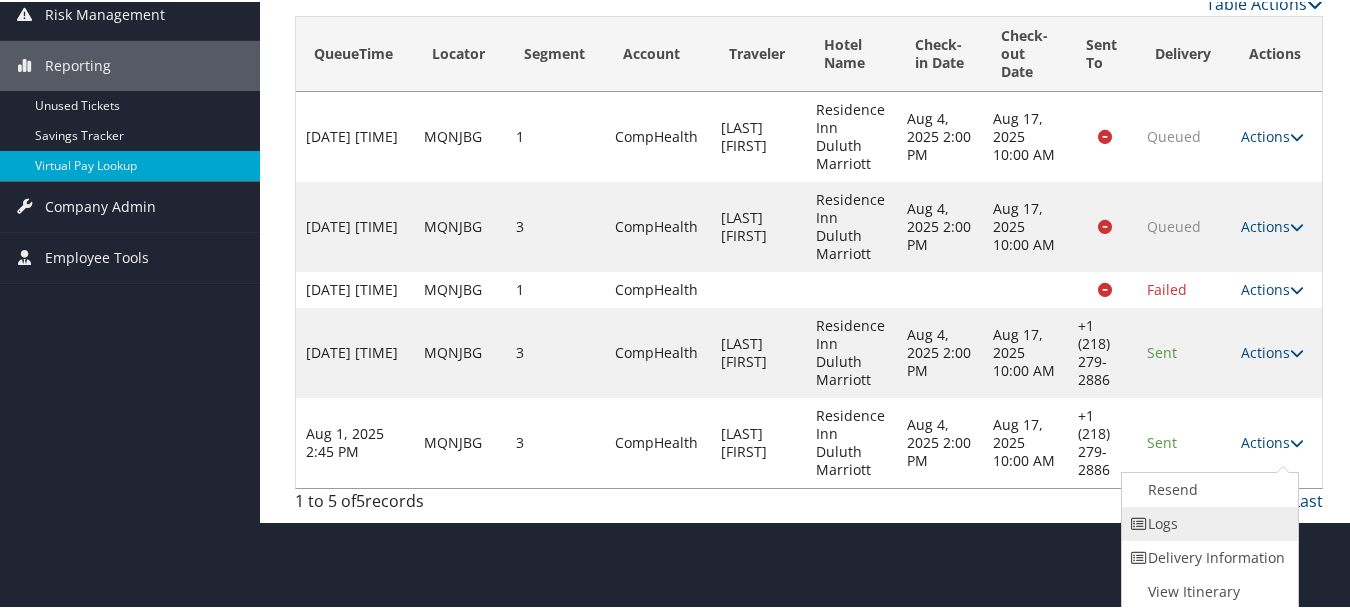 click on "Logs" at bounding box center [1207, 522] 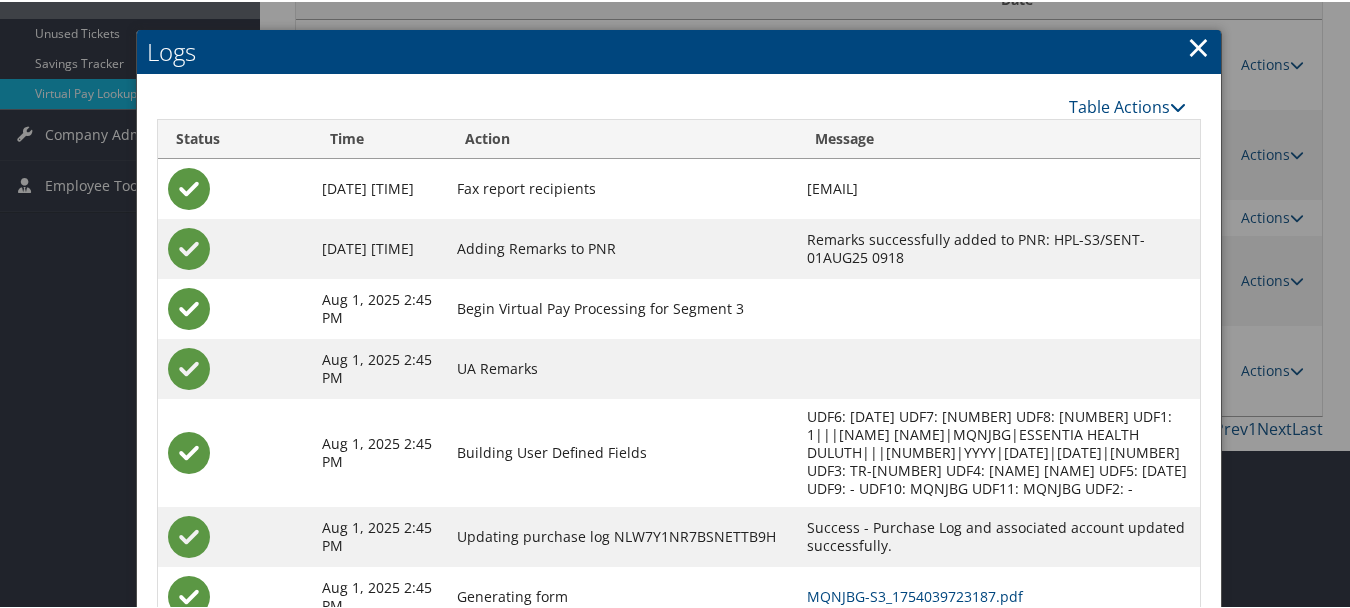 scroll, scrollTop: 492, scrollLeft: 0, axis: vertical 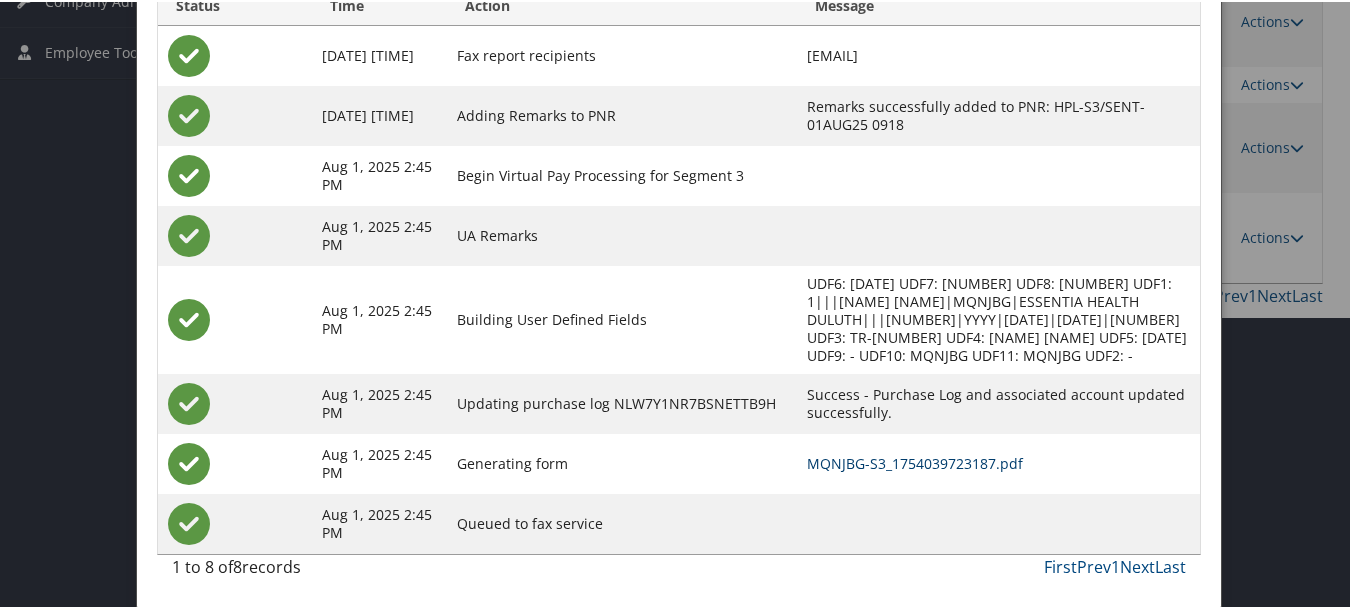 click on "MQNJBG-S3_1754039723187.pdf" at bounding box center (915, 461) 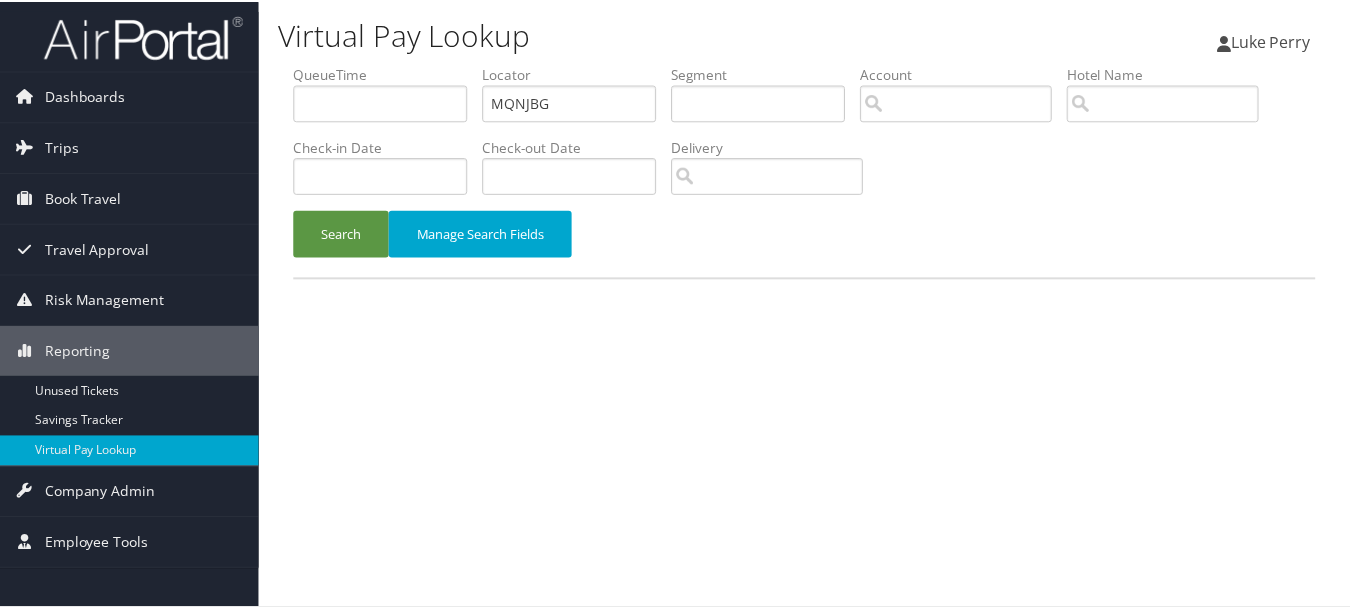 scroll, scrollTop: 0, scrollLeft: 0, axis: both 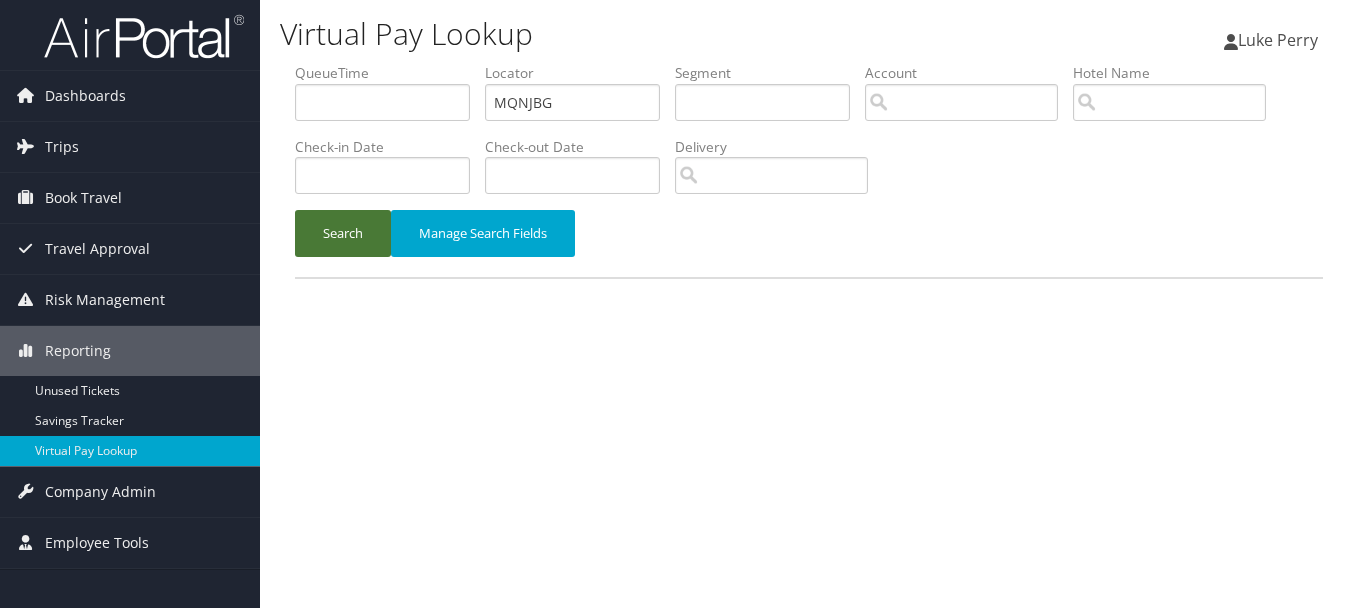 click on "Search" at bounding box center [343, 233] 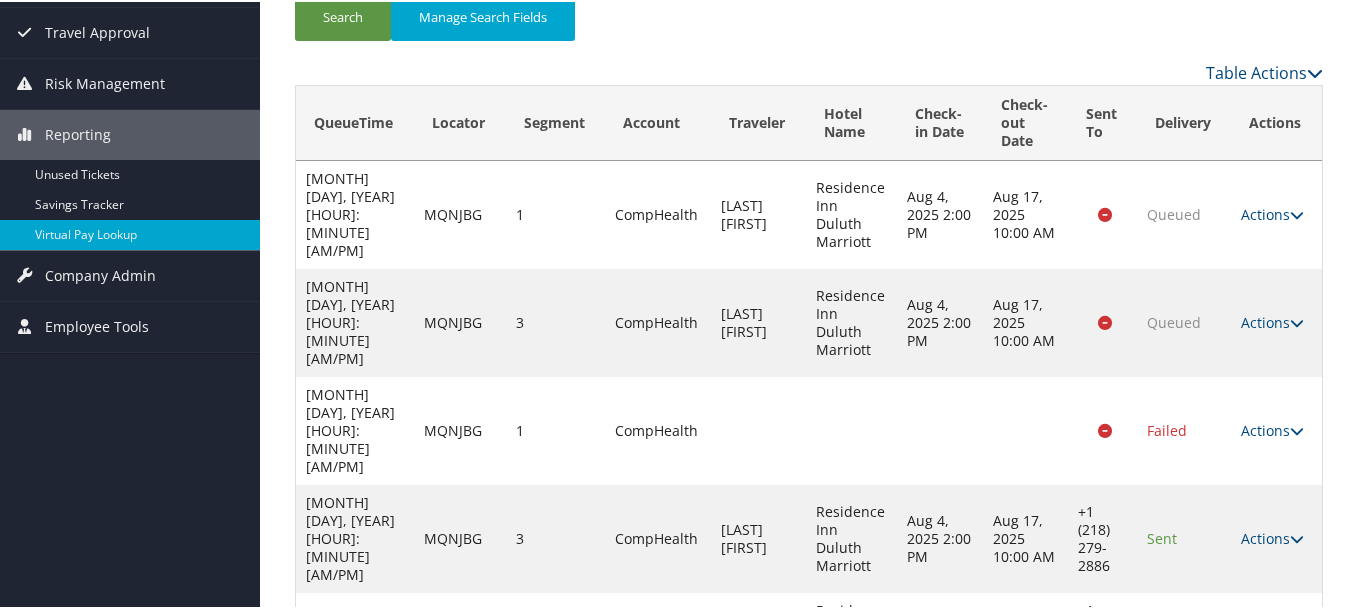 click on "Actions" at bounding box center (1272, 635) 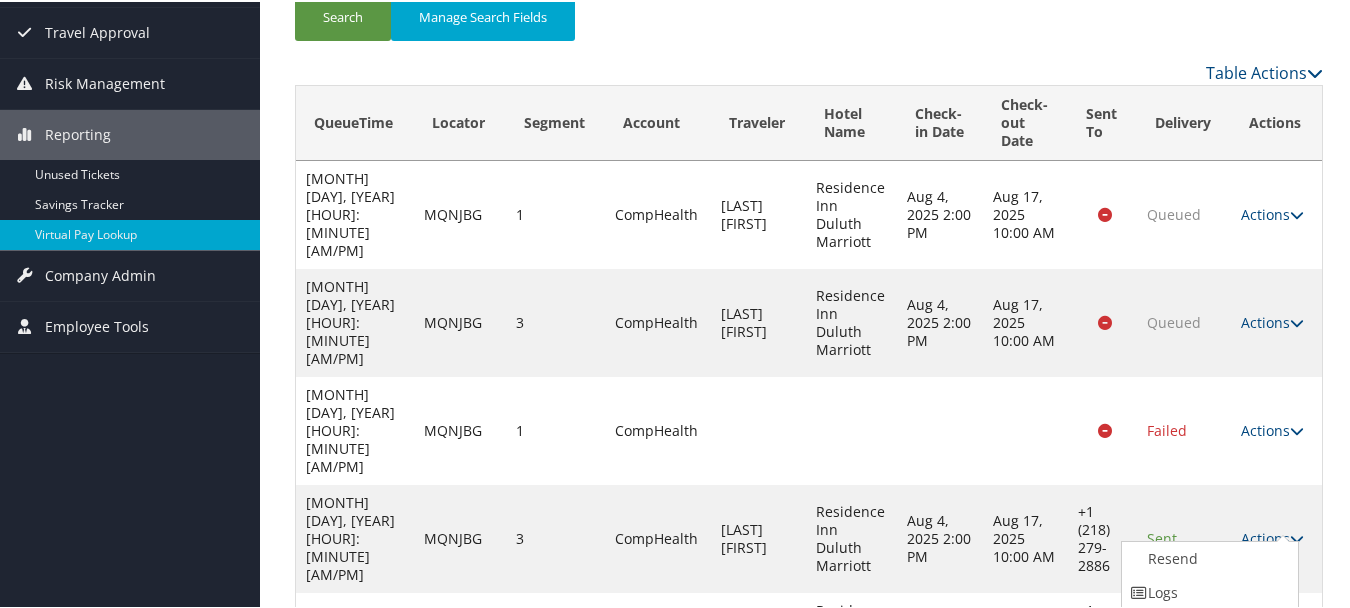 scroll, scrollTop: 287, scrollLeft: 0, axis: vertical 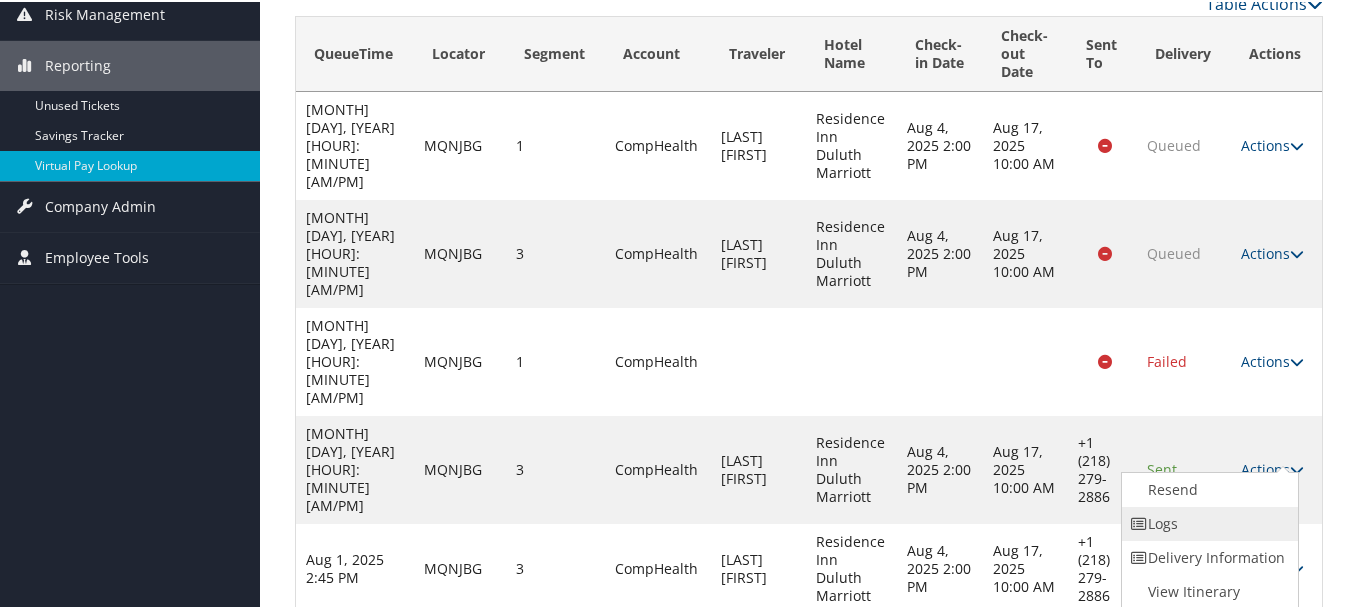 click on "Logs" at bounding box center (1207, 522) 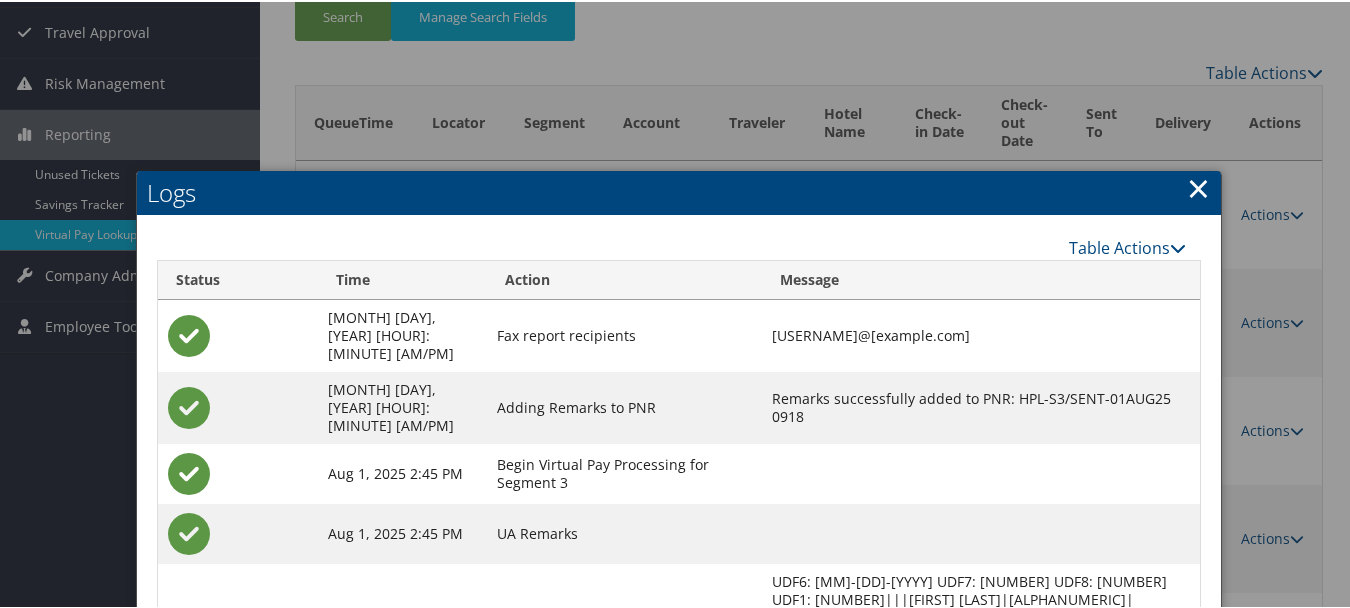 scroll, scrollTop: 492, scrollLeft: 0, axis: vertical 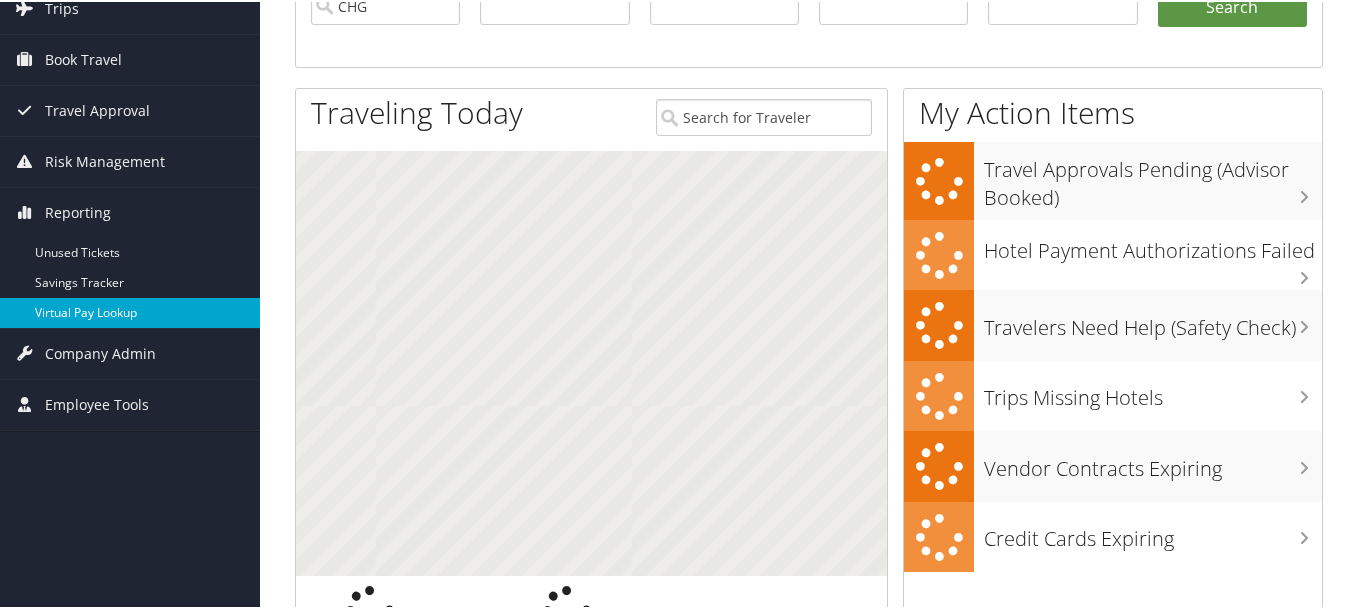 click on "Virtual Pay Lookup" at bounding box center (130, 311) 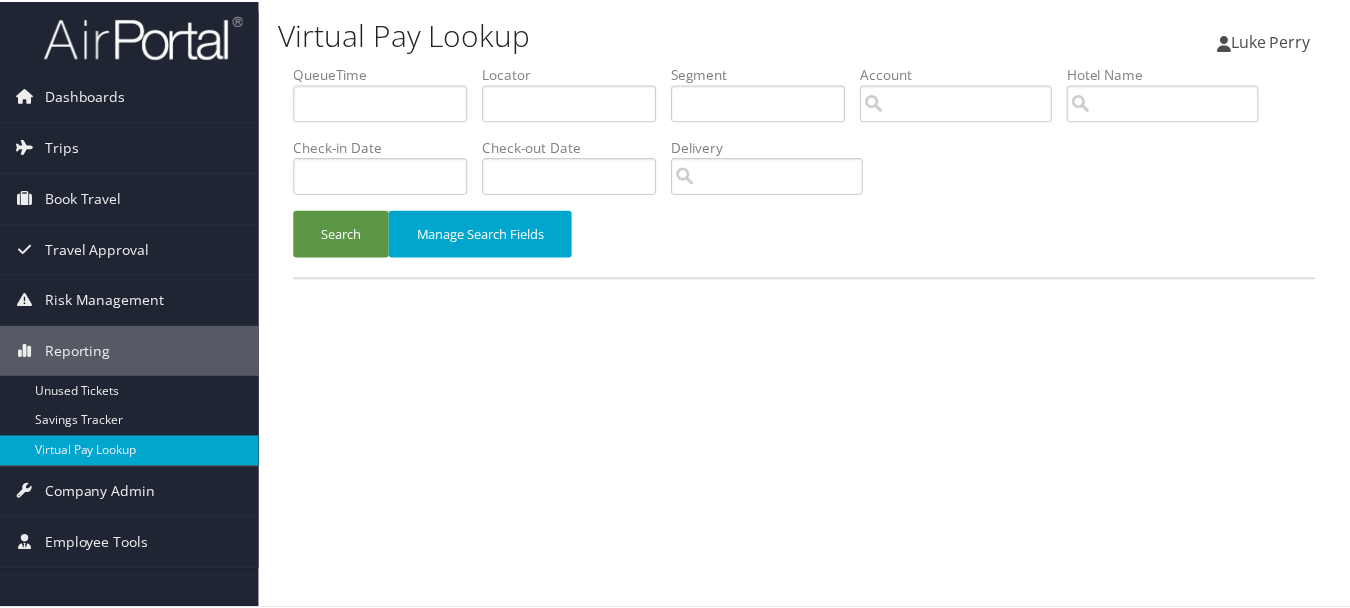 scroll, scrollTop: 0, scrollLeft: 0, axis: both 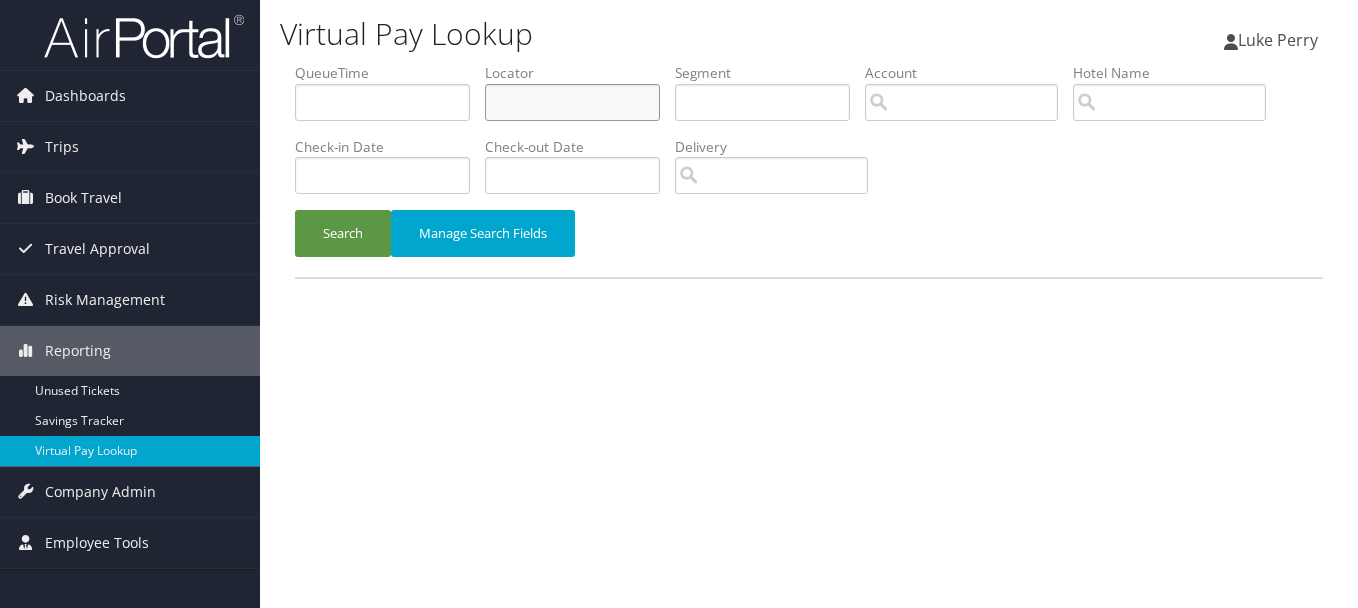 click at bounding box center [572, 102] 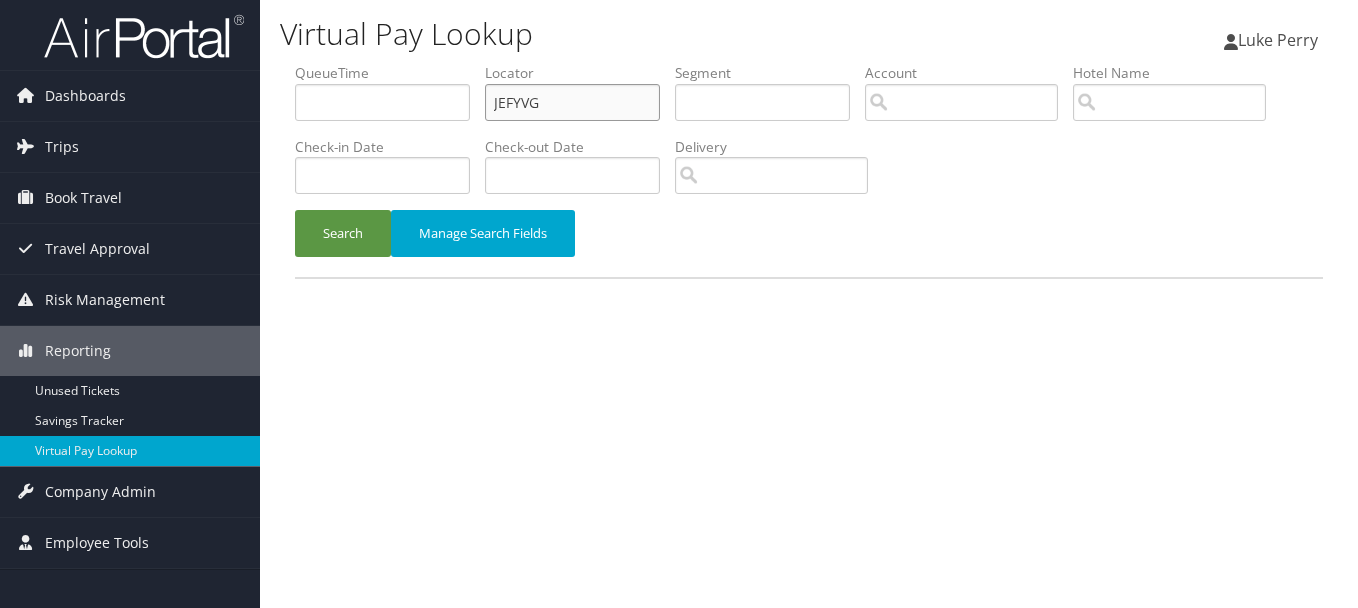 type on "JEFYVG" 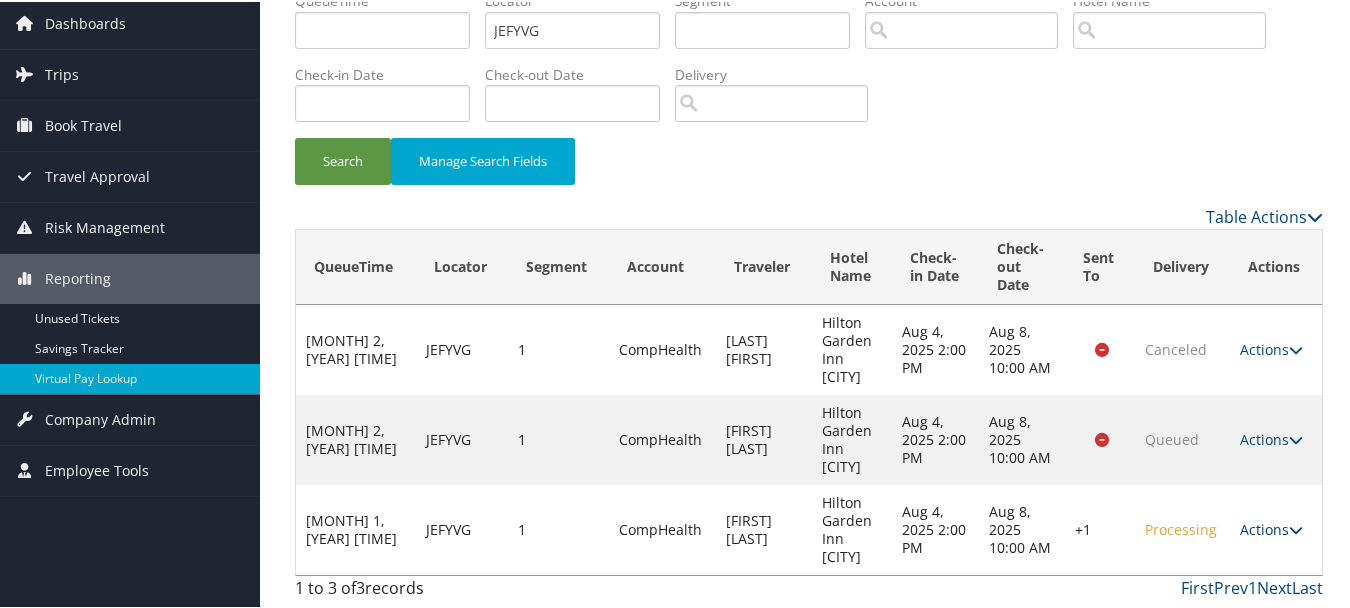 click on "Actions" at bounding box center (1271, 527) 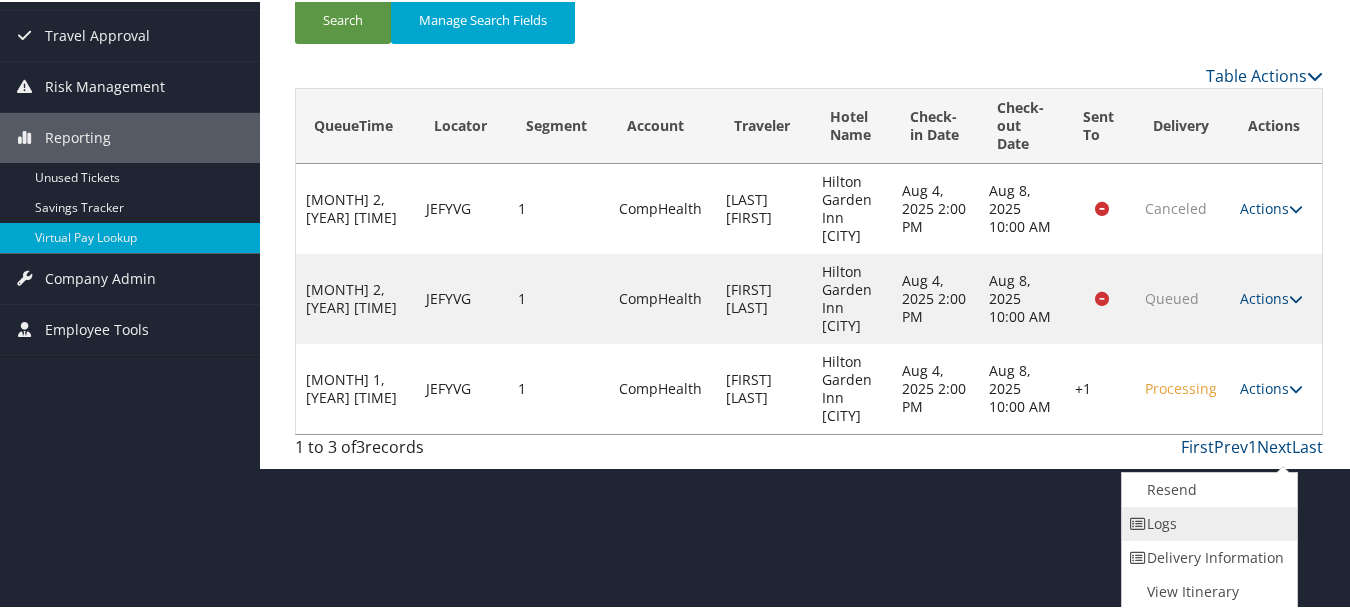 click on "Logs" at bounding box center (1207, 522) 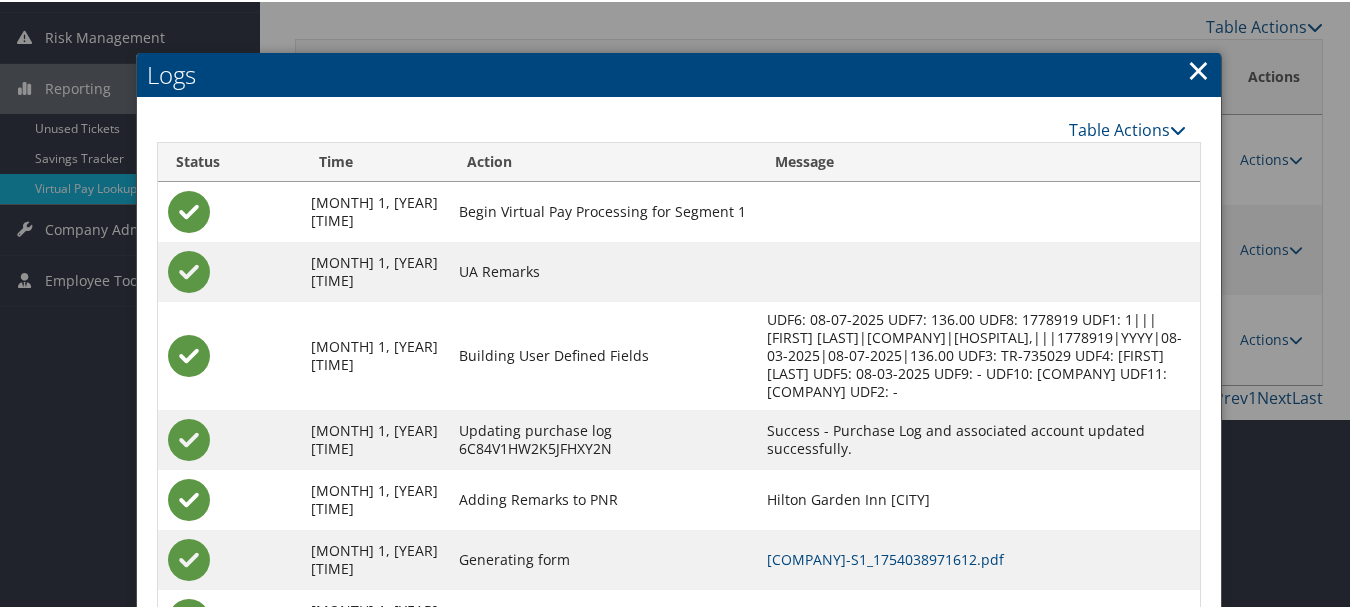 scroll, scrollTop: 360, scrollLeft: 0, axis: vertical 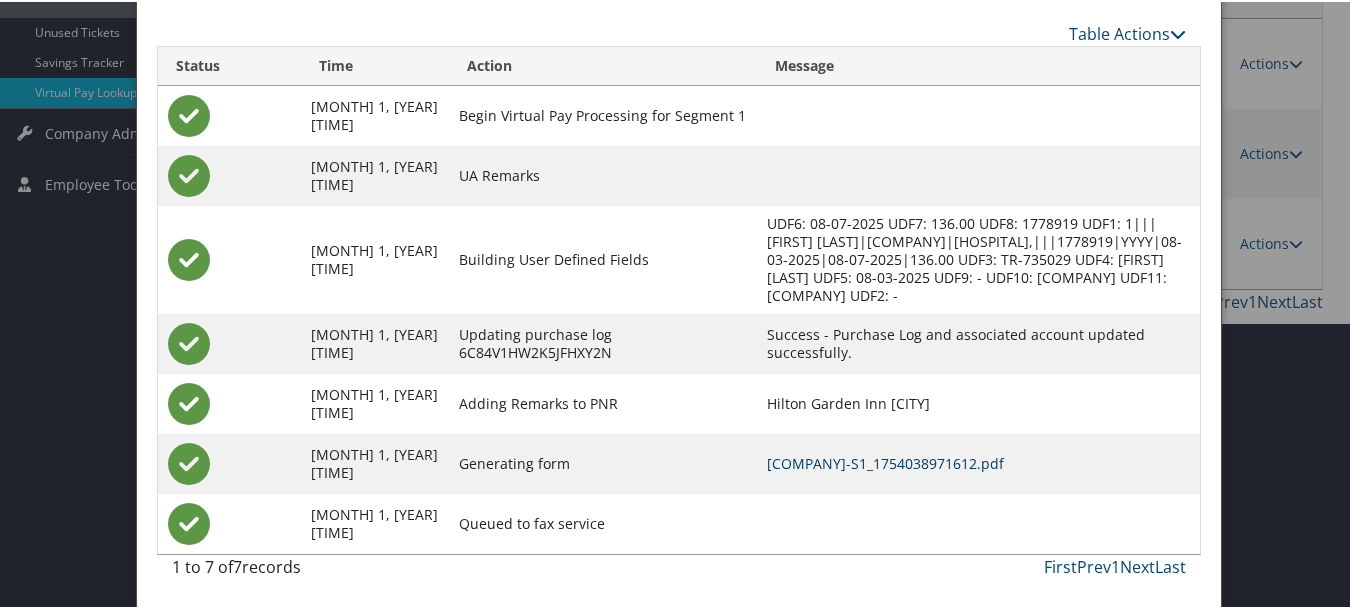 click on "JEFYVG-S1_1754038971612.pdf" at bounding box center (886, 461) 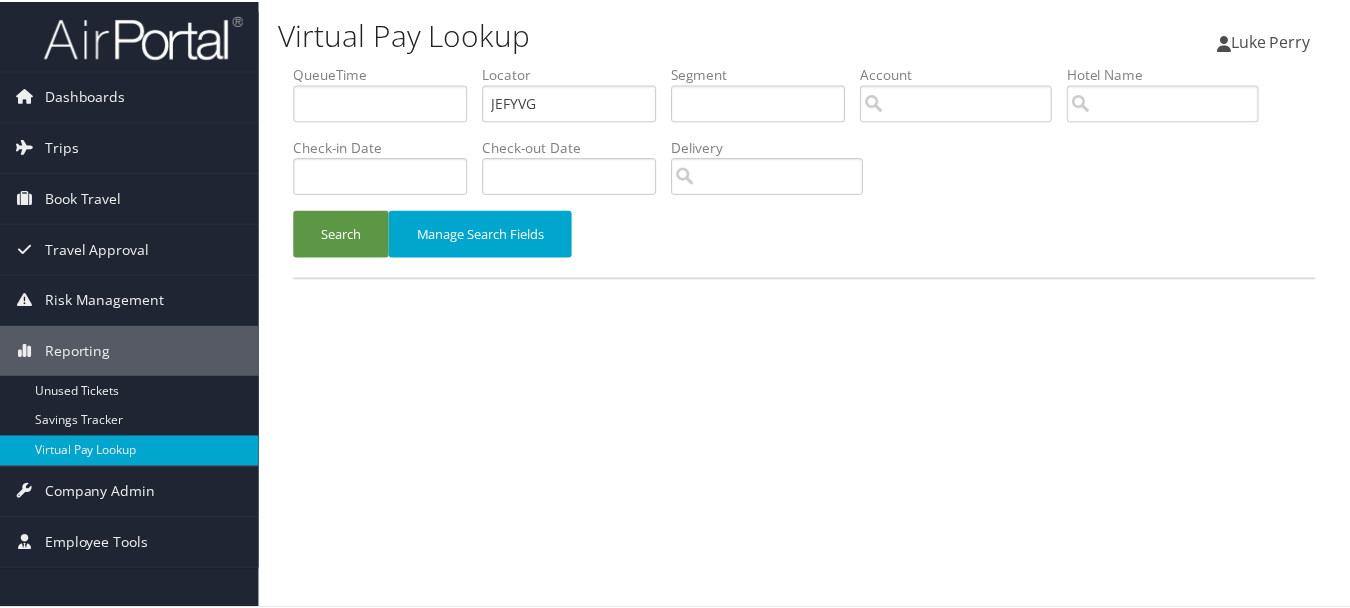 scroll, scrollTop: 0, scrollLeft: 0, axis: both 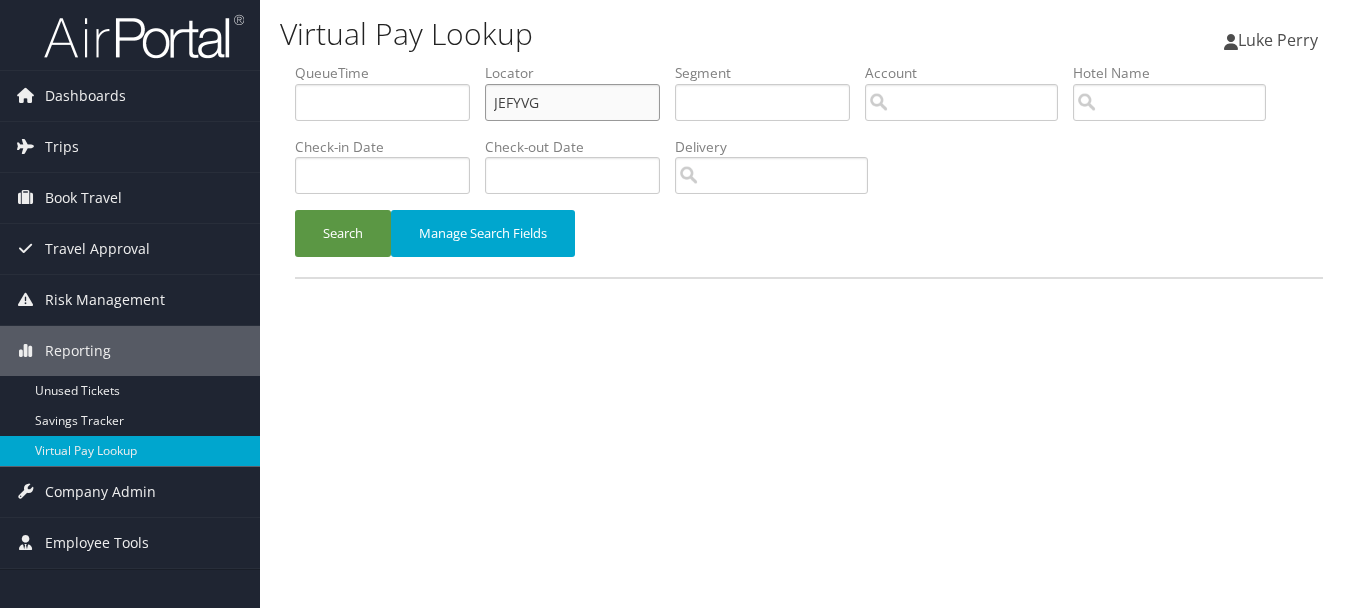 drag, startPoint x: 566, startPoint y: 89, endPoint x: 432, endPoint y: 94, distance: 134.09325 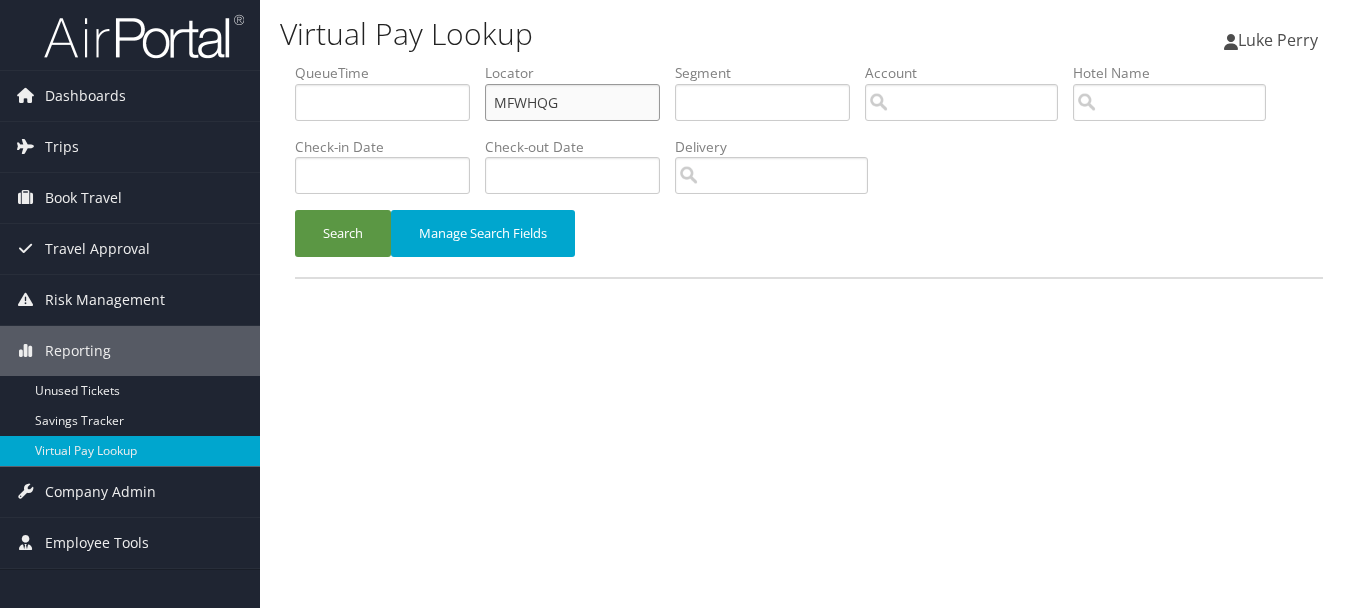 type on "MFWHQG" 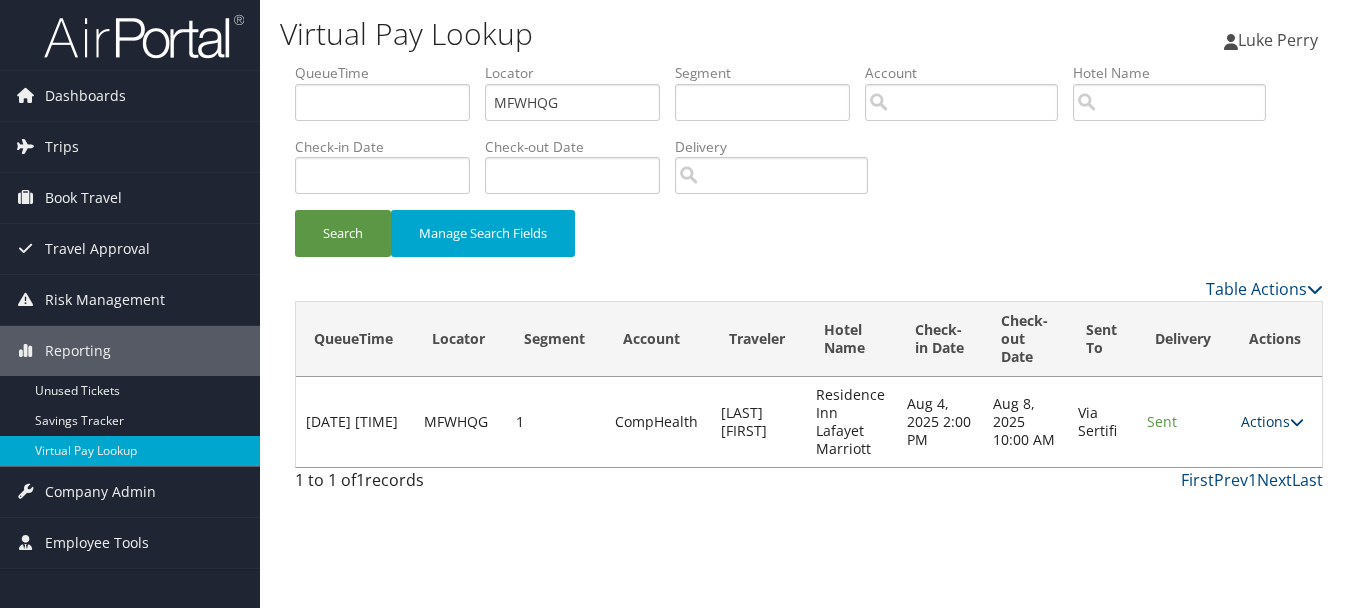 click on "Actions" at bounding box center [1272, 421] 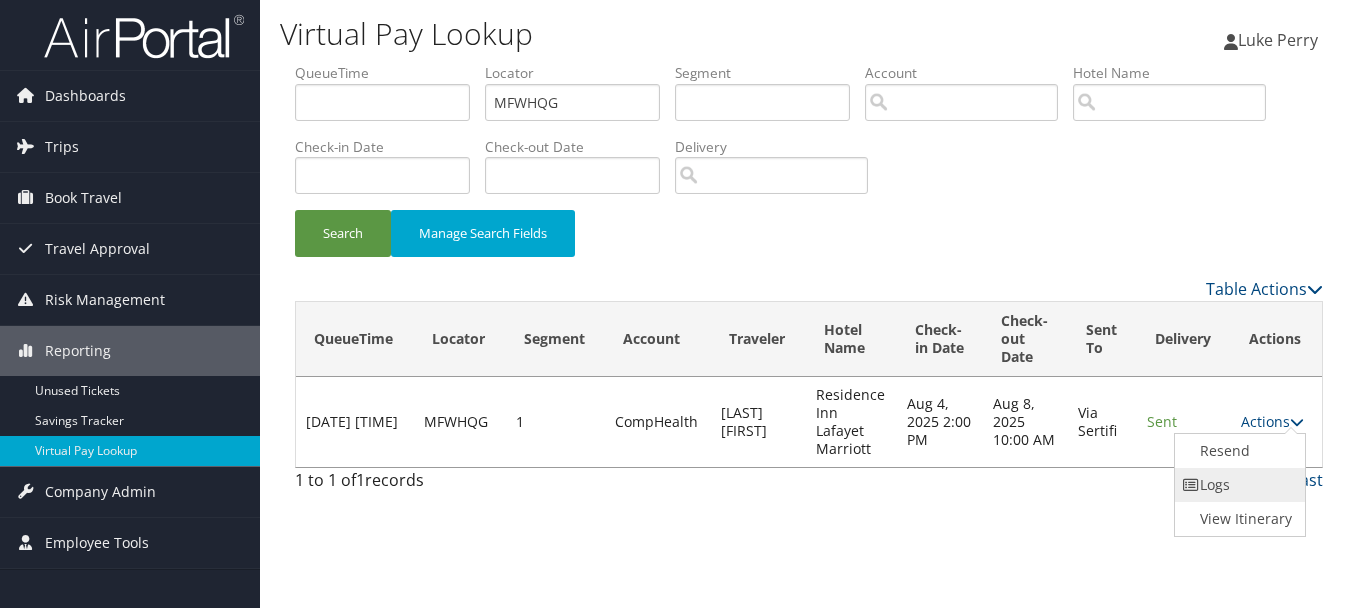 click on "Logs" at bounding box center (1238, 485) 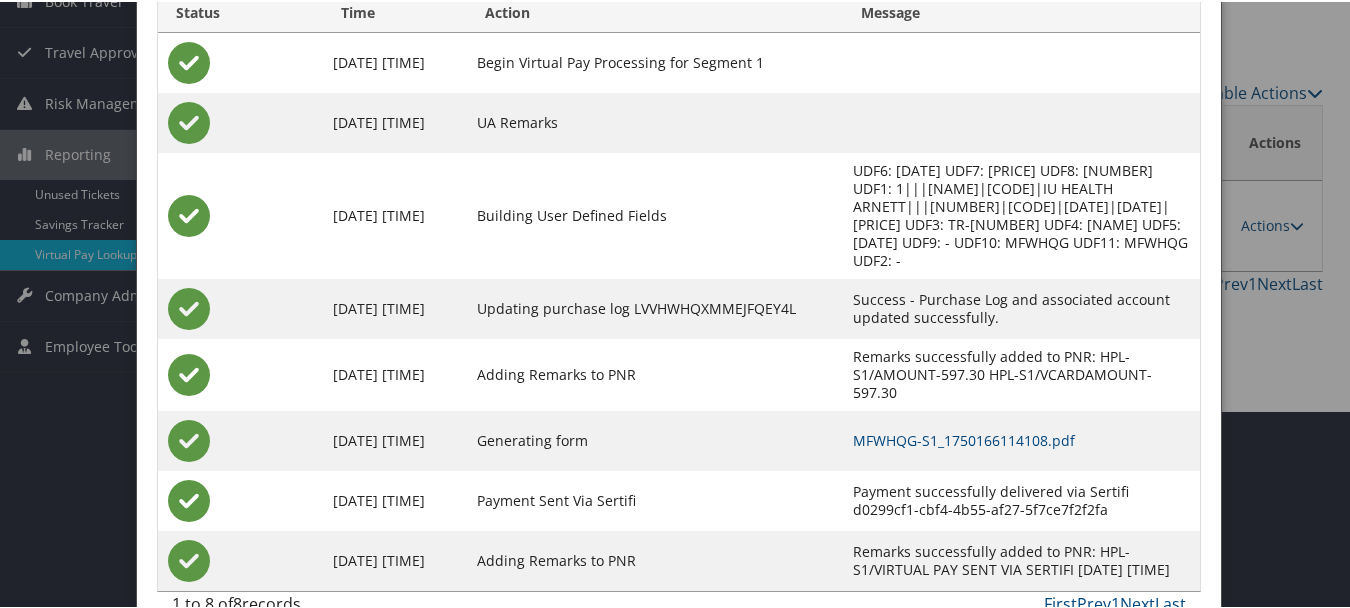 scroll, scrollTop: 205, scrollLeft: 0, axis: vertical 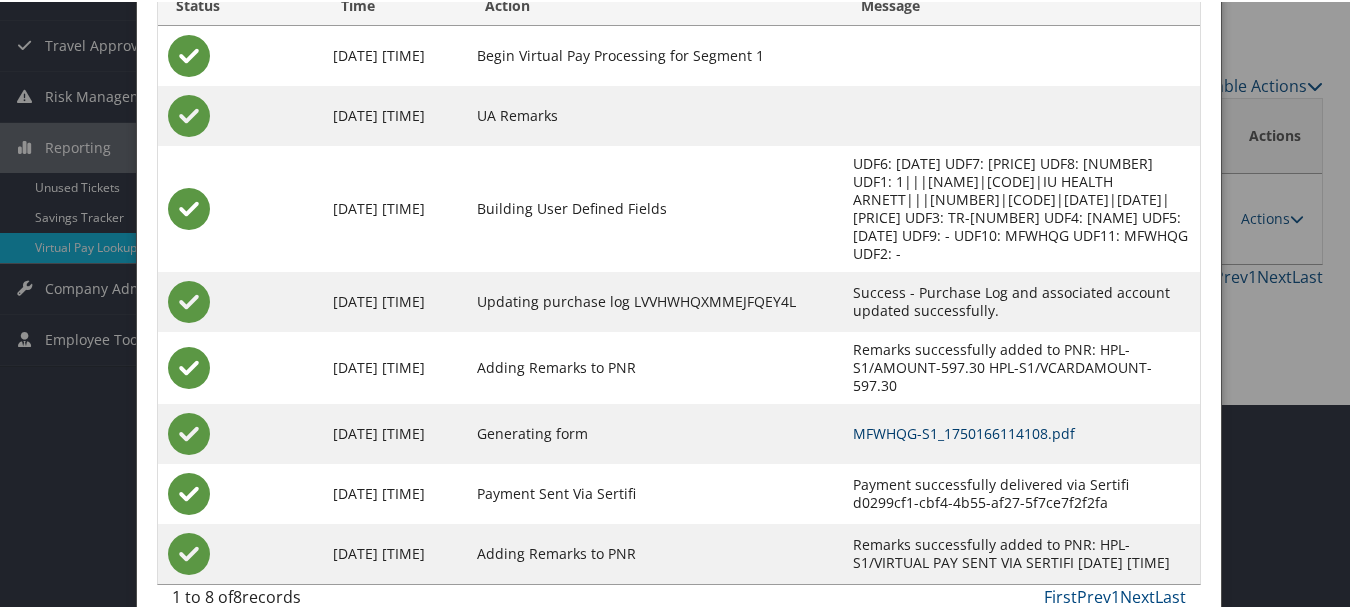 click on "MFWHQG-S1_1750166114108.pdf" at bounding box center [964, 431] 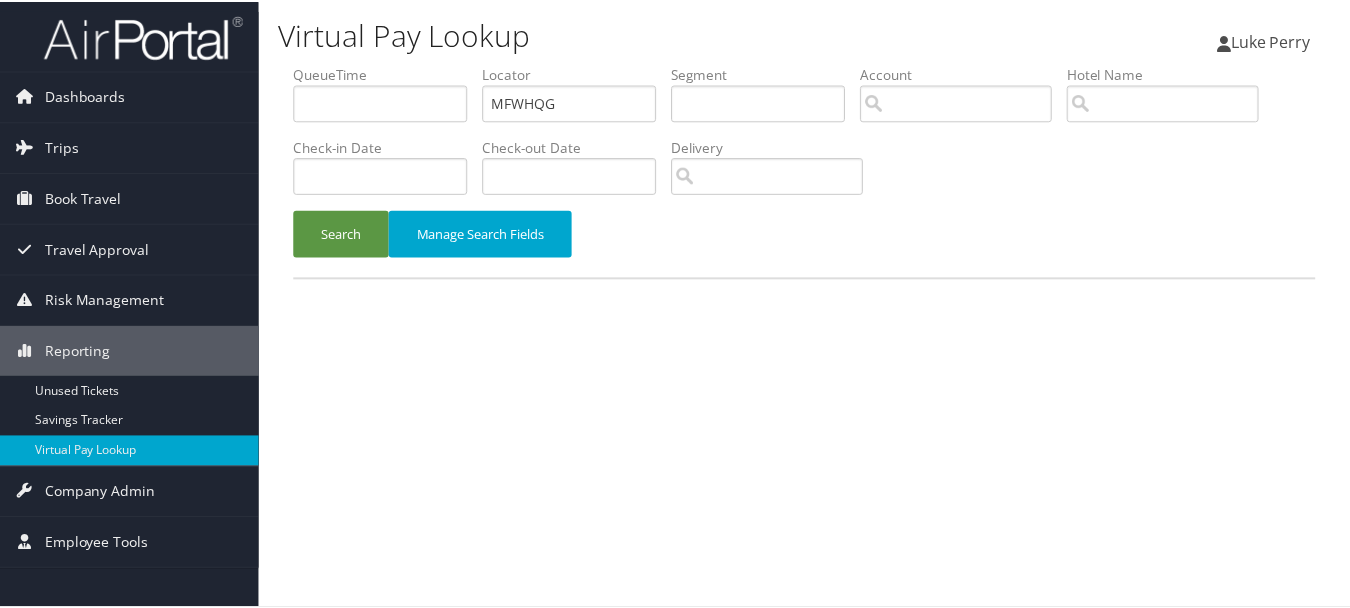 scroll, scrollTop: 0, scrollLeft: 0, axis: both 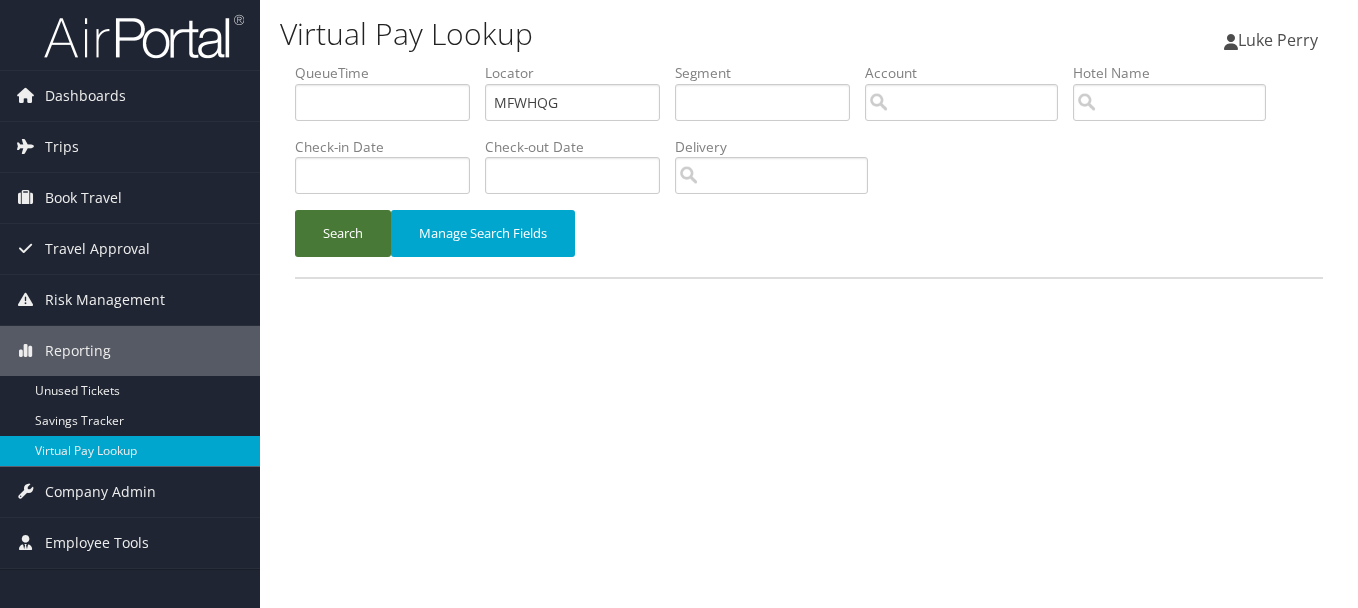 click on "Search" at bounding box center (343, 233) 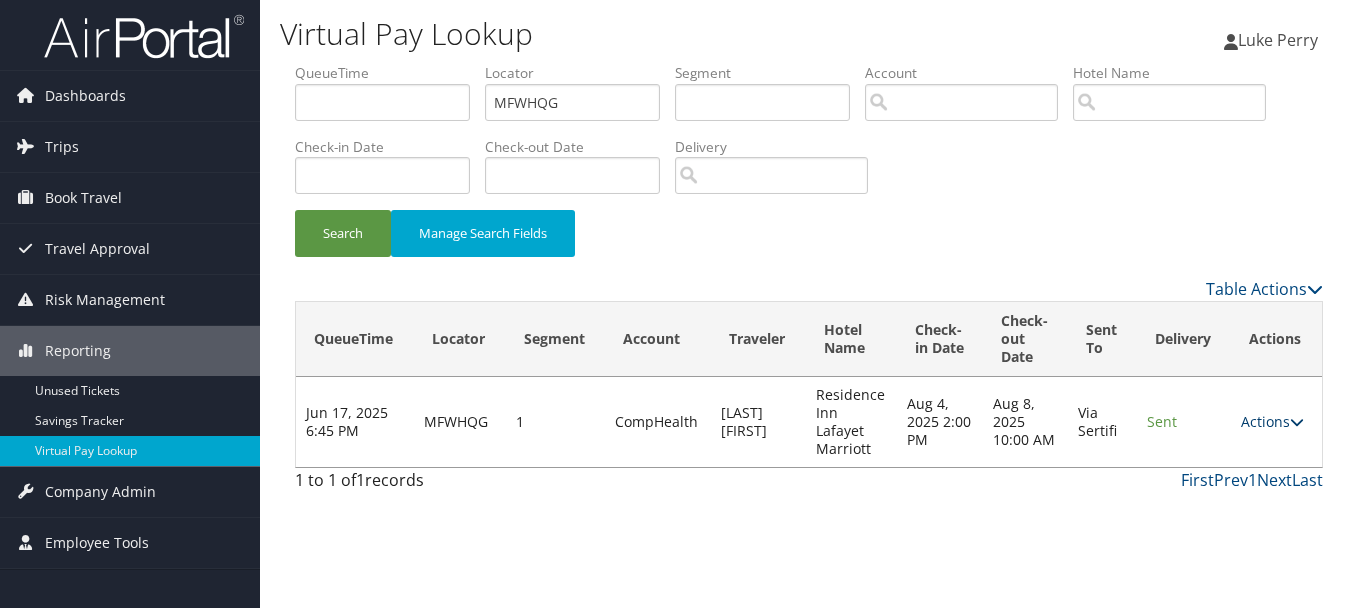 click on "Actions" at bounding box center [1272, 421] 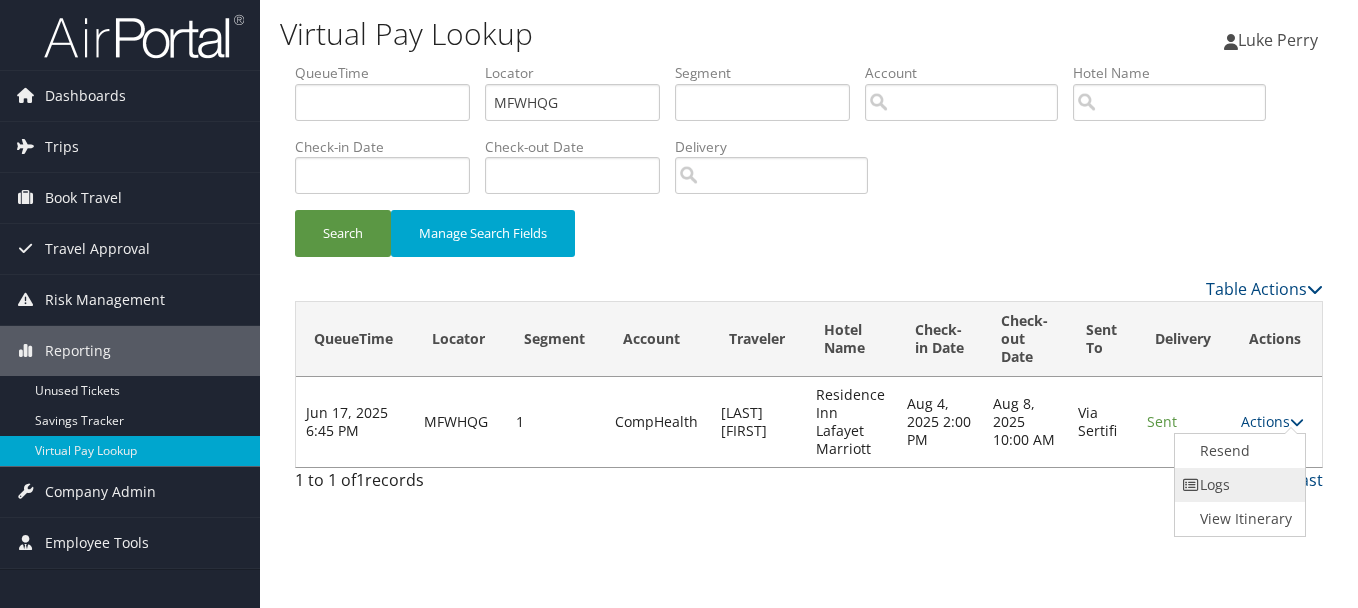 click on "Logs" at bounding box center [1238, 485] 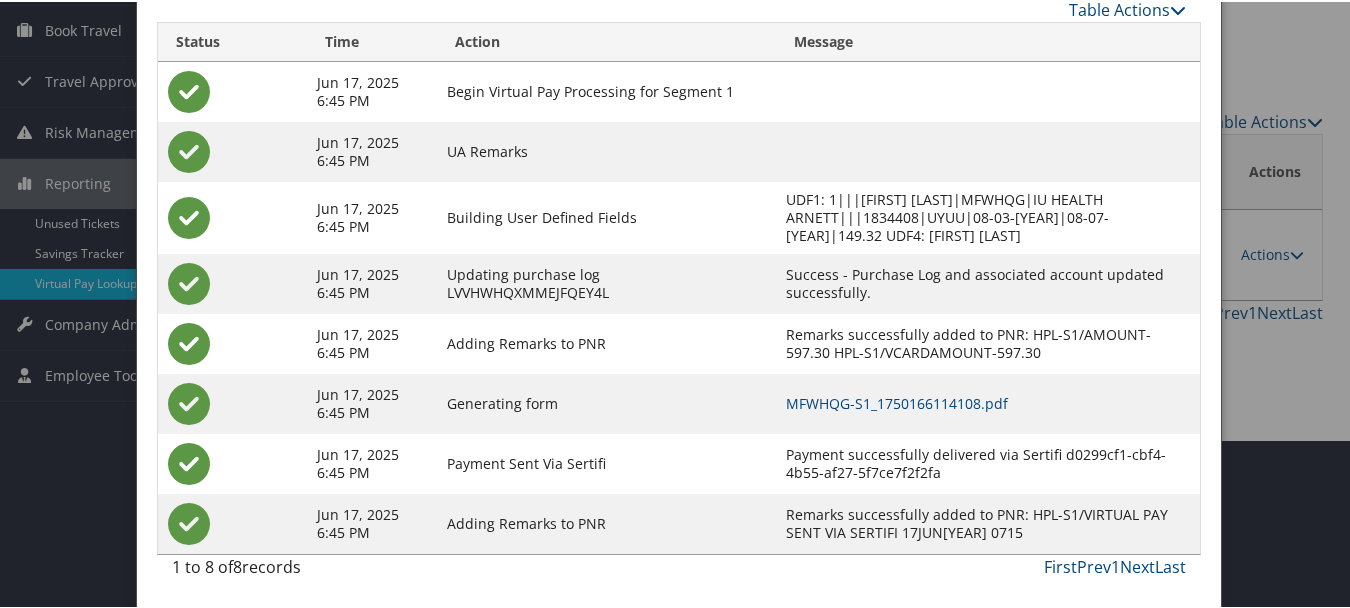 scroll, scrollTop: 205, scrollLeft: 0, axis: vertical 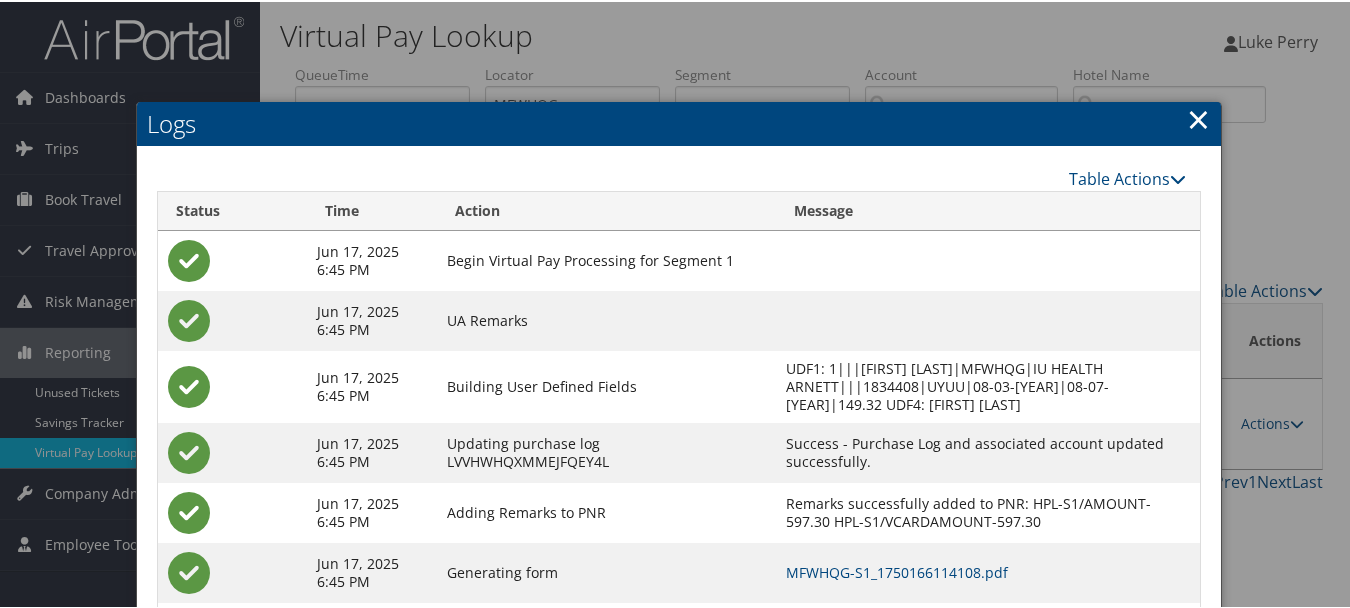 click on "×" at bounding box center [1198, 117] 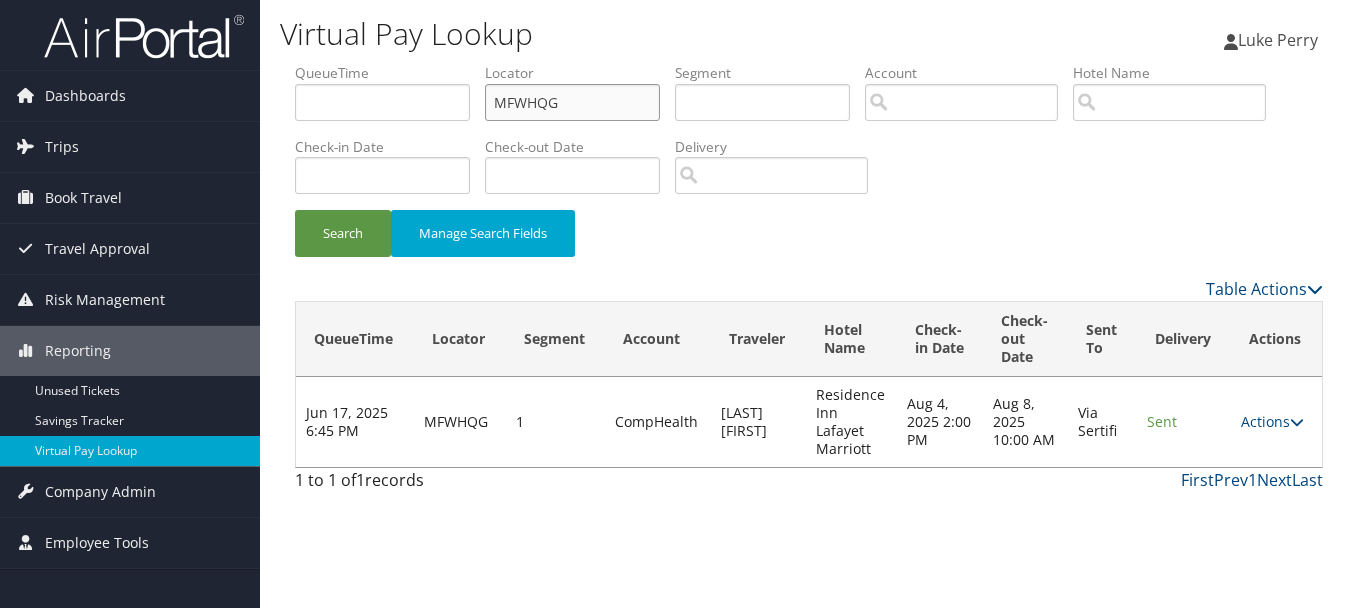 drag, startPoint x: 625, startPoint y: 93, endPoint x: 441, endPoint y: 93, distance: 184 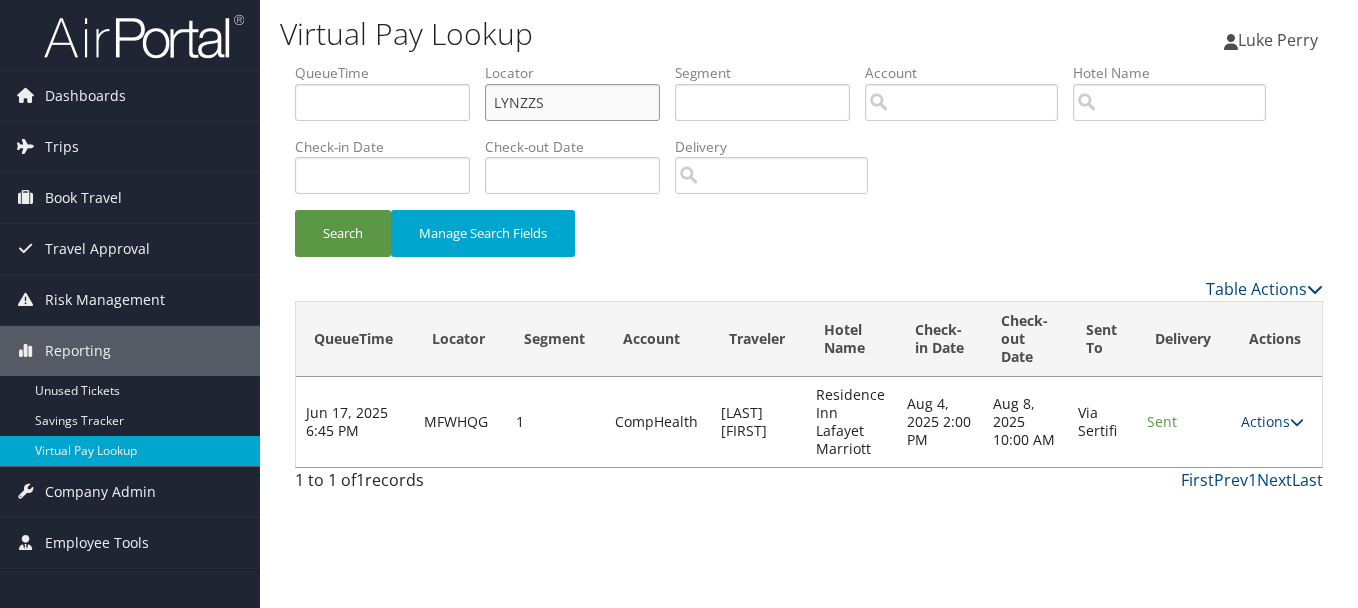 click on "Search" at bounding box center (343, 233) 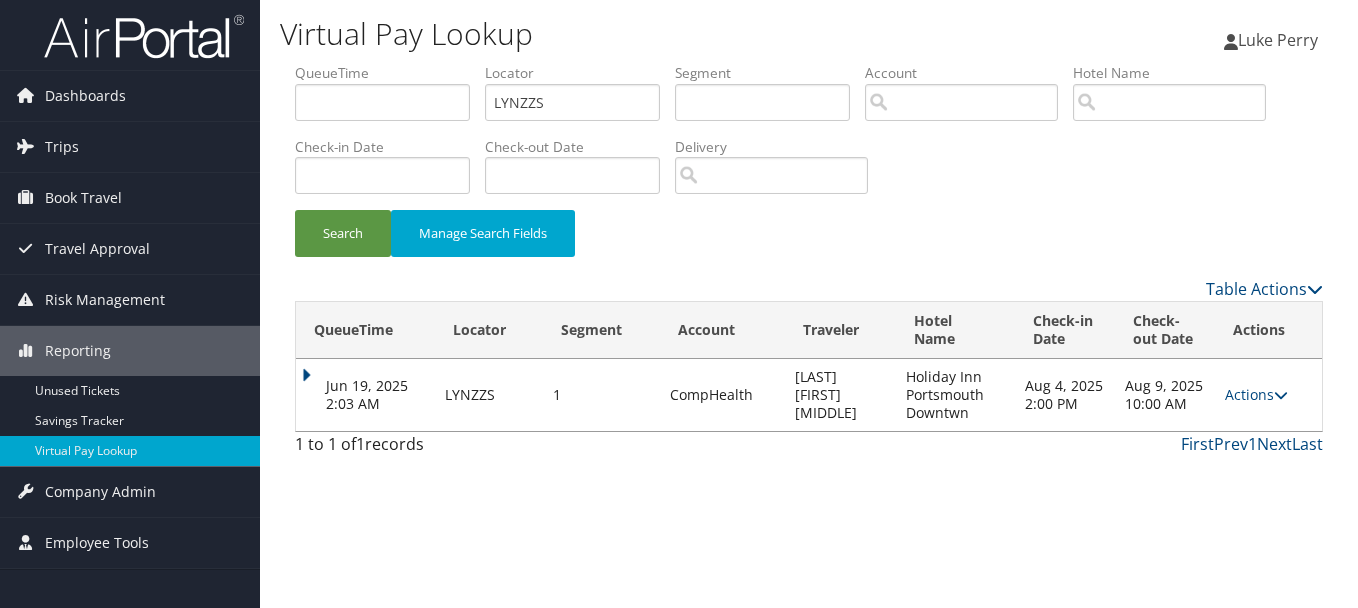 click on "Actions   Resend  Logs  View Itinerary" at bounding box center [1268, 395] 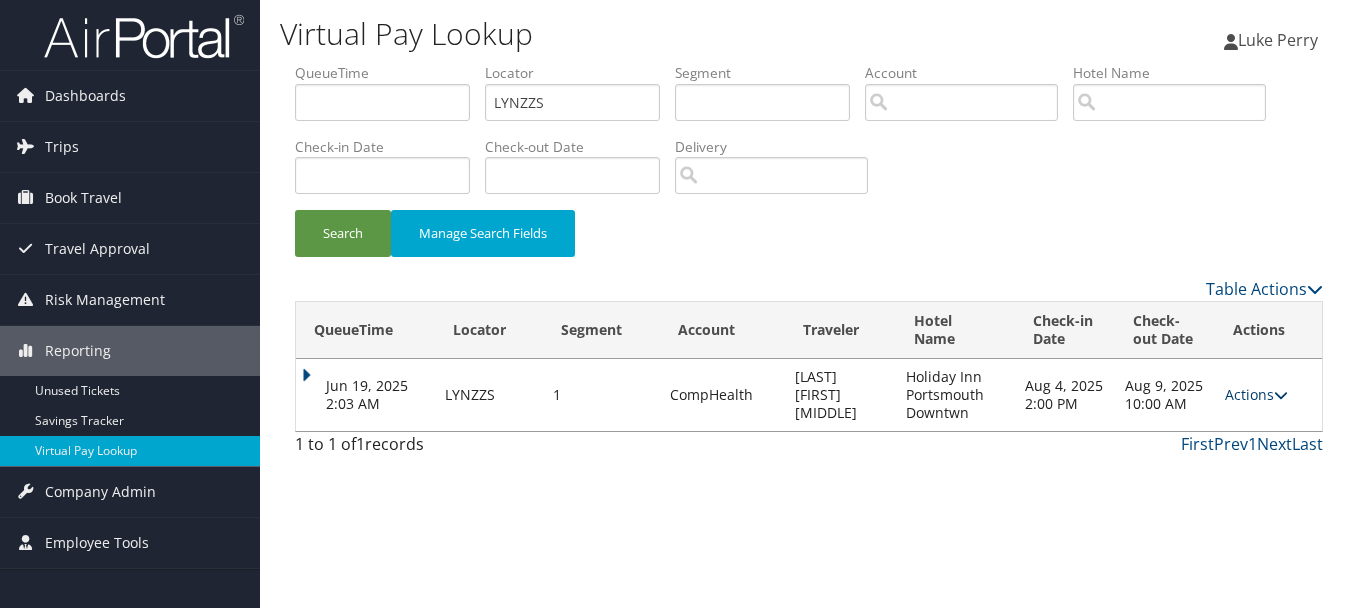 click on "Actions   Resend  Logs  View Itinerary" at bounding box center (1268, 395) 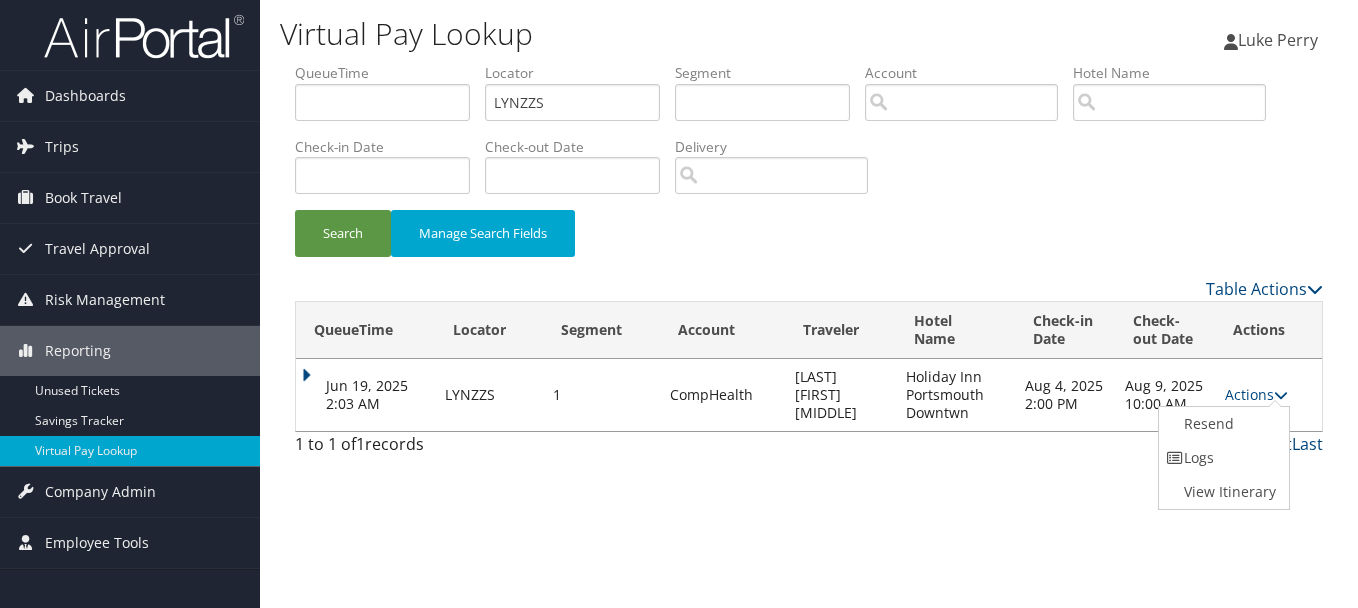 drag, startPoint x: 1253, startPoint y: 385, endPoint x: 1169, endPoint y: 457, distance: 110.63454 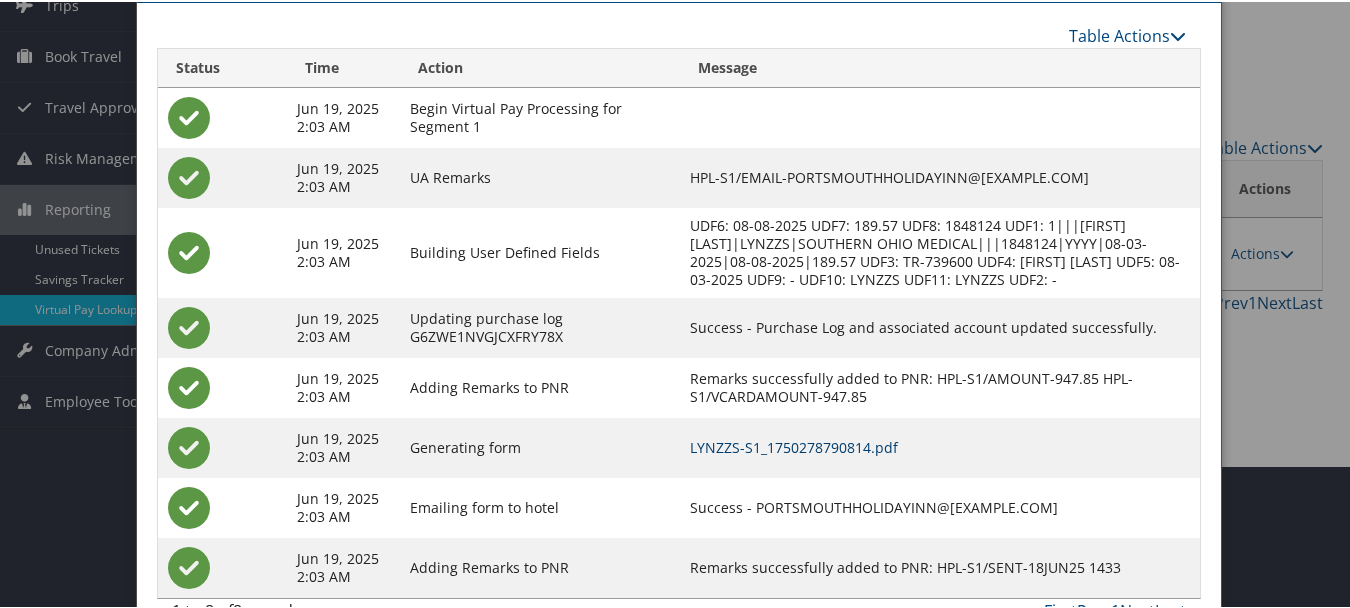 scroll, scrollTop: 187, scrollLeft: 0, axis: vertical 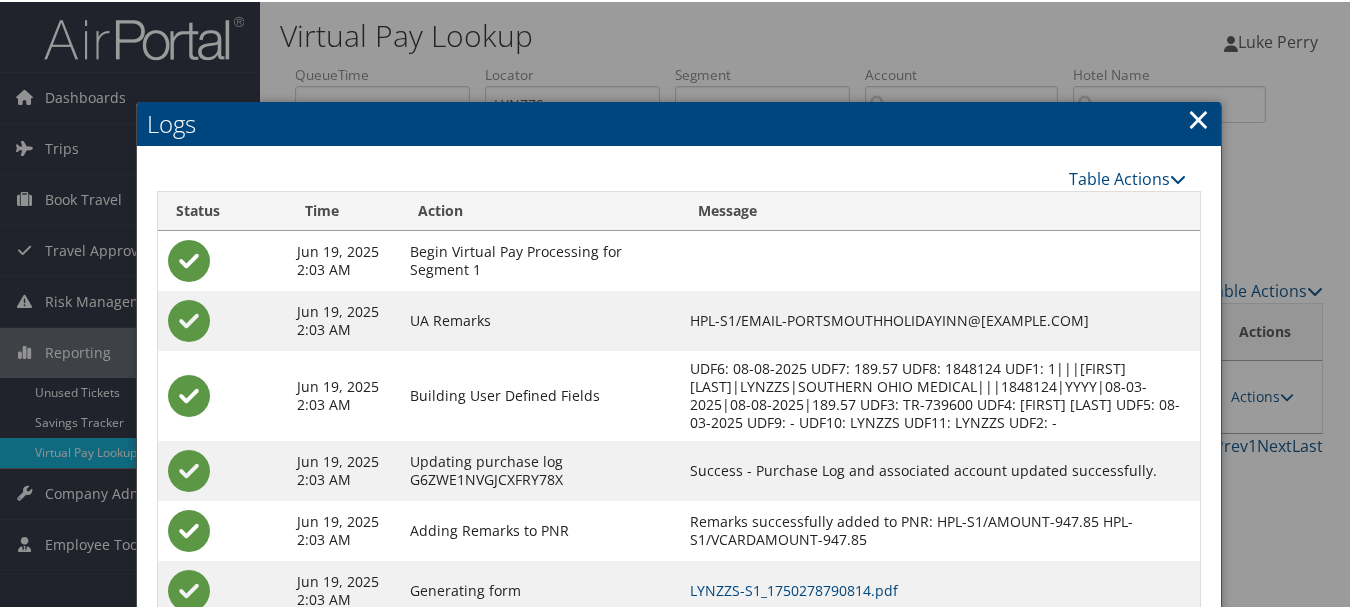 click on "×" at bounding box center (1198, 117) 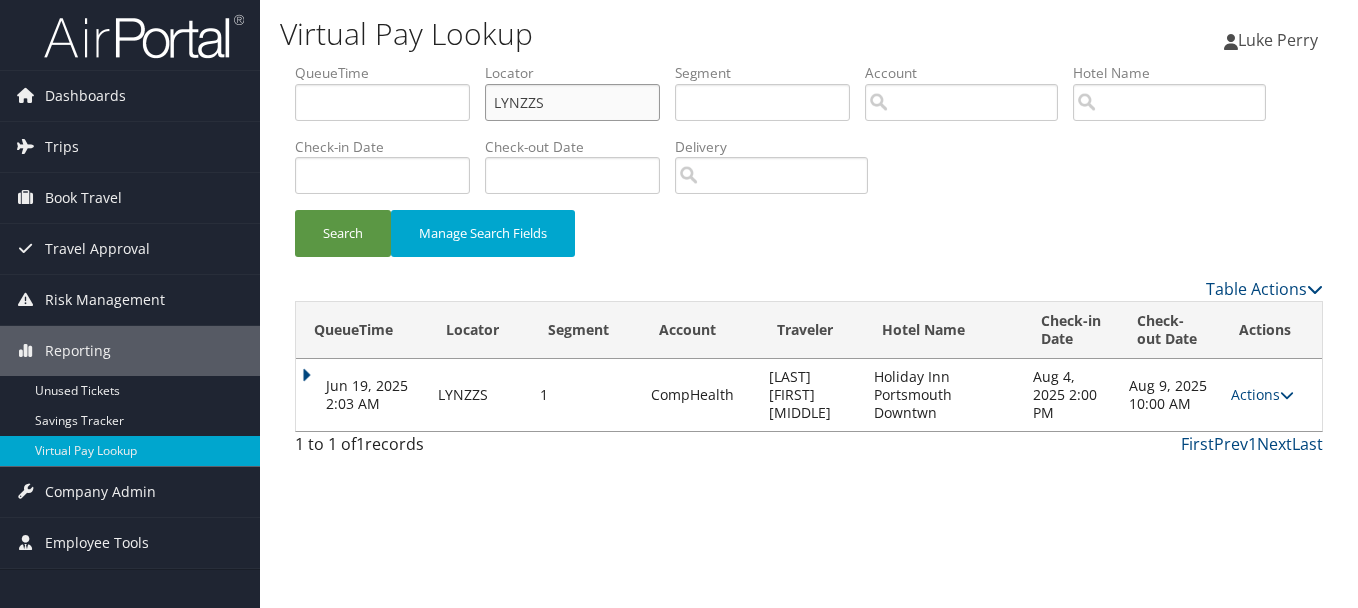 drag, startPoint x: 643, startPoint y: 109, endPoint x: 324, endPoint y: 109, distance: 319 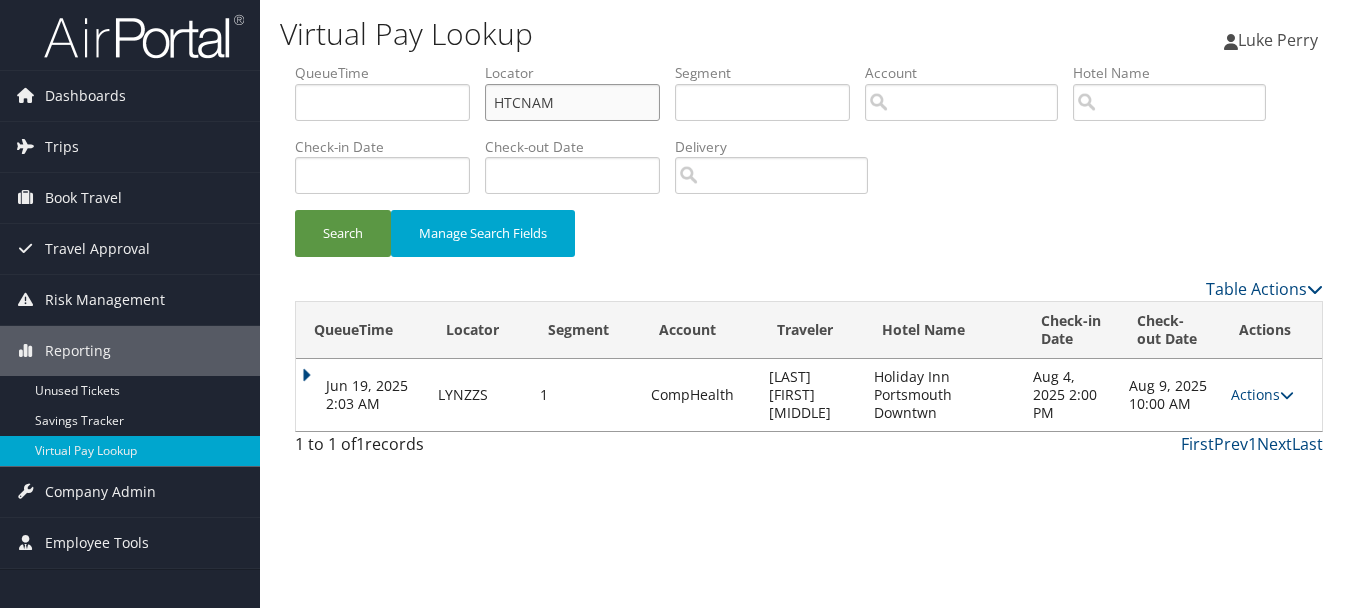 click on "Search" at bounding box center [343, 233] 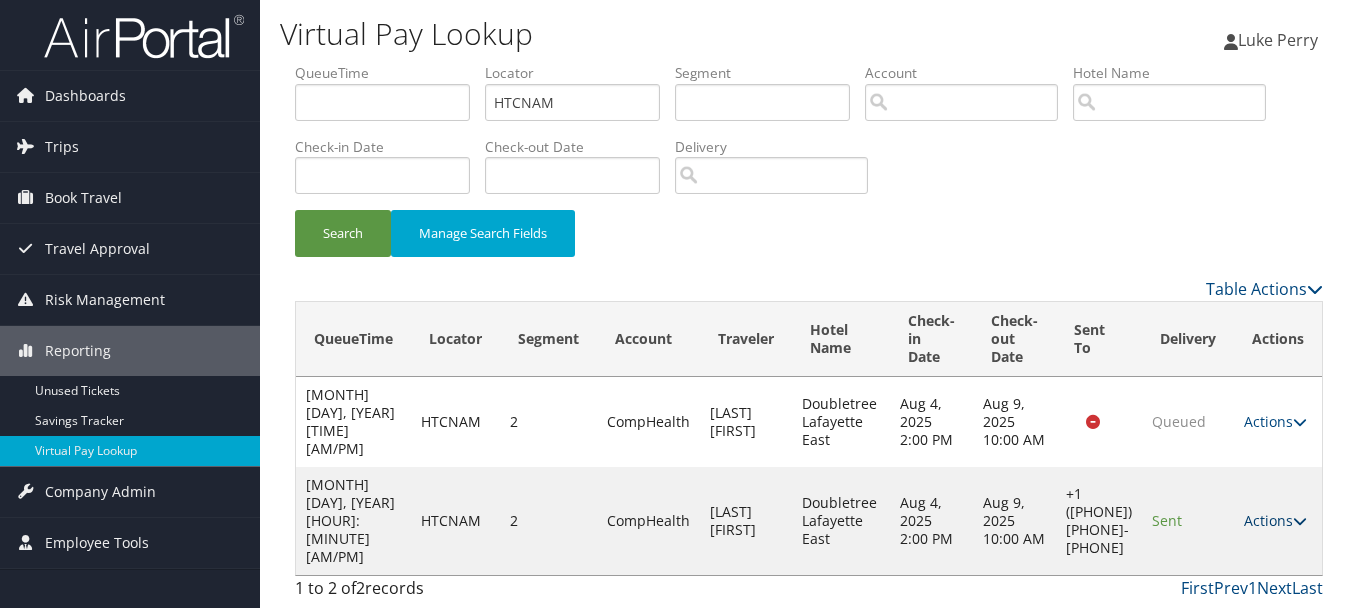 click on "Actions" at bounding box center (1275, 520) 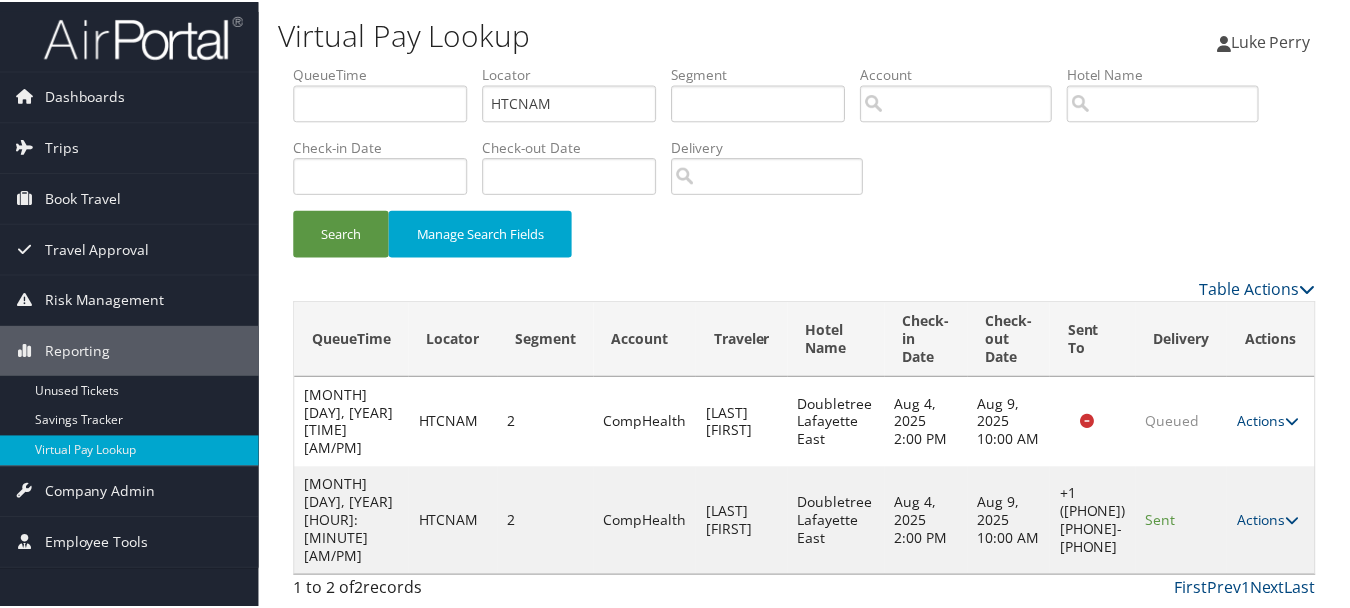 scroll, scrollTop: 35, scrollLeft: 0, axis: vertical 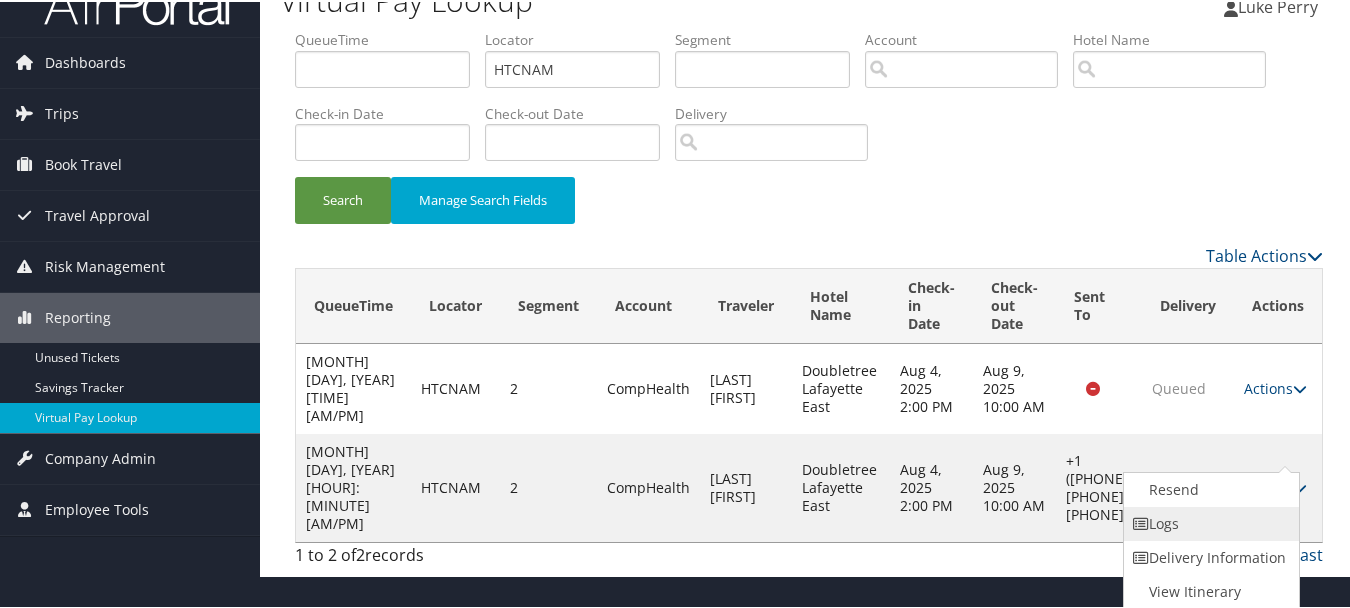 click on "Logs" at bounding box center [1209, 522] 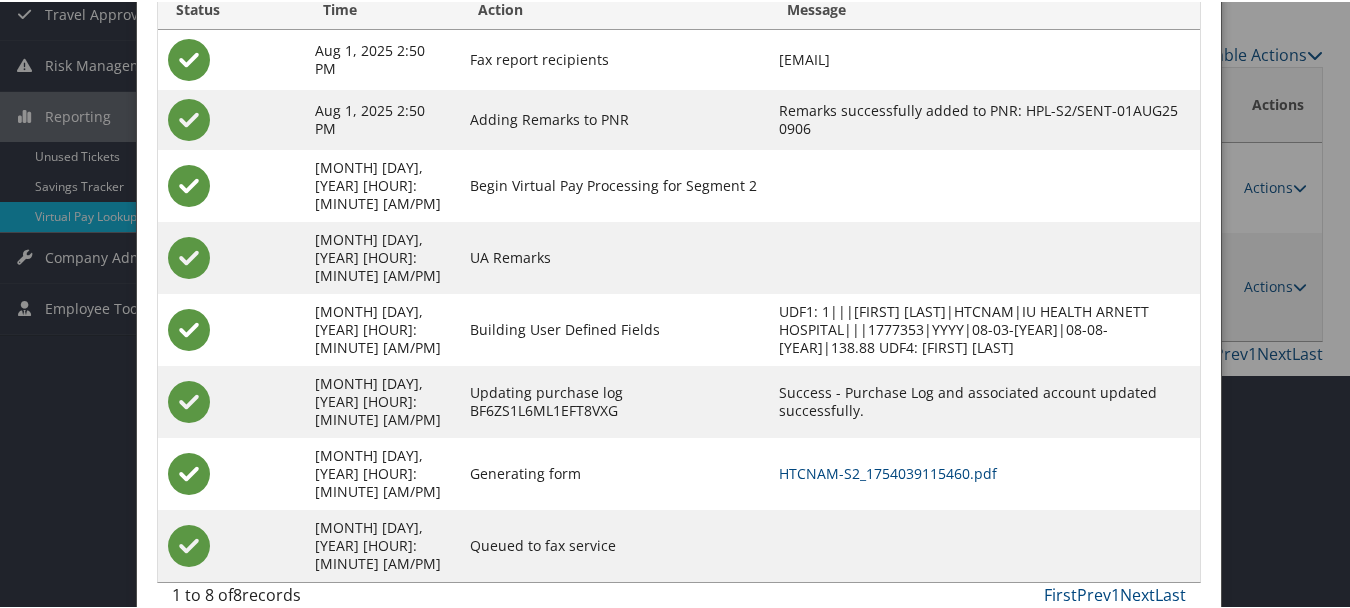 scroll, scrollTop: 240, scrollLeft: 0, axis: vertical 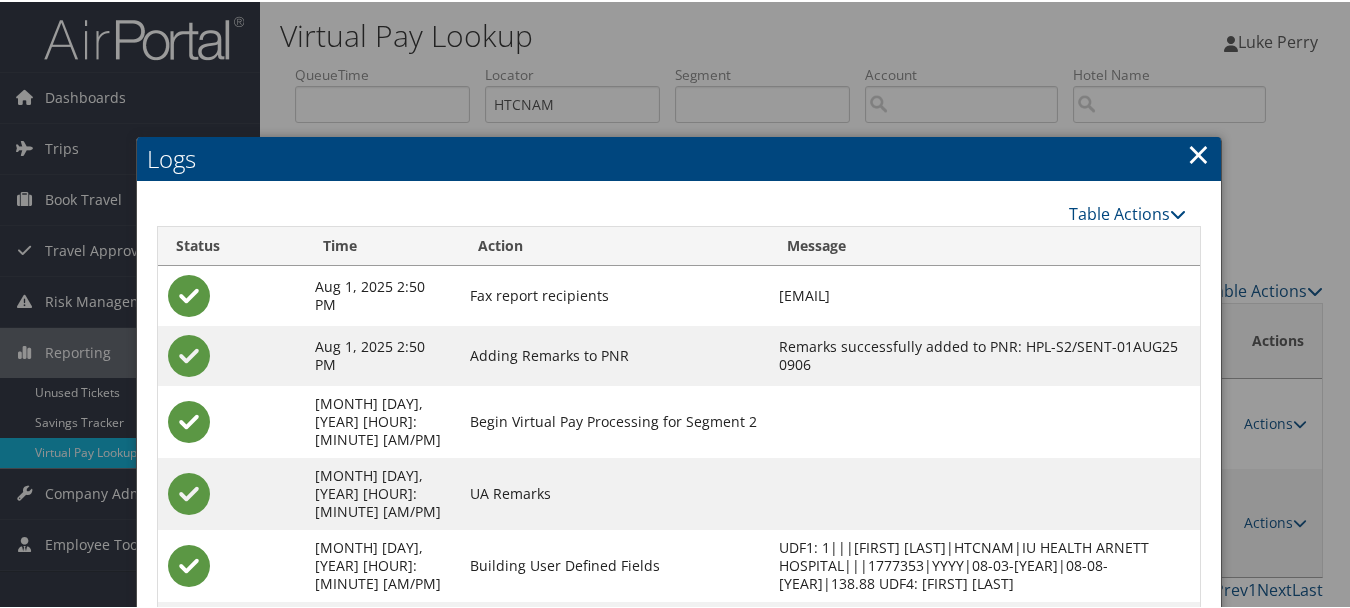 click on "×" at bounding box center [1198, 152] 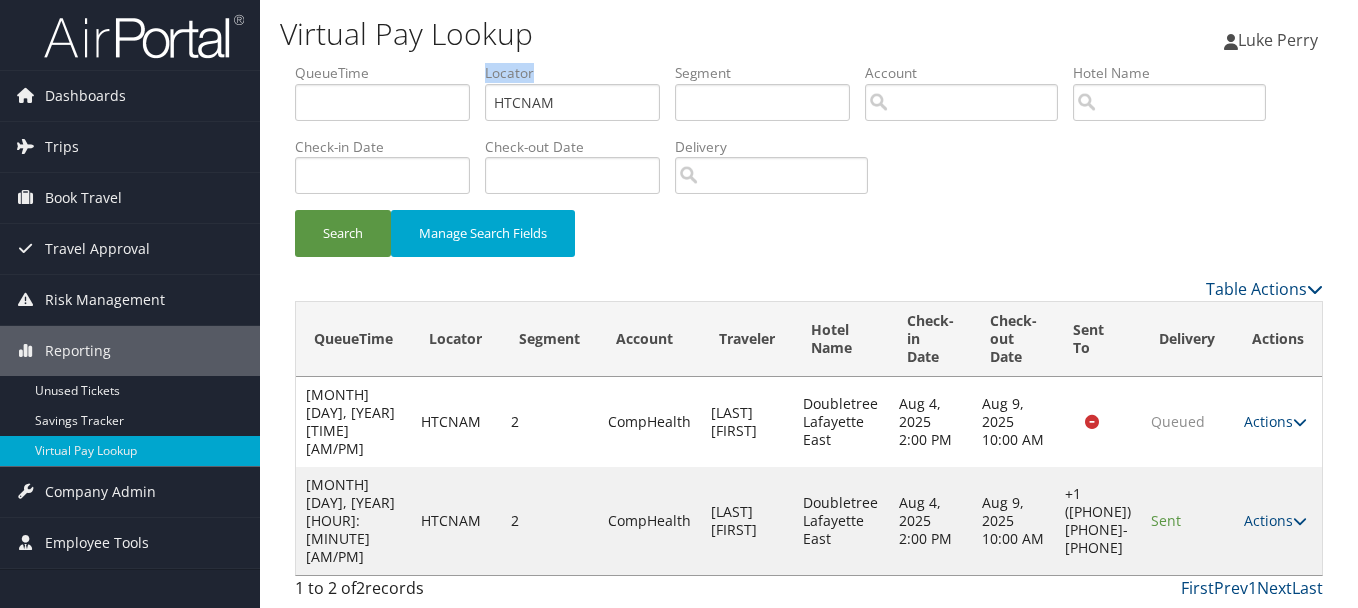 drag, startPoint x: 588, startPoint y: 78, endPoint x: 545, endPoint y: 103, distance: 49.73932 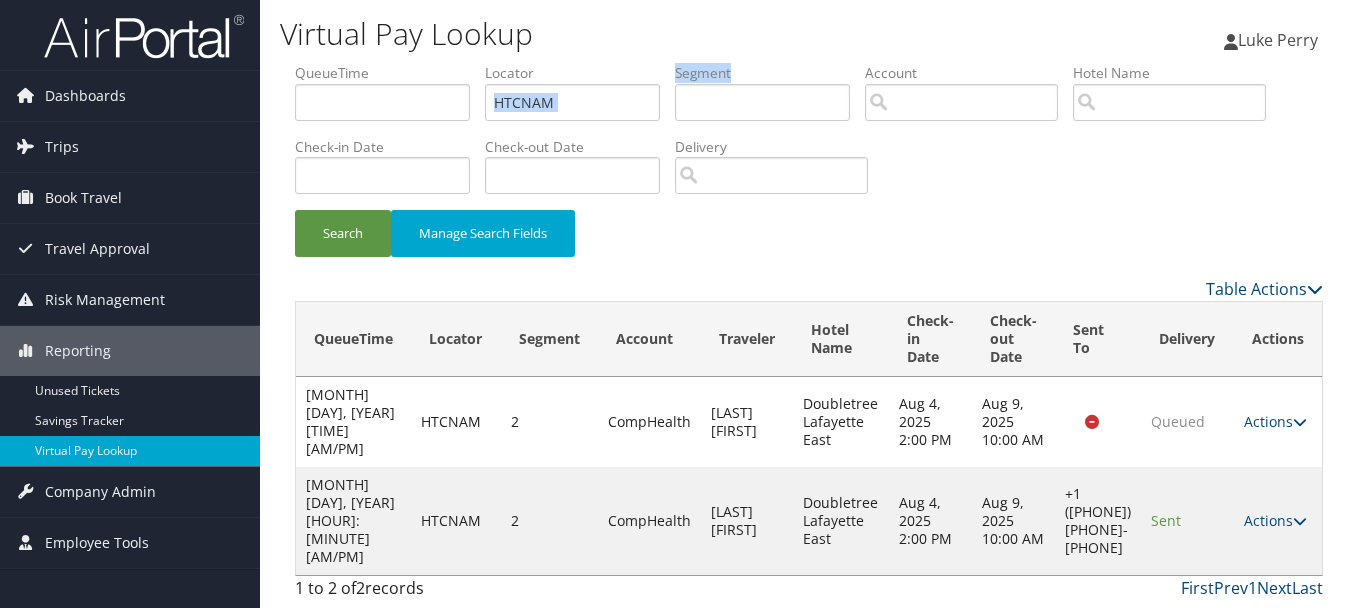 click on "QueueTime Locator HTCNAM Segment Account Traveler Hotel Name Check-in Date Check-out Date Delivery" at bounding box center [809, 63] 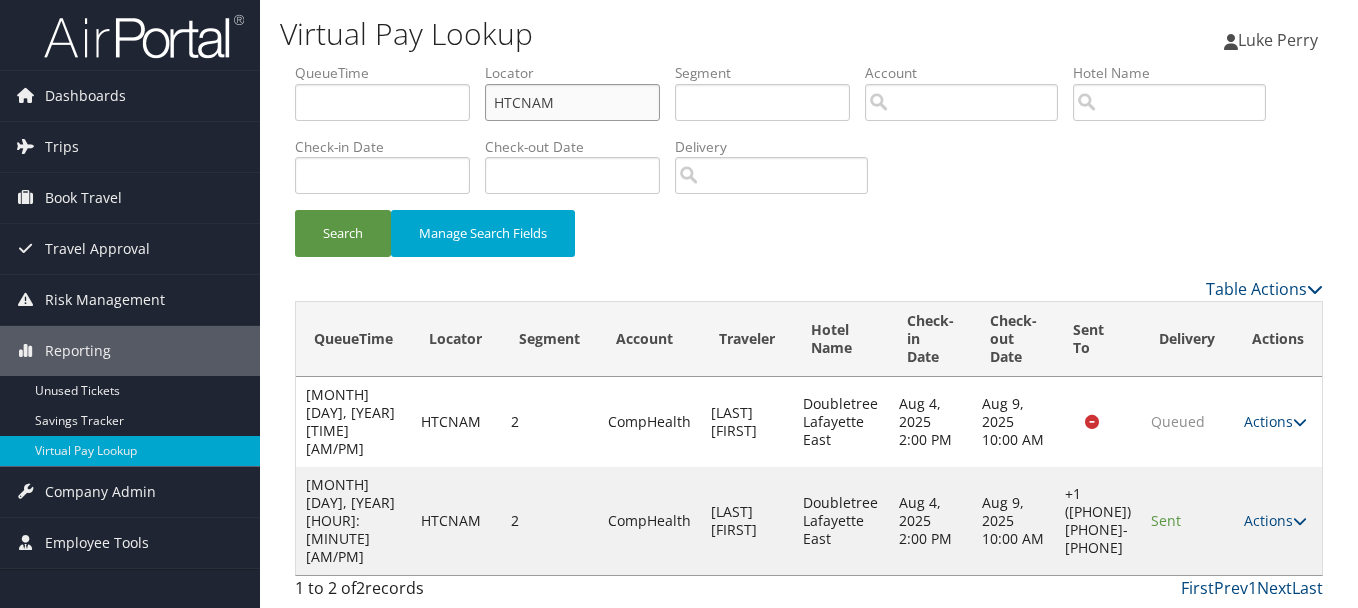 drag, startPoint x: 679, startPoint y: 132, endPoint x: 589, endPoint y: 100, distance: 95.51963 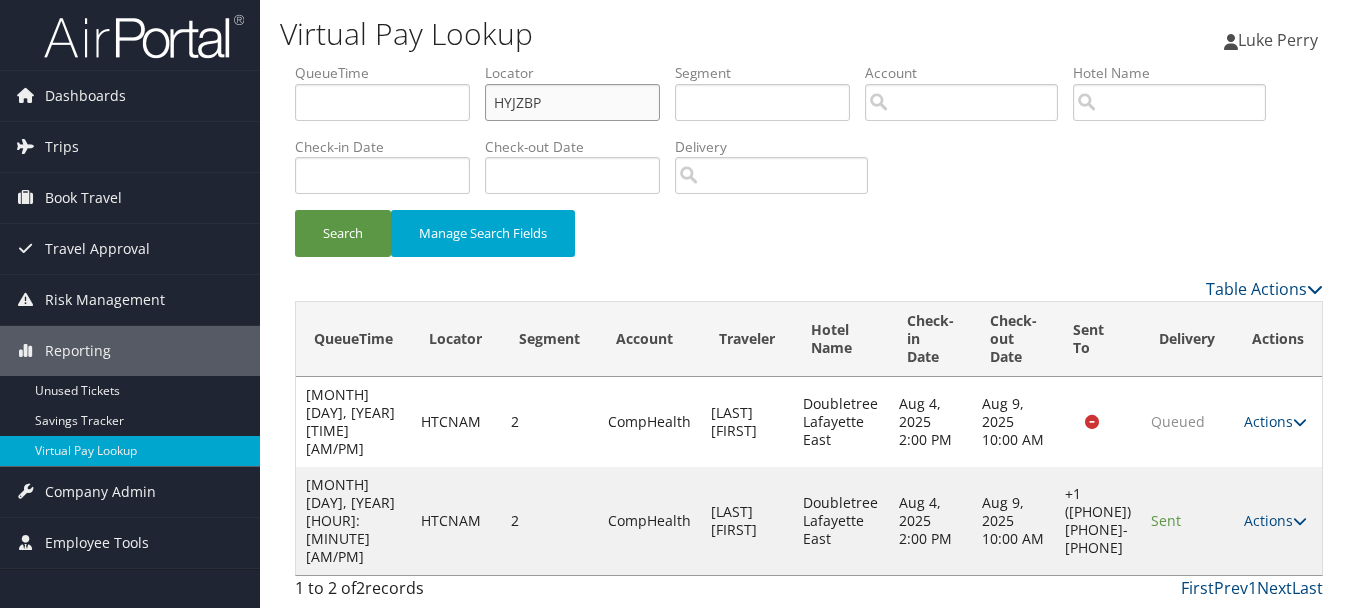 click on "Search" at bounding box center (343, 233) 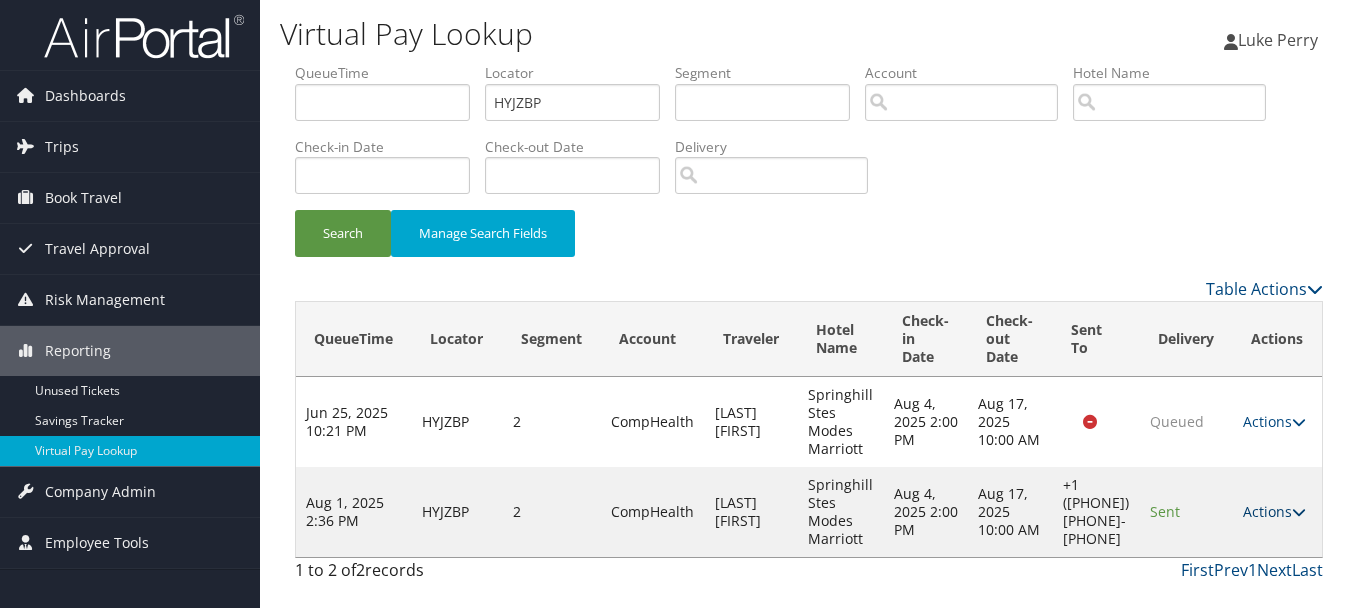 click on "Actions" at bounding box center [1274, 511] 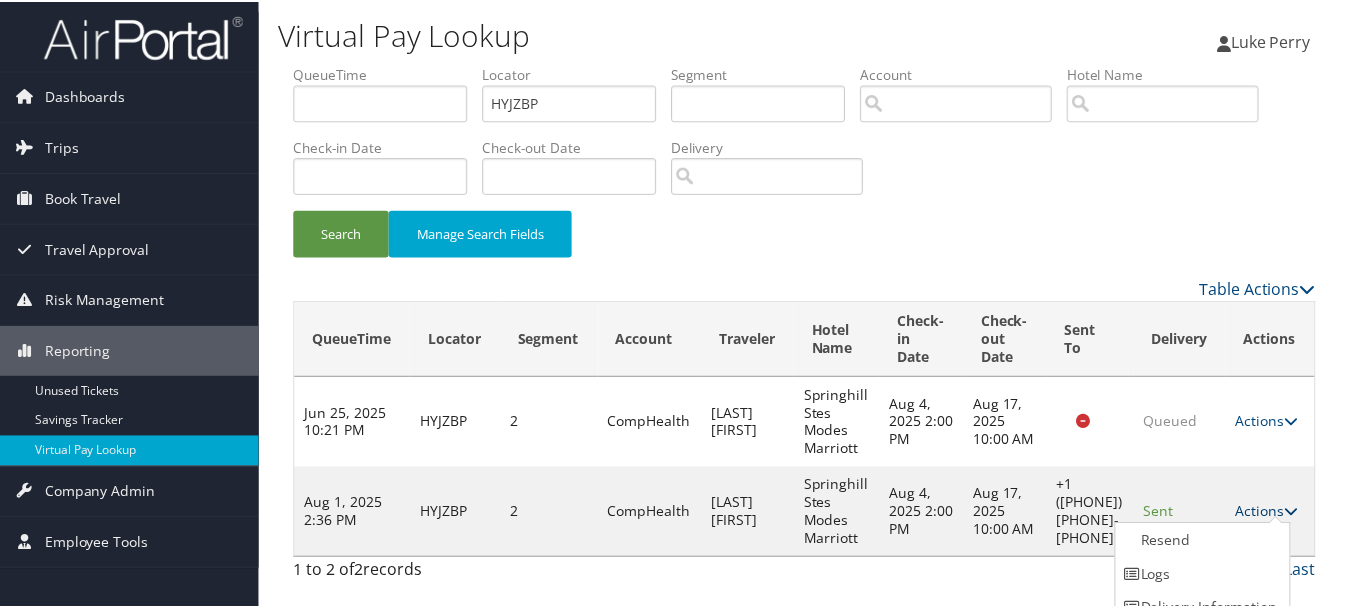 scroll, scrollTop: 53, scrollLeft: 0, axis: vertical 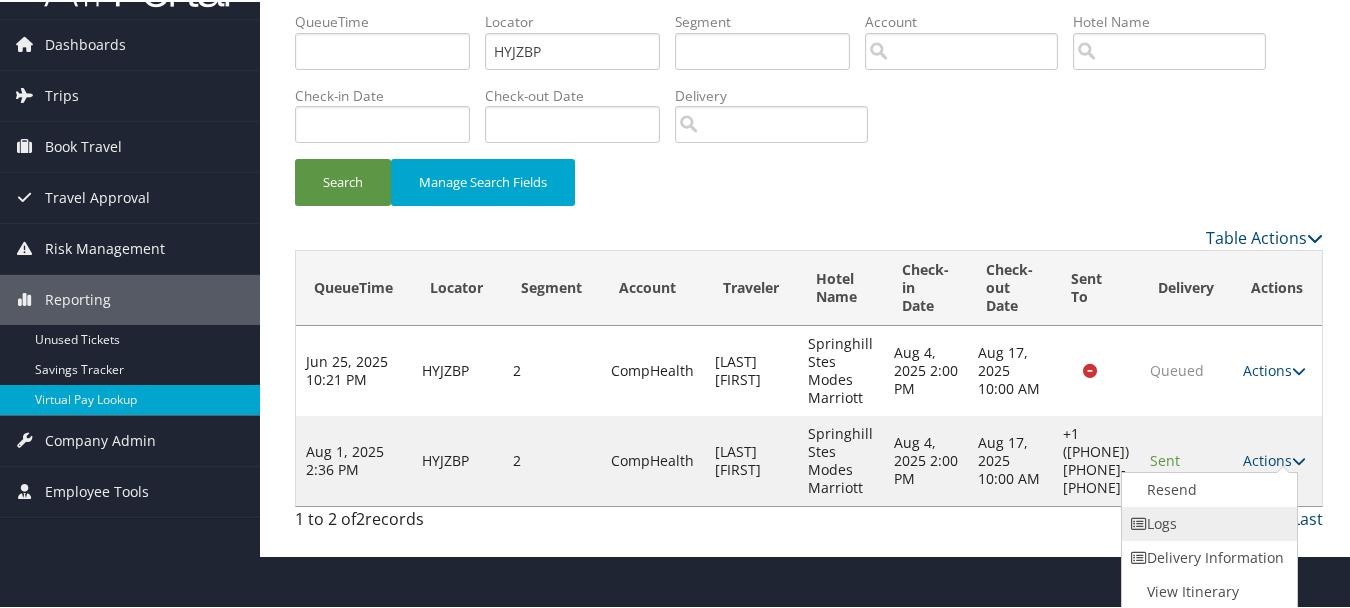 click on "Logs" at bounding box center [1207, 522] 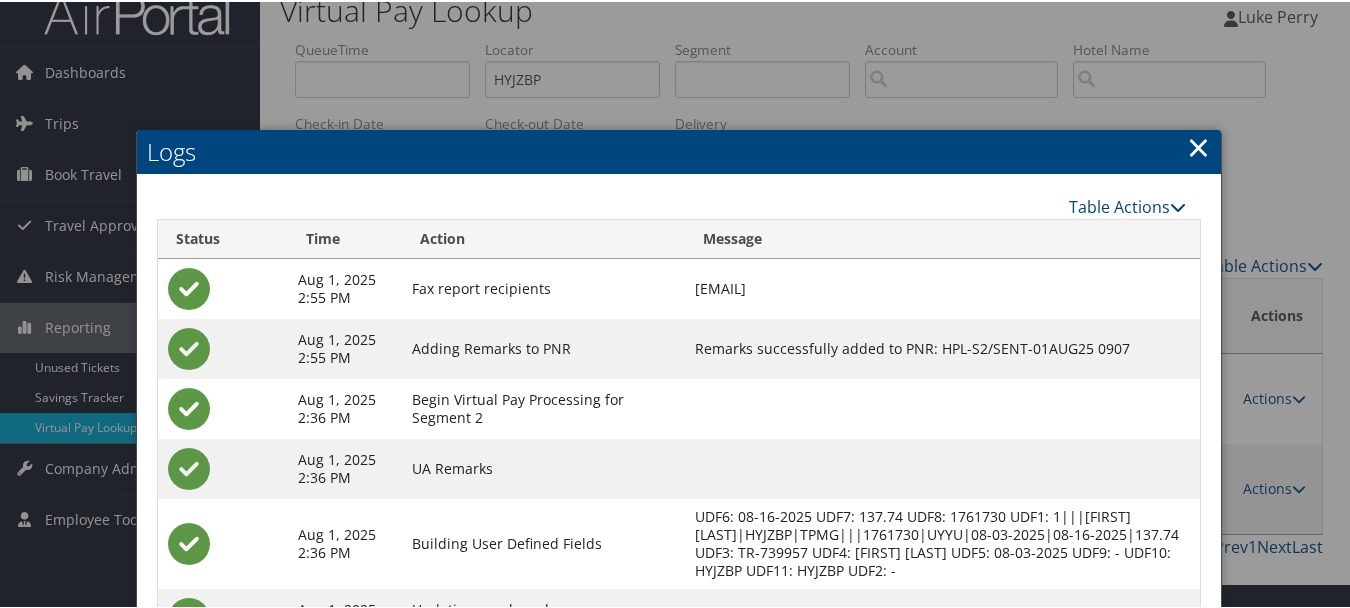 scroll, scrollTop: 240, scrollLeft: 0, axis: vertical 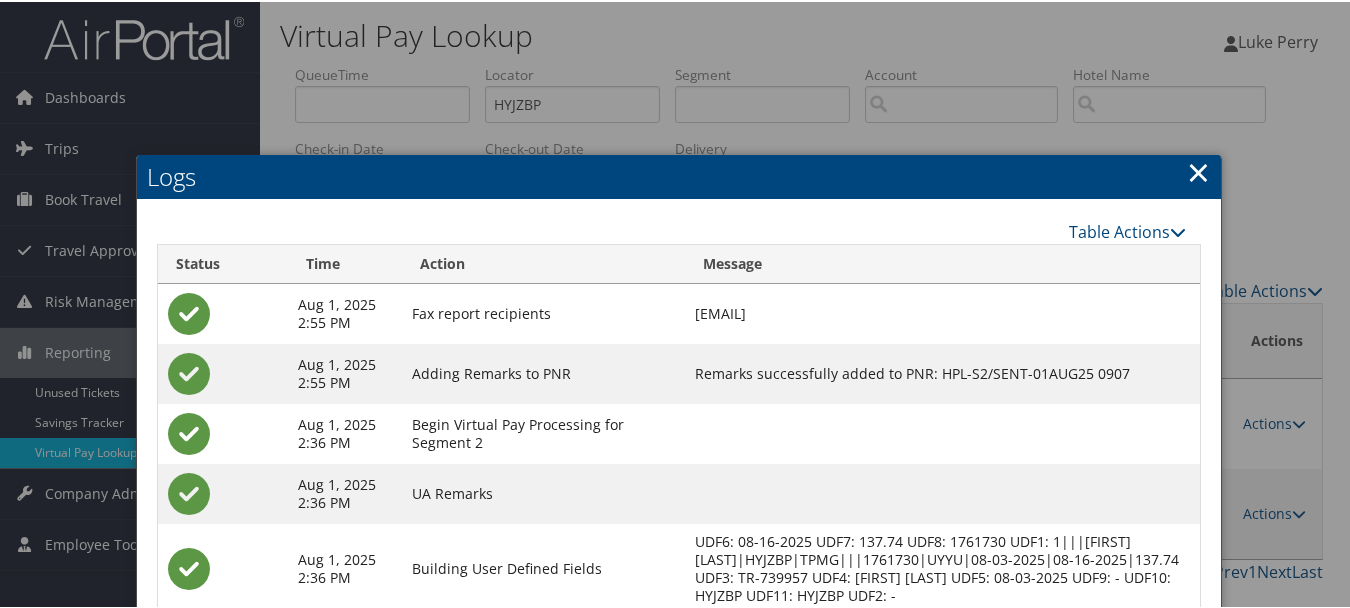 click on "×" at bounding box center (1198, 170) 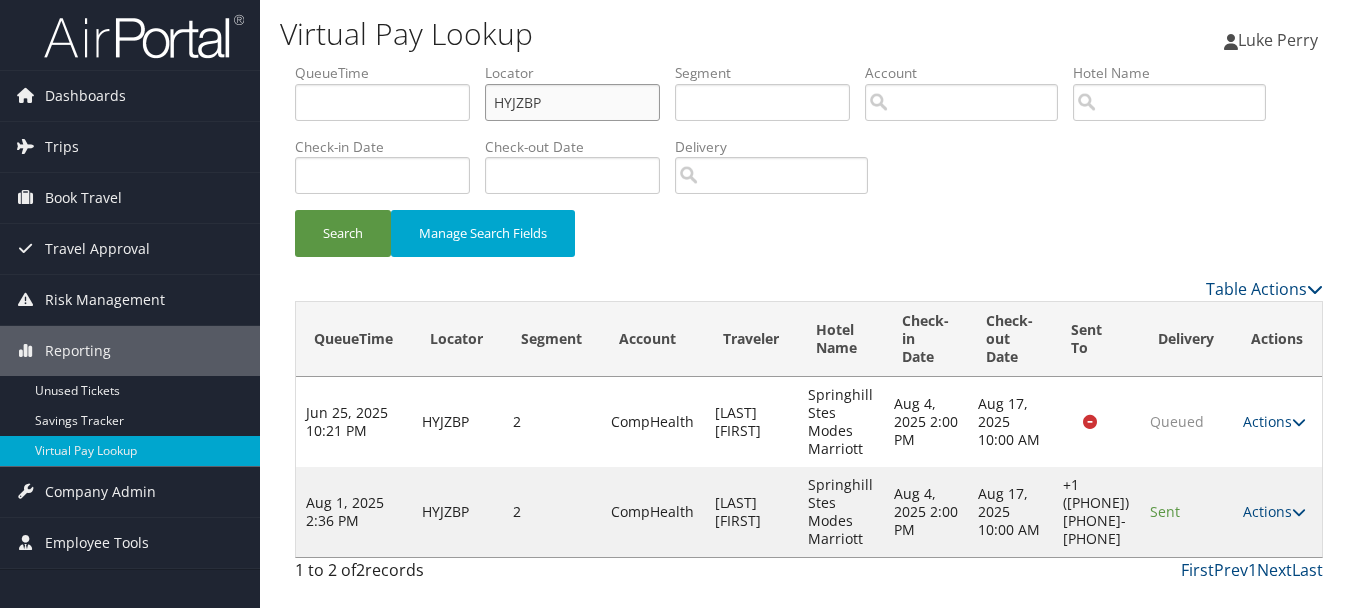 drag, startPoint x: 603, startPoint y: 95, endPoint x: 364, endPoint y: 92, distance: 239.01883 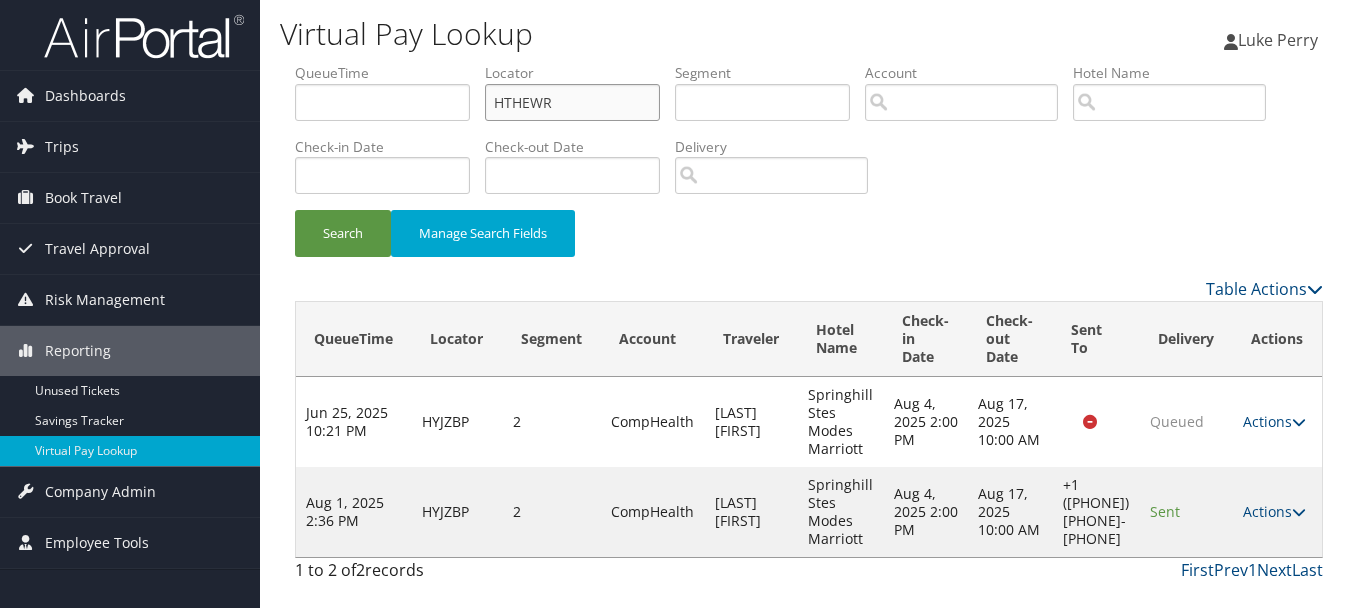 click on "Search" at bounding box center (343, 233) 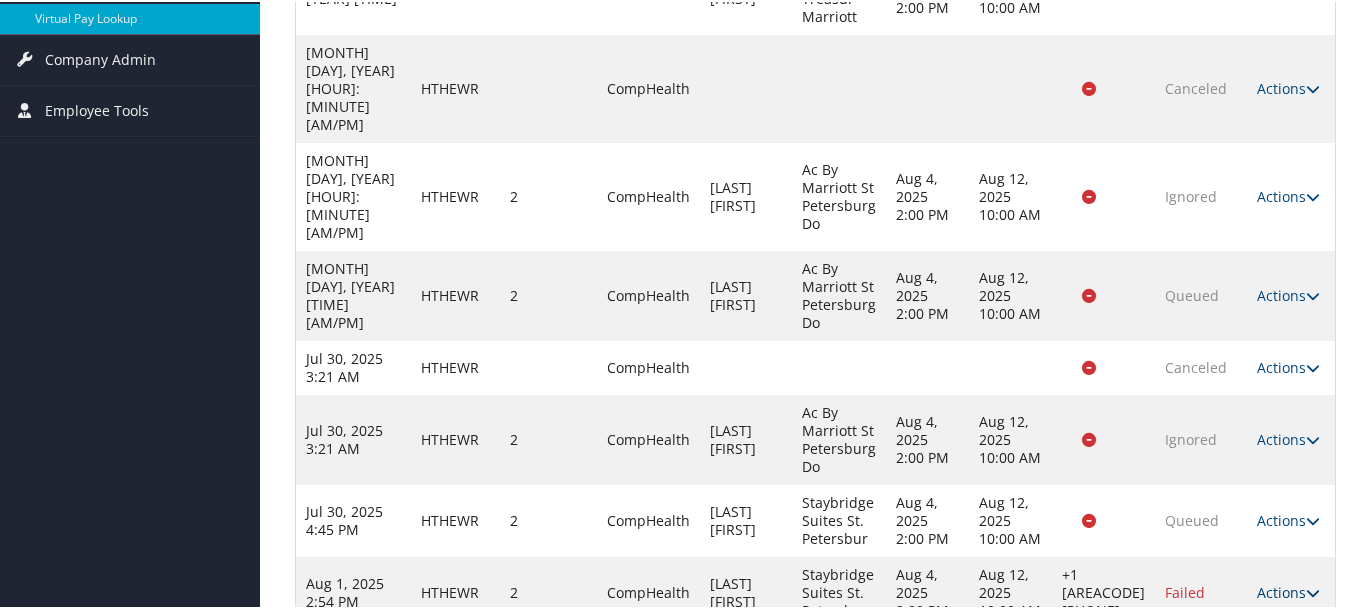 click on "Actions" at bounding box center (1288, 590) 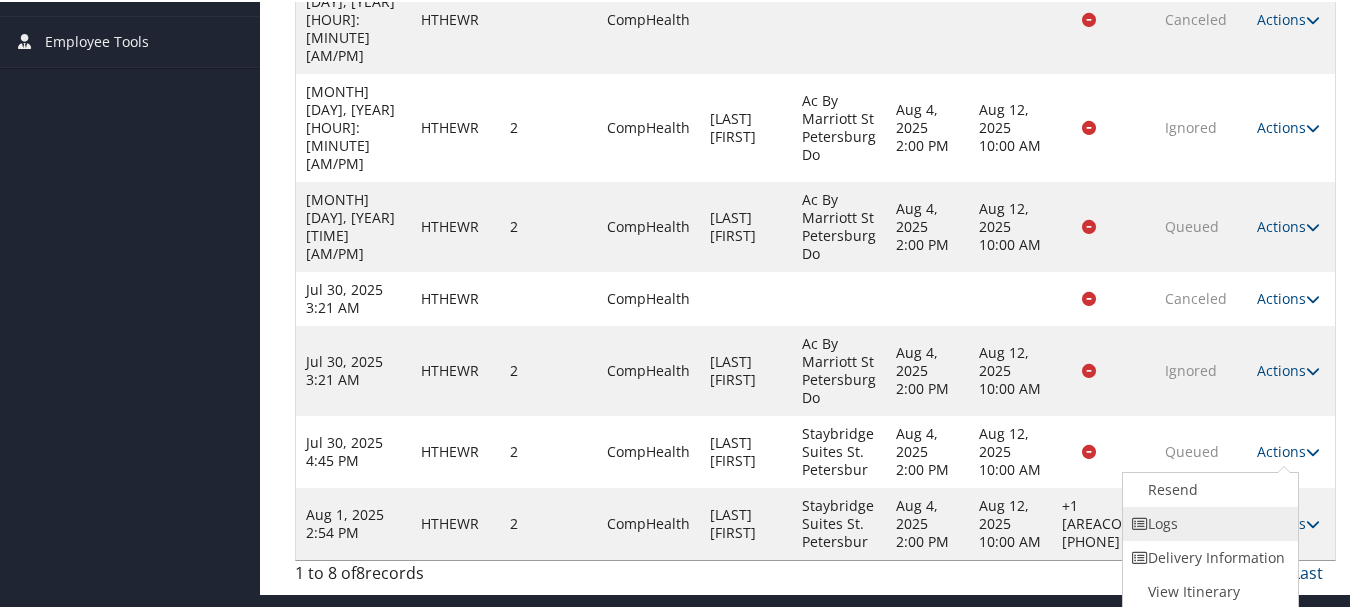 click on "Logs" at bounding box center (1208, 522) 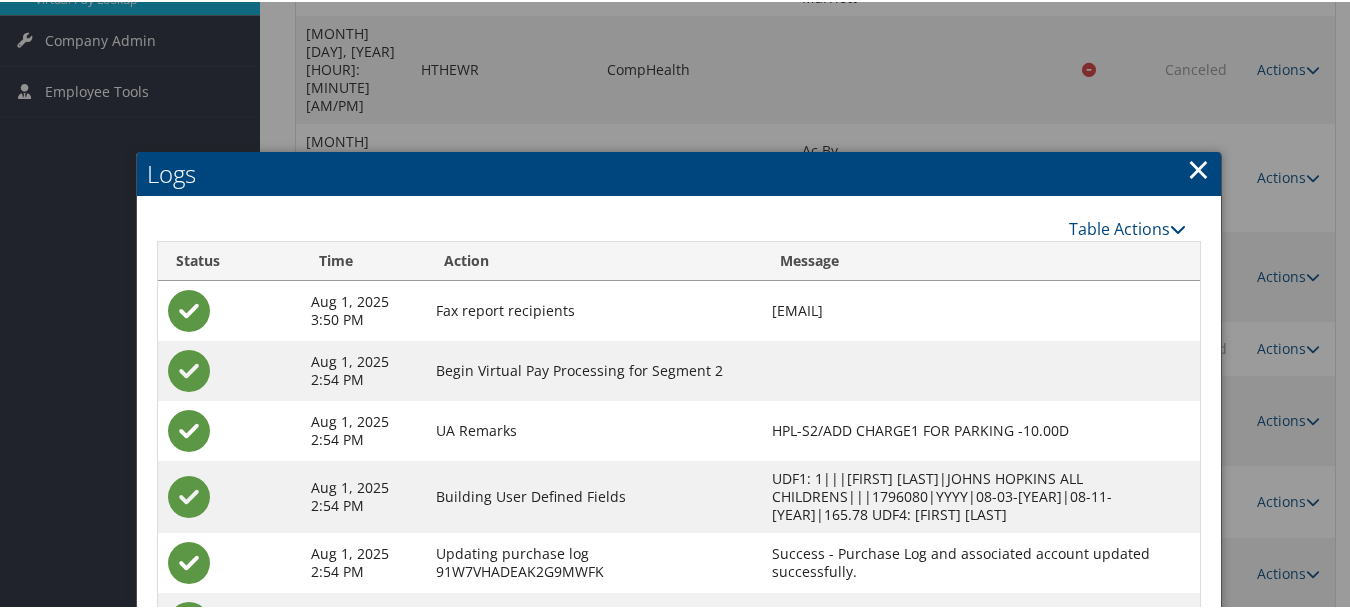 scroll, scrollTop: 648, scrollLeft: 0, axis: vertical 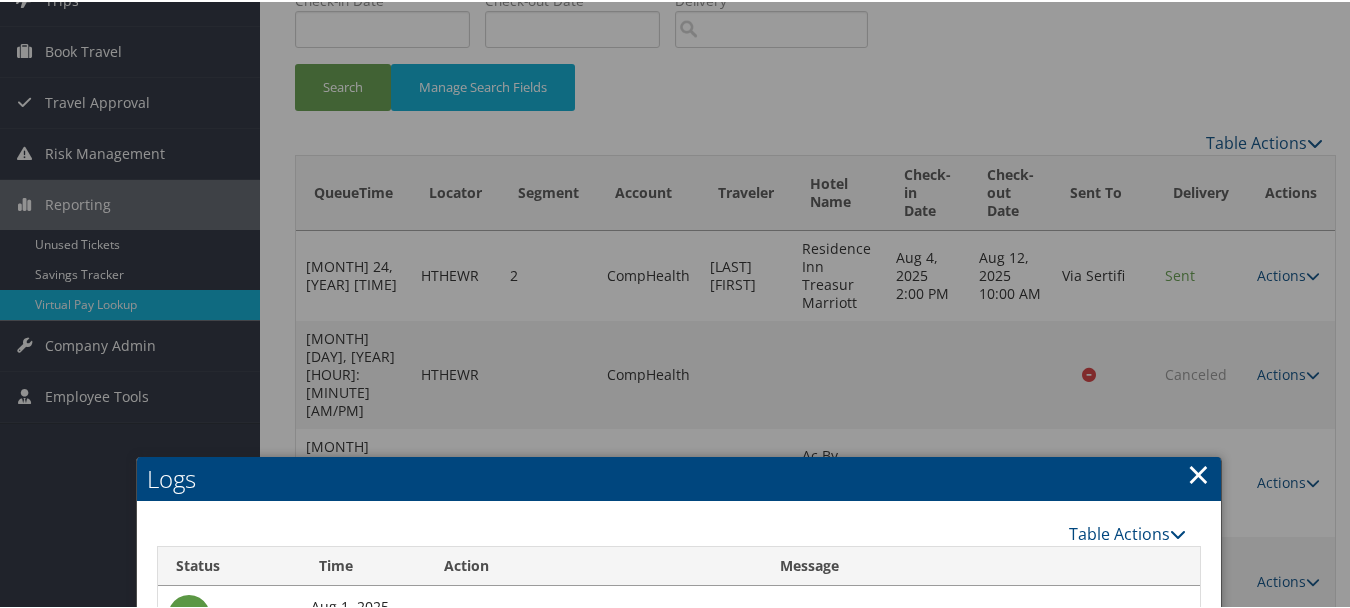 click on "×" at bounding box center [1198, 472] 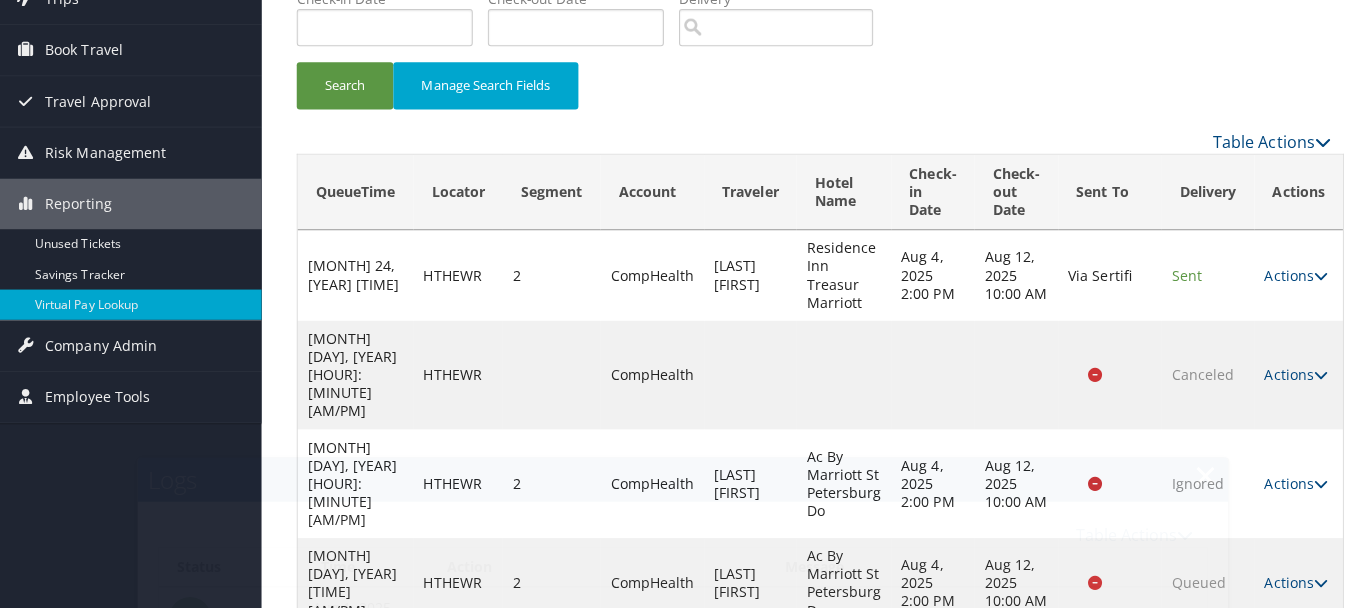 scroll, scrollTop: 0, scrollLeft: 0, axis: both 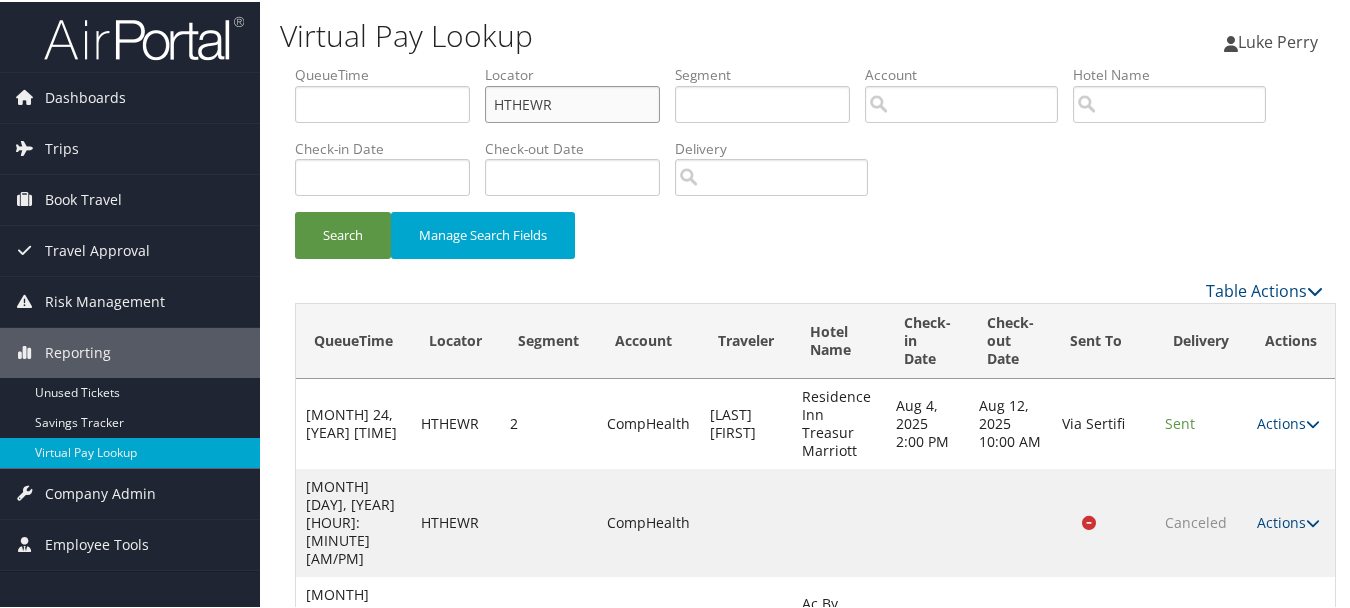 click on "HTHEWR" at bounding box center [572, 102] 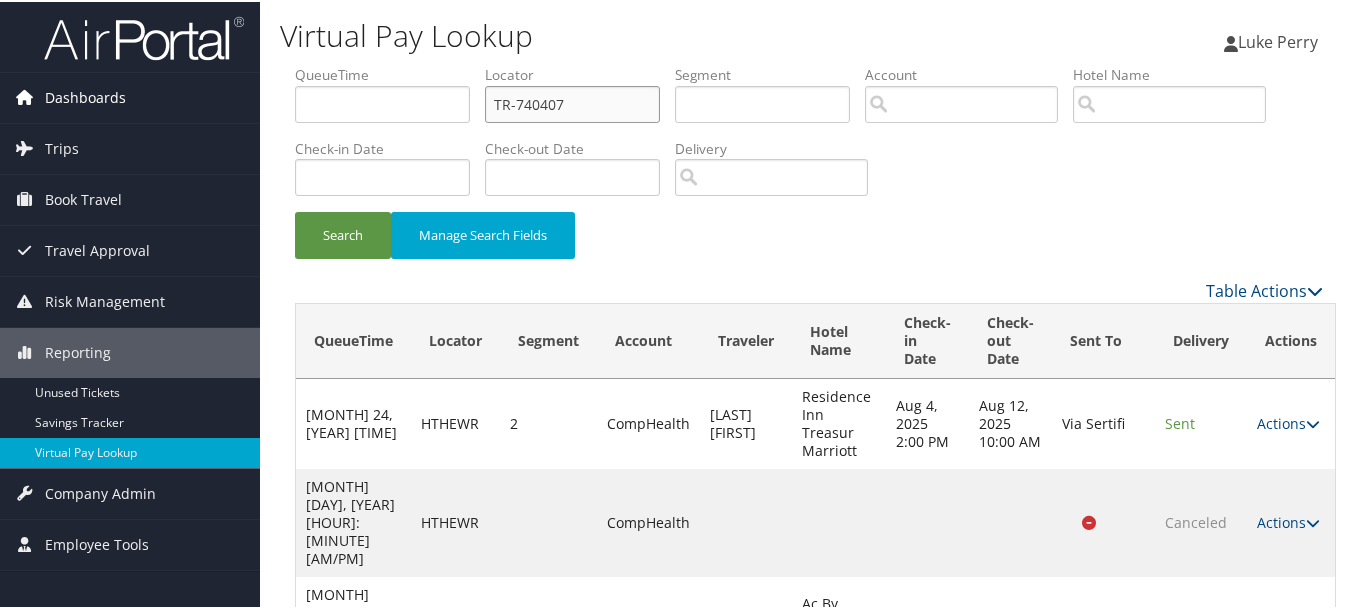 drag, startPoint x: 615, startPoint y: 97, endPoint x: 220, endPoint y: 80, distance: 395.36566 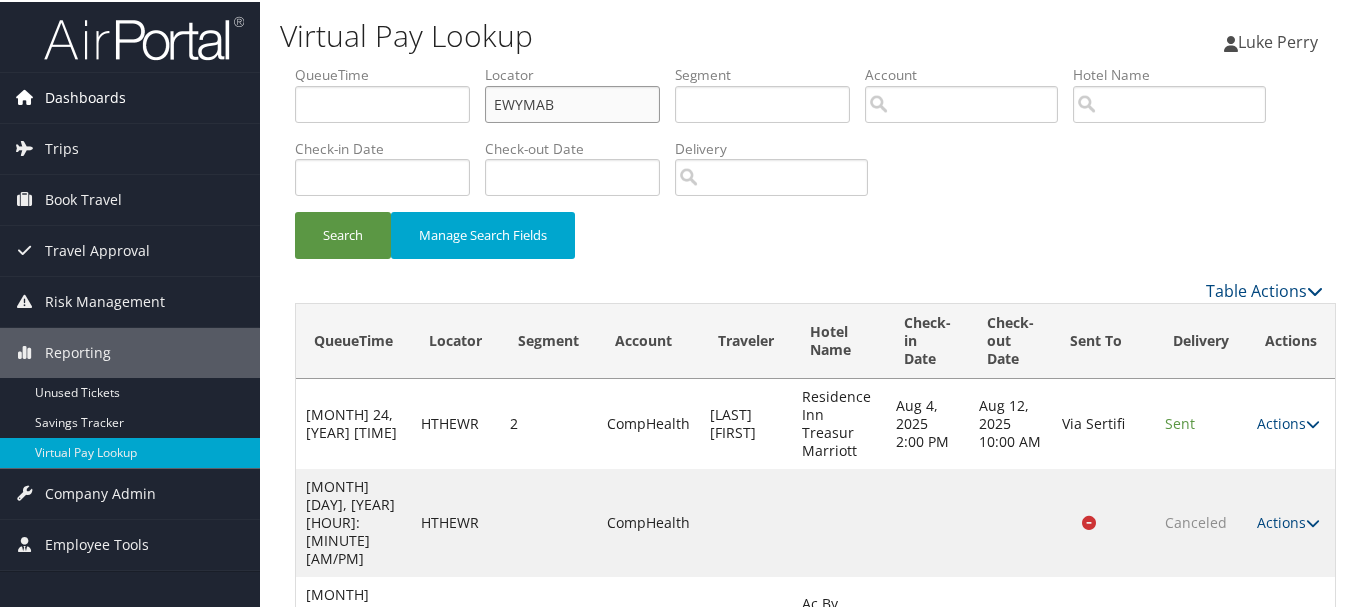 click on "Search" at bounding box center [343, 233] 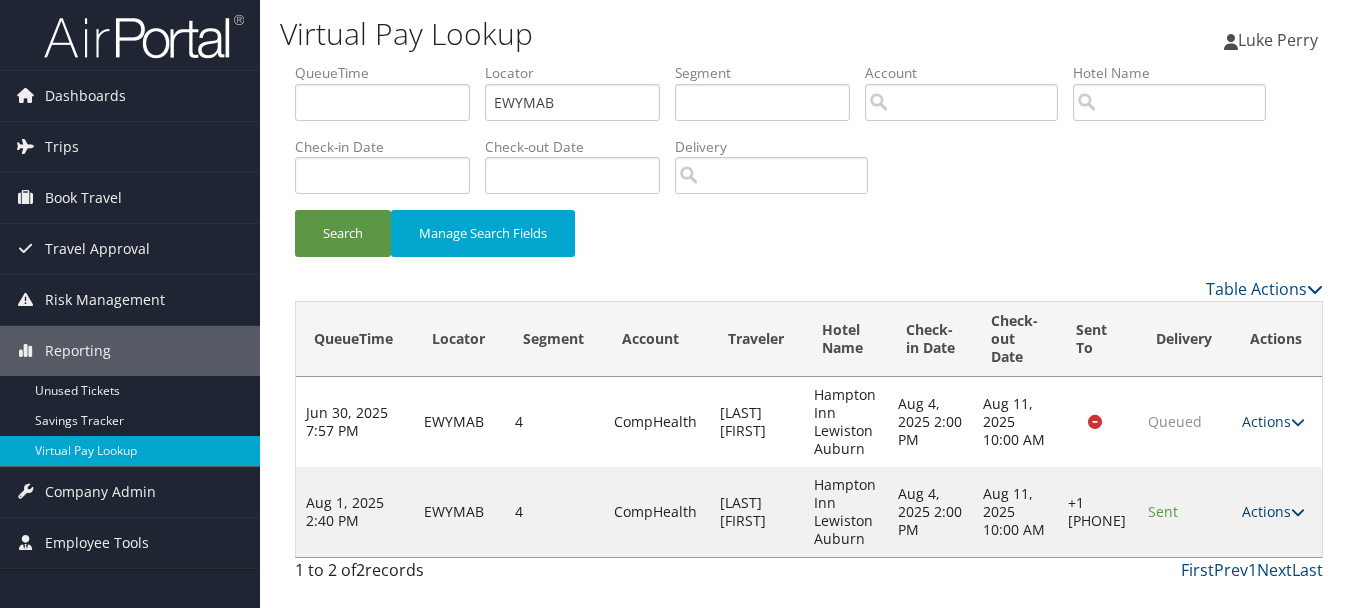click on "Actions" at bounding box center [1273, 511] 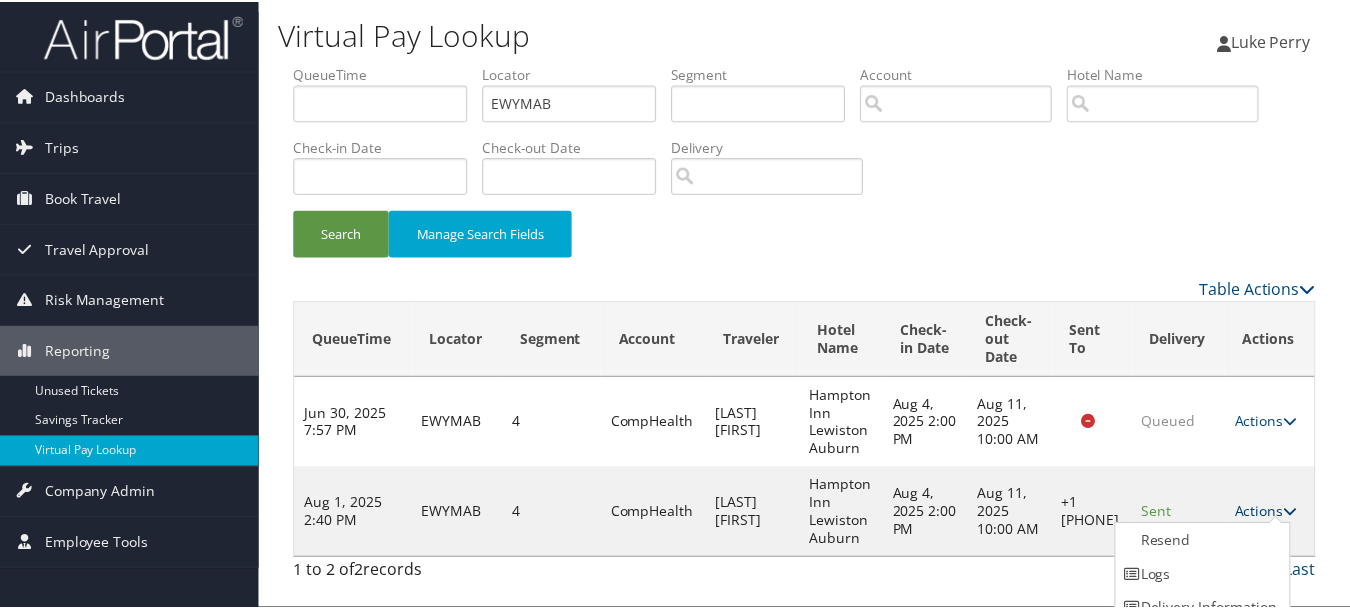 scroll, scrollTop: 53, scrollLeft: 0, axis: vertical 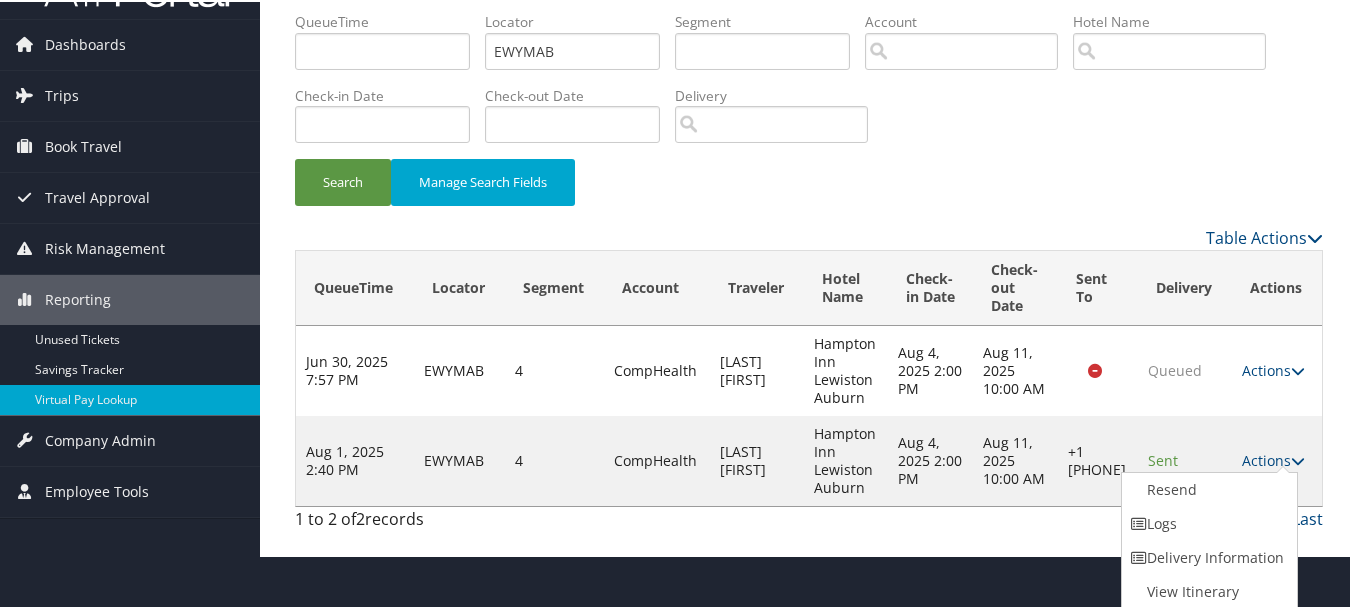 drag, startPoint x: 1225, startPoint y: 530, endPoint x: 1141, endPoint y: 559, distance: 88.86507 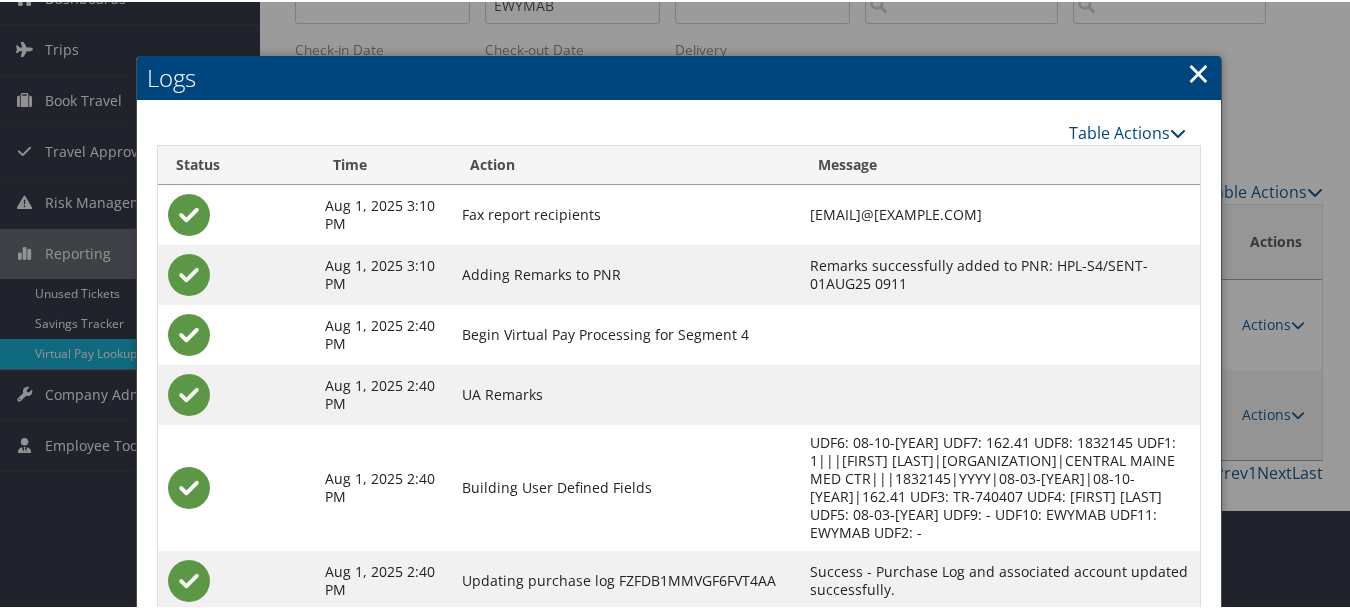 scroll, scrollTop: 258, scrollLeft: 0, axis: vertical 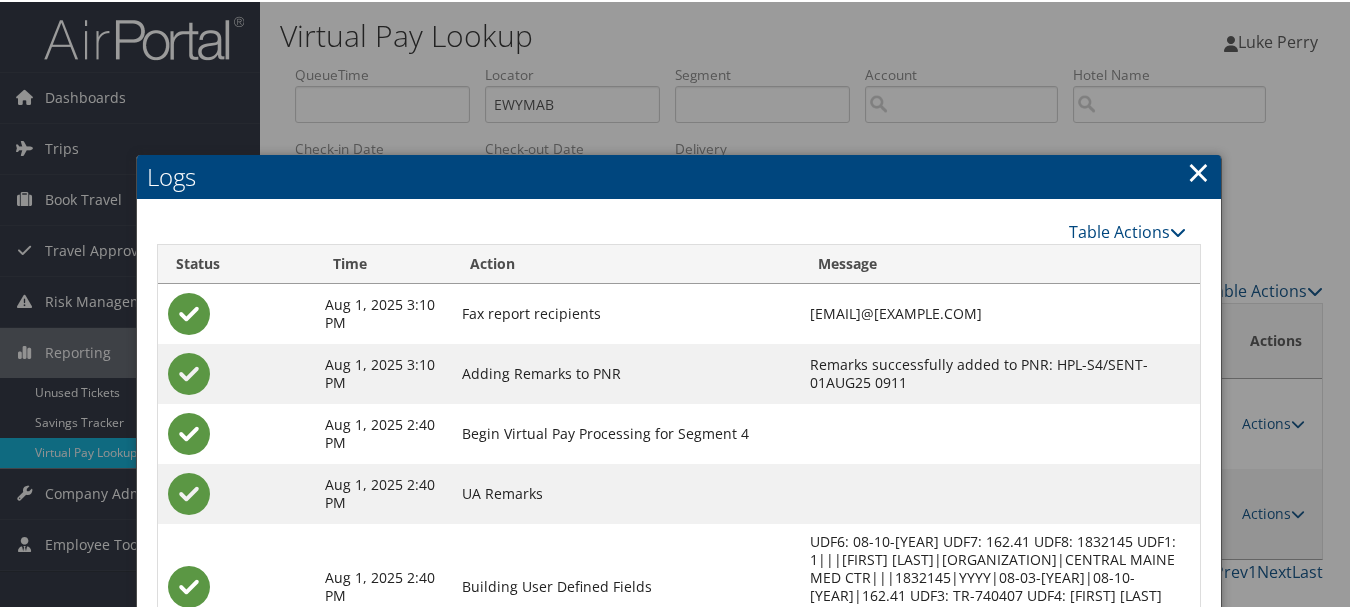 click on "×" at bounding box center [1198, 170] 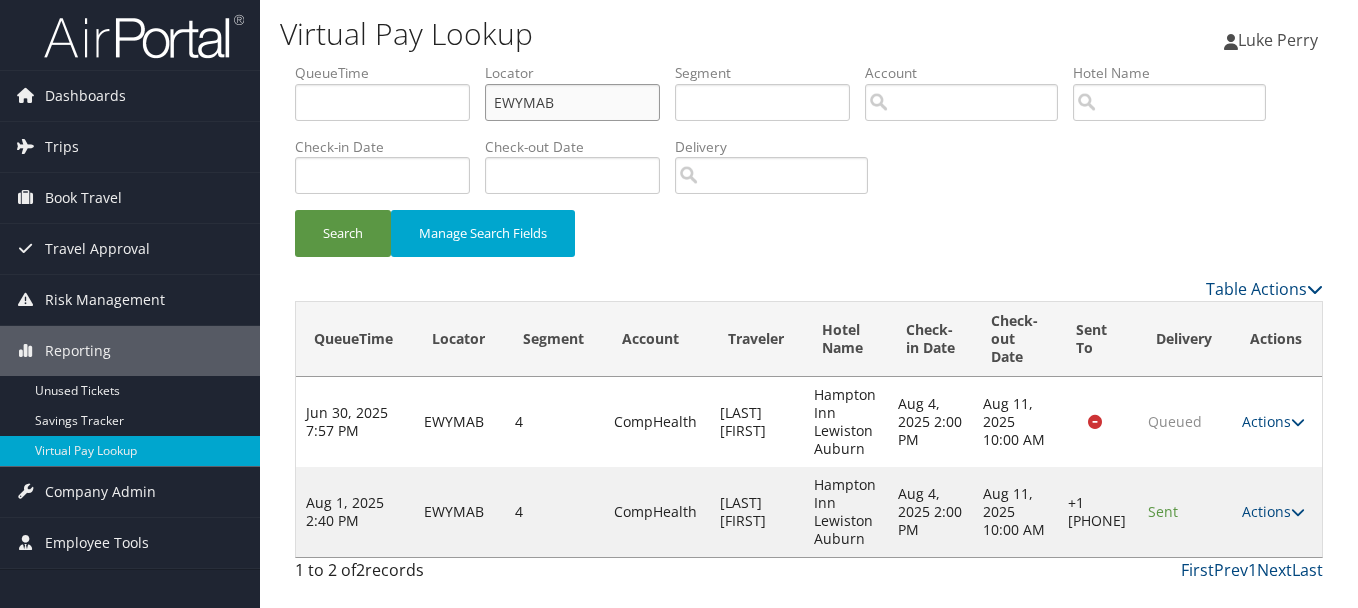 drag, startPoint x: 590, startPoint y: 101, endPoint x: 311, endPoint y: 101, distance: 279 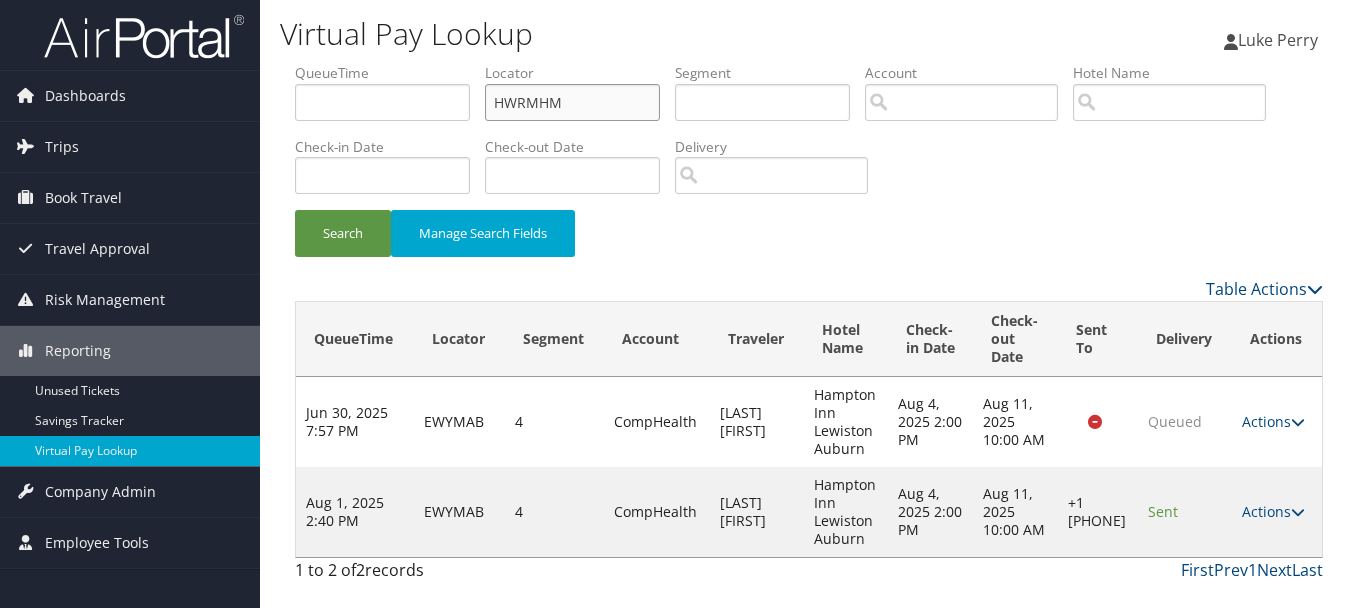 click on "Search" at bounding box center [343, 233] 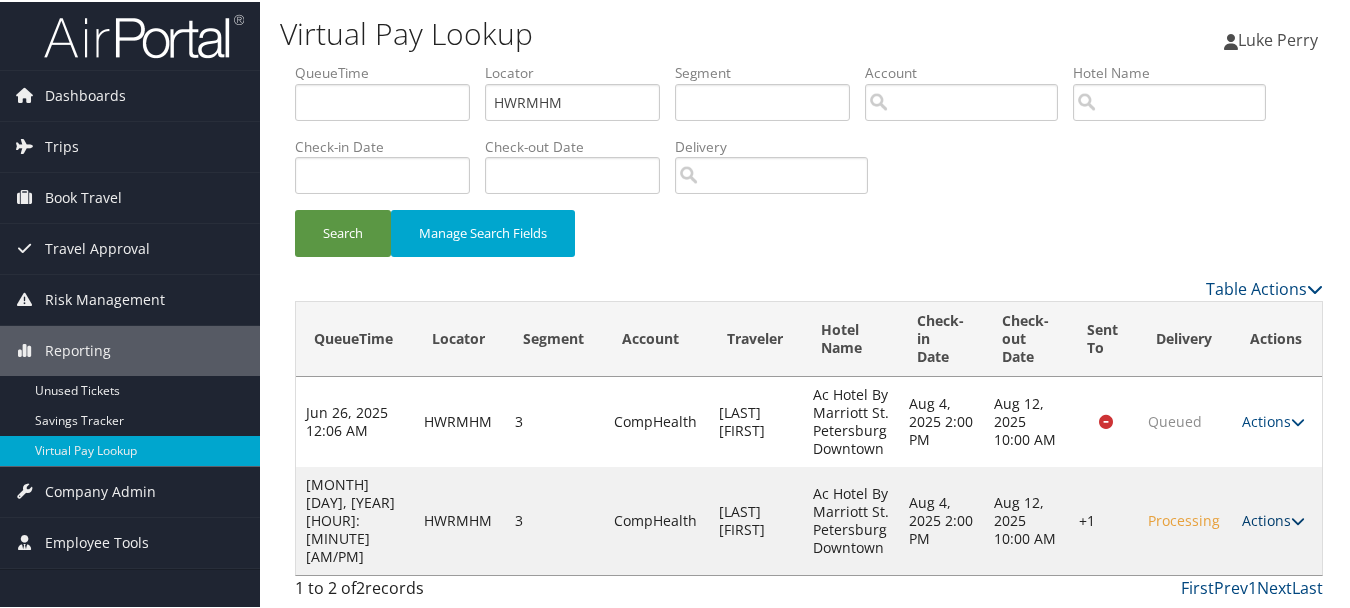 click at bounding box center [1298, 519] 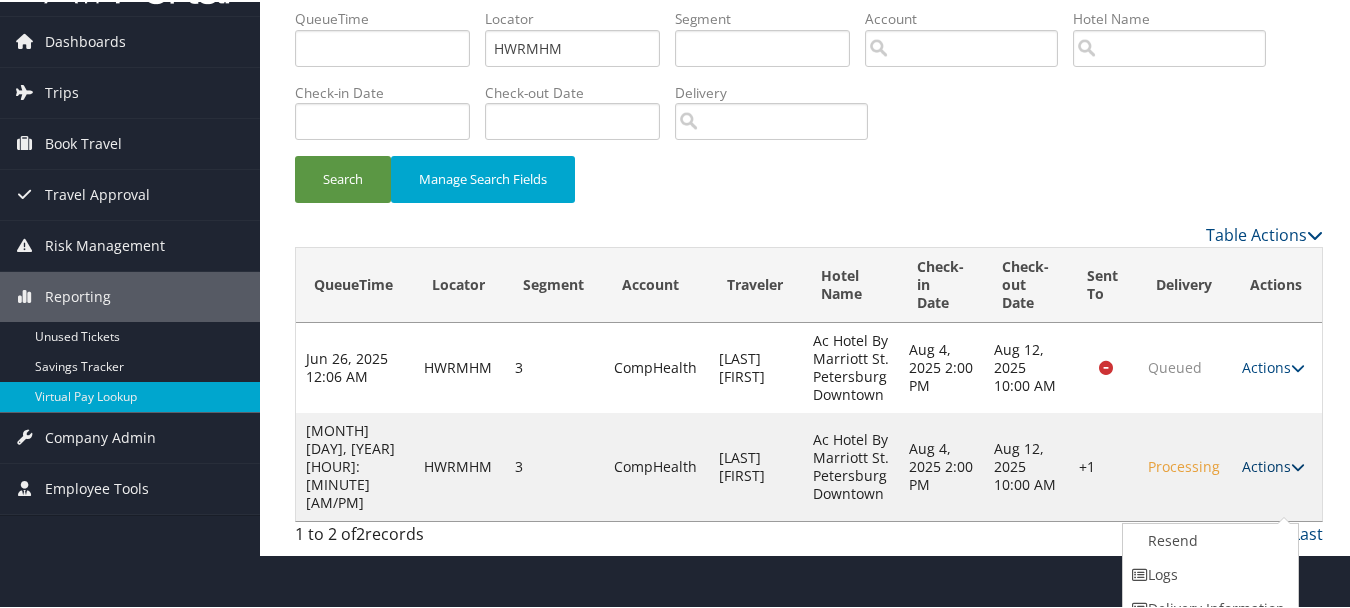 scroll, scrollTop: 107, scrollLeft: 0, axis: vertical 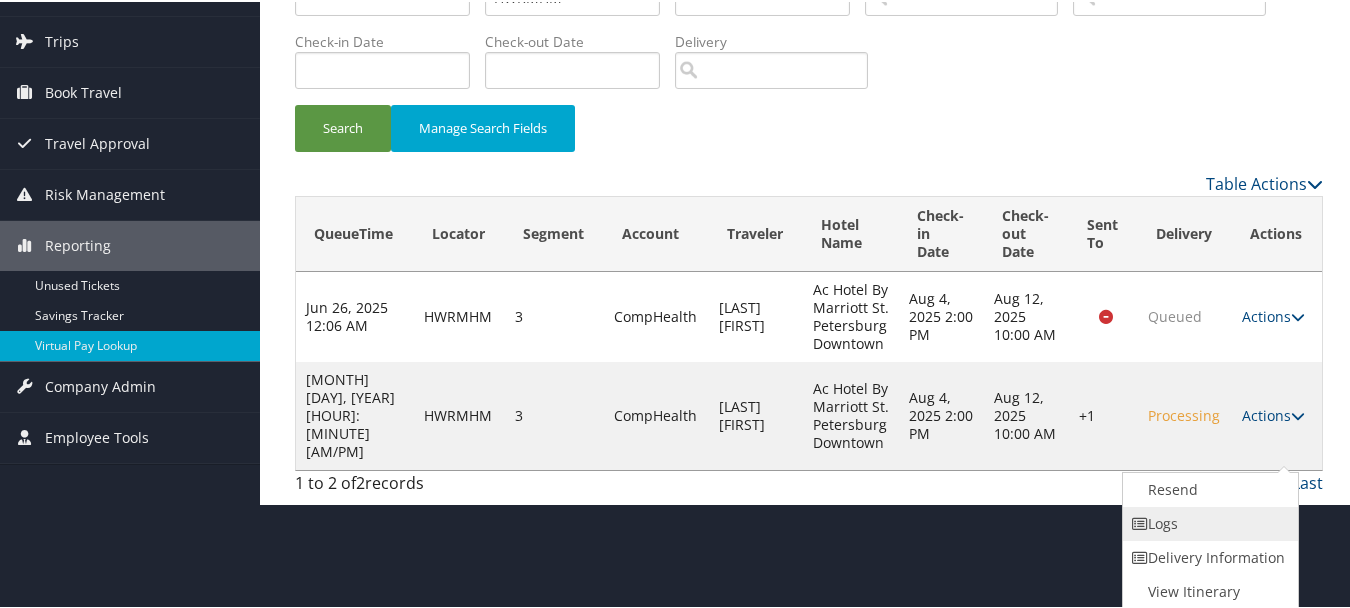 click on "Logs" at bounding box center [1208, 522] 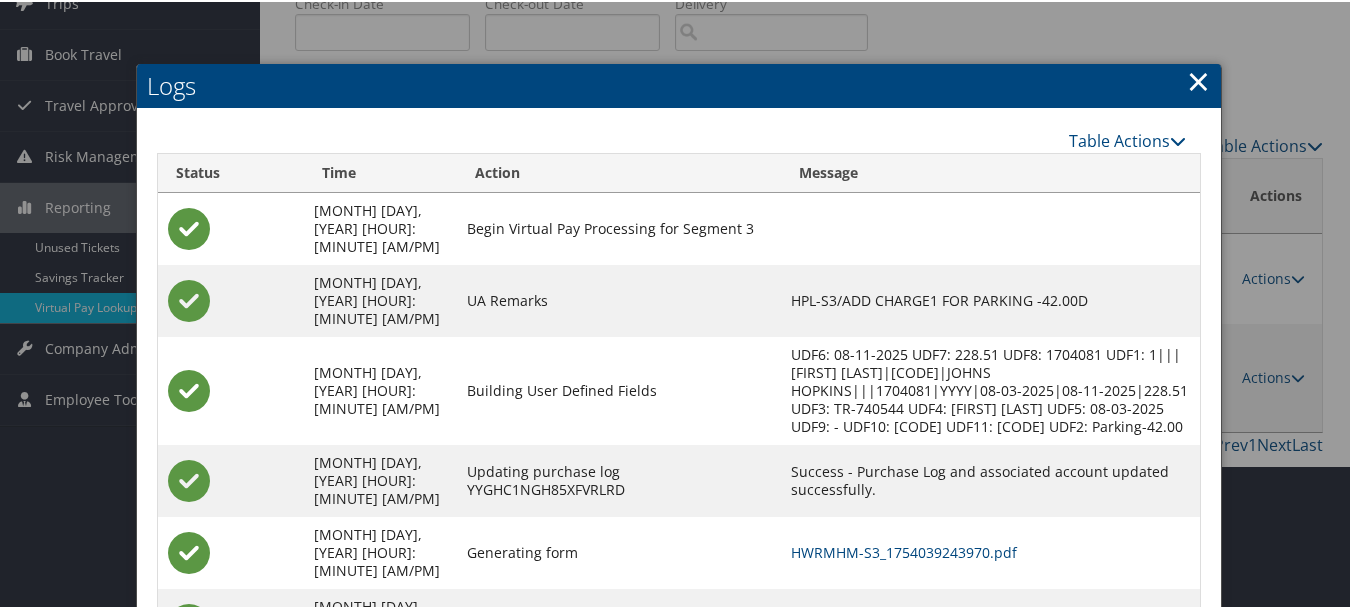 scroll, scrollTop: 210, scrollLeft: 0, axis: vertical 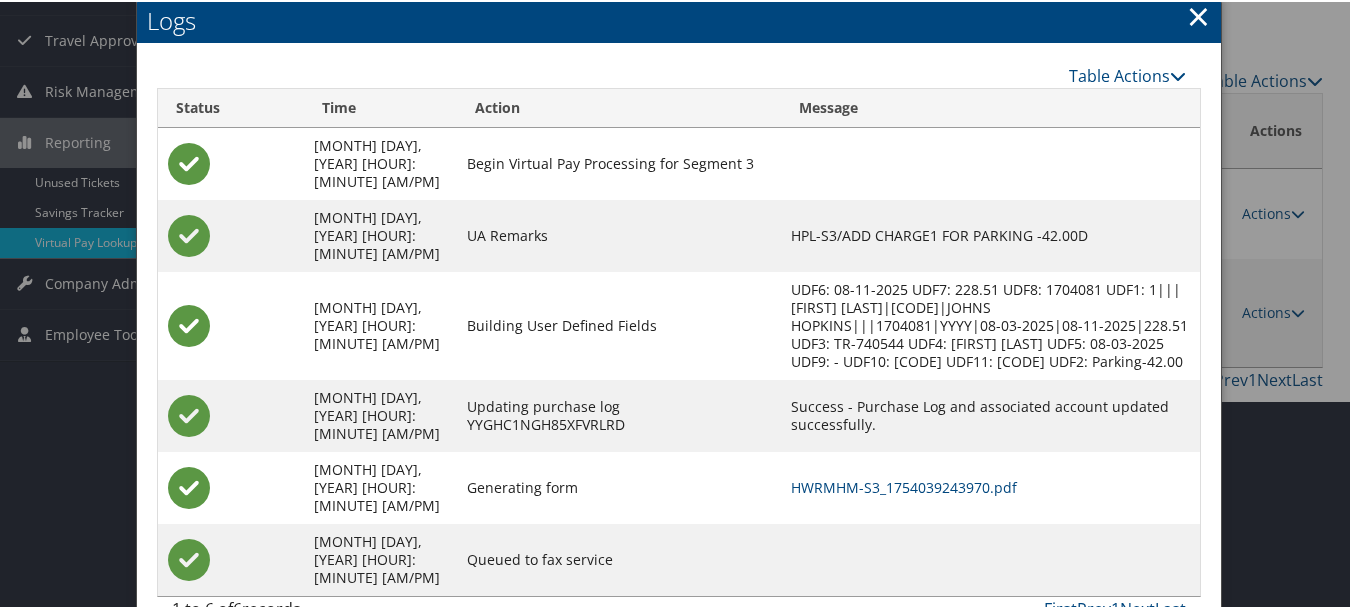 click on "Logs" at bounding box center [679, 19] 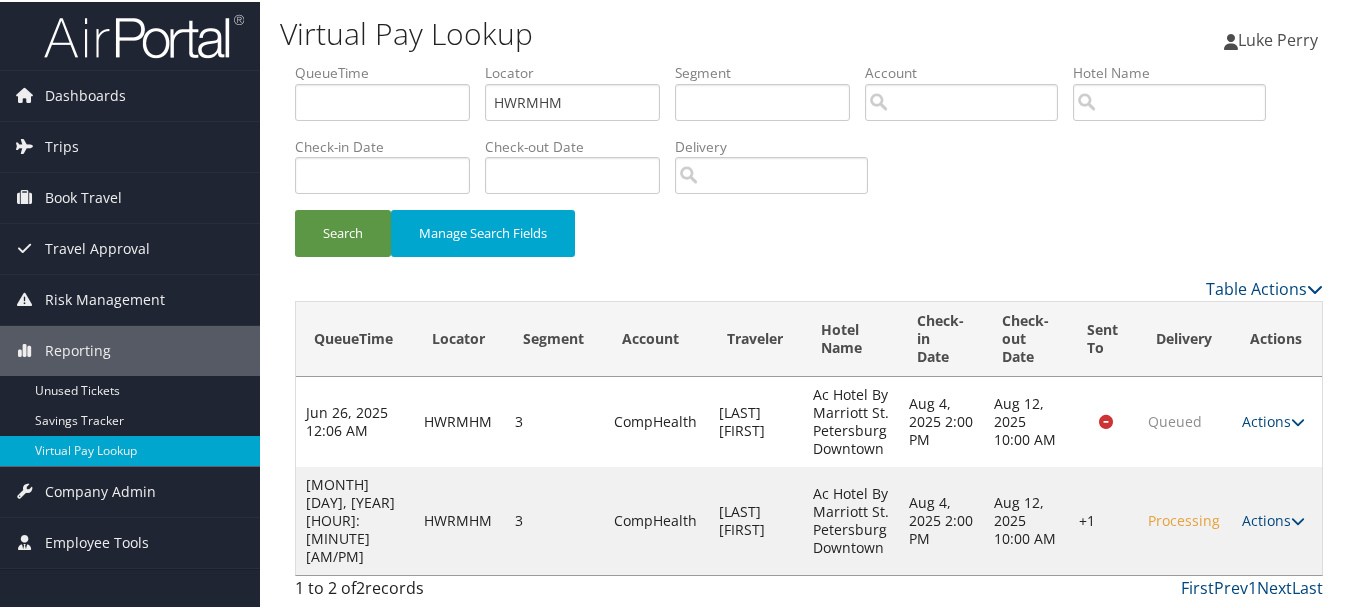 scroll, scrollTop: 0, scrollLeft: 0, axis: both 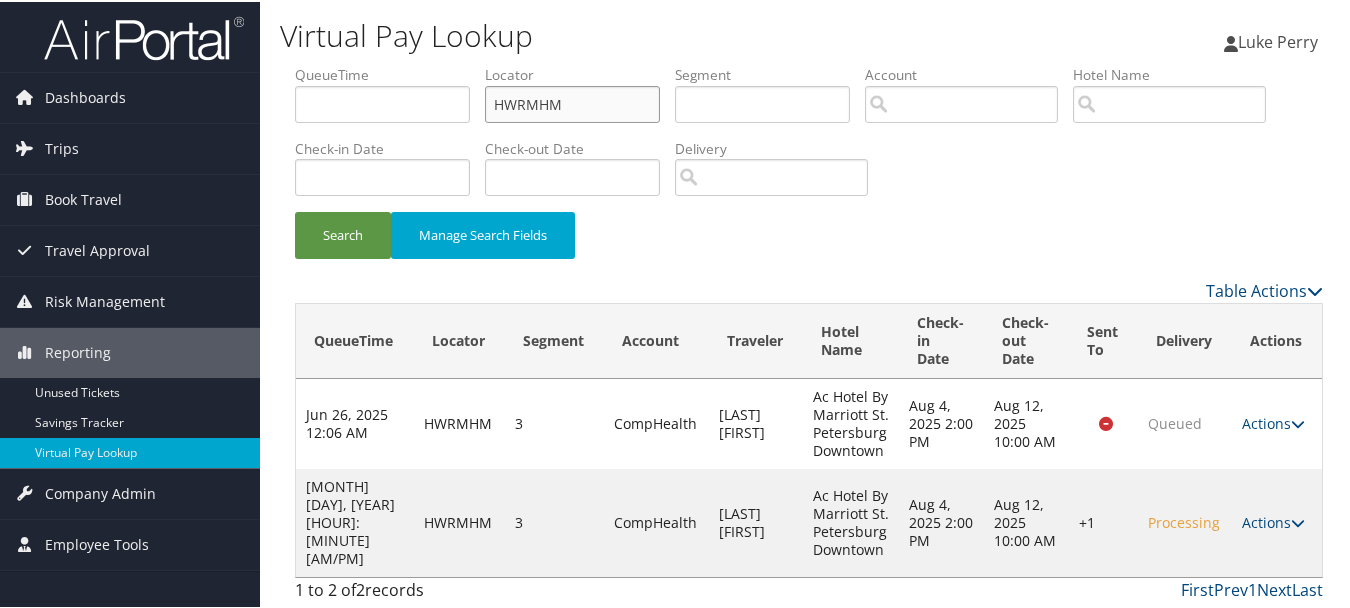 drag, startPoint x: 625, startPoint y: 96, endPoint x: 412, endPoint y: 96, distance: 213 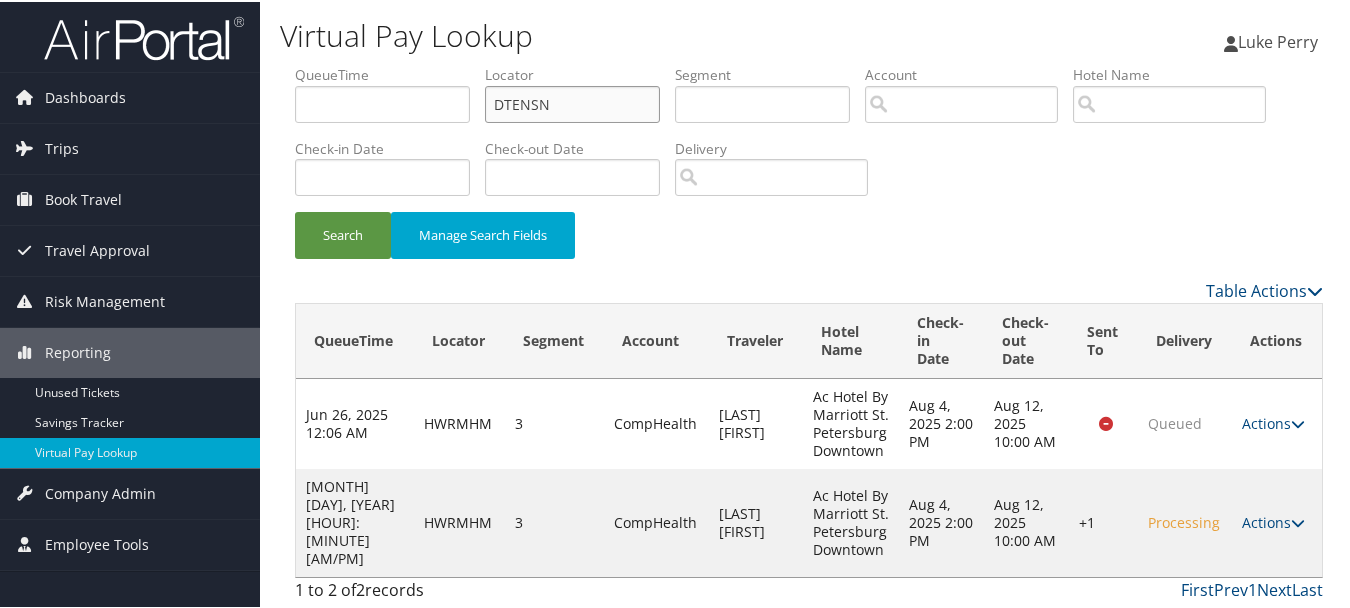 click on "Search" at bounding box center (343, 233) 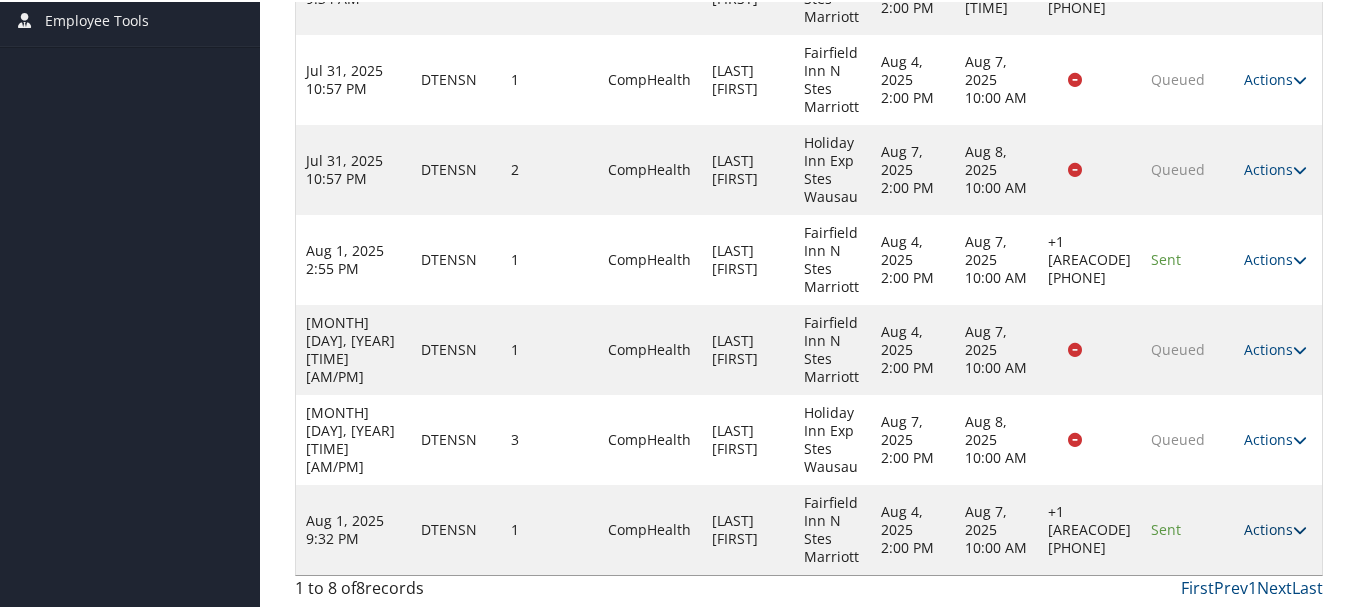 click on "Actions" at bounding box center [1275, 527] 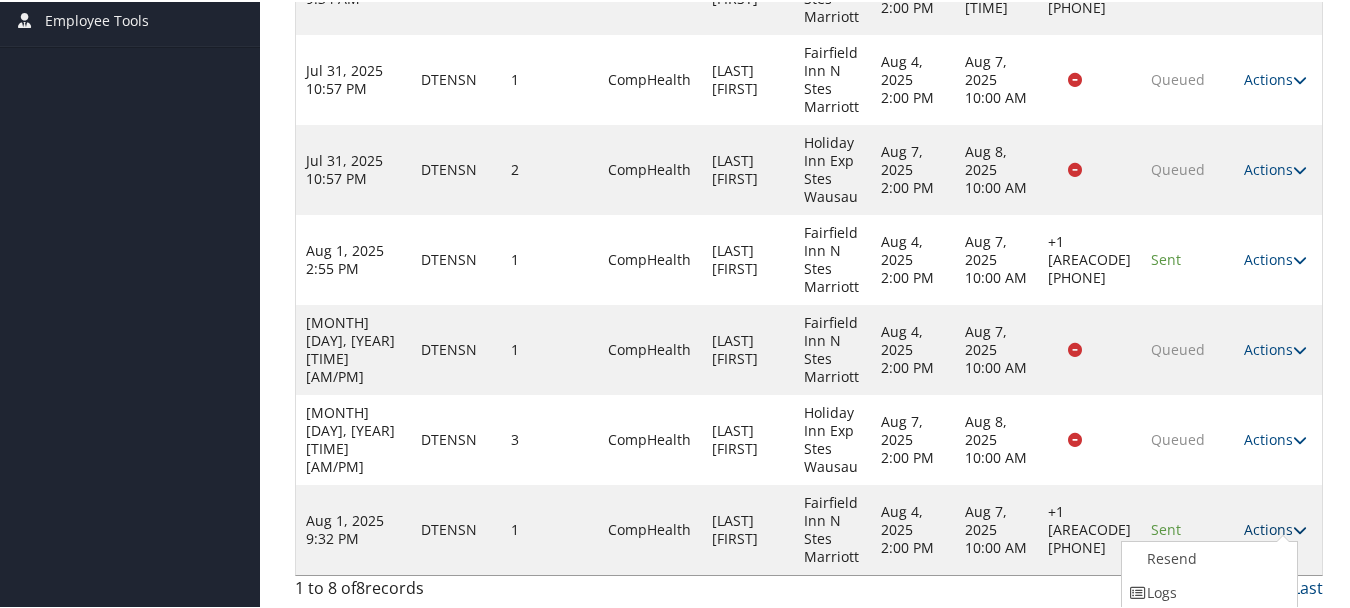 scroll, scrollTop: 593, scrollLeft: 0, axis: vertical 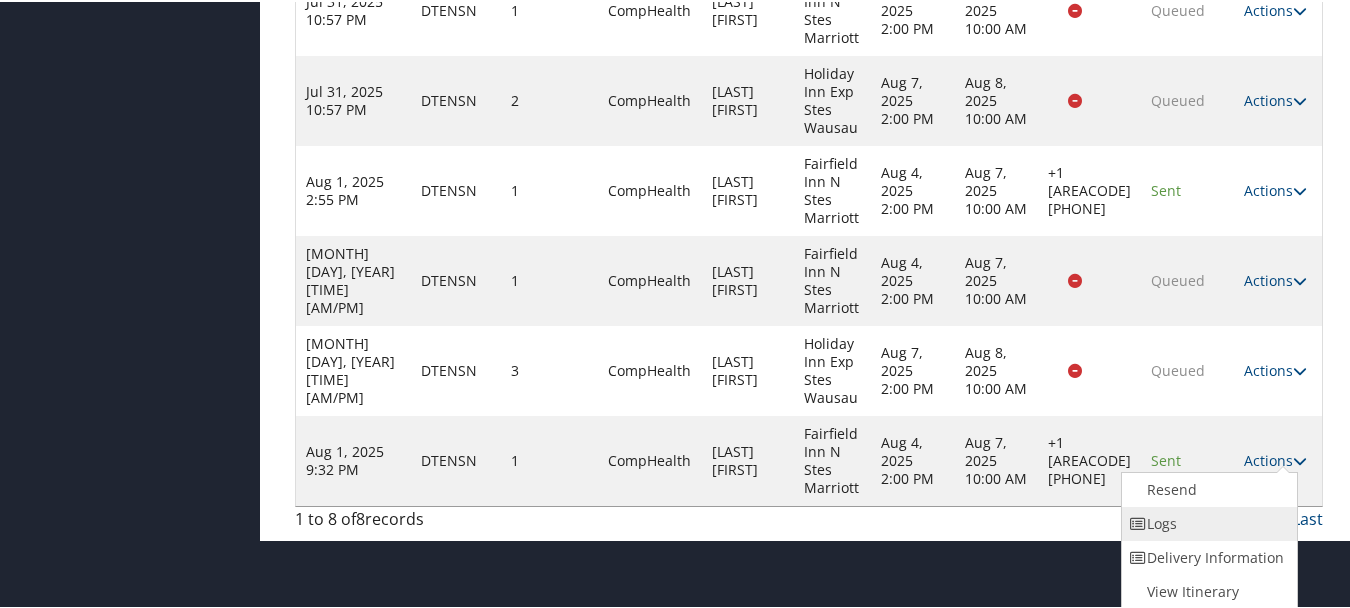 click on "Logs" at bounding box center (1207, 522) 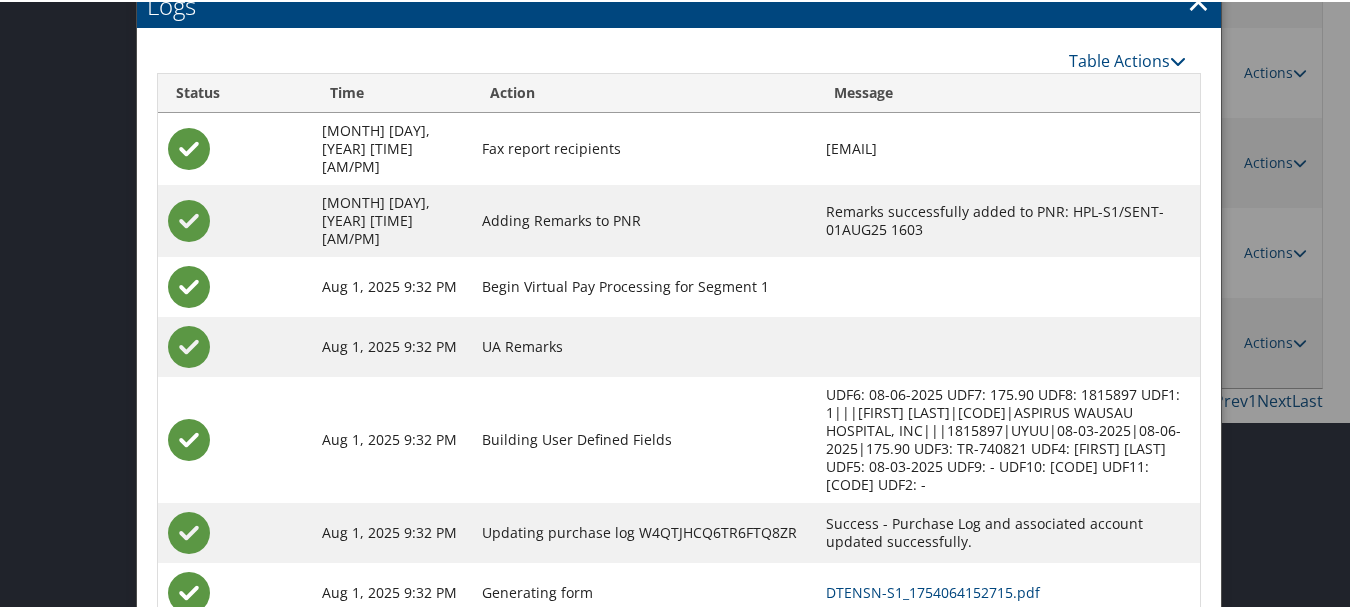 scroll, scrollTop: 798, scrollLeft: 0, axis: vertical 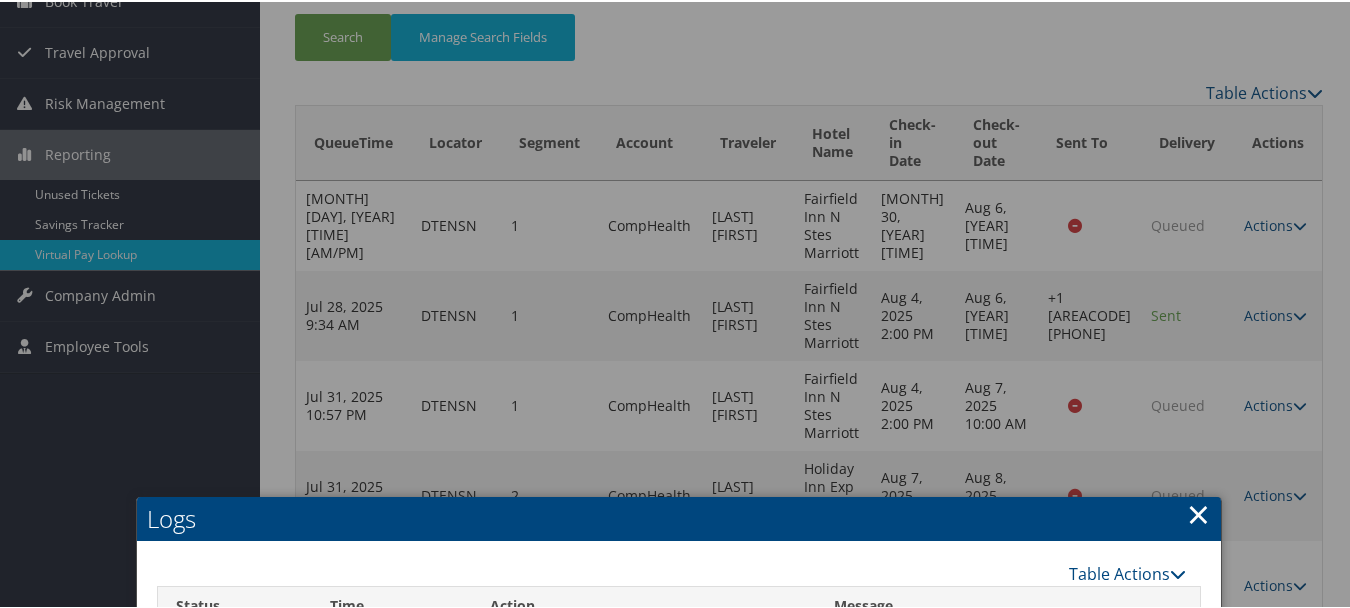 click on "×" at bounding box center [1198, 512] 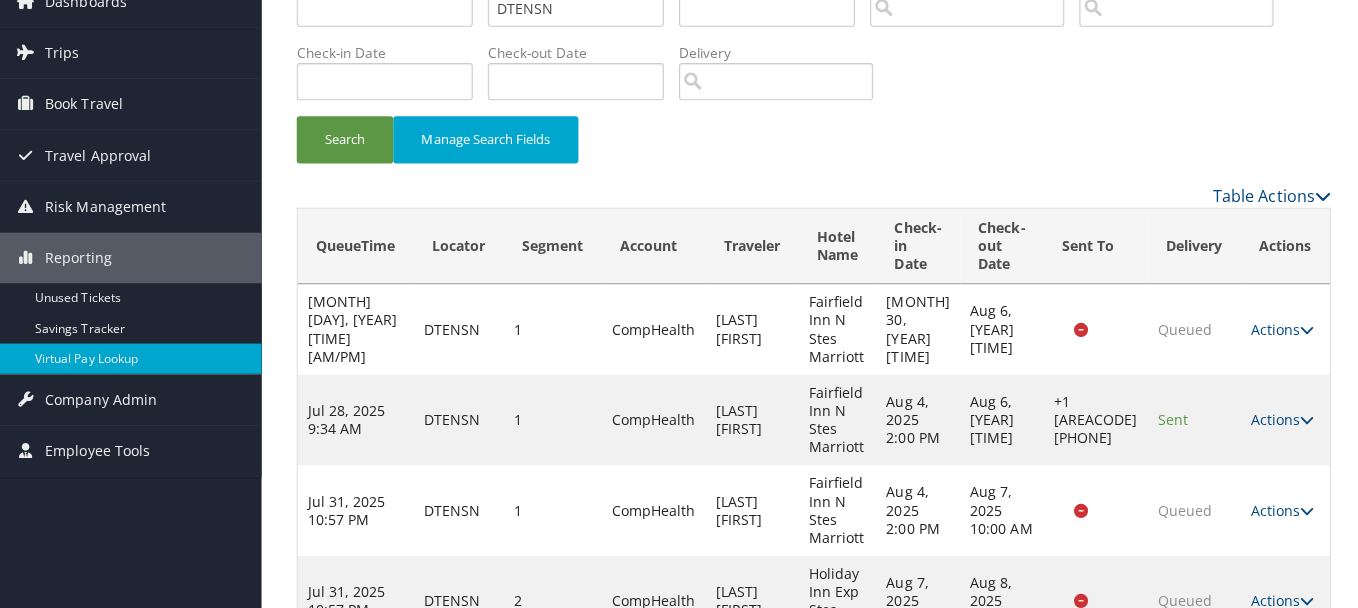 scroll, scrollTop: 0, scrollLeft: 0, axis: both 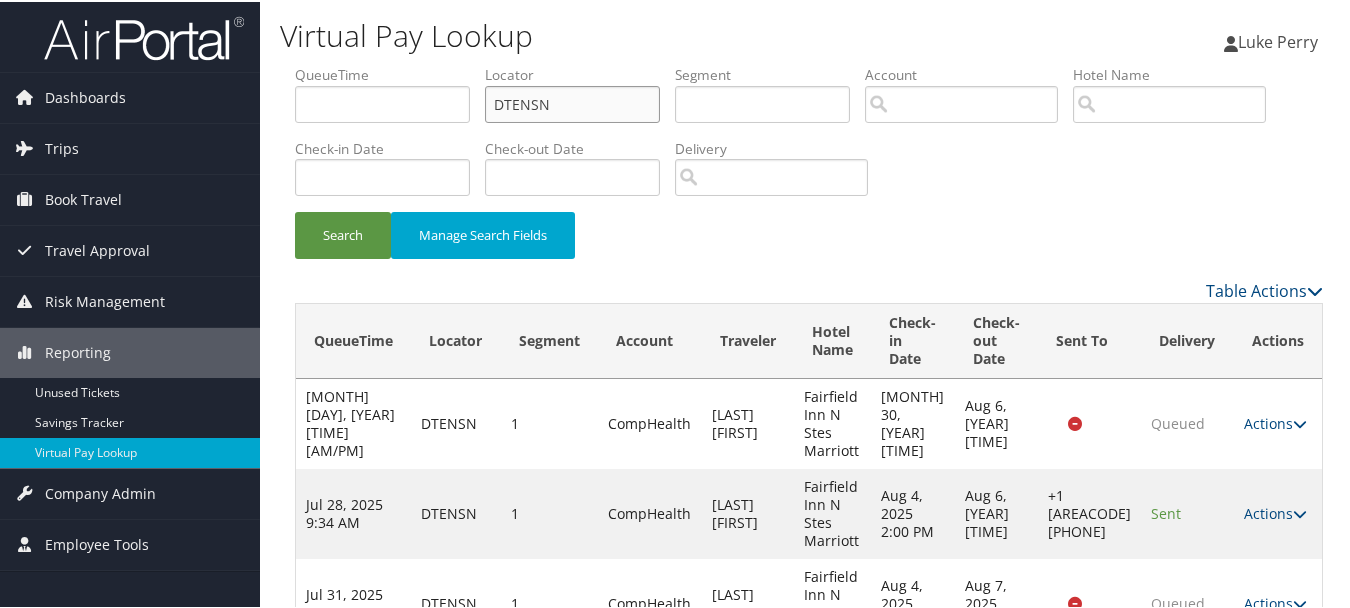 drag, startPoint x: 596, startPoint y: 107, endPoint x: 448, endPoint y: 106, distance: 148.00337 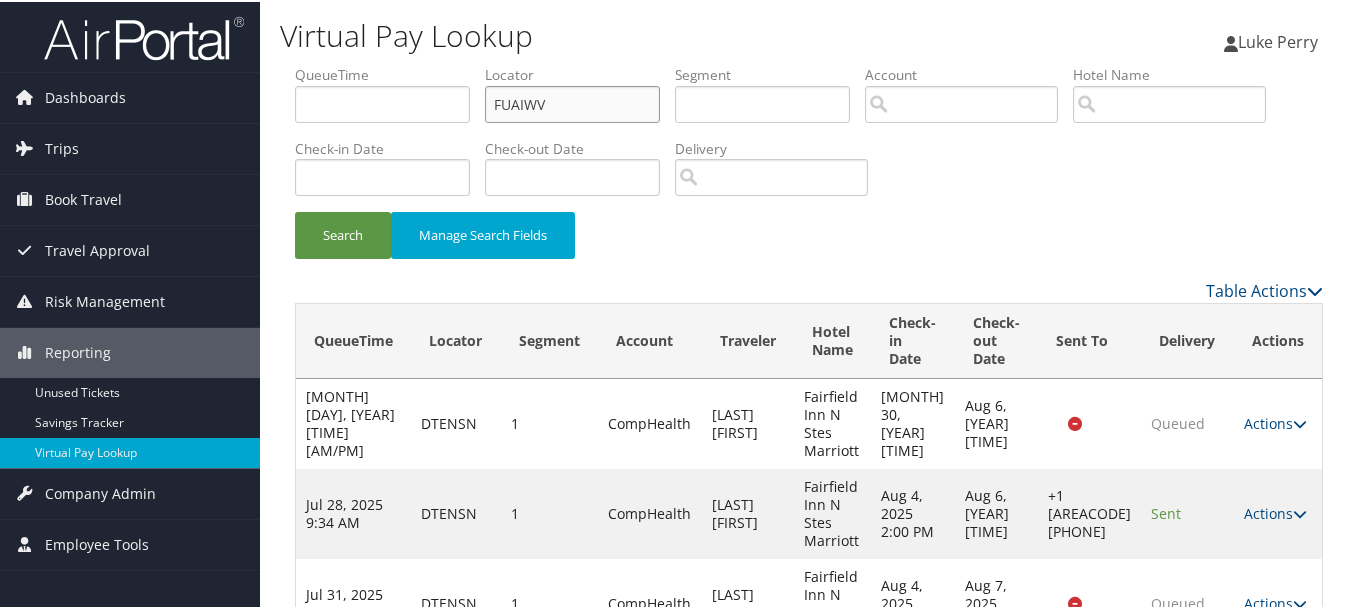 click on "Search" at bounding box center (343, 233) 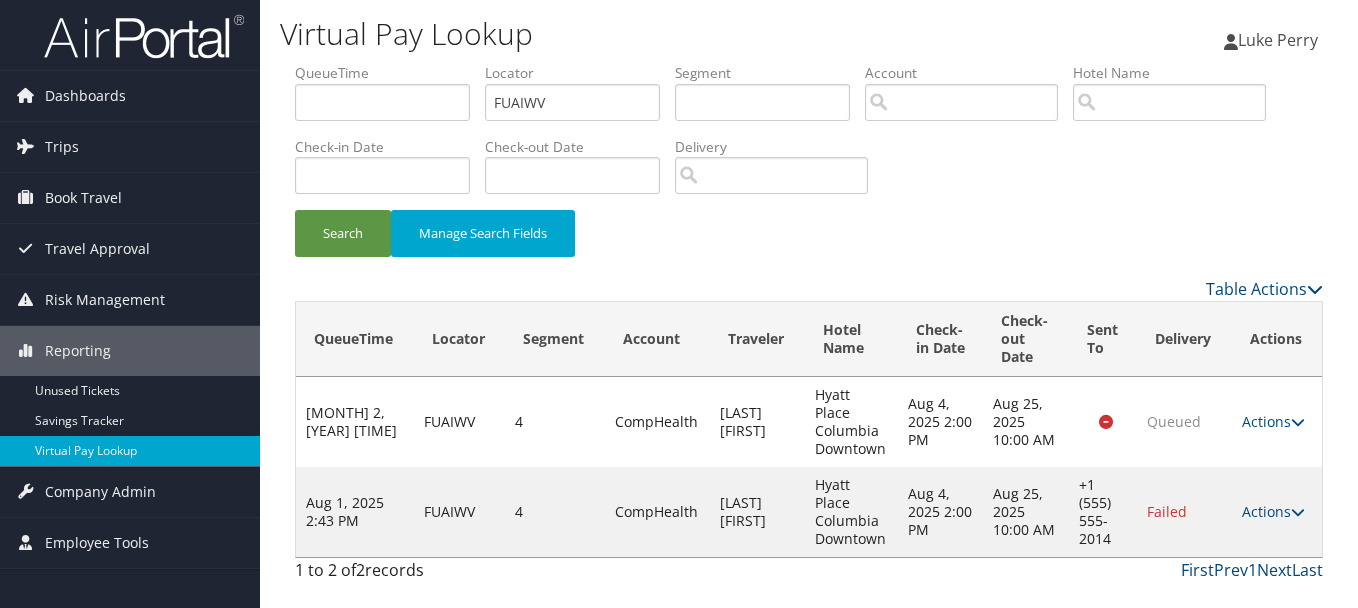 click on "Actions   Resend  Logs  Delivery Information  View Itinerary" at bounding box center (1277, 512) 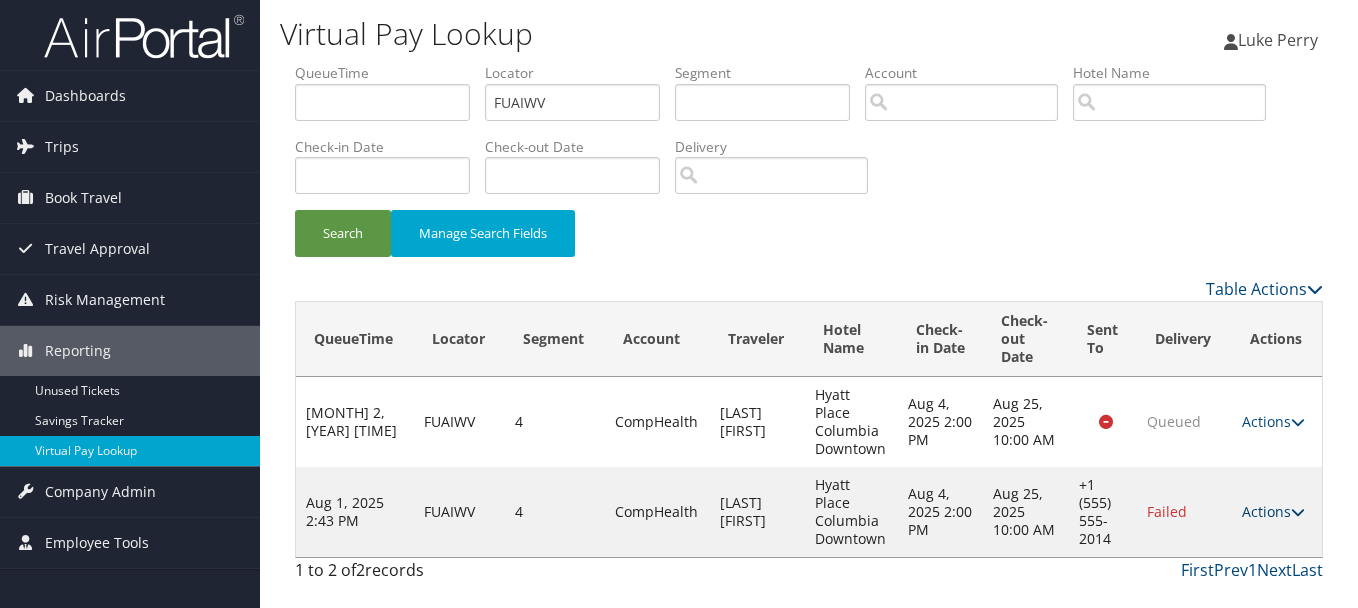 click on "Actions" at bounding box center (1273, 511) 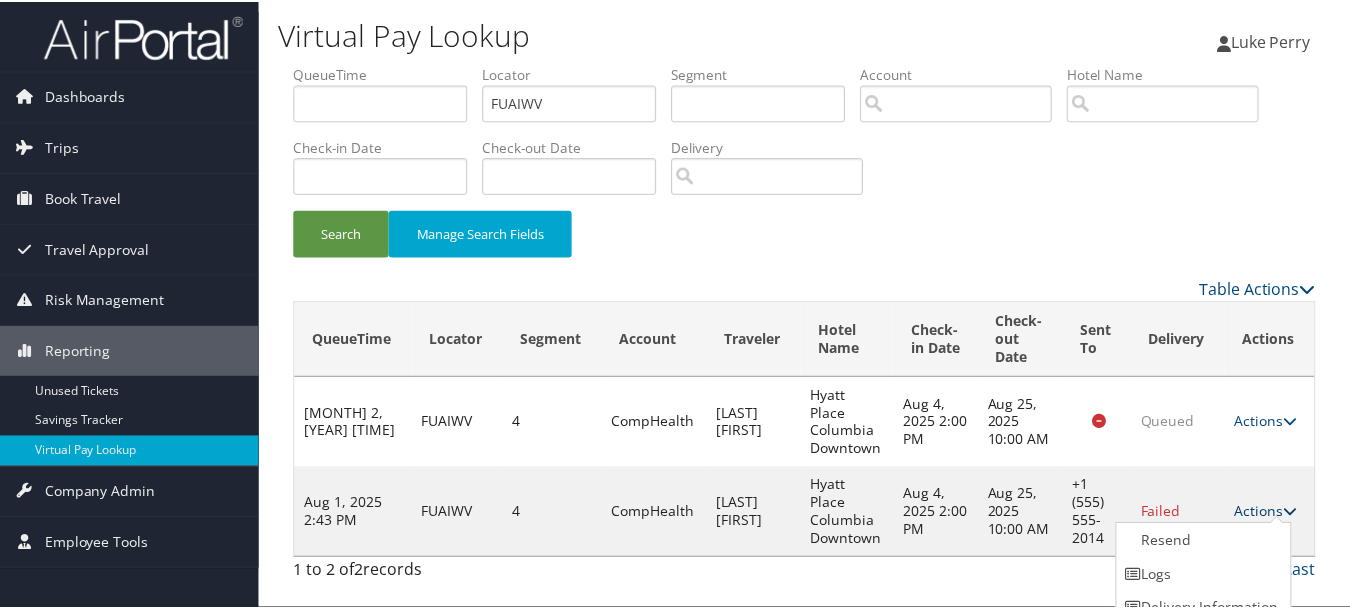 scroll, scrollTop: 53, scrollLeft: 0, axis: vertical 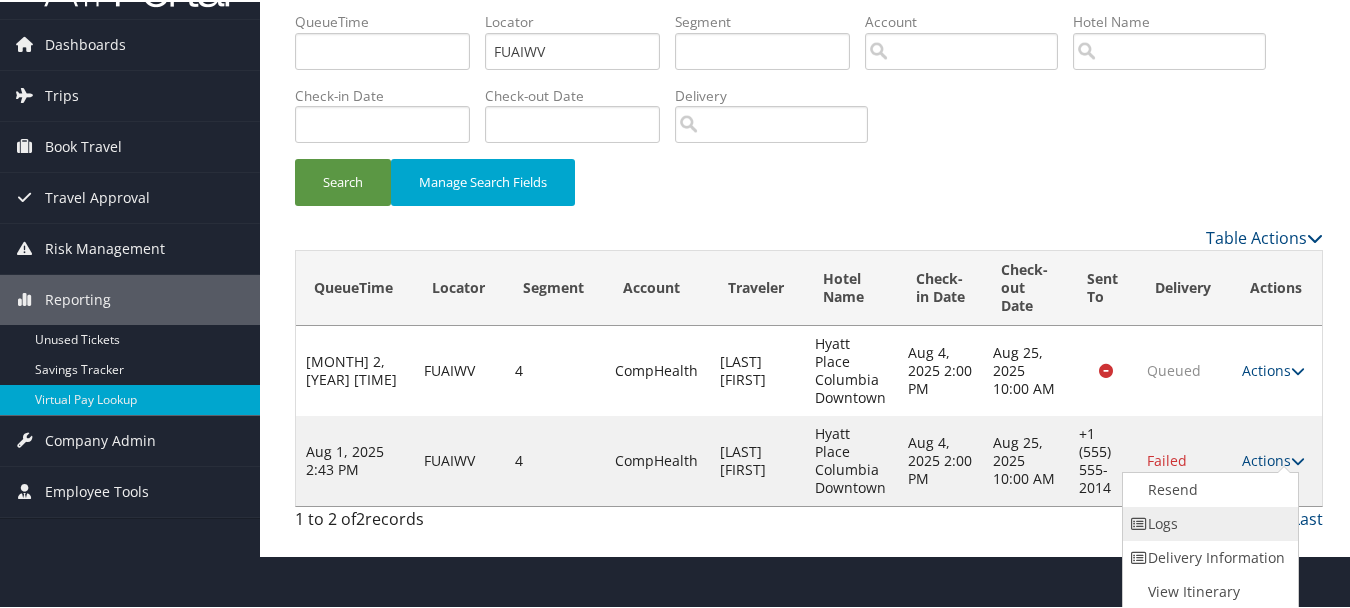 click on "Logs" at bounding box center (1208, 522) 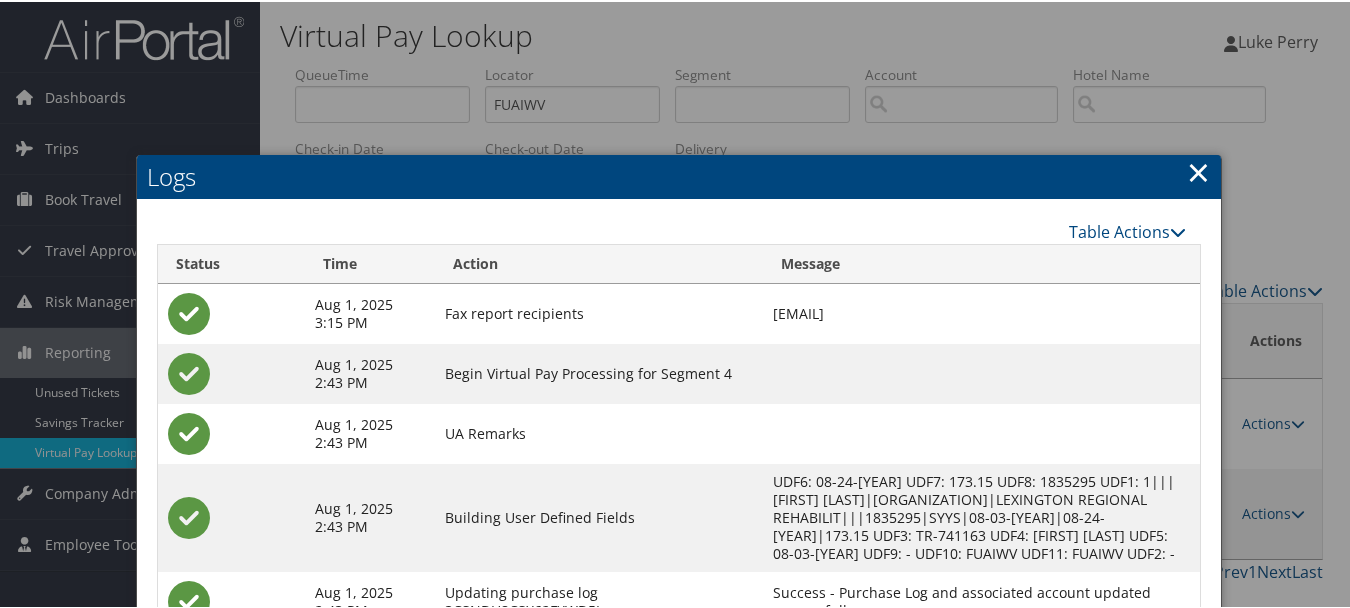 scroll, scrollTop: 198, scrollLeft: 0, axis: vertical 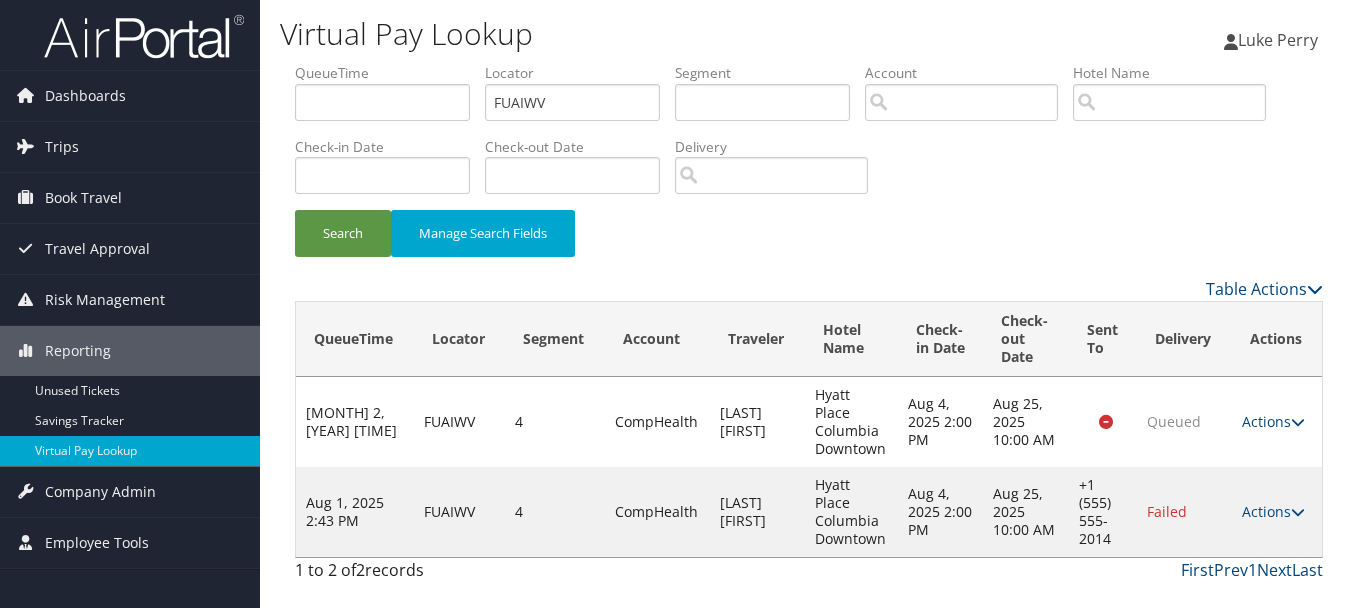 click on "Locator" at bounding box center [580, 73] 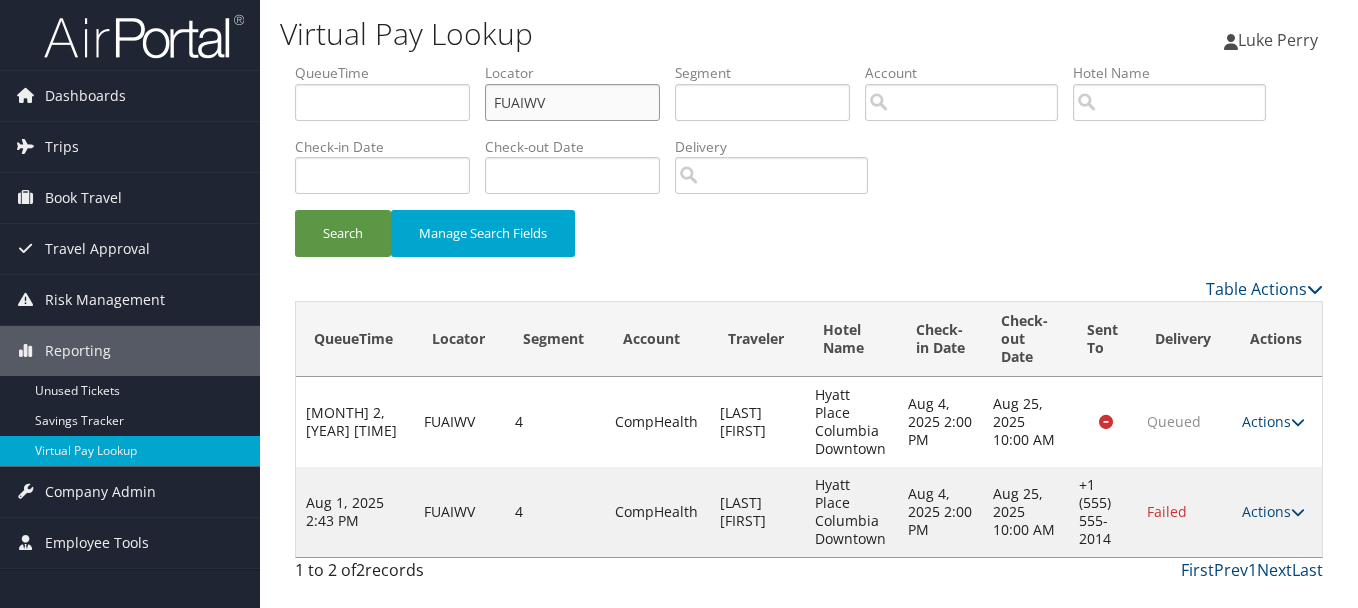 drag, startPoint x: 609, startPoint y: 106, endPoint x: 368, endPoint y: 106, distance: 241 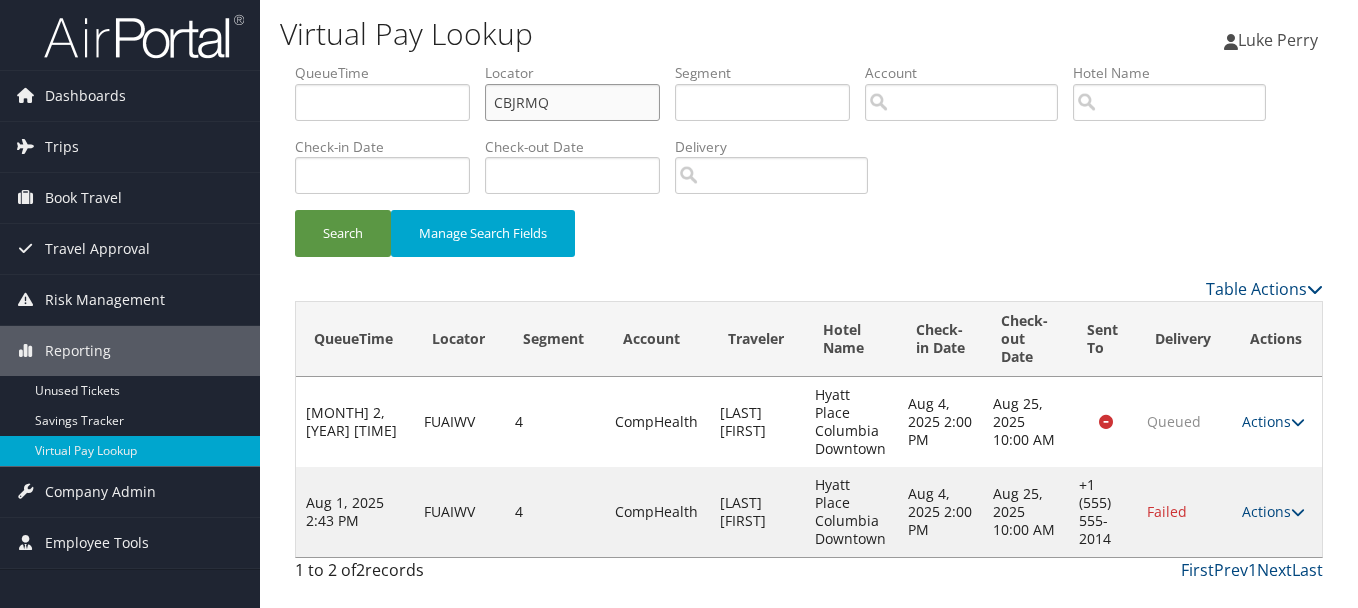 click on "Search" at bounding box center (343, 233) 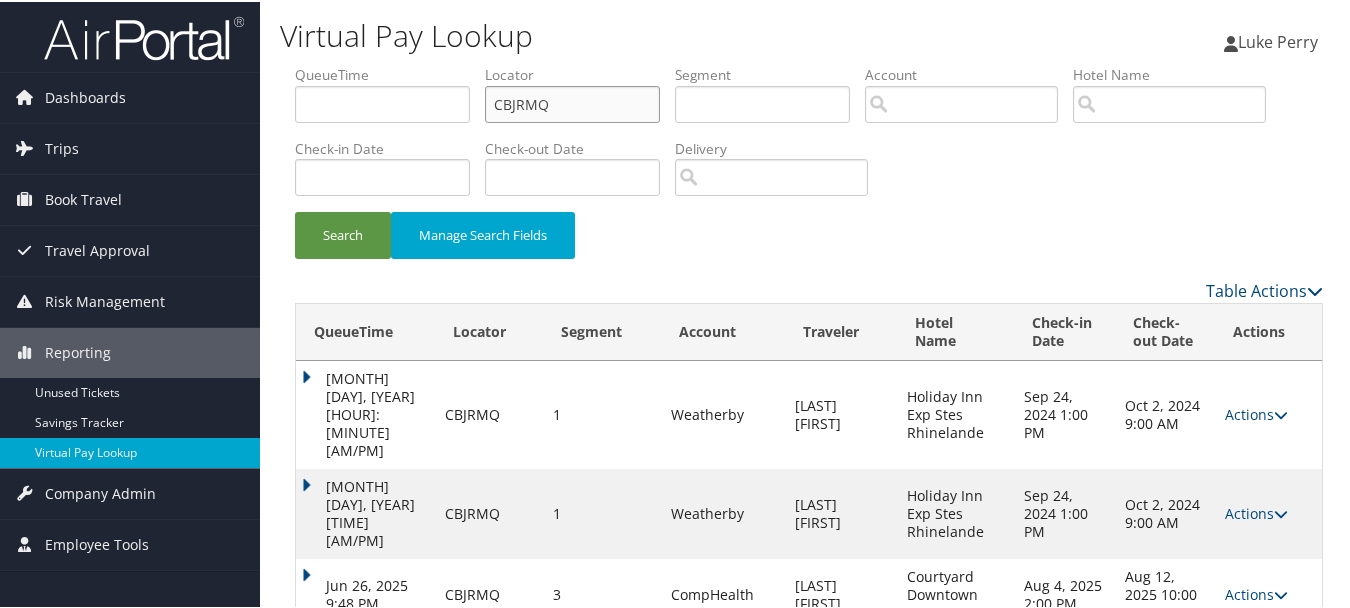 scroll, scrollTop: 2, scrollLeft: 0, axis: vertical 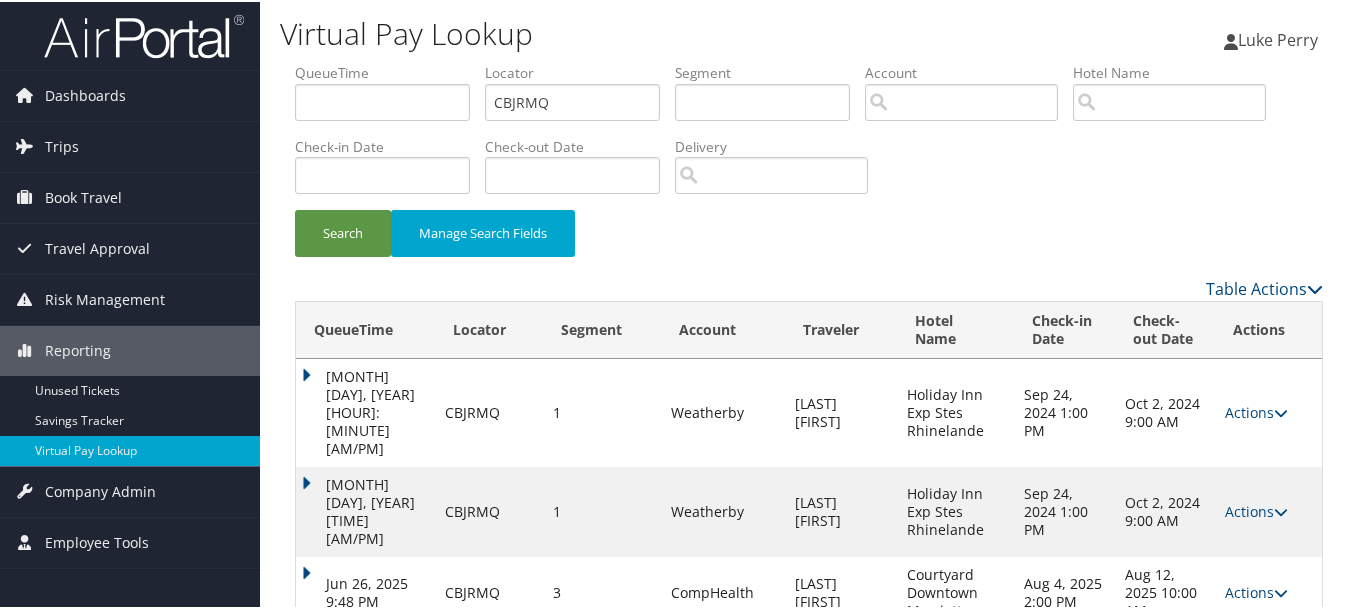 click on "Actions   Resend  Logs  View Itinerary" at bounding box center (1268, 591) 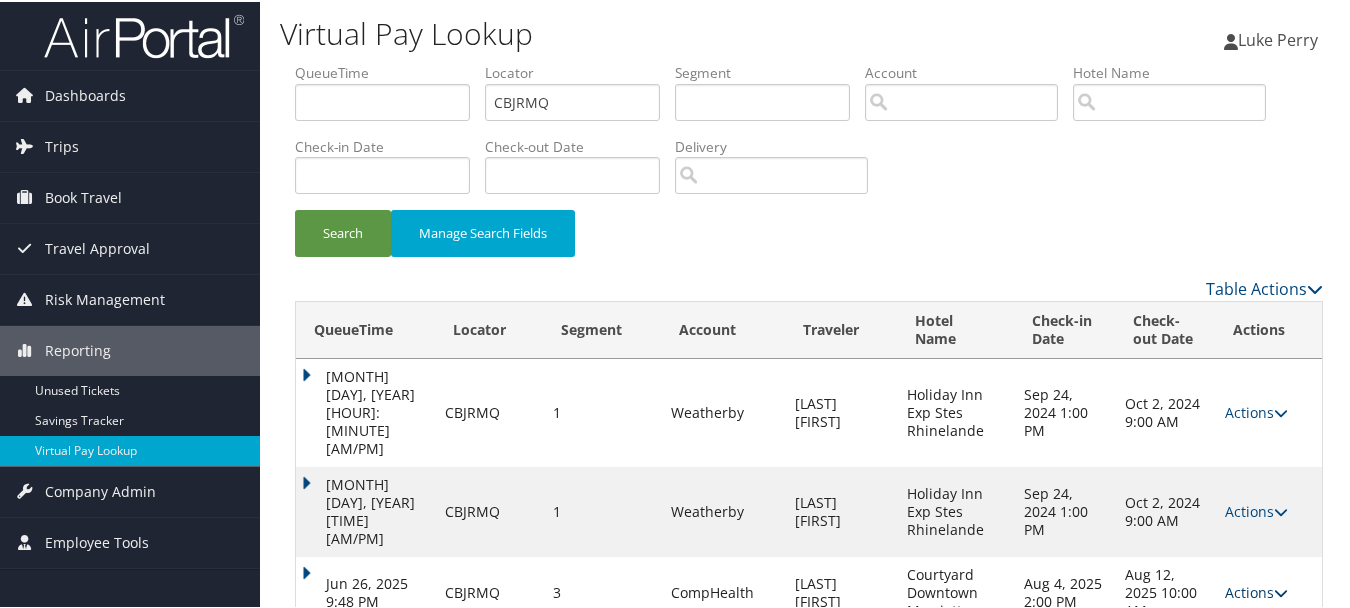 click on "Actions" at bounding box center [1256, 590] 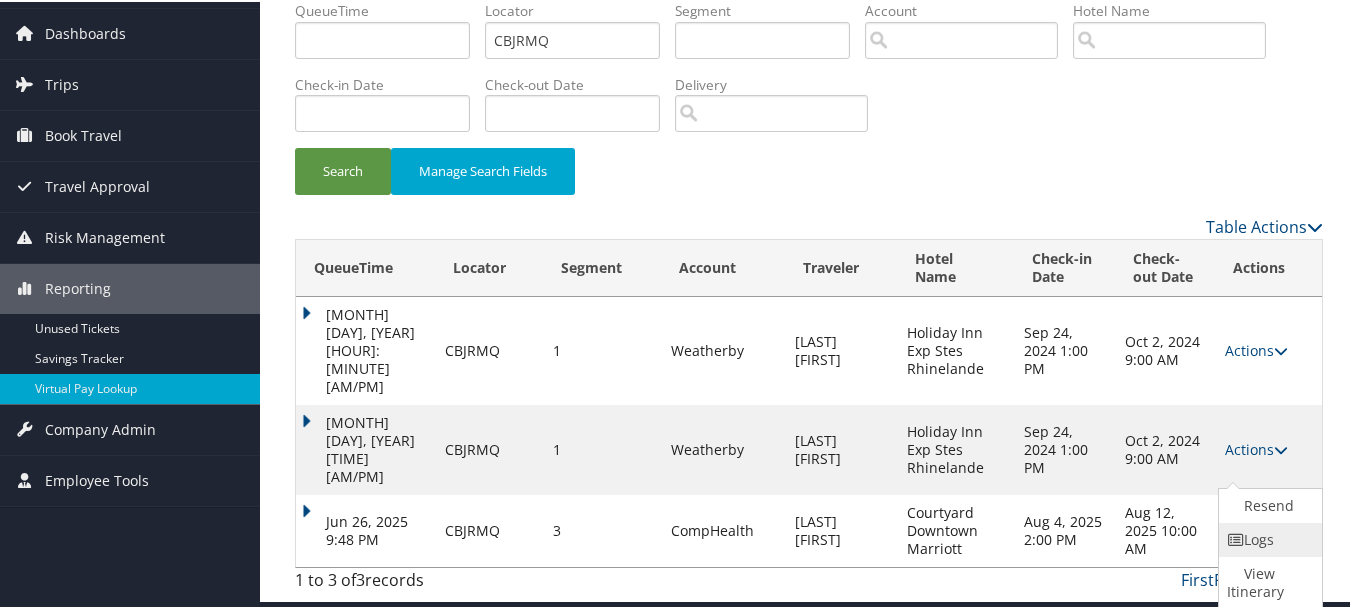 click on "Logs" at bounding box center [1268, 538] 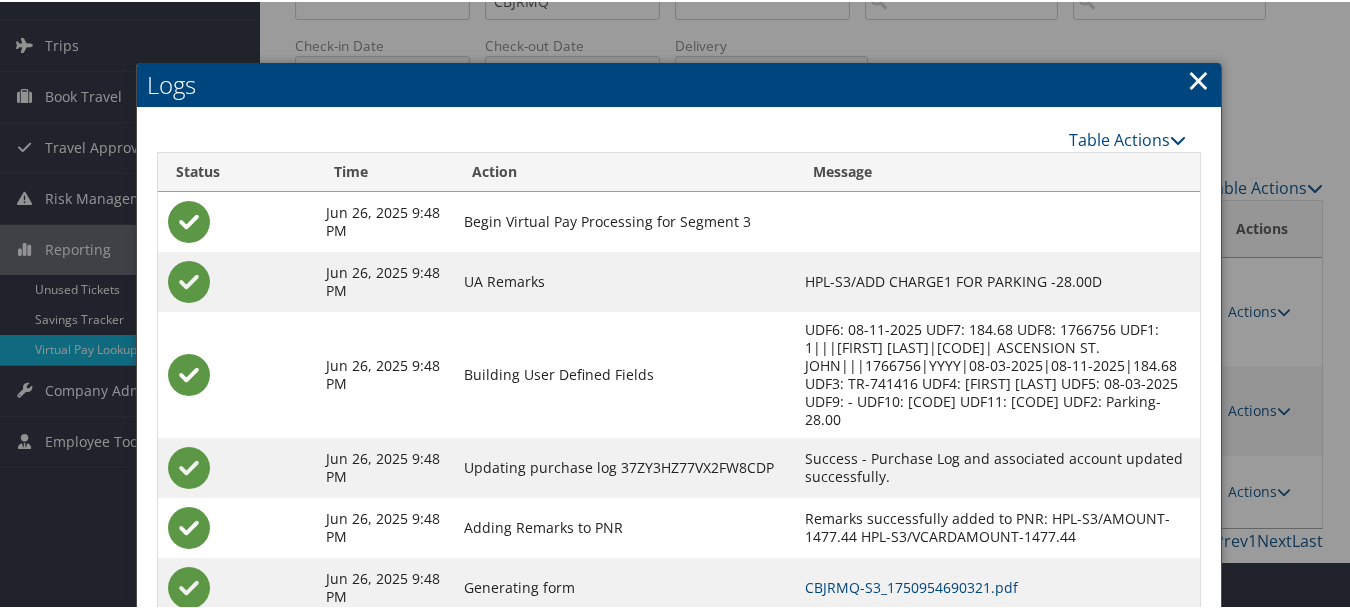 scroll, scrollTop: 287, scrollLeft: 0, axis: vertical 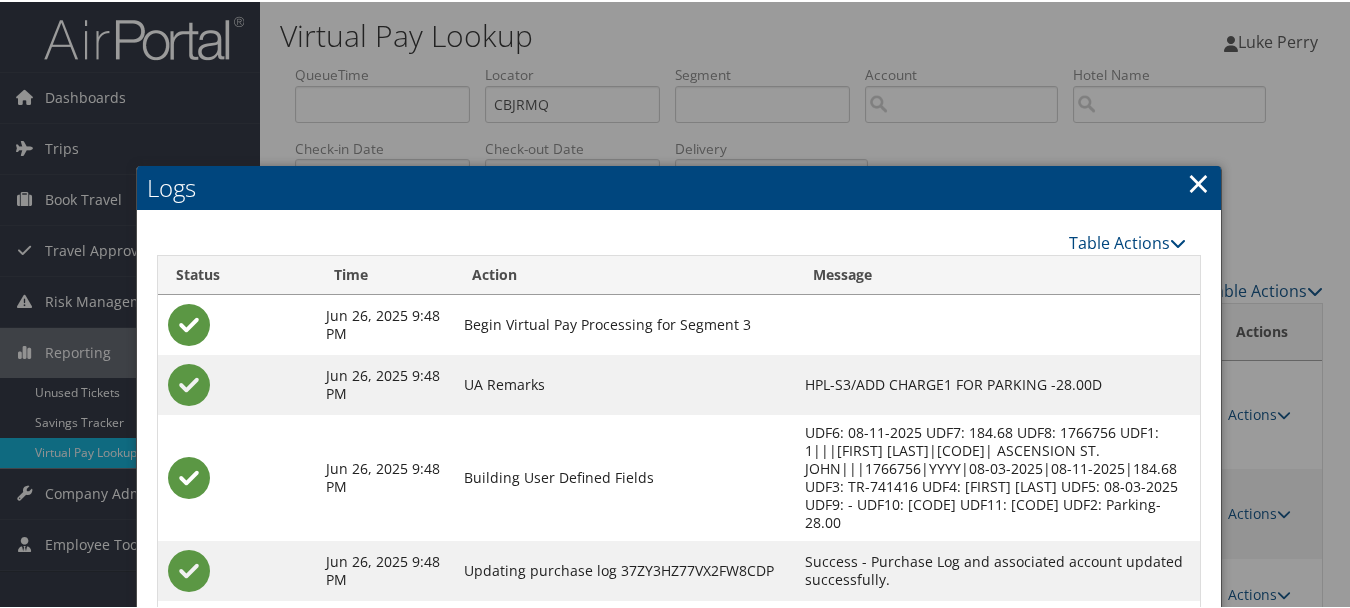 click on "×" at bounding box center (1198, 181) 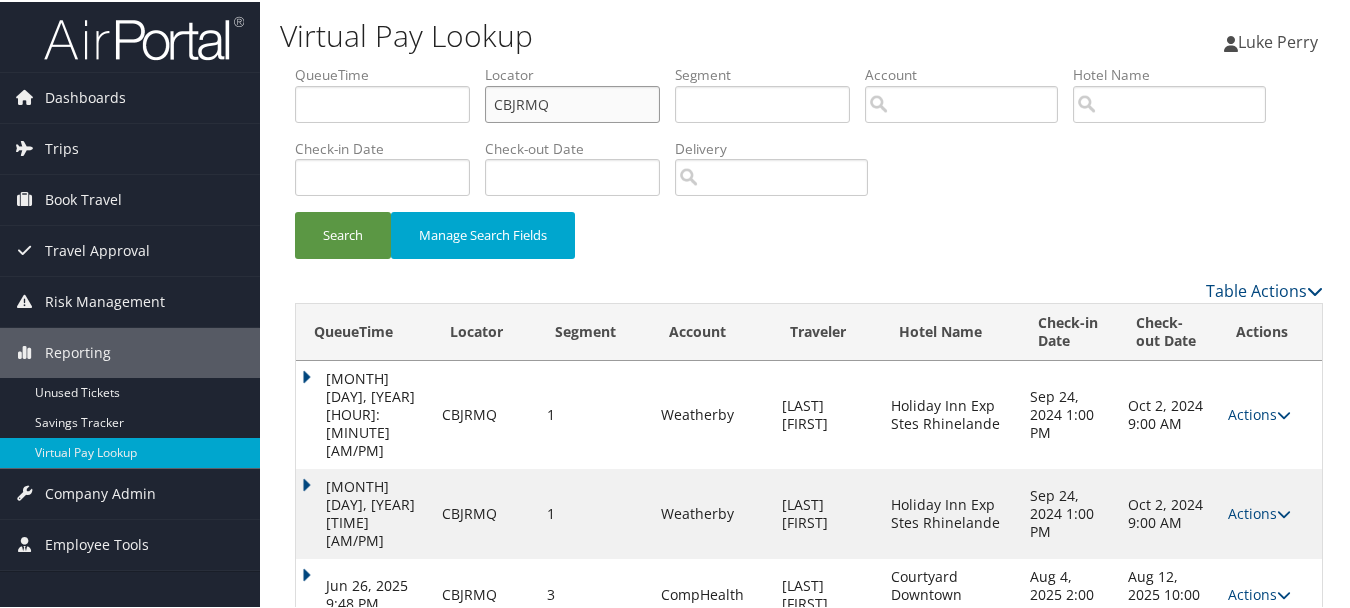 click on "CBJRMQ" at bounding box center (572, 102) 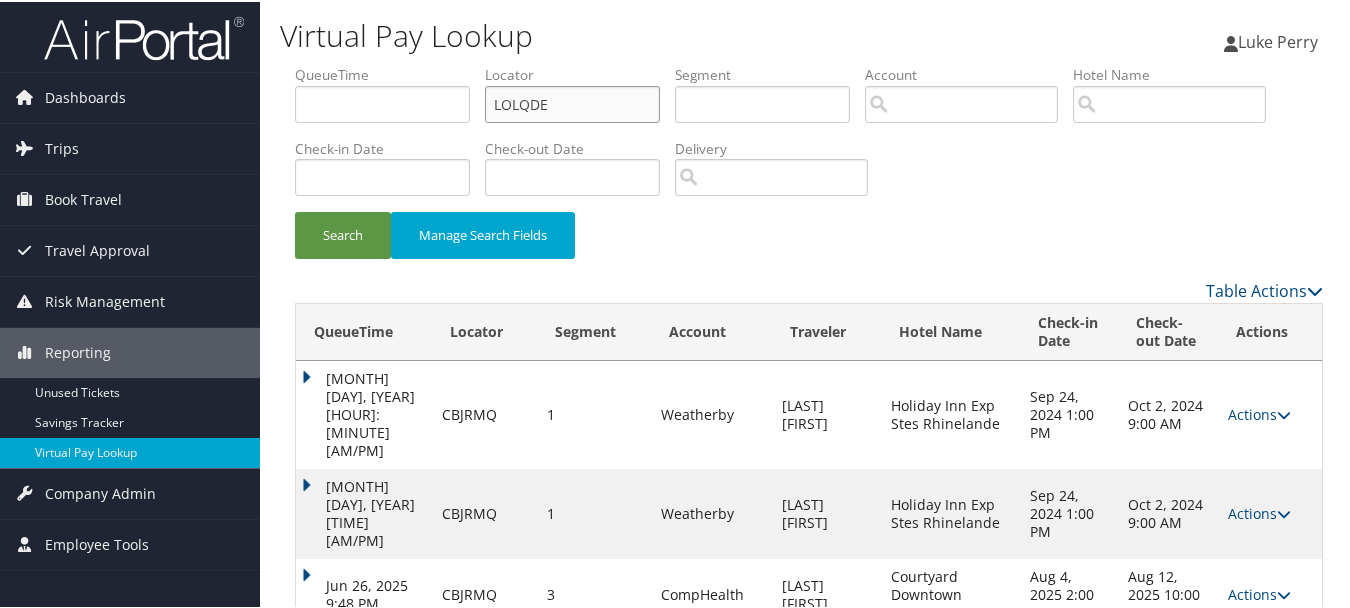 click on "LOLQDE" at bounding box center [572, 102] 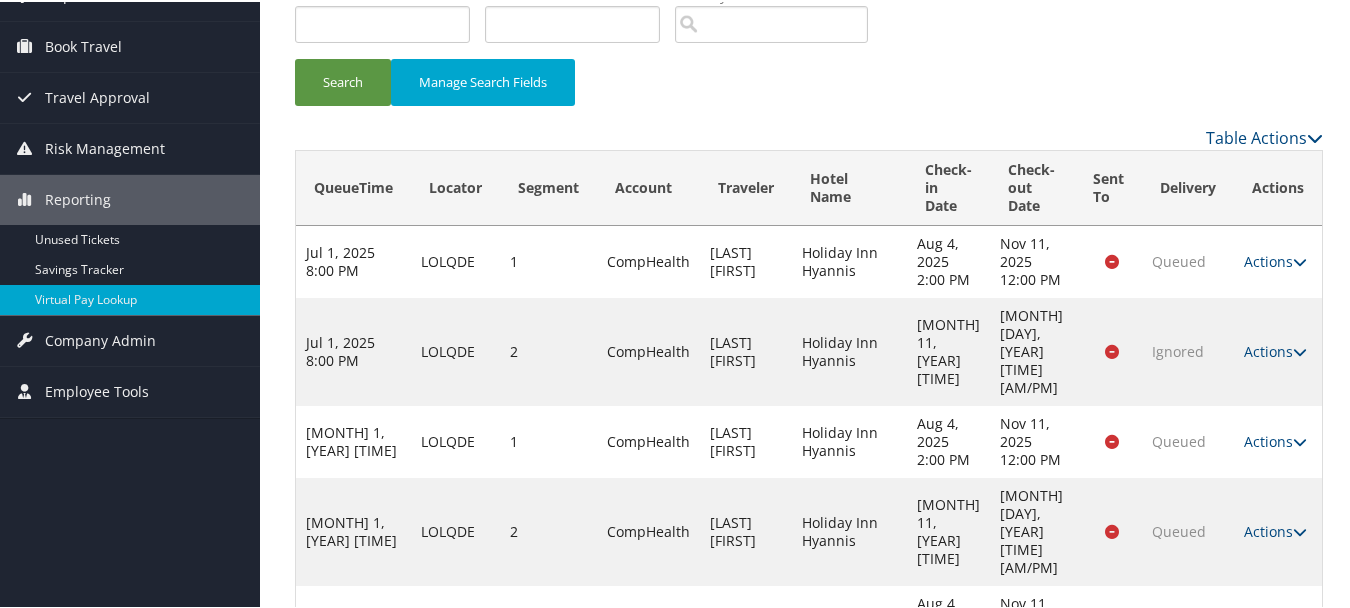 scroll, scrollTop: 164, scrollLeft: 0, axis: vertical 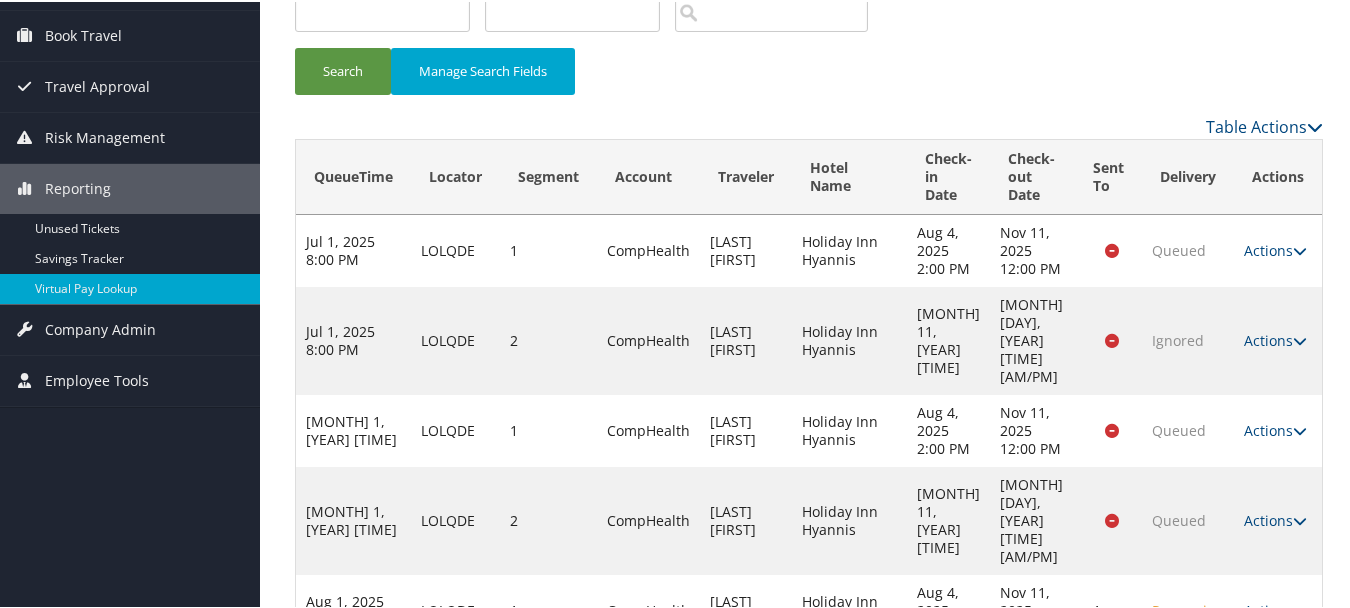 click on "Actions   Resend  Logs  Delivery Information  View Itinerary" at bounding box center (1278, 609) 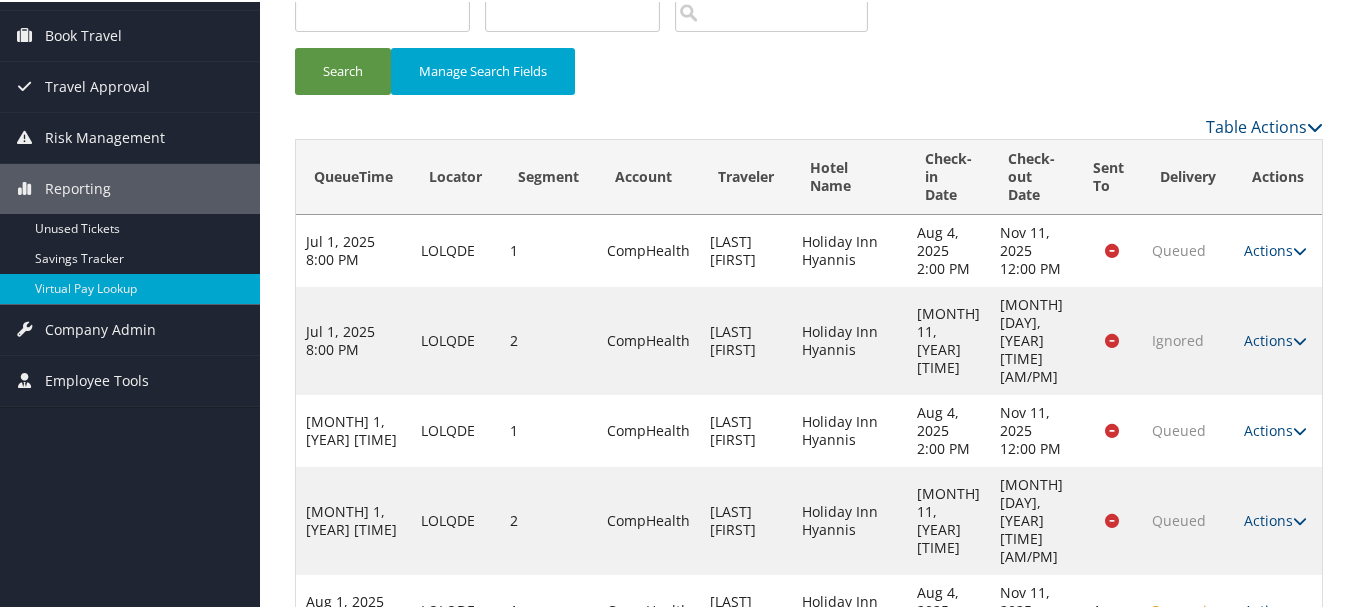 click on "Actions" at bounding box center (1275, 608) 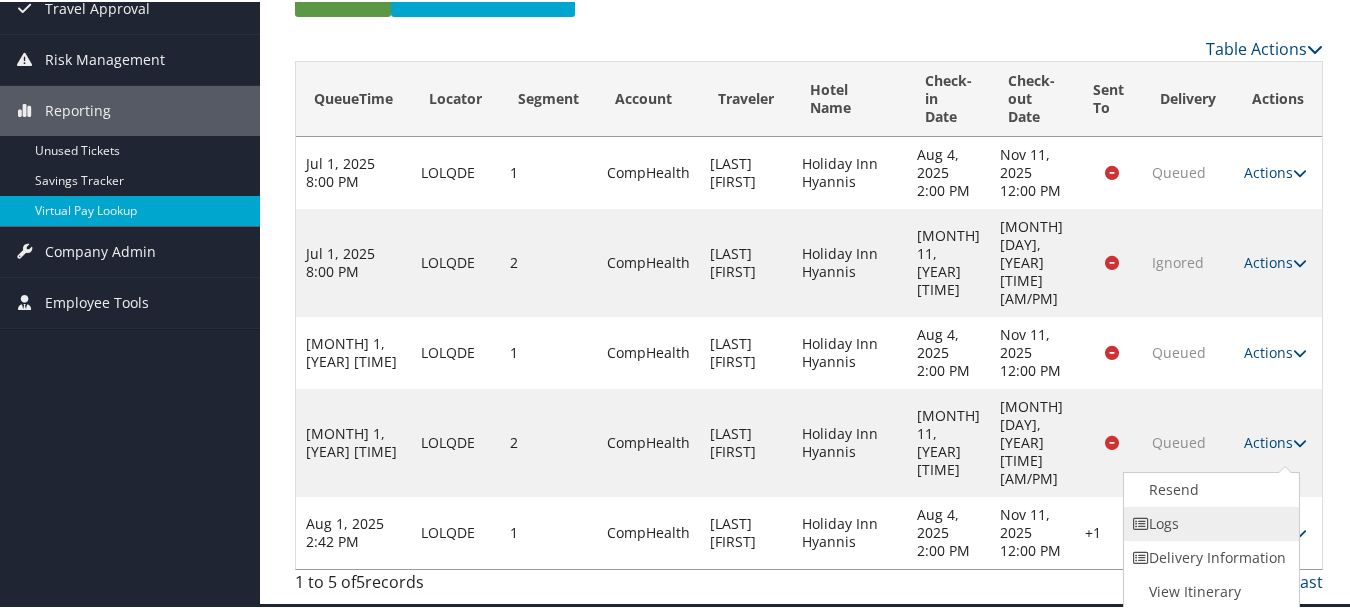 click on "Logs" at bounding box center (1209, 522) 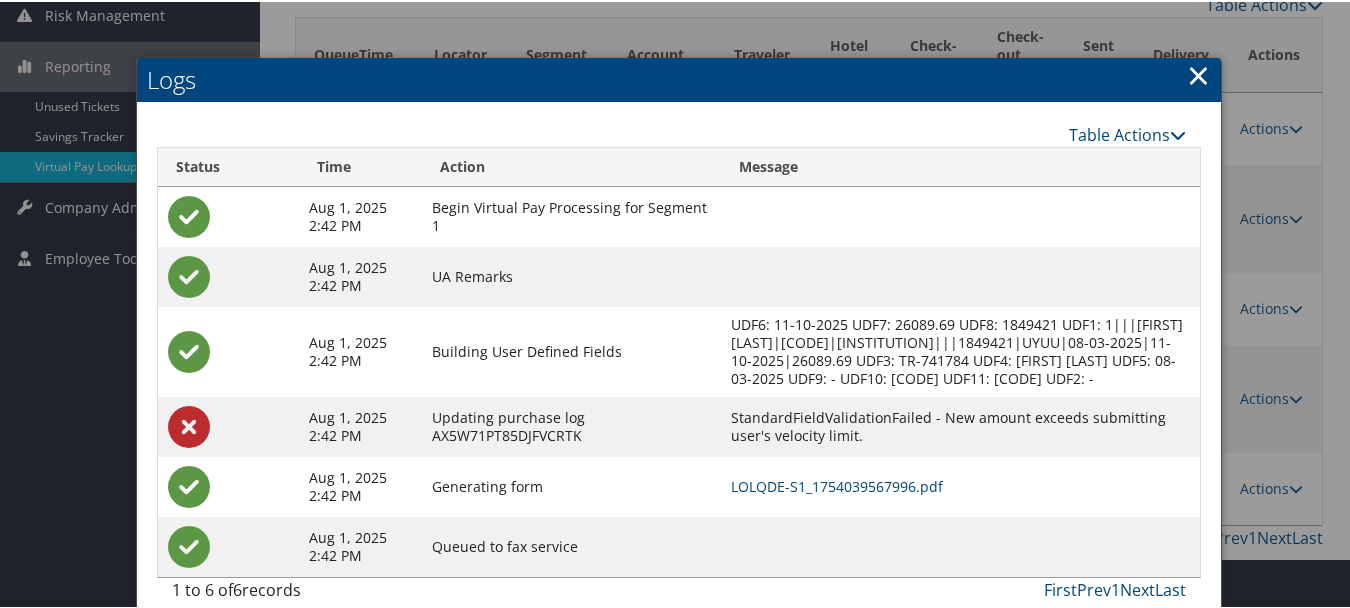 scroll, scrollTop: 327, scrollLeft: 0, axis: vertical 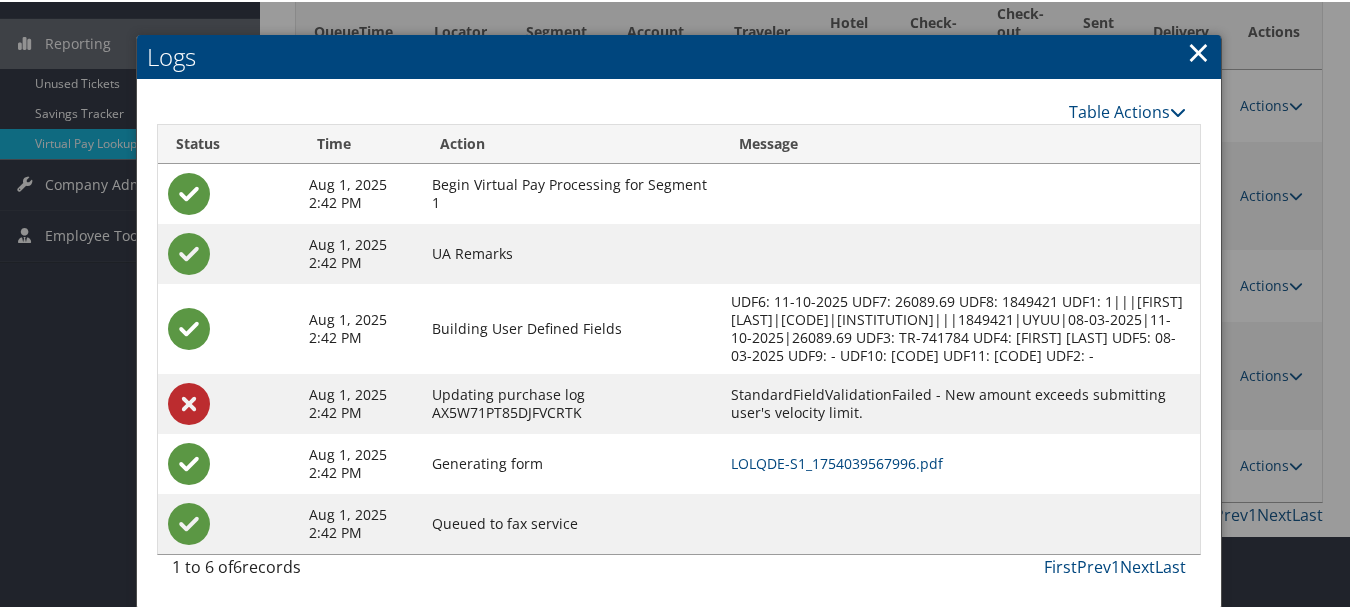 click on "×" at bounding box center [1198, 50] 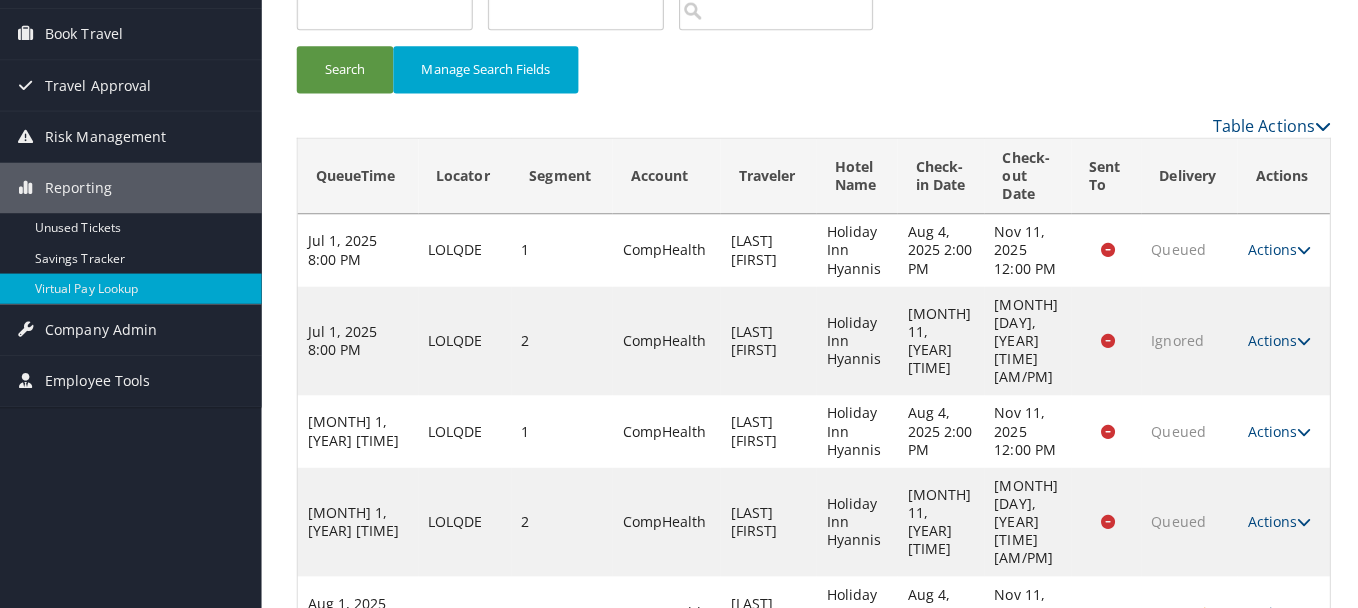 scroll, scrollTop: 0, scrollLeft: 0, axis: both 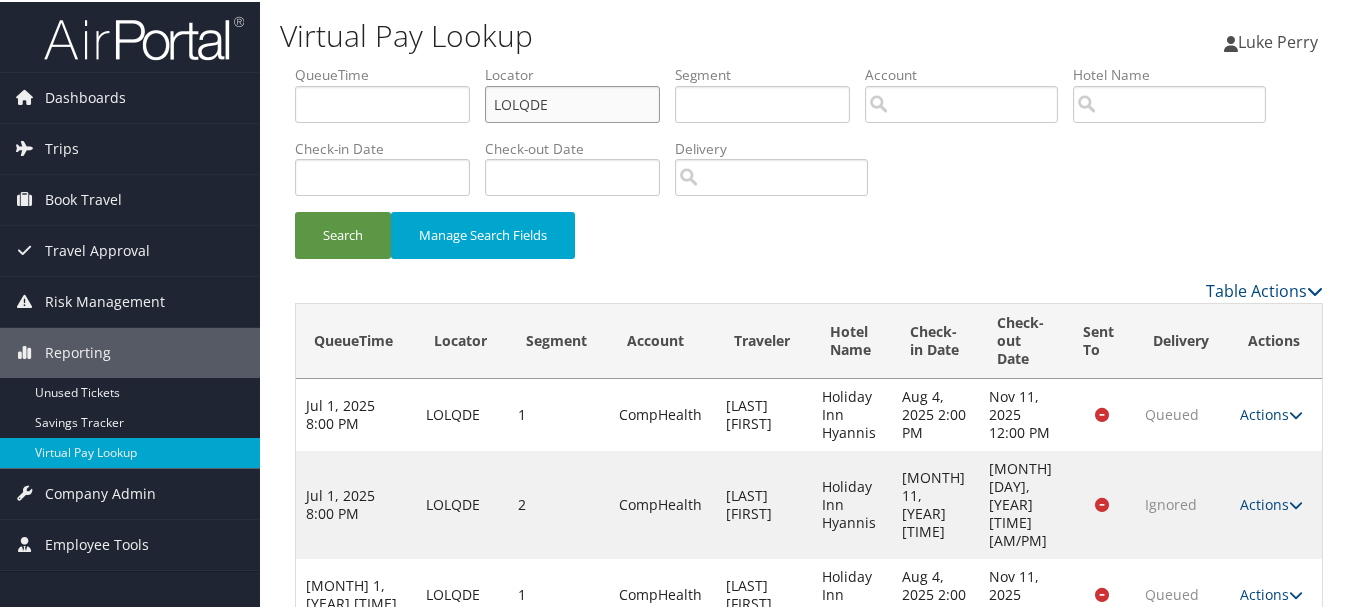 drag, startPoint x: 603, startPoint y: 93, endPoint x: 345, endPoint y: 120, distance: 259.40894 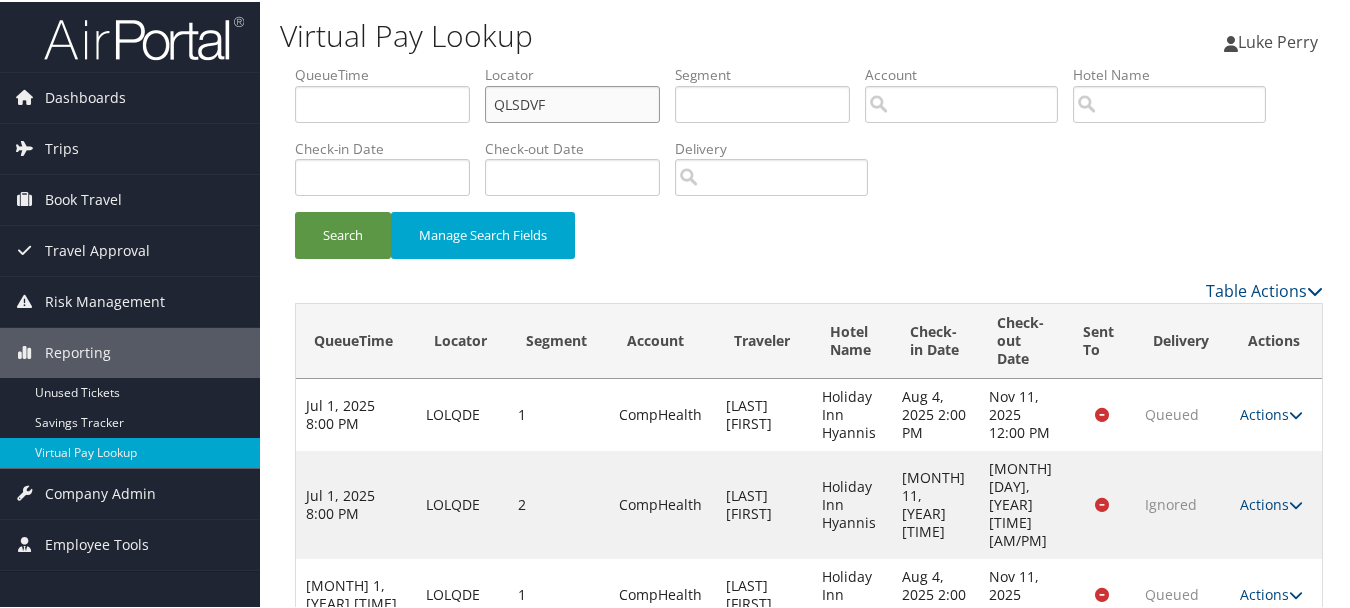 click on "Search" at bounding box center (343, 233) 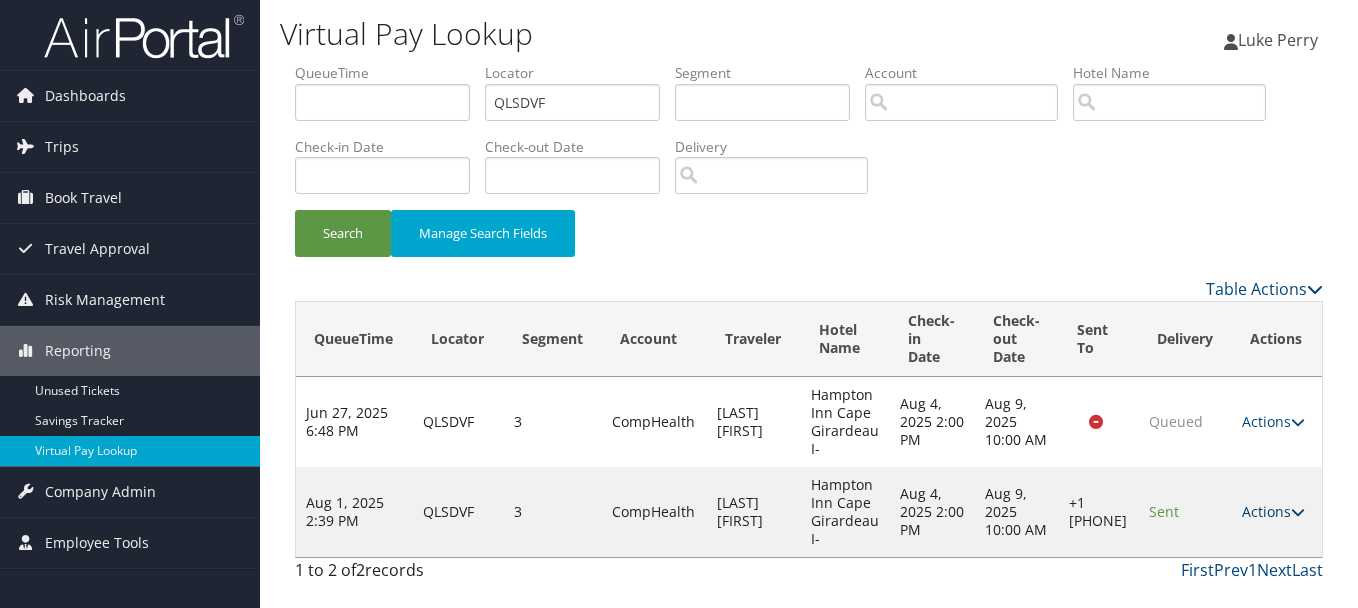 click on "Actions" at bounding box center (1273, 511) 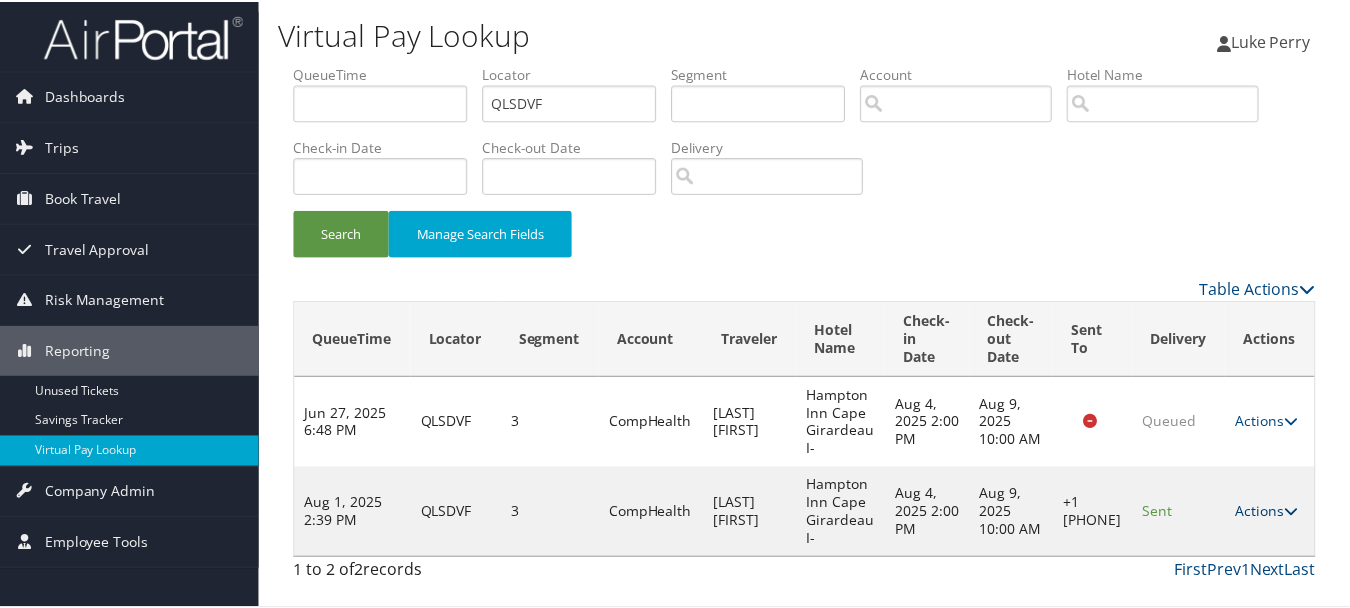 scroll, scrollTop: 53, scrollLeft: 0, axis: vertical 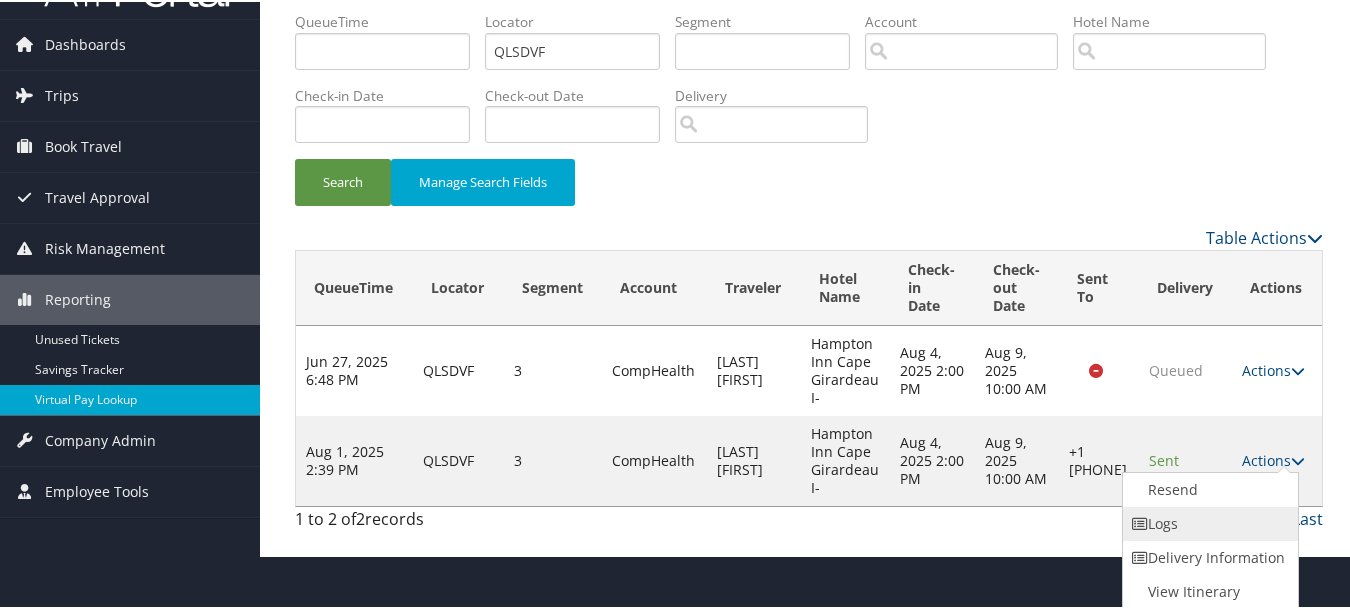 click on "Logs" at bounding box center [1208, 522] 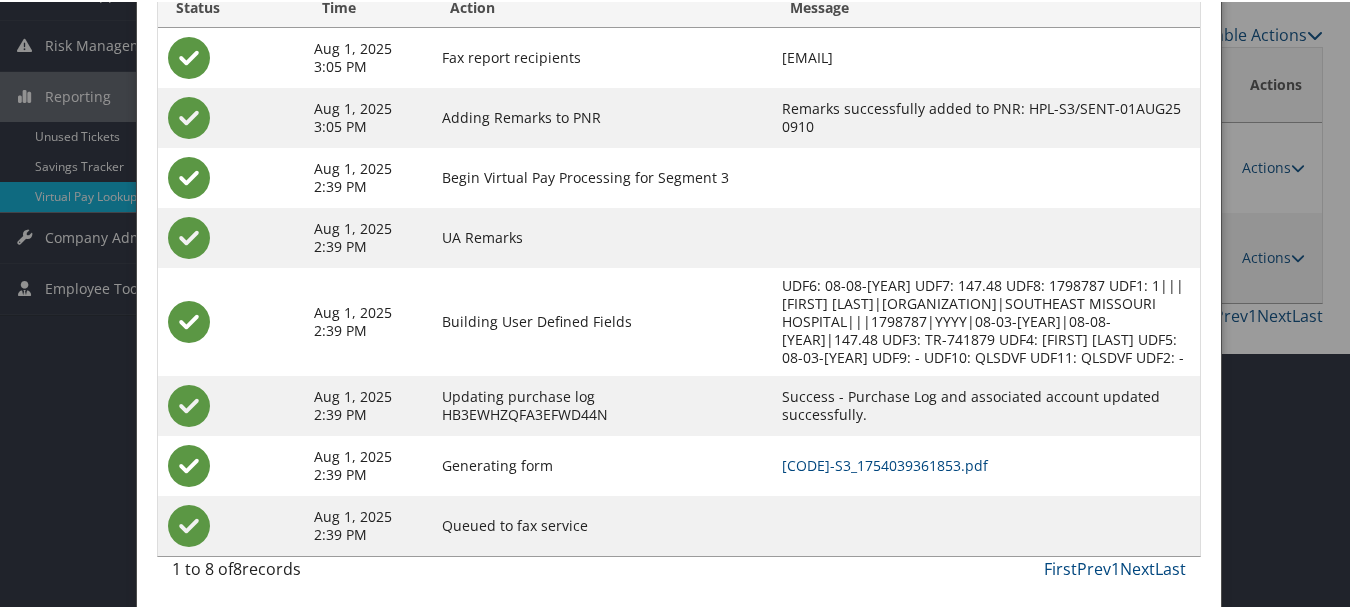 scroll, scrollTop: 258, scrollLeft: 0, axis: vertical 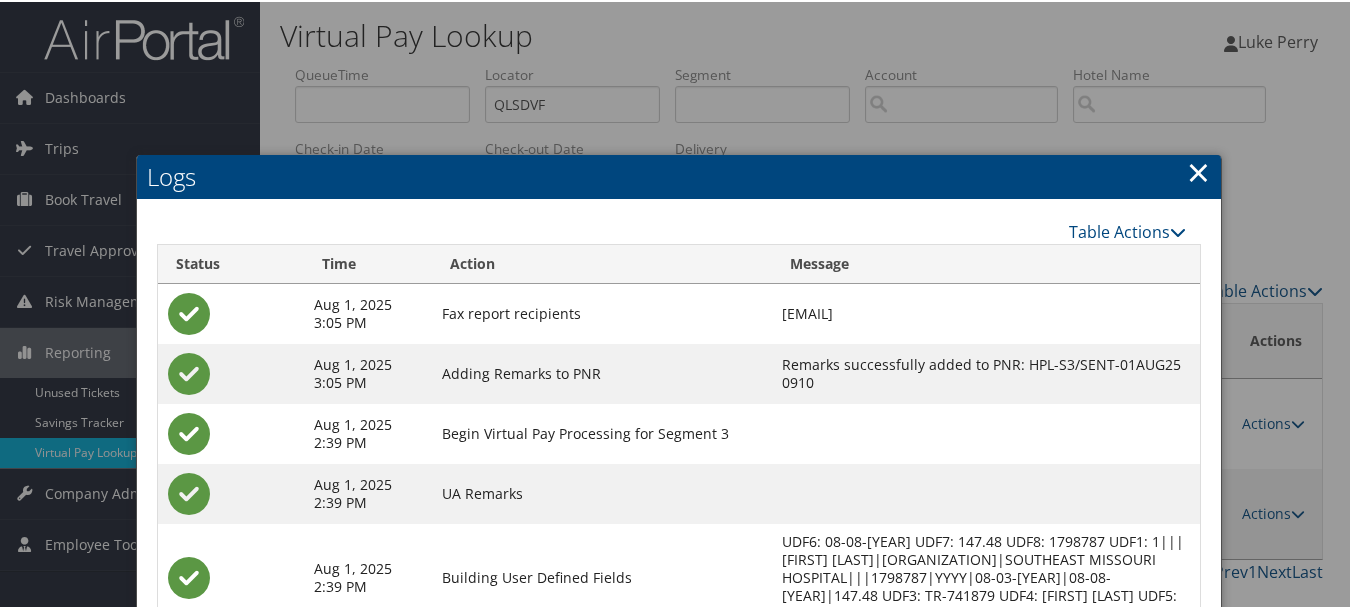 click on "×" at bounding box center [1198, 170] 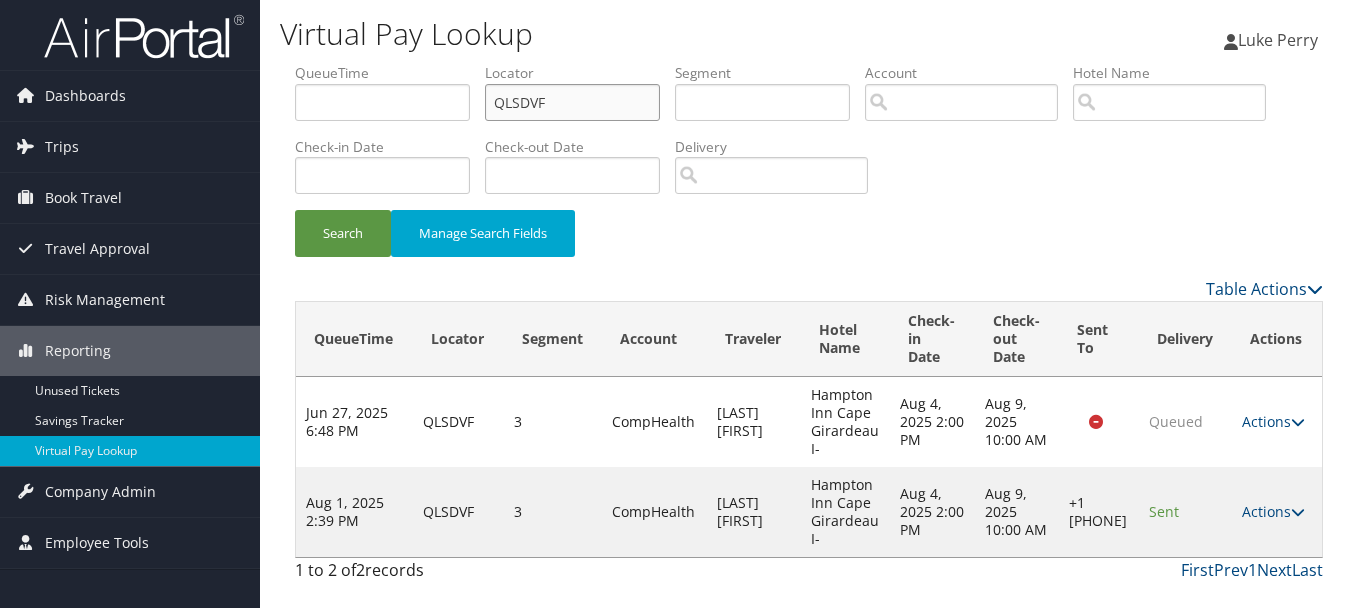 drag, startPoint x: 554, startPoint y: 96, endPoint x: 364, endPoint y: 92, distance: 190.0421 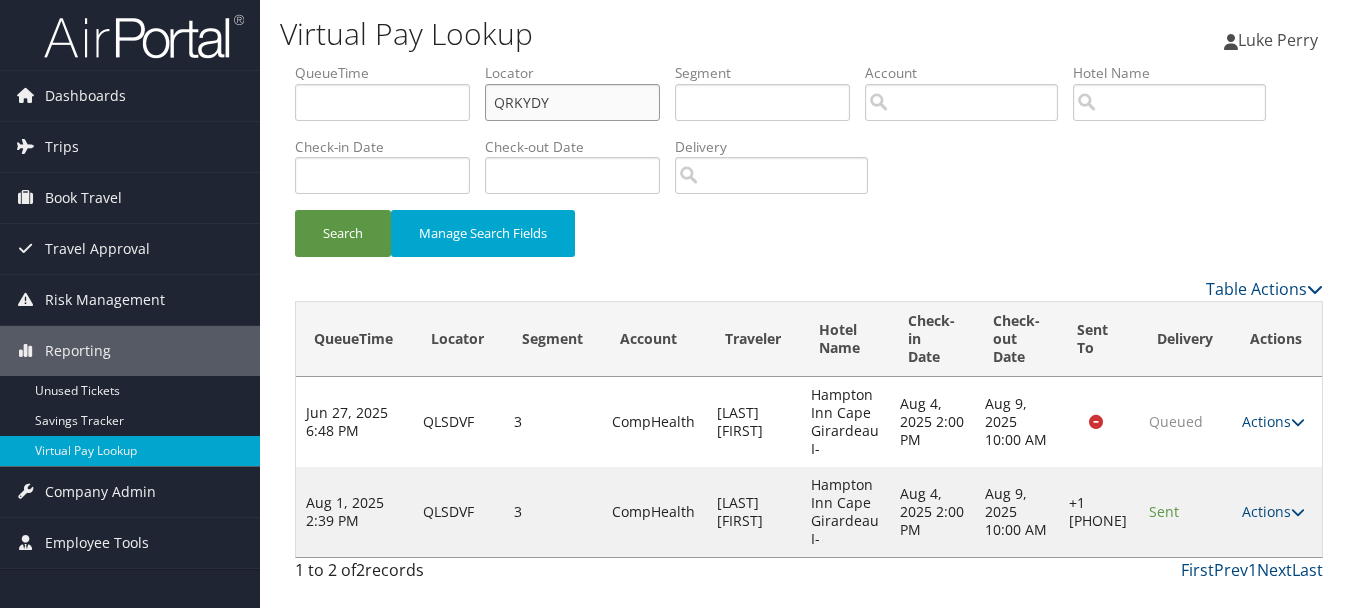 click on "Search" at bounding box center (343, 233) 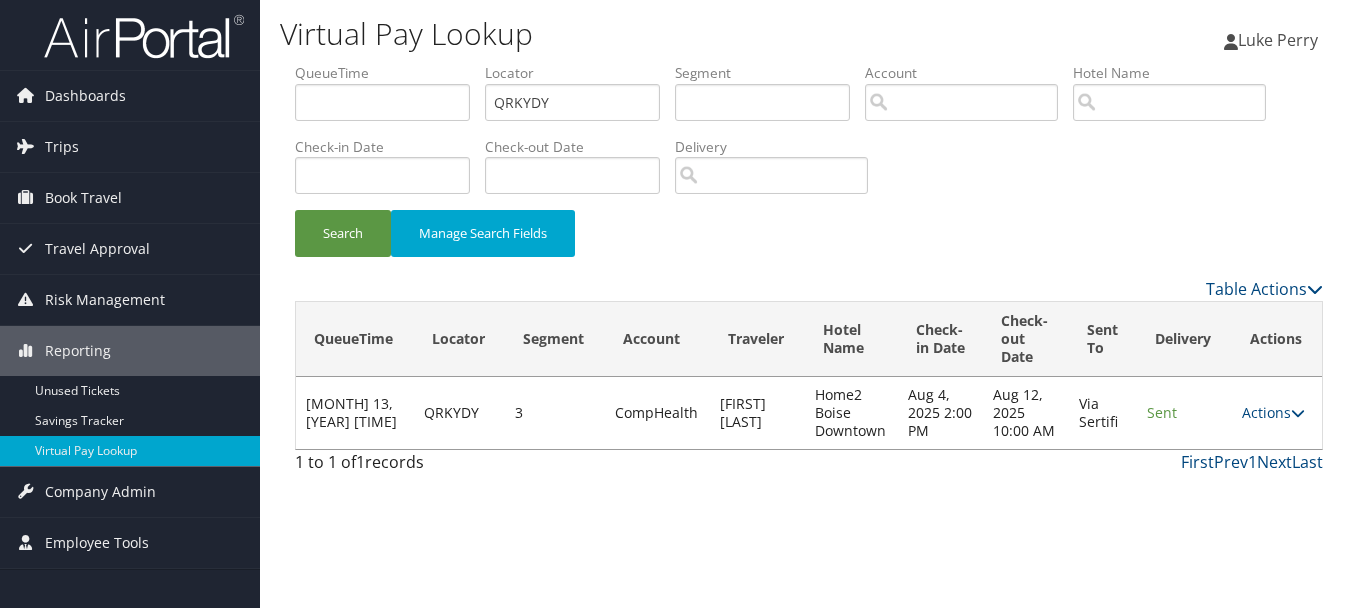 click on "Actions   Resend  Logs  View Itinerary" at bounding box center [1277, 413] 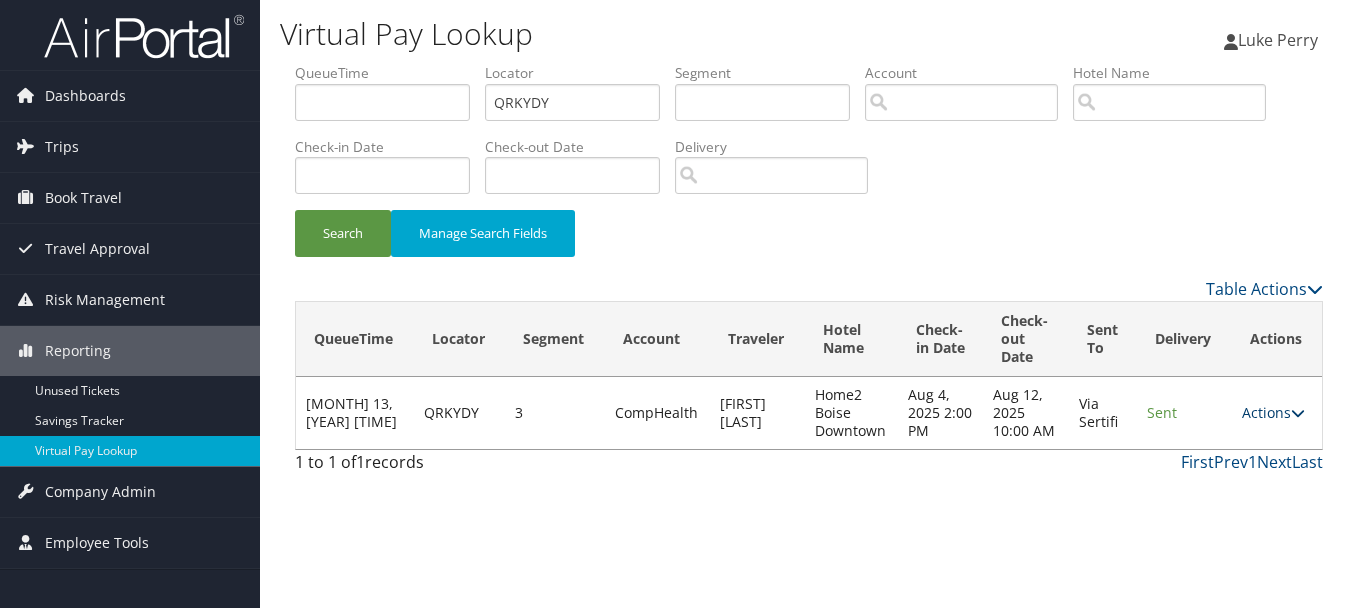 click on "Actions" at bounding box center [1273, 412] 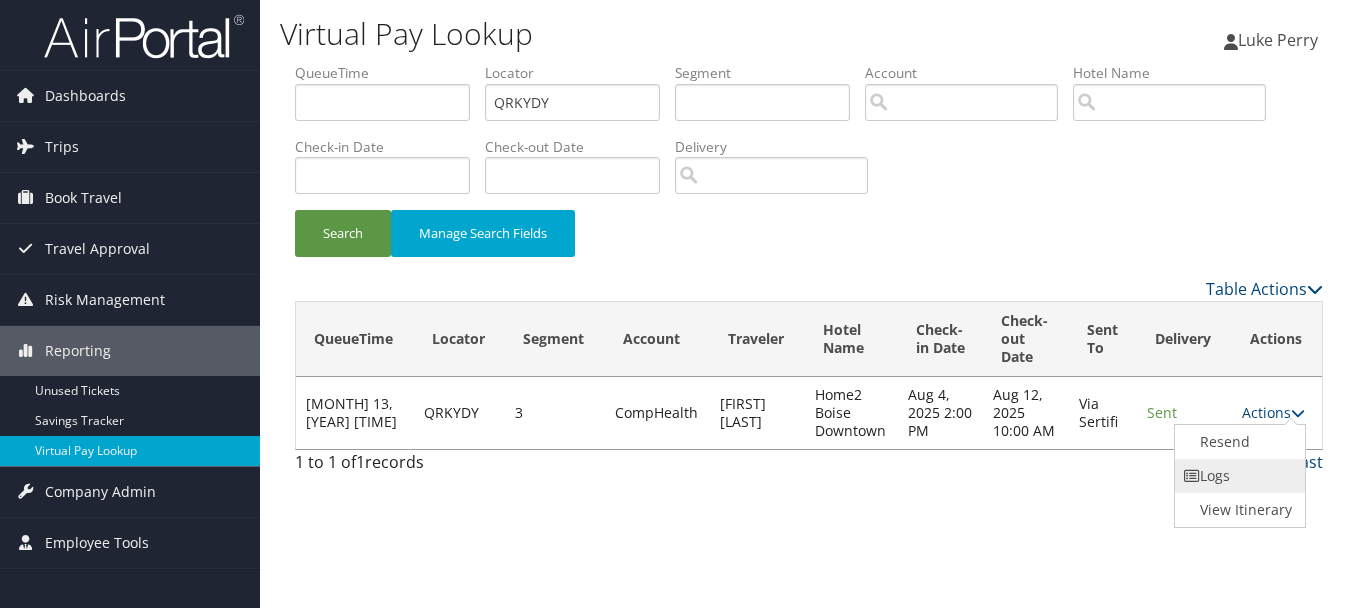 click on "Logs" at bounding box center (1238, 476) 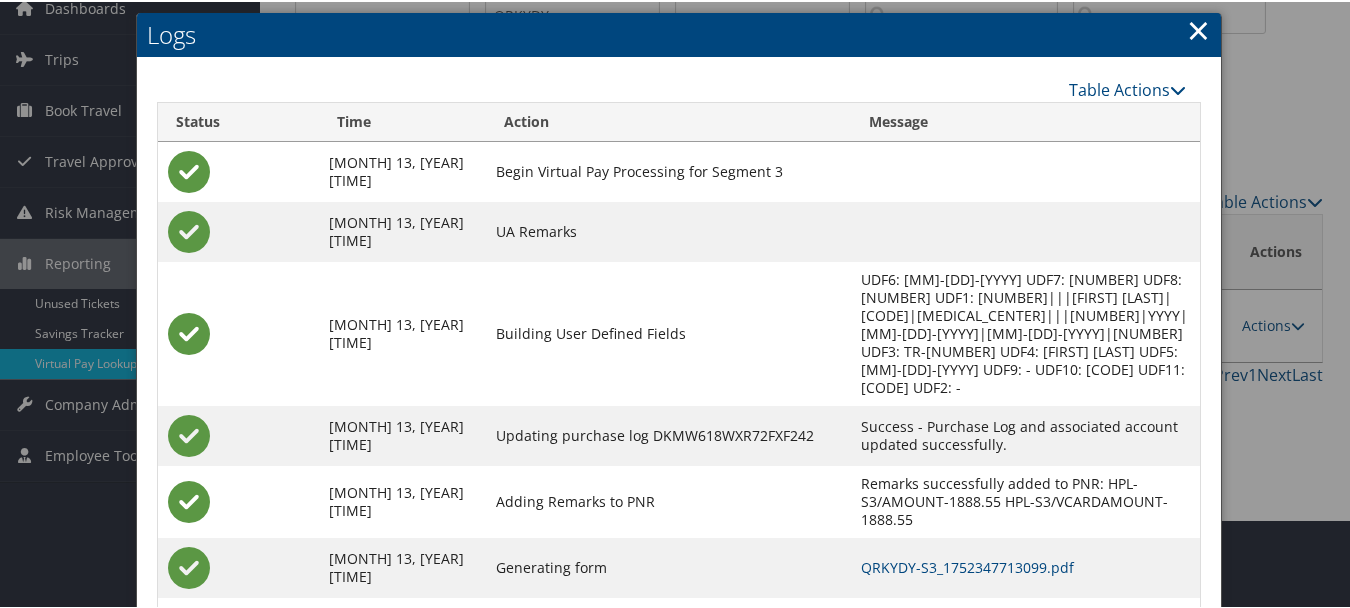 scroll, scrollTop: 205, scrollLeft: 0, axis: vertical 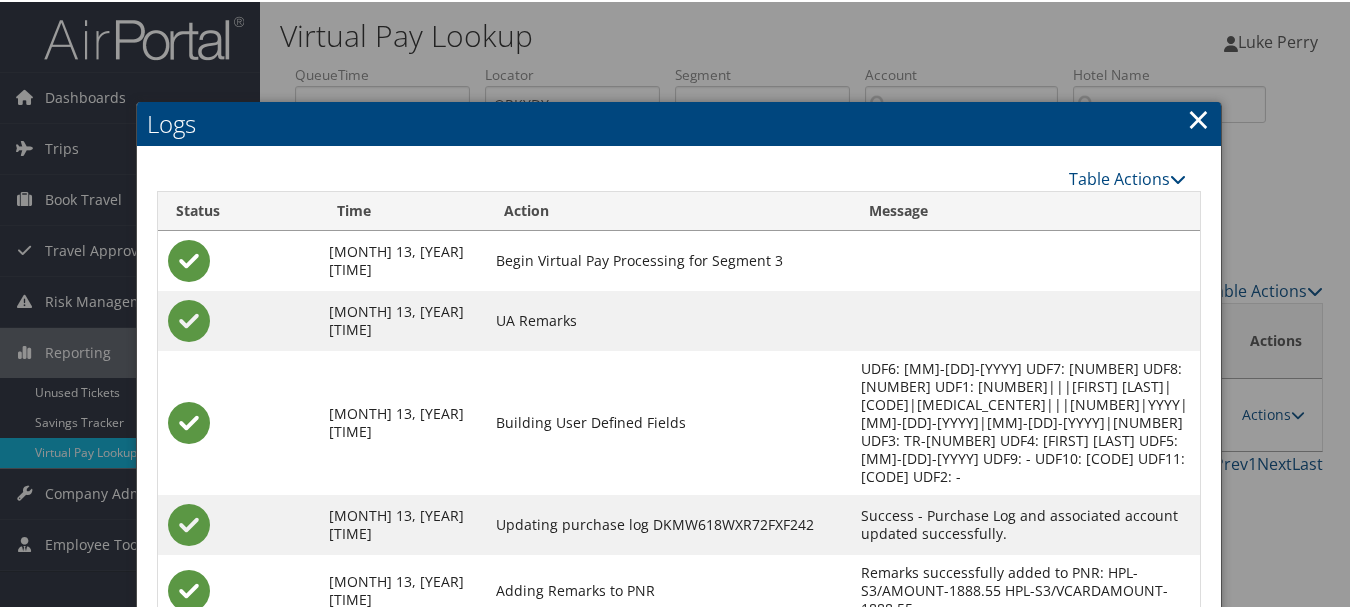 click at bounding box center [679, 304] 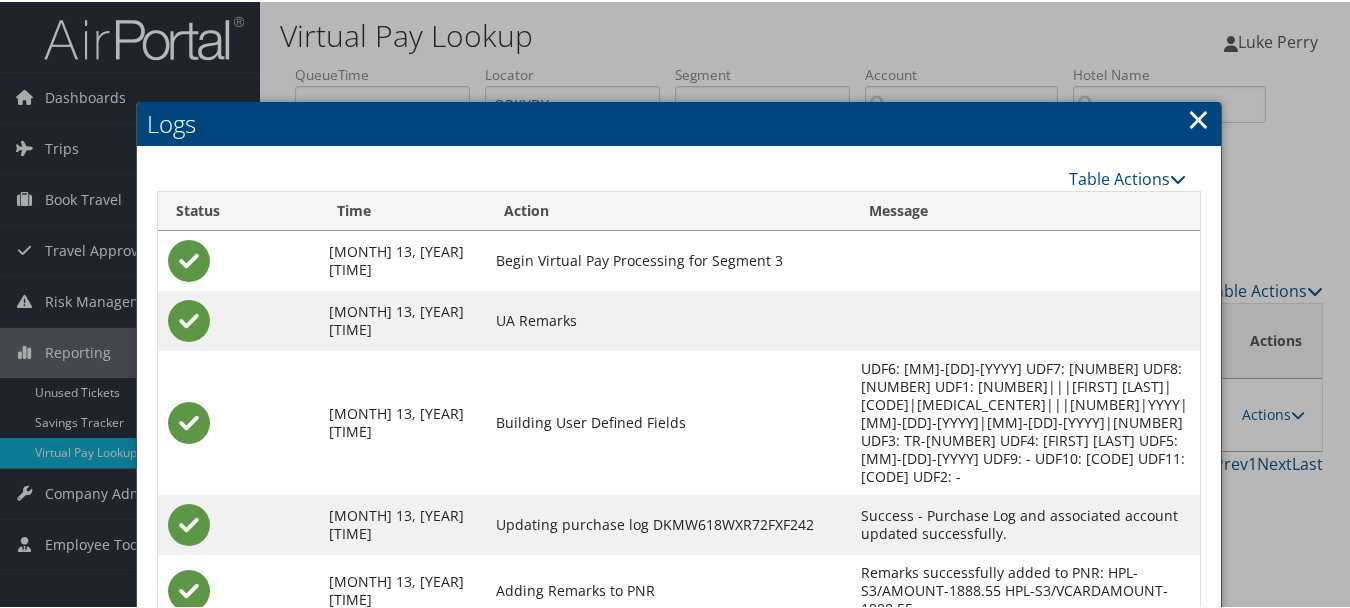 click on "×" at bounding box center (1198, 117) 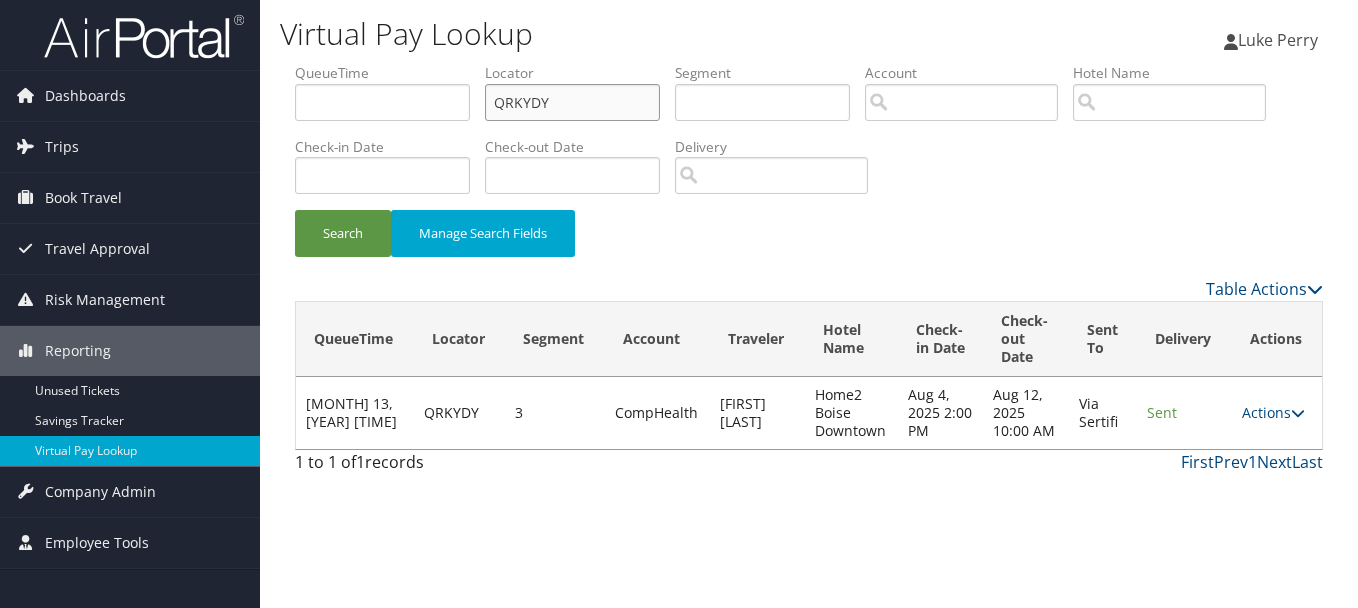 drag, startPoint x: 572, startPoint y: 96, endPoint x: 304, endPoint y: 91, distance: 268.04663 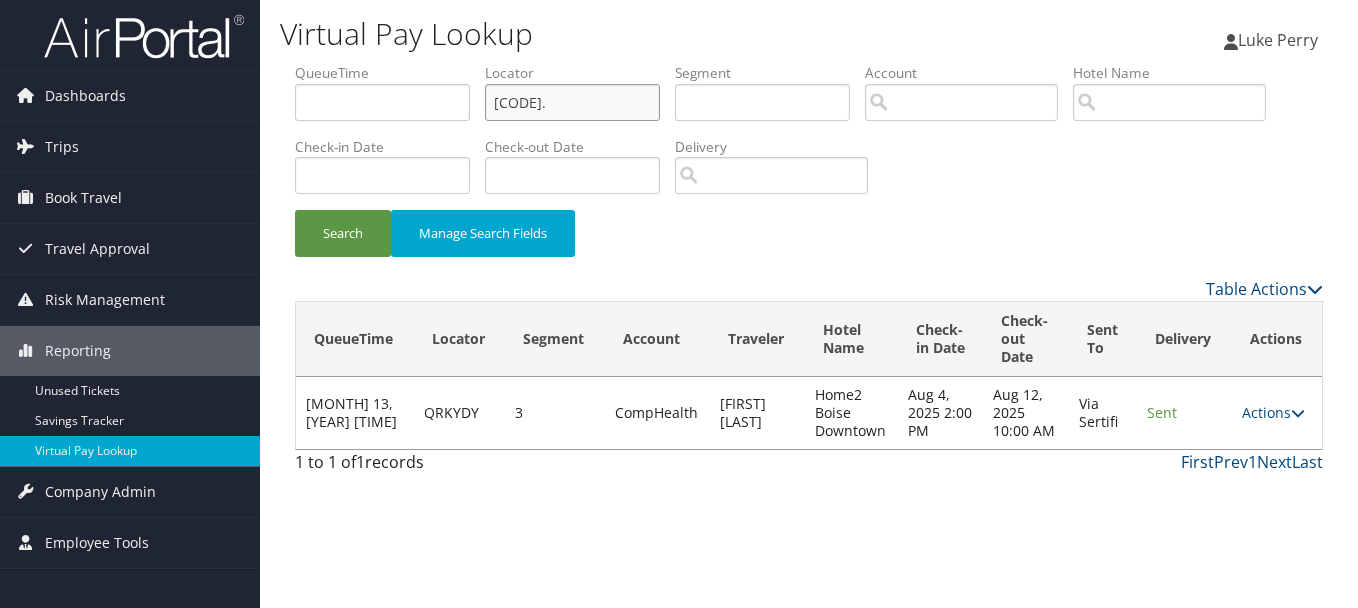 click on "Search" at bounding box center (343, 233) 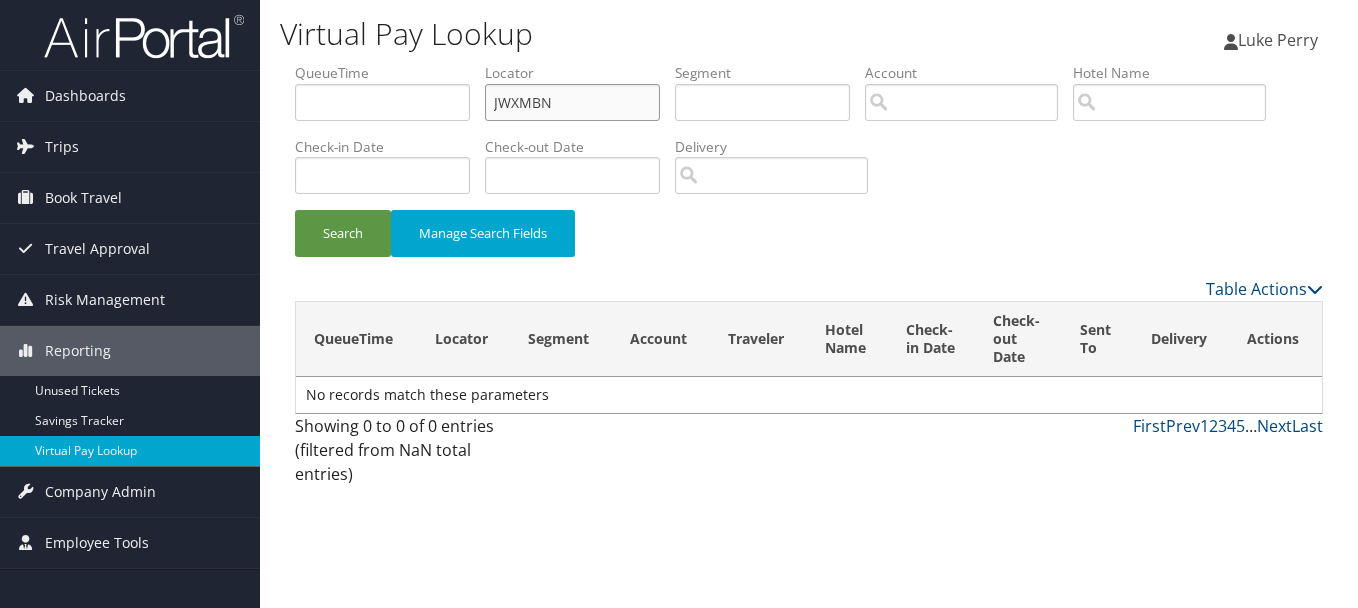 click on "Search" at bounding box center [343, 233] 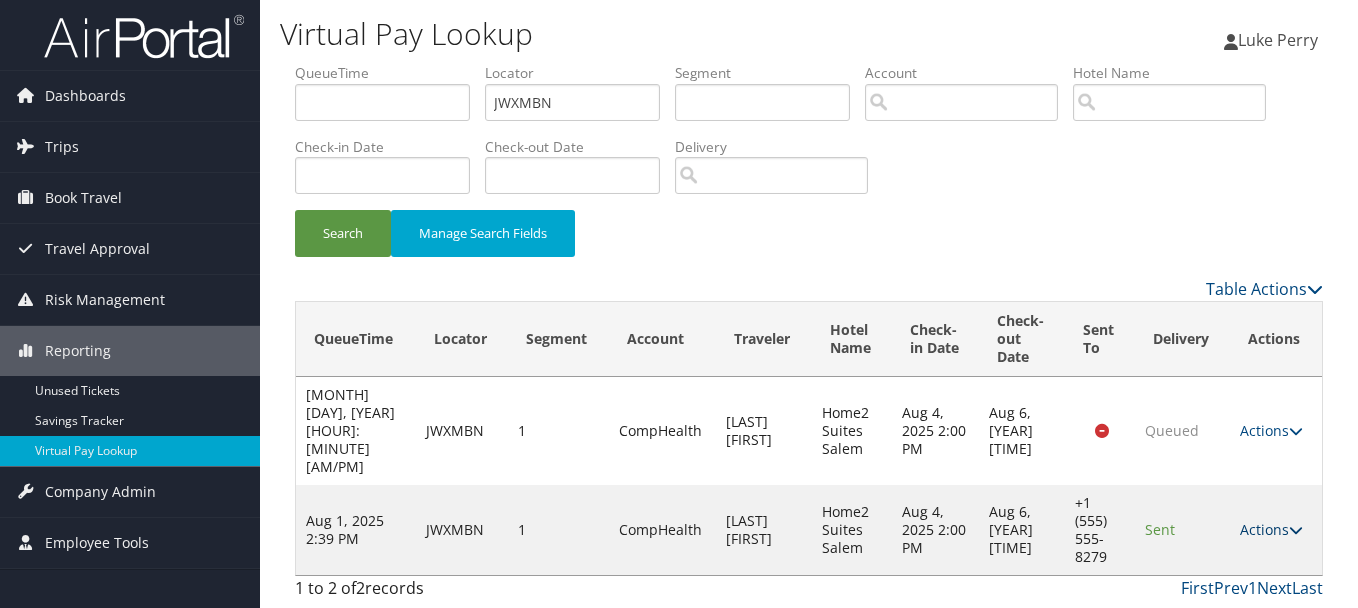 click on "Actions" at bounding box center [1271, 529] 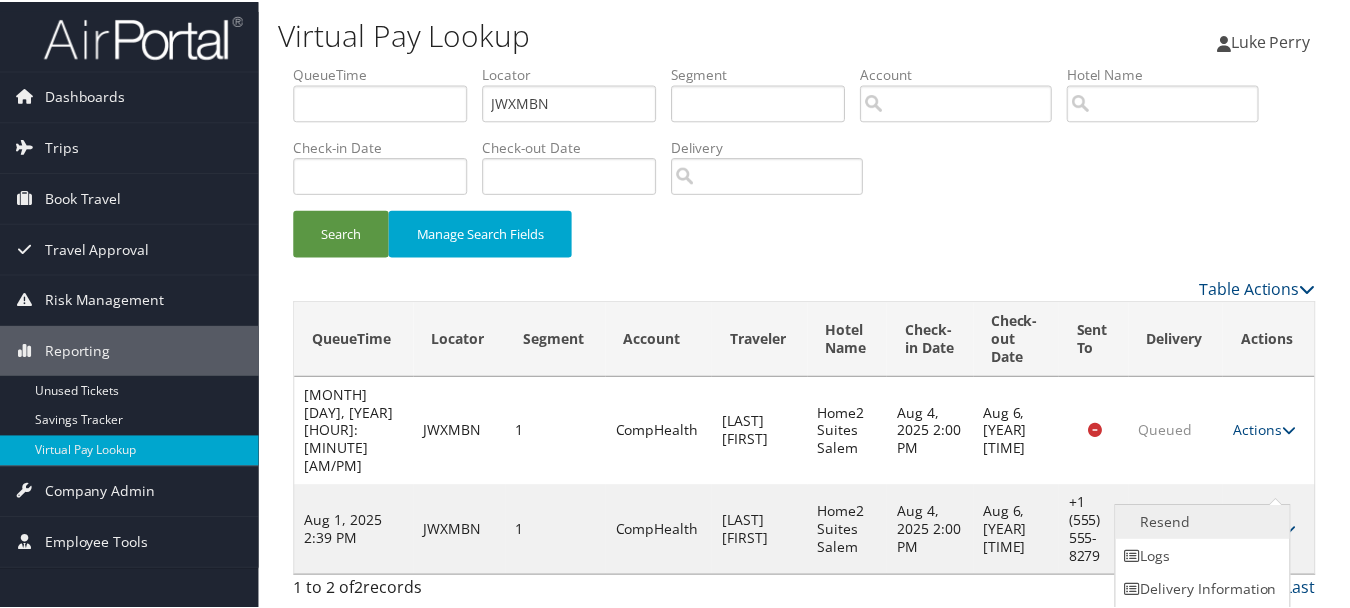 scroll, scrollTop: 35, scrollLeft: 0, axis: vertical 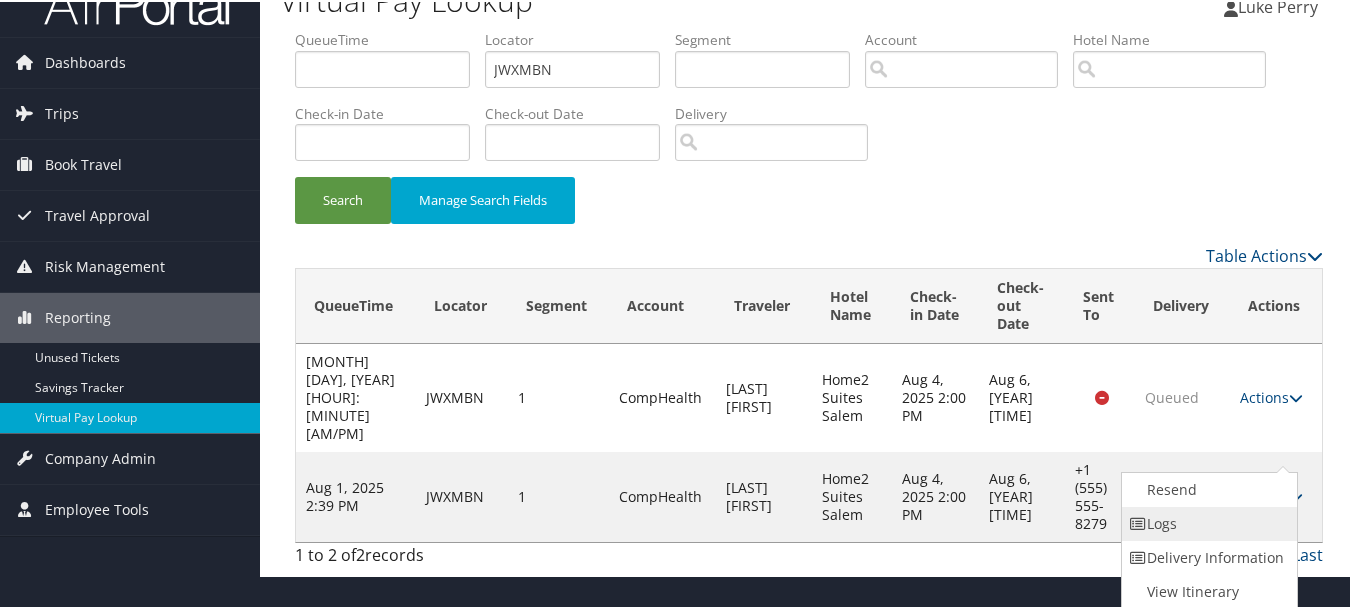 click on "Logs" at bounding box center (1207, 522) 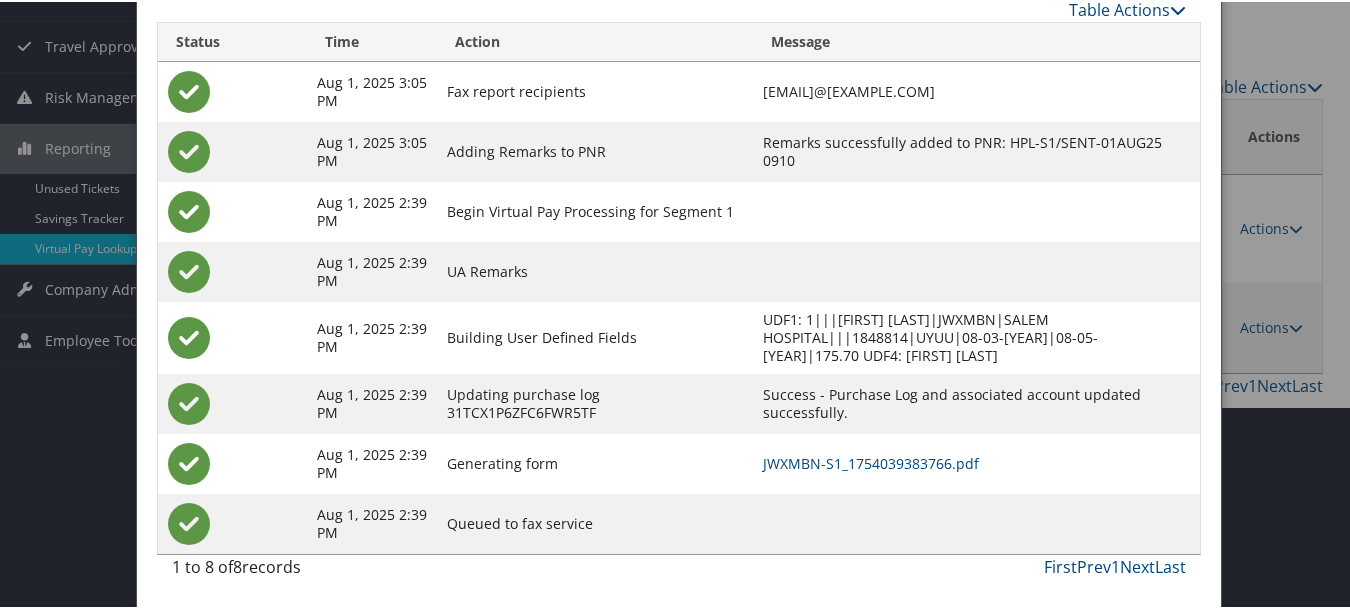 scroll, scrollTop: 240, scrollLeft: 0, axis: vertical 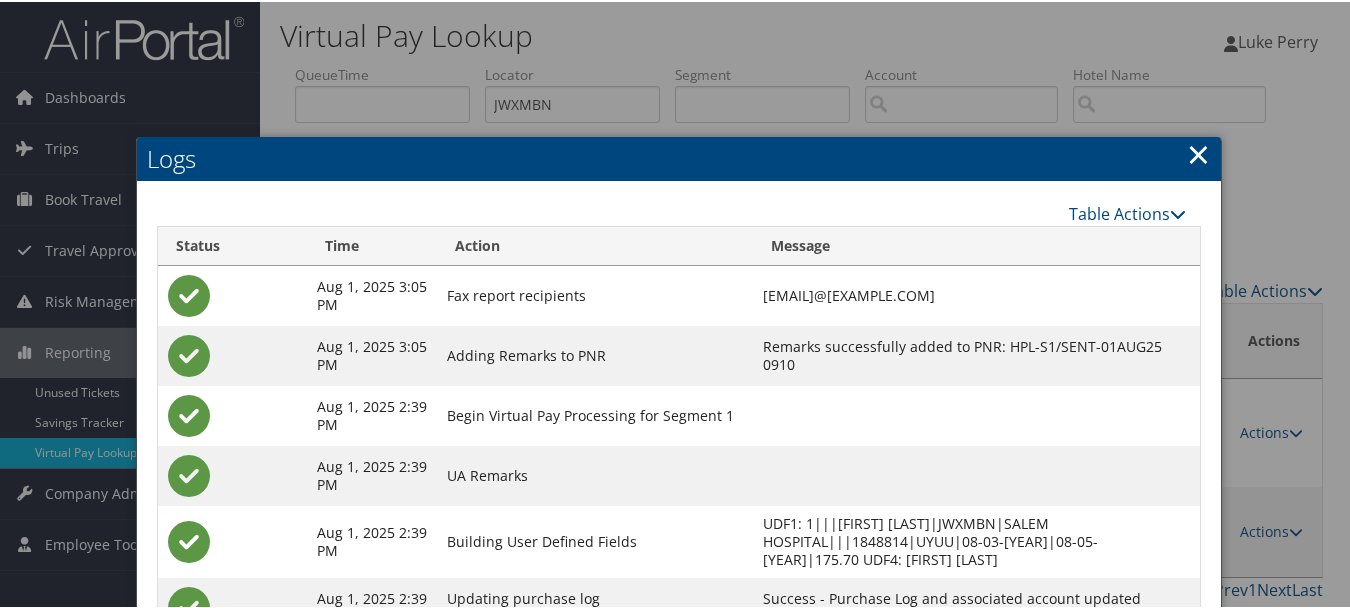 click on "Logs" at bounding box center (679, 157) 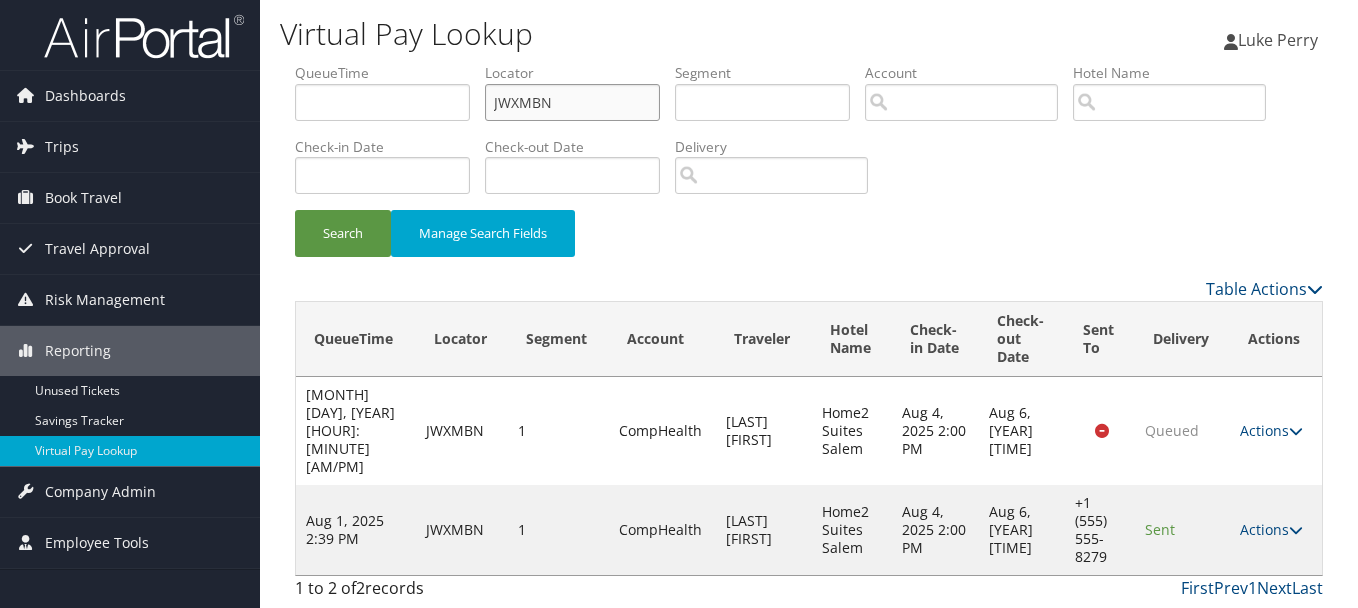 drag, startPoint x: 625, startPoint y: 96, endPoint x: 407, endPoint y: 97, distance: 218.00229 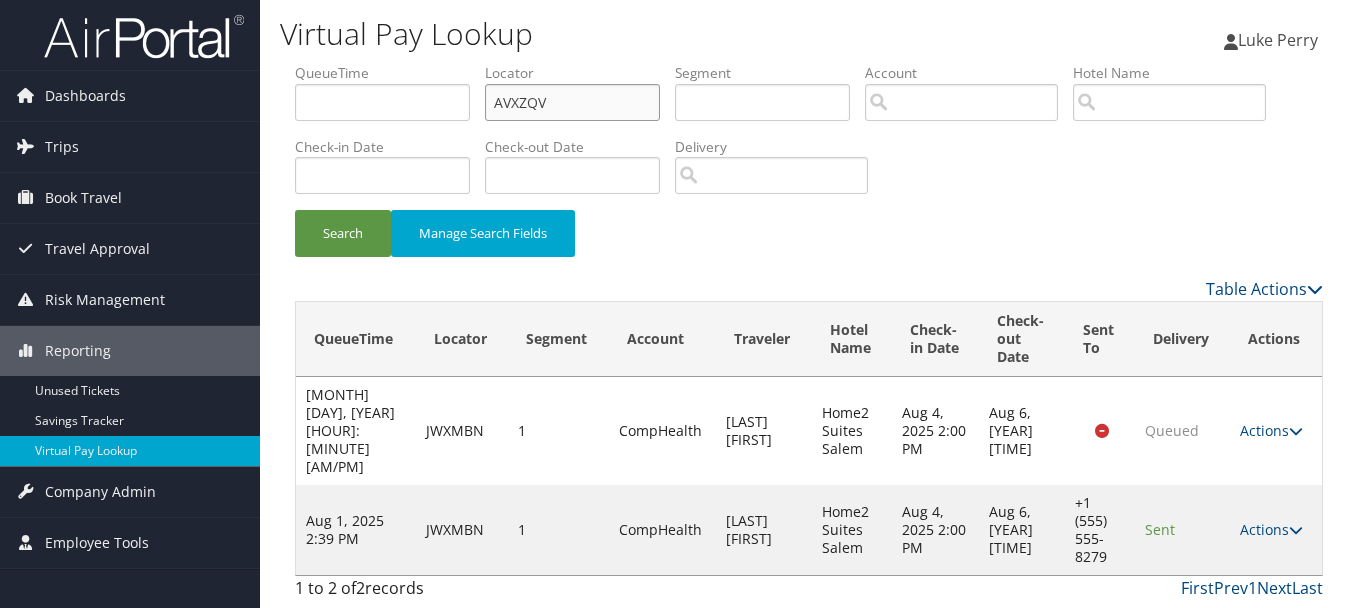click on "Search" at bounding box center [343, 233] 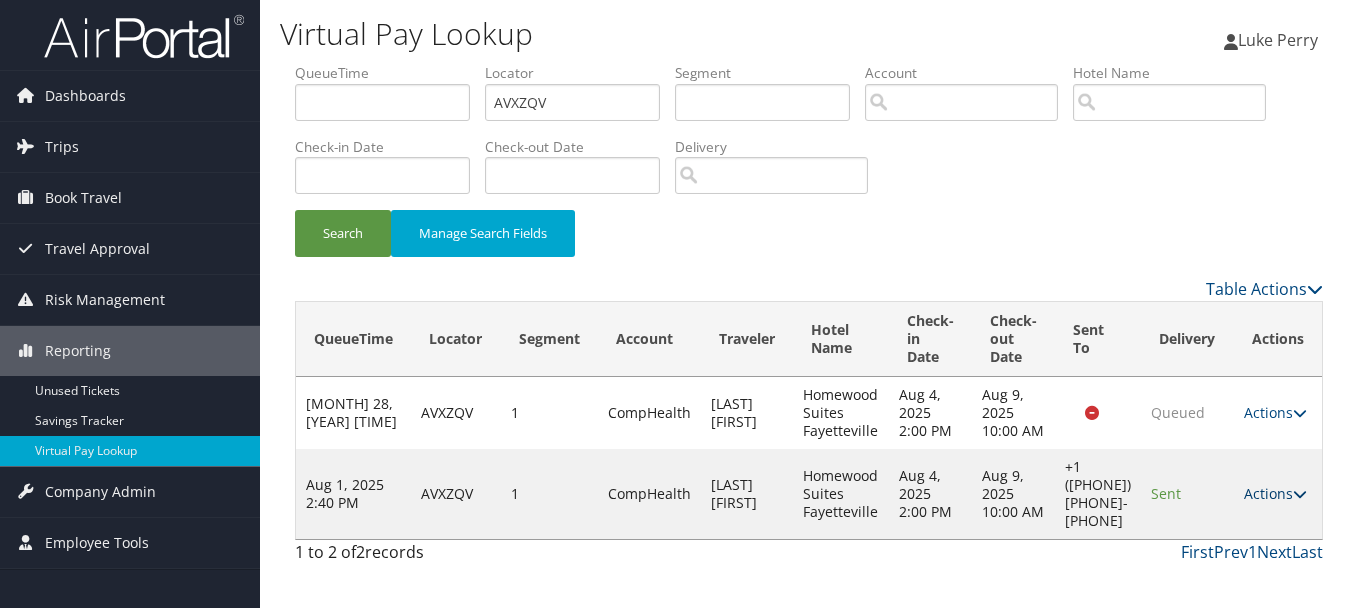 click at bounding box center [1300, 494] 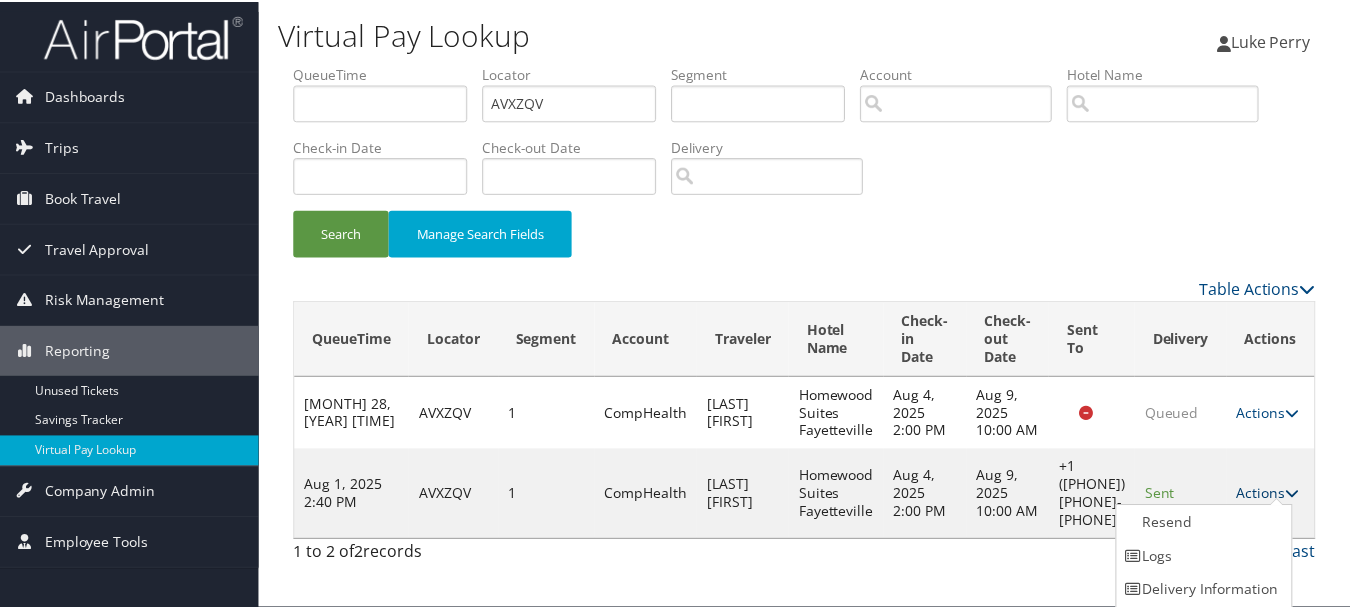 scroll, scrollTop: 35, scrollLeft: 0, axis: vertical 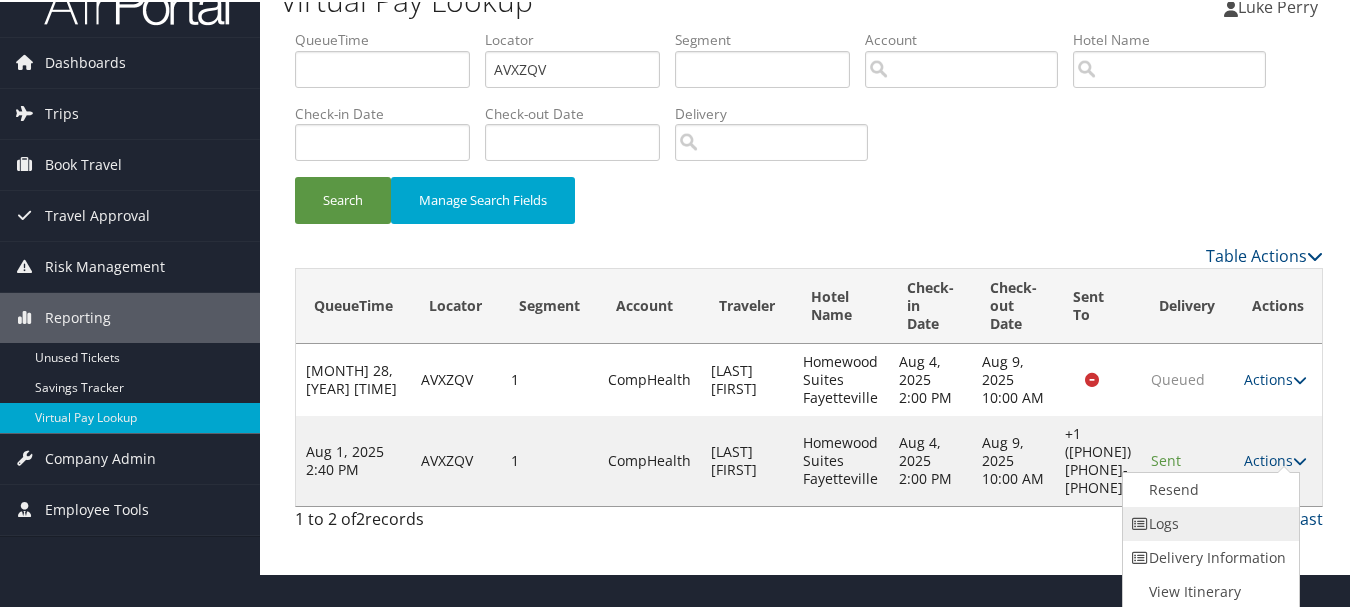 click on "Logs" at bounding box center [1208, 522] 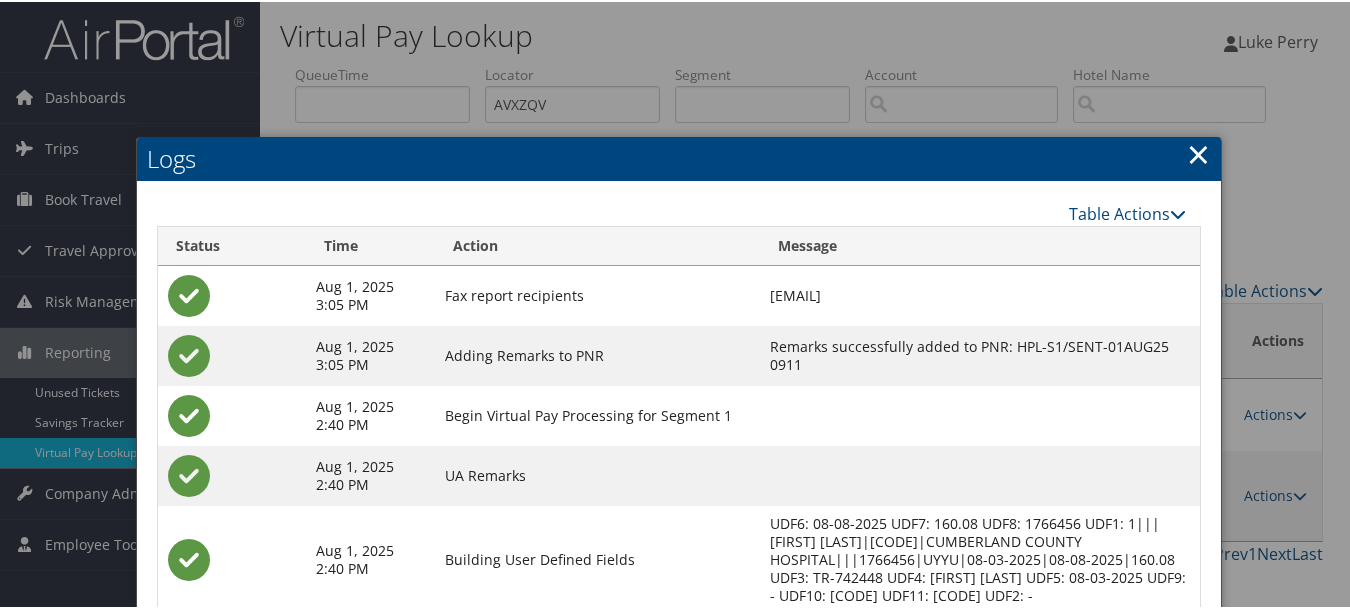 scroll, scrollTop: 240, scrollLeft: 0, axis: vertical 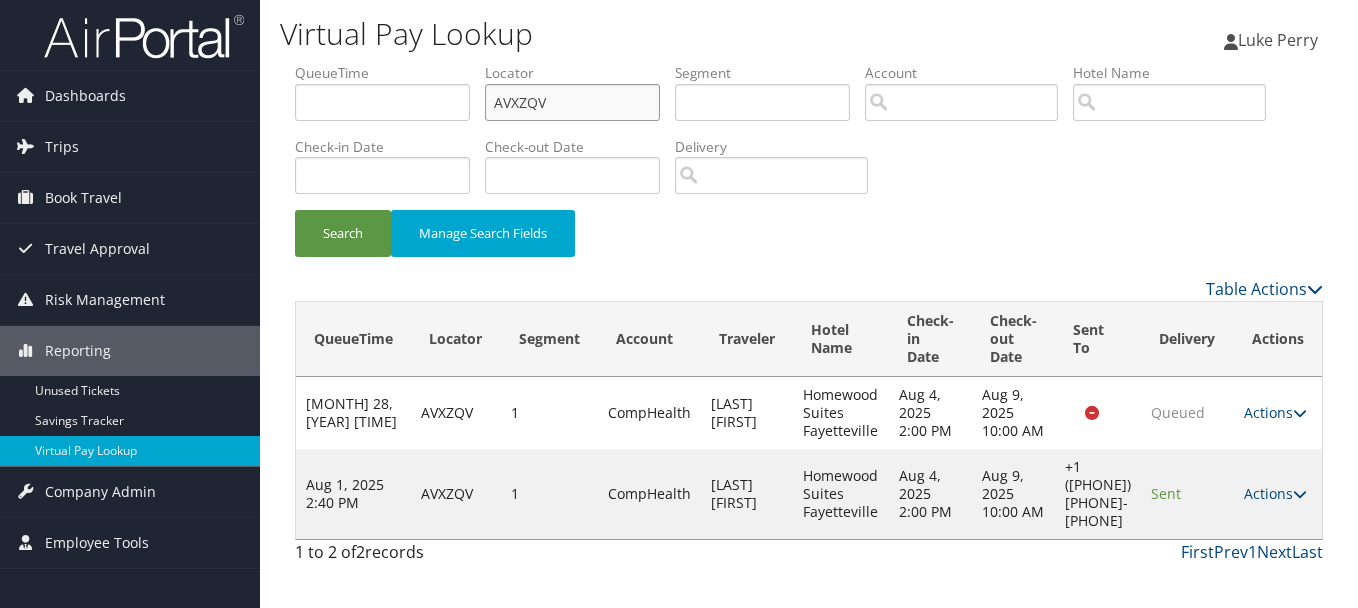drag, startPoint x: 593, startPoint y: 108, endPoint x: 424, endPoint y: 112, distance: 169.04733 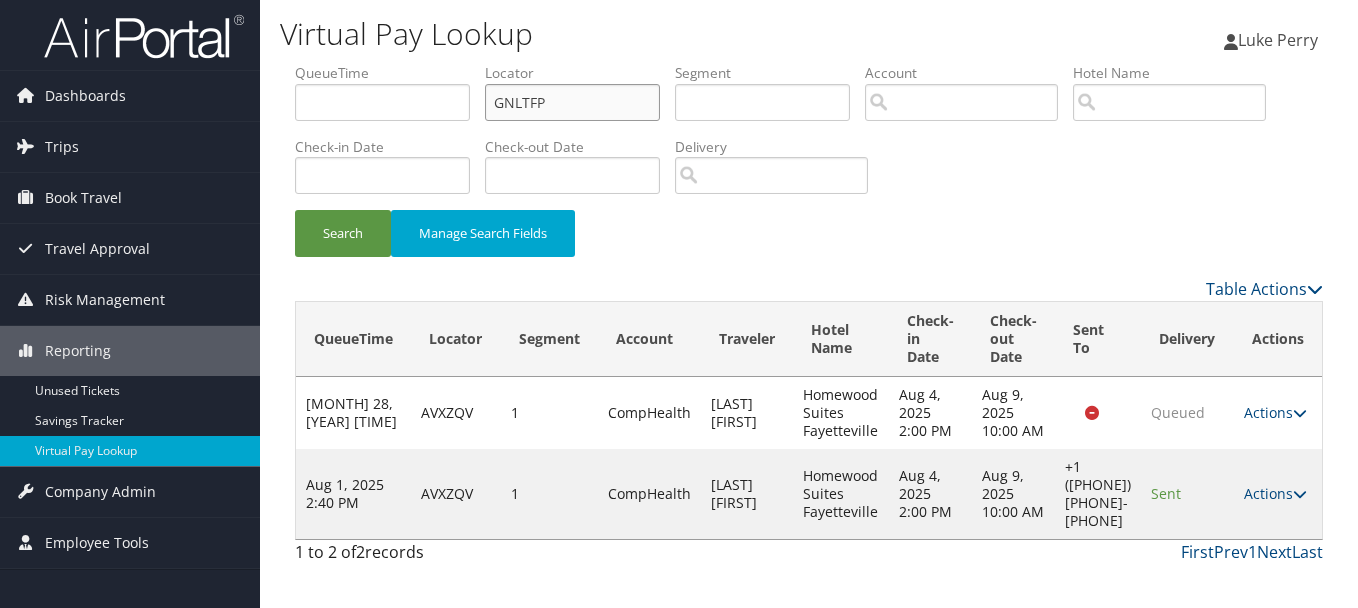 click on "Search" at bounding box center [343, 233] 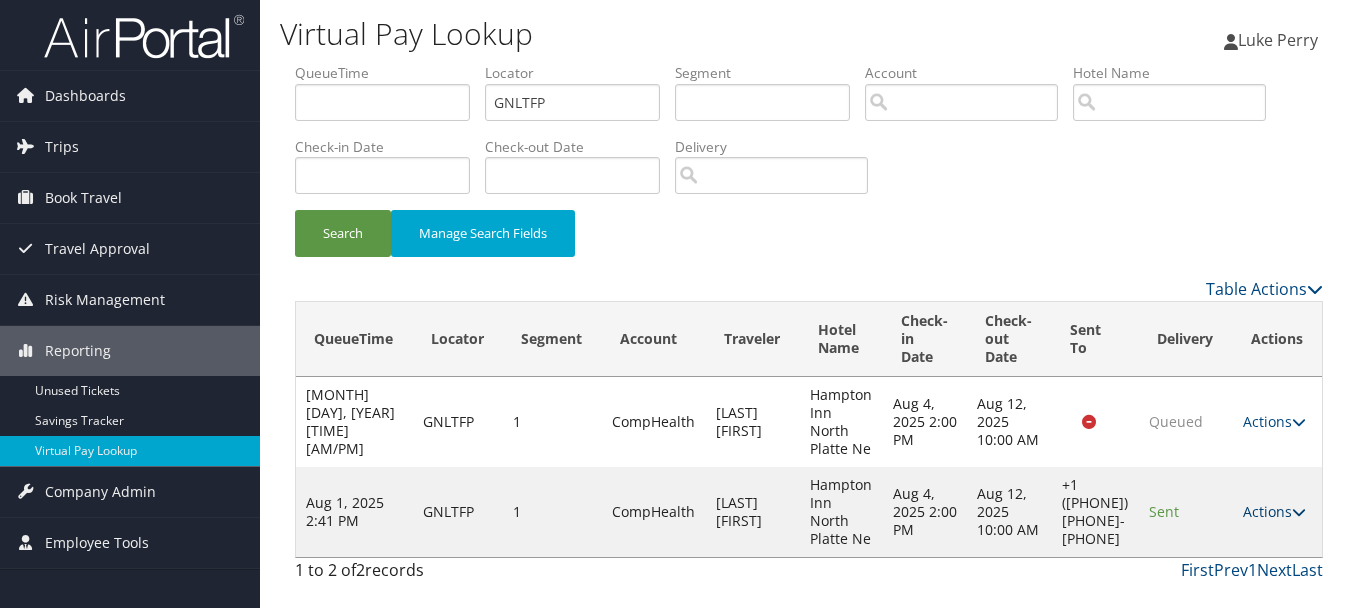 click on "Actions" at bounding box center [1274, 511] 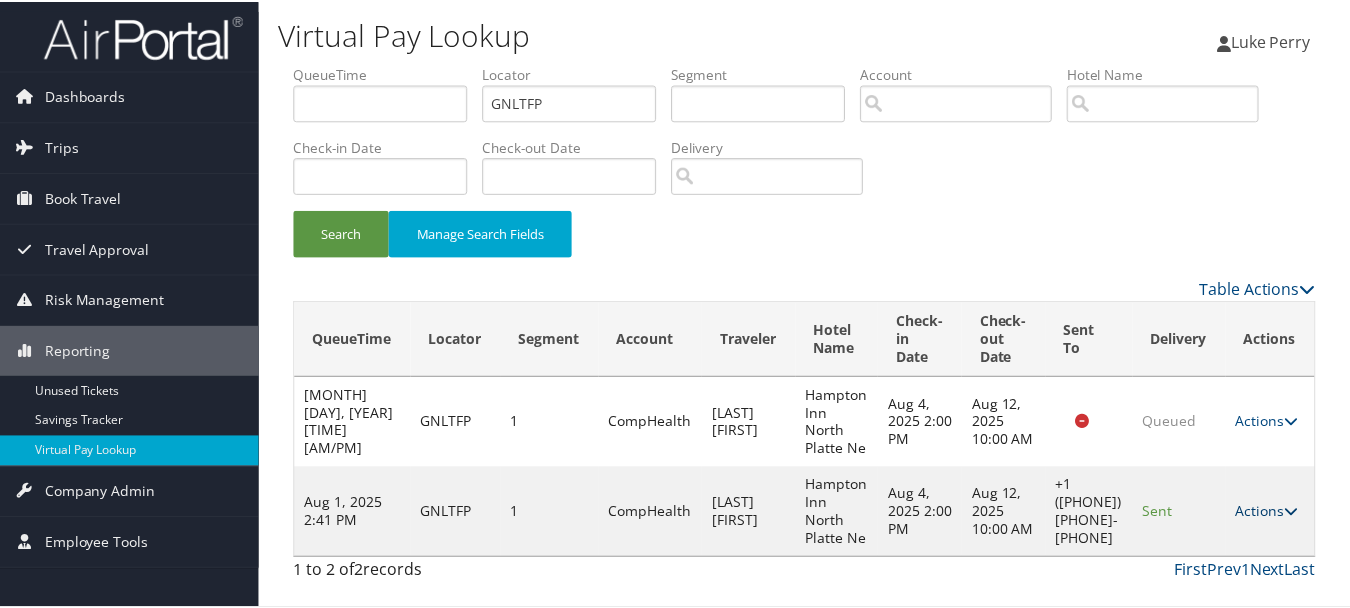 scroll, scrollTop: 35, scrollLeft: 0, axis: vertical 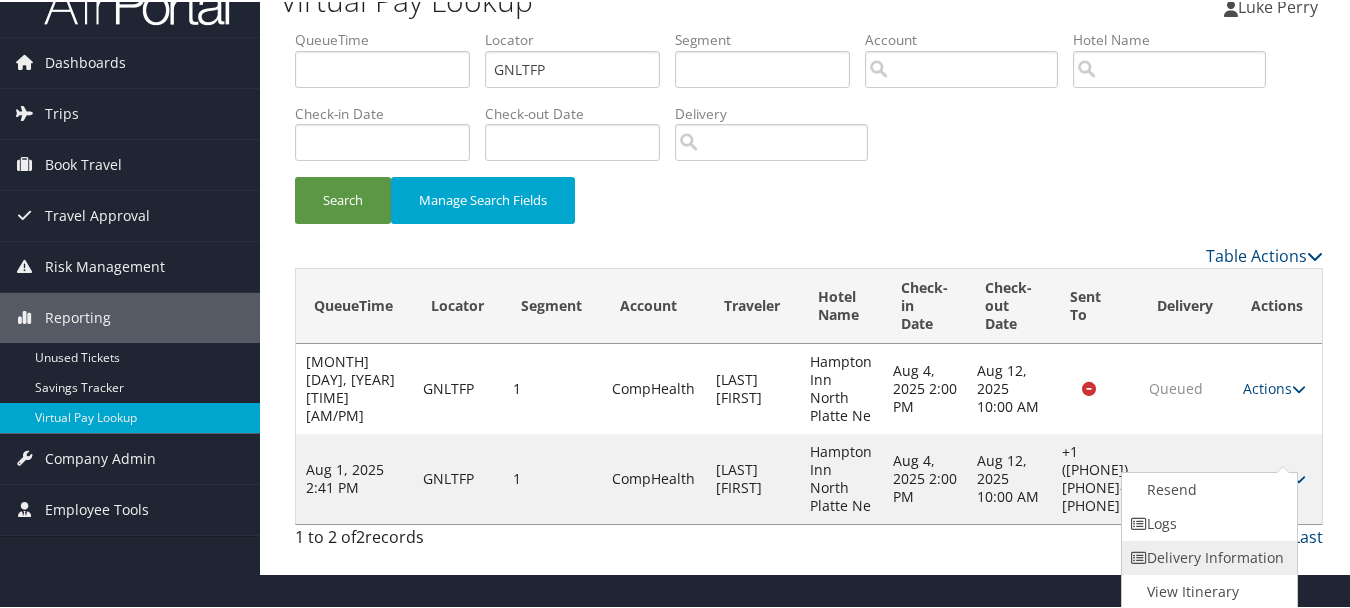 click on "Delivery Information" at bounding box center (1207, 556) 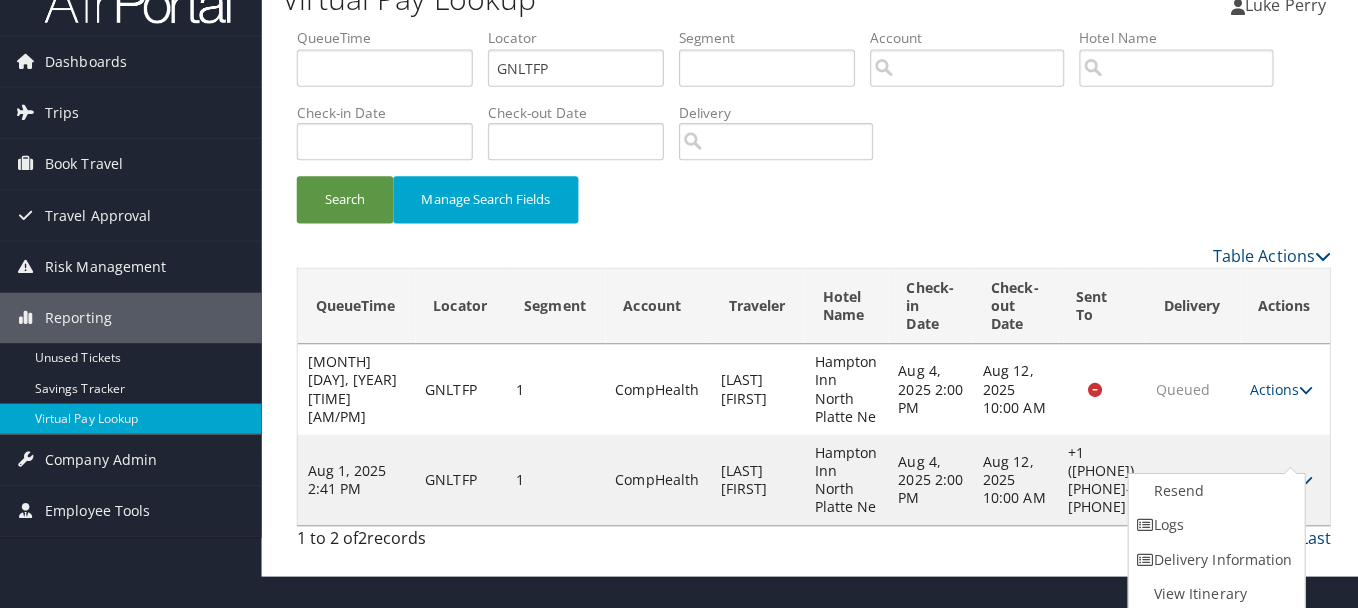 scroll, scrollTop: 0, scrollLeft: 0, axis: both 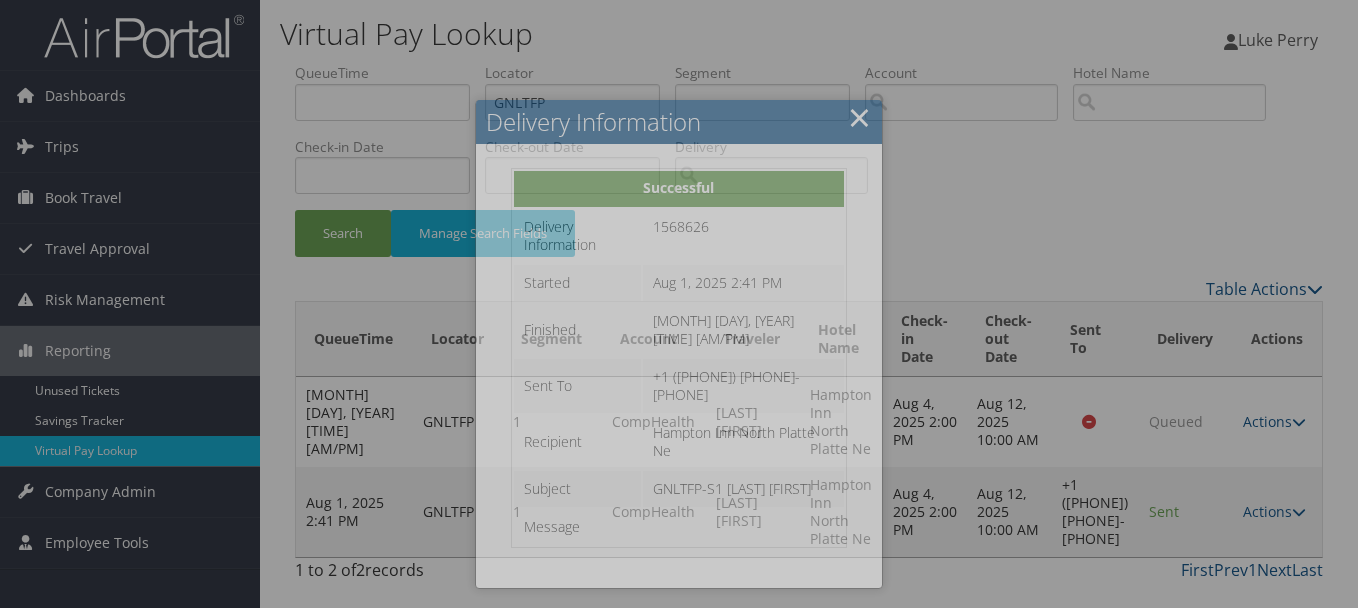 click at bounding box center [679, 304] 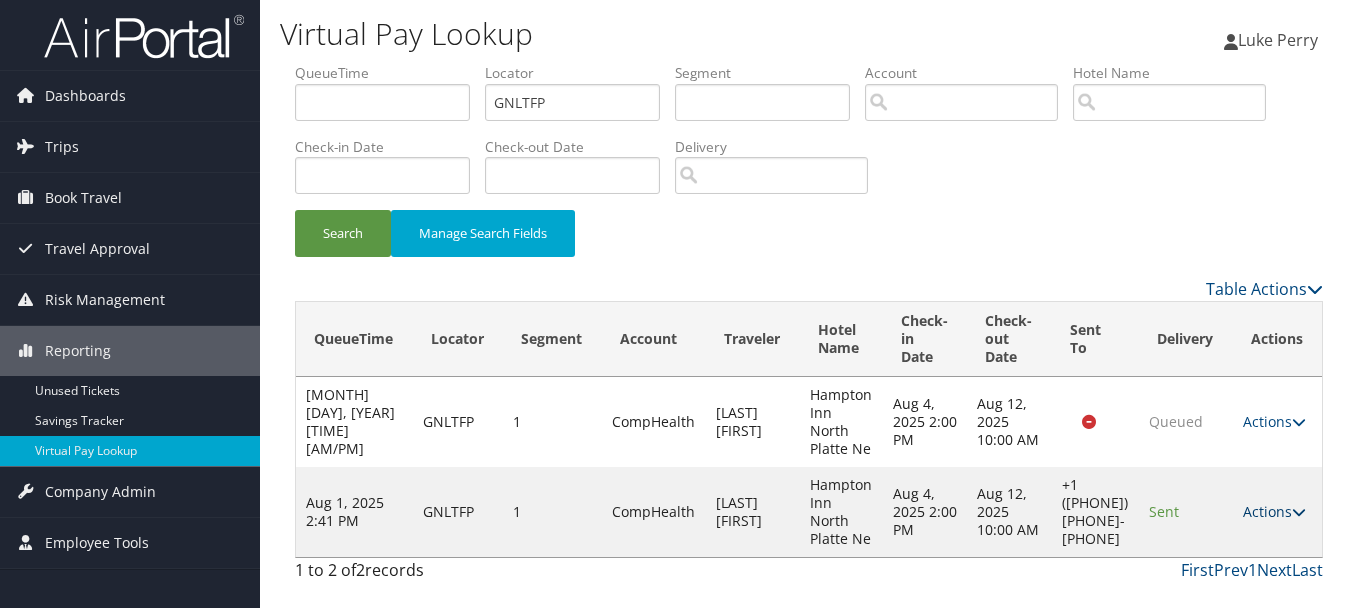 click on "Actions" at bounding box center (1274, 511) 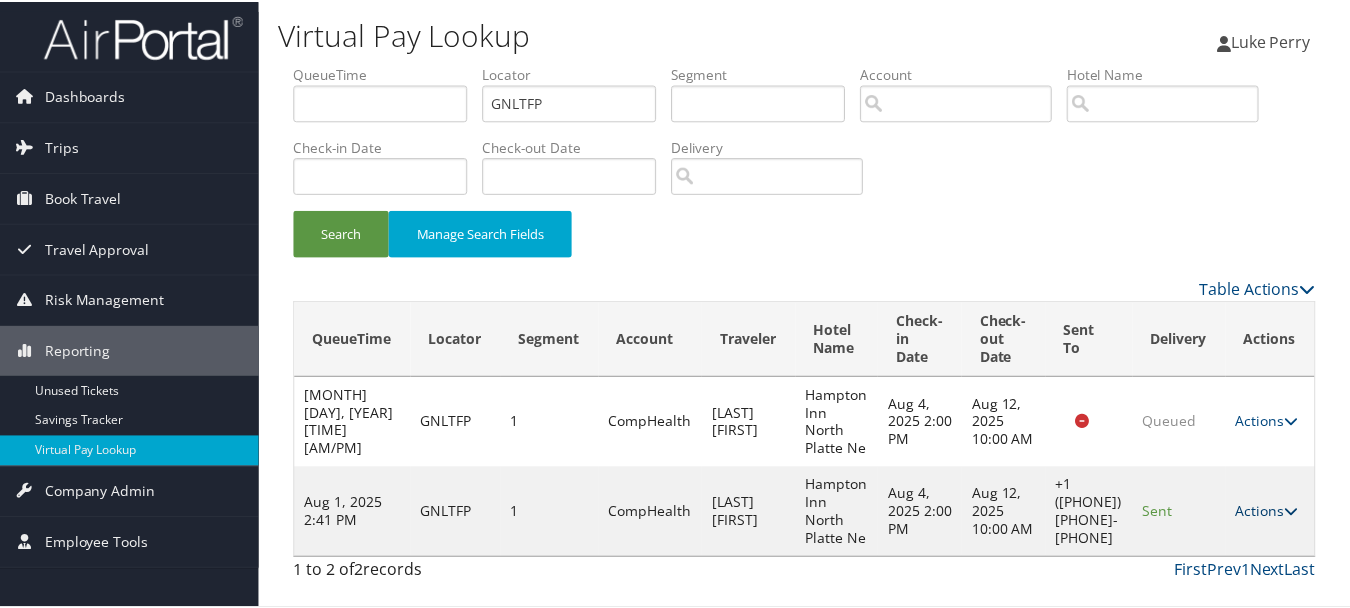 scroll, scrollTop: 35, scrollLeft: 0, axis: vertical 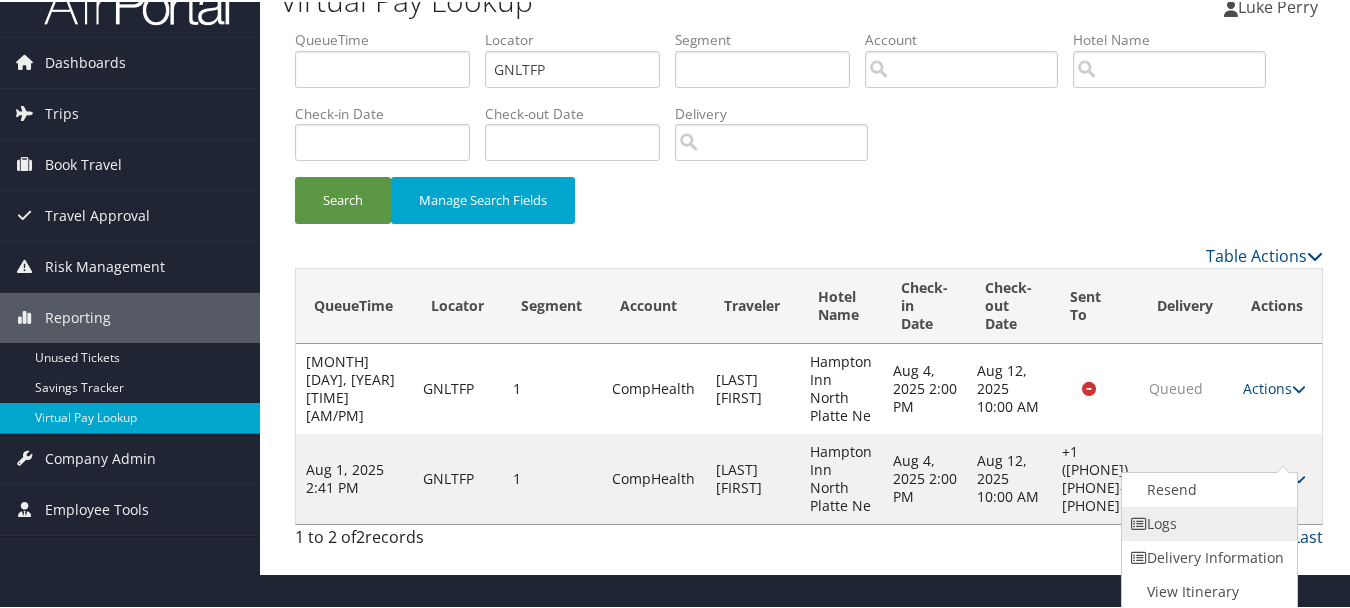 click on "Logs" at bounding box center [1207, 522] 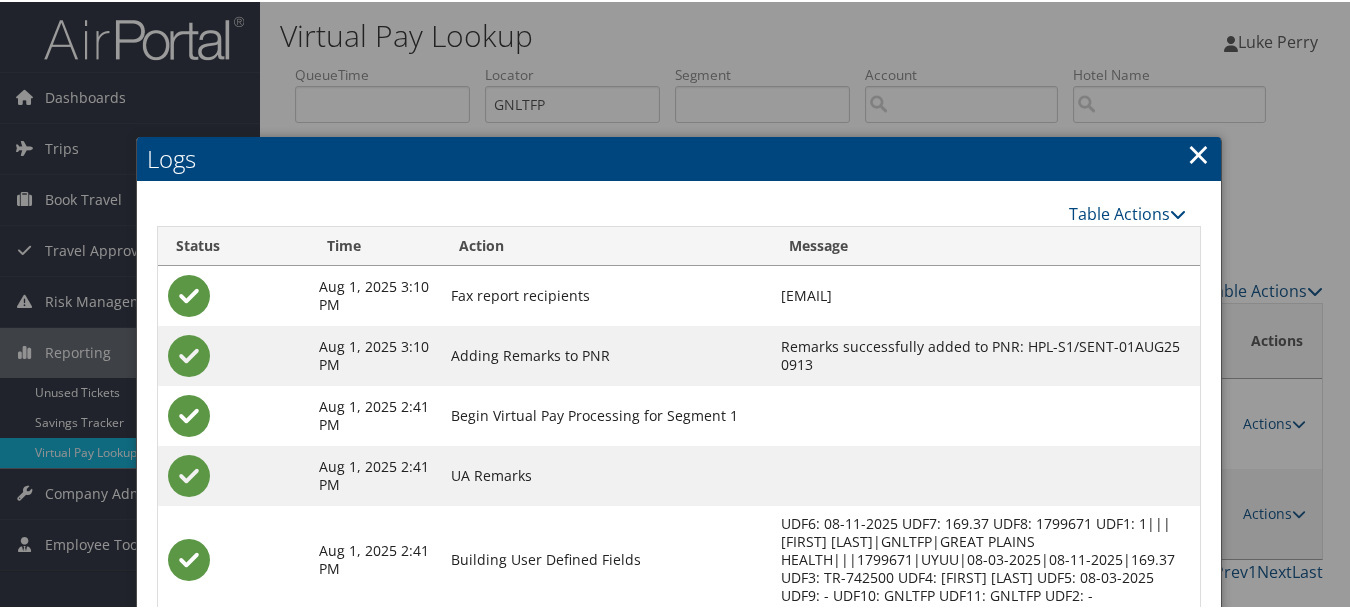 scroll, scrollTop: 222, scrollLeft: 0, axis: vertical 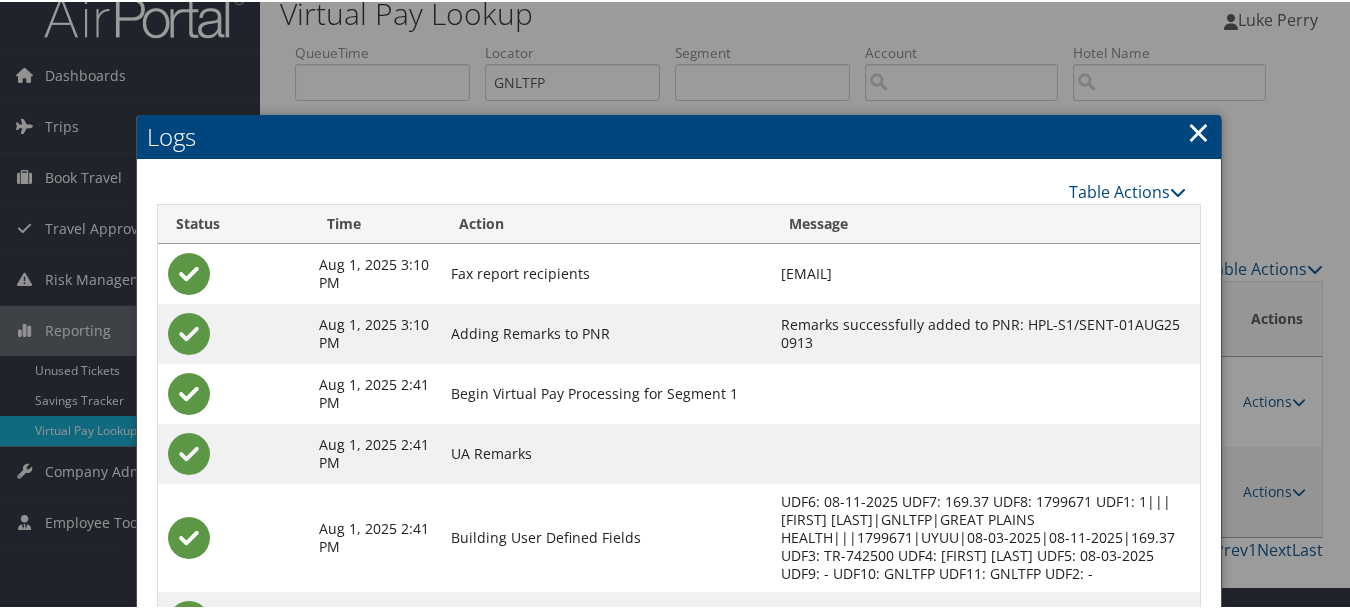 drag, startPoint x: 1194, startPoint y: 138, endPoint x: 997, endPoint y: 157, distance: 197.91412 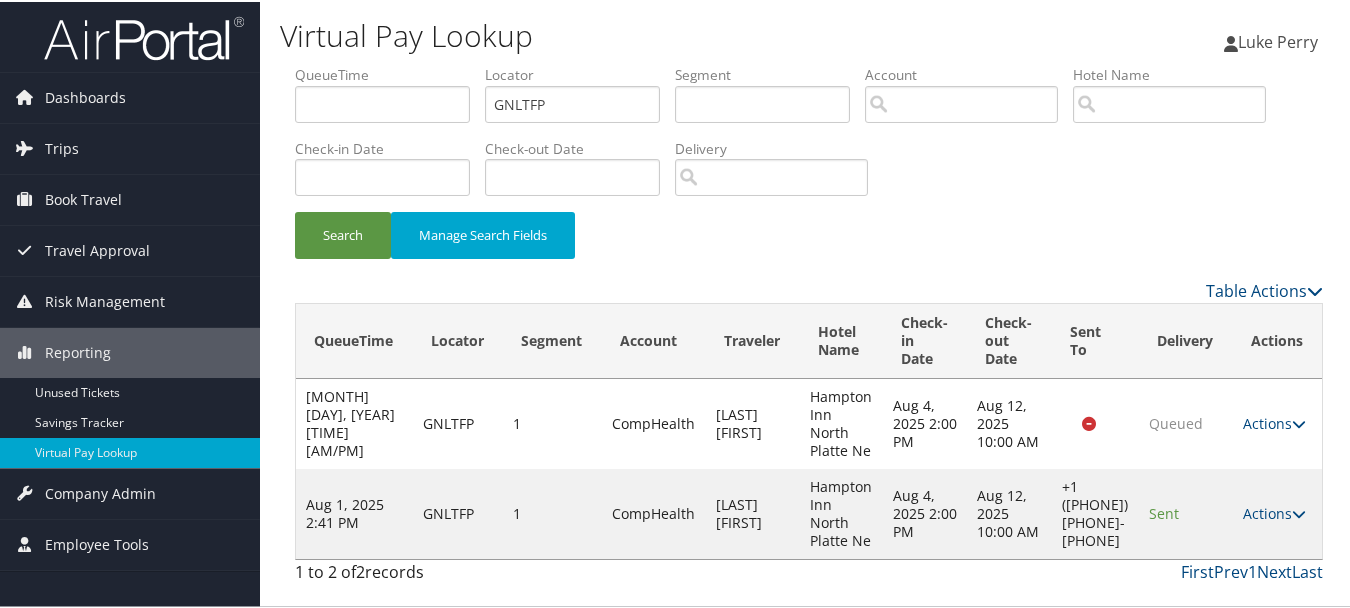 scroll, scrollTop: 0, scrollLeft: 0, axis: both 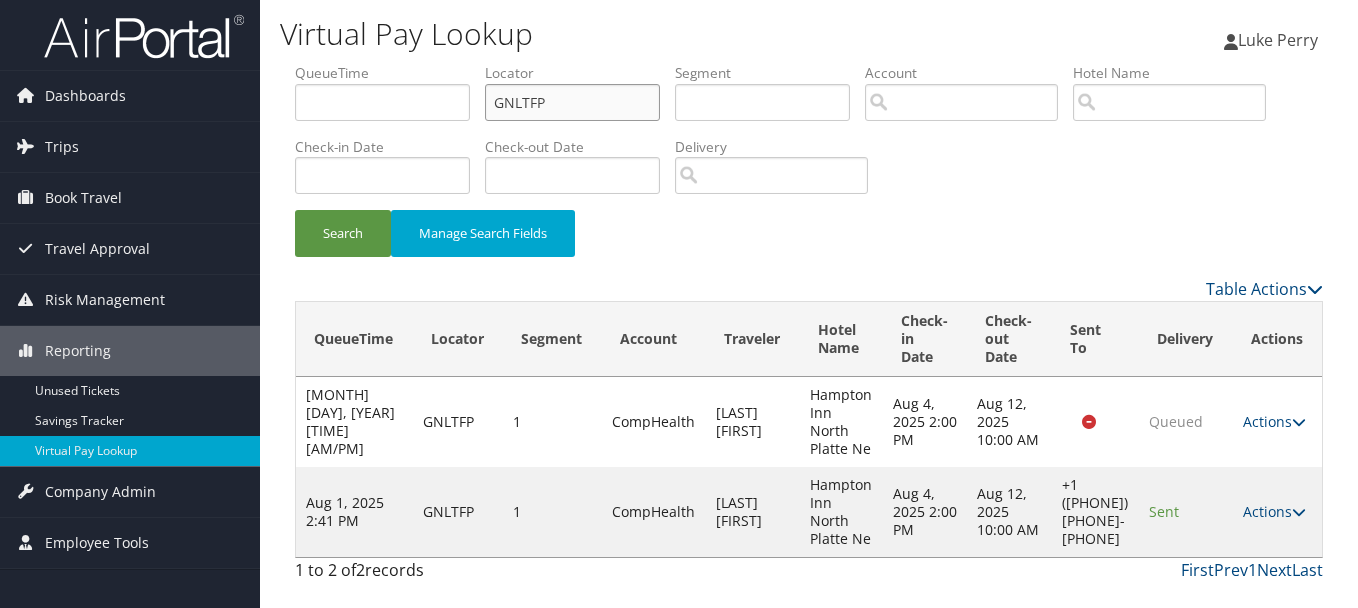 drag, startPoint x: 621, startPoint y: 84, endPoint x: 486, endPoint y: 80, distance: 135.05925 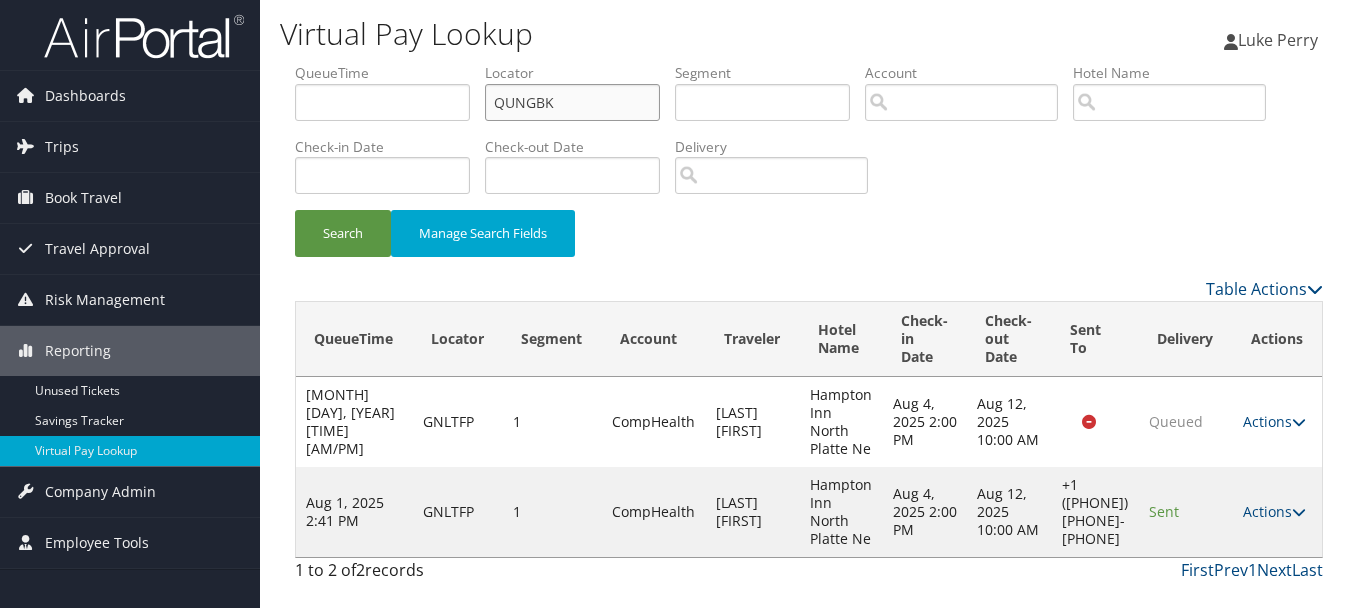 click on "Search" at bounding box center (343, 233) 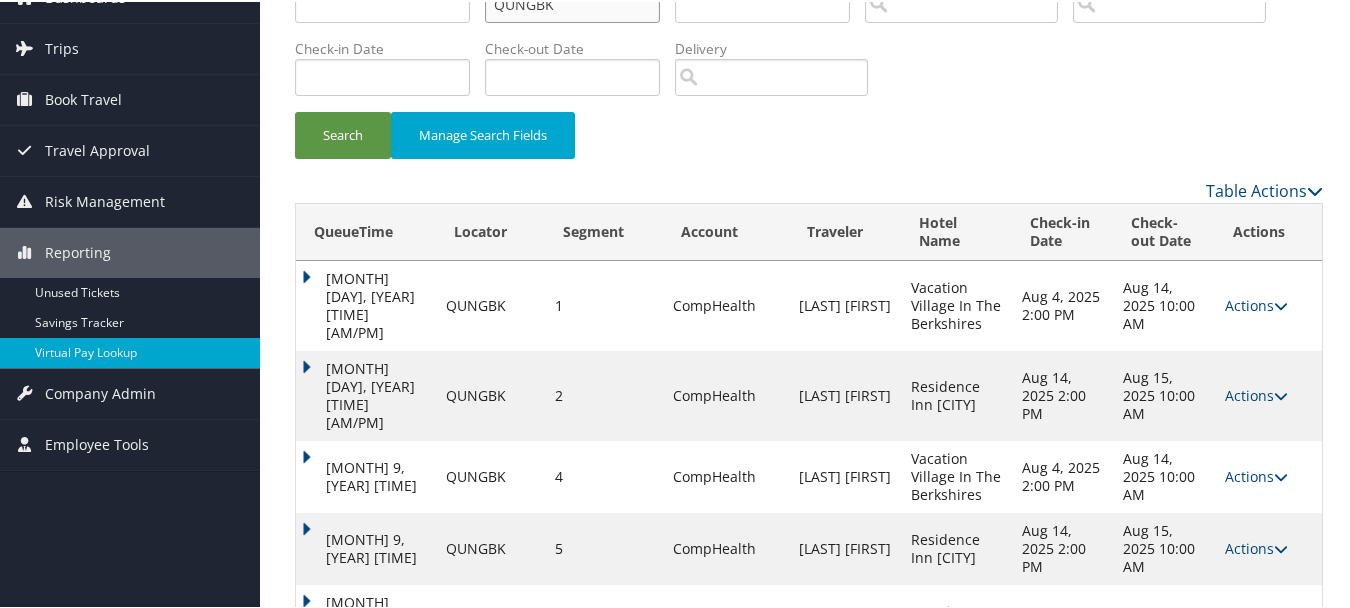 scroll, scrollTop: 146, scrollLeft: 0, axis: vertical 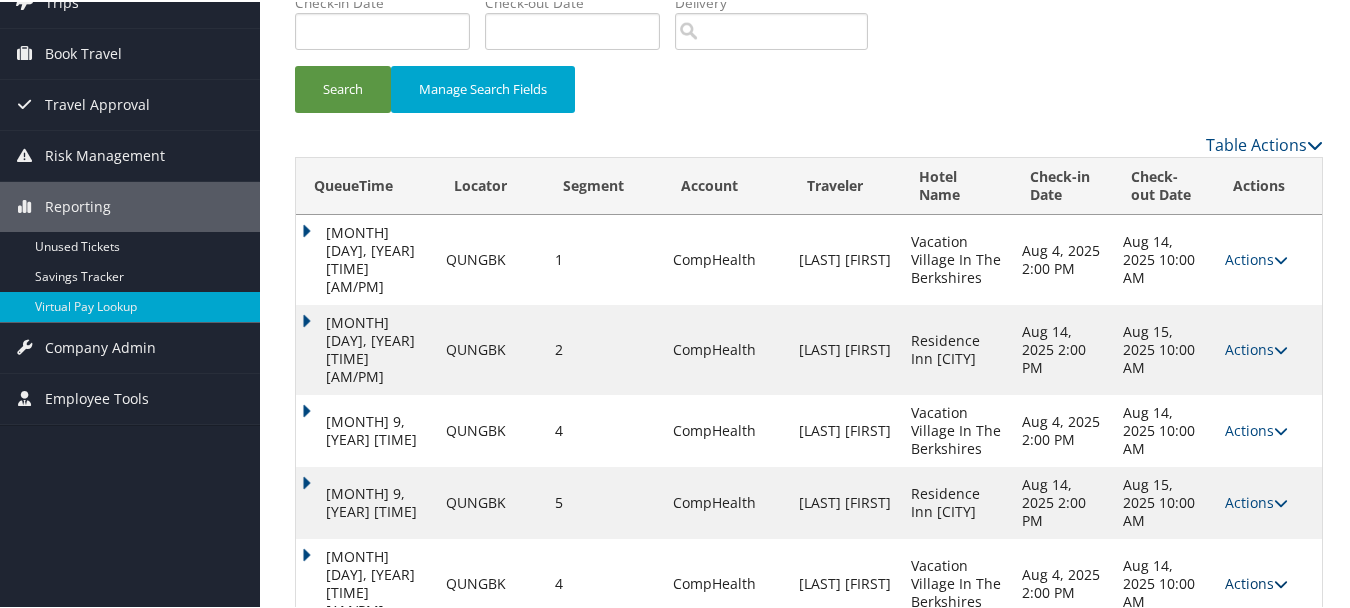 click on "Actions" at bounding box center (1256, 581) 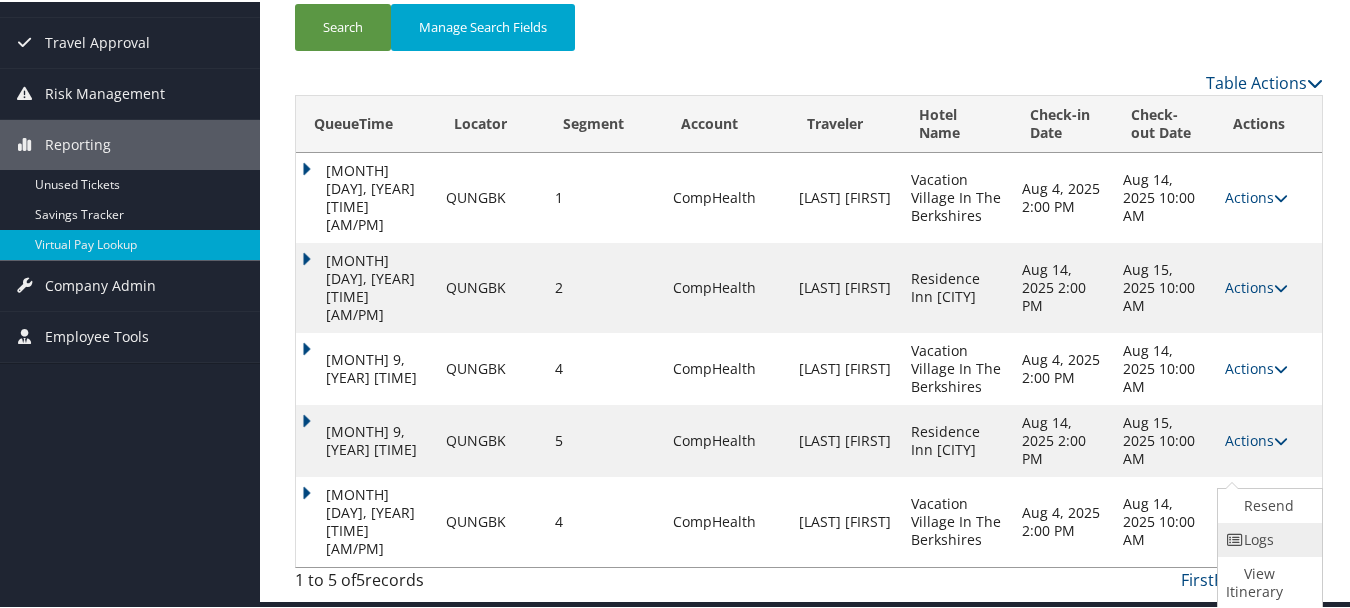 click on "Logs" at bounding box center [1267, 538] 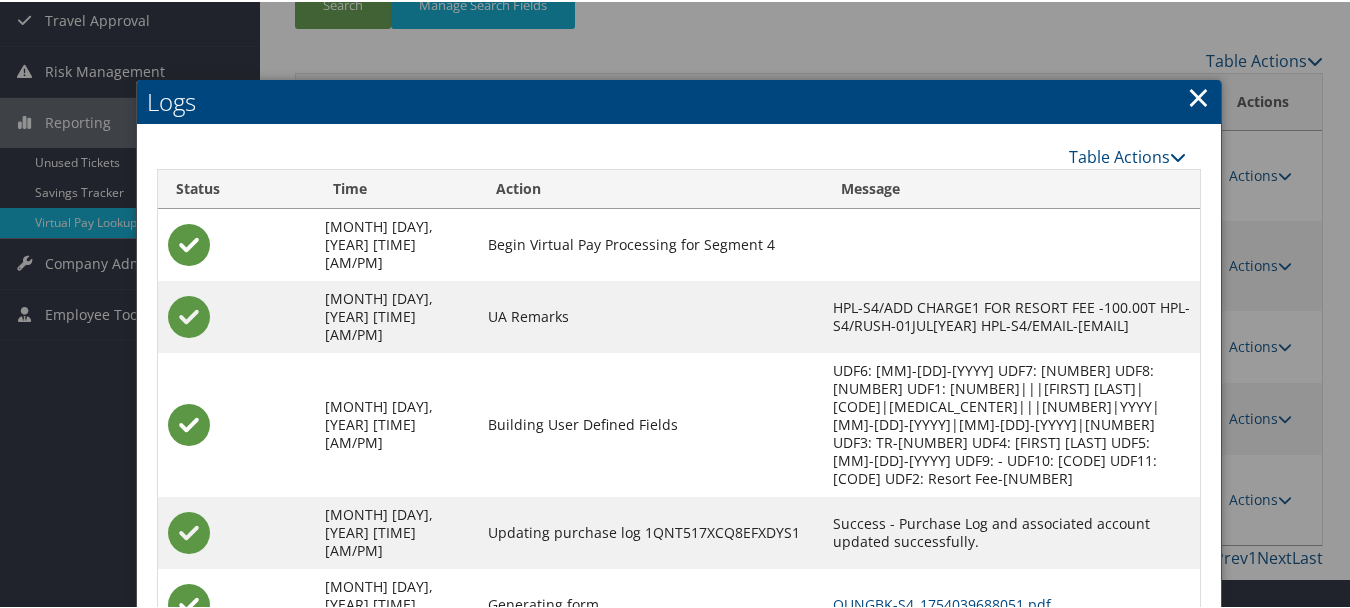 scroll, scrollTop: 353, scrollLeft: 0, axis: vertical 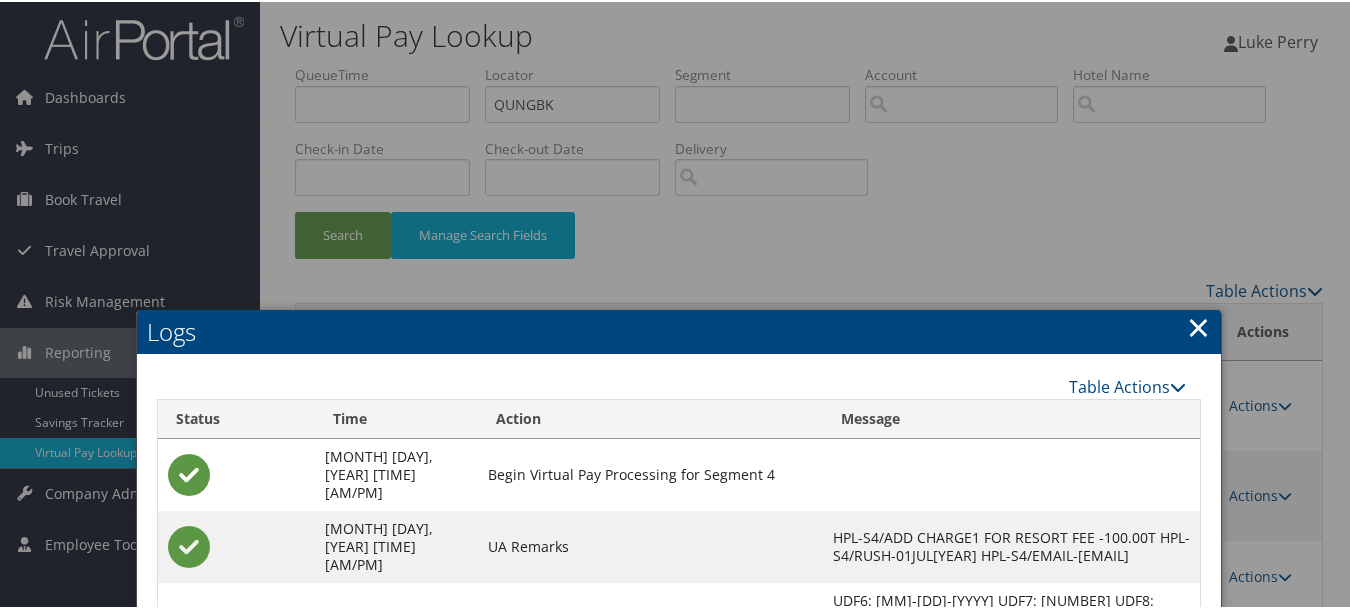 click on "×" at bounding box center [1198, 325] 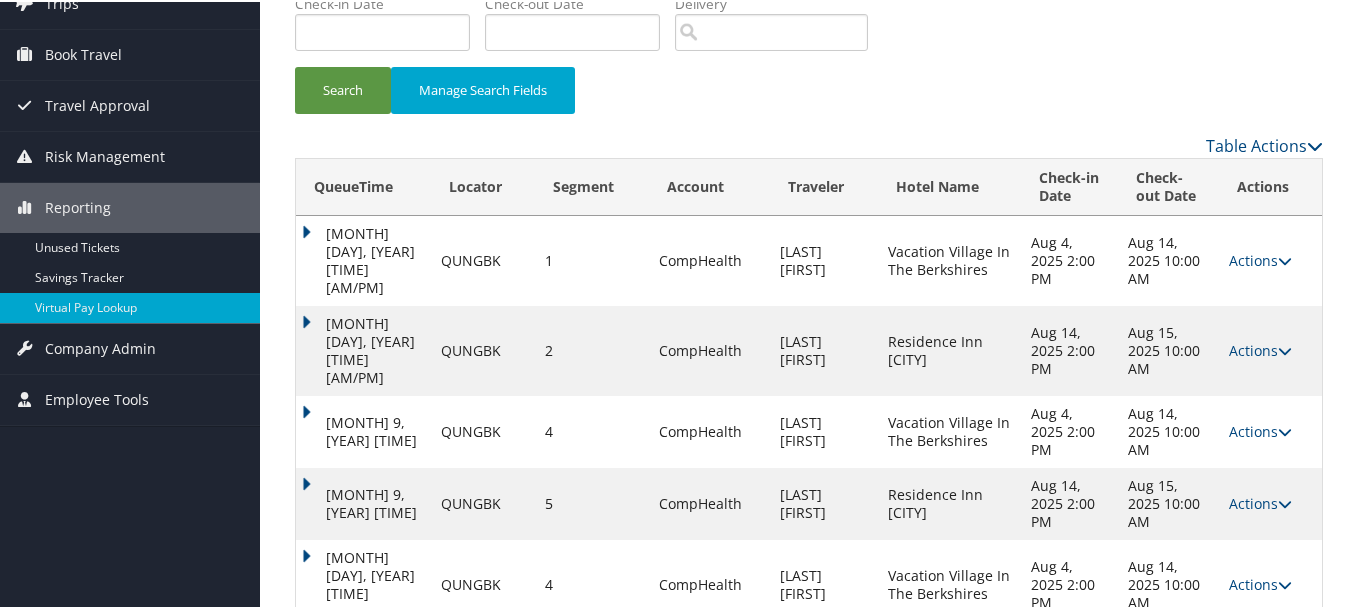 scroll, scrollTop: 146, scrollLeft: 0, axis: vertical 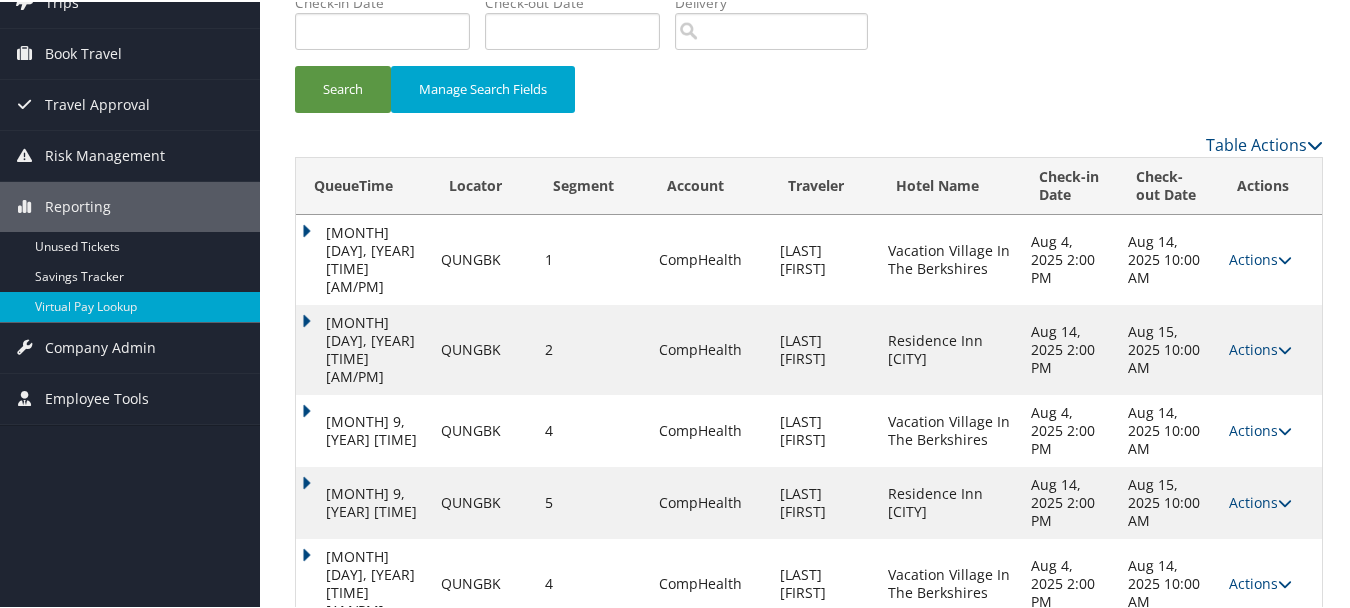 click on "Actions   Resend  Logs  View Itinerary" at bounding box center [1270, 582] 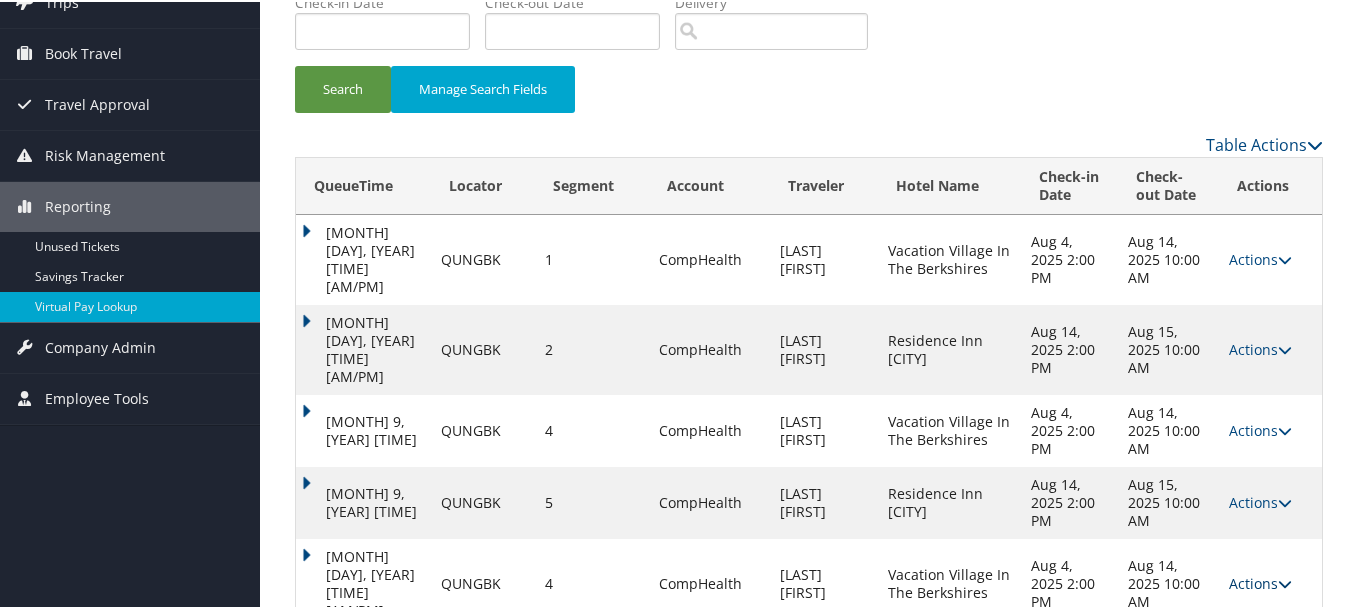 click on "Actions" at bounding box center [1260, 581] 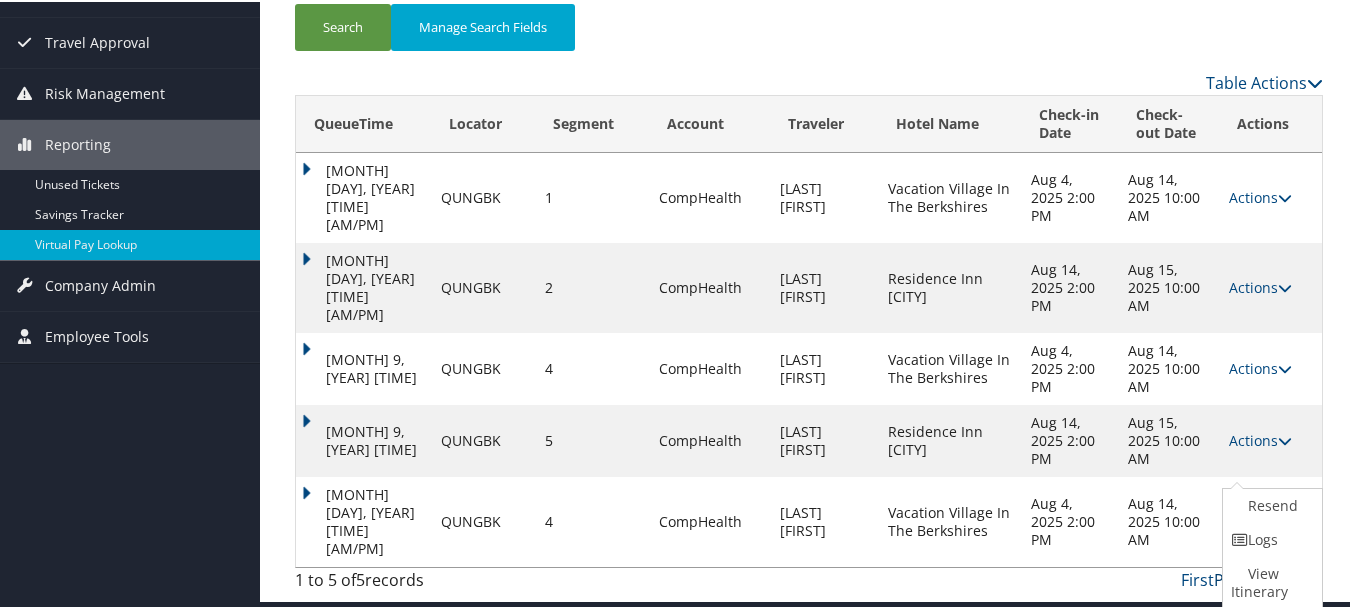 click on "Prev" at bounding box center (1231, 578) 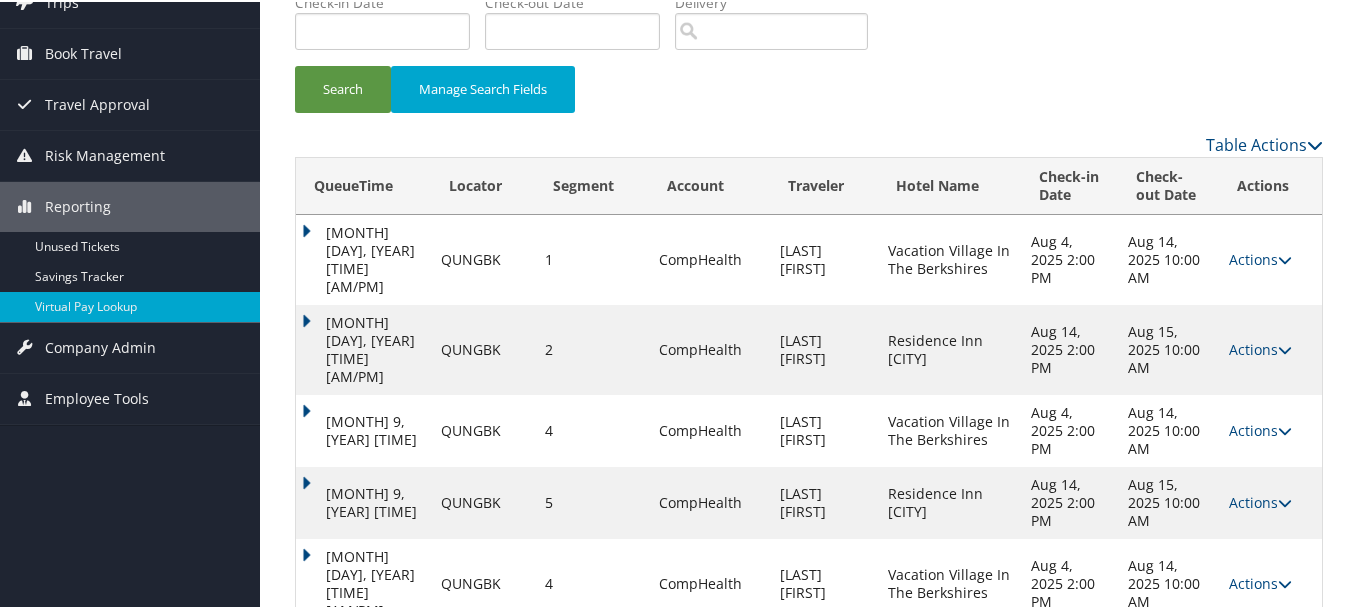 click on "Actions" at bounding box center [1260, 581] 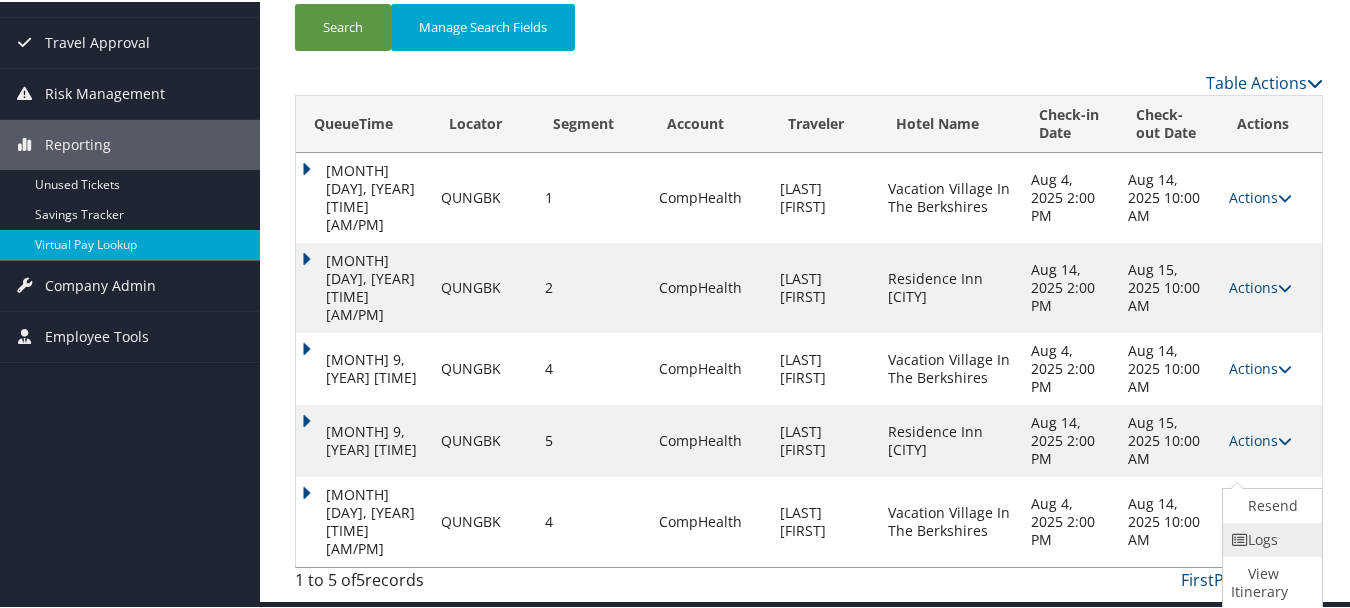 click on "Logs" at bounding box center (1272, 538) 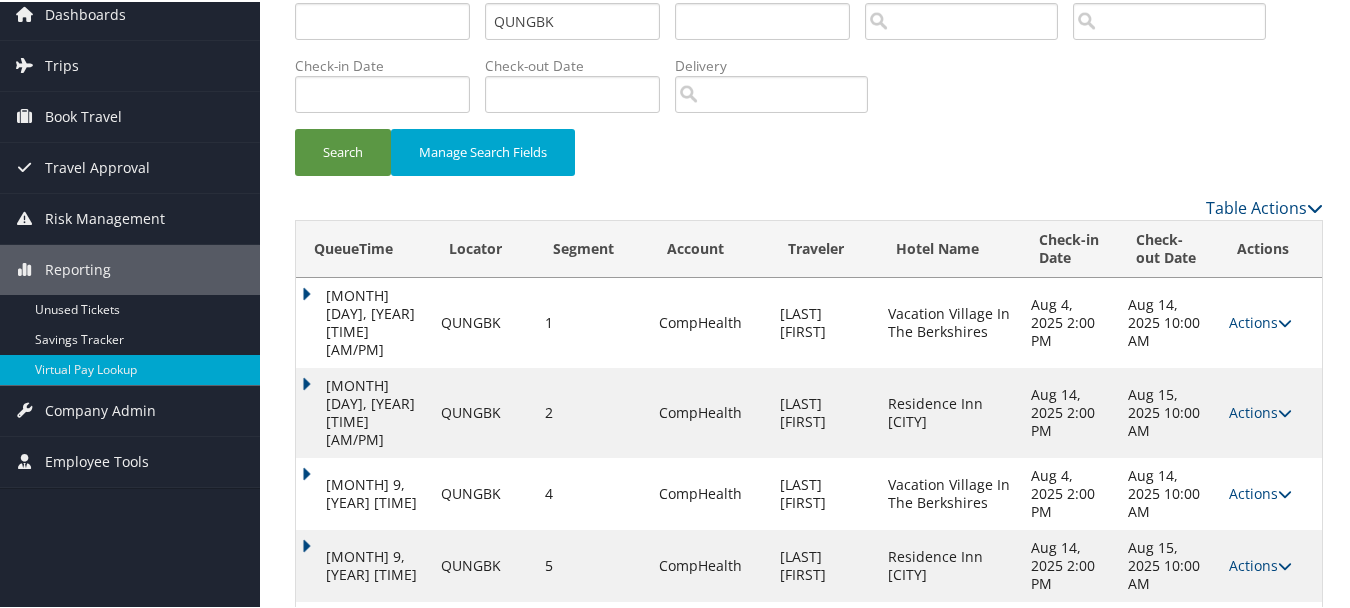 scroll, scrollTop: 0, scrollLeft: 0, axis: both 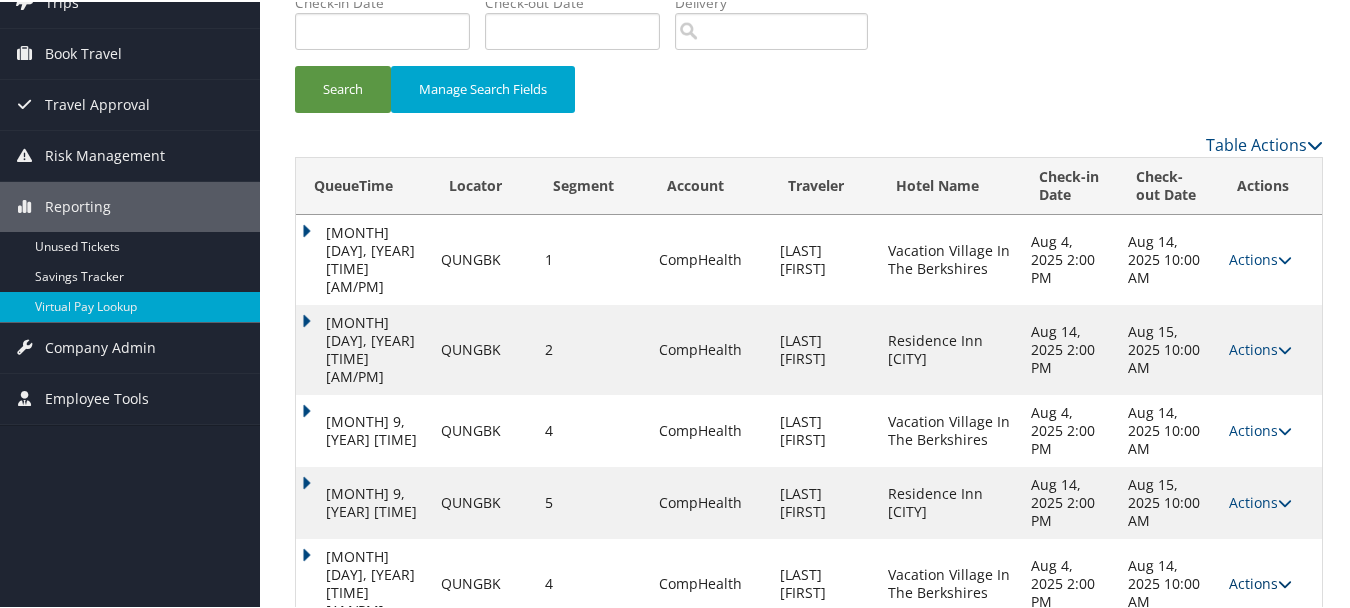 click on "Actions" at bounding box center (1260, 581) 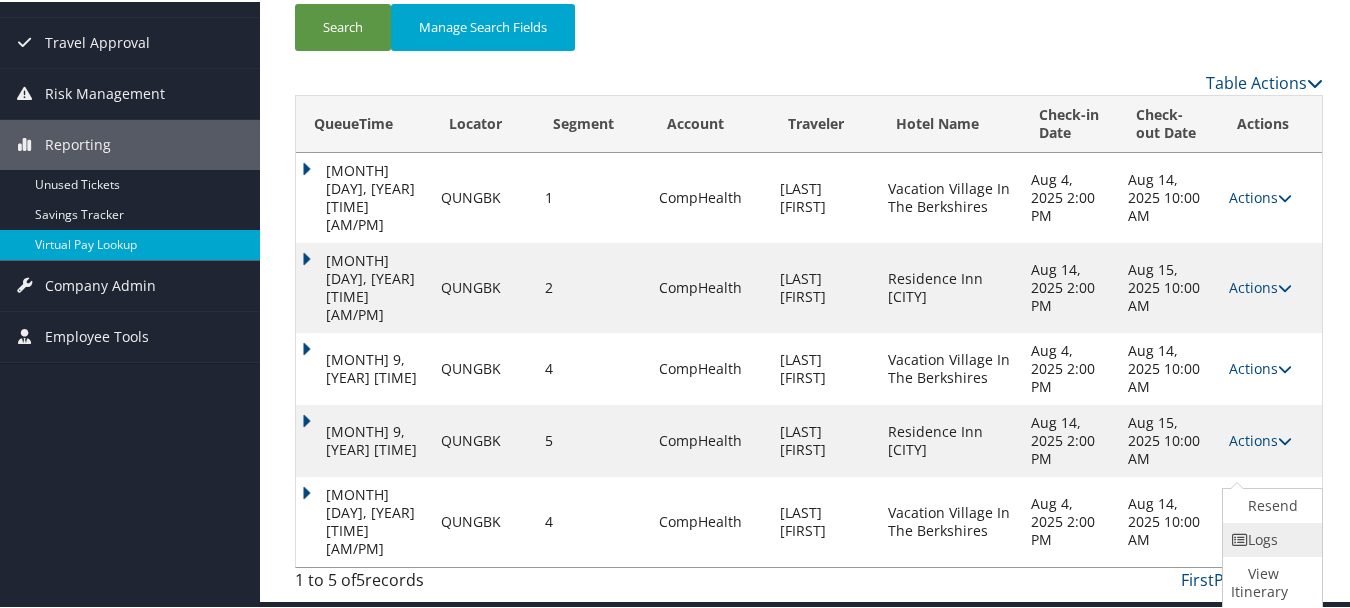 click on "Logs" at bounding box center (1270, 538) 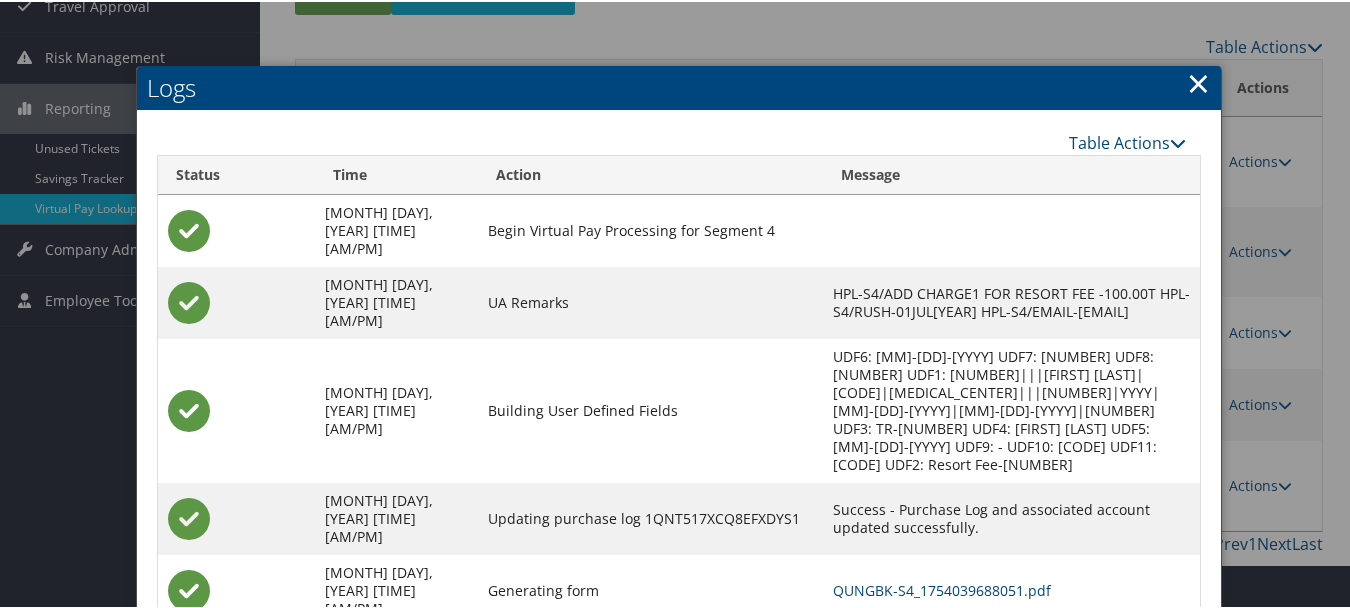 scroll, scrollTop: 353, scrollLeft: 0, axis: vertical 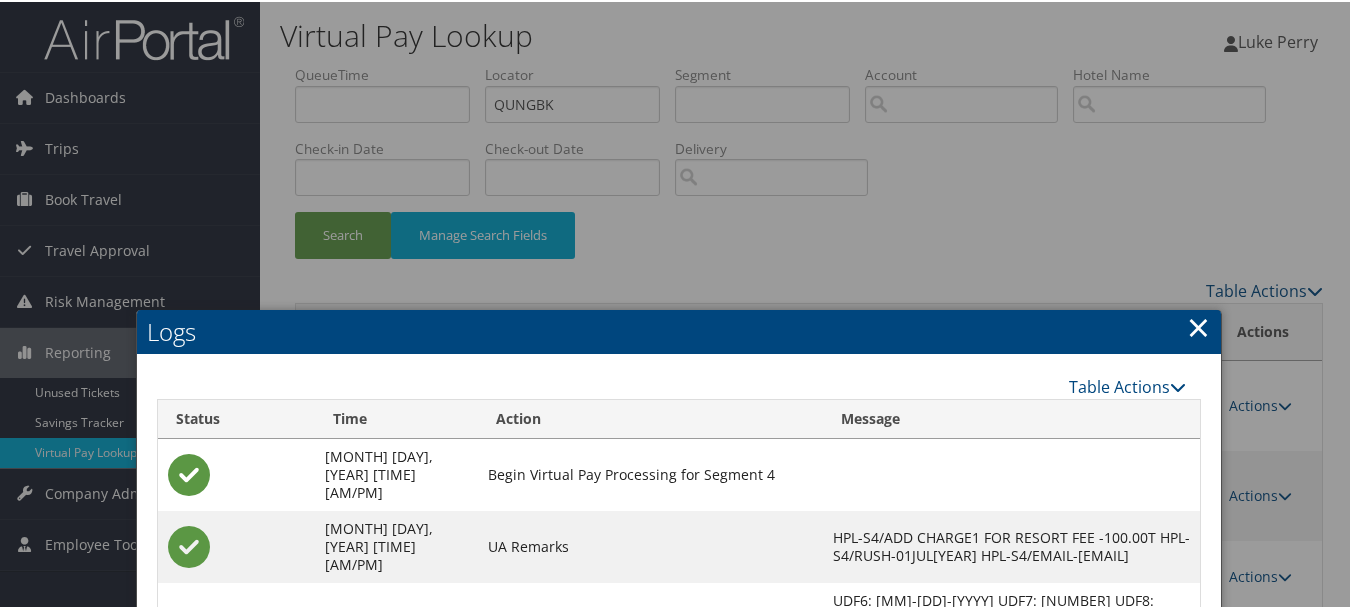 click at bounding box center [679, 304] 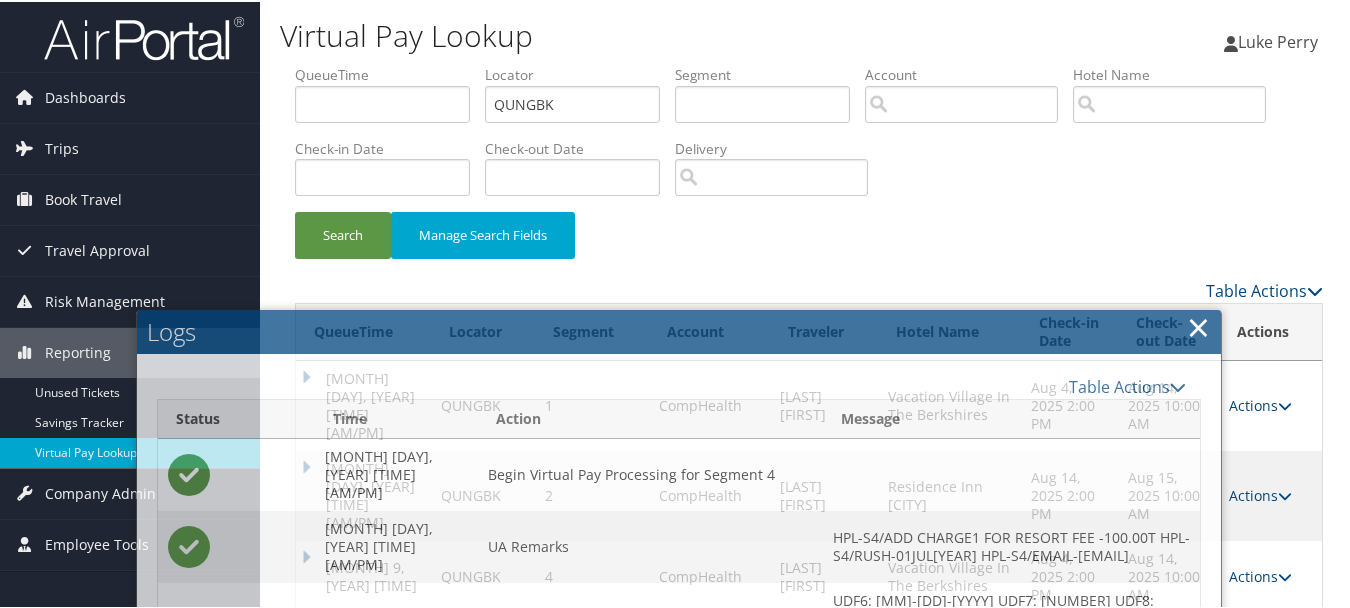 click on "×" at bounding box center (1198, 325) 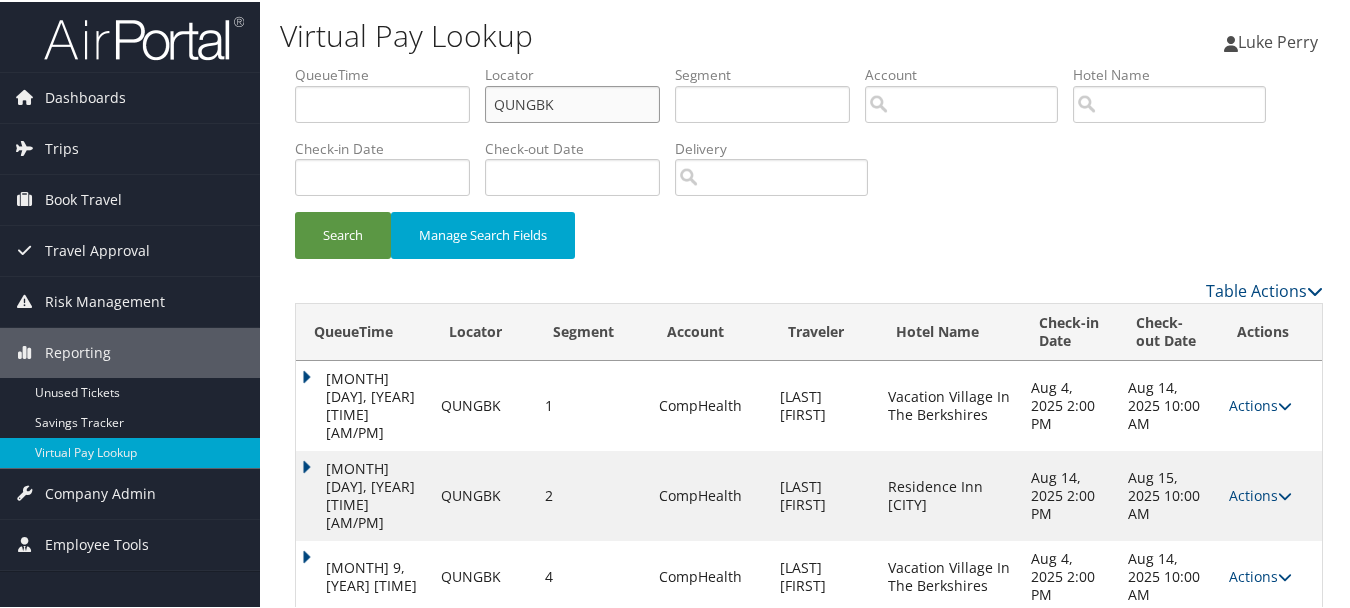 drag, startPoint x: 600, startPoint y: 113, endPoint x: 484, endPoint y: 91, distance: 118.06778 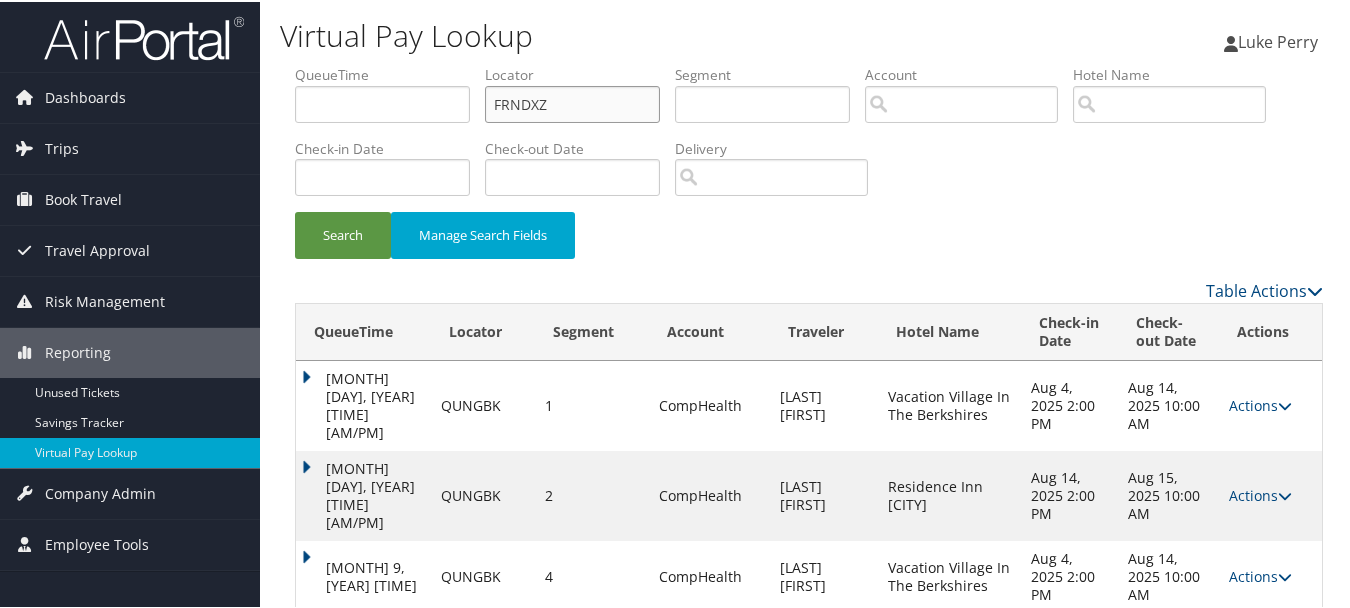 click on "Search" at bounding box center [343, 233] 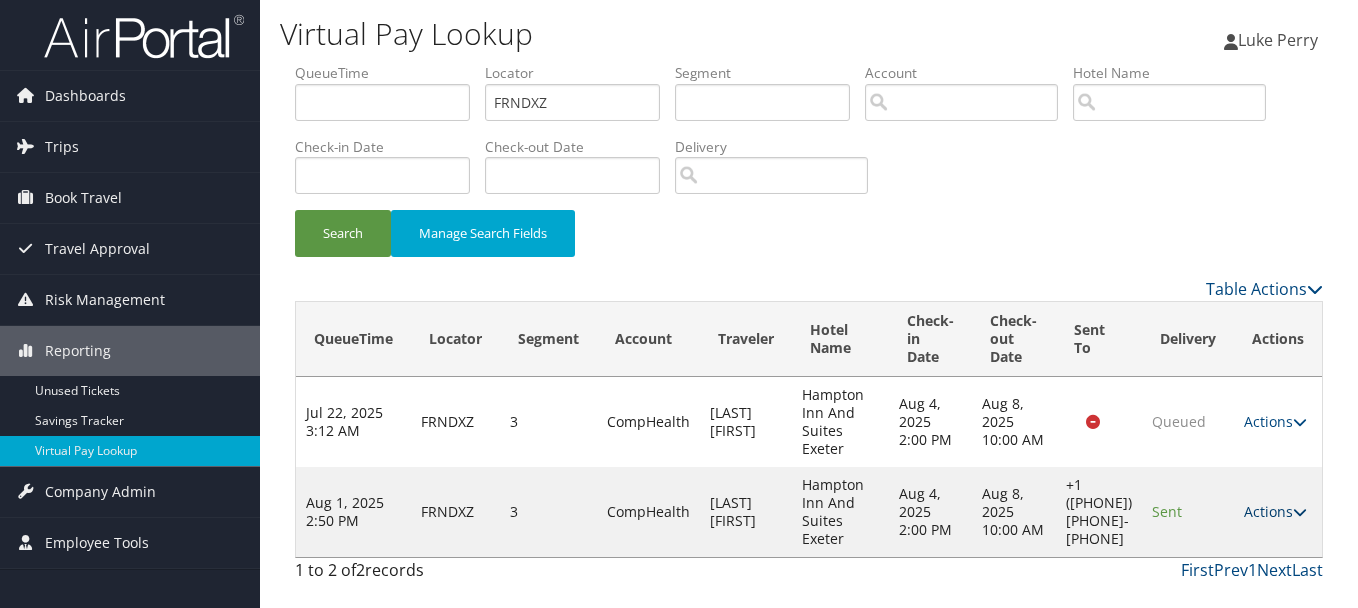 click on "Actions" at bounding box center [1275, 511] 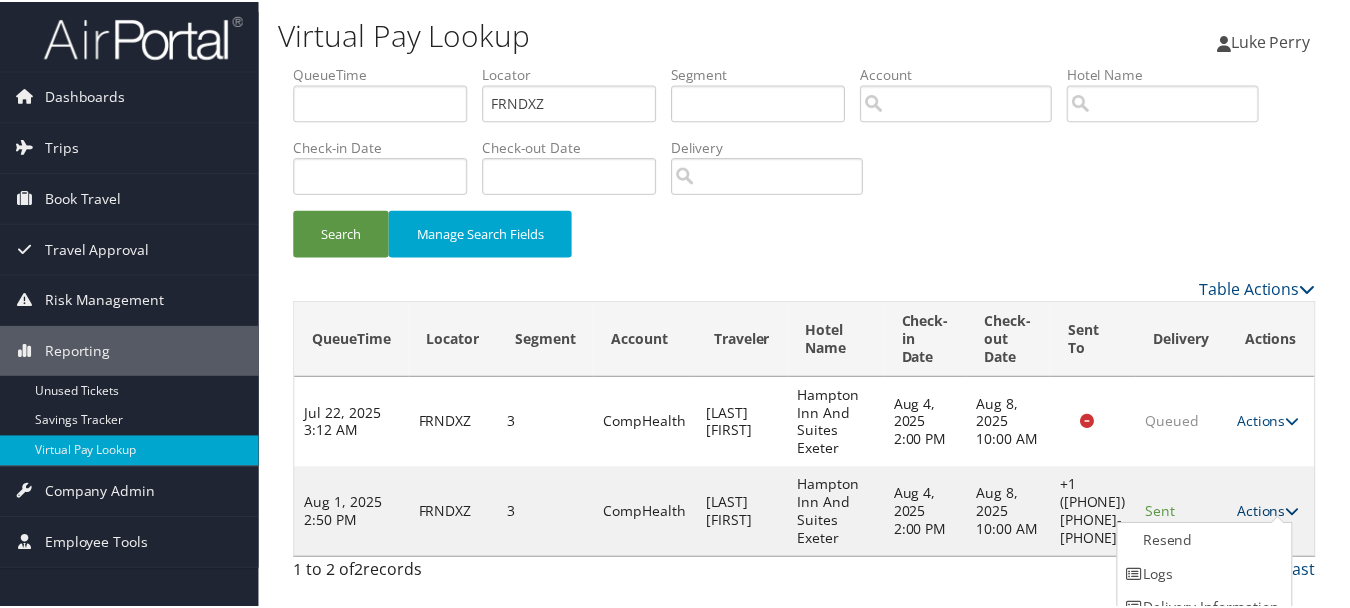 scroll, scrollTop: 53, scrollLeft: 0, axis: vertical 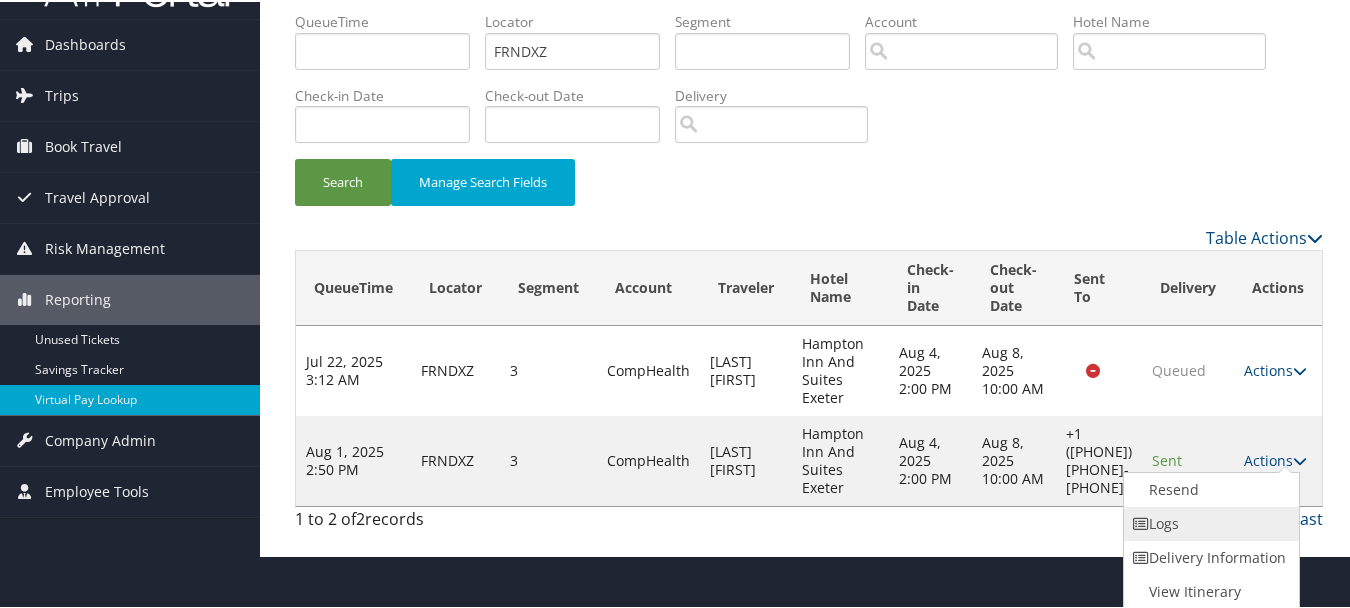 click on "Logs" at bounding box center [1209, 522] 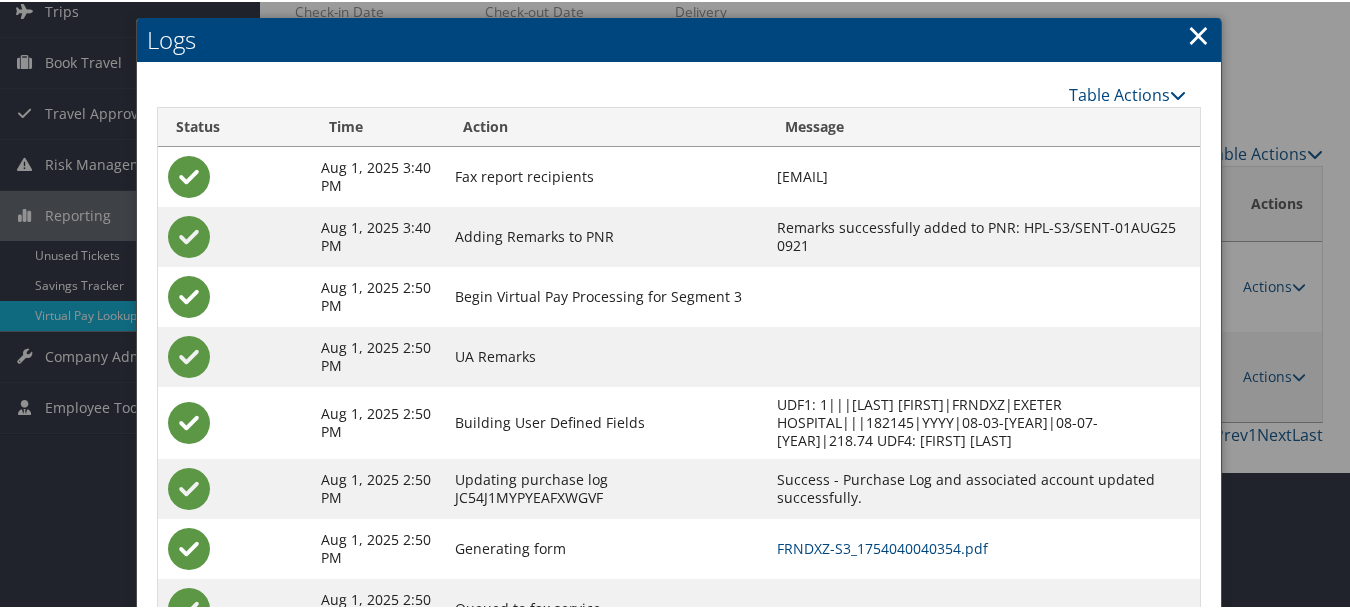 scroll, scrollTop: 240, scrollLeft: 0, axis: vertical 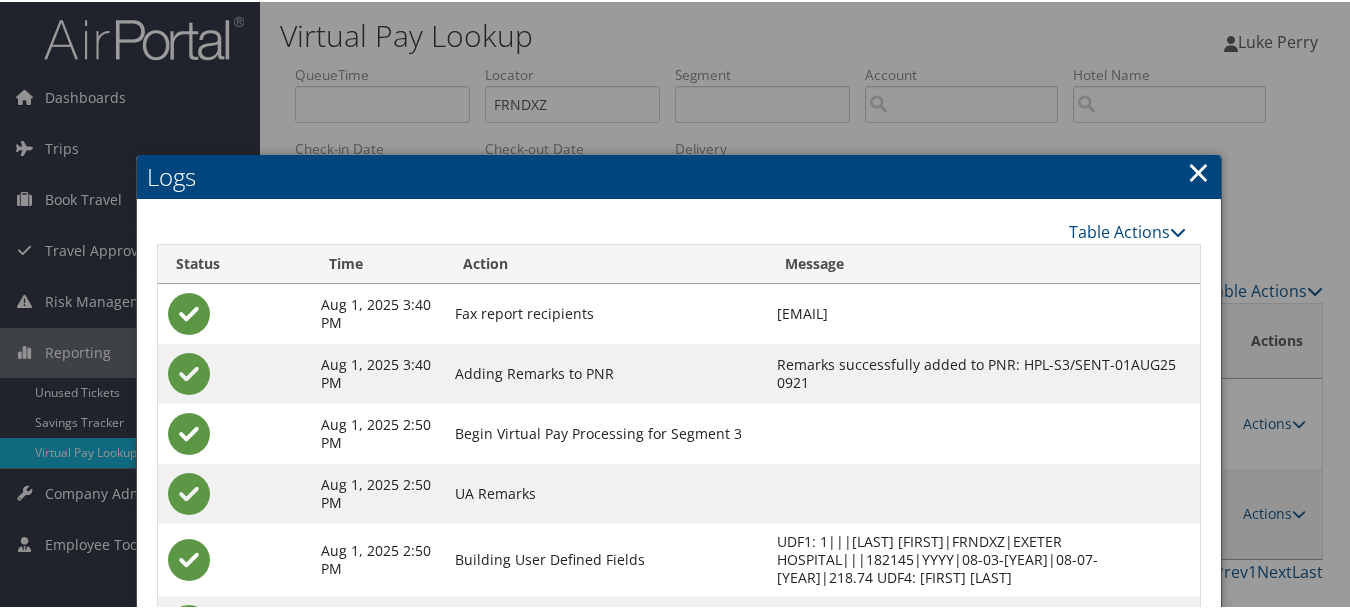 click at bounding box center [679, 304] 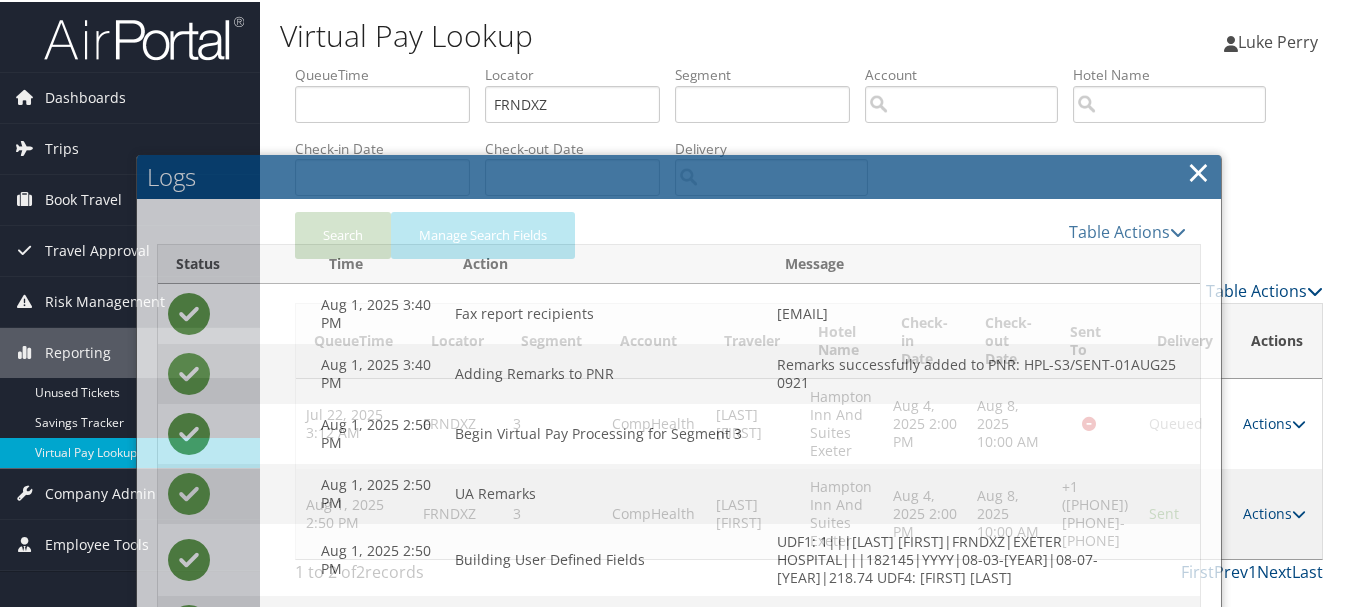click on "×" at bounding box center (1198, 170) 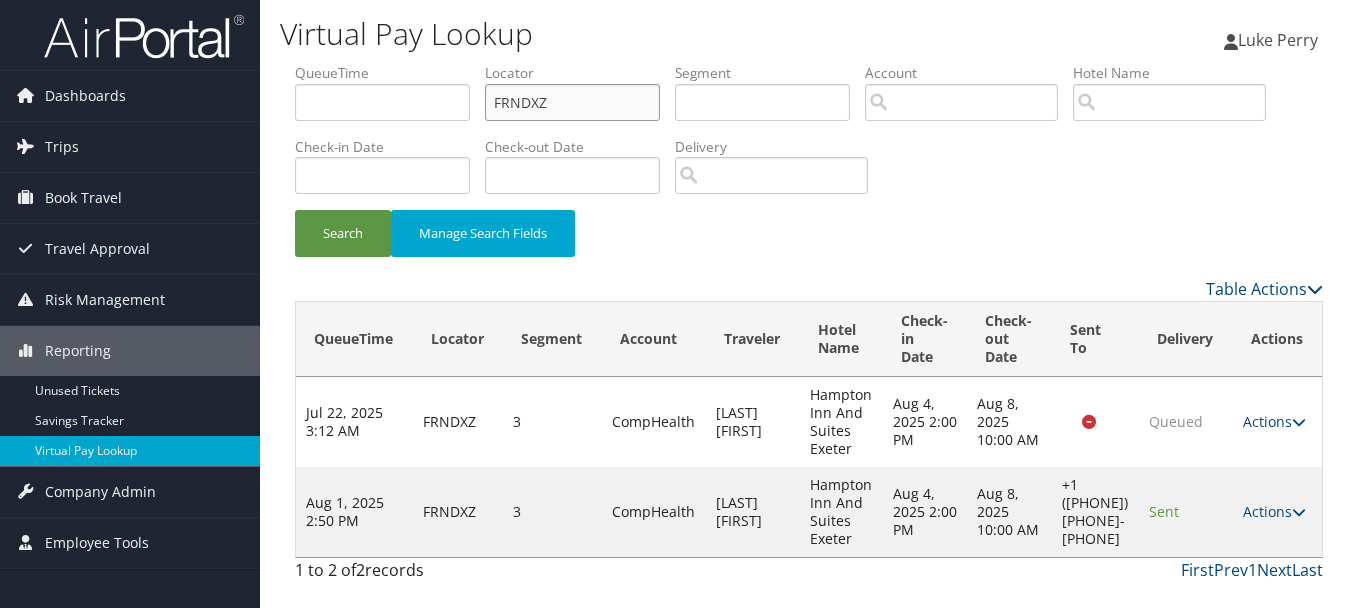 drag, startPoint x: 535, startPoint y: 88, endPoint x: 487, endPoint y: 83, distance: 48.259712 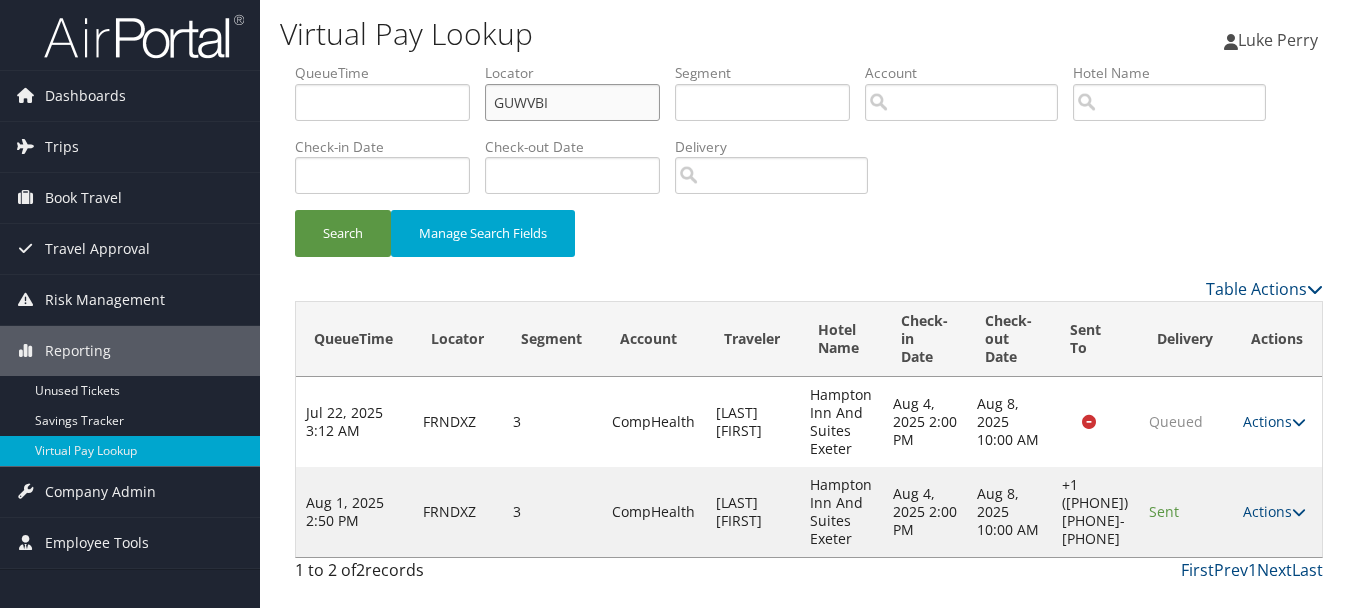 click on "Search" at bounding box center [343, 233] 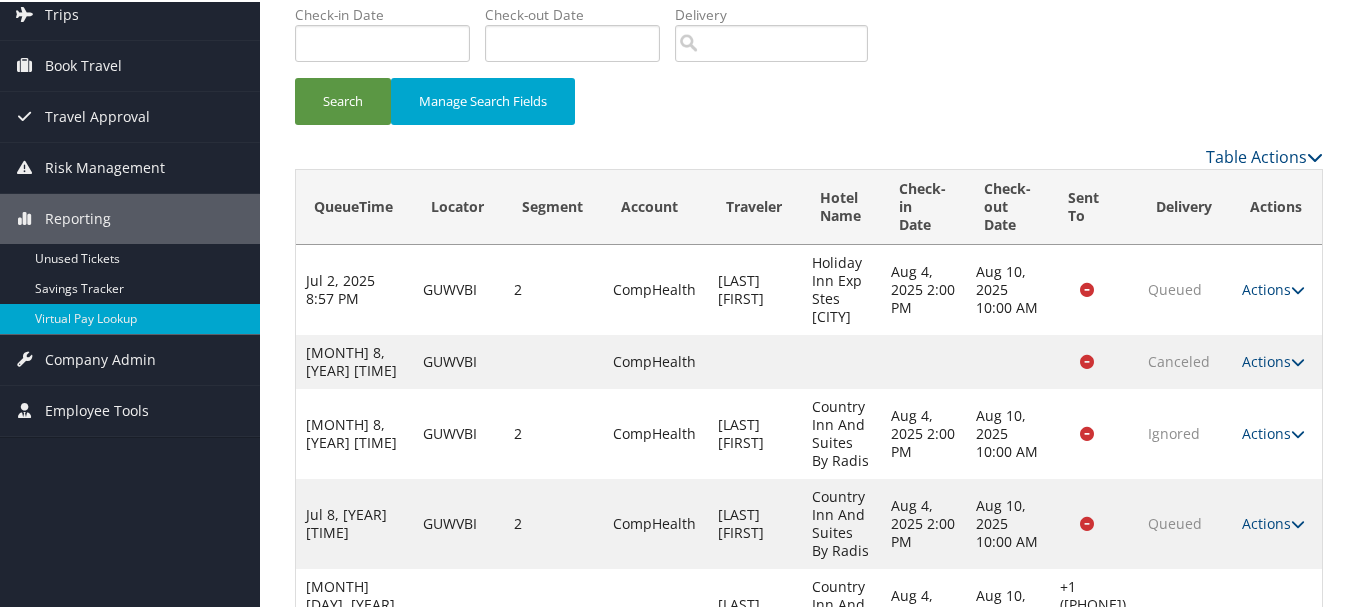 scroll, scrollTop: 218, scrollLeft: 0, axis: vertical 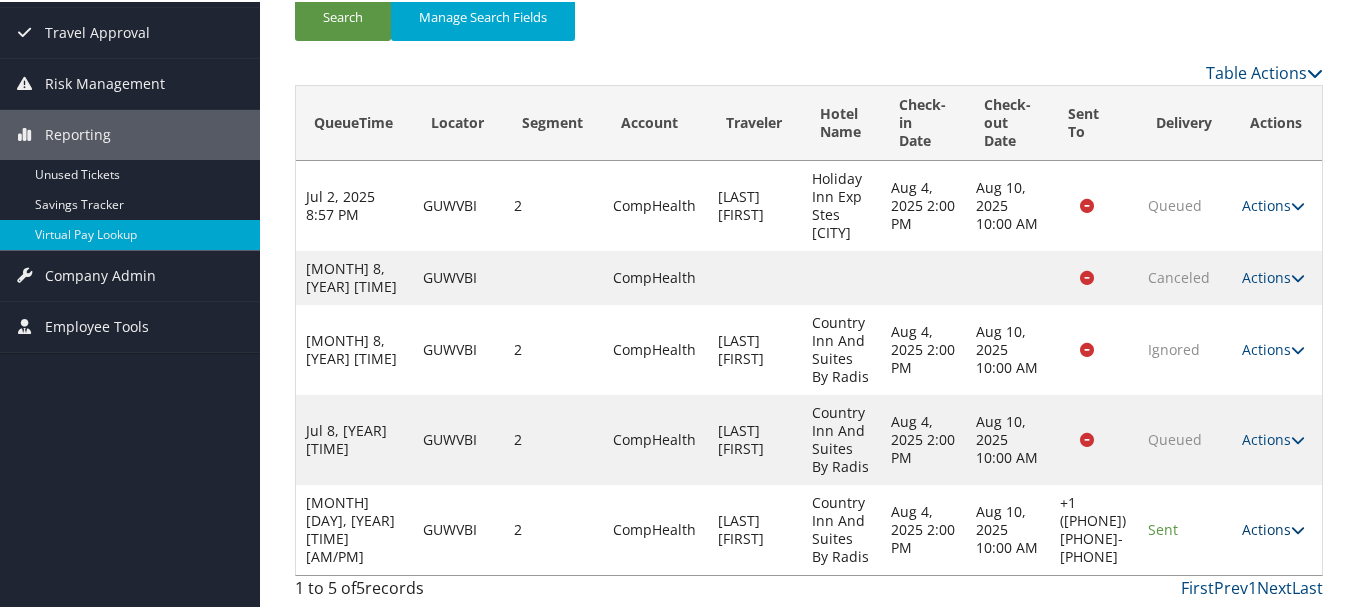 click on "Actions" at bounding box center (1273, 527) 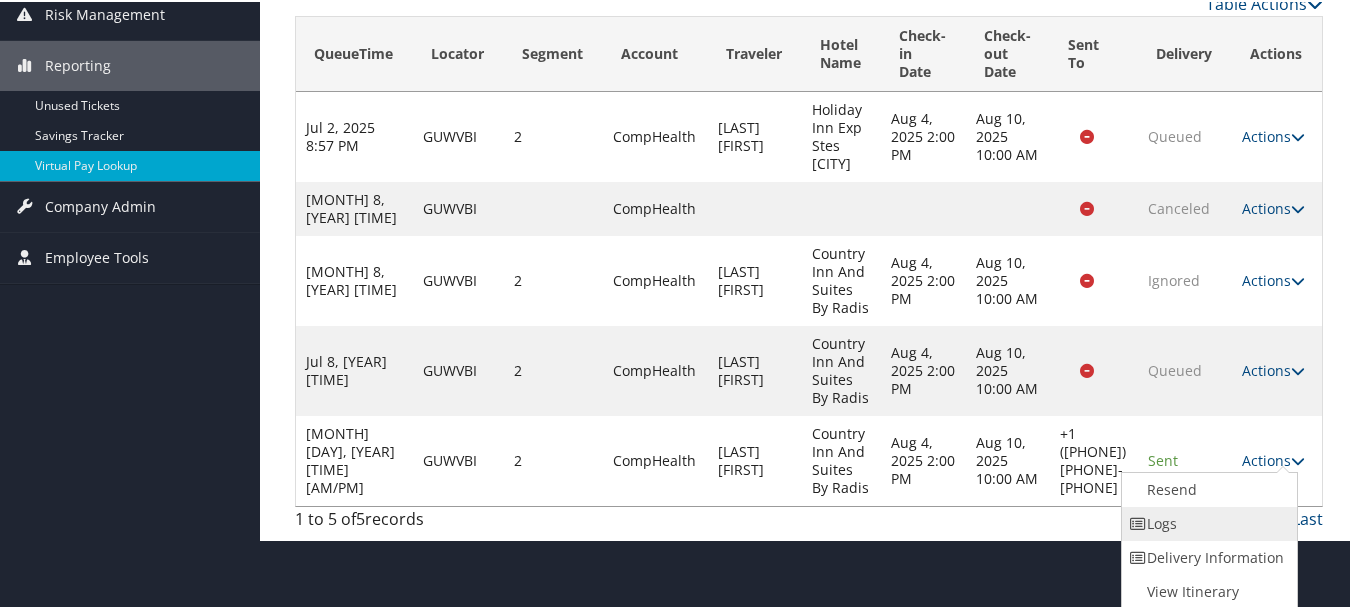 click on "Logs" at bounding box center [1207, 522] 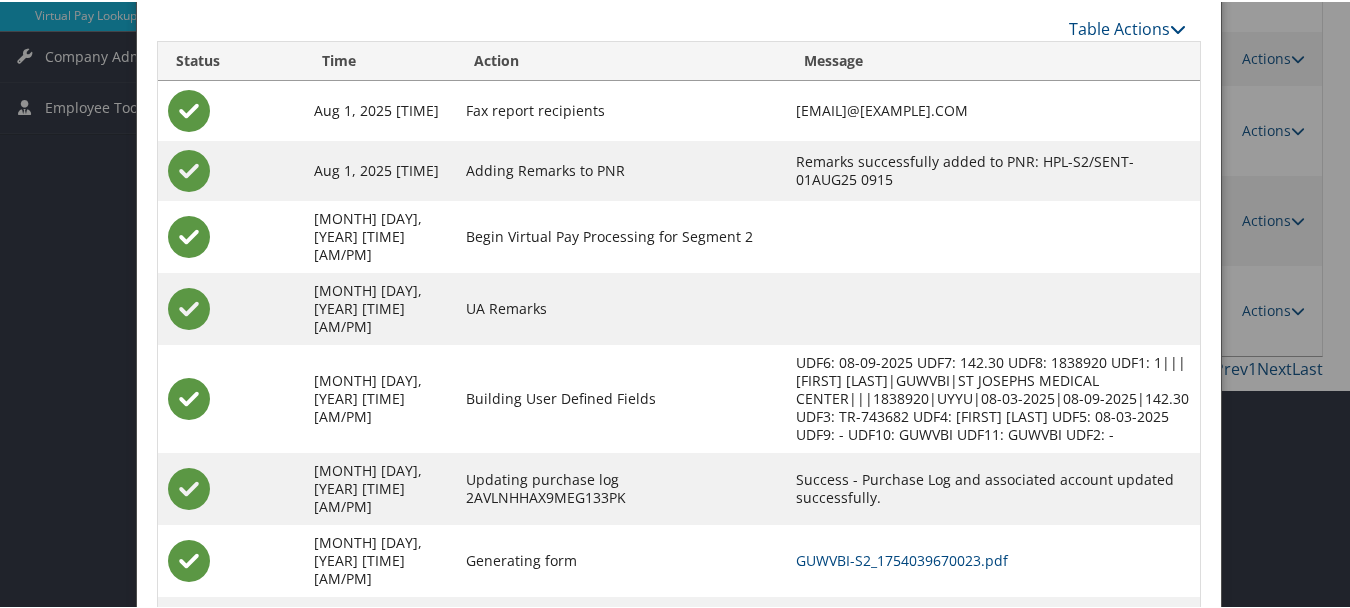scroll, scrollTop: 492, scrollLeft: 0, axis: vertical 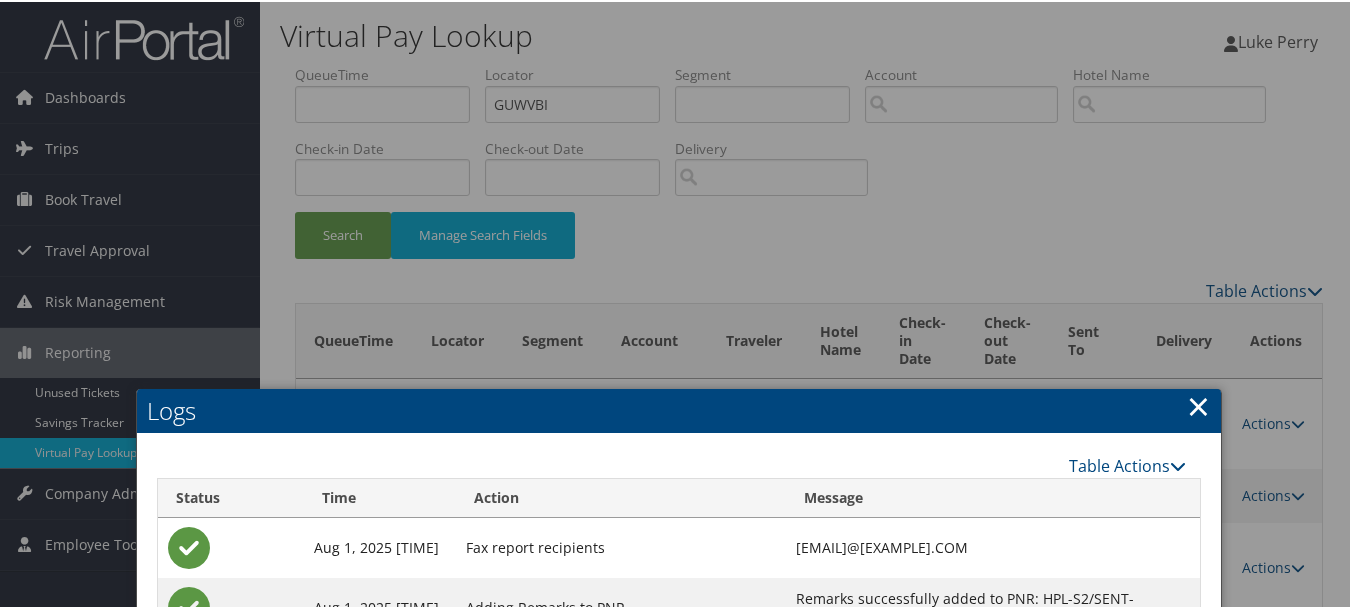 click on "×" at bounding box center [1198, 404] 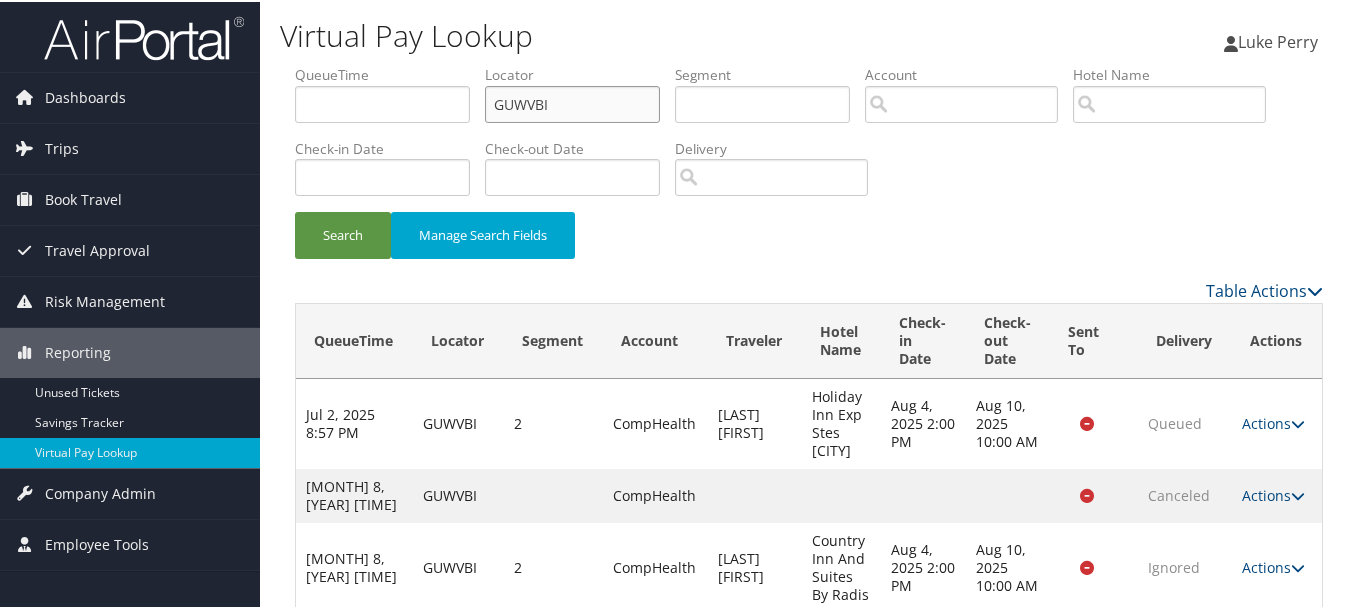 drag, startPoint x: 639, startPoint y: 117, endPoint x: 362, endPoint y: 110, distance: 277.08844 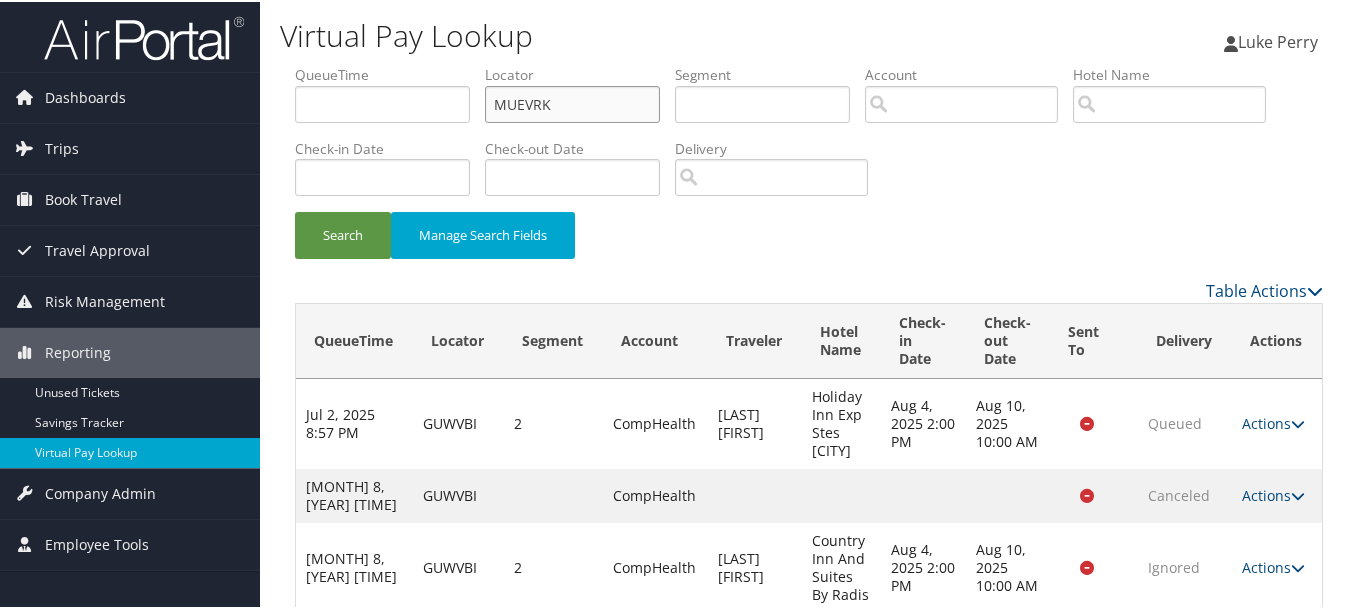 click on "Search" at bounding box center (343, 233) 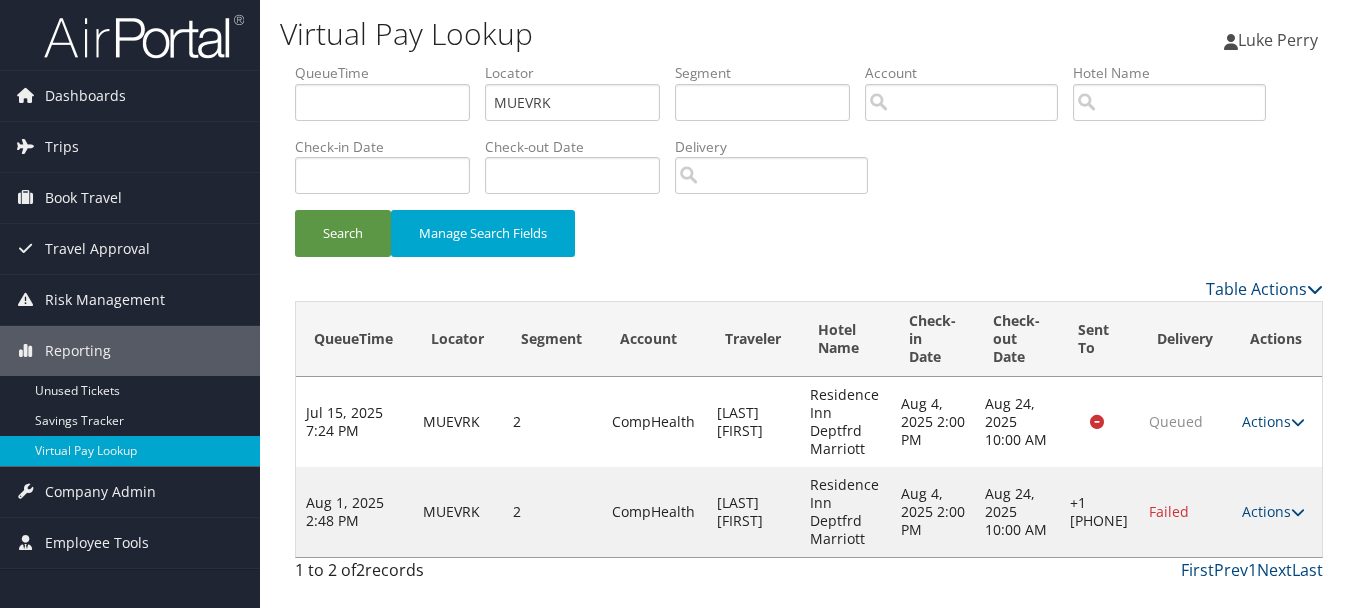 click on "Actions   Resend  Logs  Delivery Information  View Itinerary" at bounding box center (1277, 512) 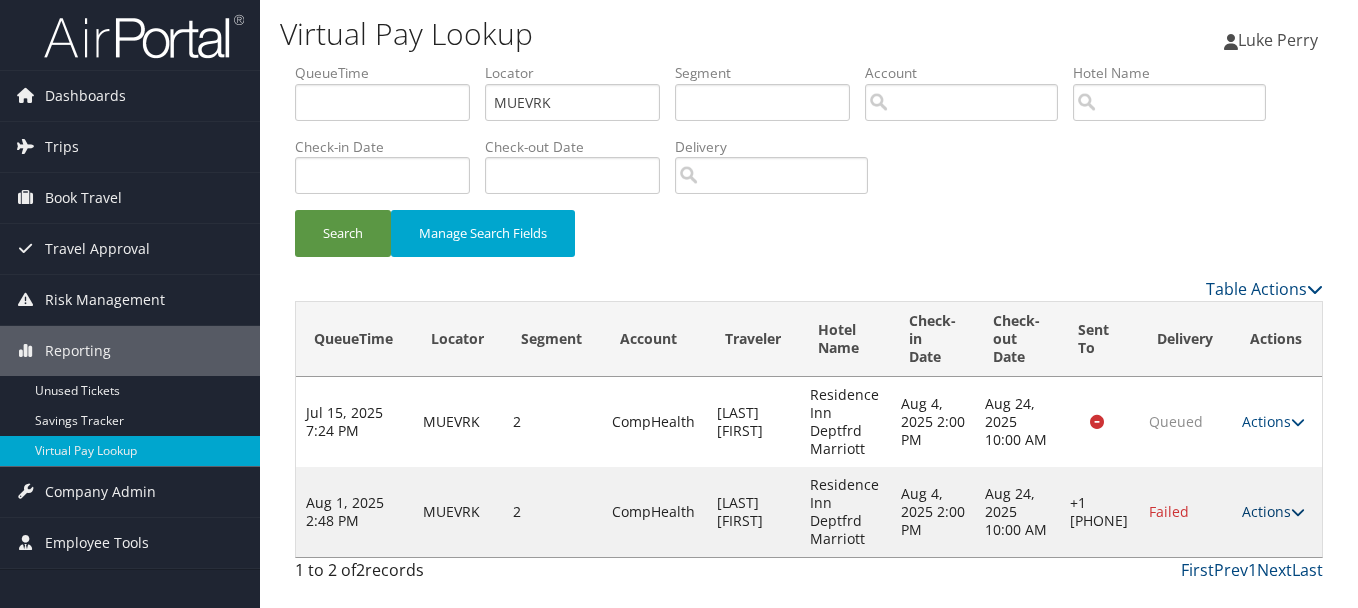 click on "Actions" at bounding box center (1273, 511) 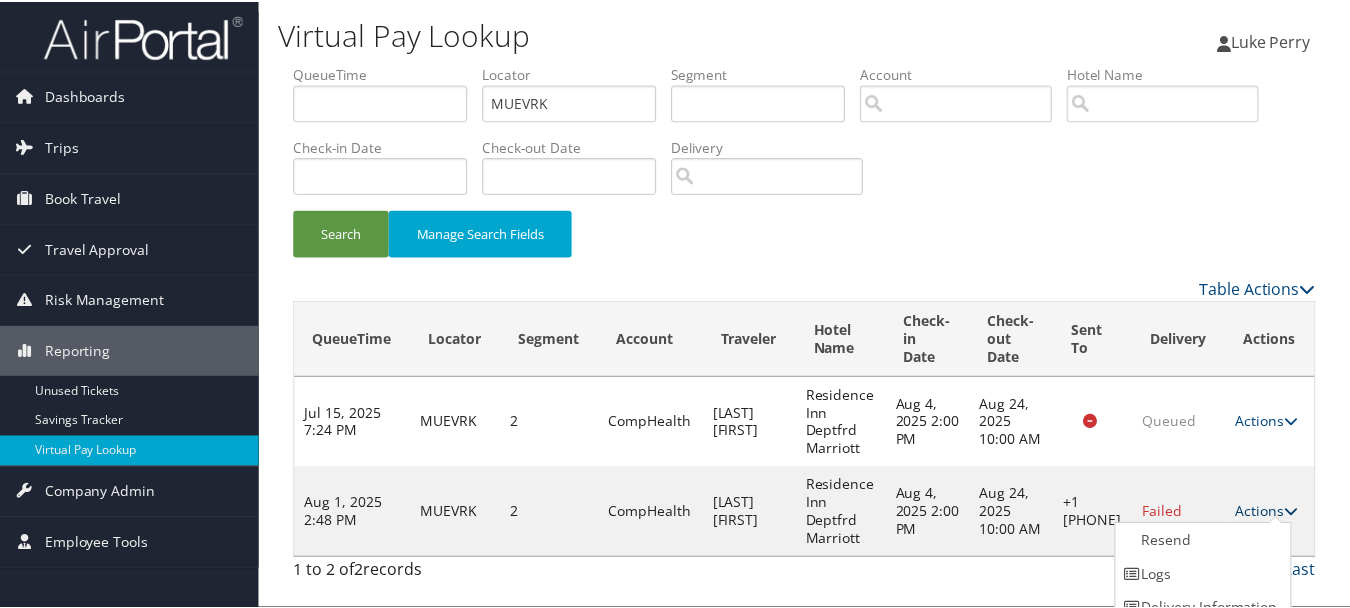 scroll, scrollTop: 53, scrollLeft: 0, axis: vertical 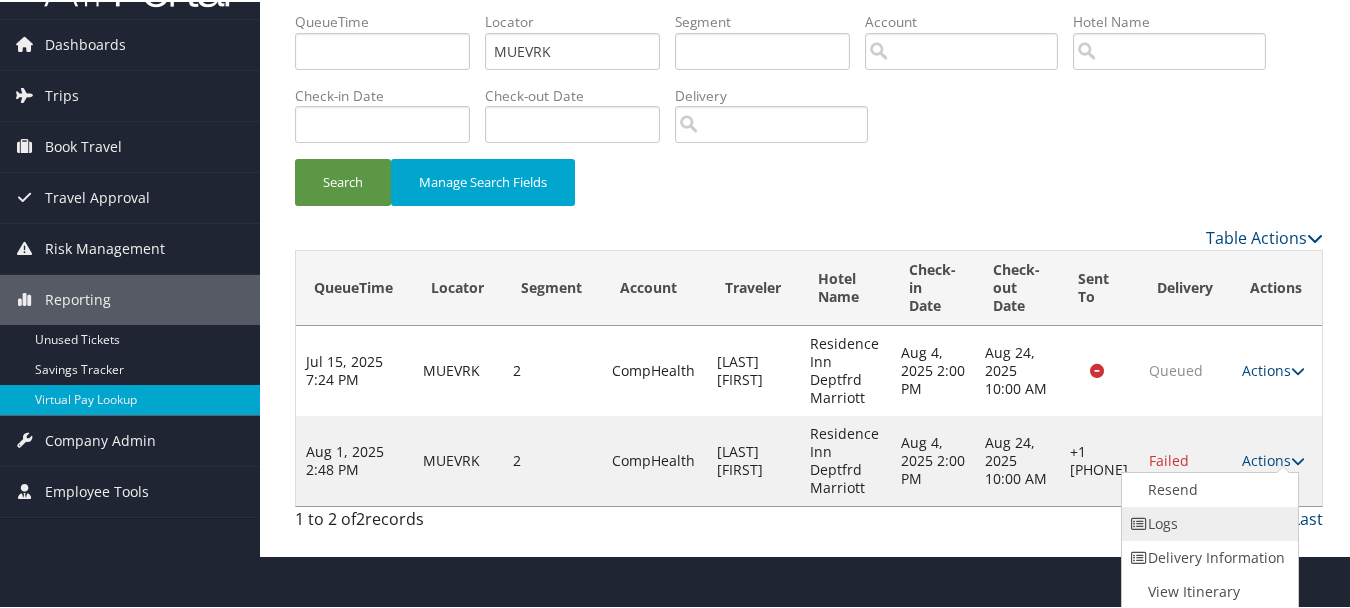 click on "Logs" at bounding box center [1207, 522] 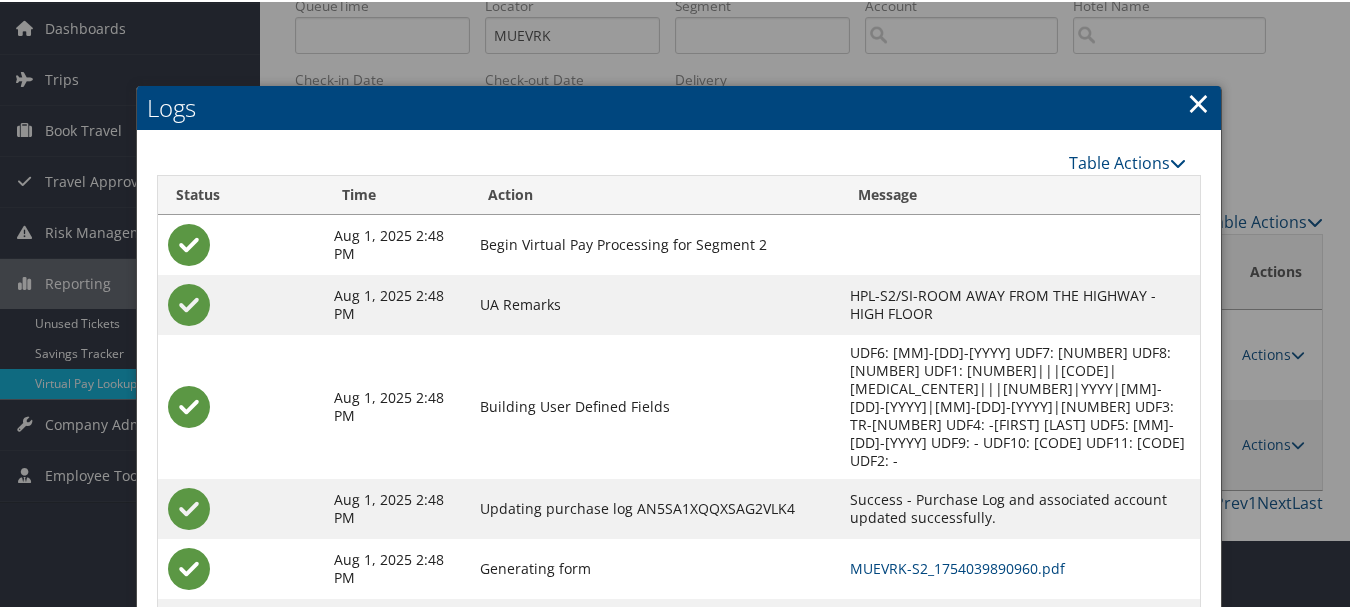 scroll, scrollTop: 138, scrollLeft: 0, axis: vertical 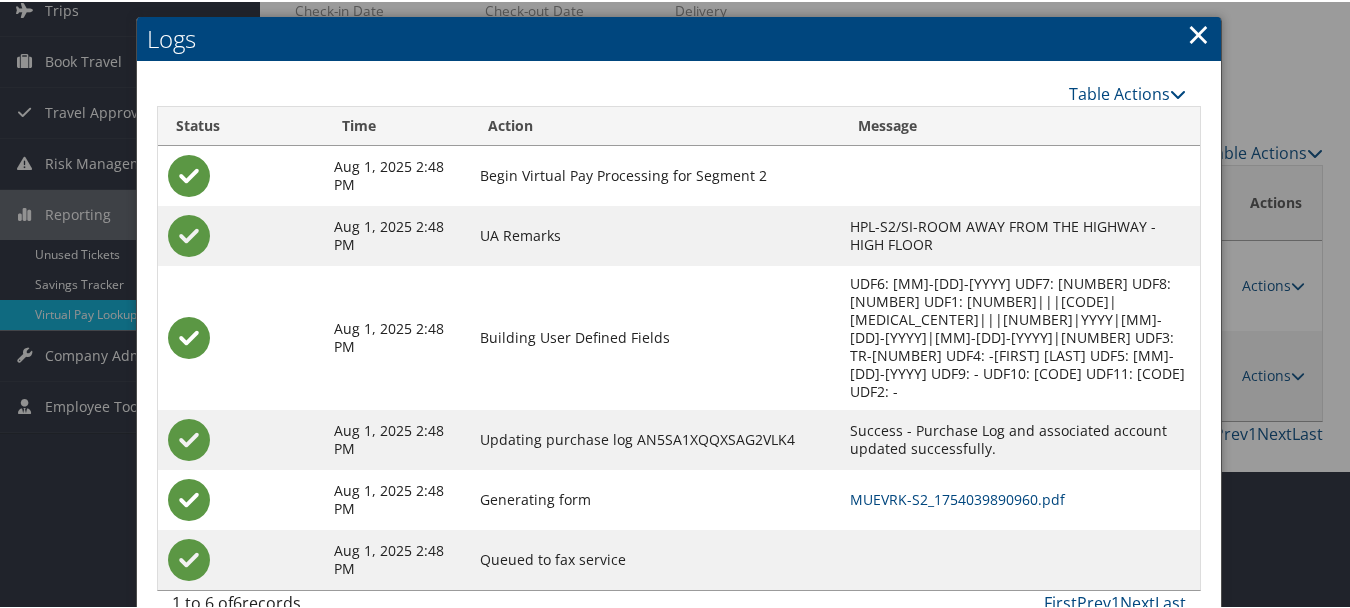 drag, startPoint x: 1185, startPoint y: 36, endPoint x: 1175, endPoint y: 48, distance: 15.6205 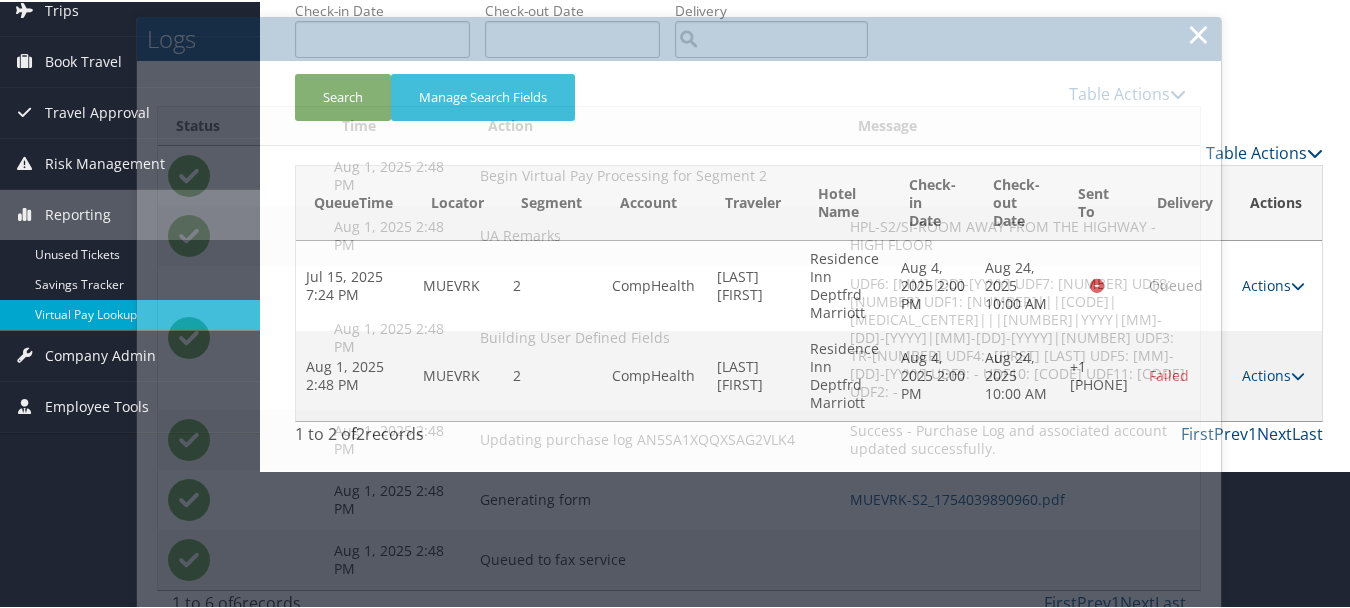 scroll, scrollTop: 0, scrollLeft: 0, axis: both 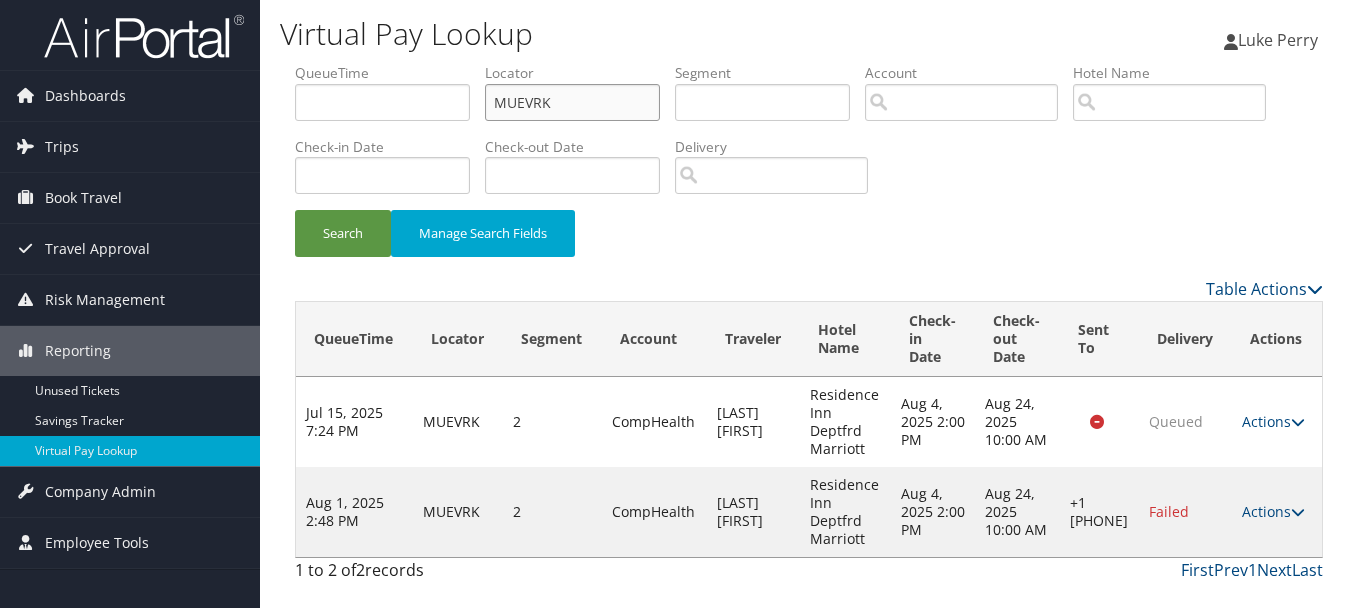 drag, startPoint x: 584, startPoint y: 96, endPoint x: 365, endPoint y: 66, distance: 221.04524 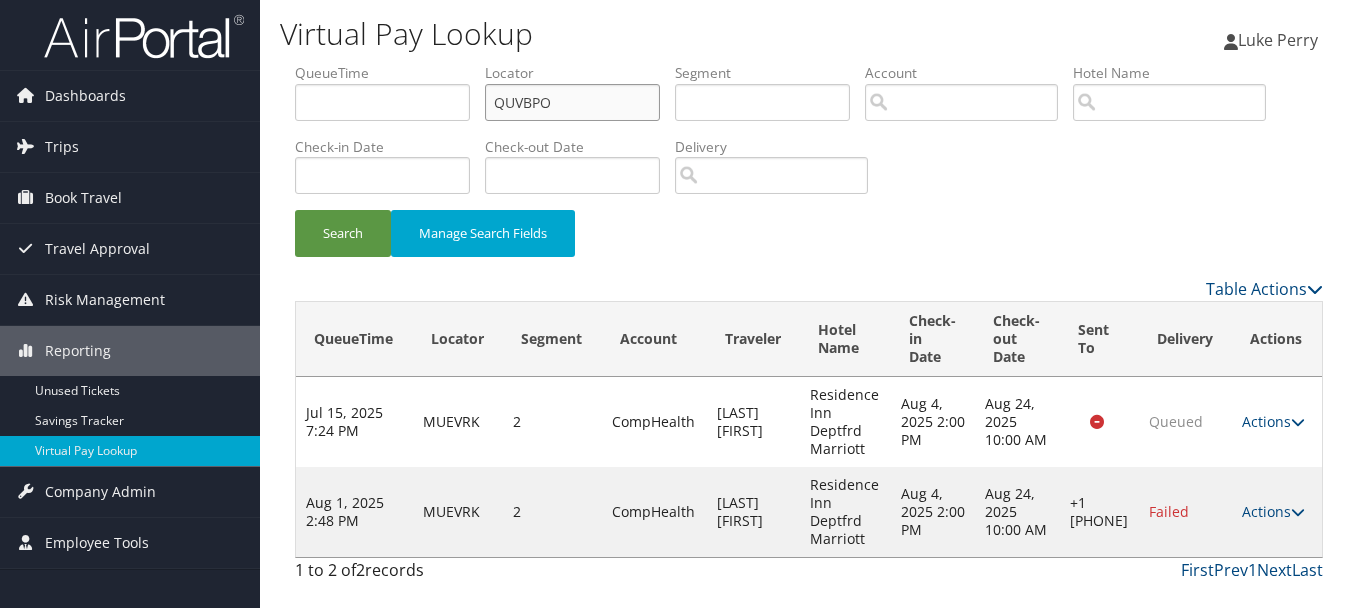 click on "Search" at bounding box center [343, 233] 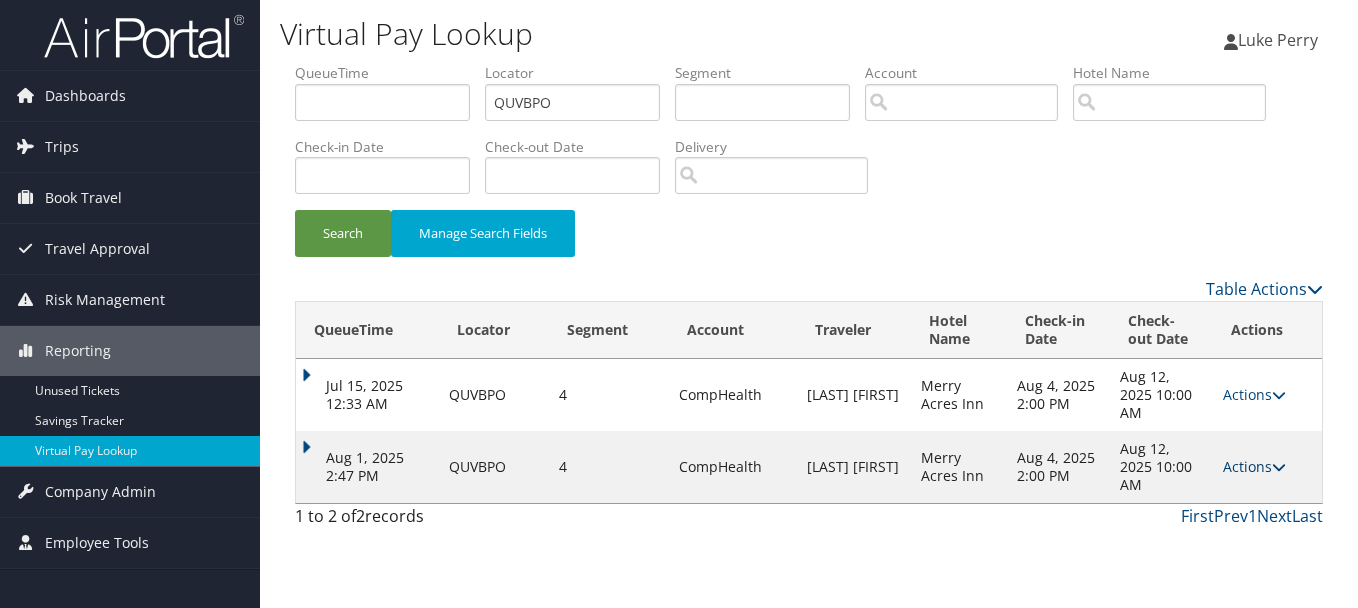 click on "Actions" at bounding box center (1254, 466) 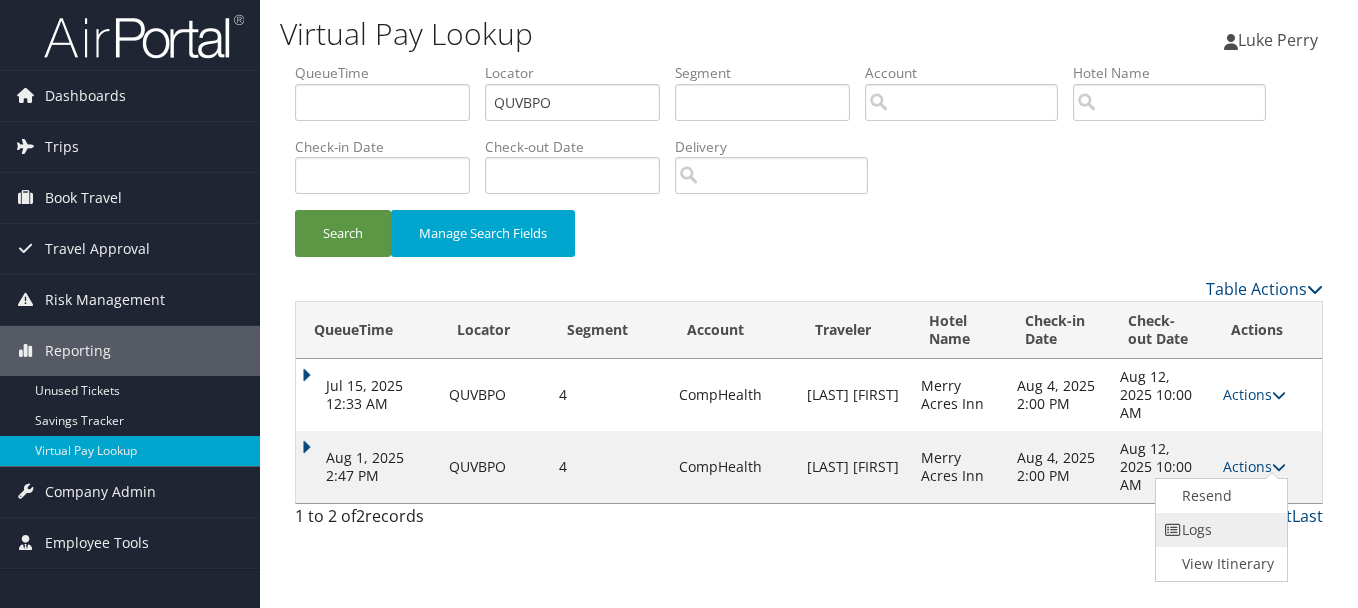 click on "Logs" at bounding box center [1219, 530] 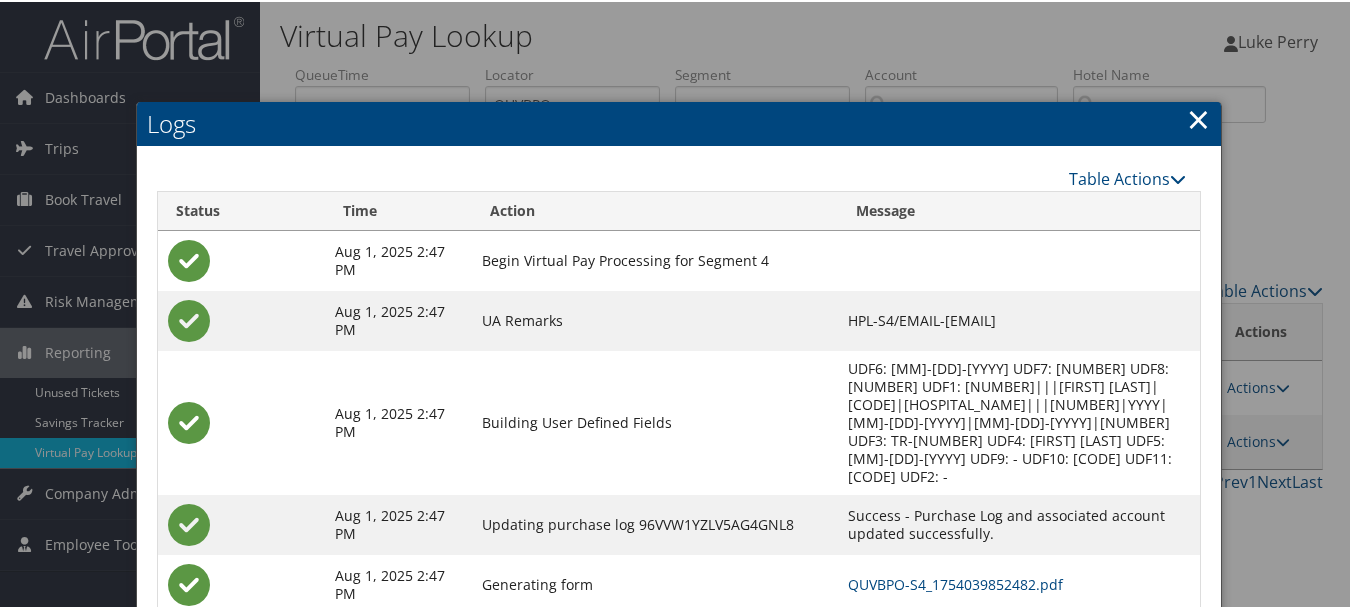 scroll, scrollTop: 145, scrollLeft: 0, axis: vertical 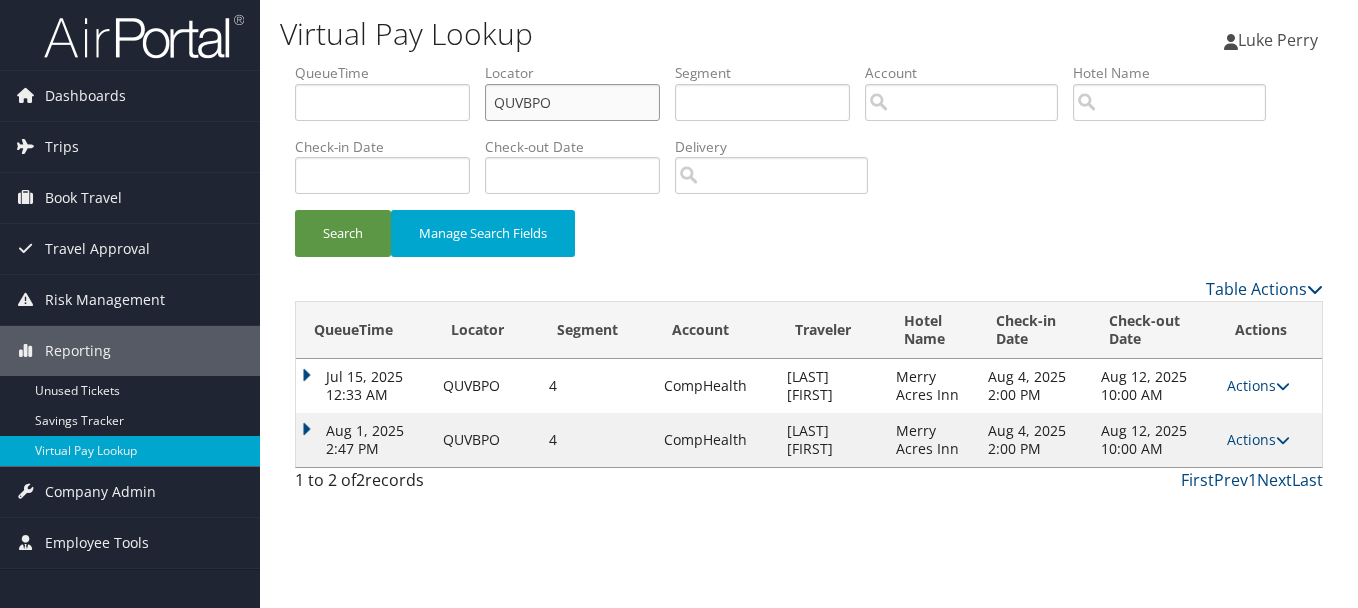 drag, startPoint x: 626, startPoint y: 113, endPoint x: 415, endPoint y: 108, distance: 211.05923 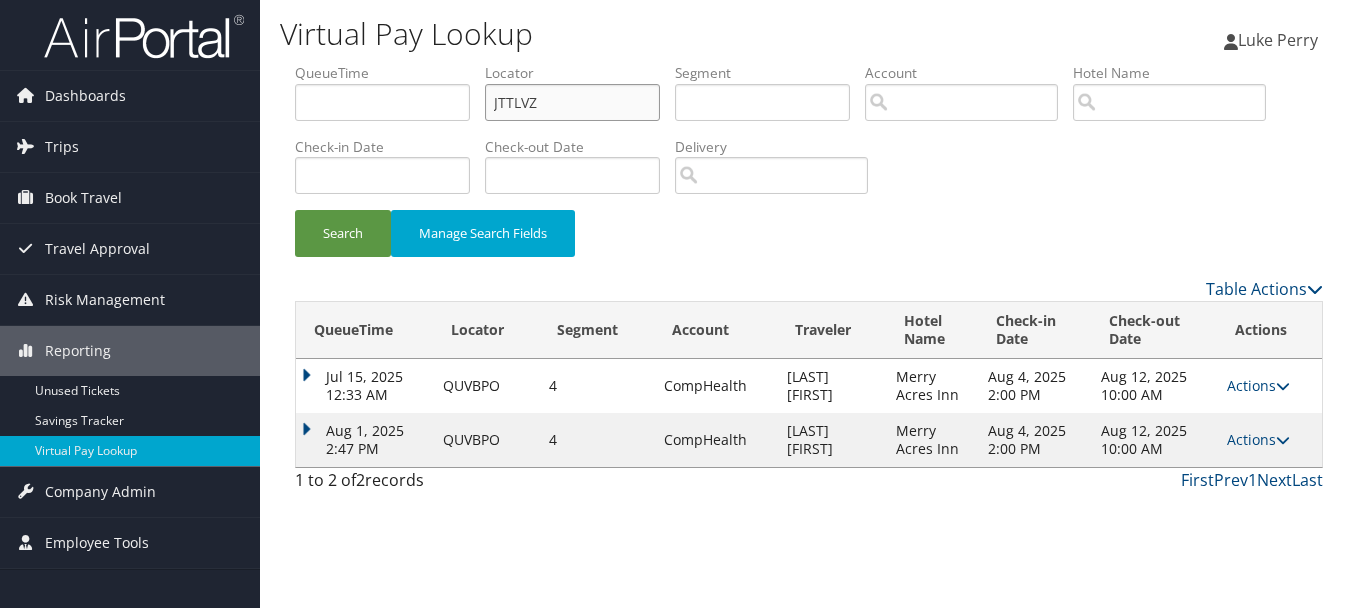 click on "Search" at bounding box center [343, 233] 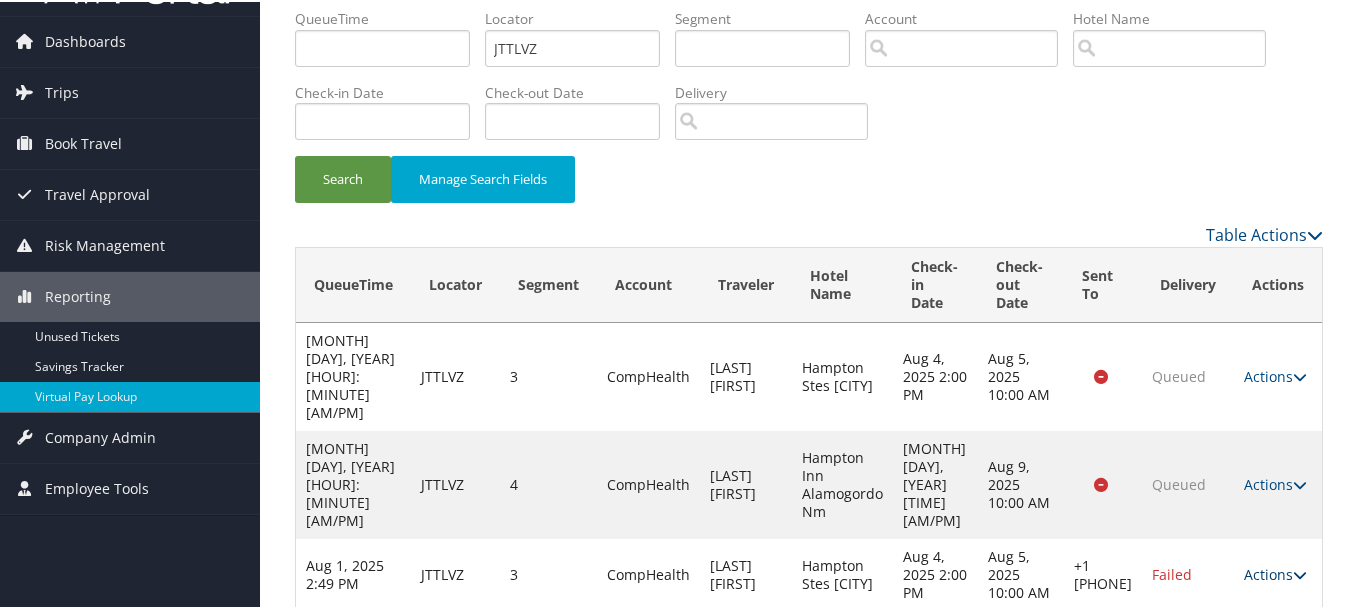 click on "Actions" at bounding box center (1275, 572) 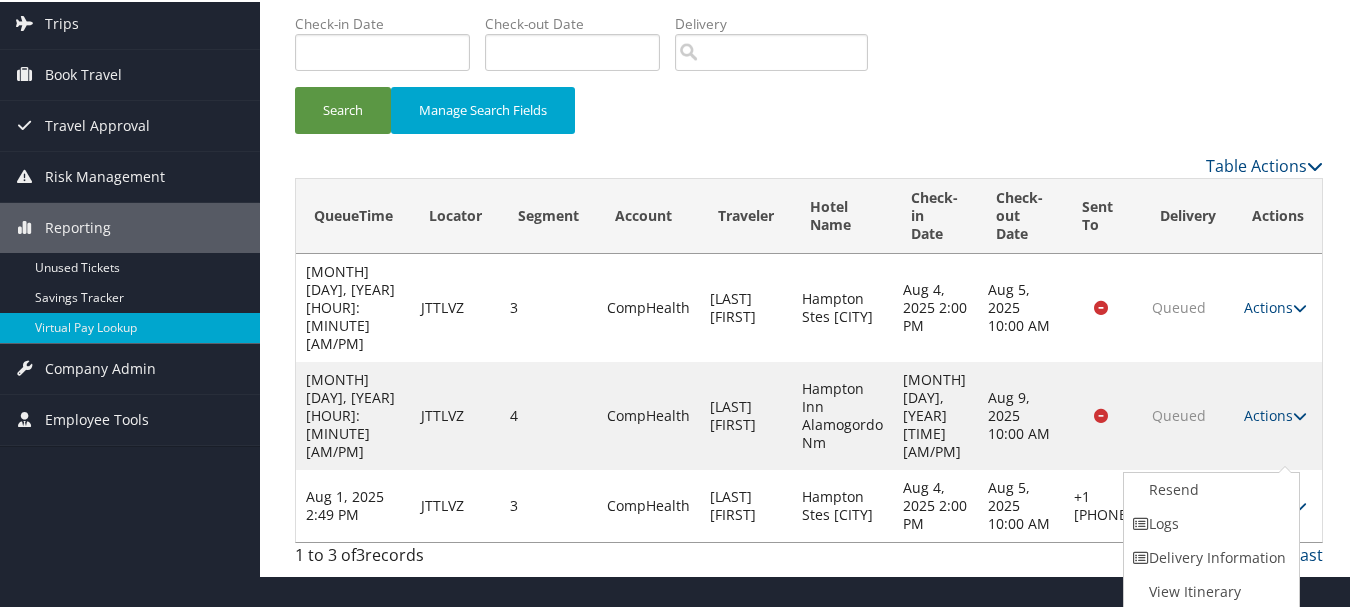 click on "Logs" at bounding box center (1209, 522) 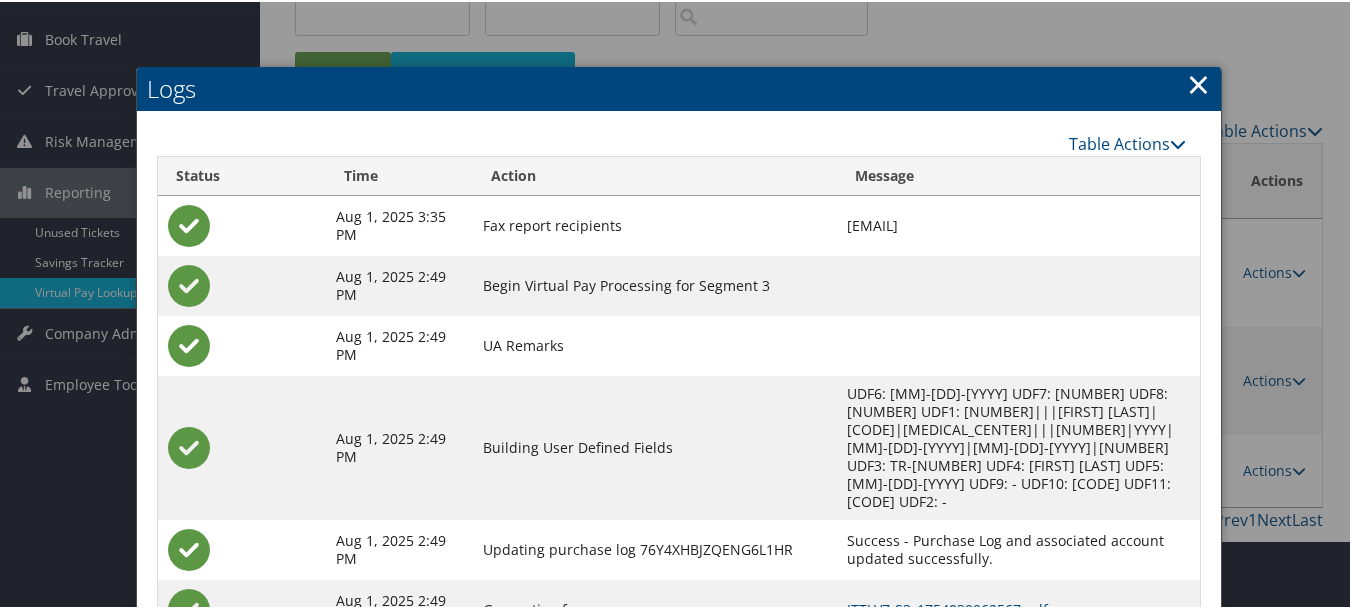 scroll, scrollTop: 270, scrollLeft: 0, axis: vertical 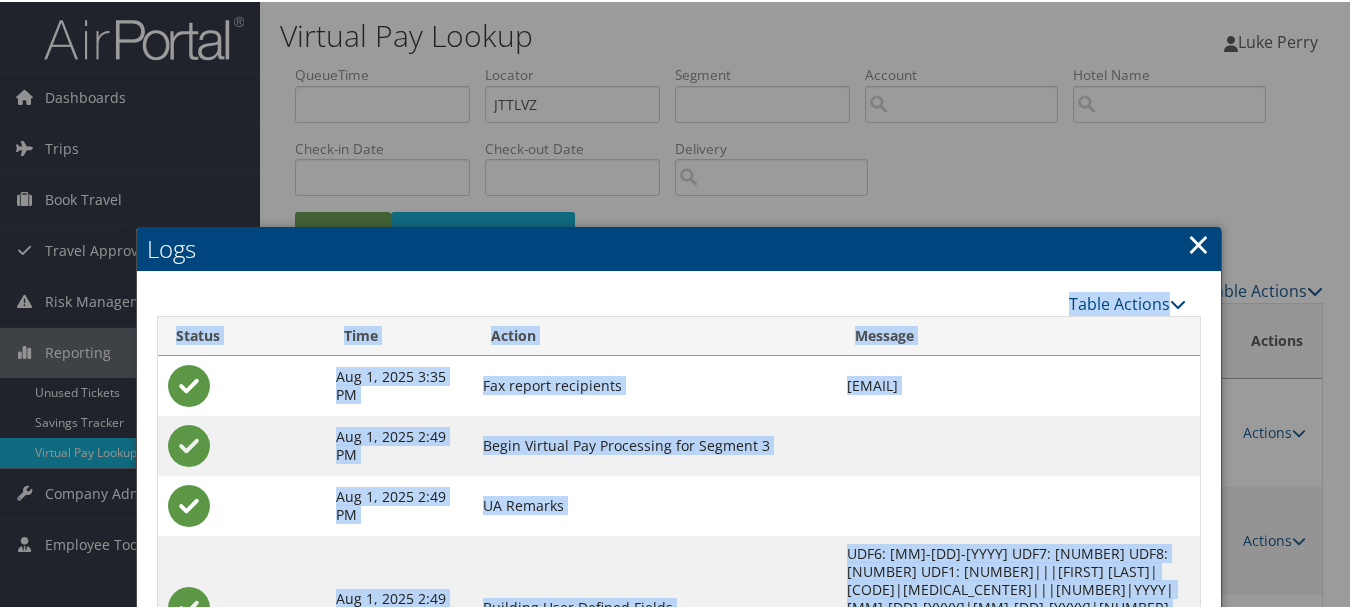 click on "Logs
Table Actions  Loading... Status Time Action Message Aug 1, 2025 3:35 PM Fax report recipients [EMAIL]
Aug 1, 2025 2:49 PM Begin Virtual Pay Processing for Segment 3 Aug 1, 2025 2:49 PM UA Remarks Aug 1, 2025 2:49 PM Building User Defined Fields UDF6: 08-04-2025
UDF7: 126.15
UDF8: 1776888
UDF1: 1|||[FIRST] [LAST]|[CODE]|[NAME]|[NAME]|||1776888|YYYY|08-03-2025|08-04-2025|126.15
UDF3: TR-747274
UDF4: [FIRST] [LAST]
UDF5: 08-03-2025
UDF9: -
UDF10: [CODE]
UDF11: [CODE]
UDF2: -
Aug 1, 2025 2:49 PM Updating purchase log 76Y4XHBJZQENG6L1HR Success - Purchase Log and associated account updated successfully. Aug 1, 2025 2:49 PM Generating form JTTLVZ-S3_1754039962567.pdf Aug 1, 2025 2:49 PM Queued to fax service 1 to 7 of  7  records First Prev 1 Next Last
×" at bounding box center (679, 569) 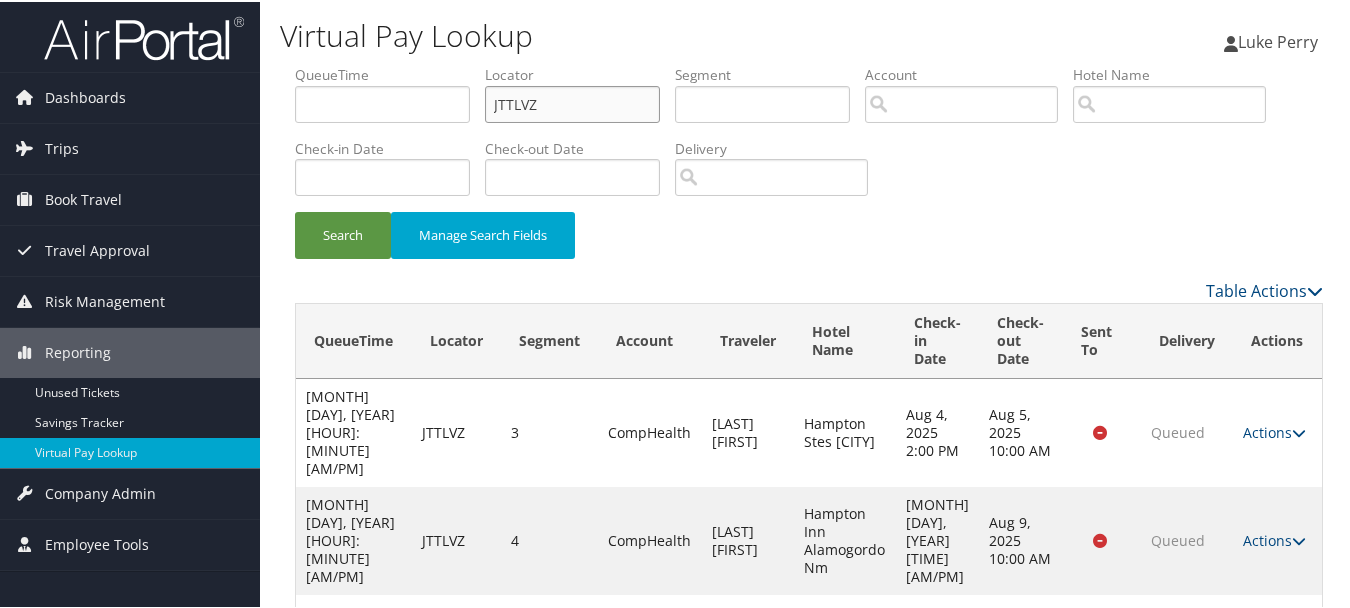 drag, startPoint x: 621, startPoint y: 100, endPoint x: 388, endPoint y: 101, distance: 233.00215 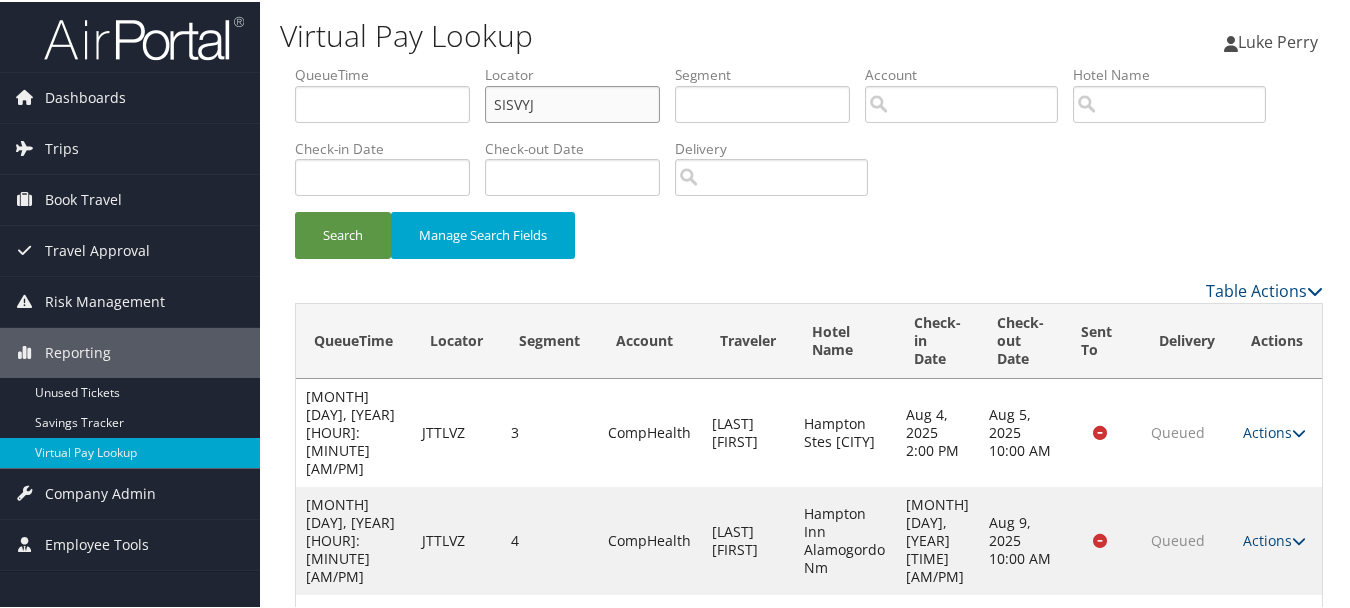 click on "Search" at bounding box center [343, 233] 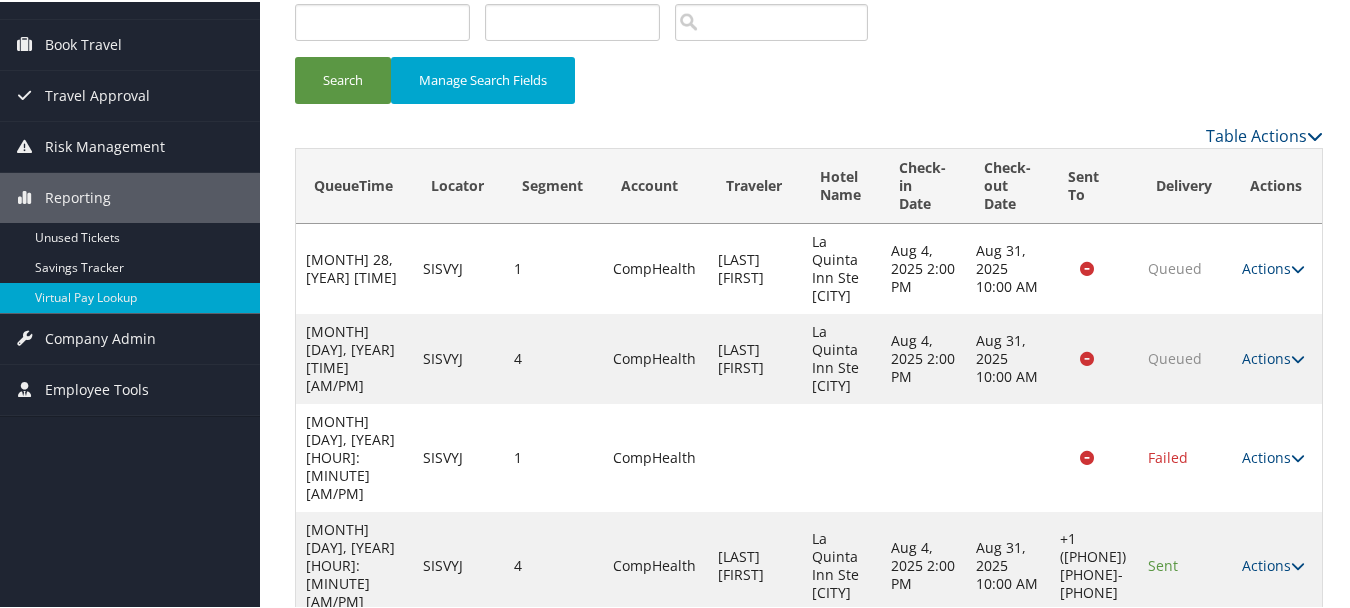 scroll, scrollTop: 290, scrollLeft: 0, axis: vertical 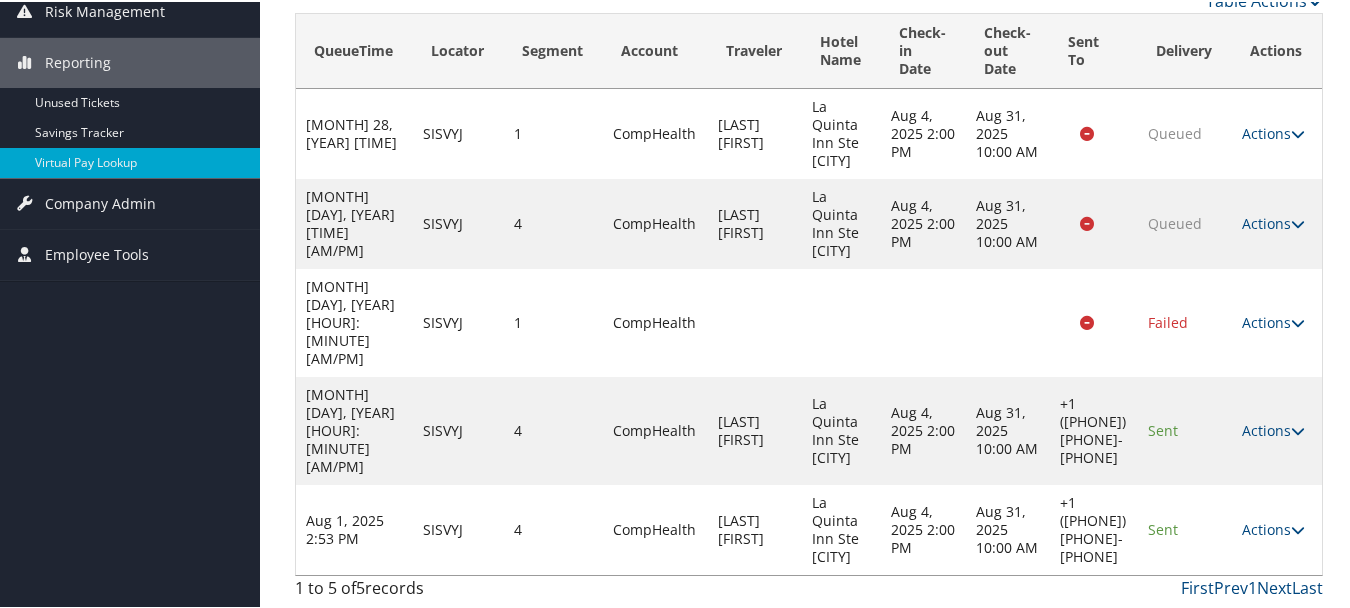 click on "Actions" at bounding box center (1273, 527) 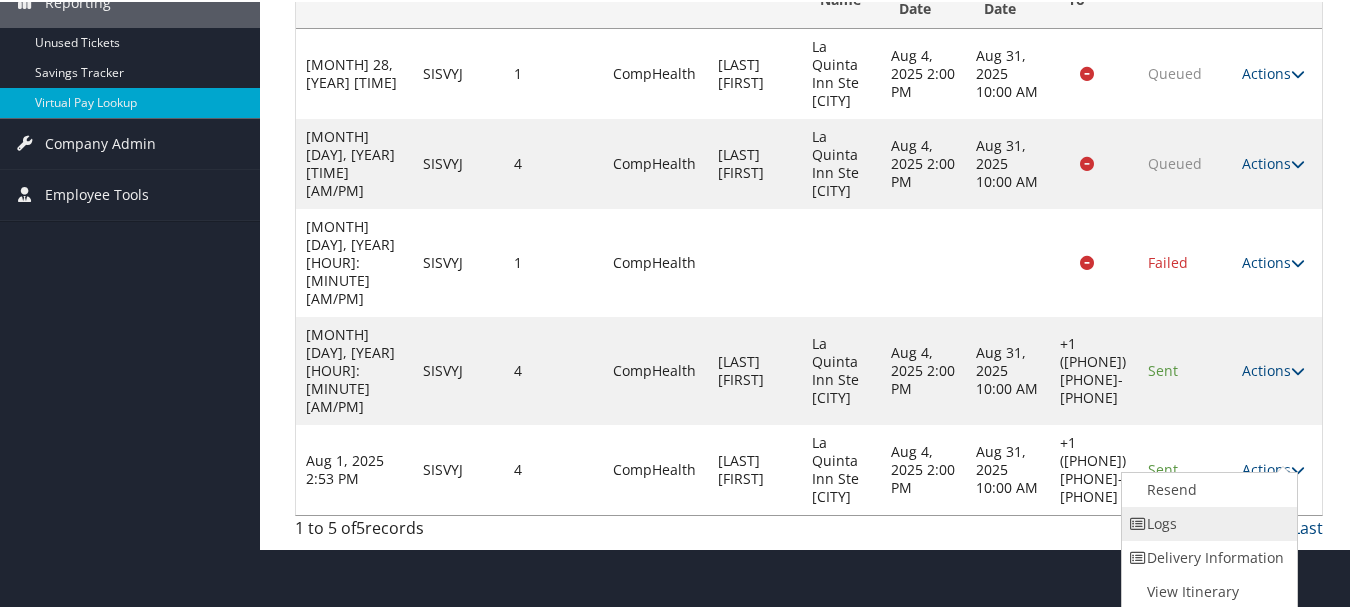 click on "Logs" at bounding box center [1207, 522] 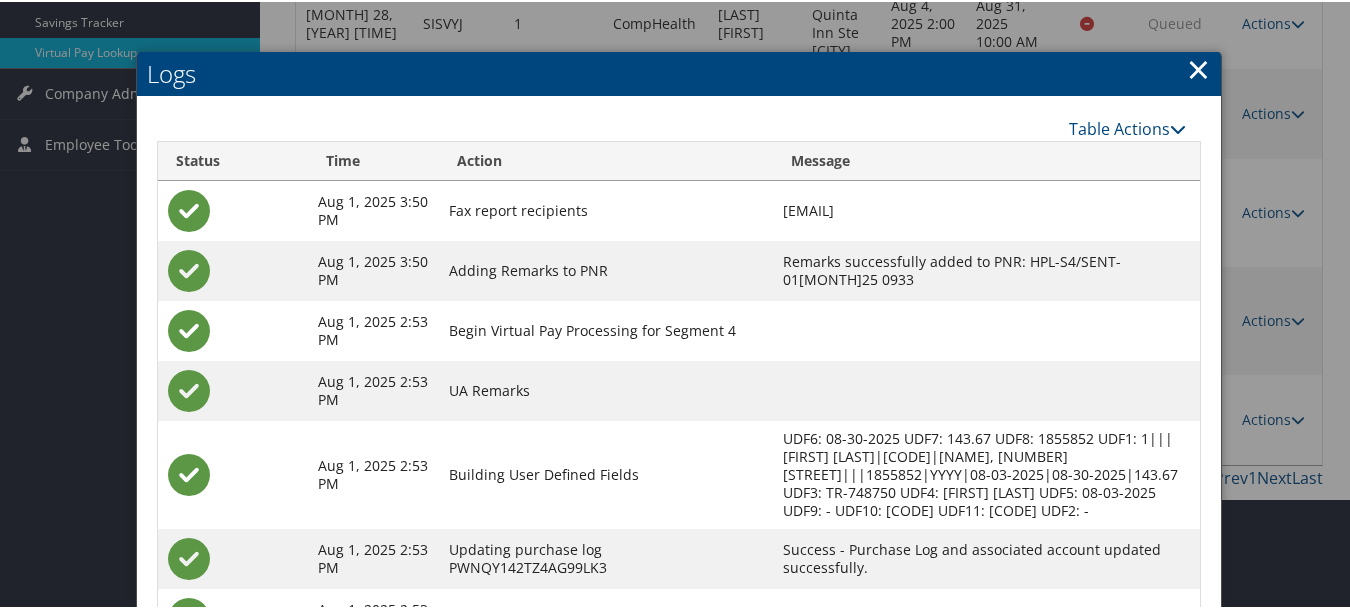 scroll, scrollTop: 537, scrollLeft: 0, axis: vertical 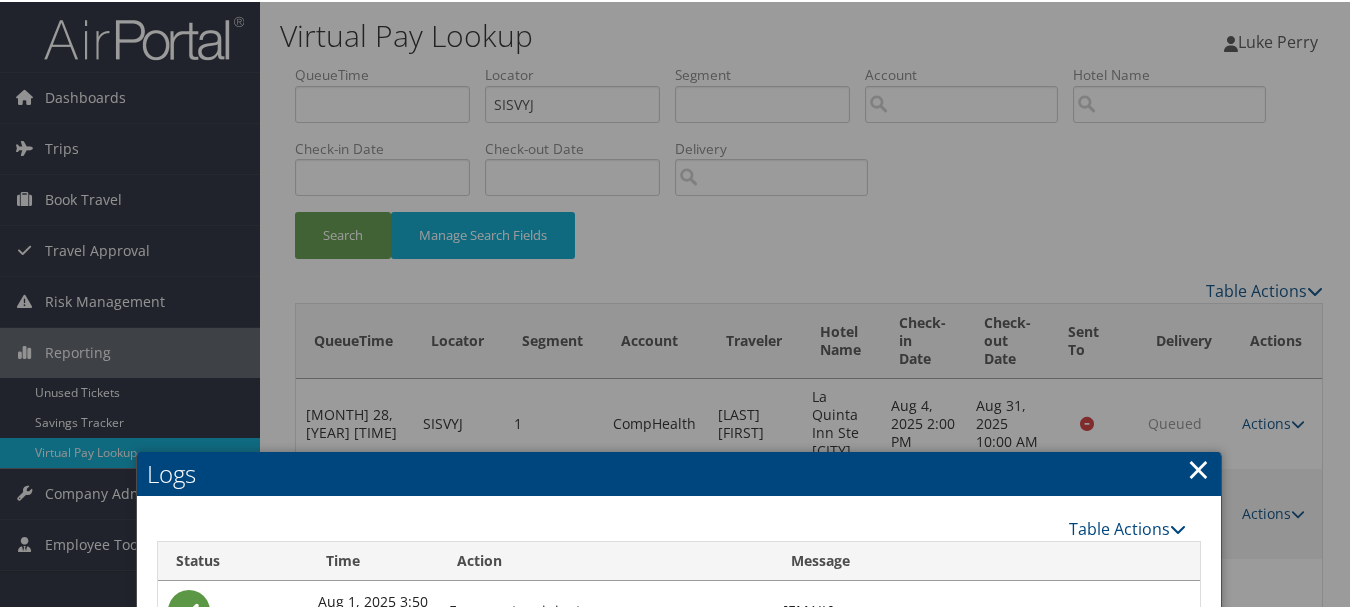 click on "×" at bounding box center (1198, 467) 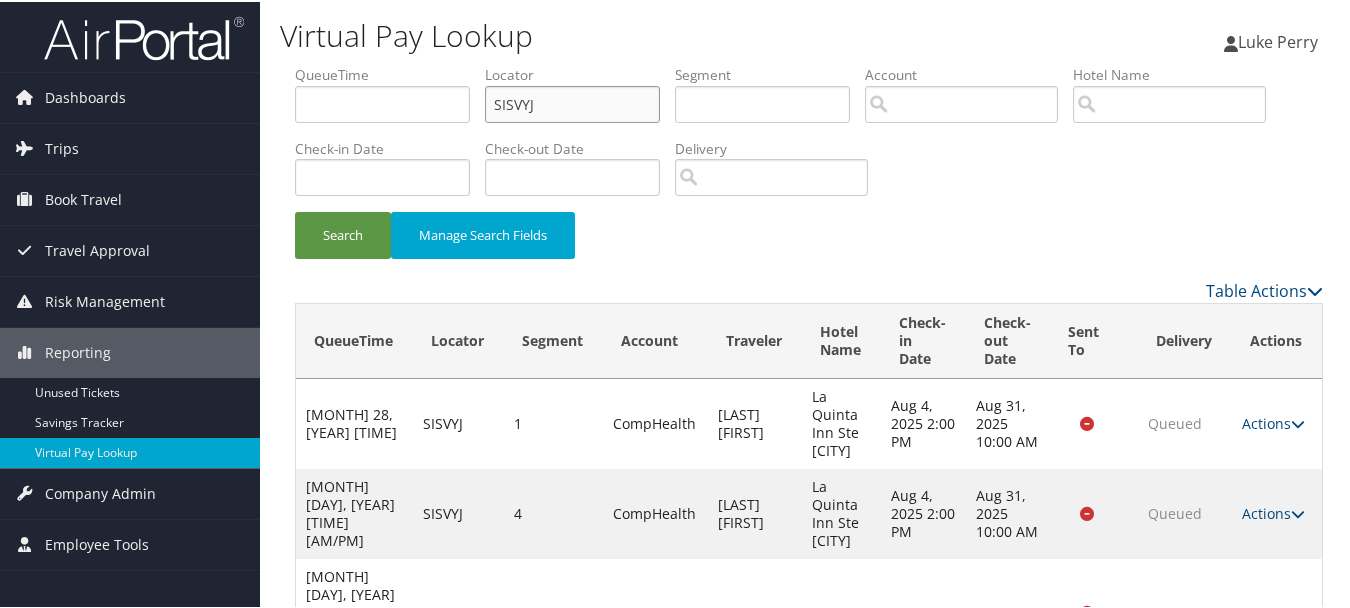drag, startPoint x: 566, startPoint y: 89, endPoint x: 101, endPoint y: 60, distance: 465.9034 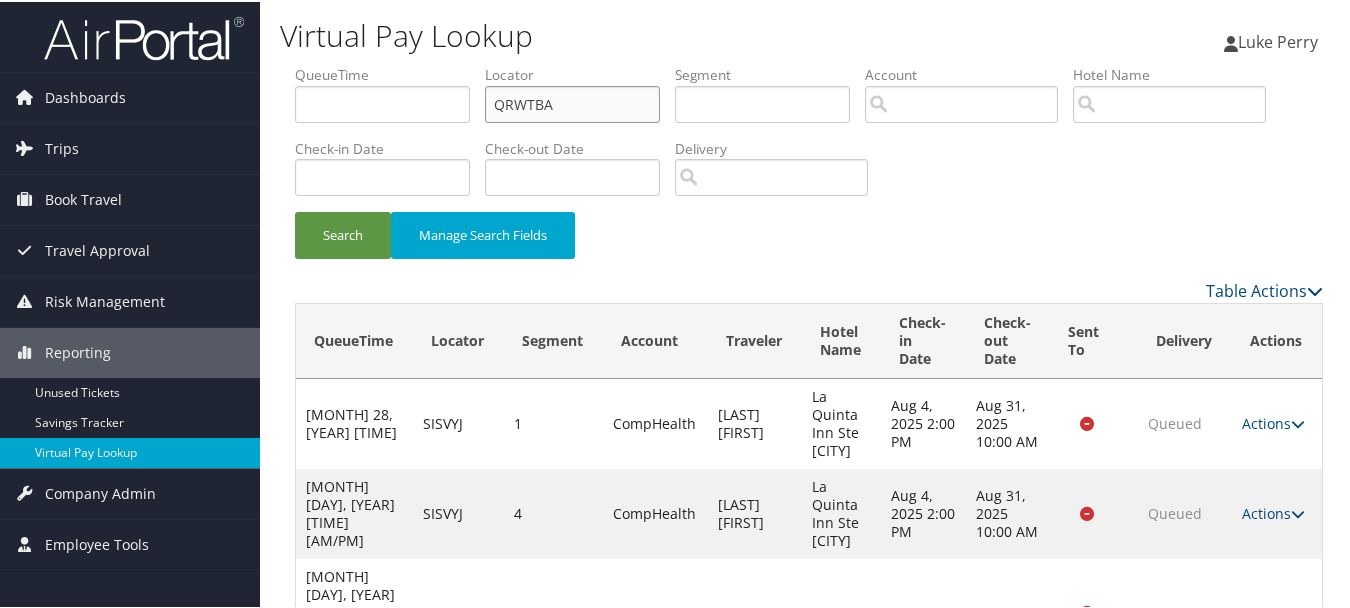 click on "Search" at bounding box center (343, 233) 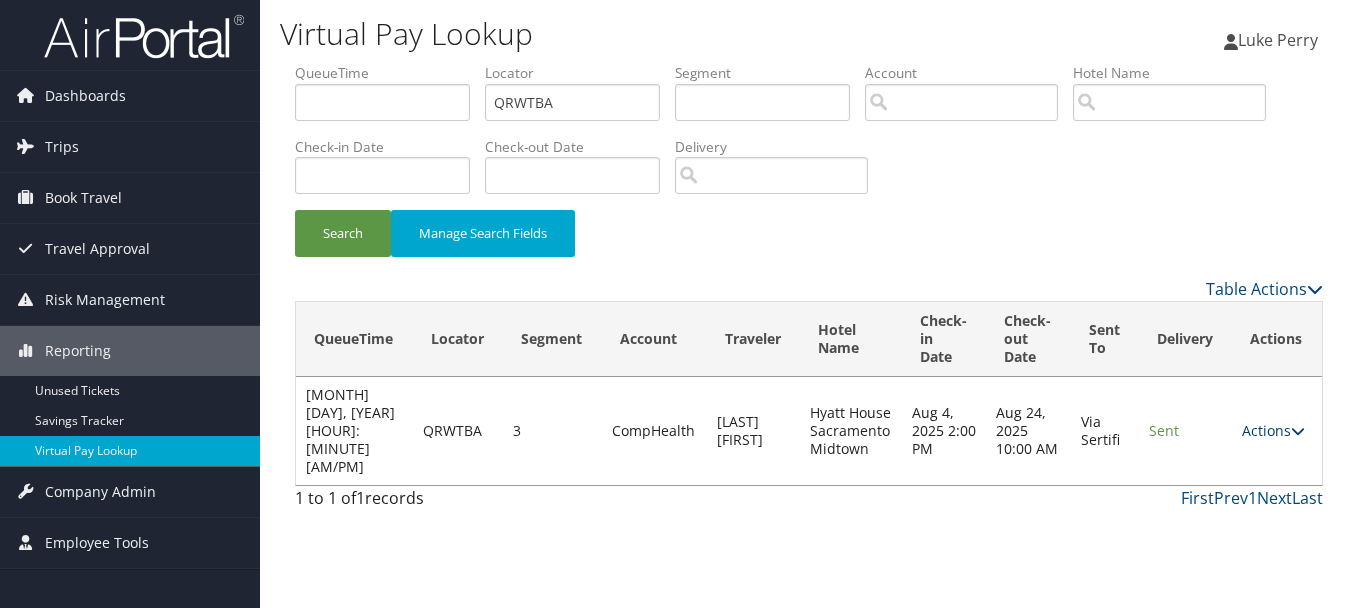 click on "Actions" at bounding box center [1273, 430] 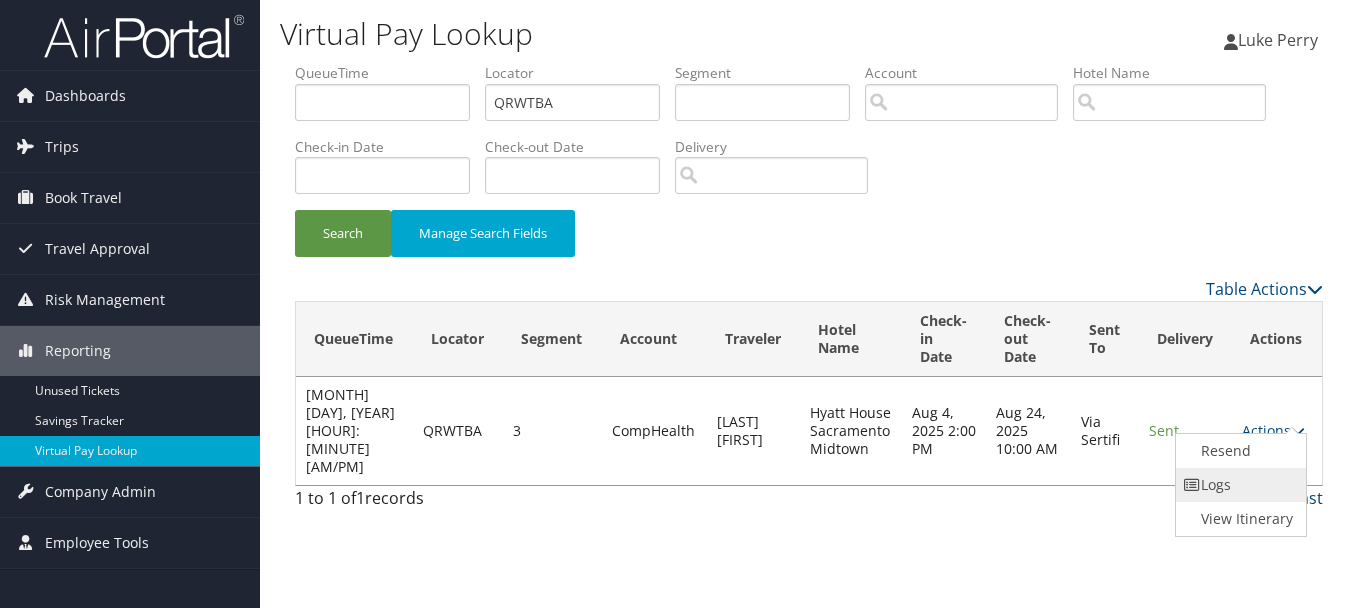 click on "Logs" at bounding box center [1239, 485] 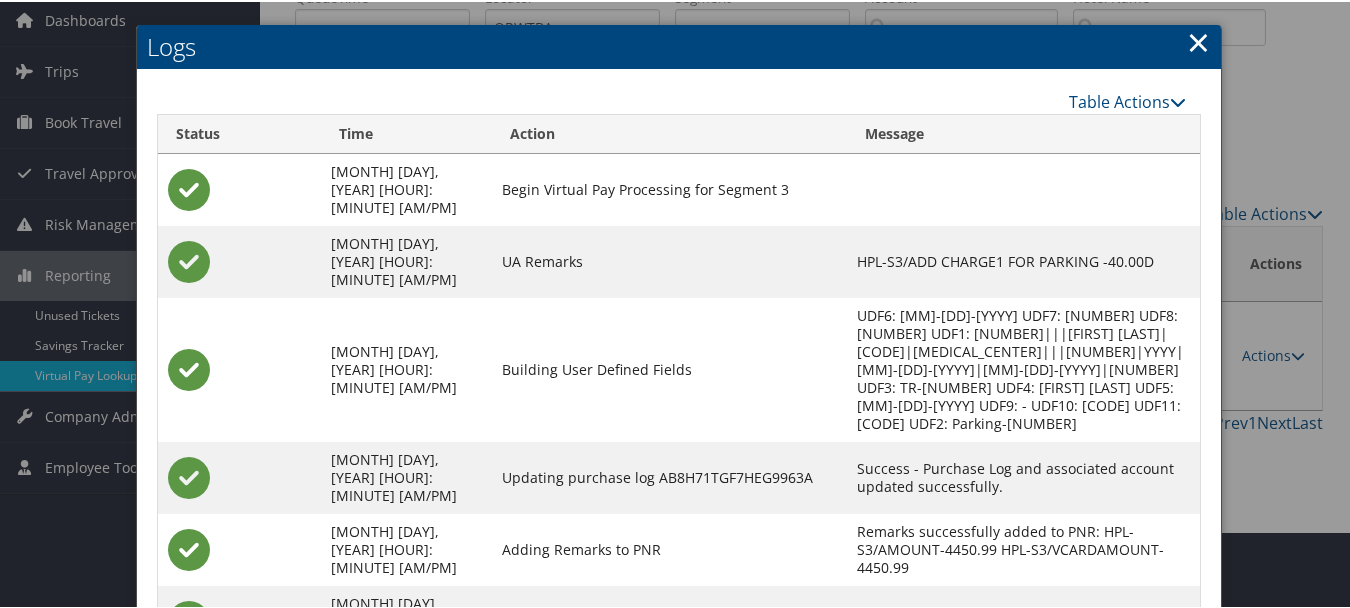 scroll, scrollTop: 223, scrollLeft: 0, axis: vertical 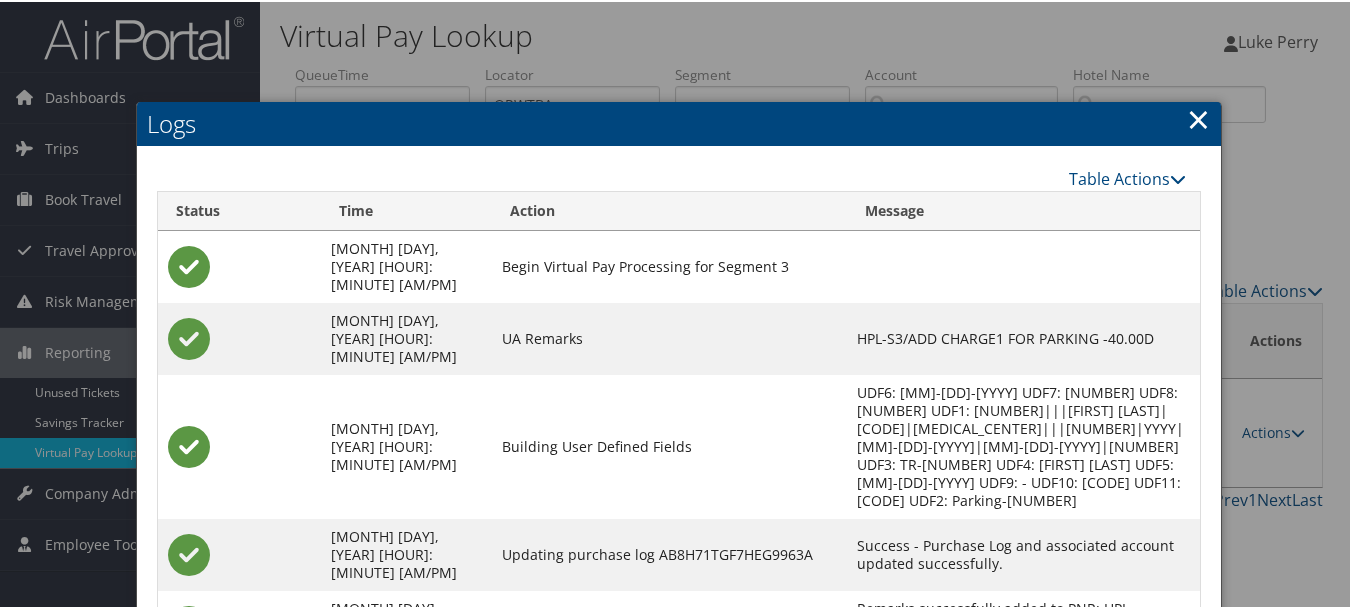 click on "Logs" at bounding box center (679, 122) 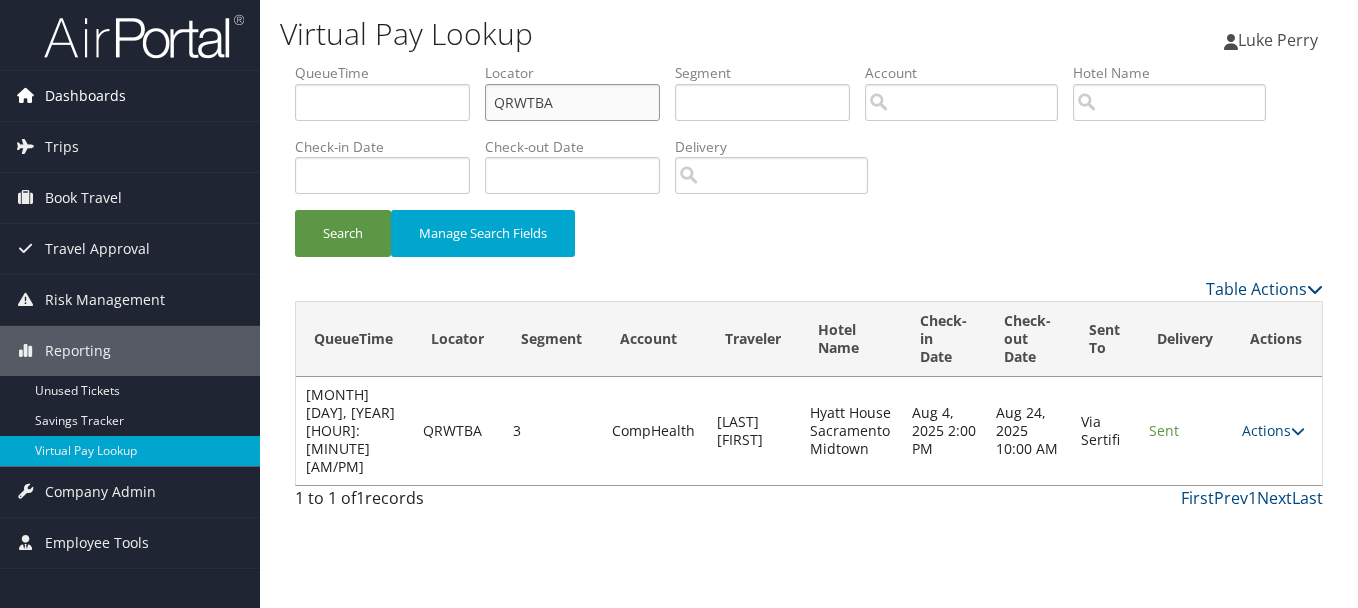 drag, startPoint x: 644, startPoint y: 99, endPoint x: 171, endPoint y: 97, distance: 473.00424 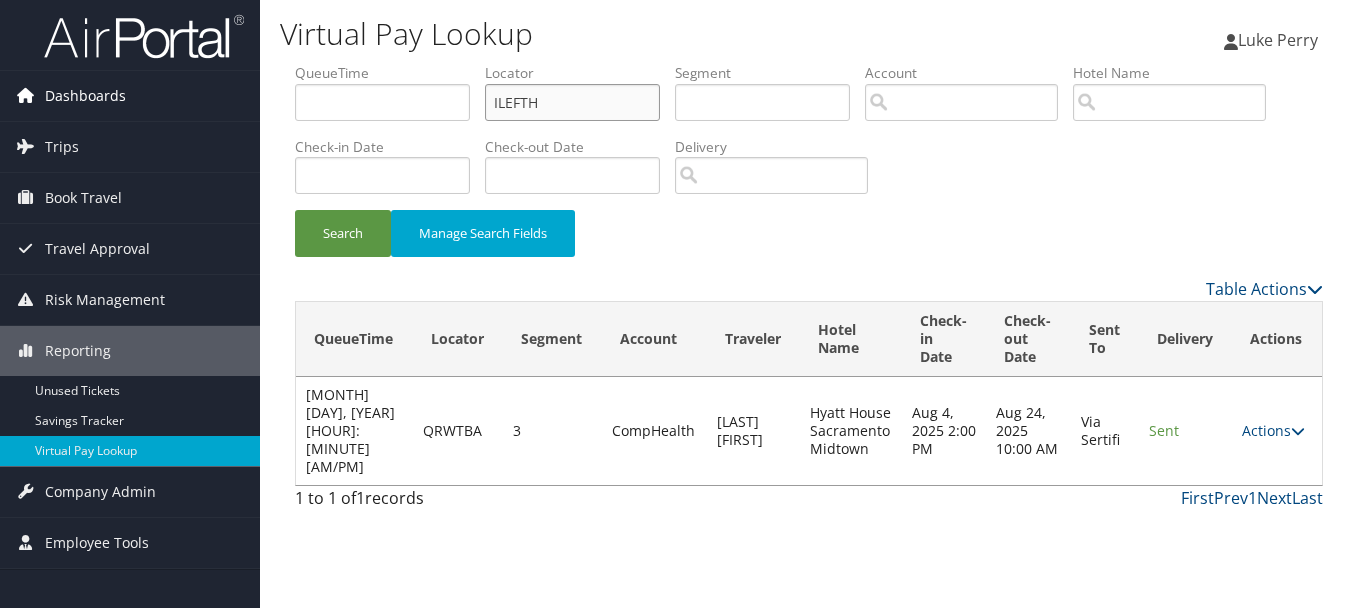 click on "Search" at bounding box center [343, 233] 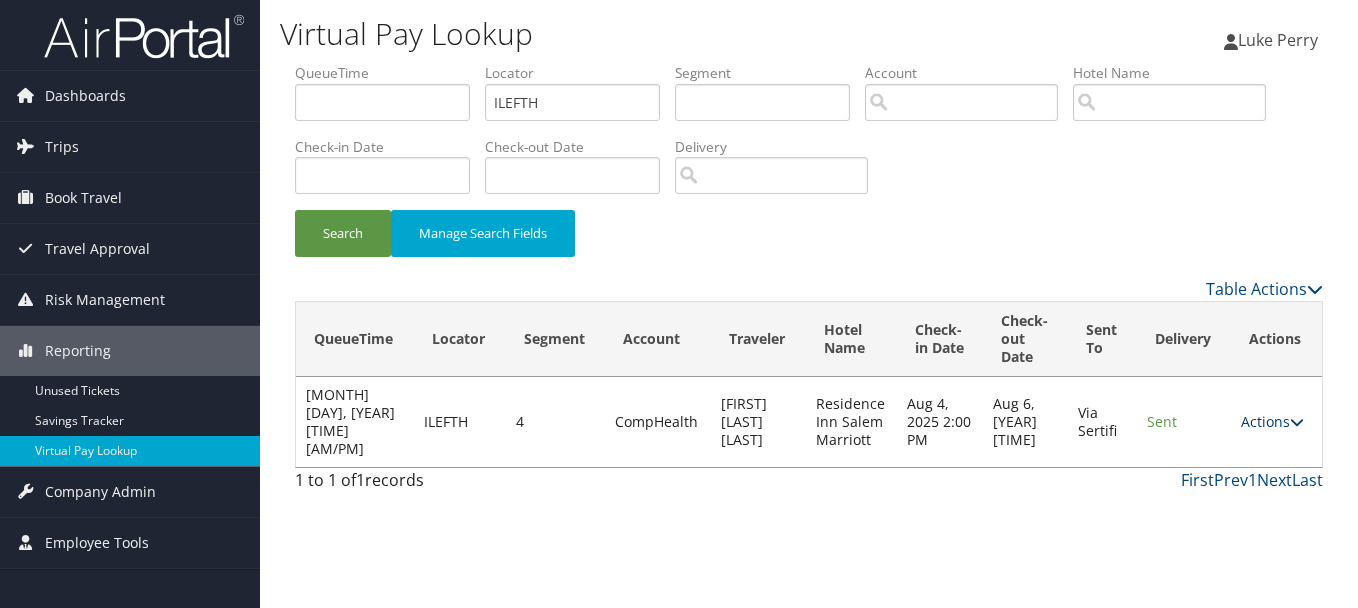 click at bounding box center [1297, 422] 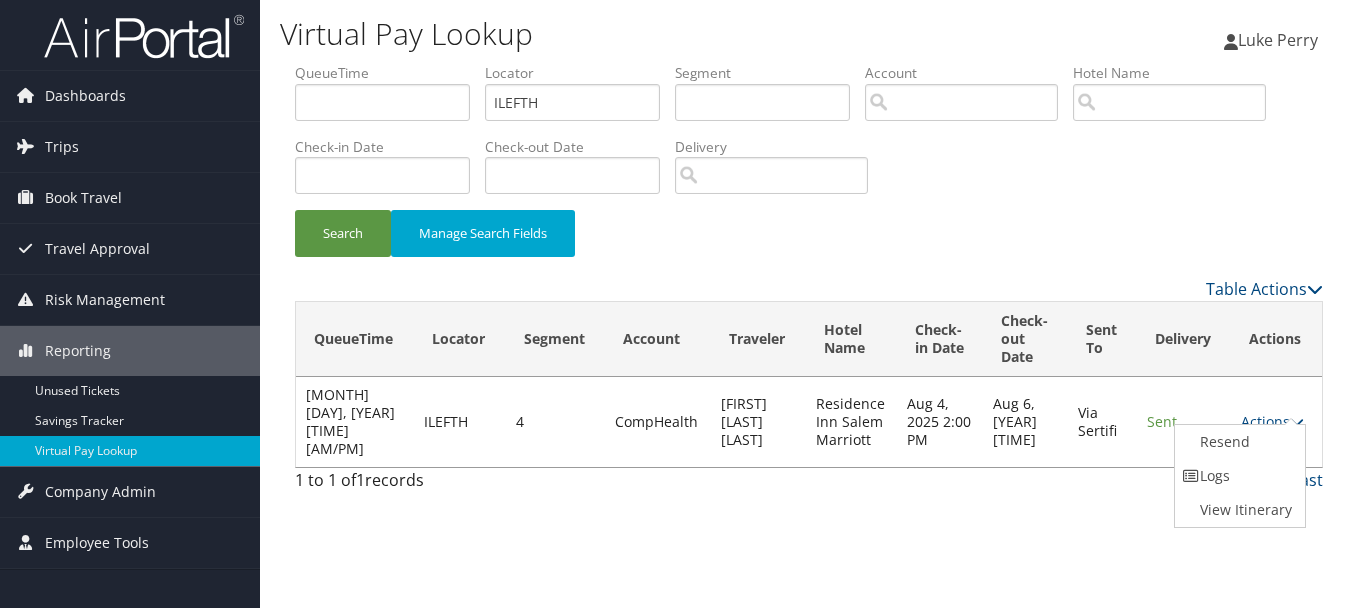 click on "Logs" at bounding box center (1238, 476) 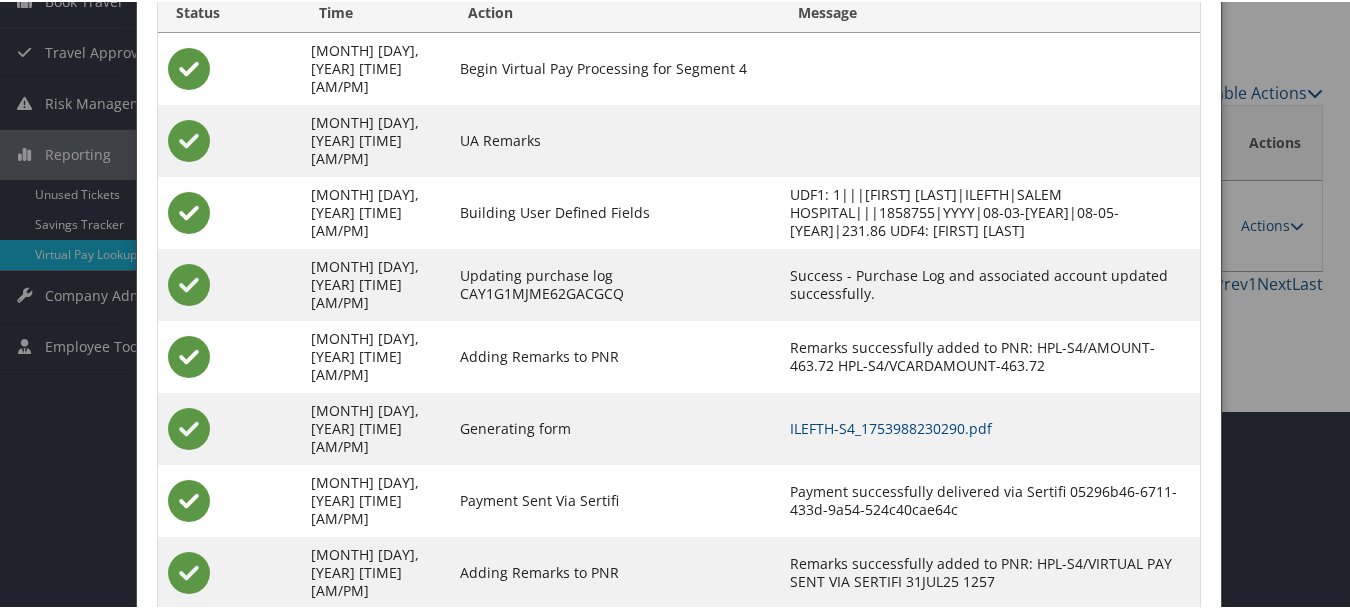 scroll, scrollTop: 205, scrollLeft: 0, axis: vertical 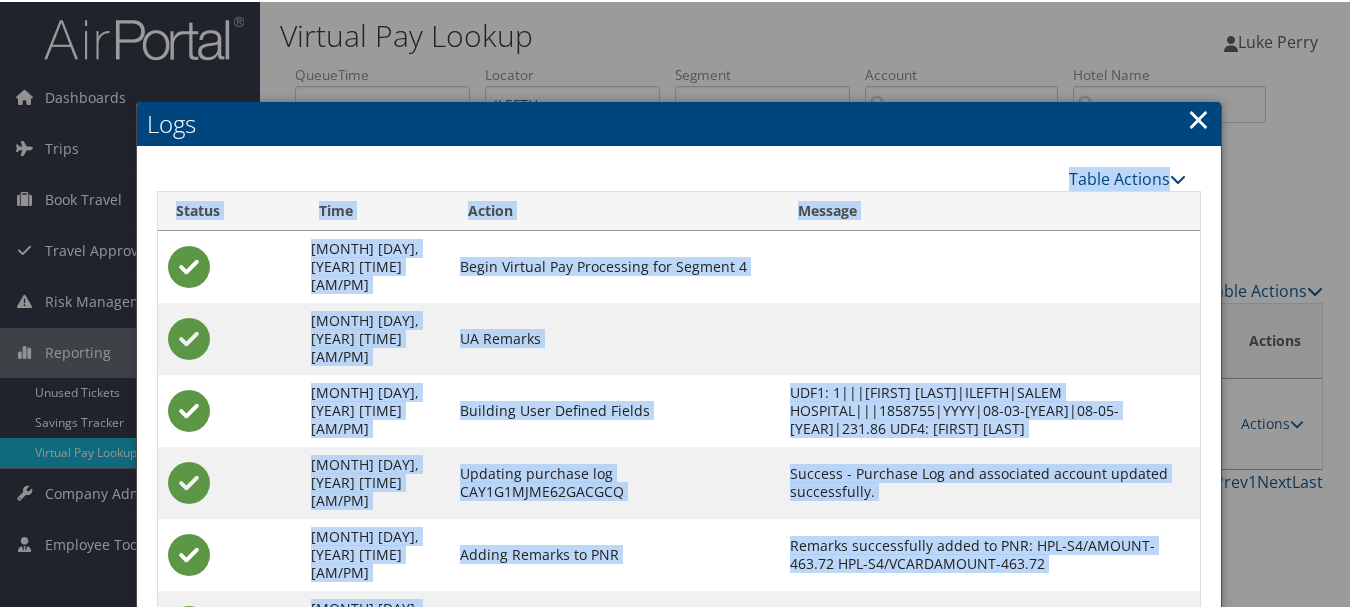 click on "Logs
Table Actions  Loading... Status Time Action Message Aug 1, 2025 12:27 AM Begin Virtual Pay Processing for Segment 4 Aug 1, 2025 12:27 AM UA Remarks Aug 1, 2025 12:27 AM Building User Defined Fields UDF6: 08-05-2025
UDF7: 231.86
UDF8: 1858755
UDF1: 1|||[FIRST] [LAST]|ILEFTH|SALEM HOSPITAL|||1858755|YYYY|08-03-2025|08-05-2025|231.86
UDF3: TR-751920
UDF4: [FIRST] [LAST]
UDF5: 08-03-2025
UDF9: -
UDF10: ILEFTH
UDF11: ILEFTH
UDF2: -
Aug 1, 2025 12:27 AM Updating purchase log CAY1G1MJME62GACGCQ Success - Purchase Log and associated account updated successfully. Aug 1, 2025 12:27 AM Adding Remarks to PNR Remarks successfully added to PNR:
HPL-S4/AMOUNT-463.72
HPL-S4/VCARDAMOUNT-463.72
Aug 1, 2025 12:27 AM Generating form ILEFTH-S4_1753988230290.pdf Aug 1, 2025 12:27 AM Payment Sent Via Sertifi Payment successfully delivered via Sertifi 05296b46-6711-433d-9a54-524c40cae64c Aug 1, 2025 12:27 AM Adding Remarks to PNR 1 to 8 of  8  records First Prev 1 Next Last
×" at bounding box center (679, 480) 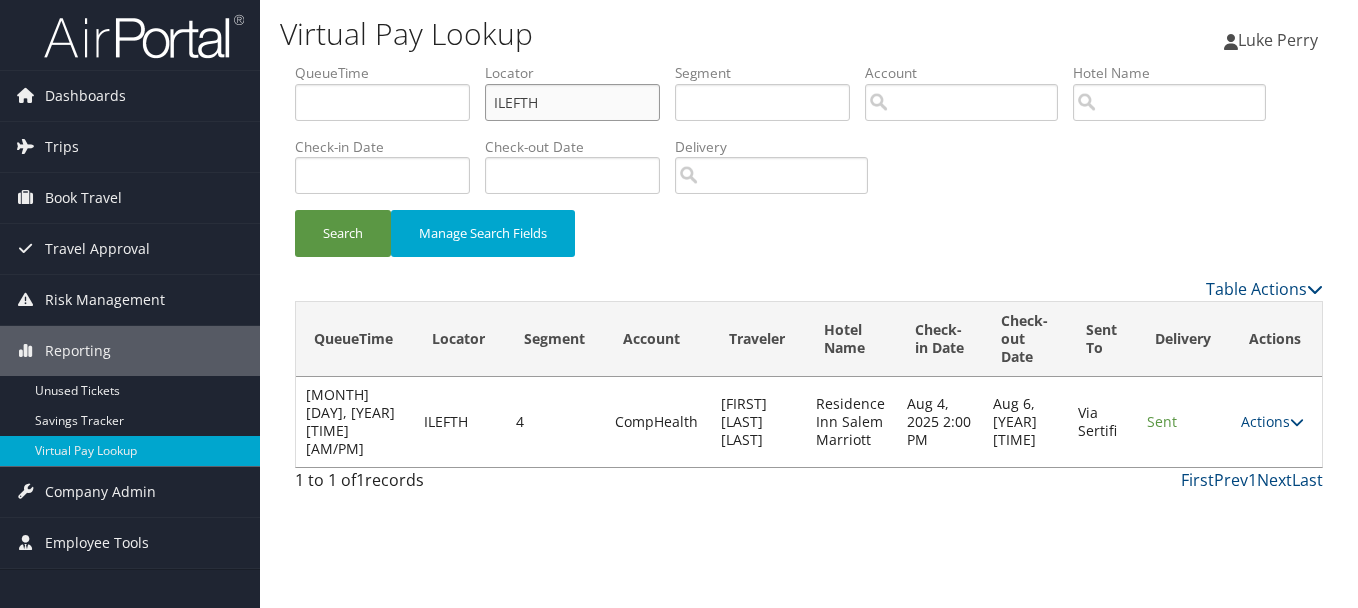 drag, startPoint x: 573, startPoint y: 104, endPoint x: 358, endPoint y: 103, distance: 215.00232 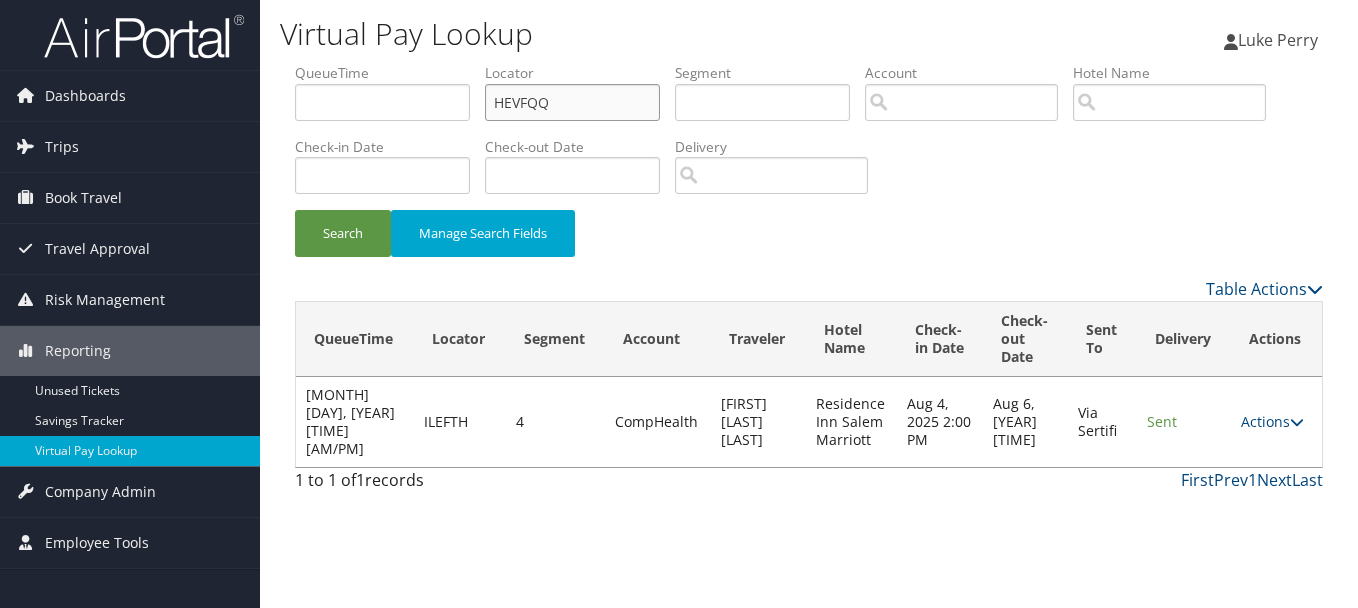 click on "Search" at bounding box center (343, 233) 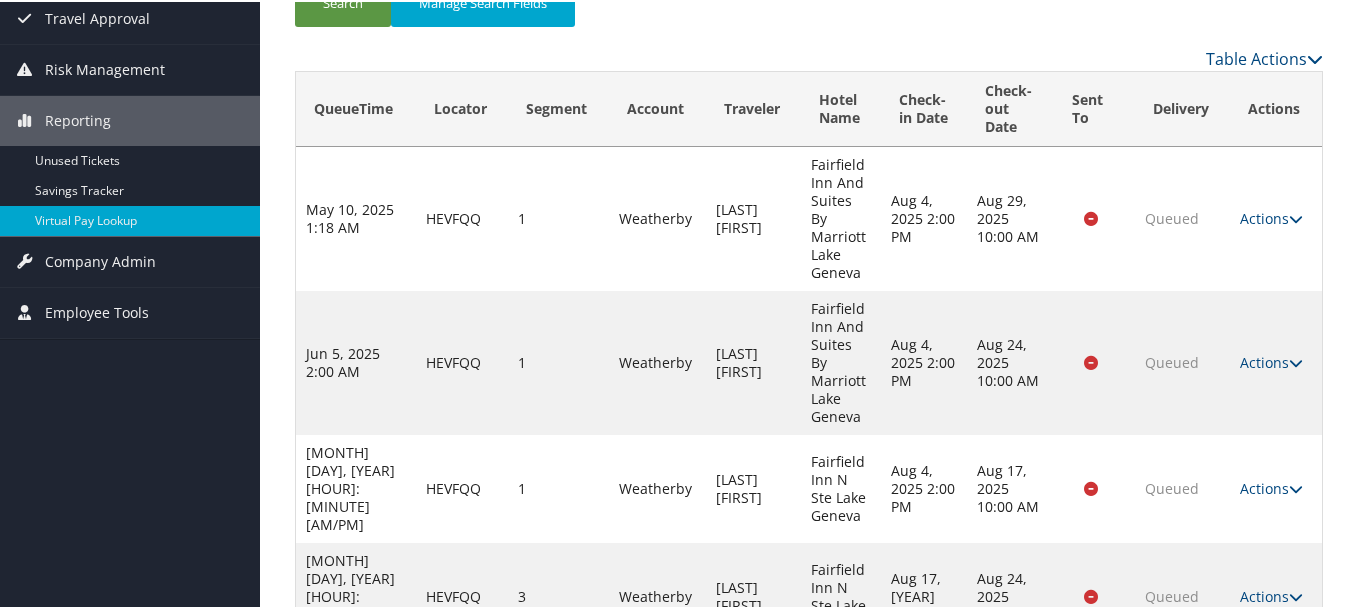 scroll, scrollTop: 326, scrollLeft: 0, axis: vertical 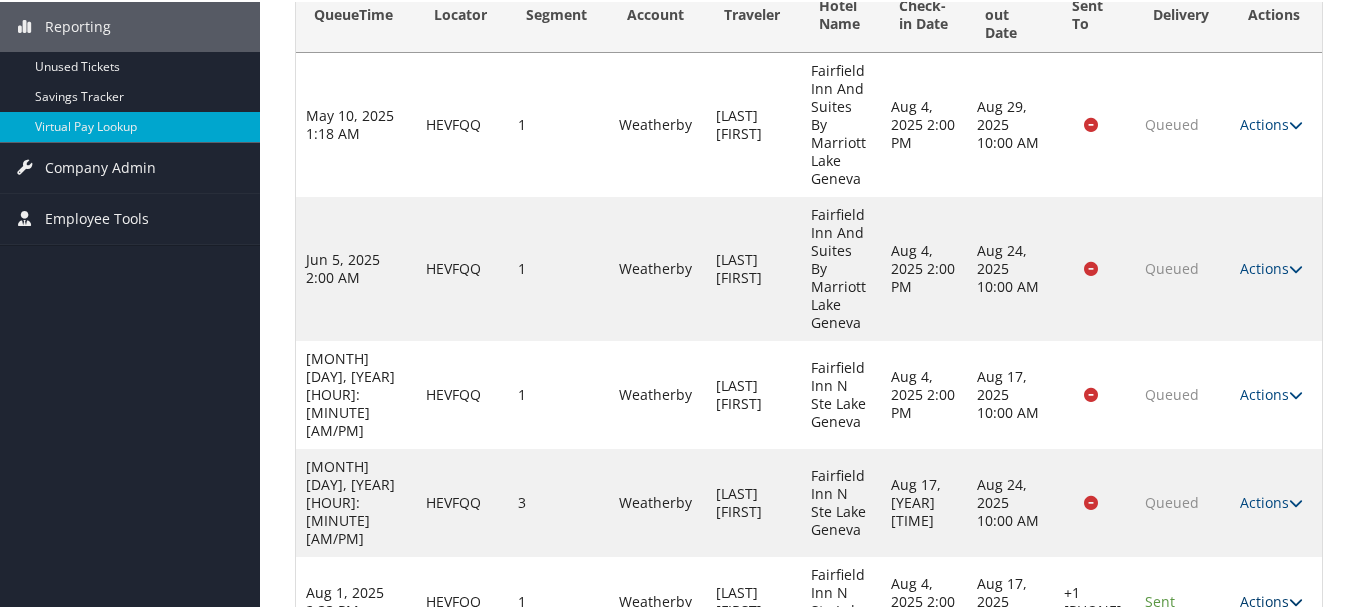 click on "Actions" at bounding box center (1271, 599) 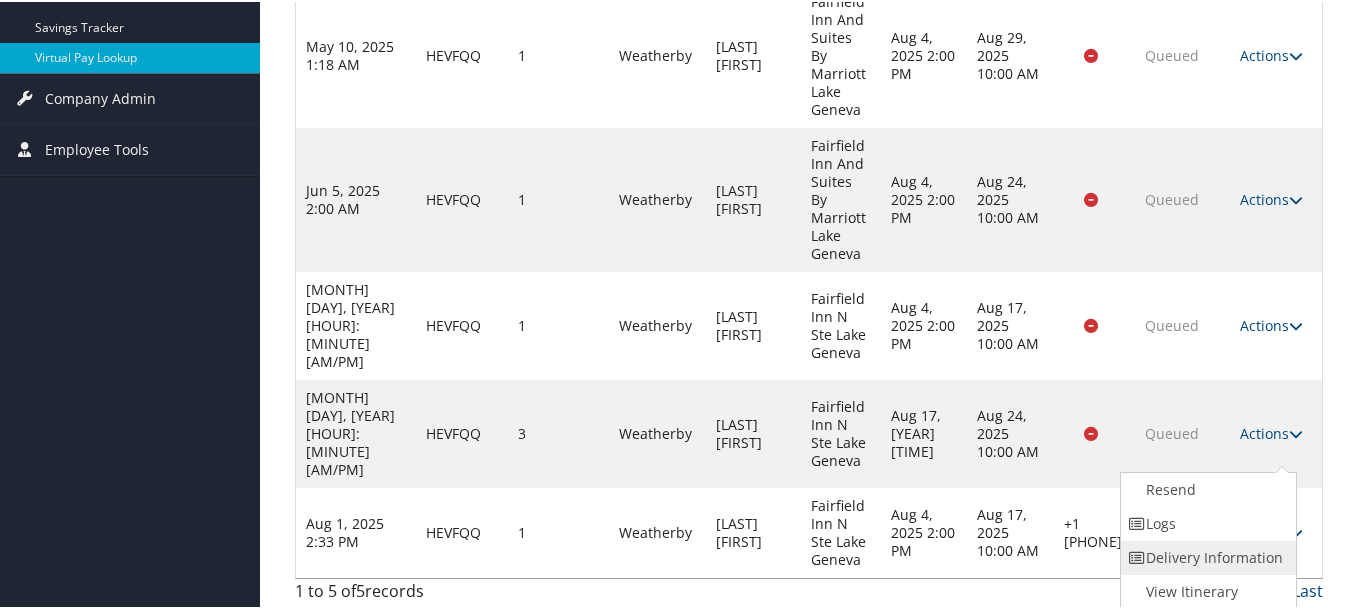 click on "Delivery Information" at bounding box center [1206, 556] 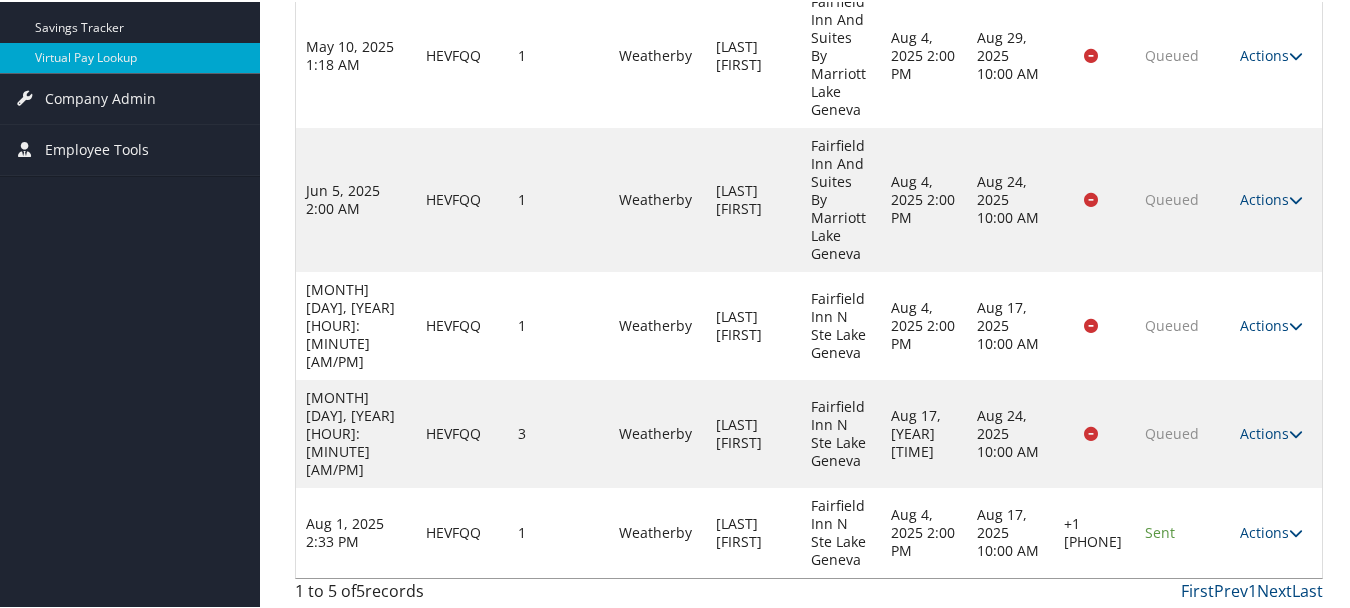 scroll, scrollTop: 326, scrollLeft: 0, axis: vertical 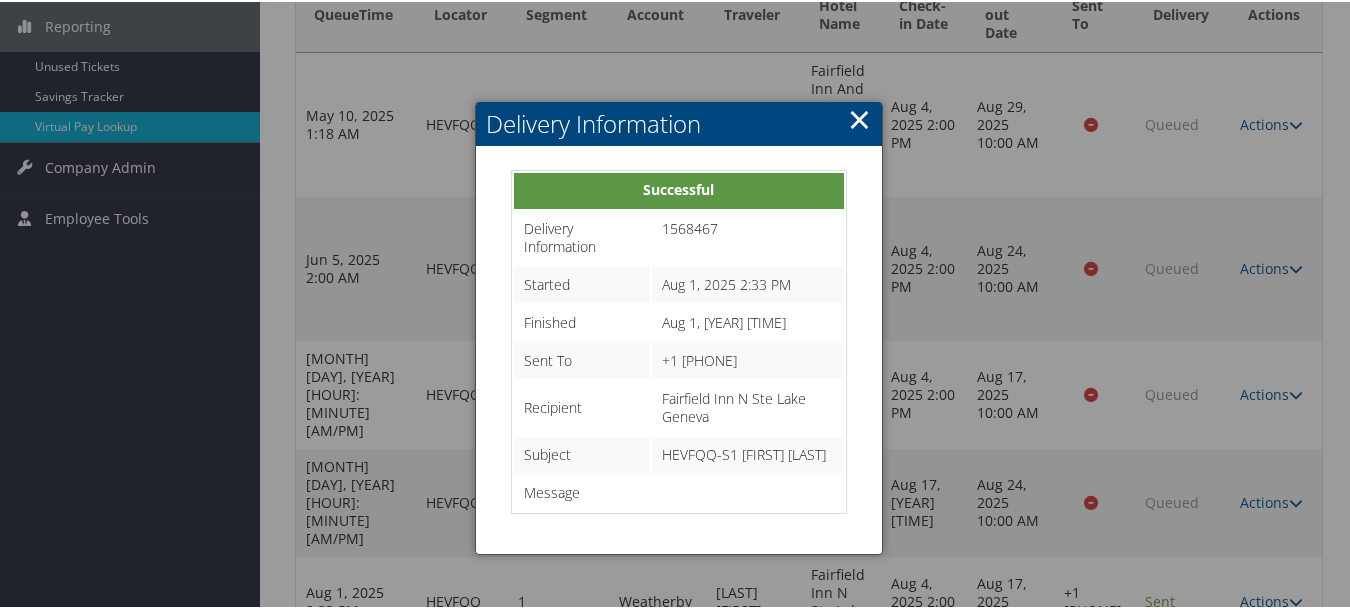 click on "×" at bounding box center [859, 117] 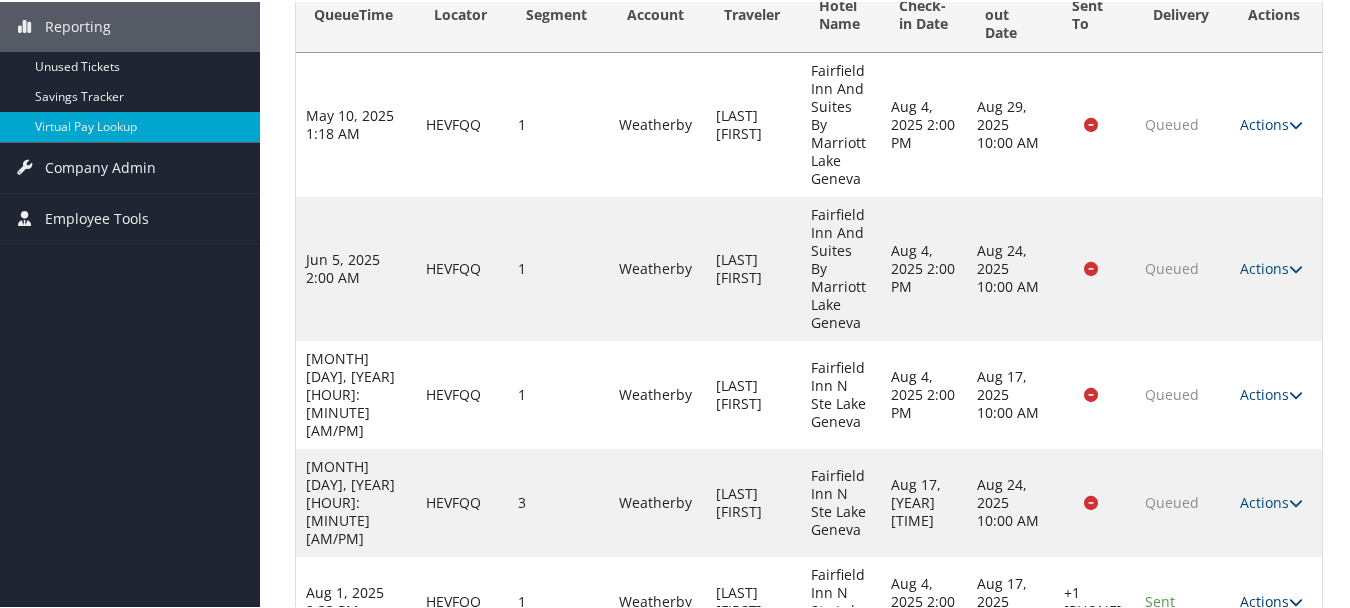 click on "Actions" at bounding box center (1271, 599) 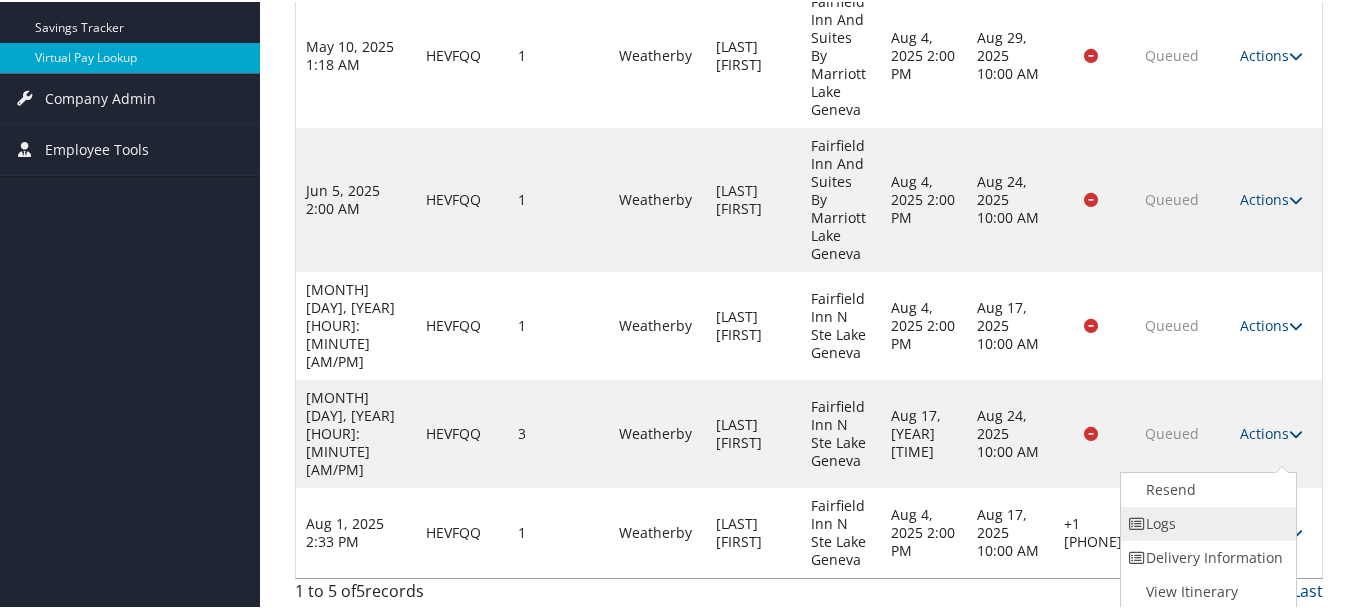 click on "Logs" at bounding box center [1206, 522] 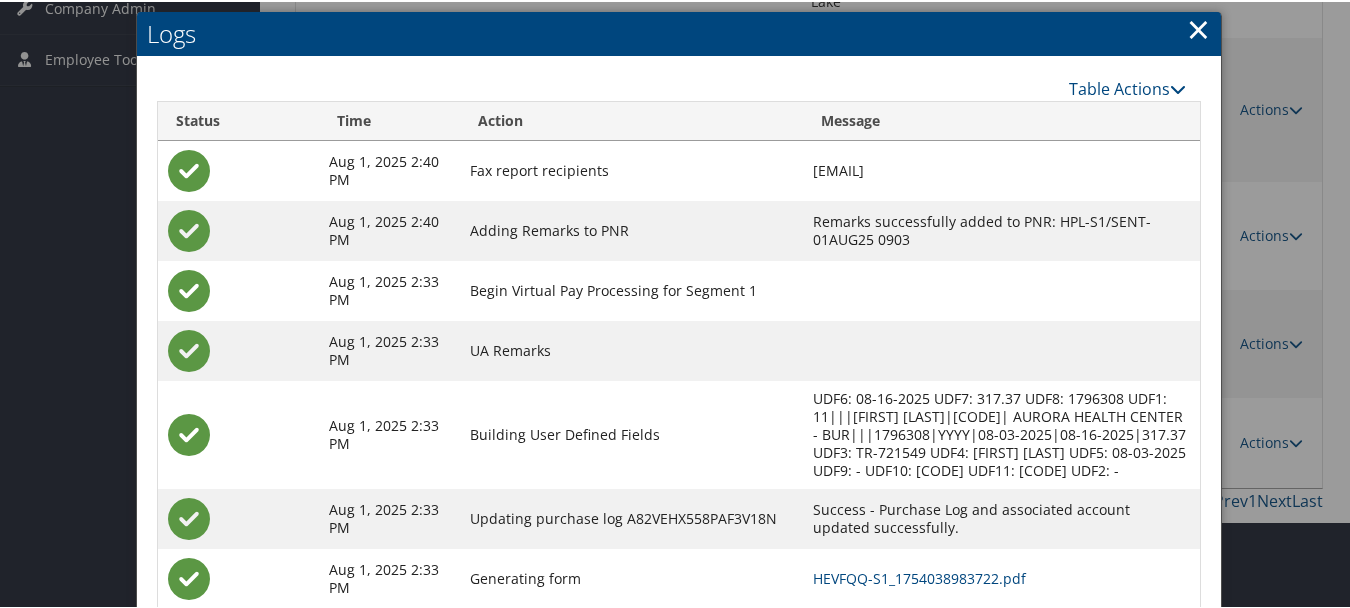scroll, scrollTop: 600, scrollLeft: 0, axis: vertical 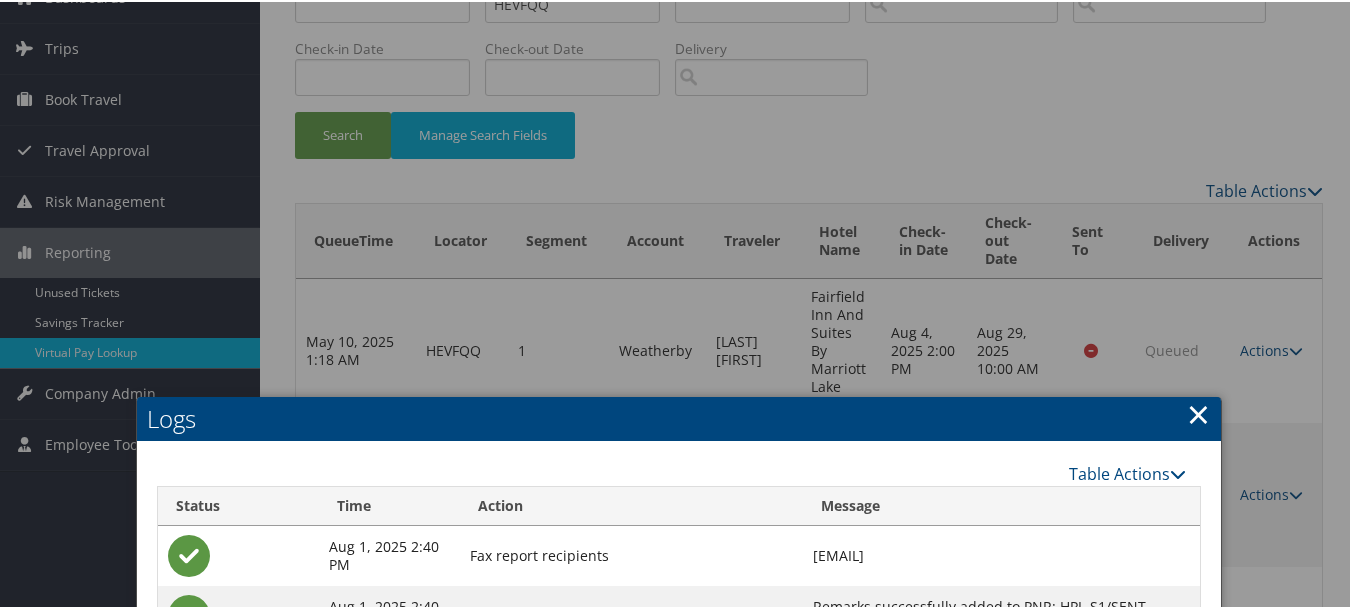 click on "×" at bounding box center [1198, 412] 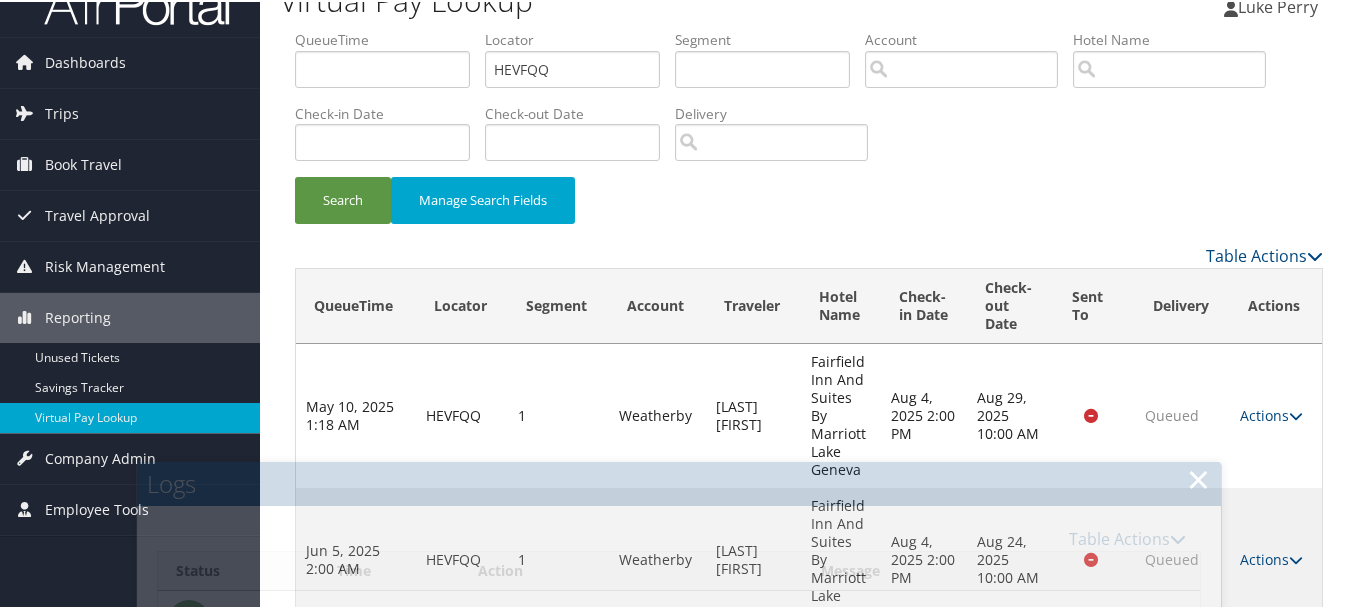 scroll, scrollTop: 0, scrollLeft: 0, axis: both 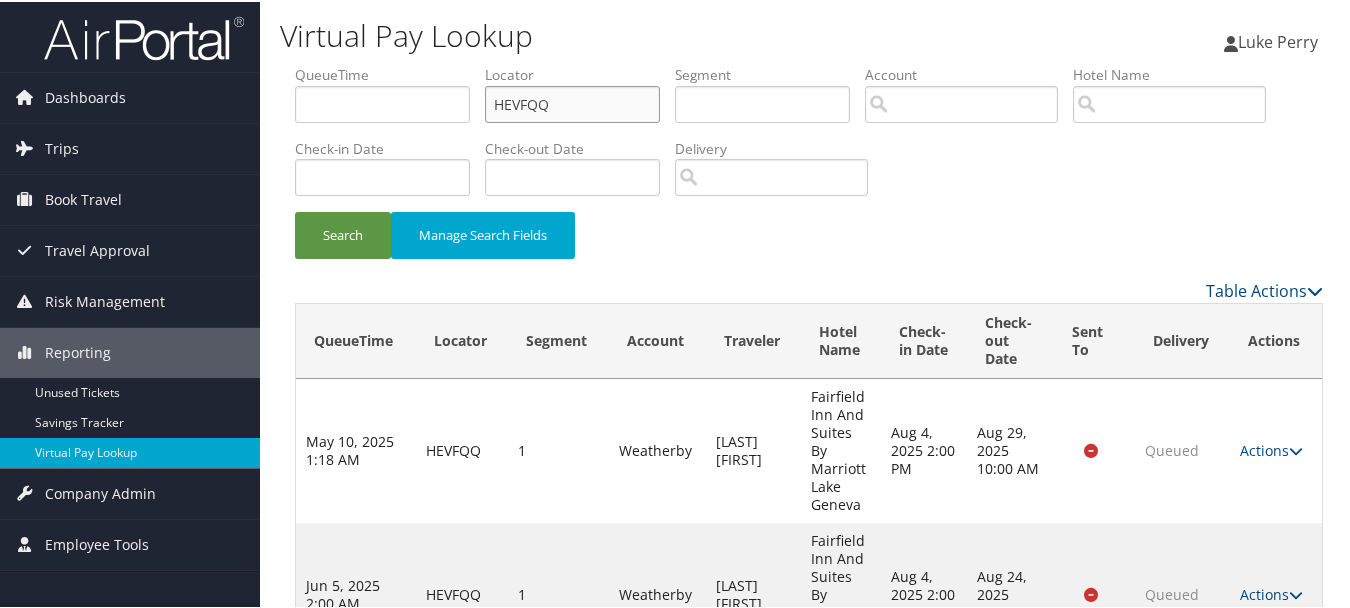 drag, startPoint x: 425, startPoint y: 75, endPoint x: 344, endPoint y: 74, distance: 81.00617 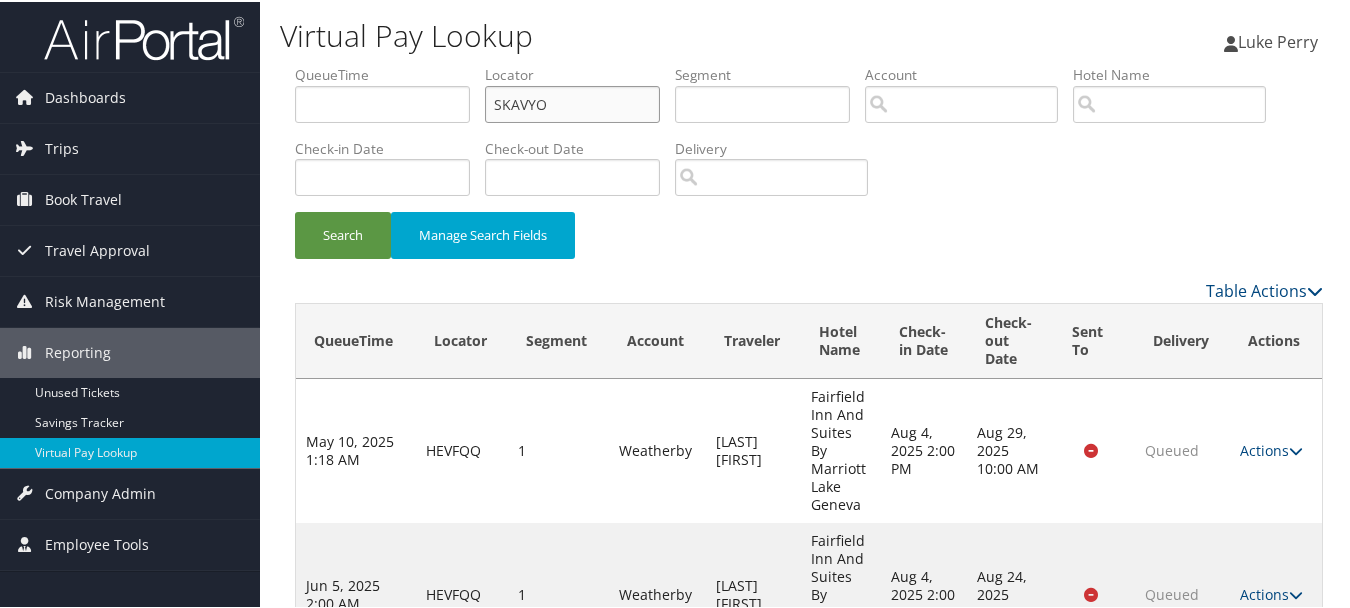 click on "Search" at bounding box center [343, 233] 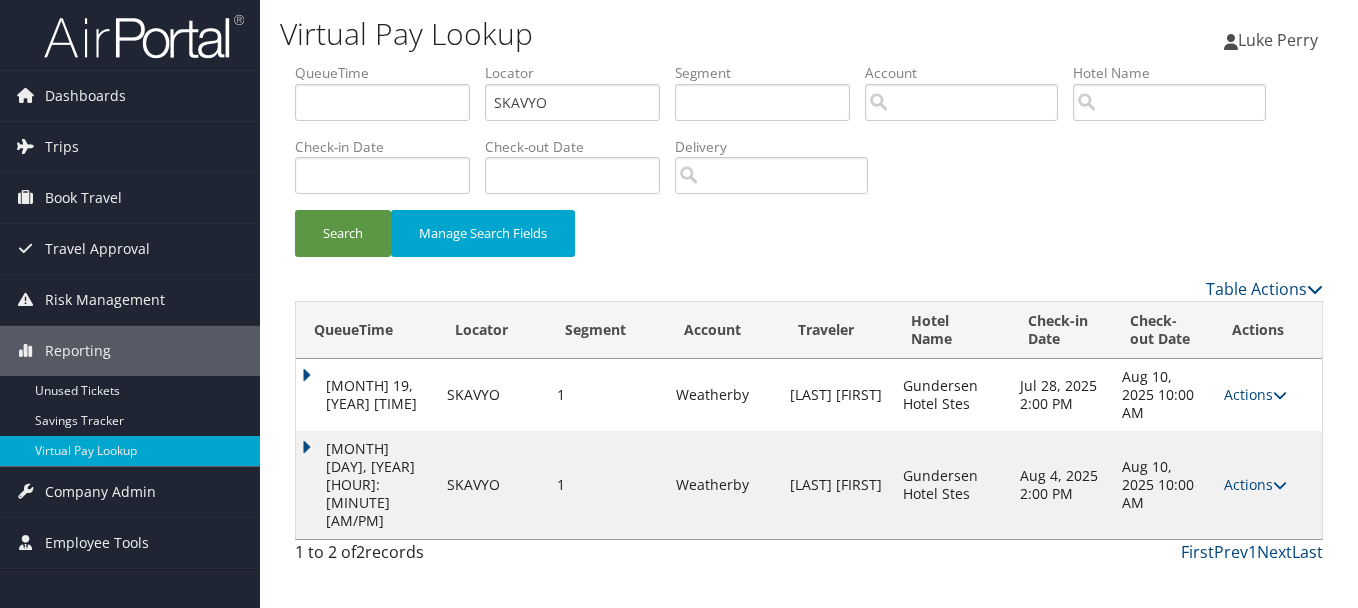 click on "Actions   Resend  Logs  View Itinerary" at bounding box center (1268, 485) 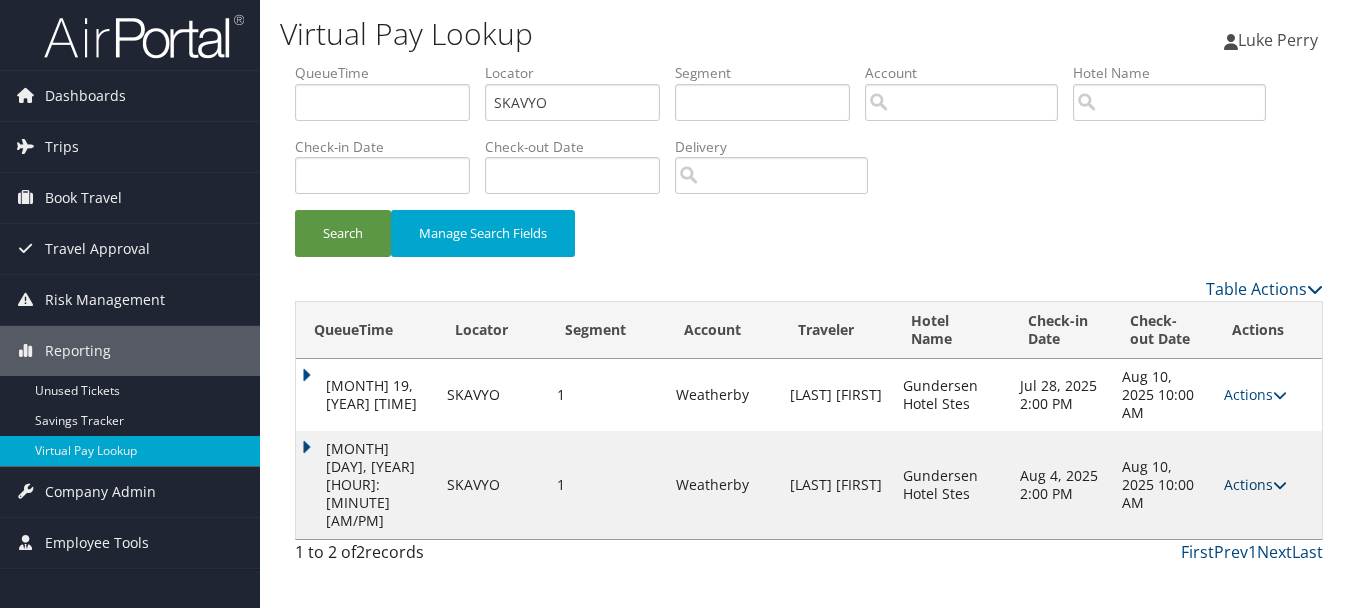 click on "Actions" at bounding box center (1255, 484) 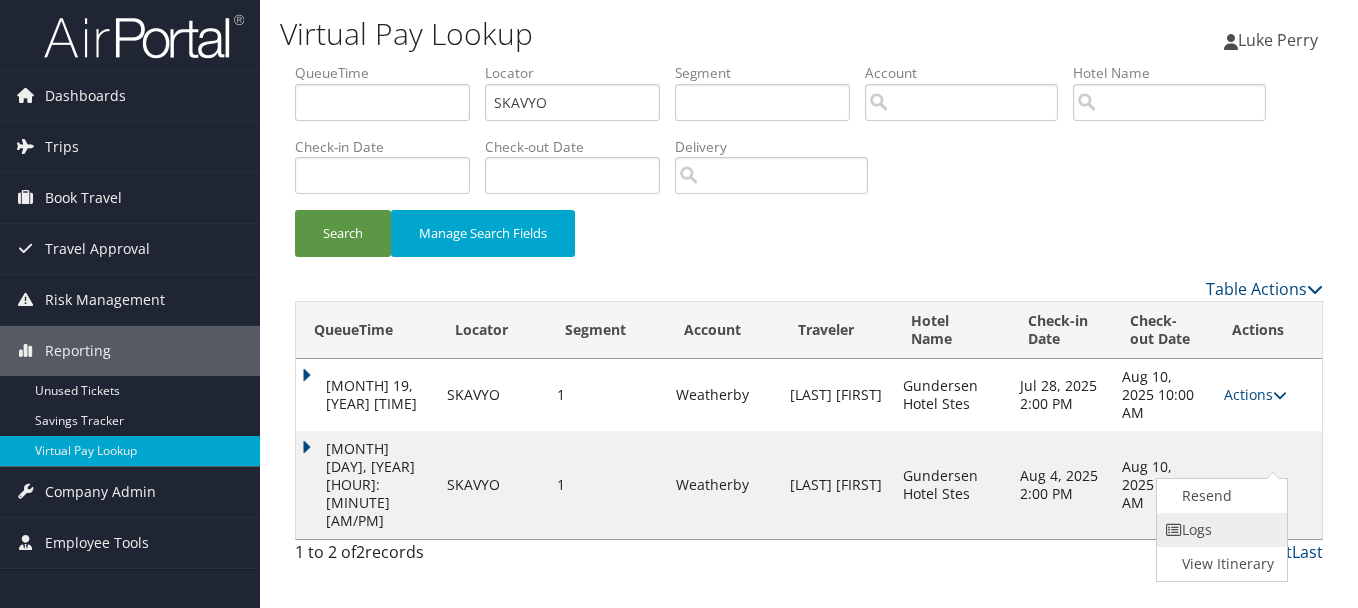 click on "Logs" at bounding box center [1220, 530] 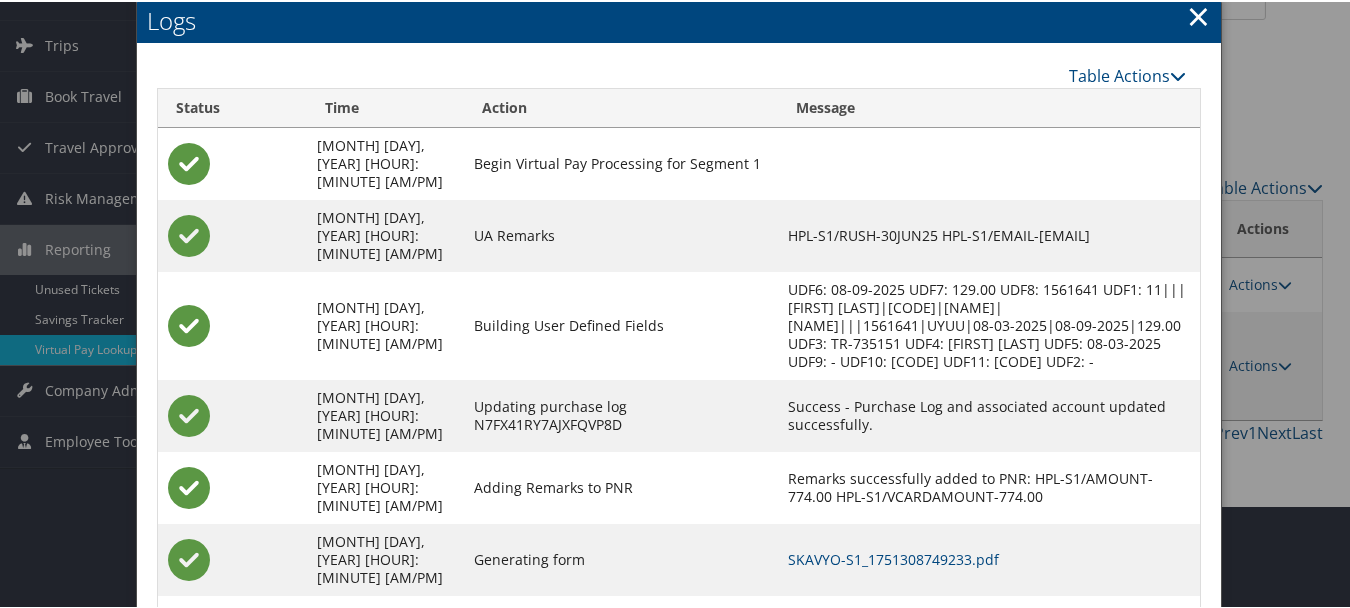 scroll, scrollTop: 187, scrollLeft: 0, axis: vertical 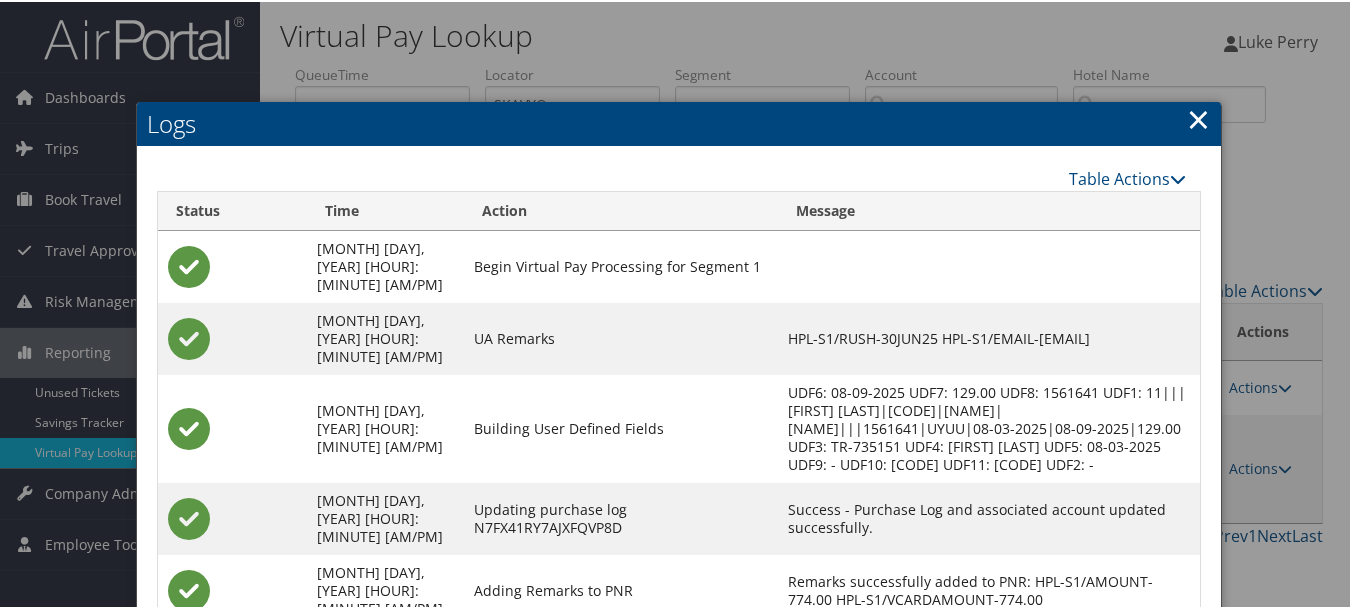 click on "×" at bounding box center (1198, 117) 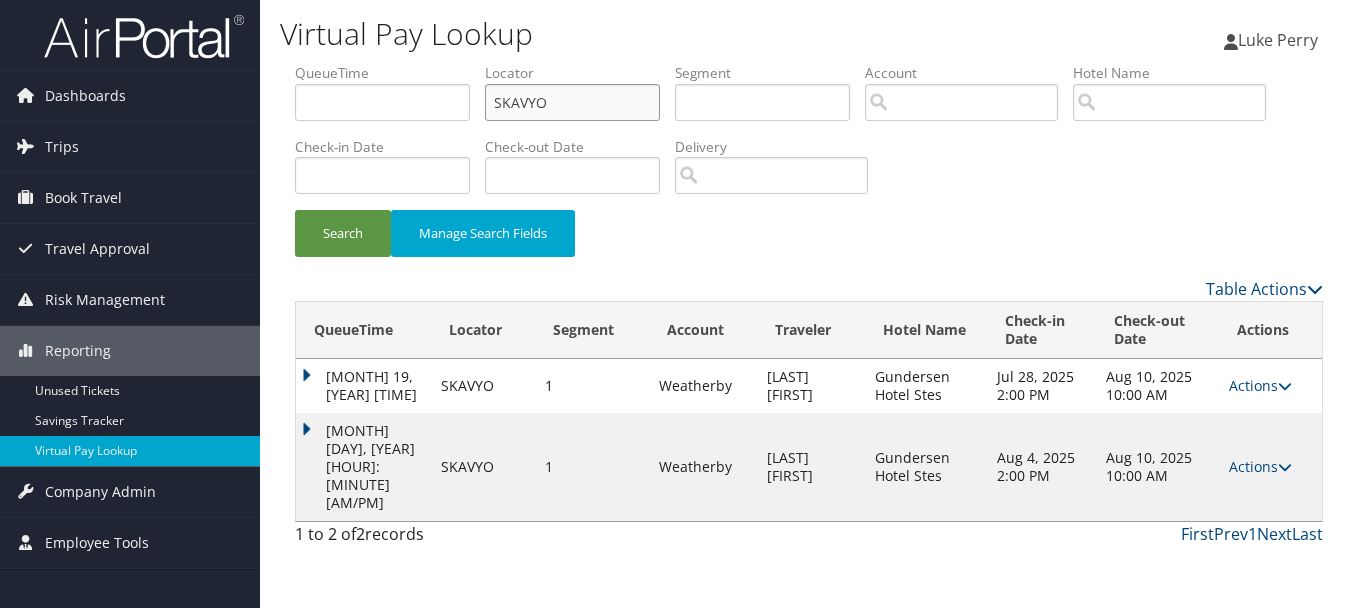 drag, startPoint x: 542, startPoint y: 90, endPoint x: 424, endPoint y: 86, distance: 118.06778 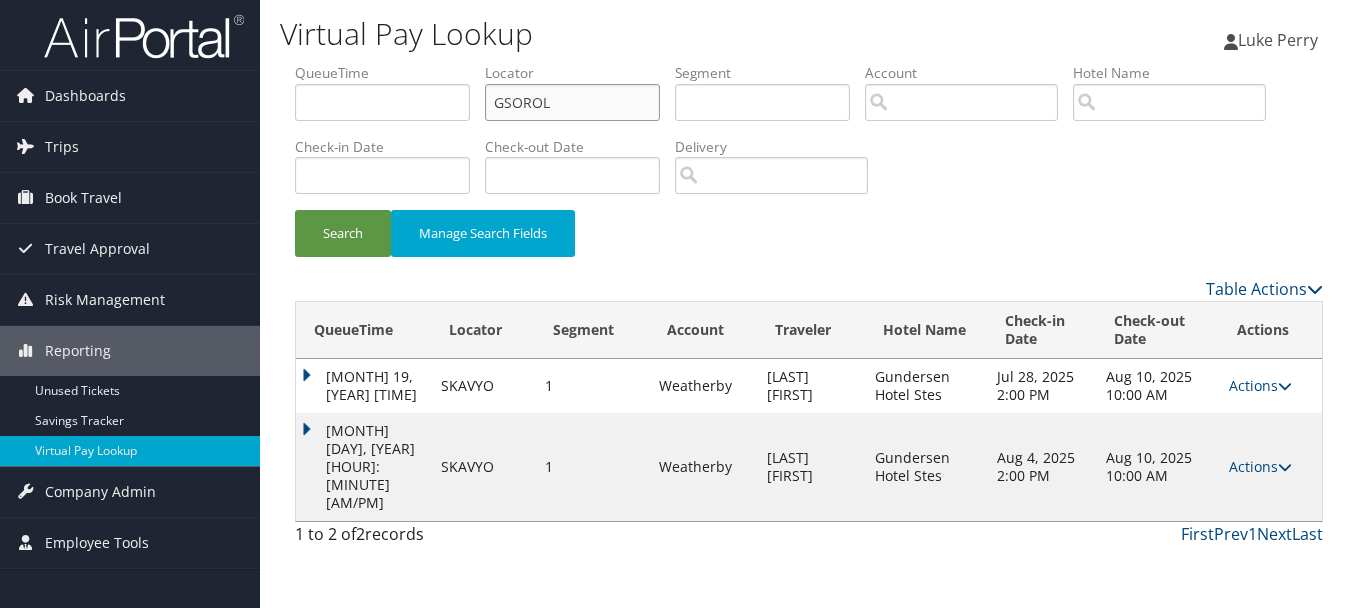 click on "Search" at bounding box center [343, 233] 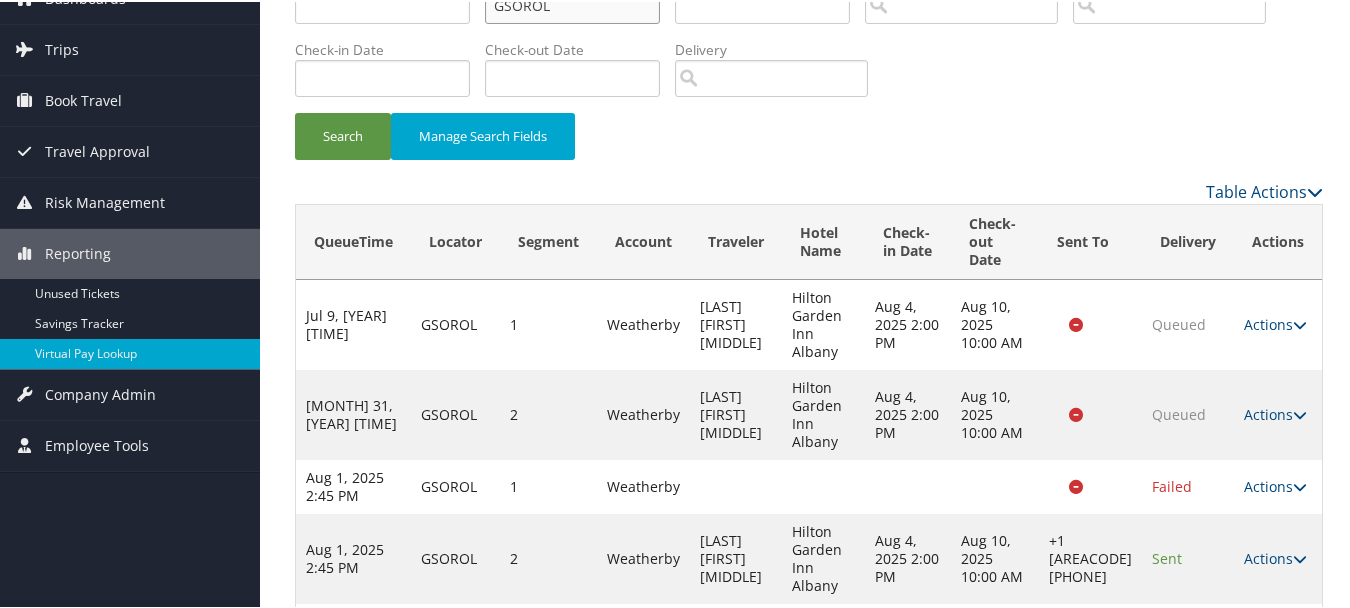 scroll, scrollTop: 182, scrollLeft: 0, axis: vertical 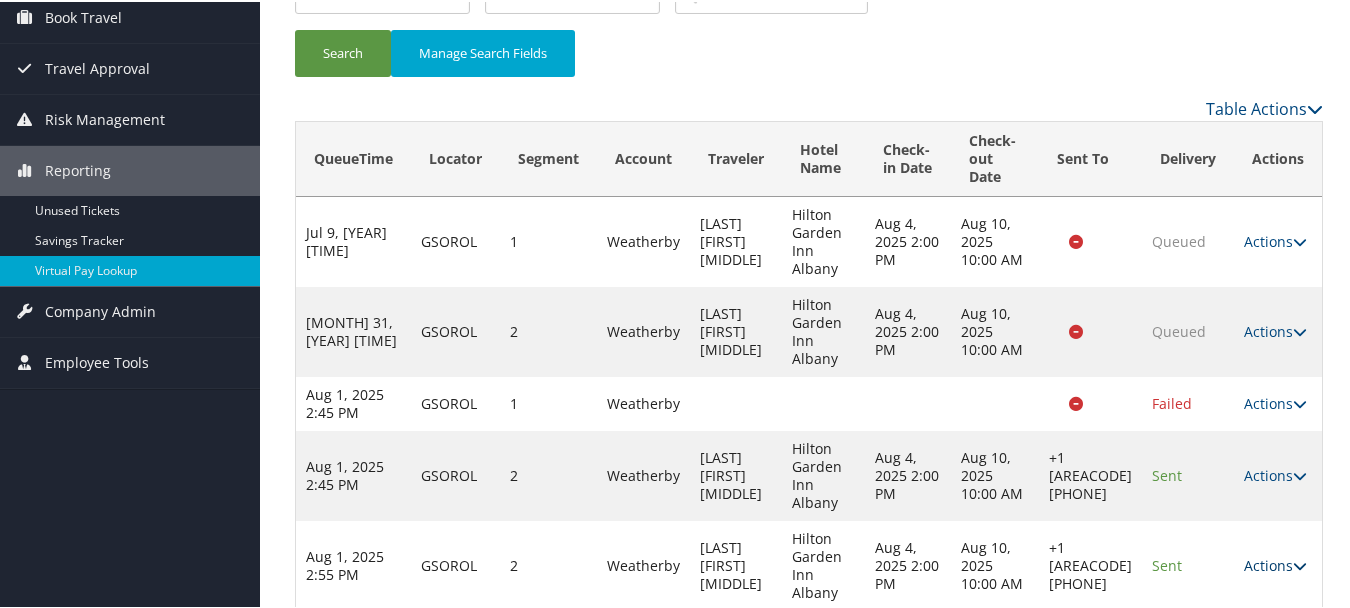 click on "Actions" at bounding box center (1275, 563) 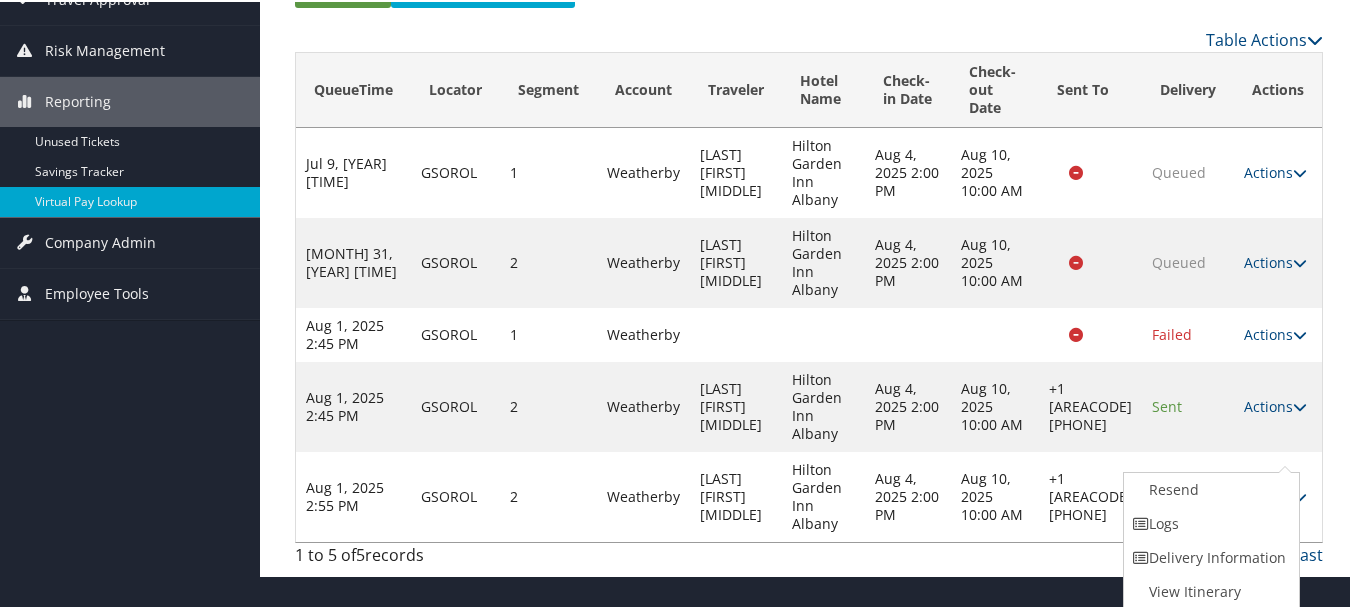 click on "Logs" at bounding box center (1209, 522) 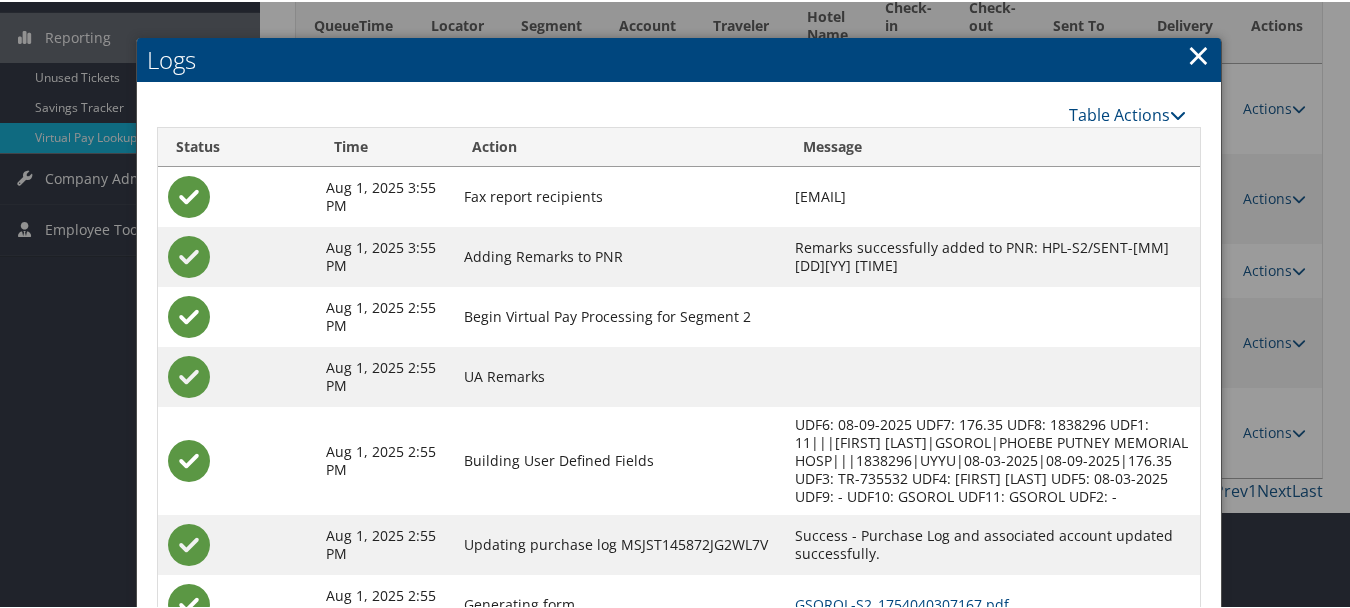 scroll, scrollTop: 474, scrollLeft: 0, axis: vertical 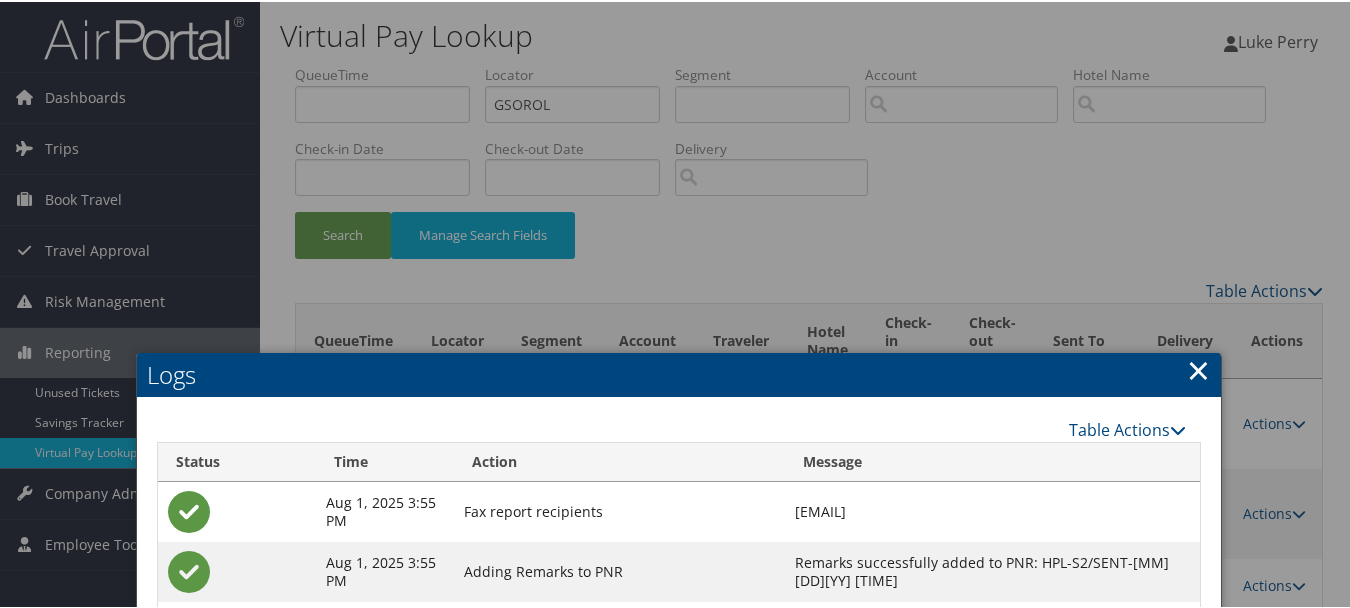 click on "×" at bounding box center [1198, 368] 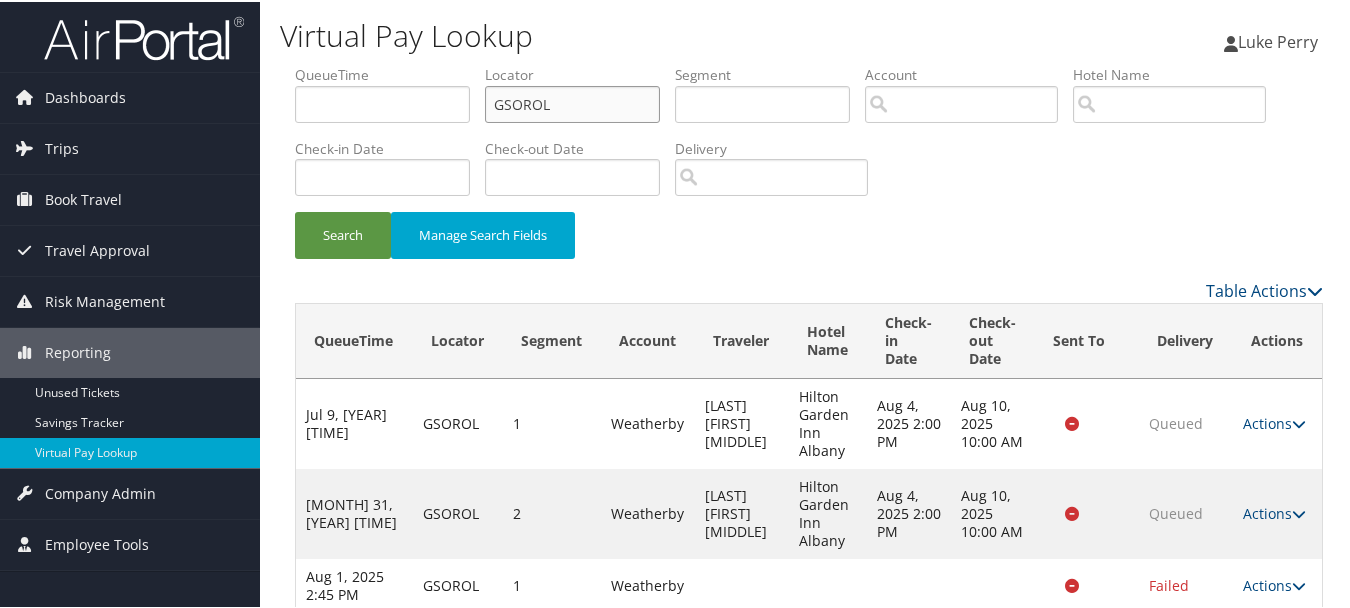 drag, startPoint x: 629, startPoint y: 114, endPoint x: 393, endPoint y: 94, distance: 236.84595 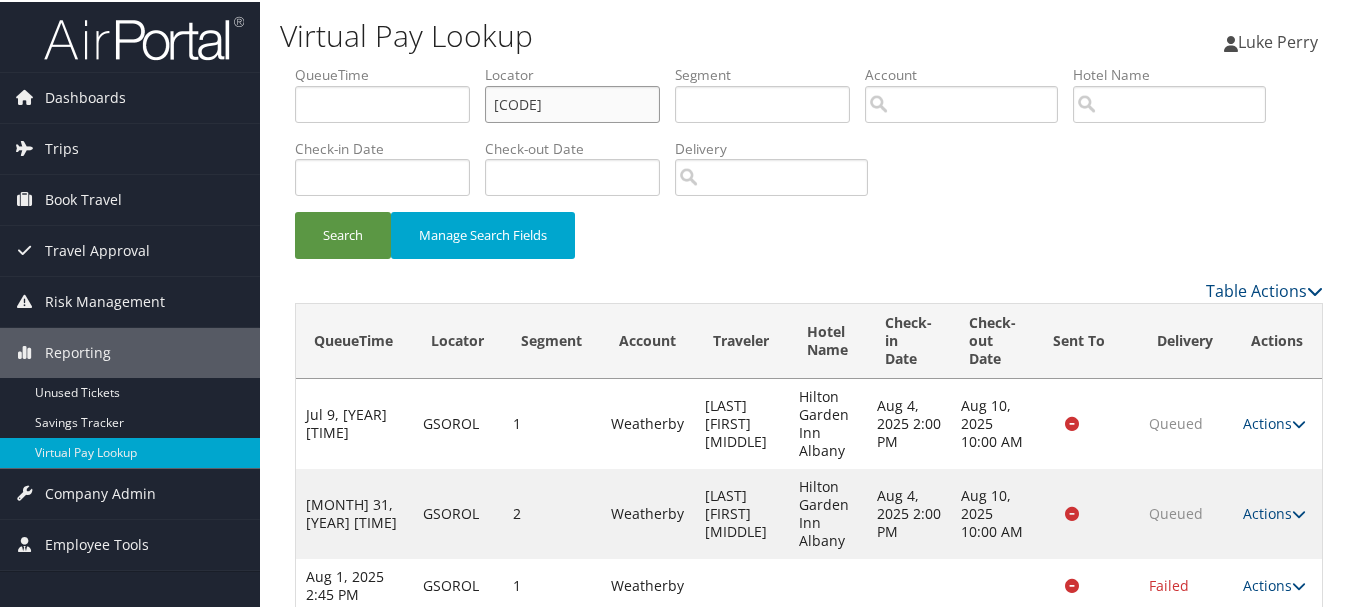 click on "Search" at bounding box center [343, 233] 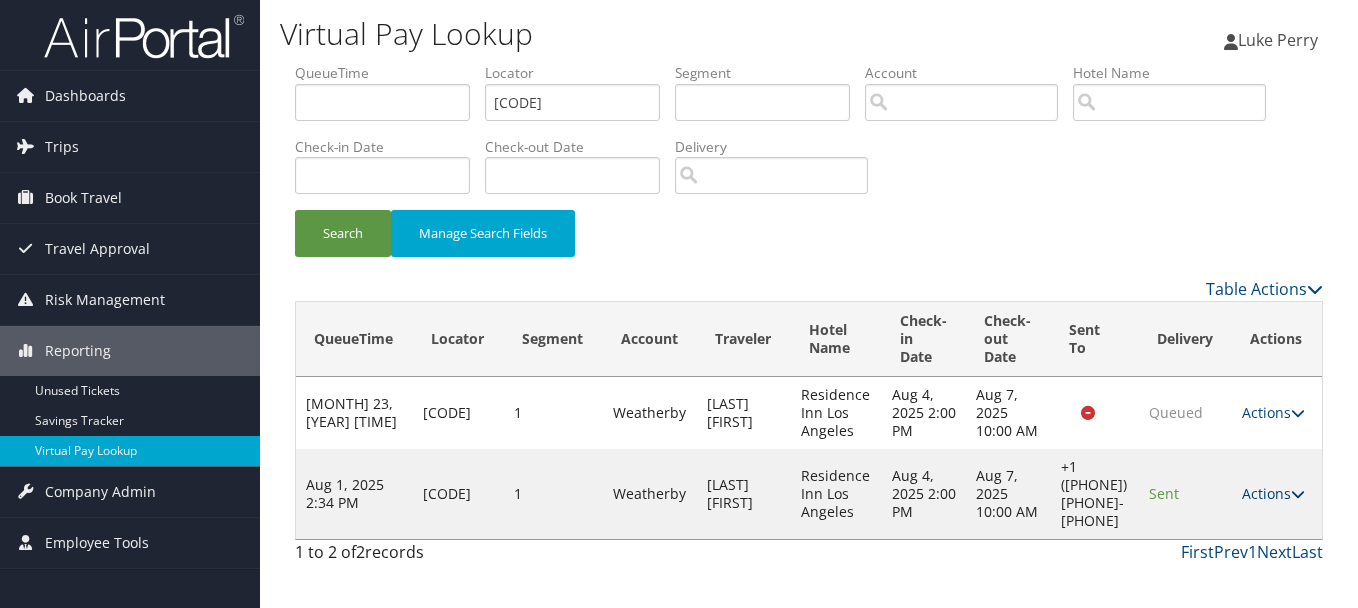 click on "Actions" at bounding box center [1273, 493] 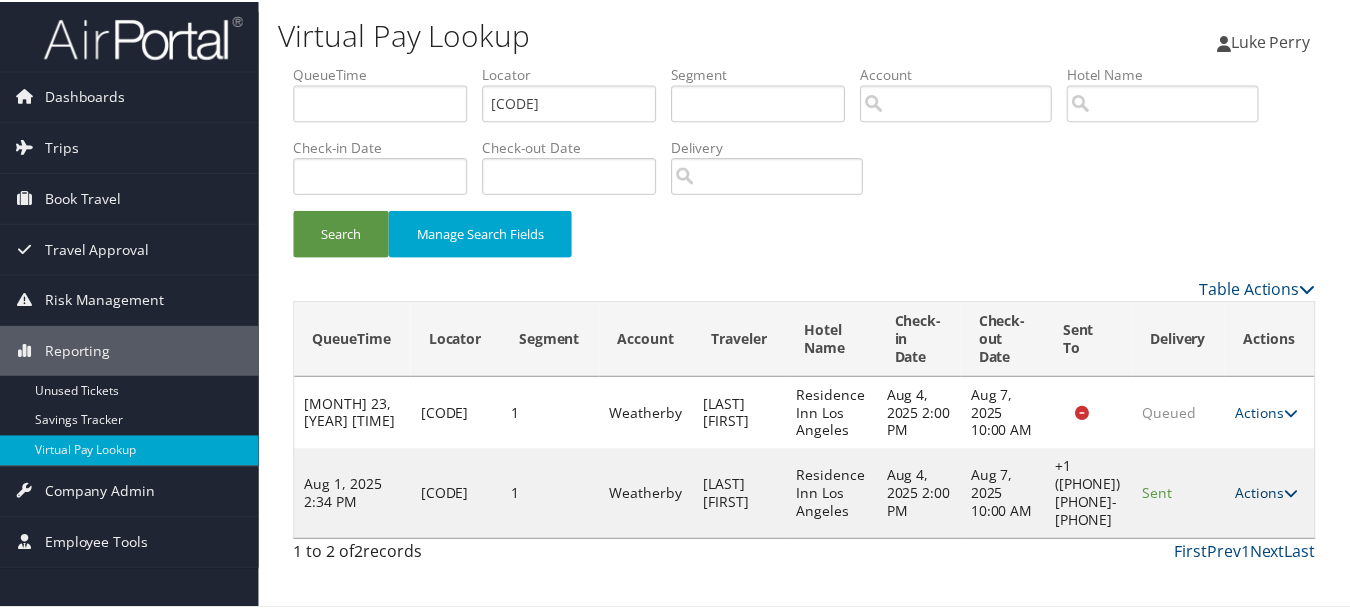 scroll, scrollTop: 35, scrollLeft: 0, axis: vertical 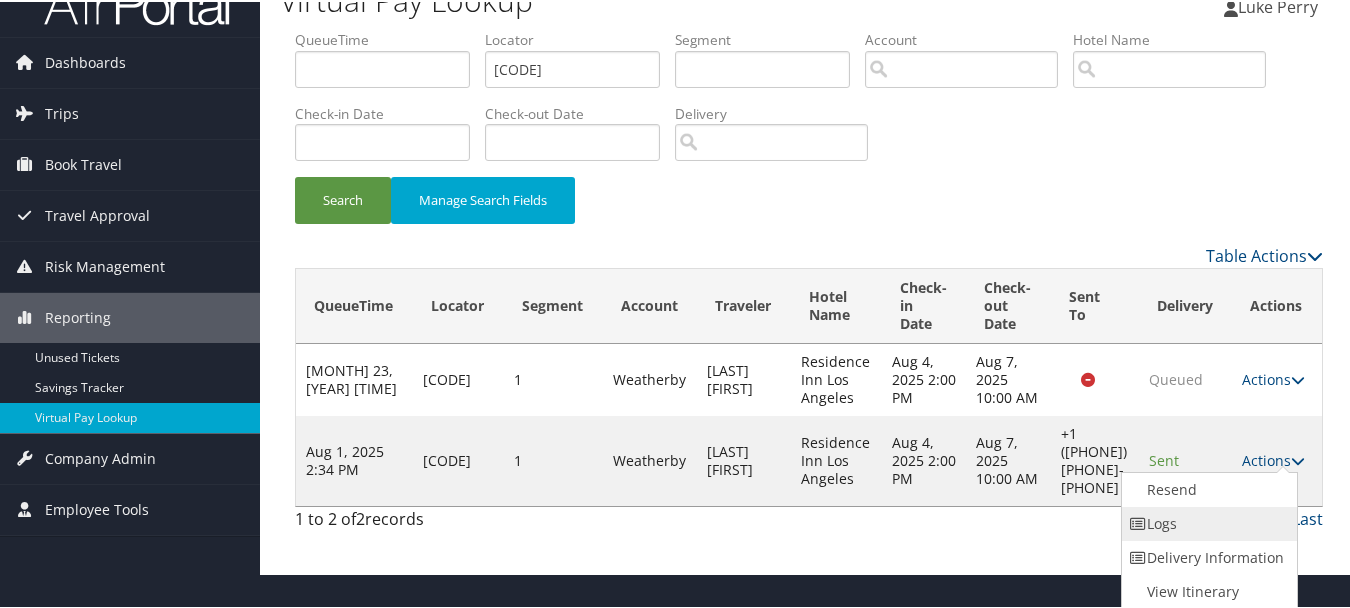 click on "Logs" at bounding box center [1207, 522] 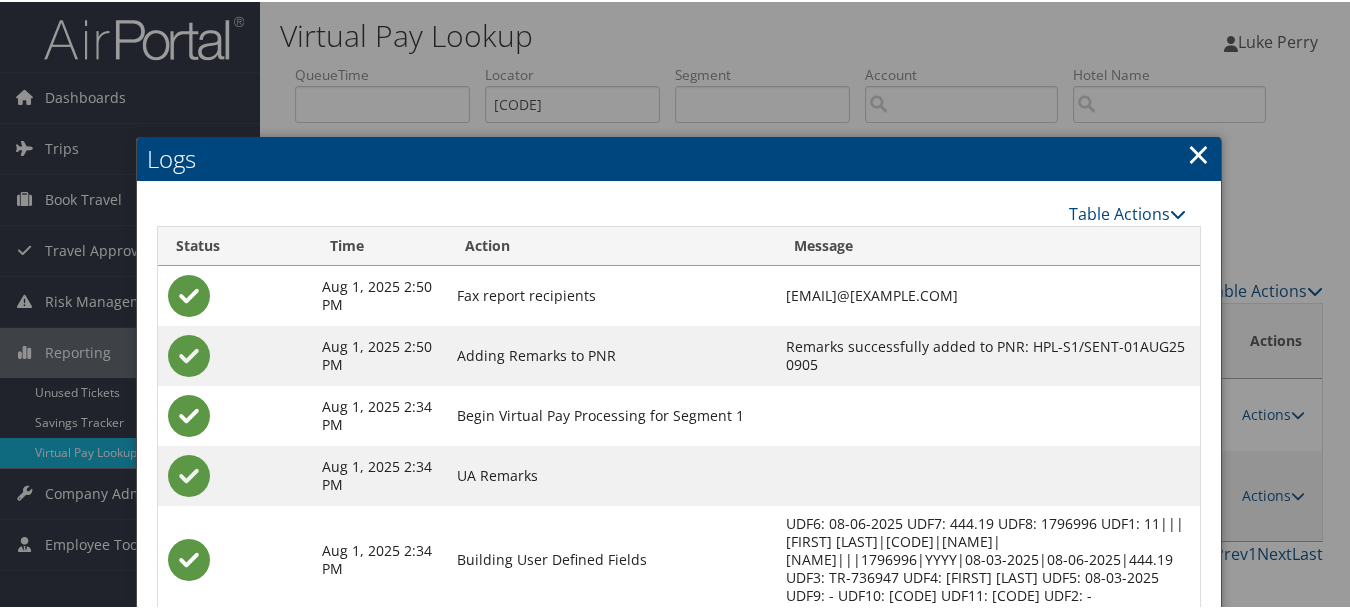 scroll, scrollTop: 240, scrollLeft: 0, axis: vertical 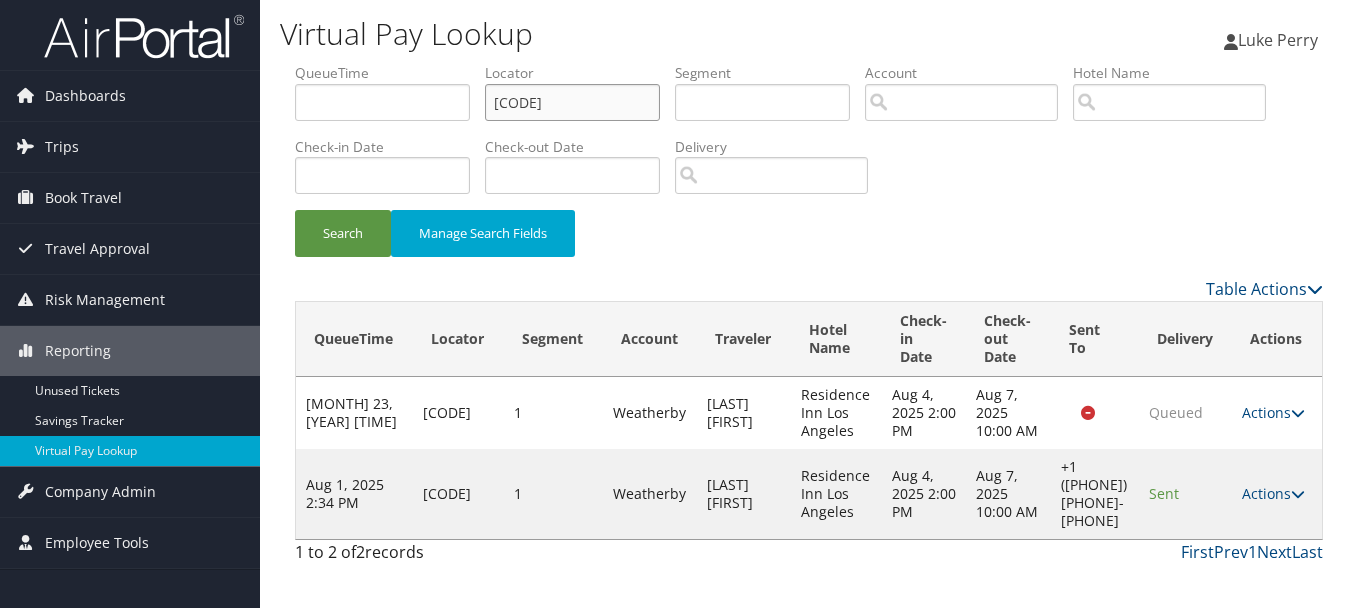 drag, startPoint x: 468, startPoint y: 105, endPoint x: 402, endPoint y: 101, distance: 66.1211 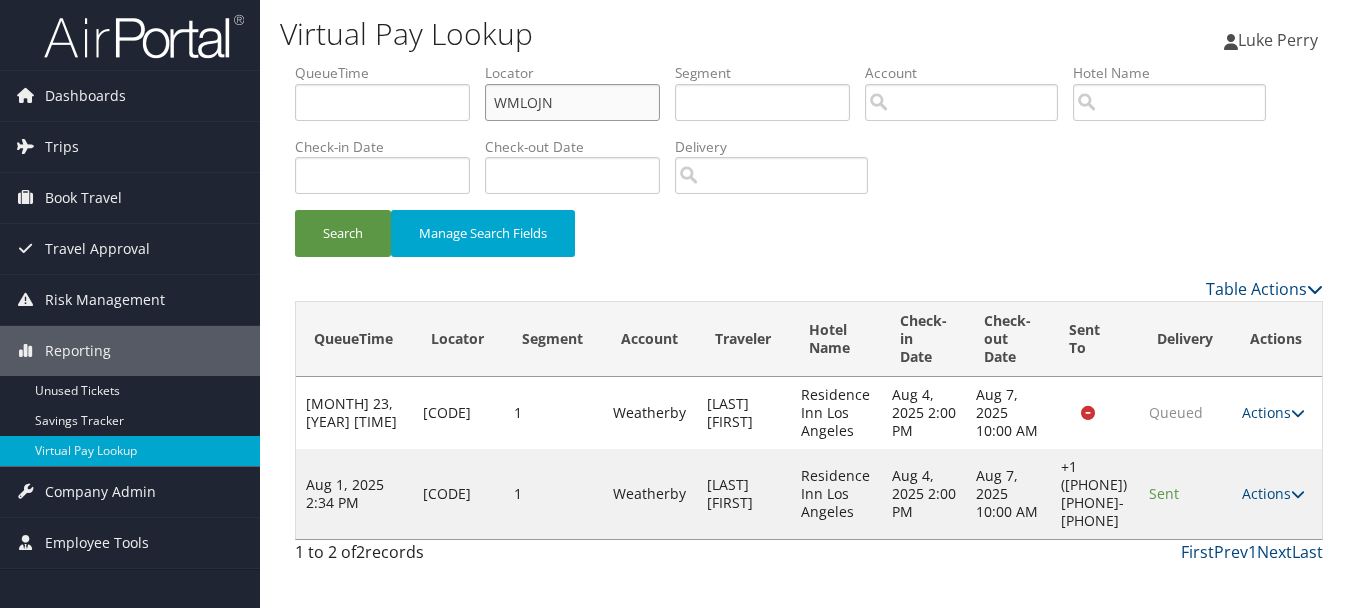 click on "Search" at bounding box center (343, 233) 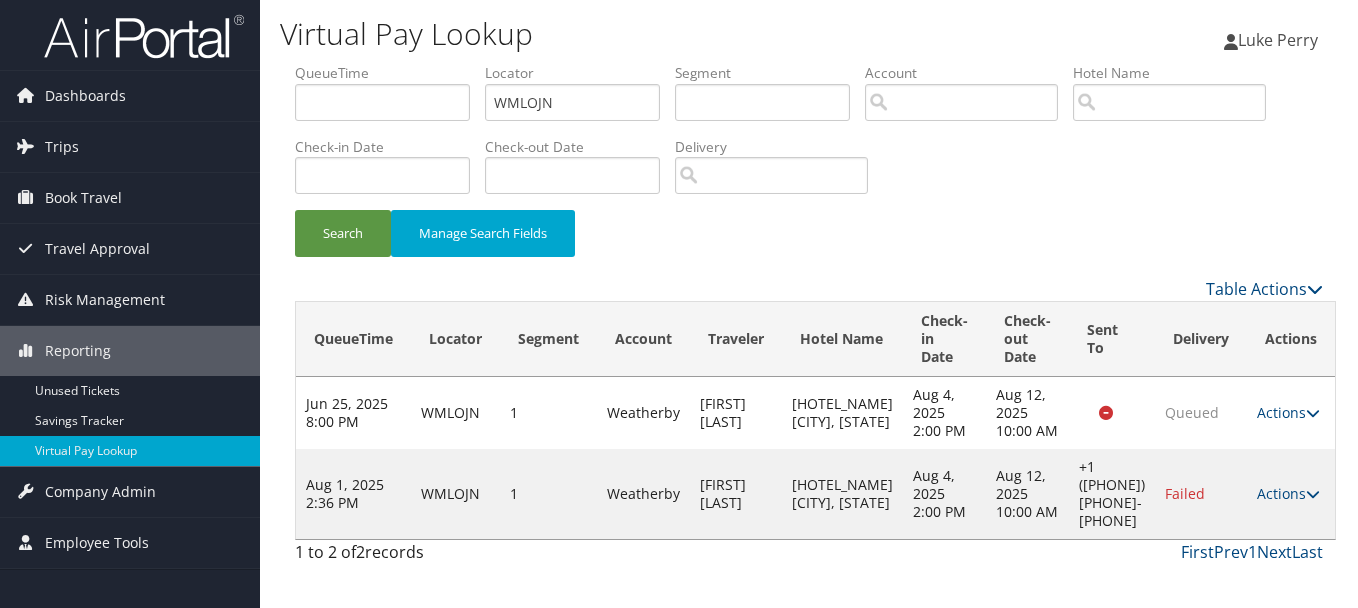 click on "Actions" at bounding box center [1288, 493] 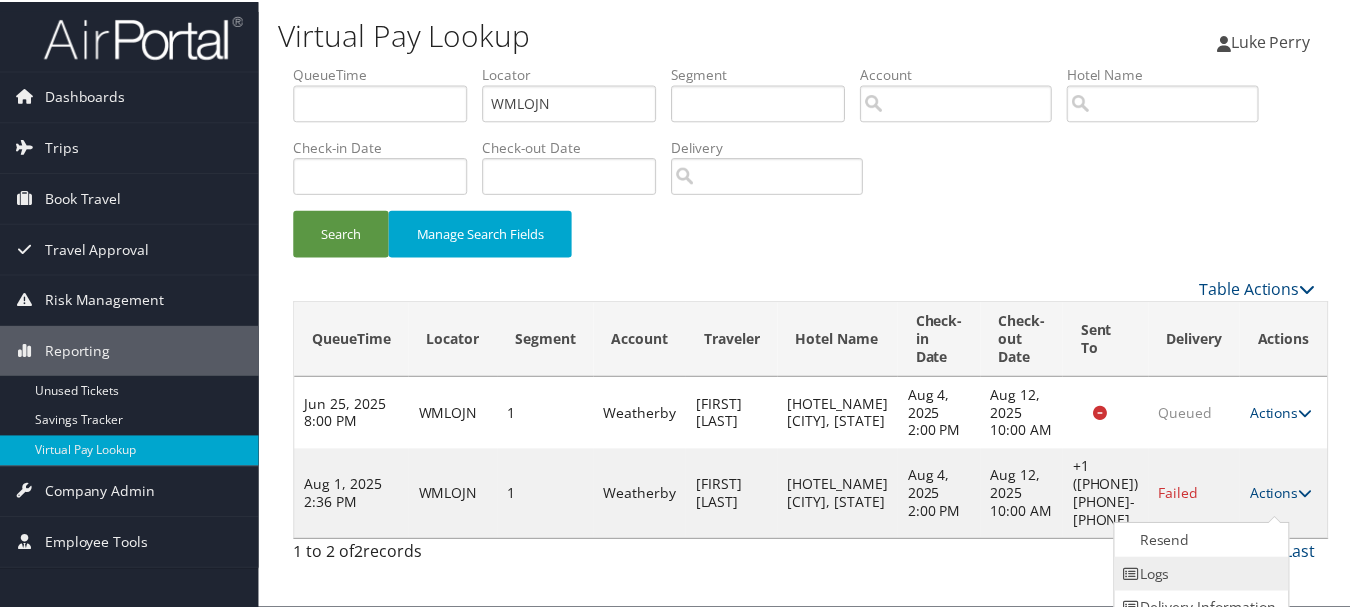 scroll, scrollTop: 53, scrollLeft: 0, axis: vertical 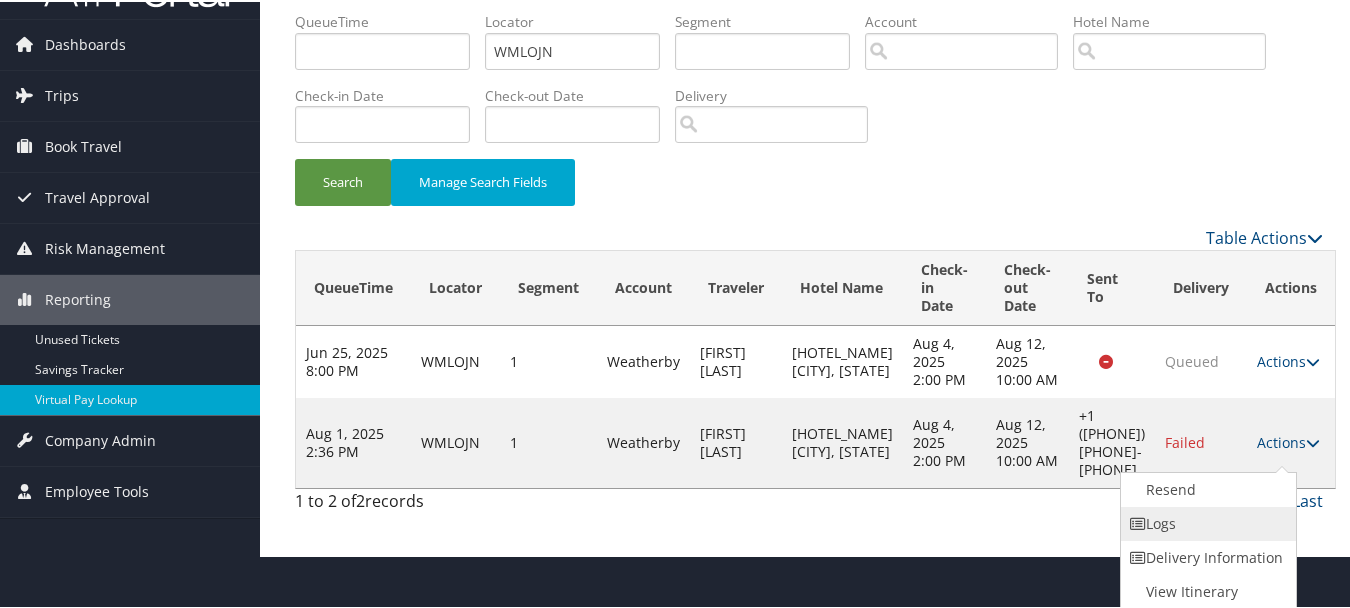 click on "Logs" at bounding box center (1206, 522) 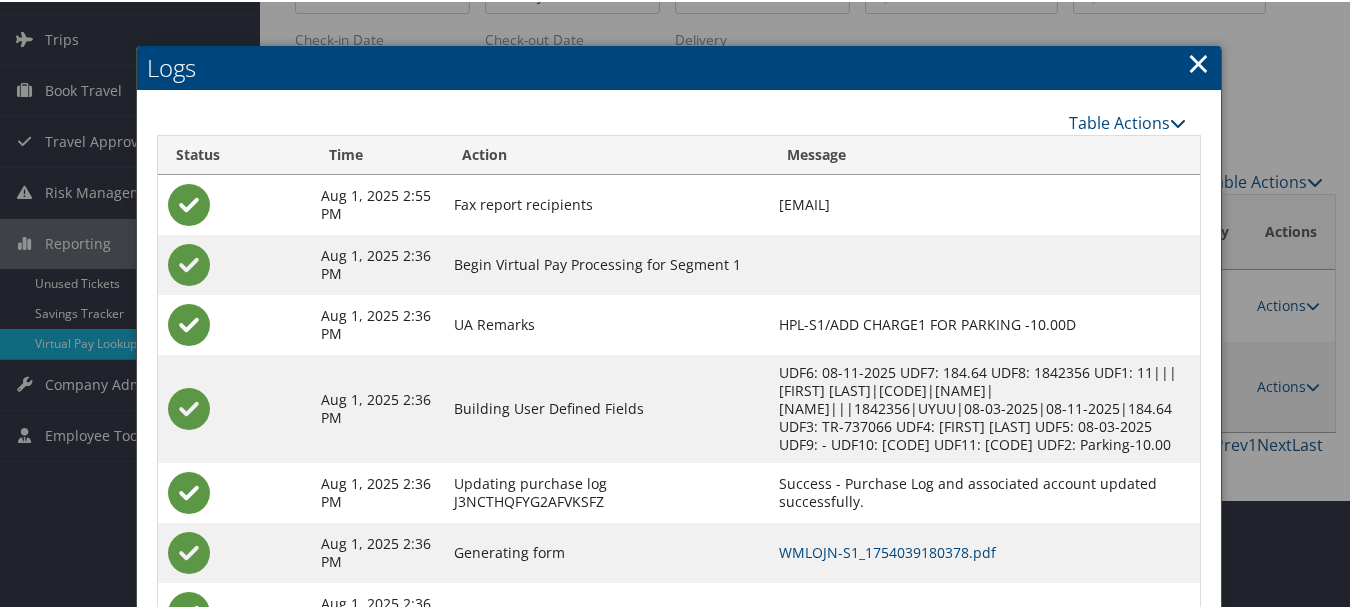 scroll, scrollTop: 198, scrollLeft: 0, axis: vertical 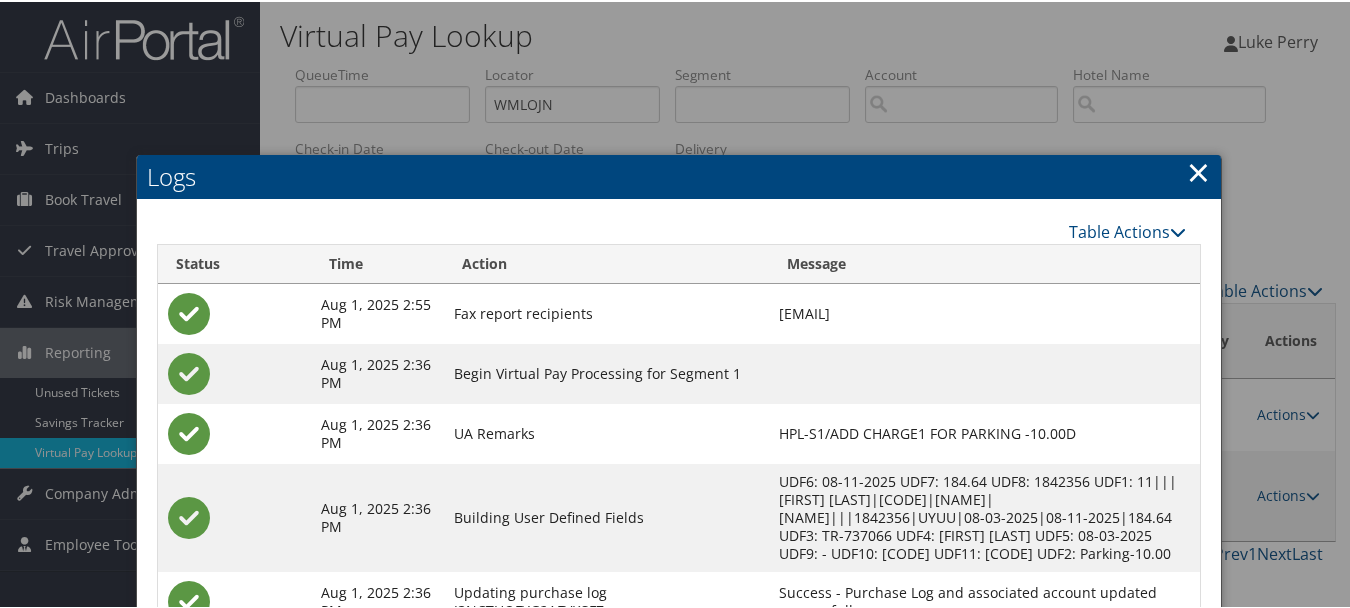 click on "×" at bounding box center (1198, 170) 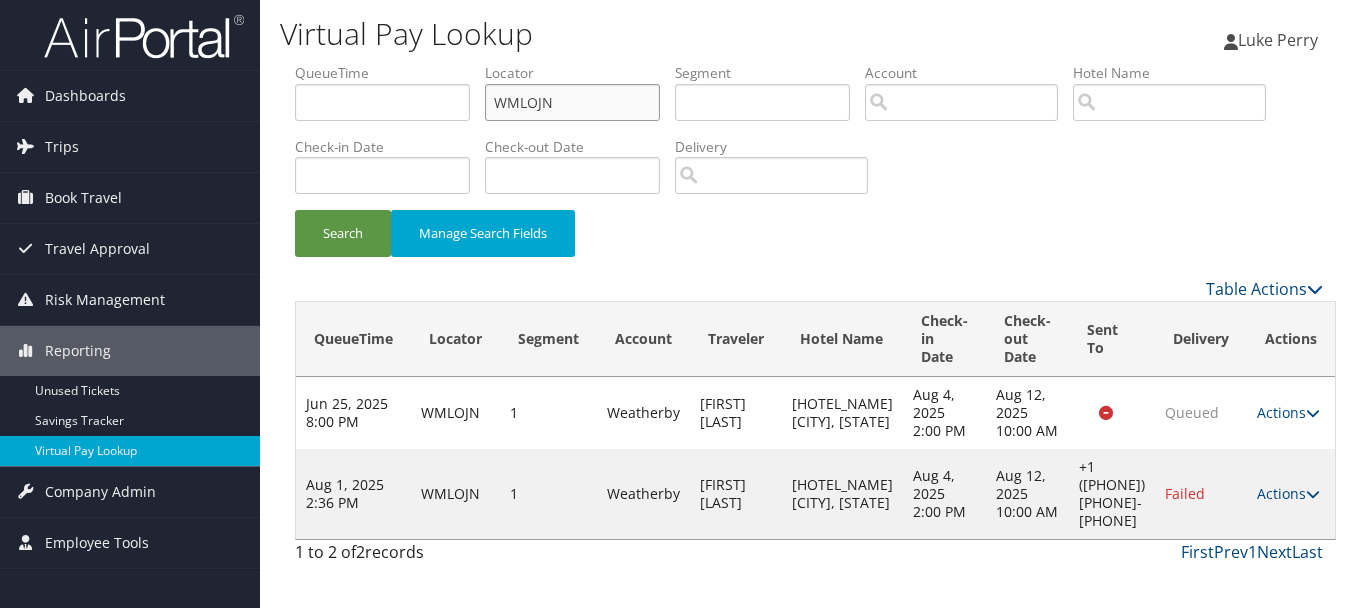 drag, startPoint x: 629, startPoint y: 89, endPoint x: 374, endPoint y: 89, distance: 255 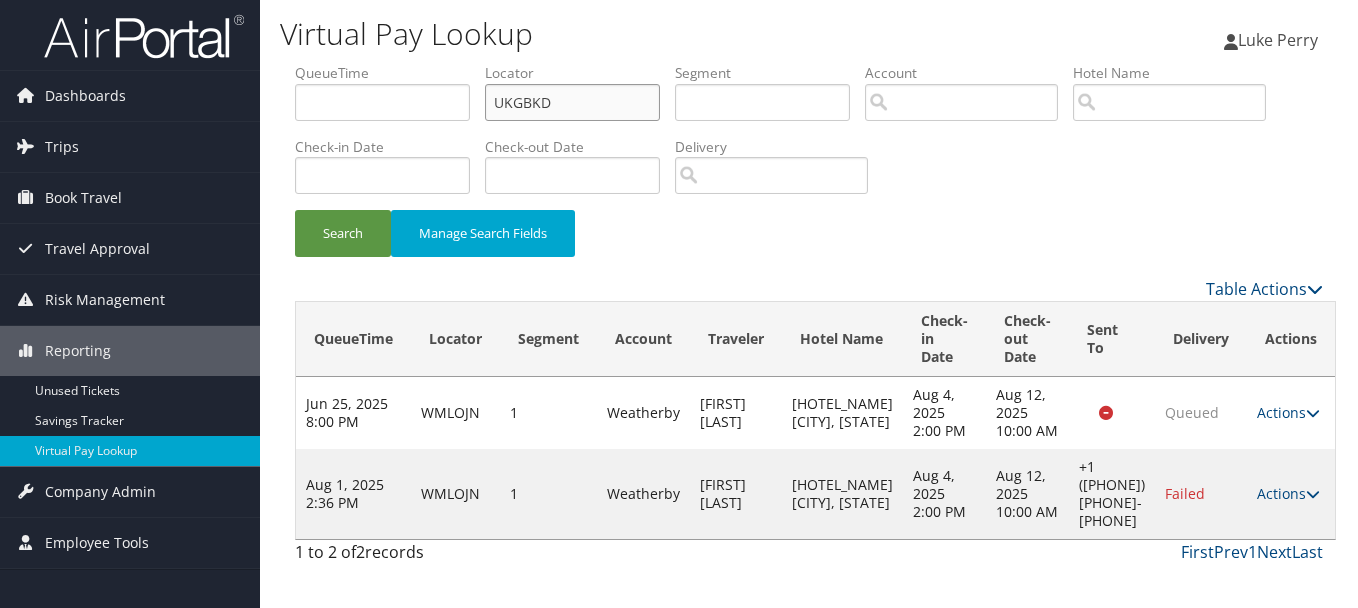 click on "Search" at bounding box center [343, 233] 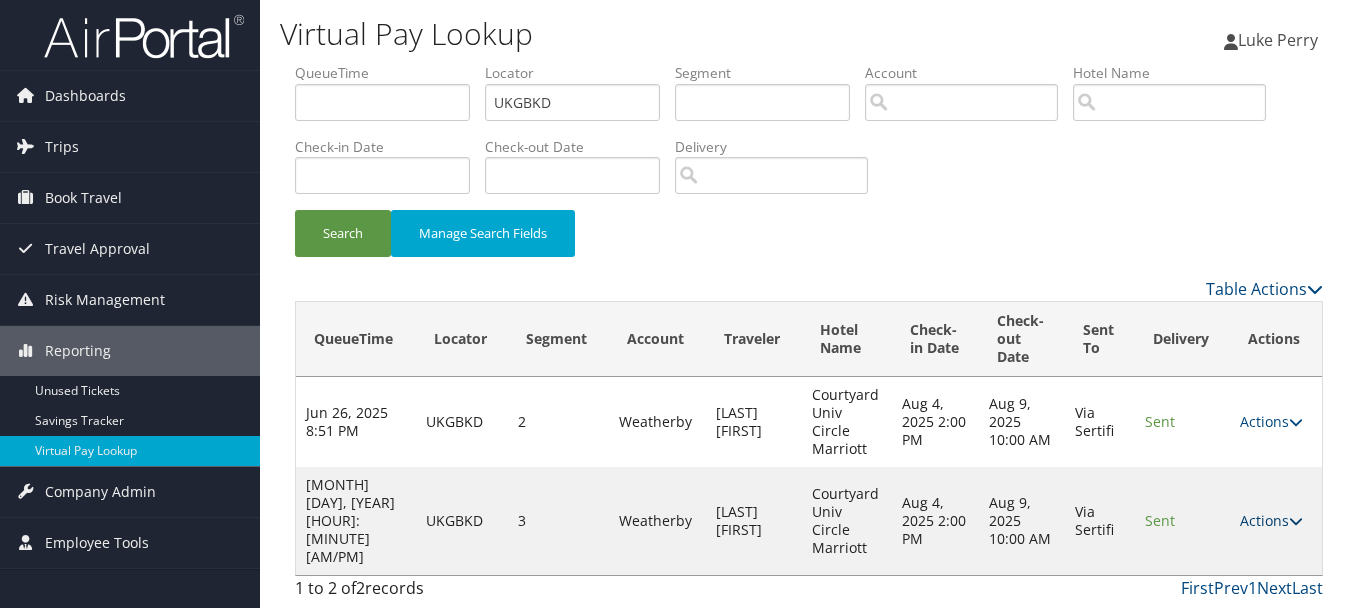 click on "Actions" at bounding box center (1271, 520) 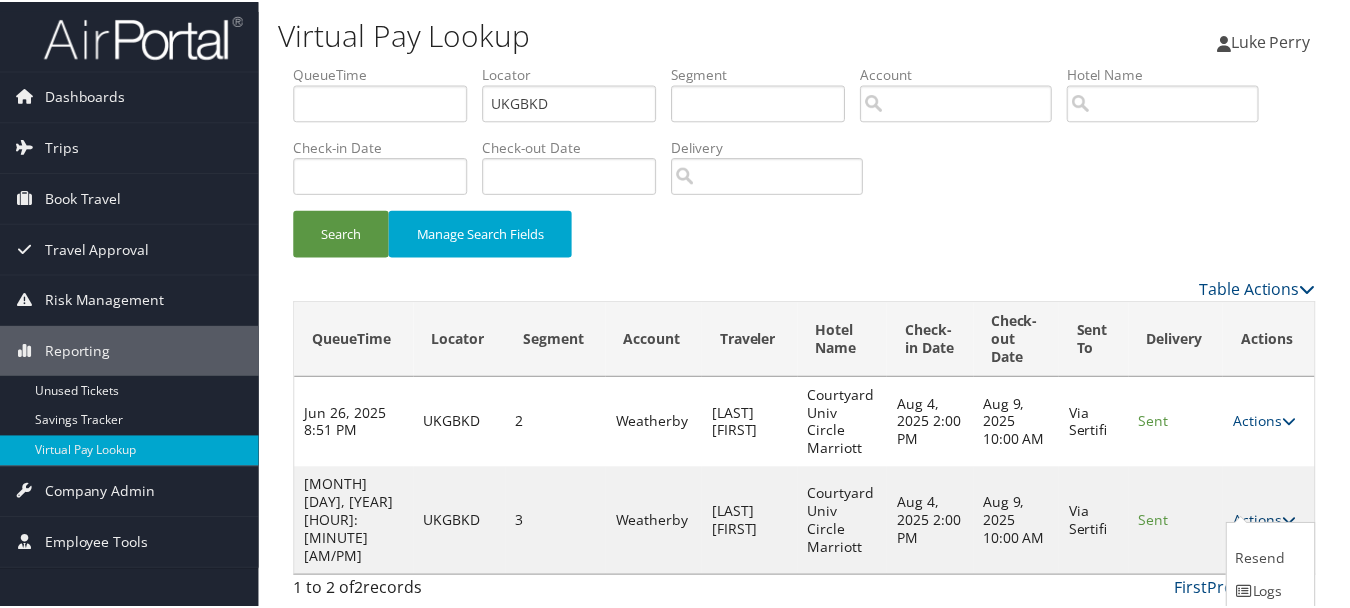 scroll, scrollTop: 55, scrollLeft: 0, axis: vertical 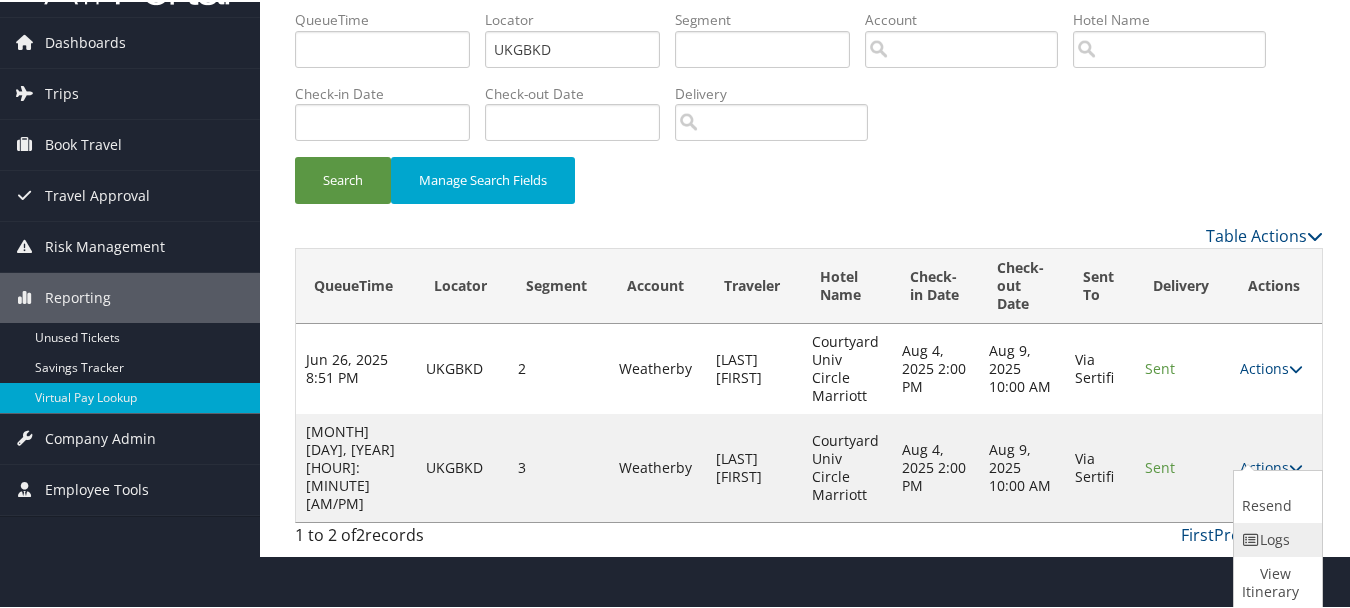 click on "Logs" at bounding box center [1275, 538] 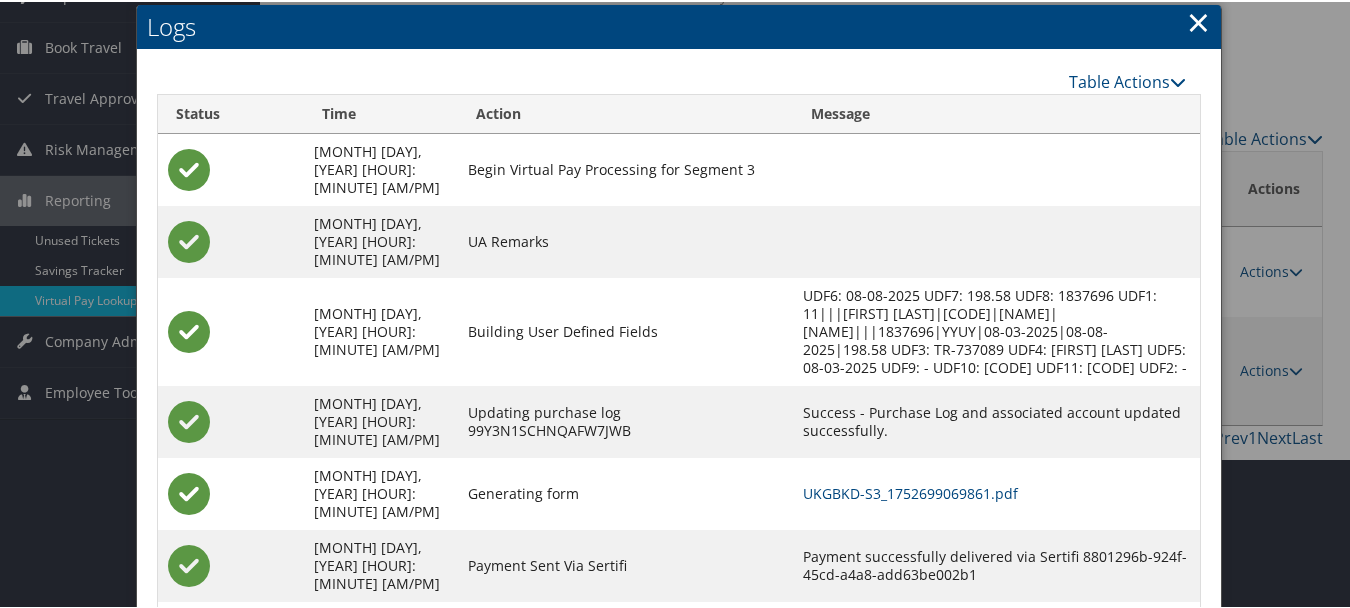 scroll, scrollTop: 200, scrollLeft: 0, axis: vertical 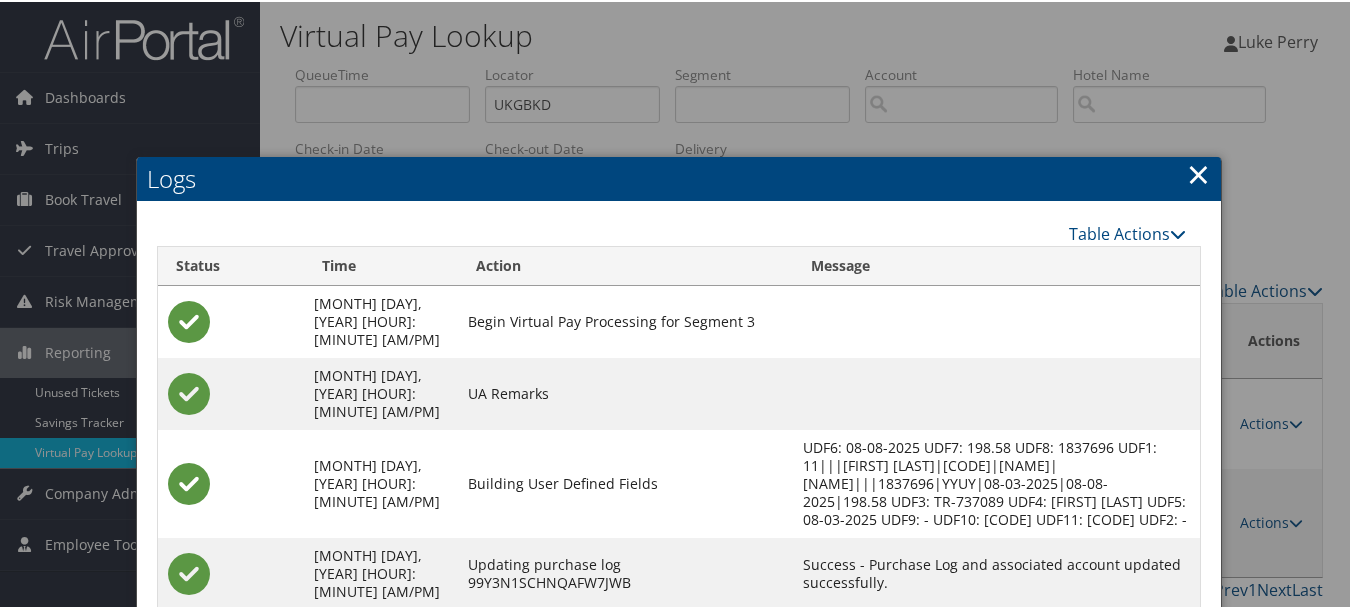drag, startPoint x: 1190, startPoint y: 175, endPoint x: 1178, endPoint y: 176, distance: 12.0415945 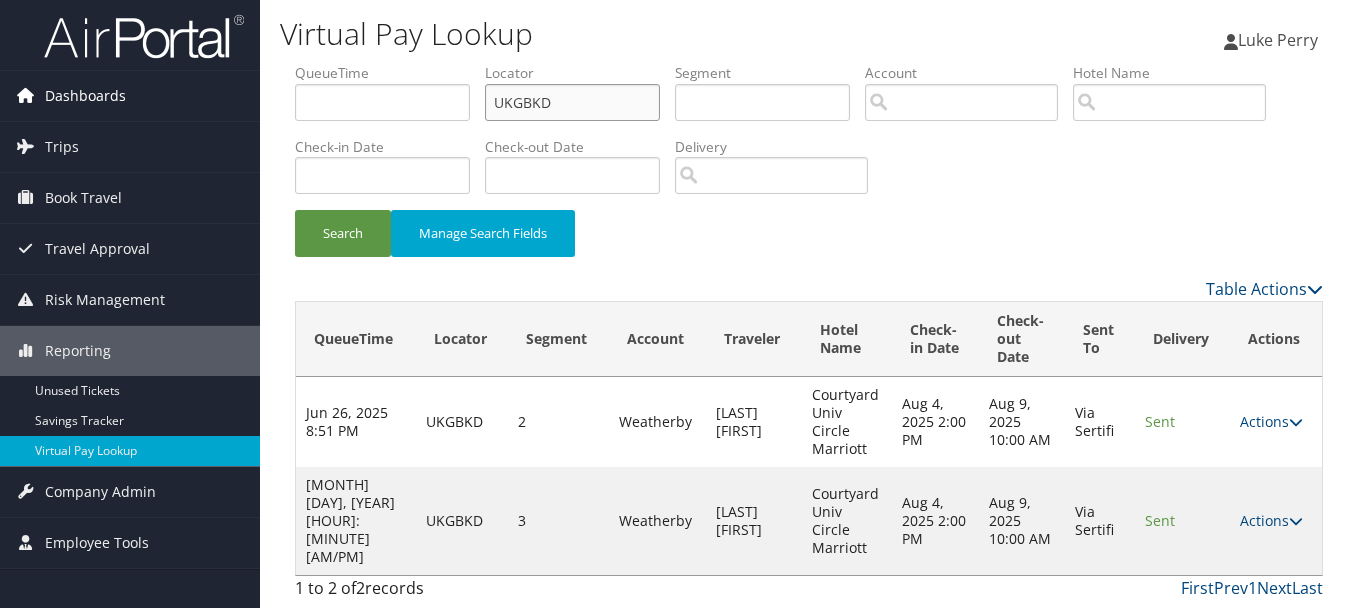 drag, startPoint x: 642, startPoint y: 108, endPoint x: 104, endPoint y: 91, distance: 538.2685 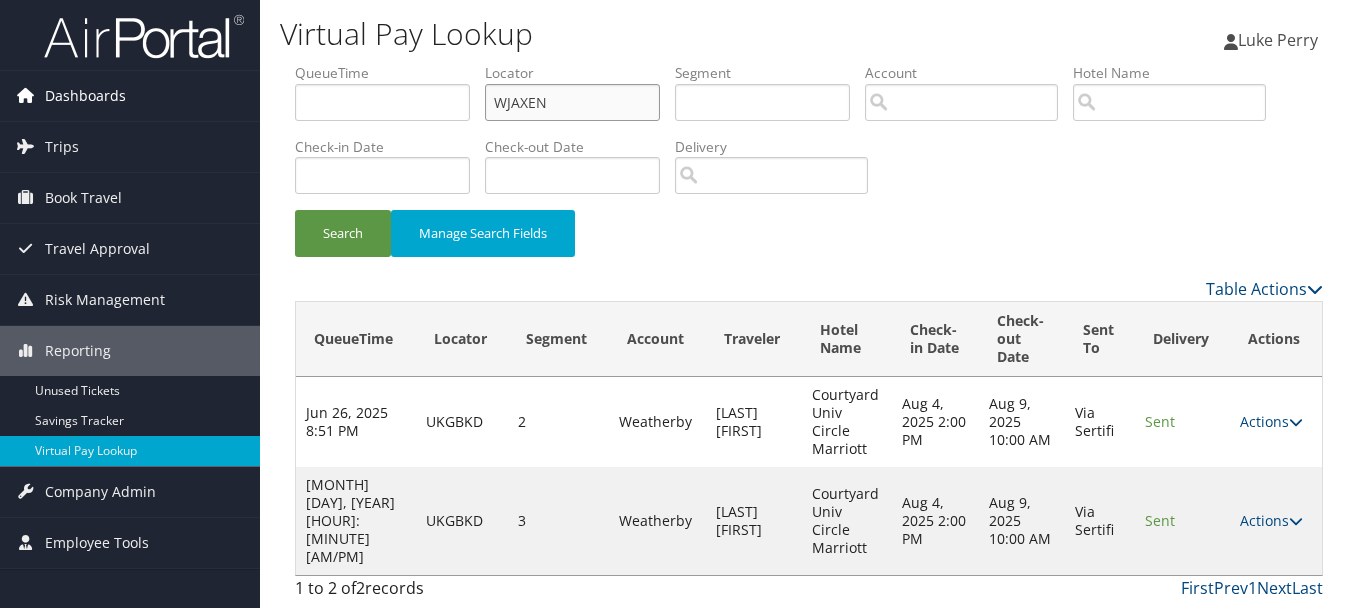 type on "WJAXEN" 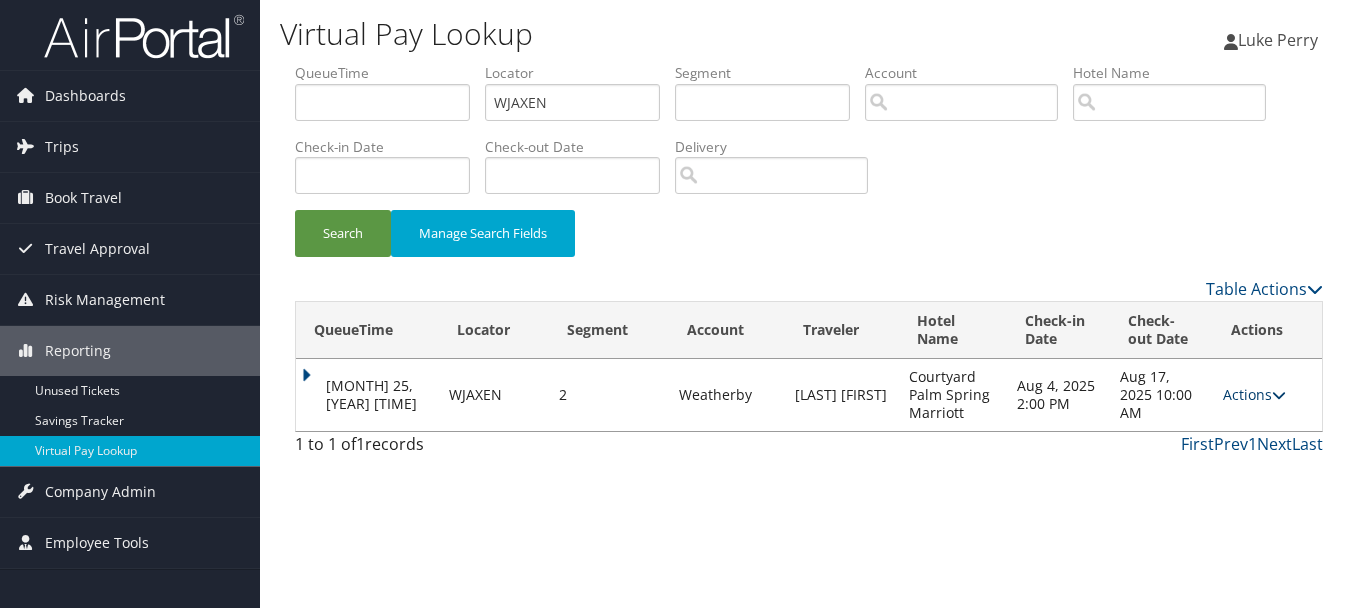 click on "Actions" at bounding box center (1254, 394) 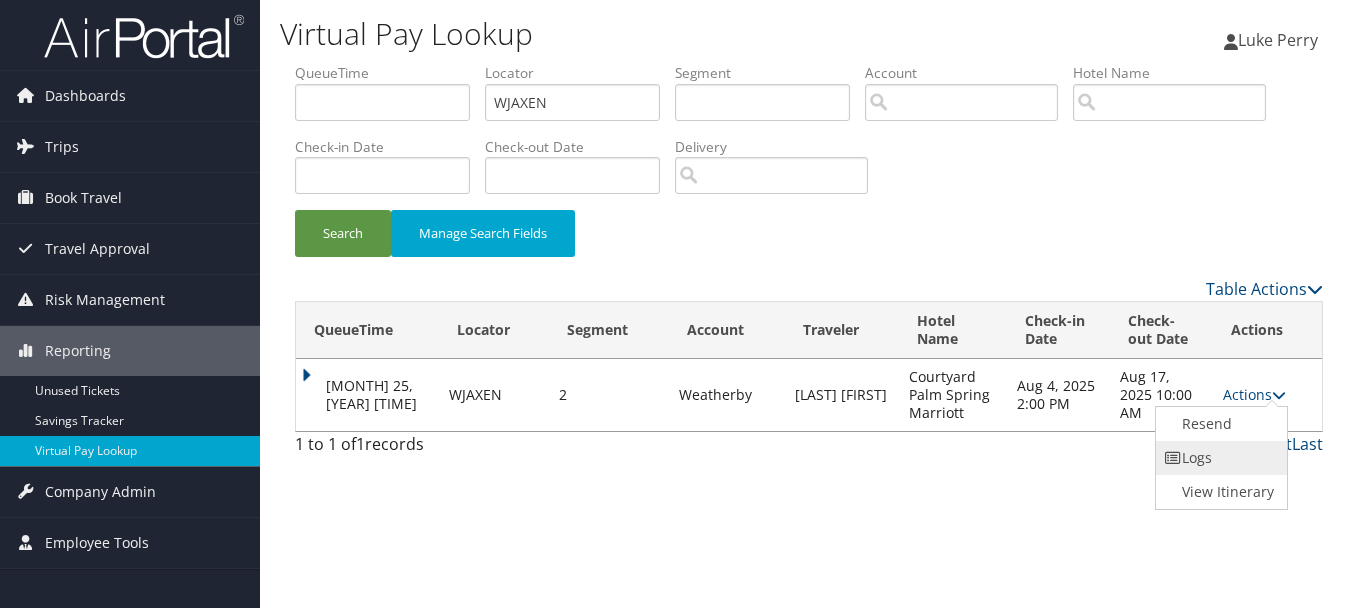 click on "Logs" at bounding box center (1219, 458) 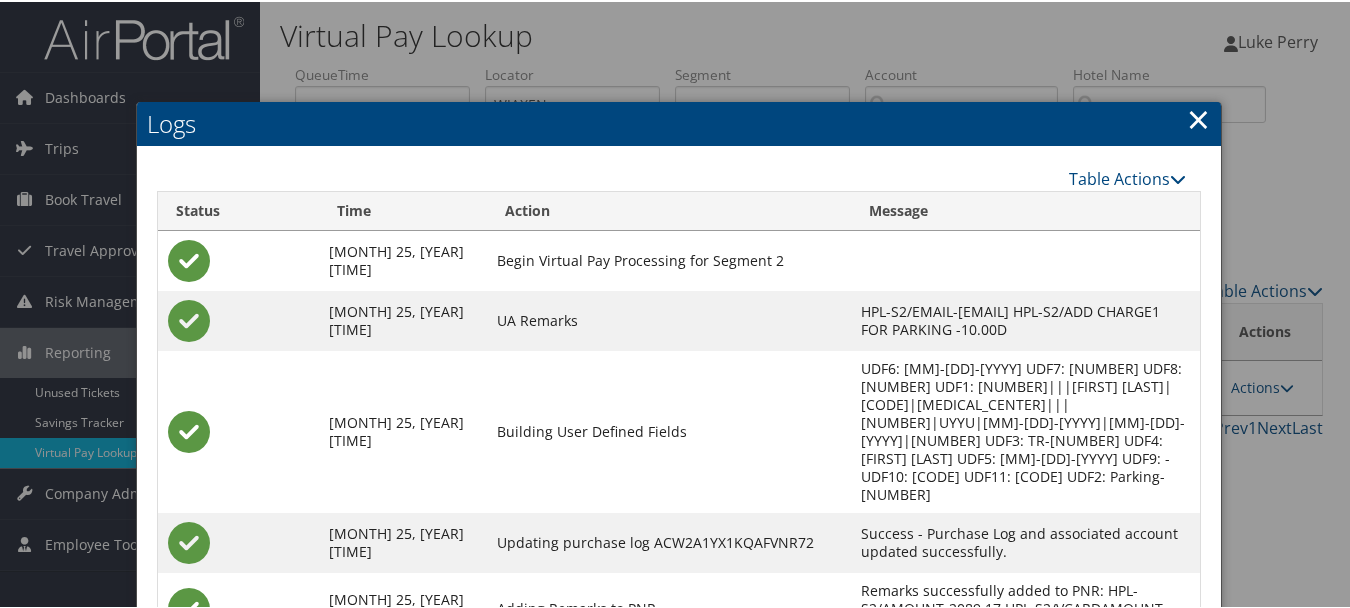 drag, startPoint x: 1187, startPoint y: 126, endPoint x: 1248, endPoint y: 261, distance: 148.14183 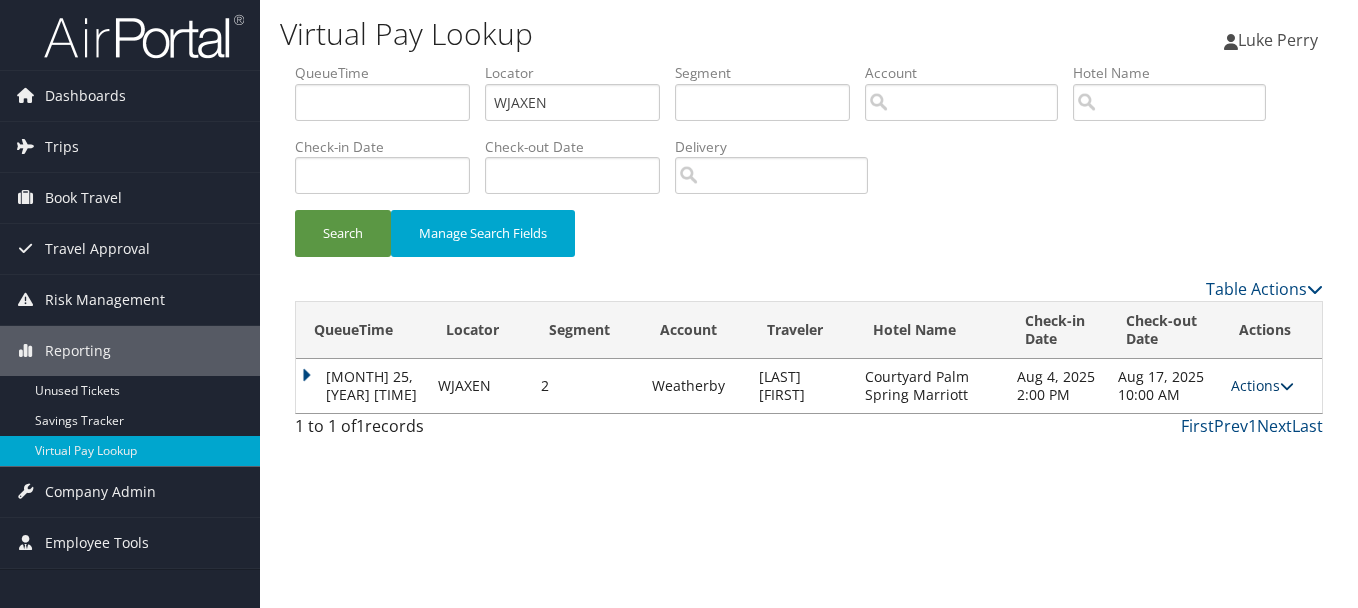 click on "Actions" at bounding box center (1262, 385) 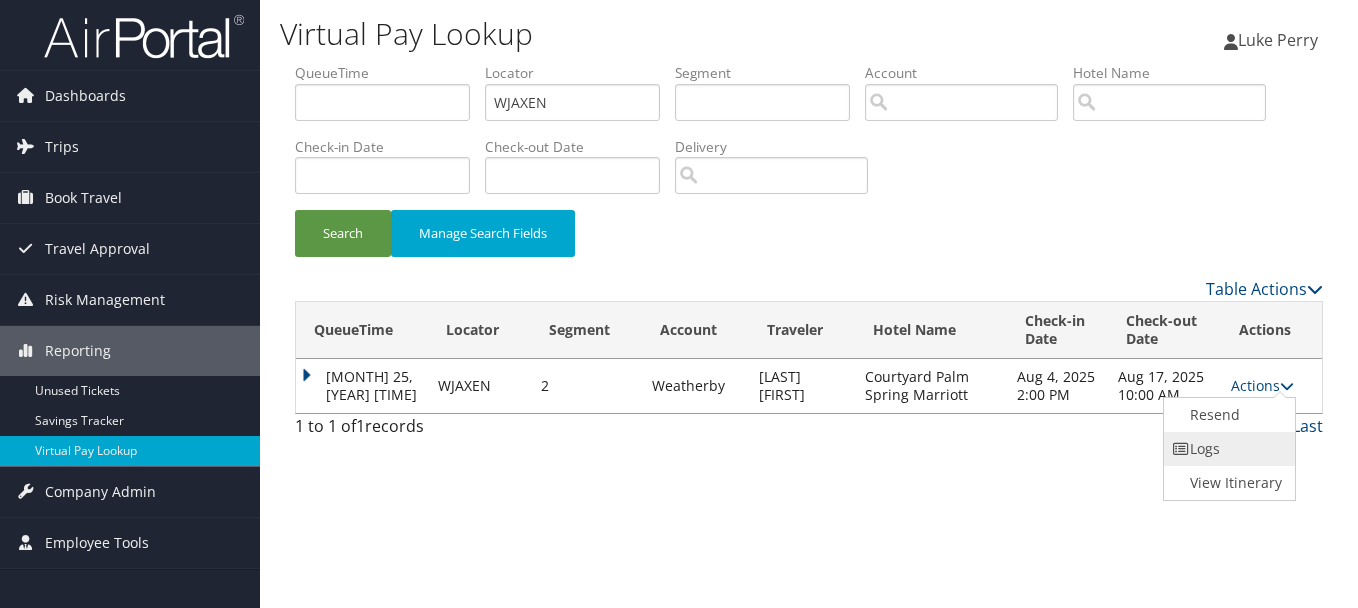 click on "Logs" at bounding box center (1227, 449) 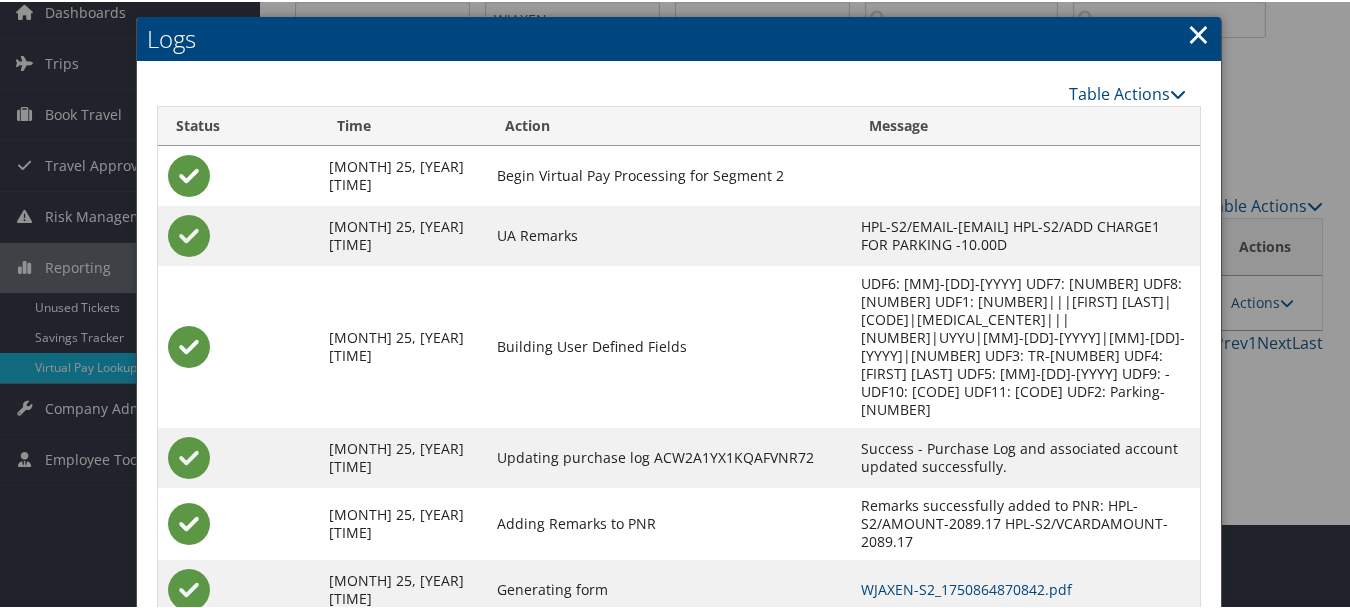 scroll, scrollTop: 205, scrollLeft: 0, axis: vertical 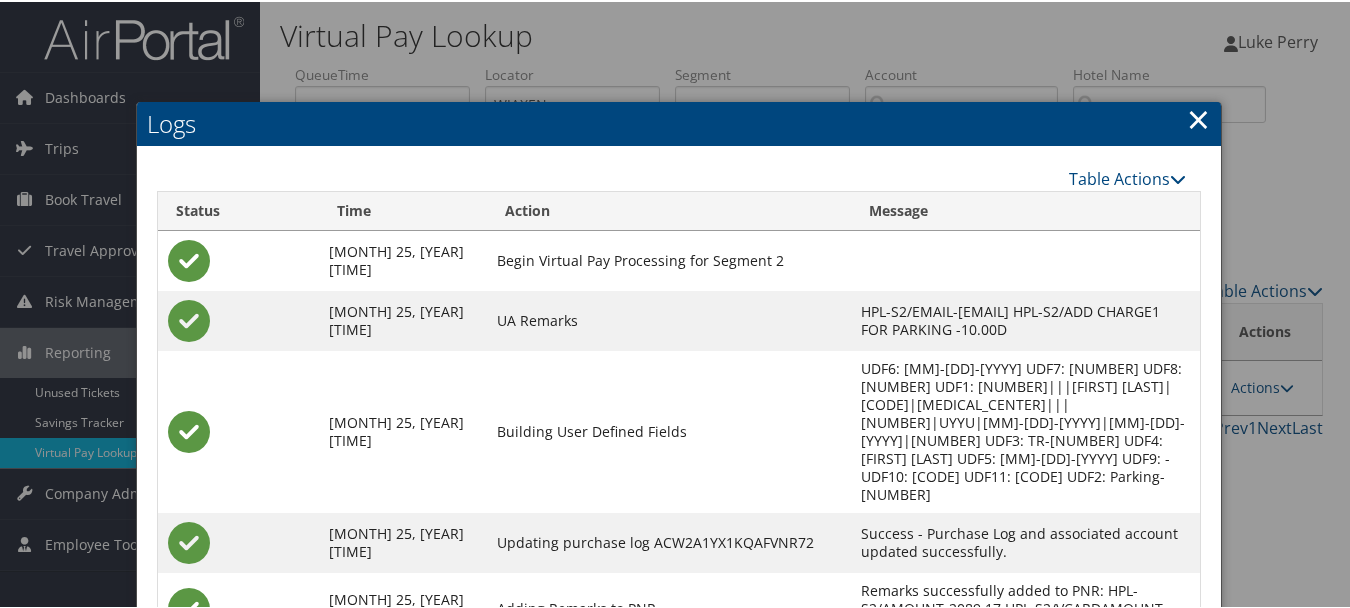 click on "×" at bounding box center (1198, 117) 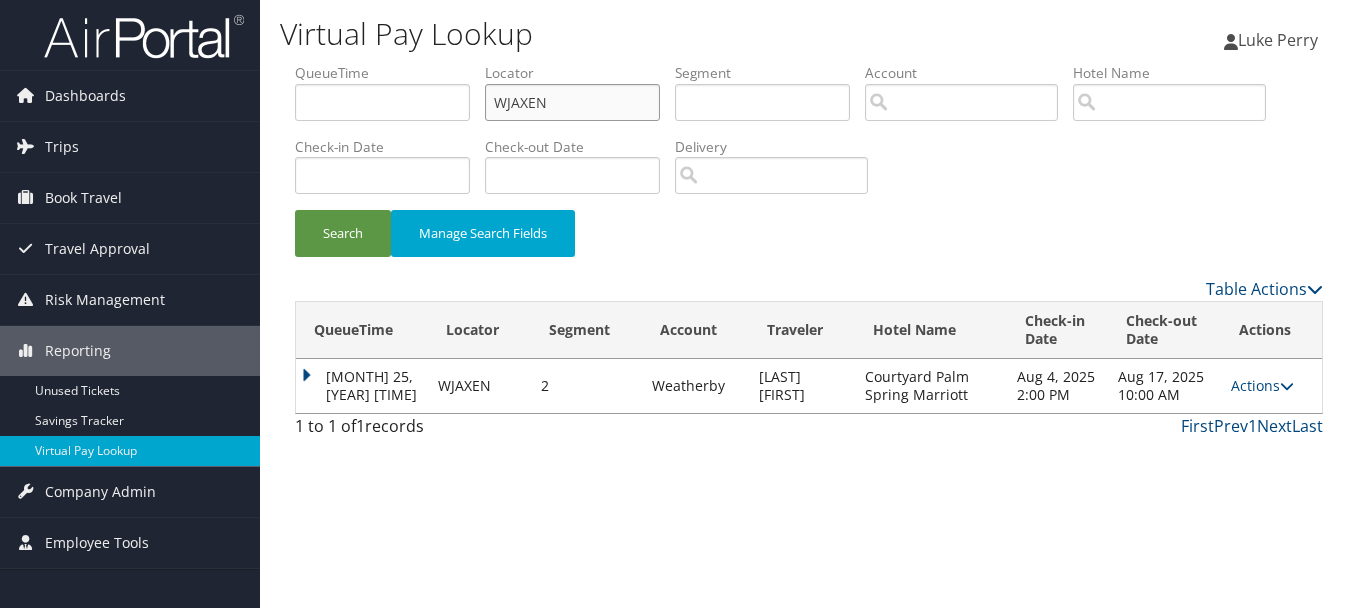 drag, startPoint x: 653, startPoint y: 107, endPoint x: 385, endPoint y: 102, distance: 268.04663 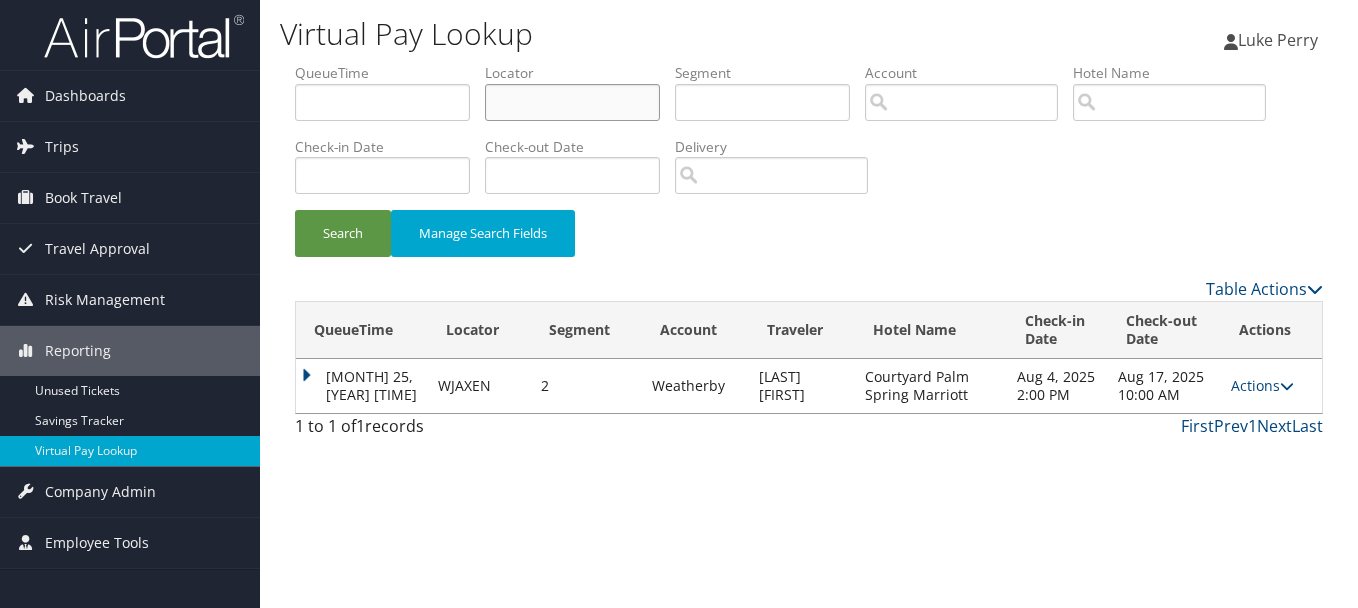 paste on "OWDSCB" 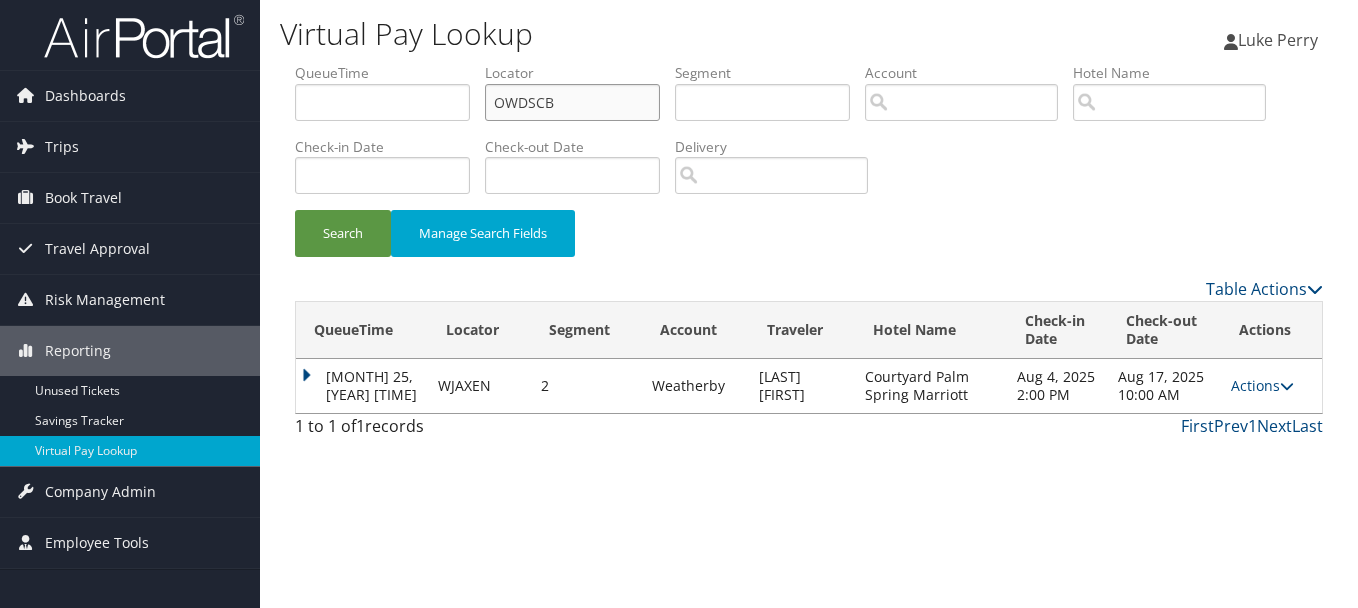 click on "Search" at bounding box center (343, 233) 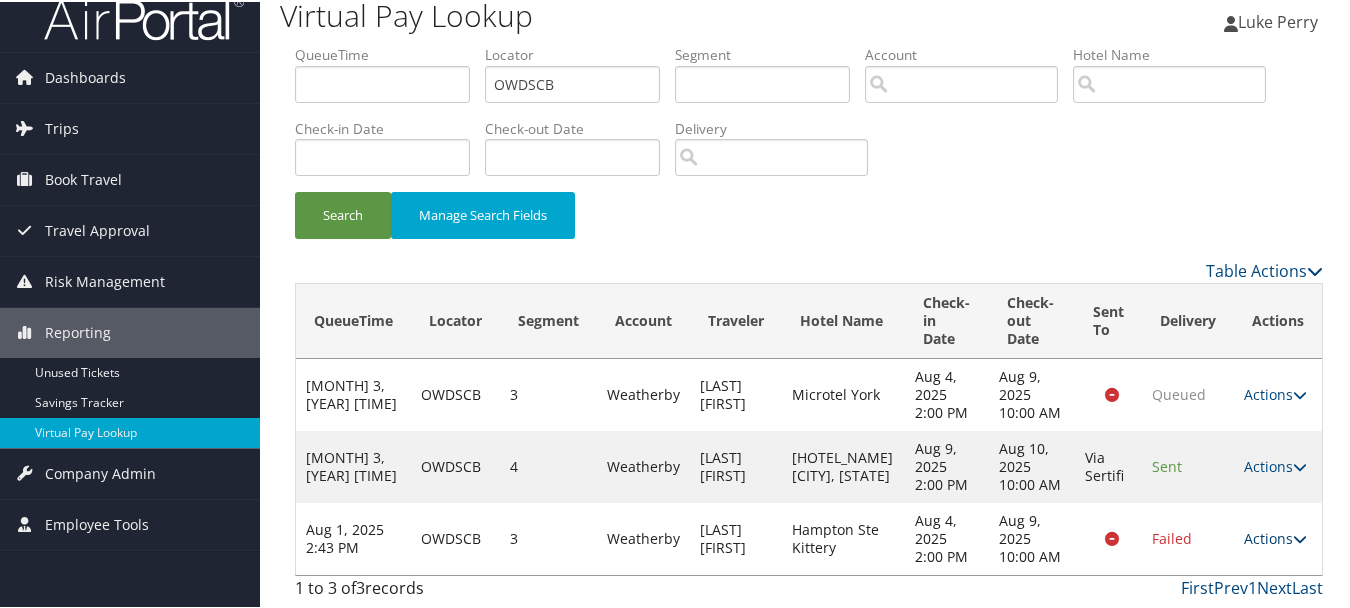 click on "Actions" at bounding box center (1275, 536) 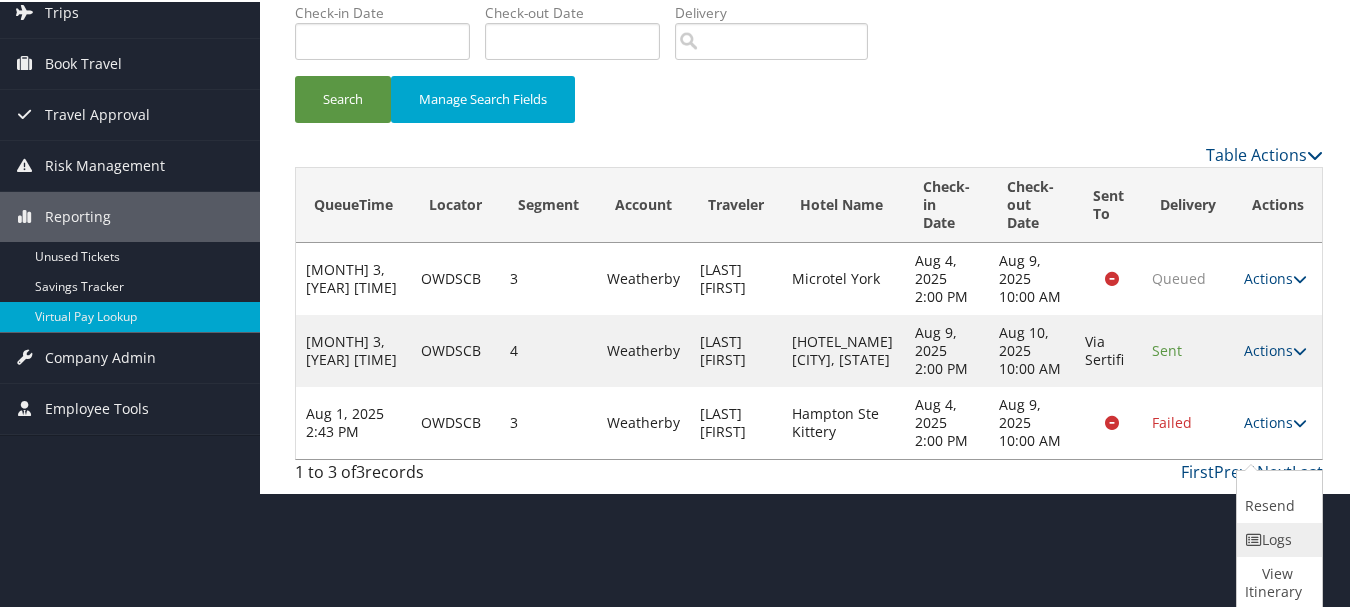 click on "Logs" at bounding box center [1277, 538] 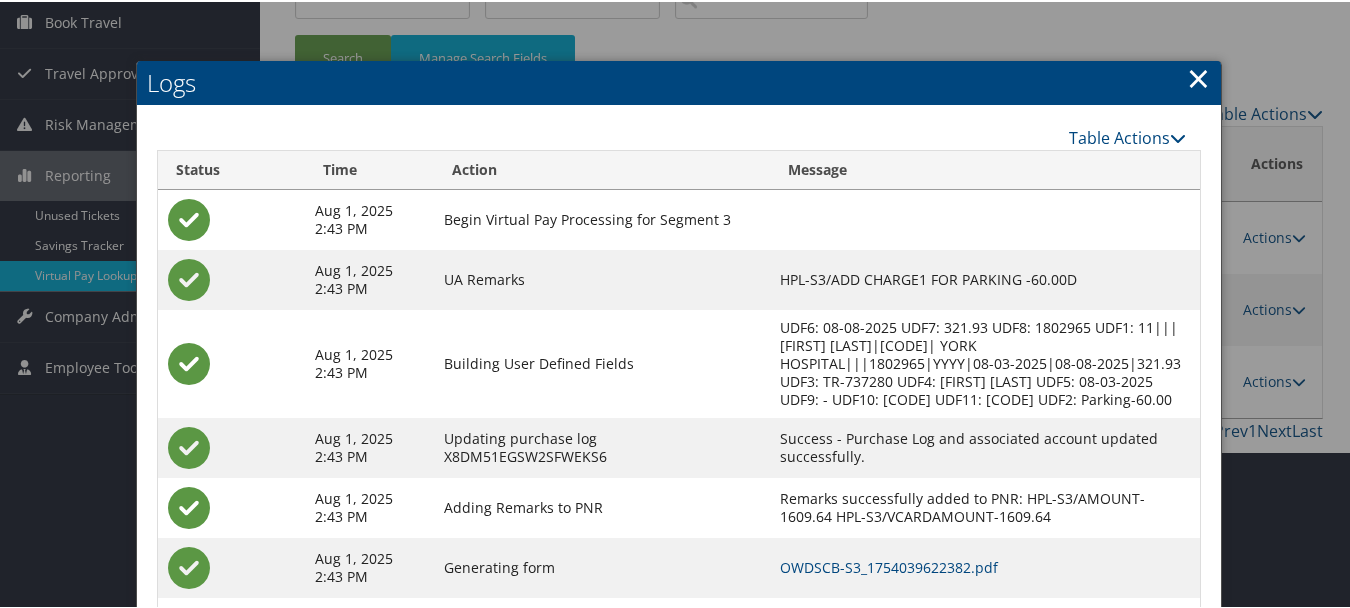 scroll, scrollTop: 299, scrollLeft: 0, axis: vertical 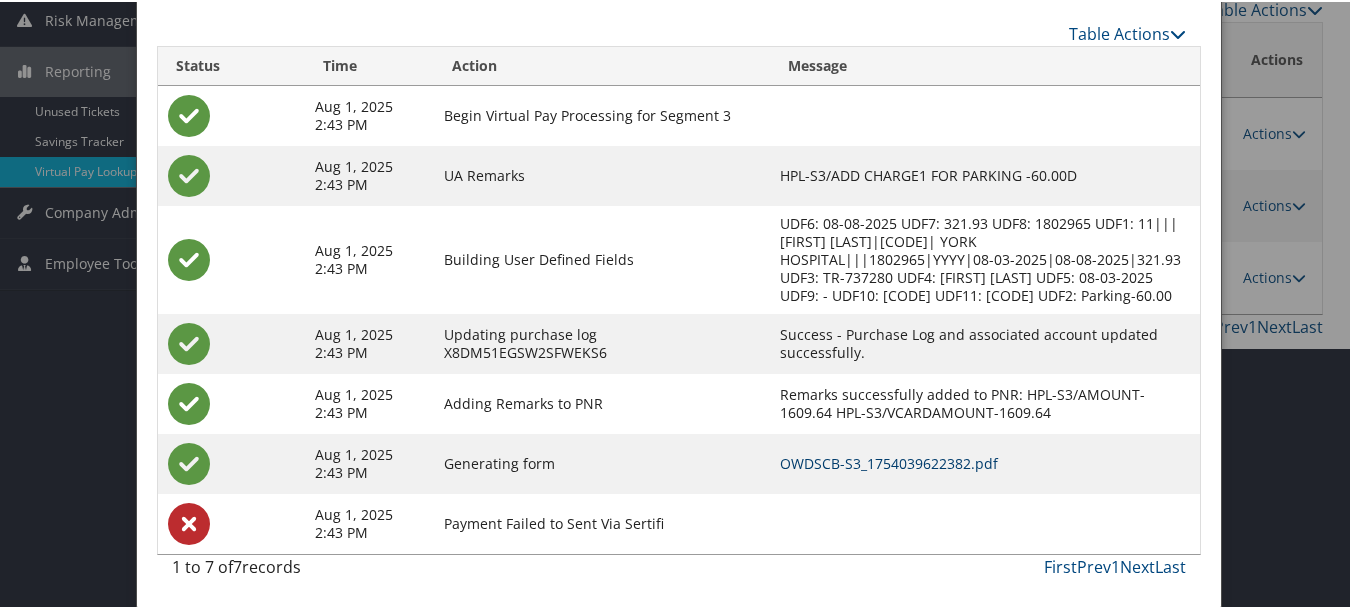 drag, startPoint x: 857, startPoint y: 461, endPoint x: 869, endPoint y: 468, distance: 13.892444 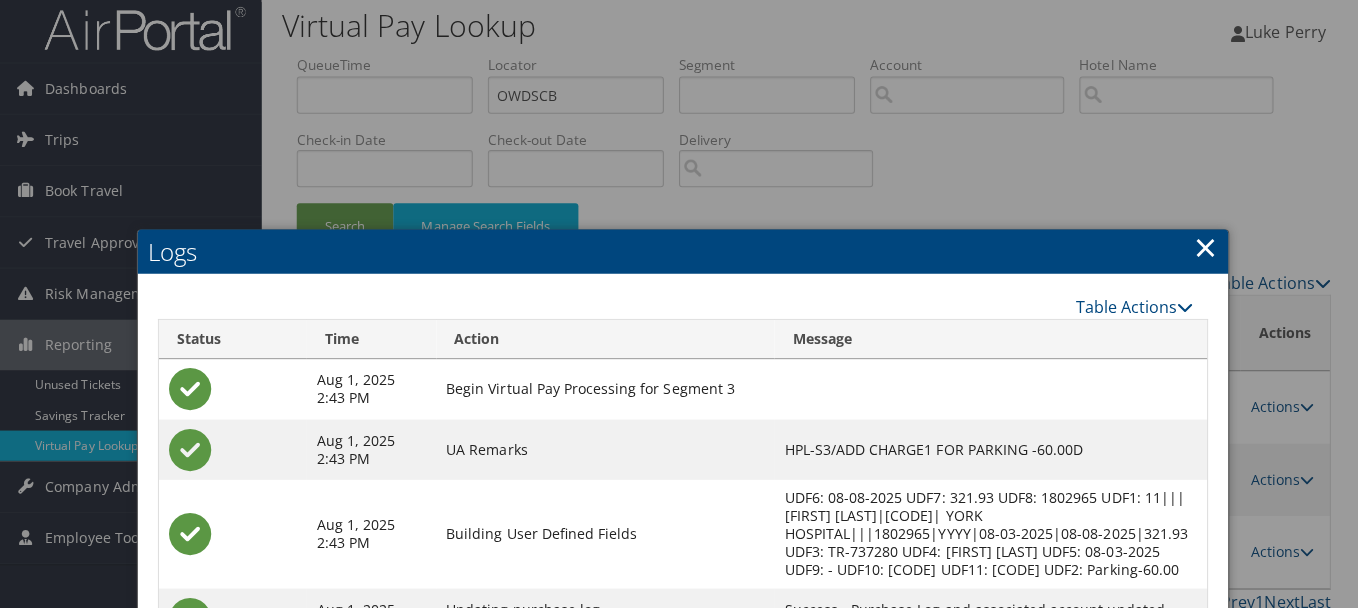 scroll, scrollTop: 0, scrollLeft: 0, axis: both 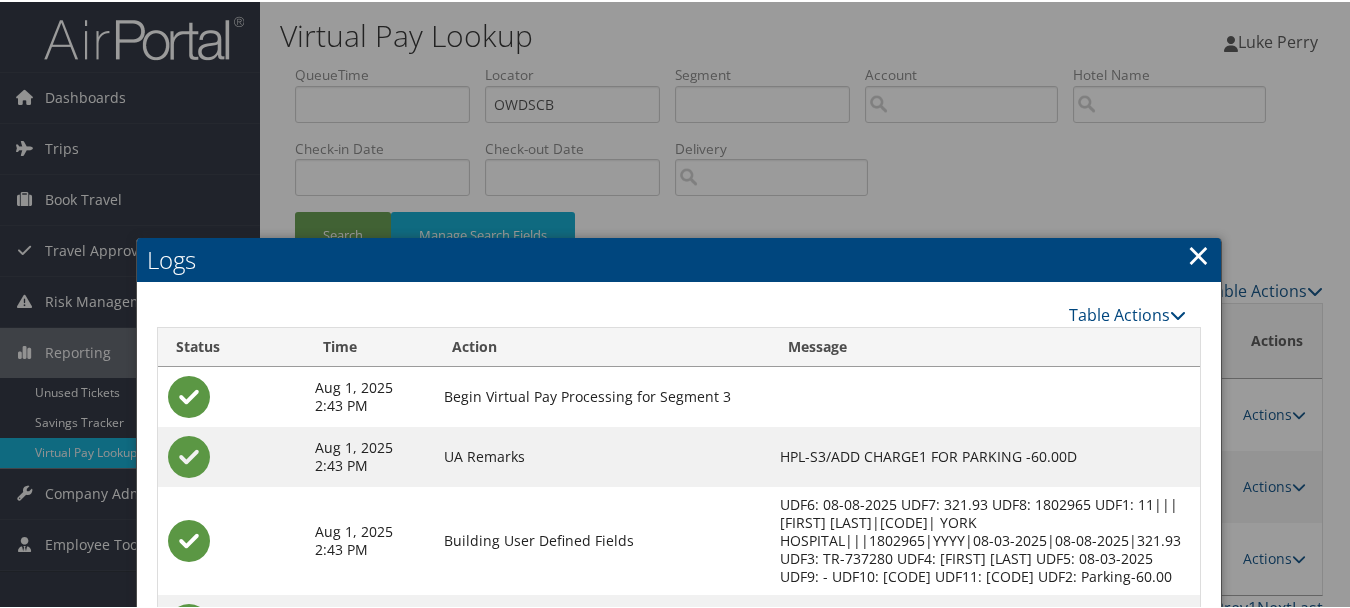 click on "×" at bounding box center (1198, 253) 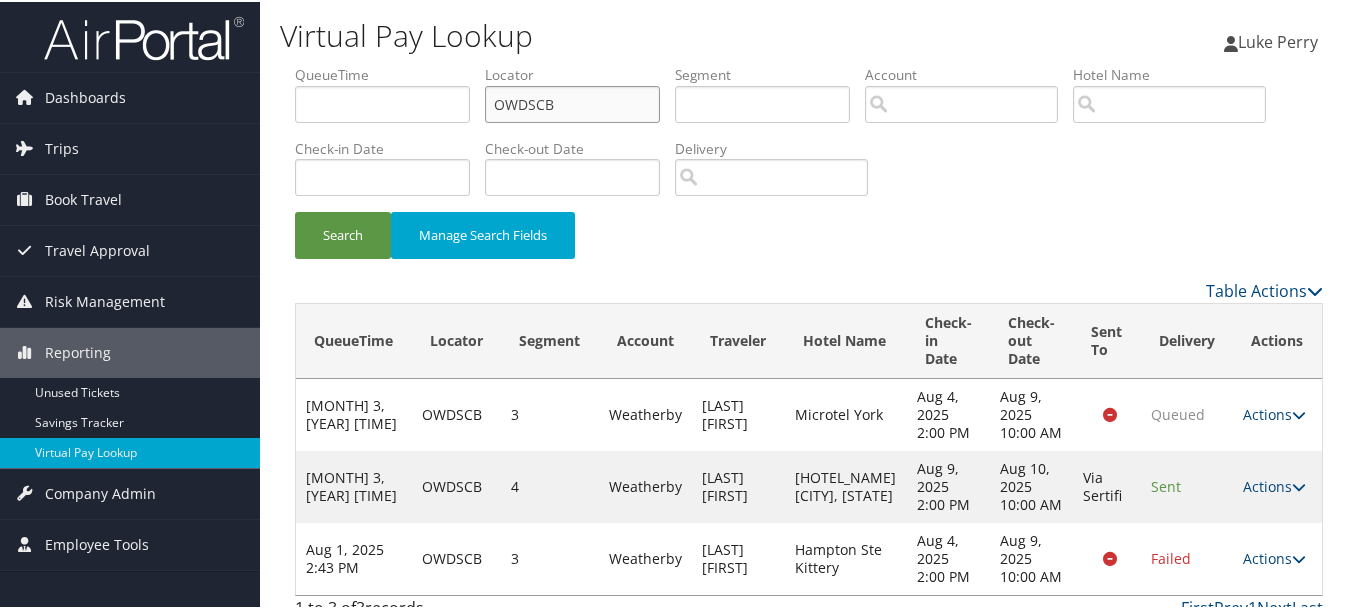 drag, startPoint x: 458, startPoint y: 105, endPoint x: 375, endPoint y: 104, distance: 83.00603 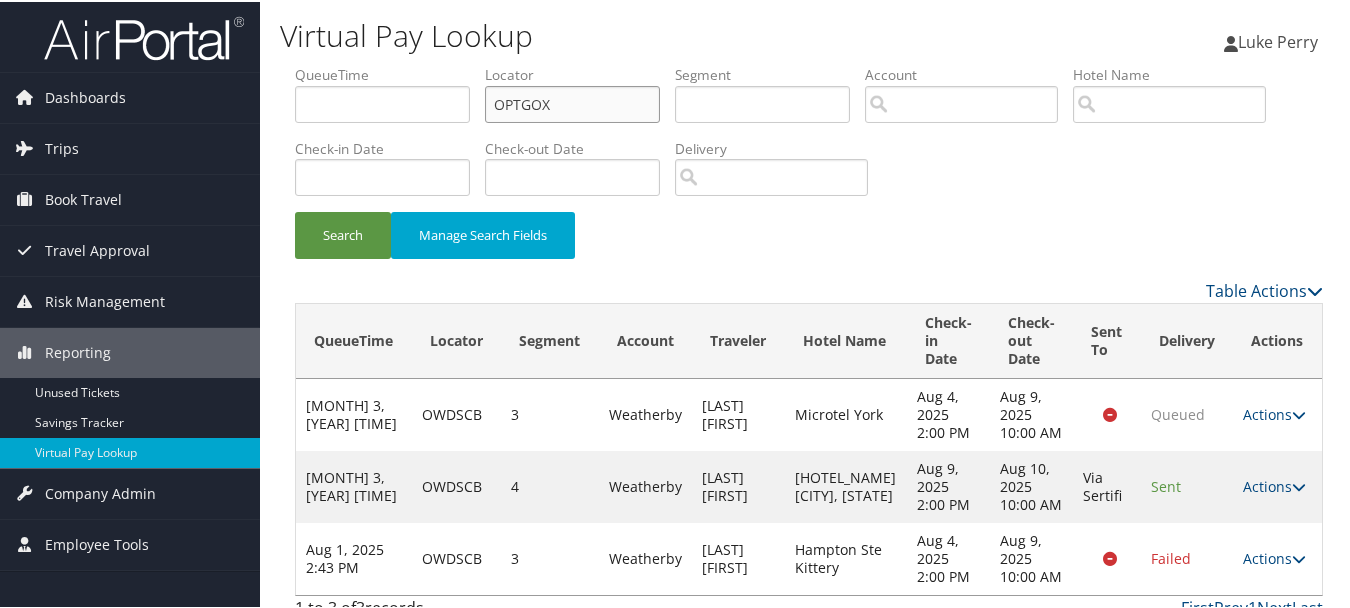 click on "Search" at bounding box center (343, 233) 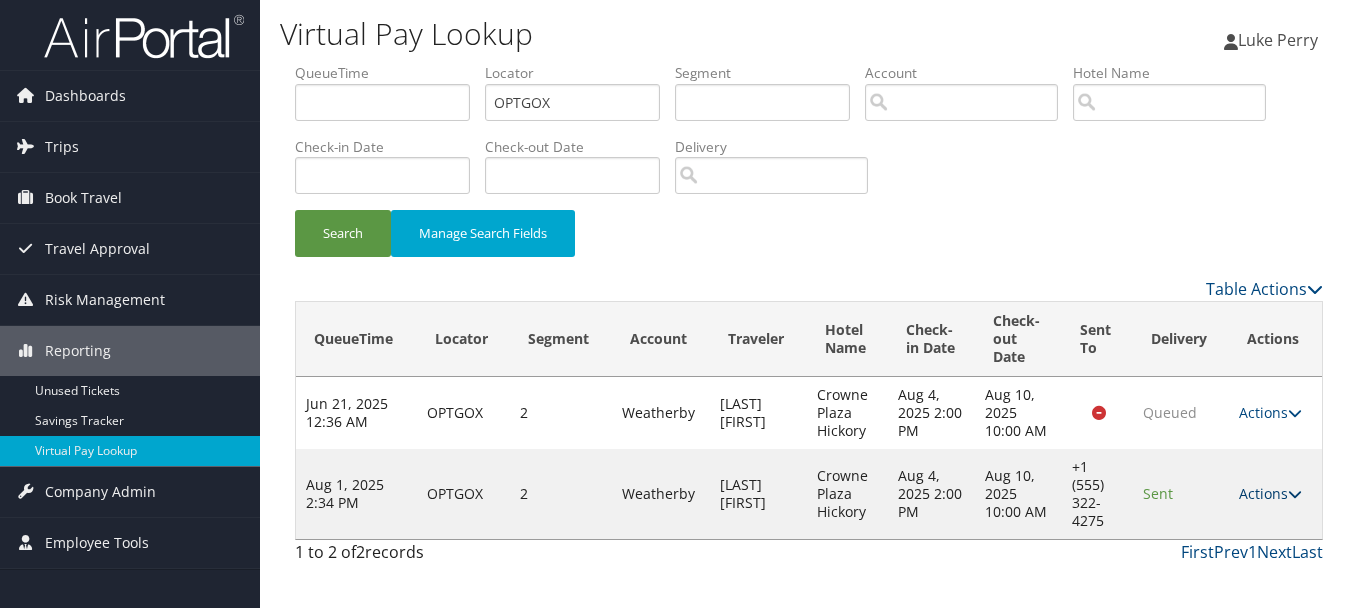 click on "Actions" at bounding box center (1270, 493) 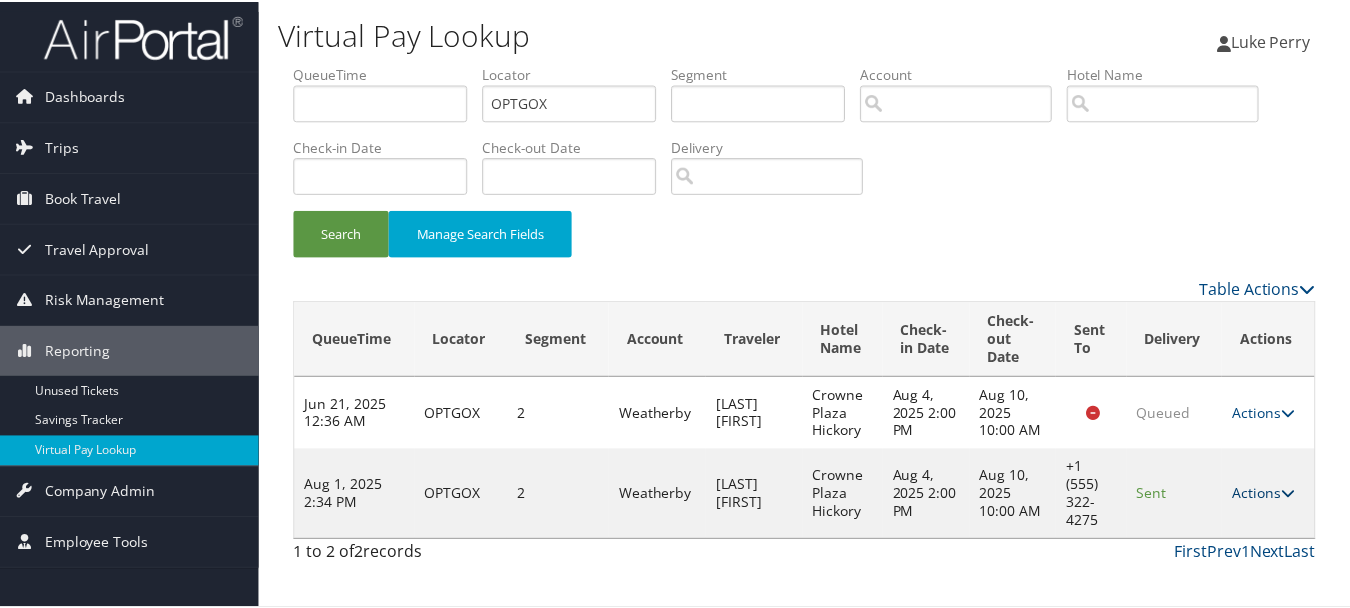 scroll, scrollTop: 35, scrollLeft: 0, axis: vertical 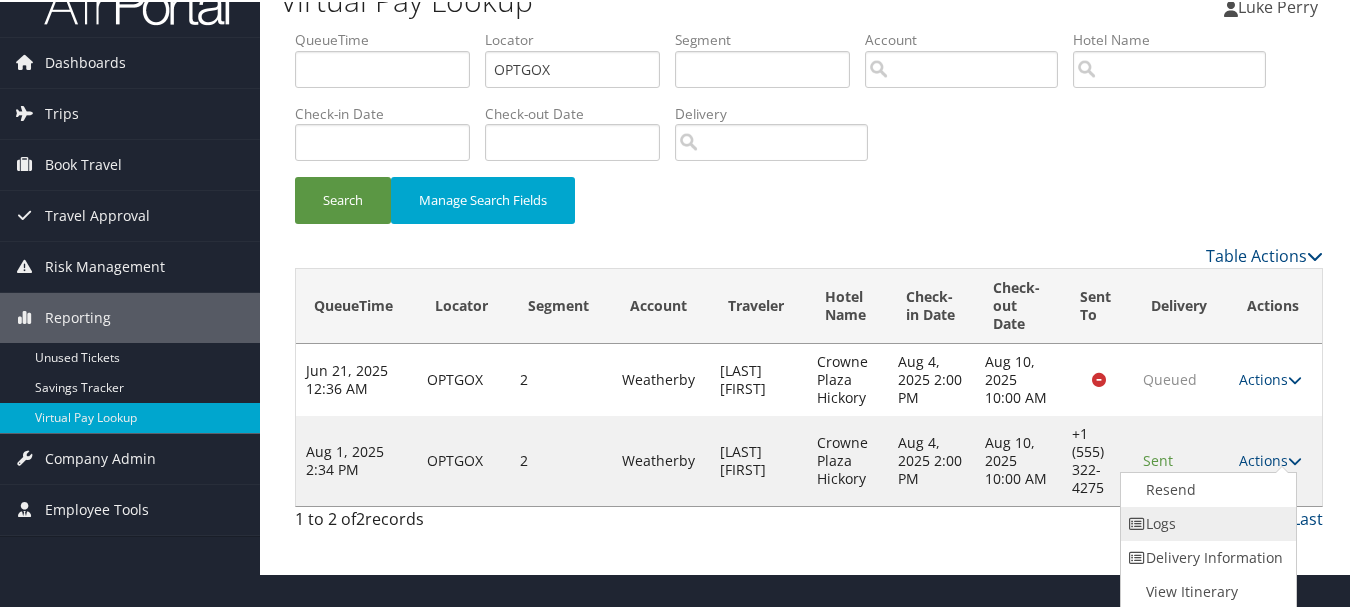 click on "Logs" at bounding box center [1206, 522] 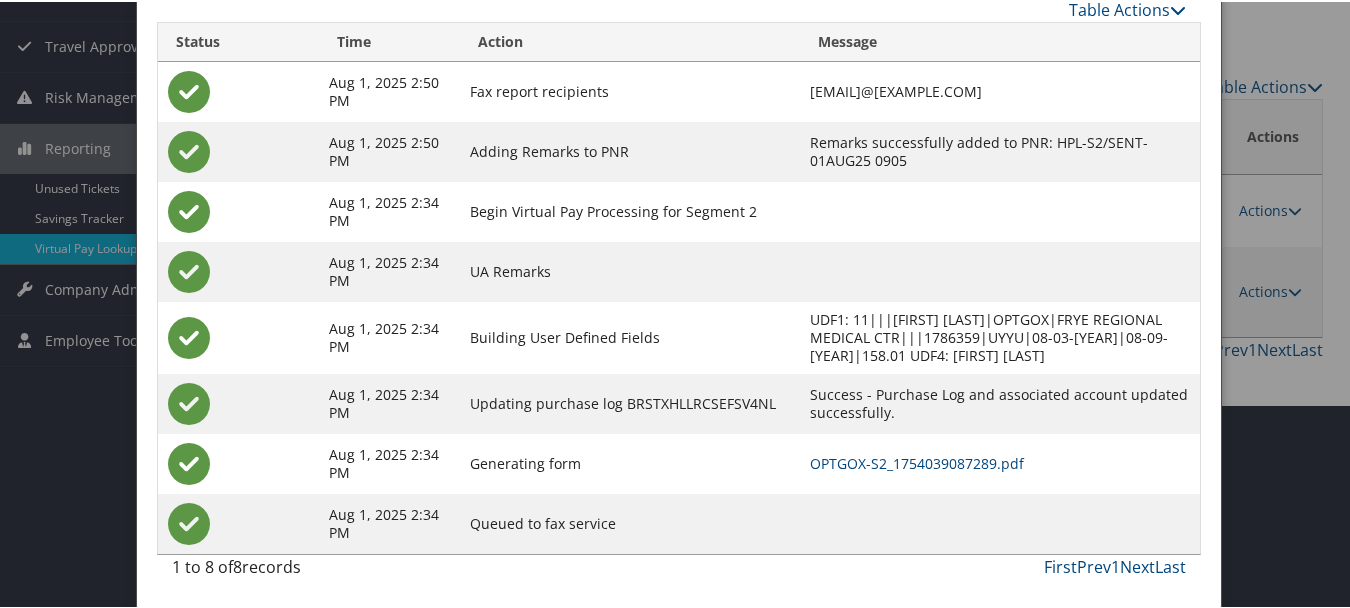 scroll, scrollTop: 240, scrollLeft: 0, axis: vertical 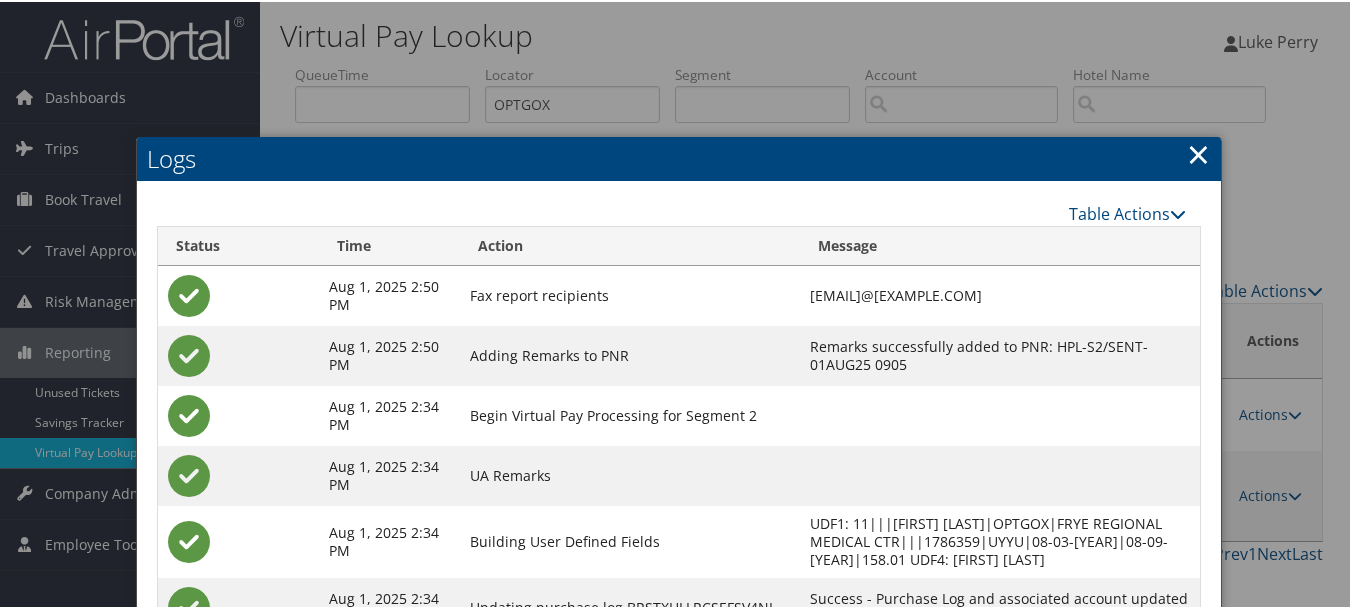 click on "Logs" at bounding box center [679, 157] 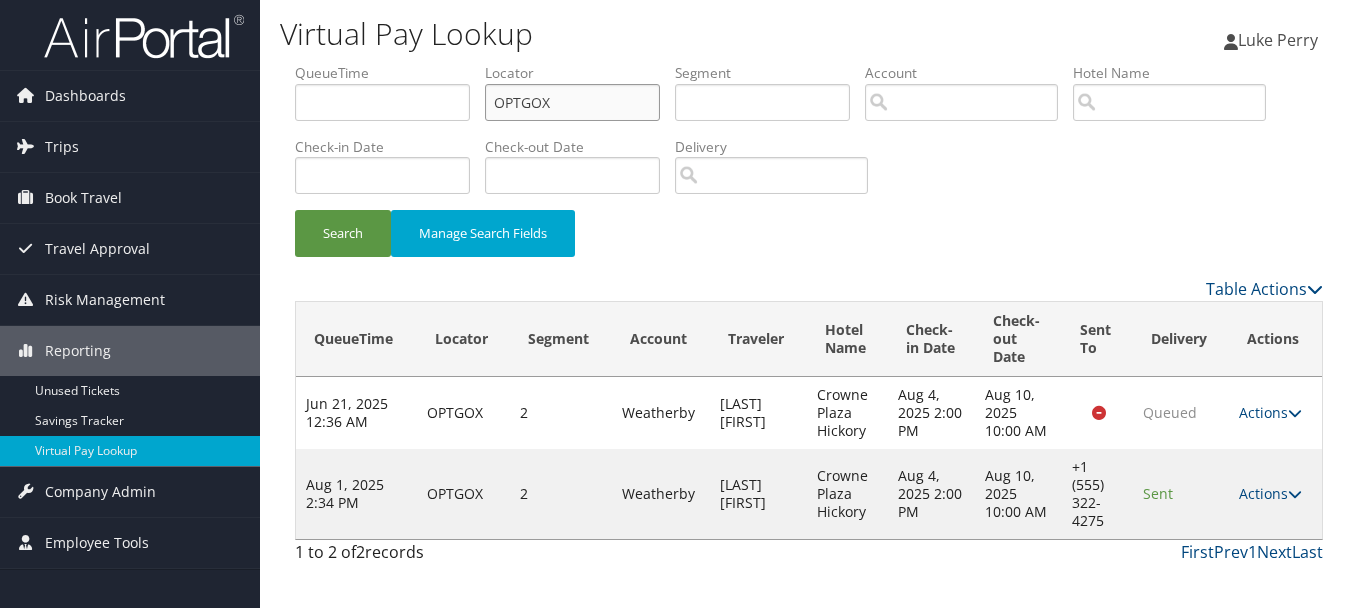 drag, startPoint x: 625, startPoint y: 114, endPoint x: 395, endPoint y: 110, distance: 230.03477 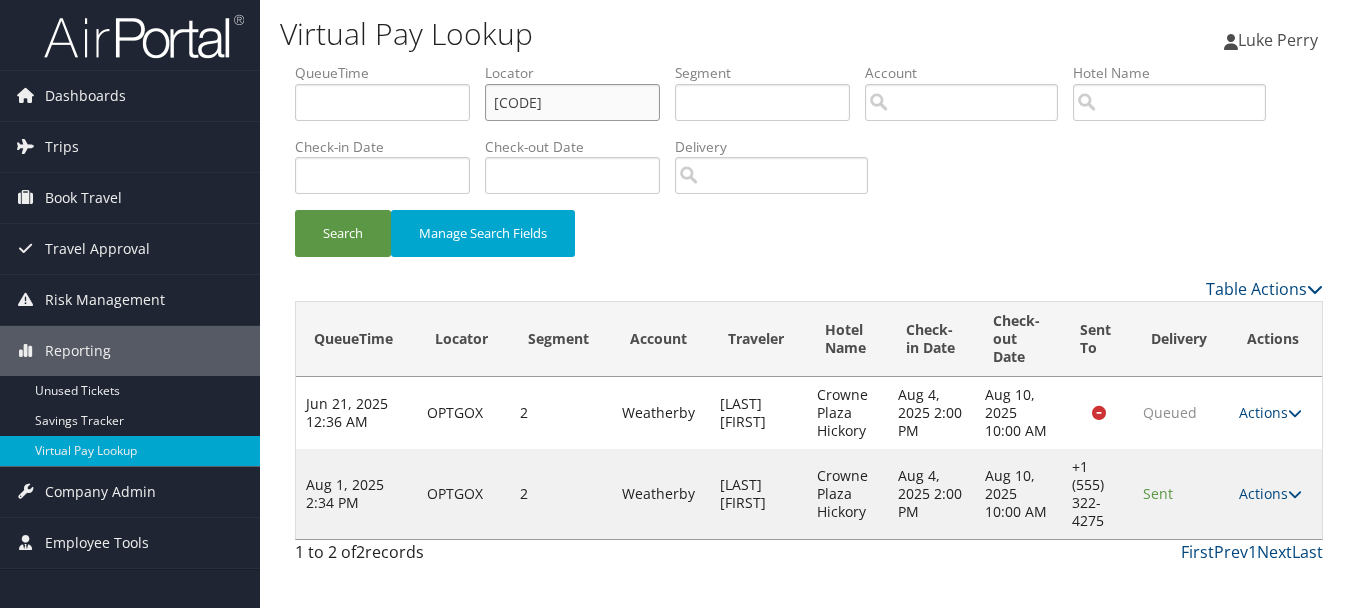 click on "Search" at bounding box center [343, 233] 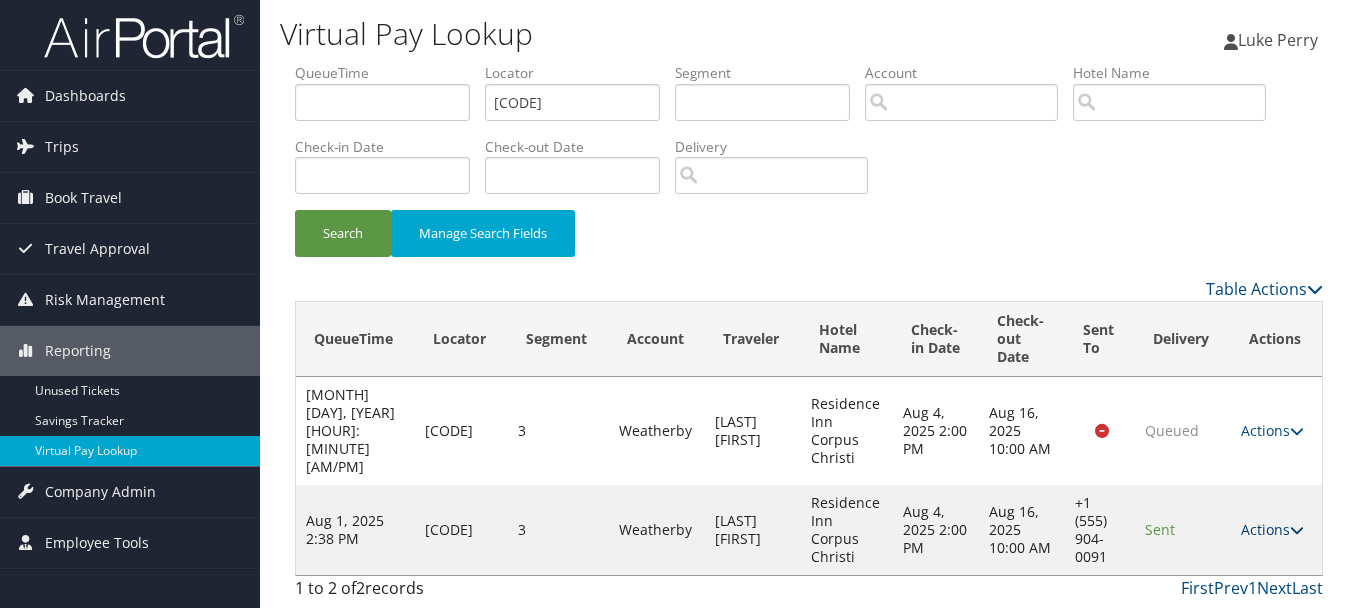 click on "Actions" at bounding box center (1272, 529) 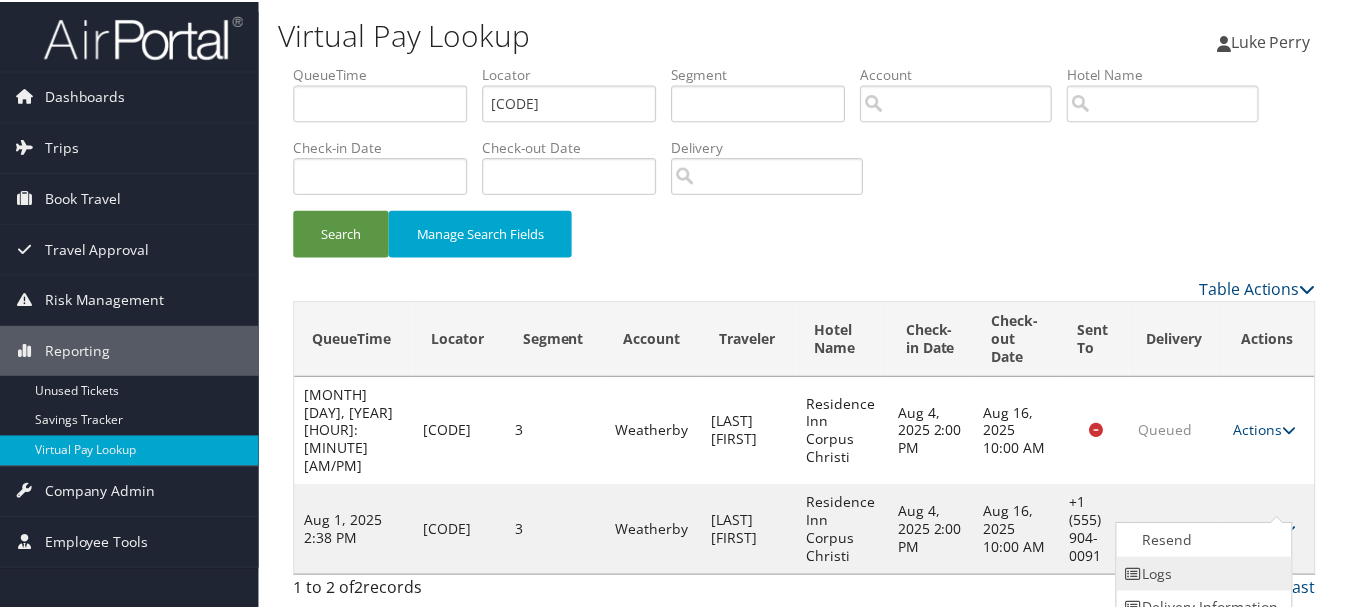 scroll, scrollTop: 53, scrollLeft: 0, axis: vertical 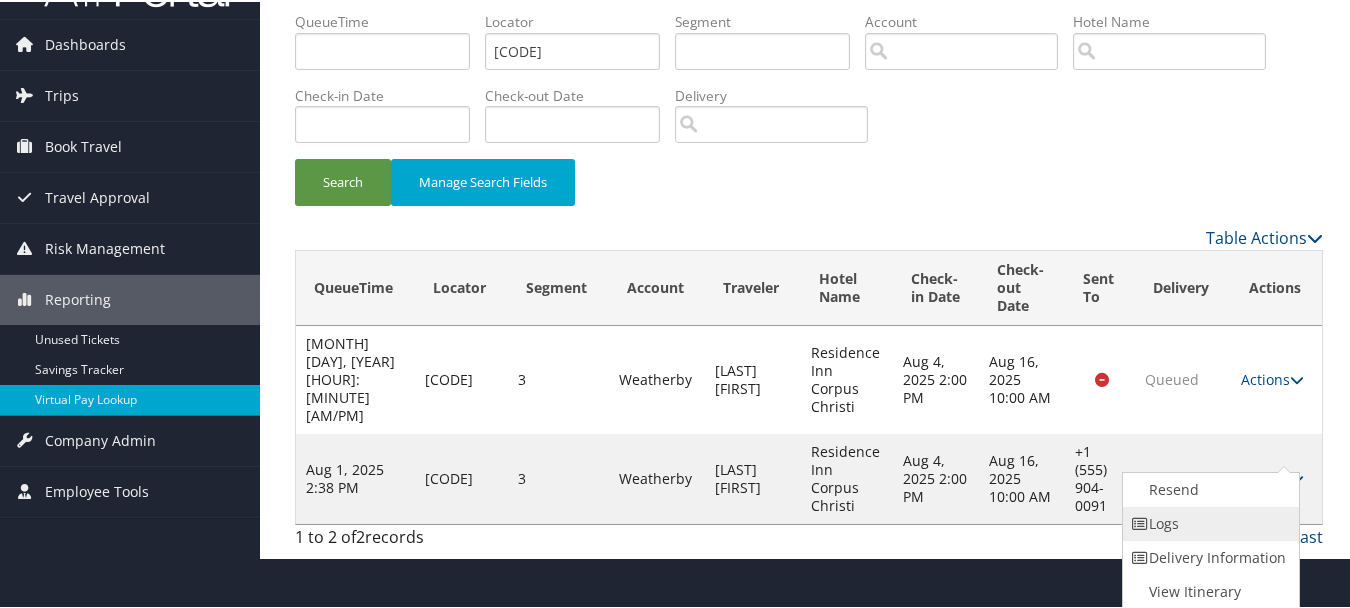 click on "Logs" at bounding box center (1208, 522) 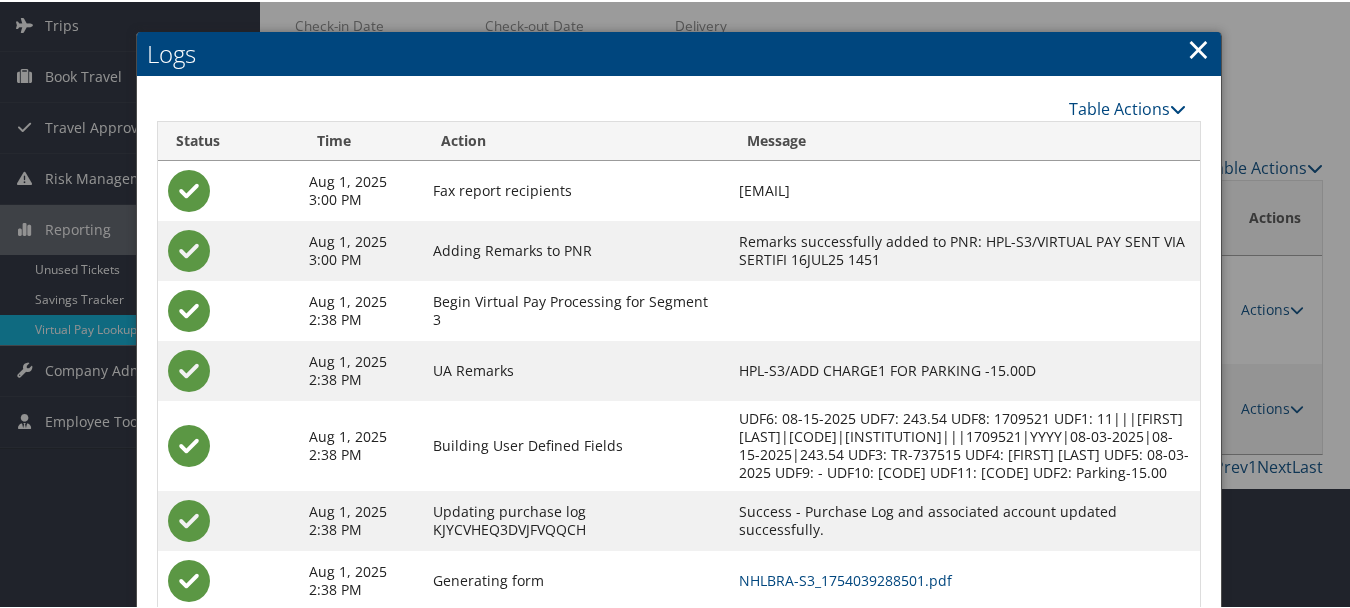 scroll, scrollTop: 258, scrollLeft: 0, axis: vertical 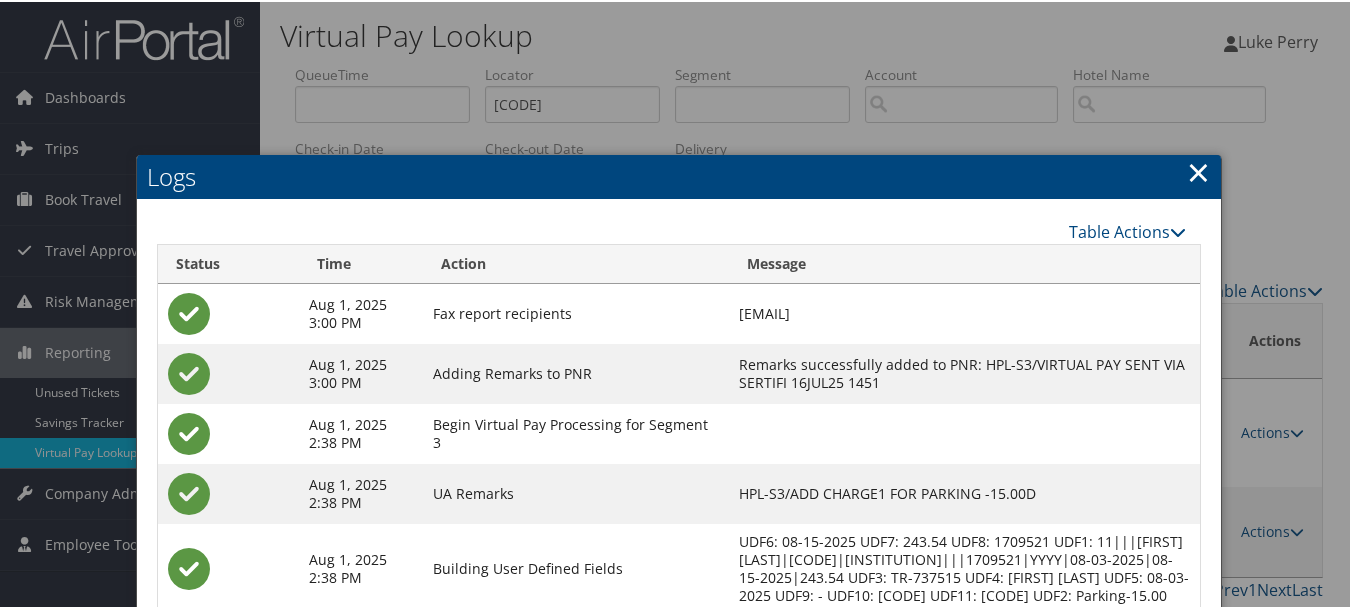 click on "×" at bounding box center (1198, 170) 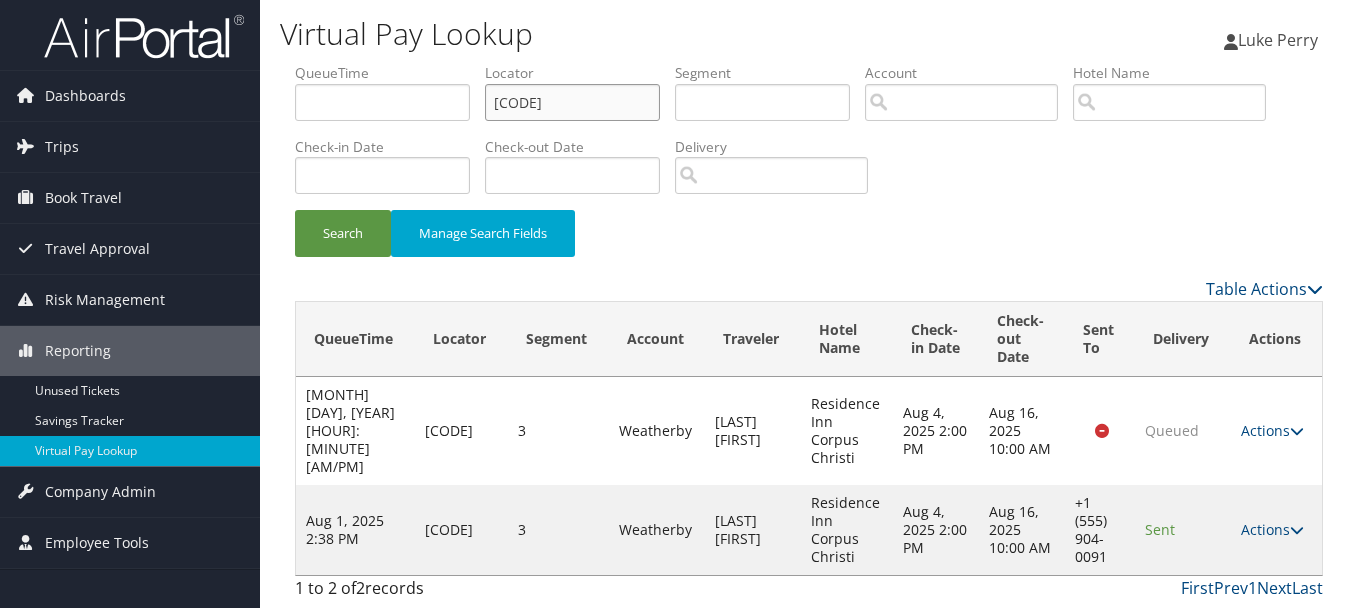 drag, startPoint x: 613, startPoint y: 113, endPoint x: 353, endPoint y: 106, distance: 260.0942 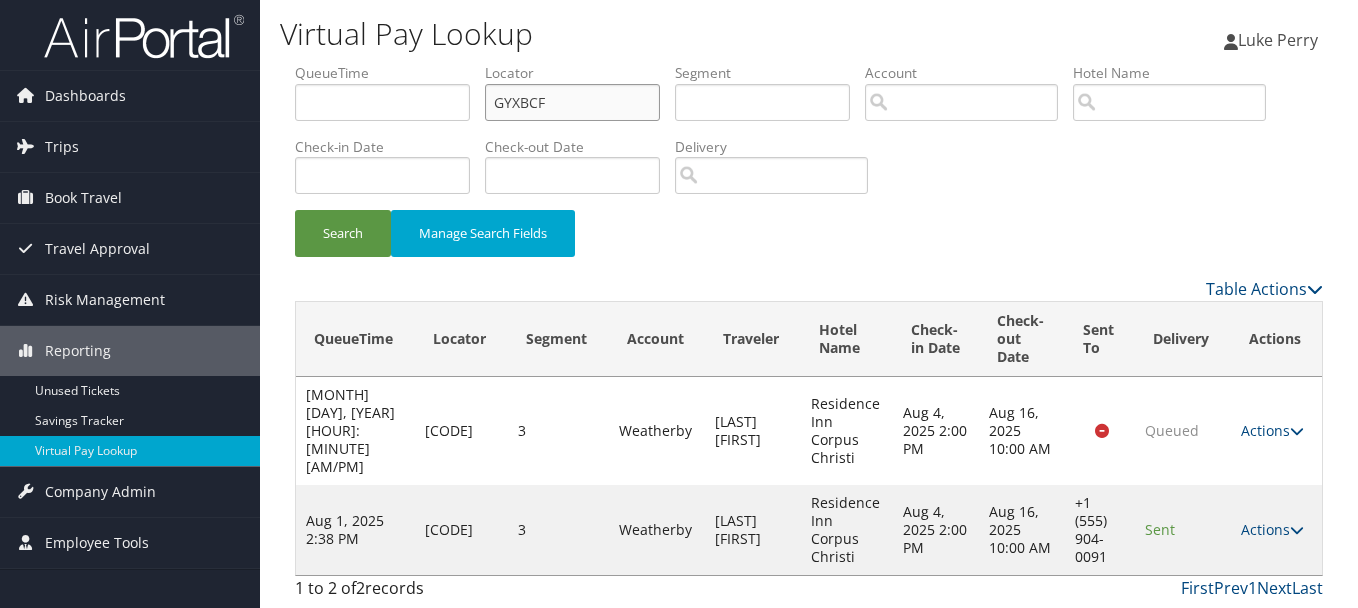 click on "Search" at bounding box center [343, 233] 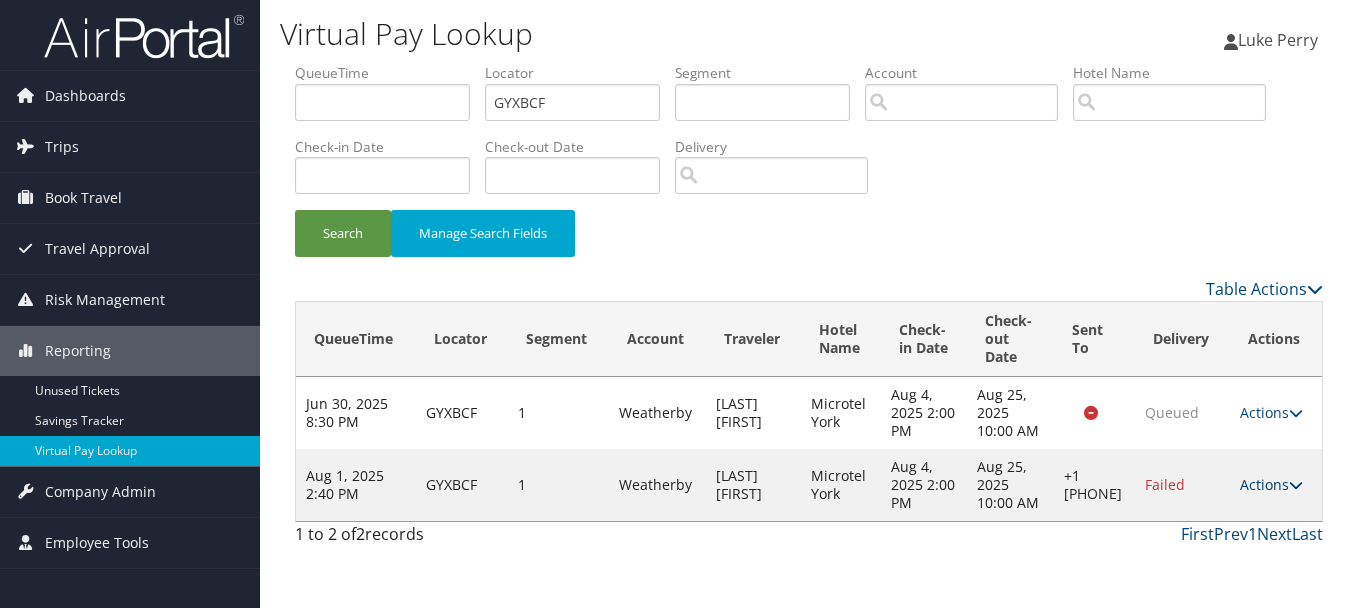 click on "Actions" at bounding box center (1271, 484) 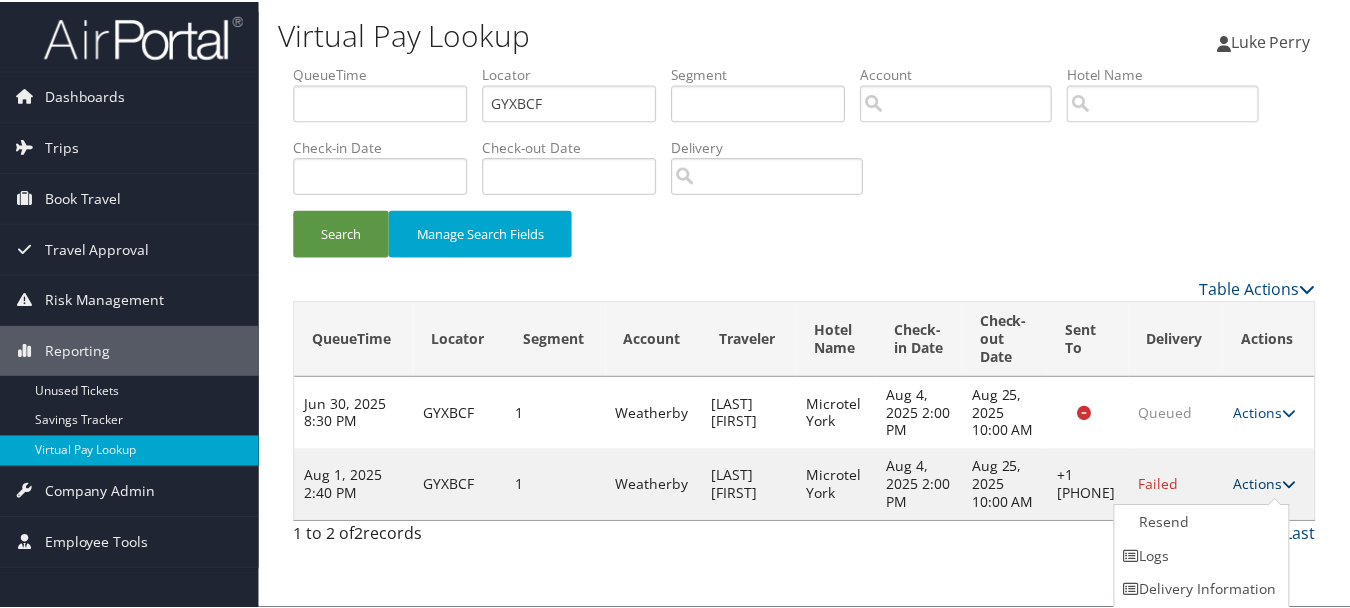 scroll, scrollTop: 35, scrollLeft: 0, axis: vertical 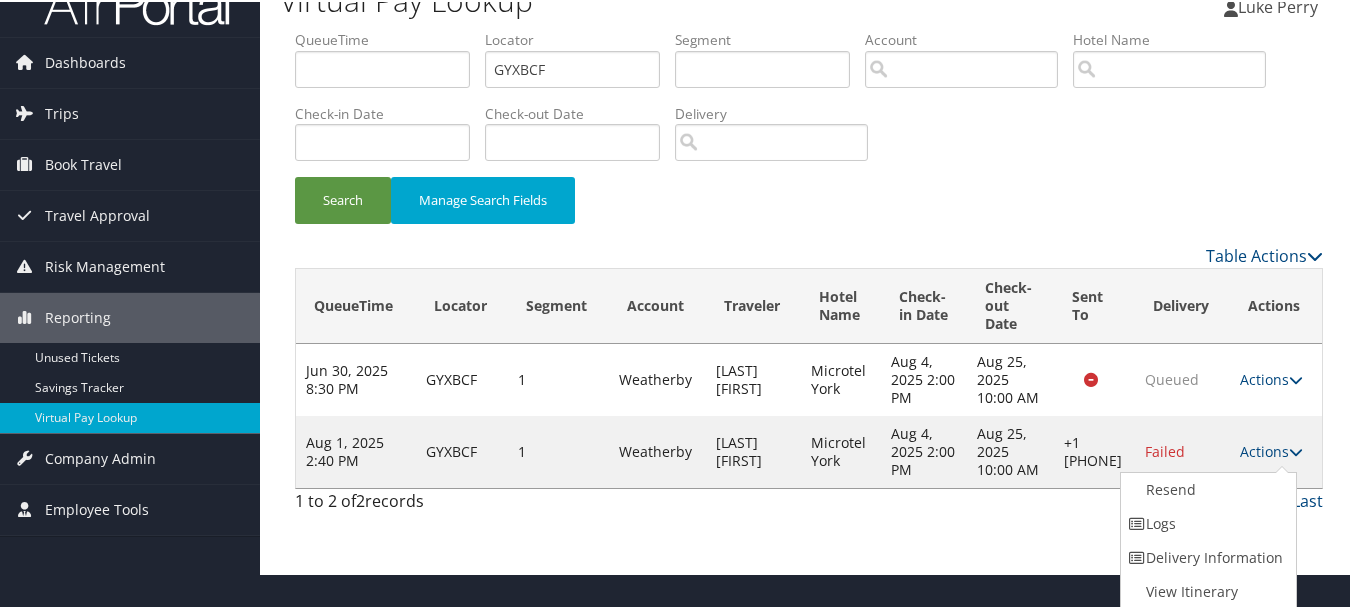 drag, startPoint x: 1261, startPoint y: 520, endPoint x: 1226, endPoint y: 520, distance: 35 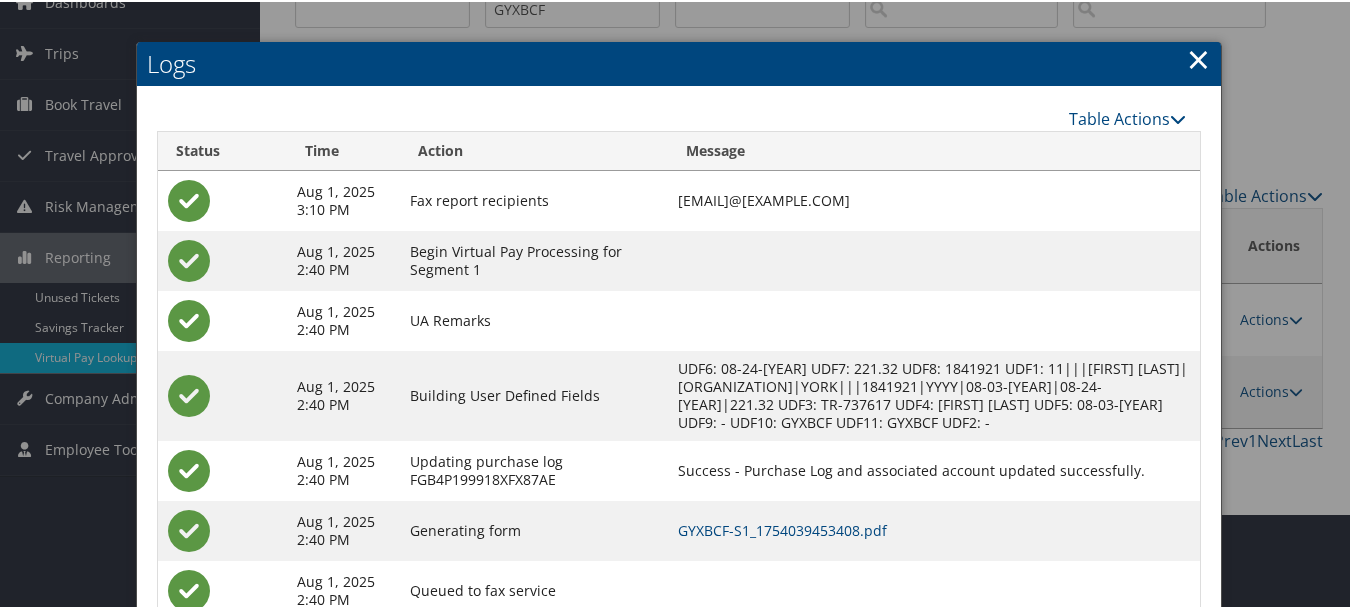 scroll, scrollTop: 162, scrollLeft: 0, axis: vertical 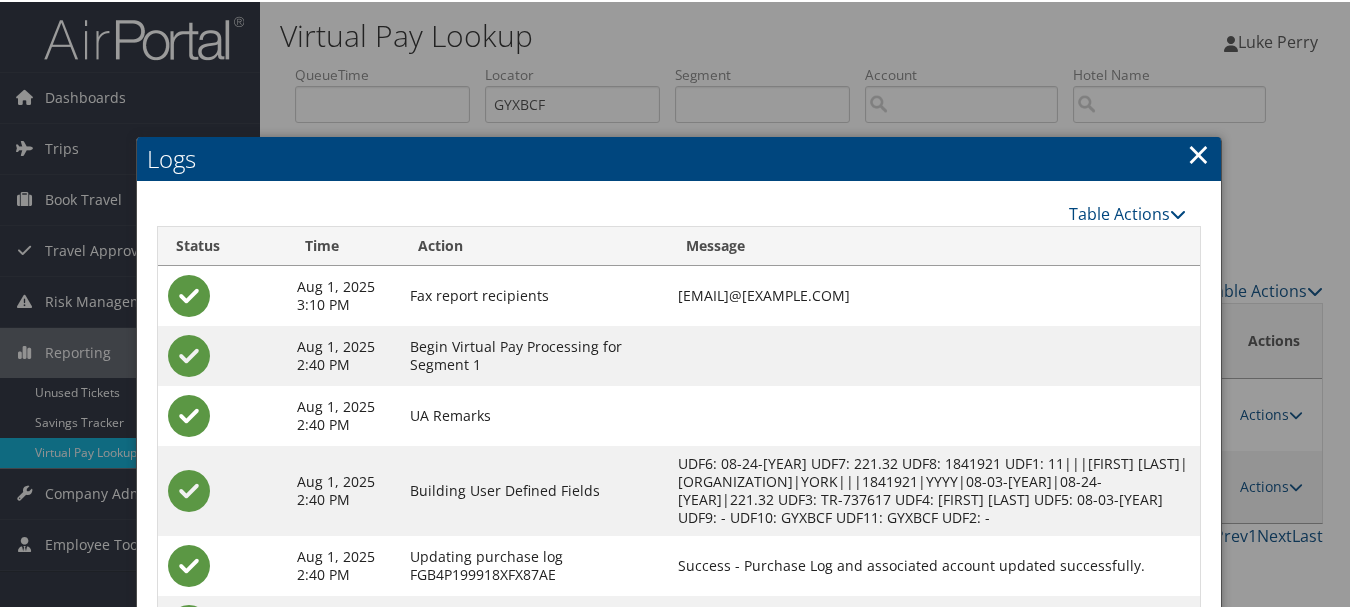 click on "×" at bounding box center [1198, 152] 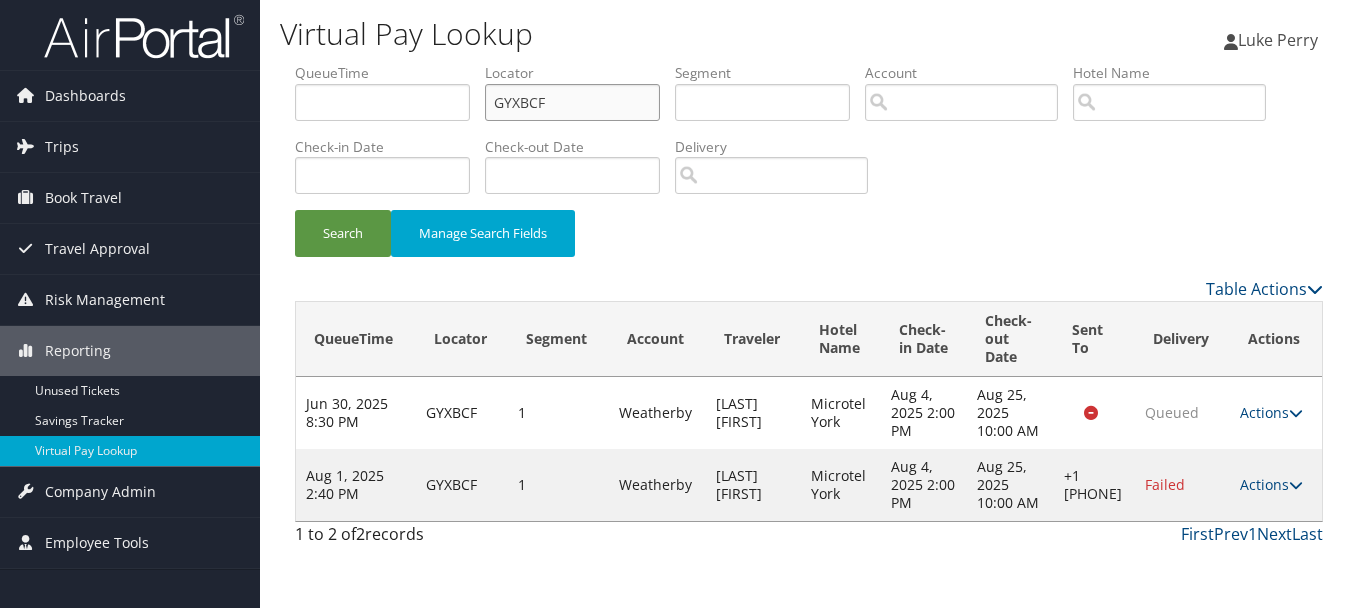 drag, startPoint x: 547, startPoint y: 97, endPoint x: 470, endPoint y: 109, distance: 77.92946 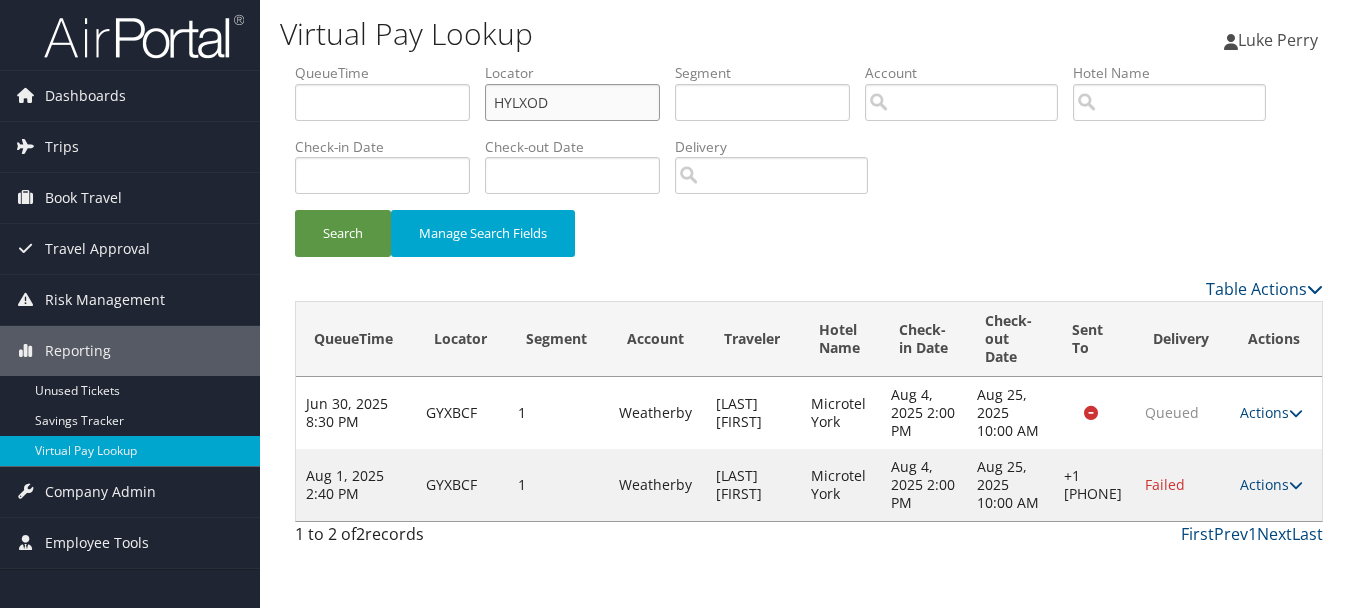 click on "Search" at bounding box center [343, 233] 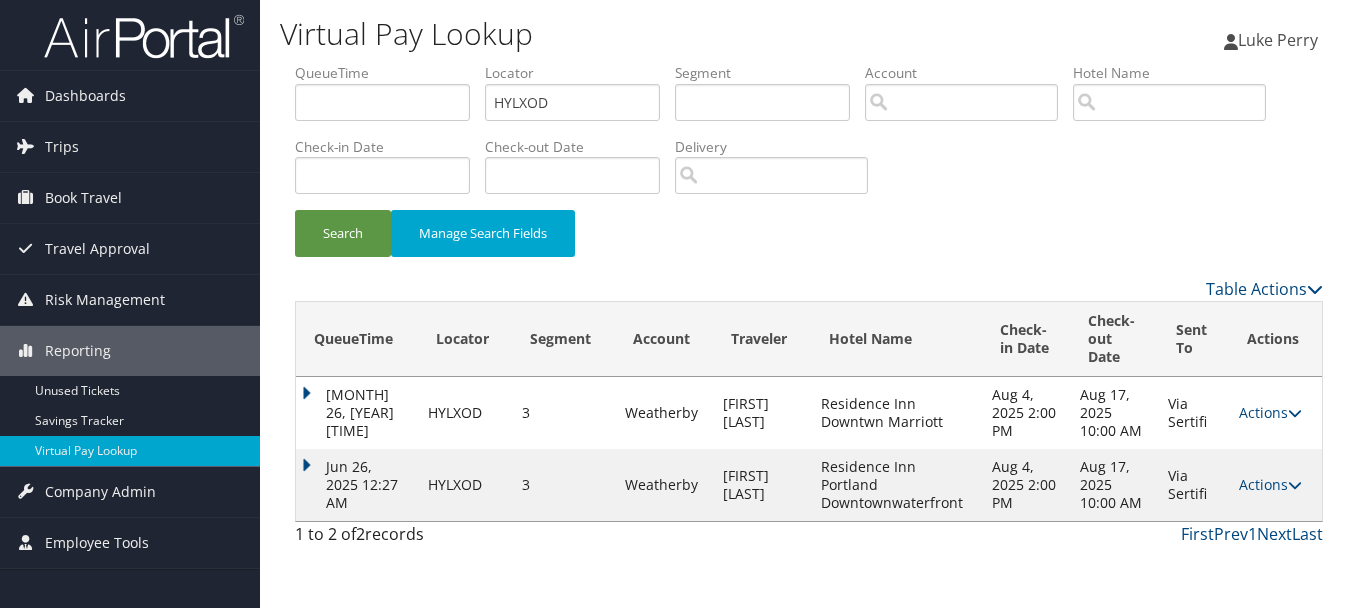 click on "Actions   Resend  Logs  View Itinerary" at bounding box center (1275, 485) 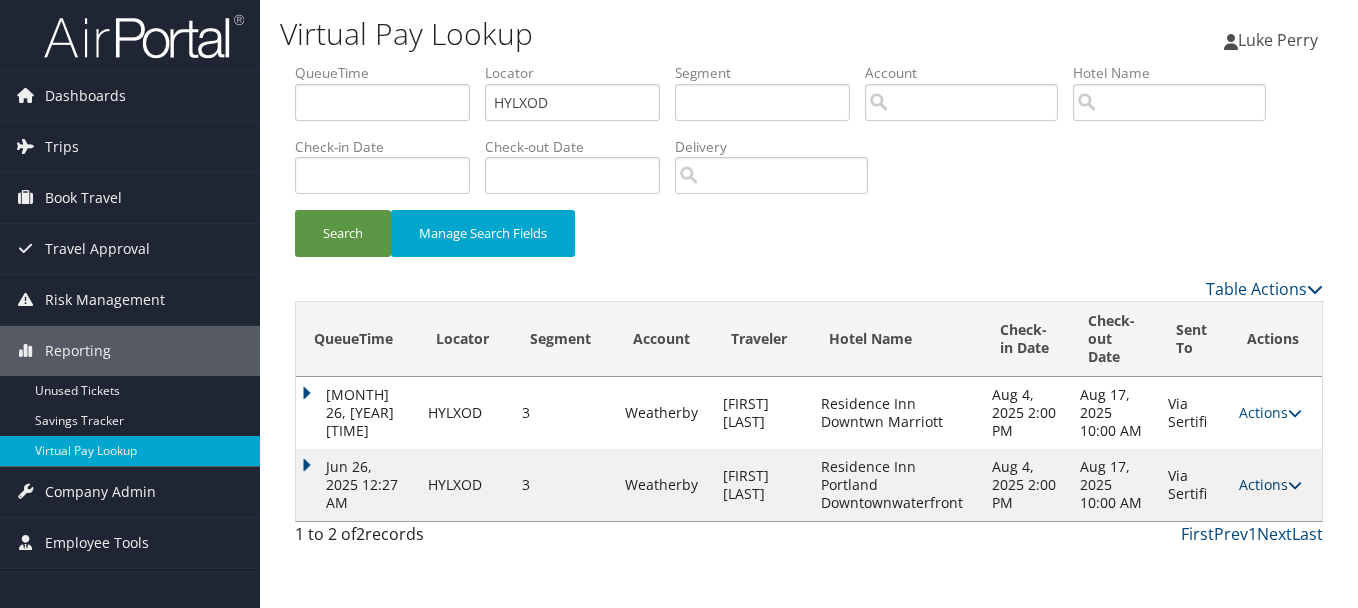 click on "Actions" at bounding box center (1270, 484) 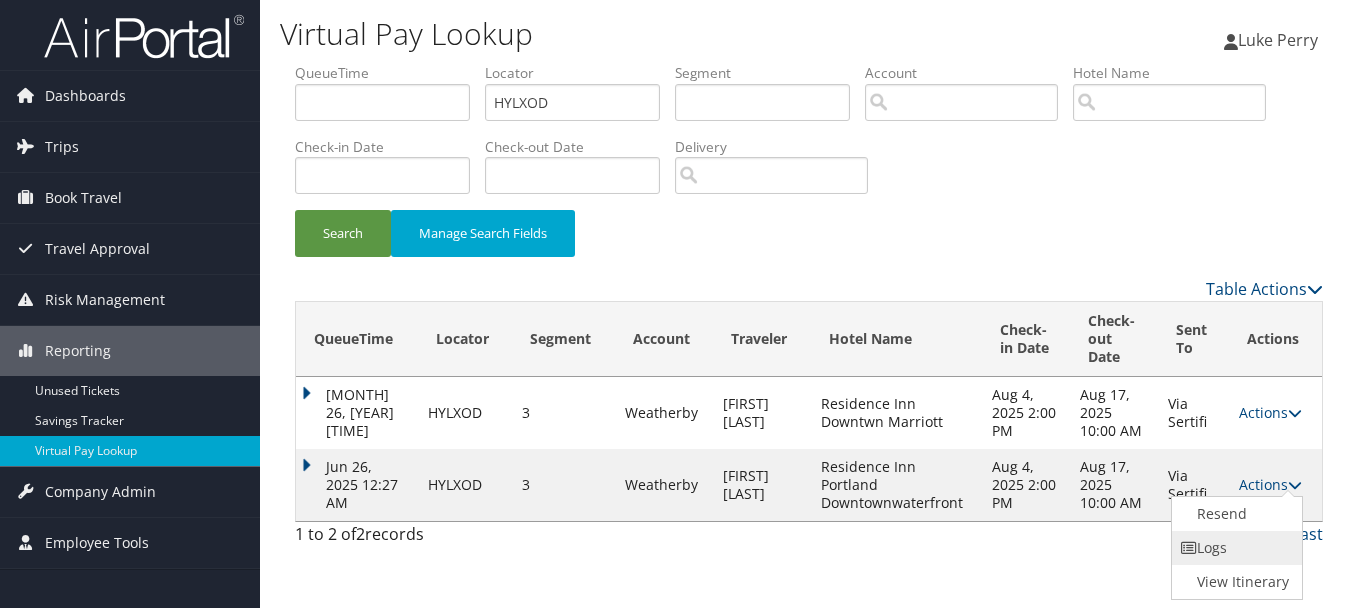 click on "Logs" at bounding box center (1235, 548) 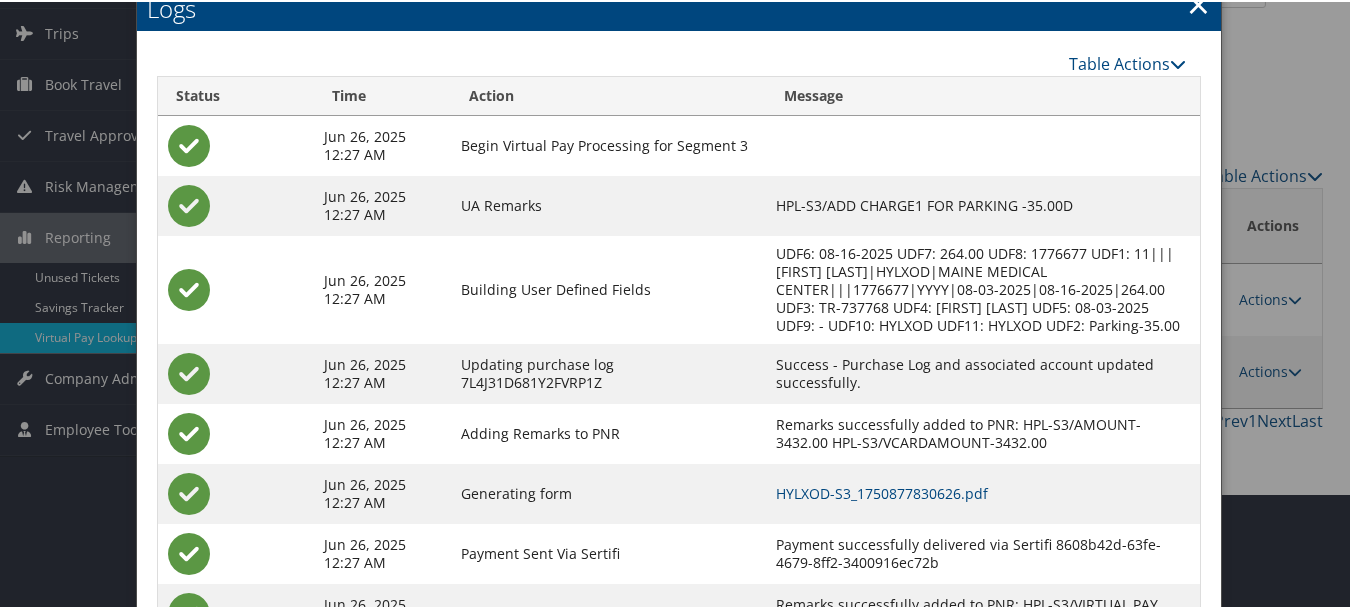 scroll, scrollTop: 205, scrollLeft: 0, axis: vertical 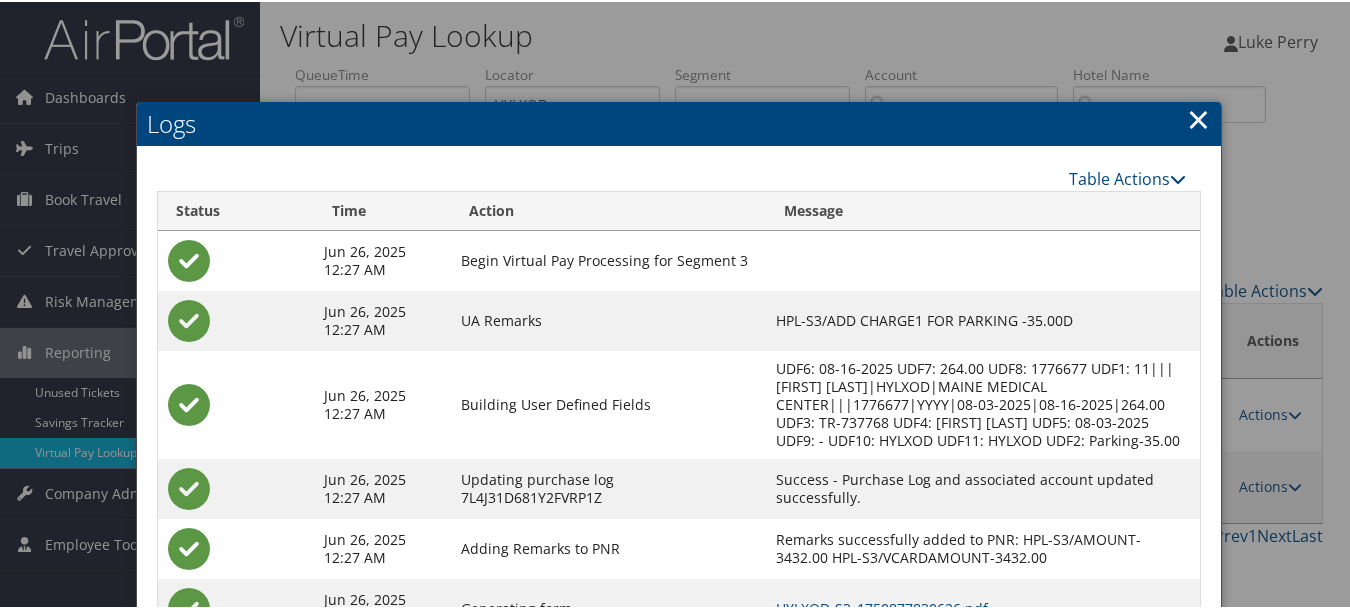 click on "×" at bounding box center (1198, 117) 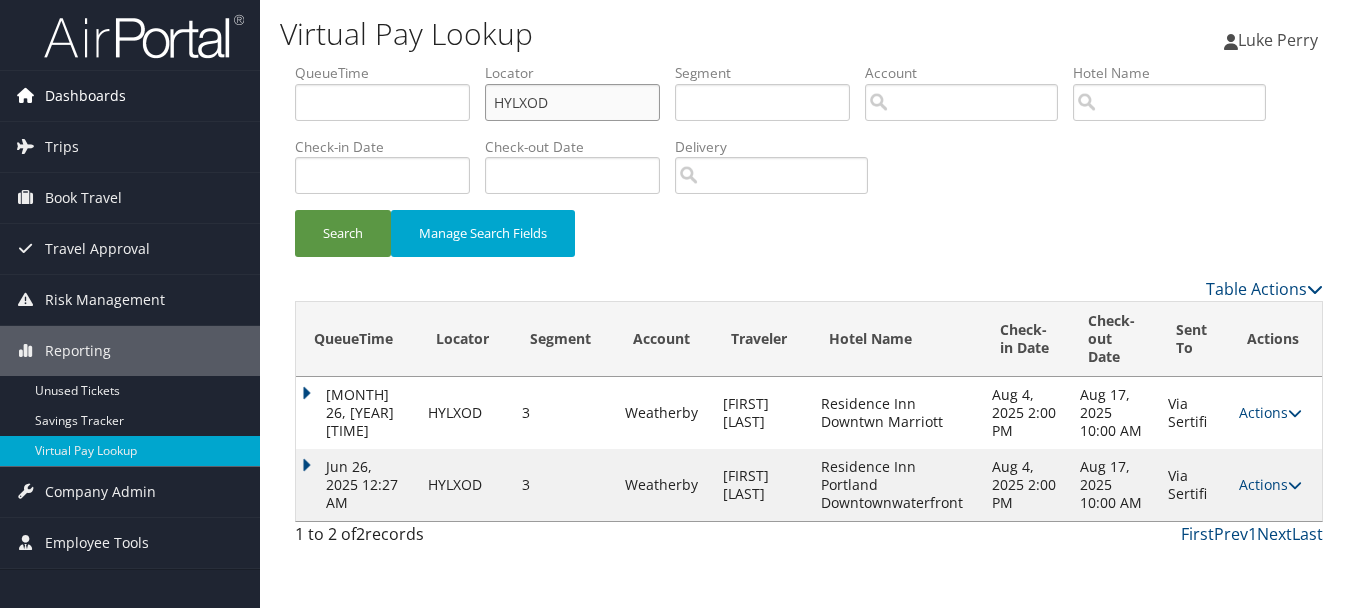 drag, startPoint x: 585, startPoint y: 107, endPoint x: 217, endPoint y: 99, distance: 368.08694 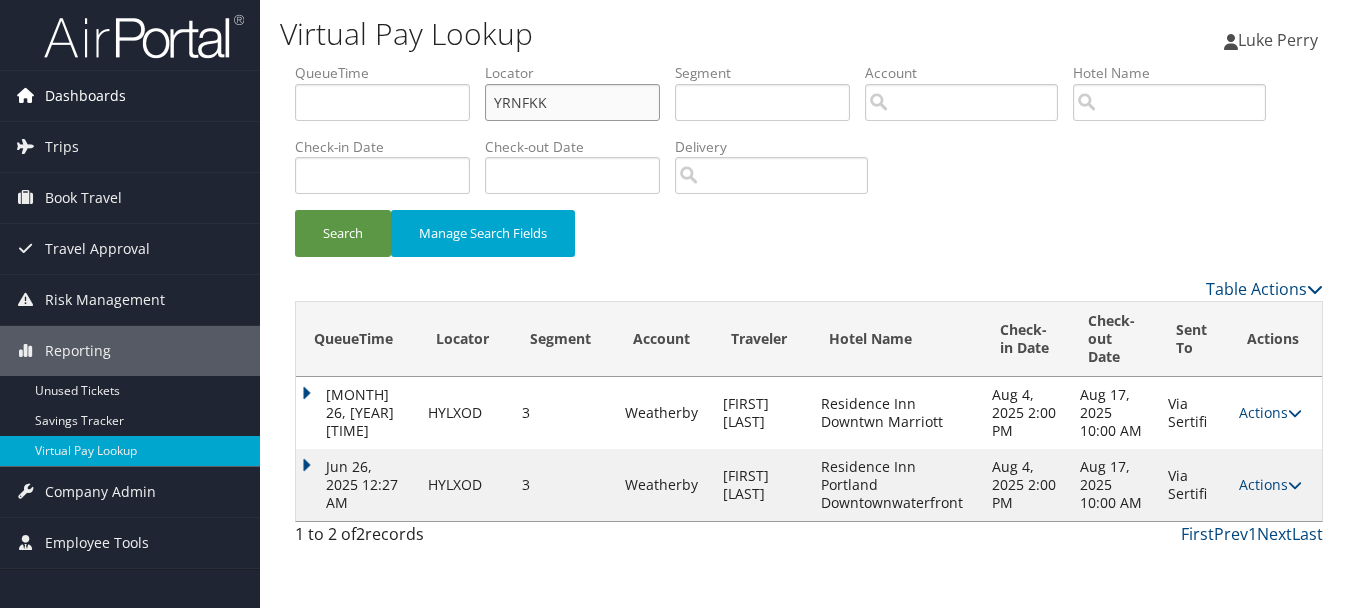 click on "Search" at bounding box center [343, 233] 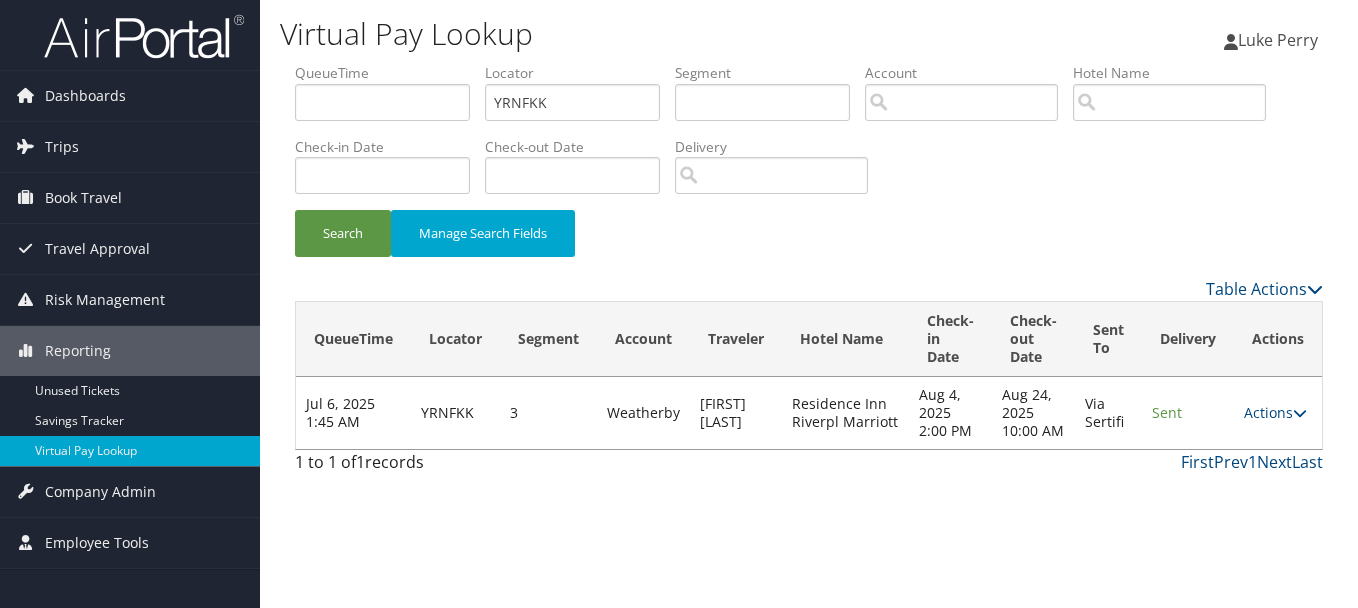 click on "Actions   Resend  Logs  View Itinerary" at bounding box center [1278, 413] 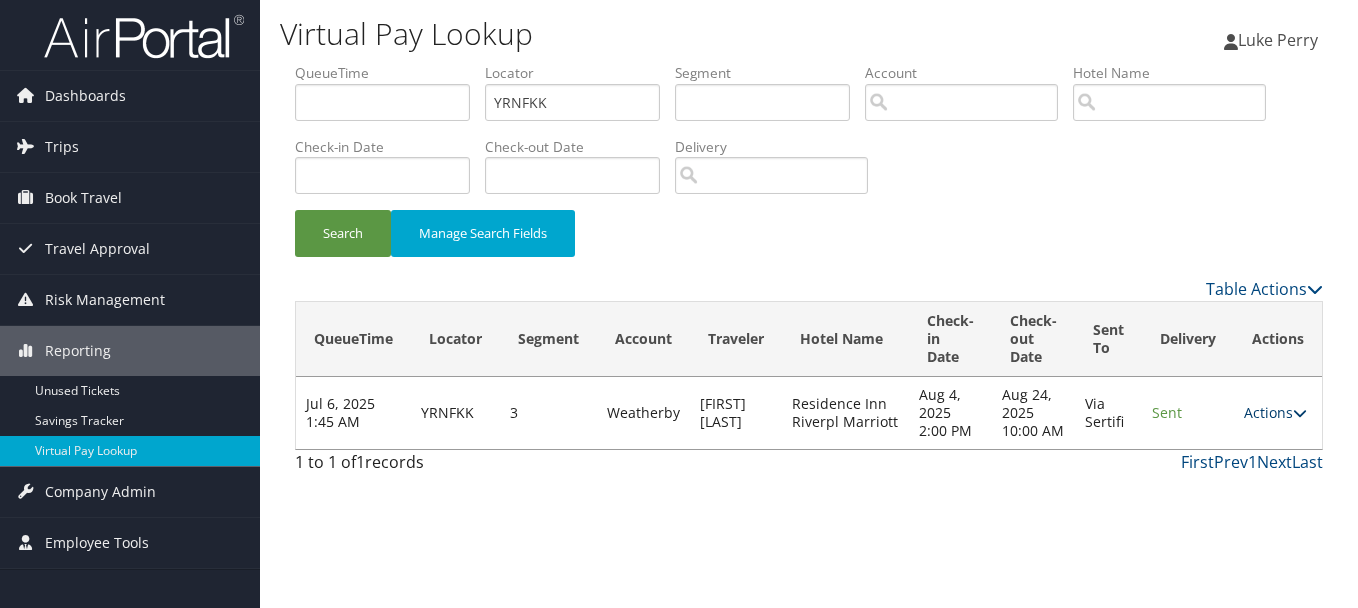 click on "Actions" at bounding box center (1275, 412) 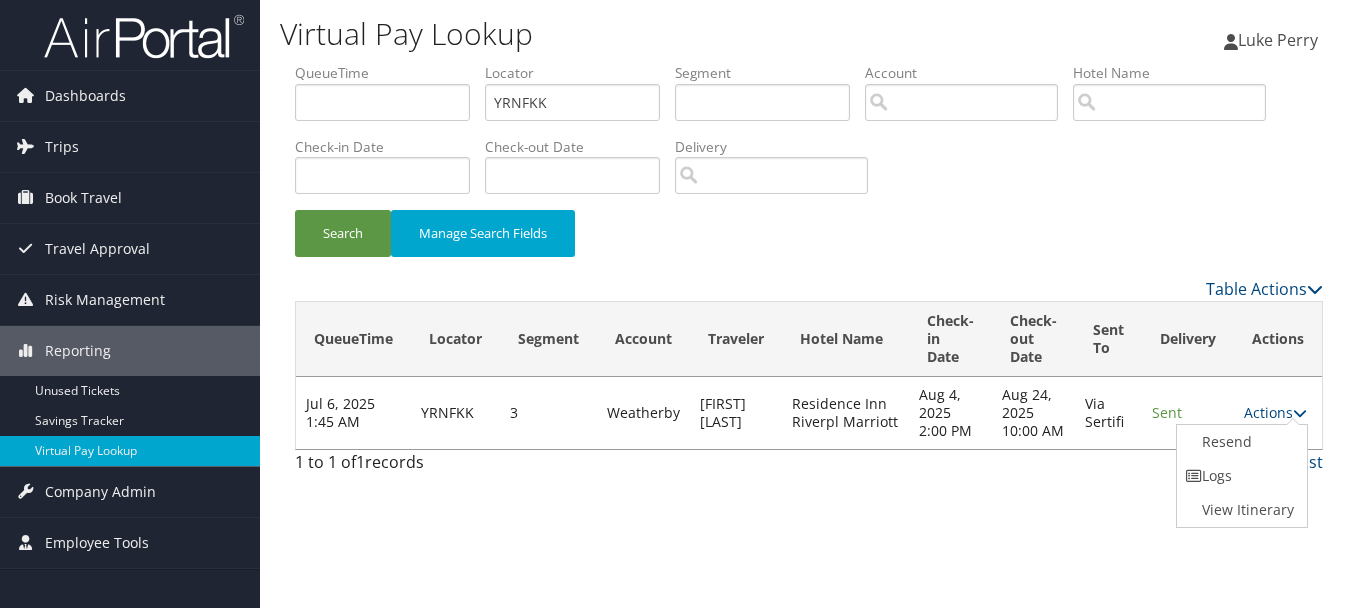 drag, startPoint x: 1261, startPoint y: 405, endPoint x: 1219, endPoint y: 475, distance: 81.63332 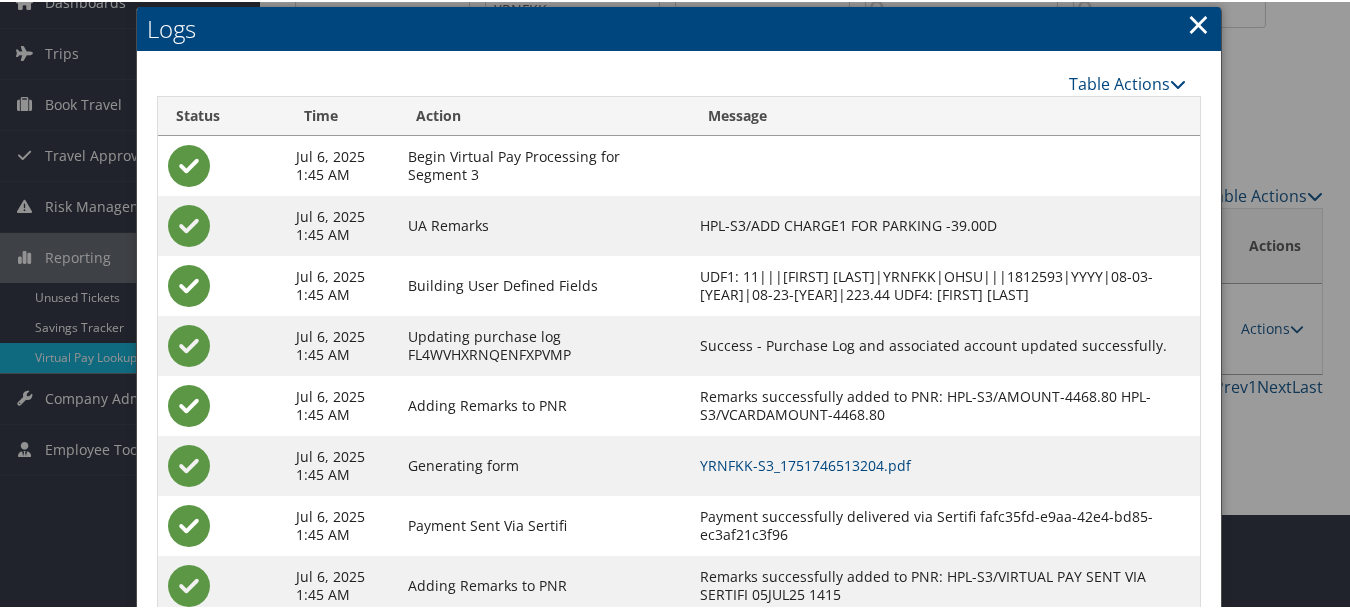scroll, scrollTop: 187, scrollLeft: 0, axis: vertical 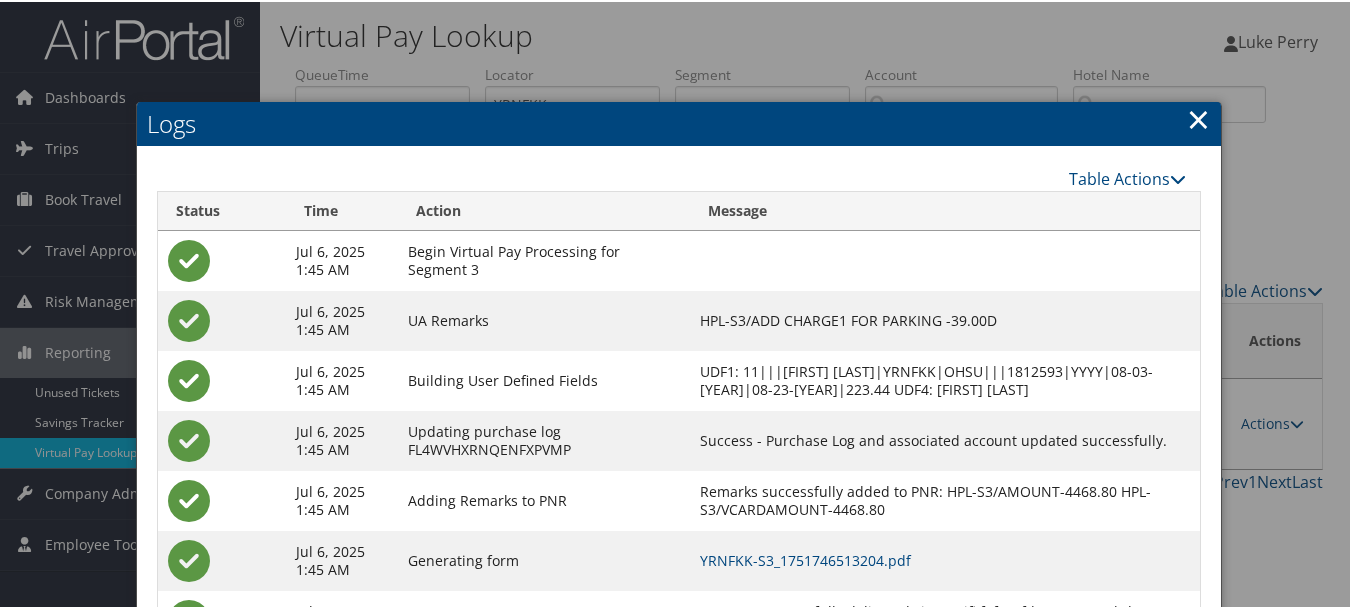 click on "×" at bounding box center (1198, 117) 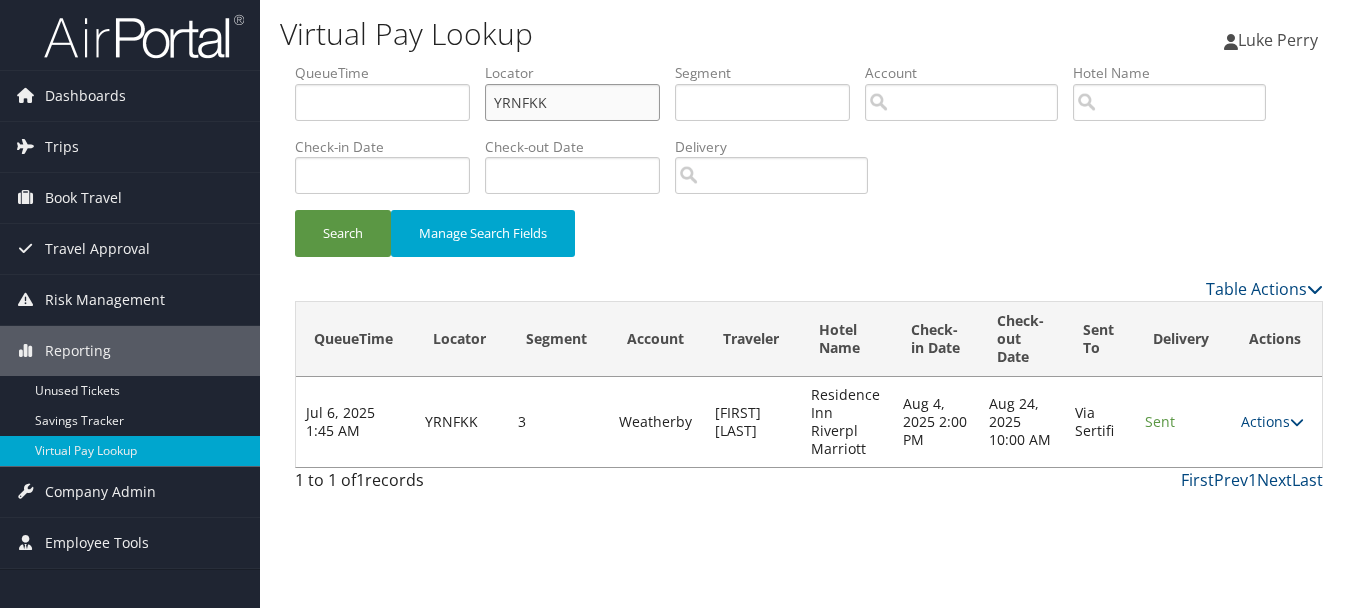 drag, startPoint x: 627, startPoint y: 111, endPoint x: 436, endPoint y: 111, distance: 191 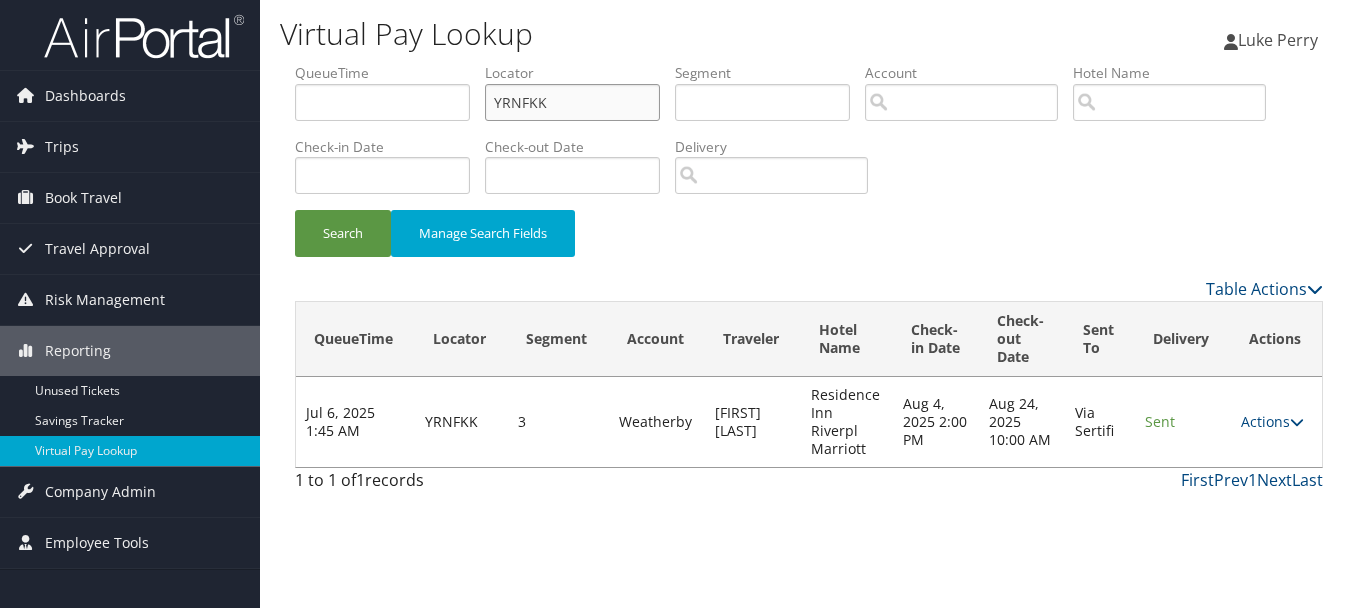 paste on "[CODE]" 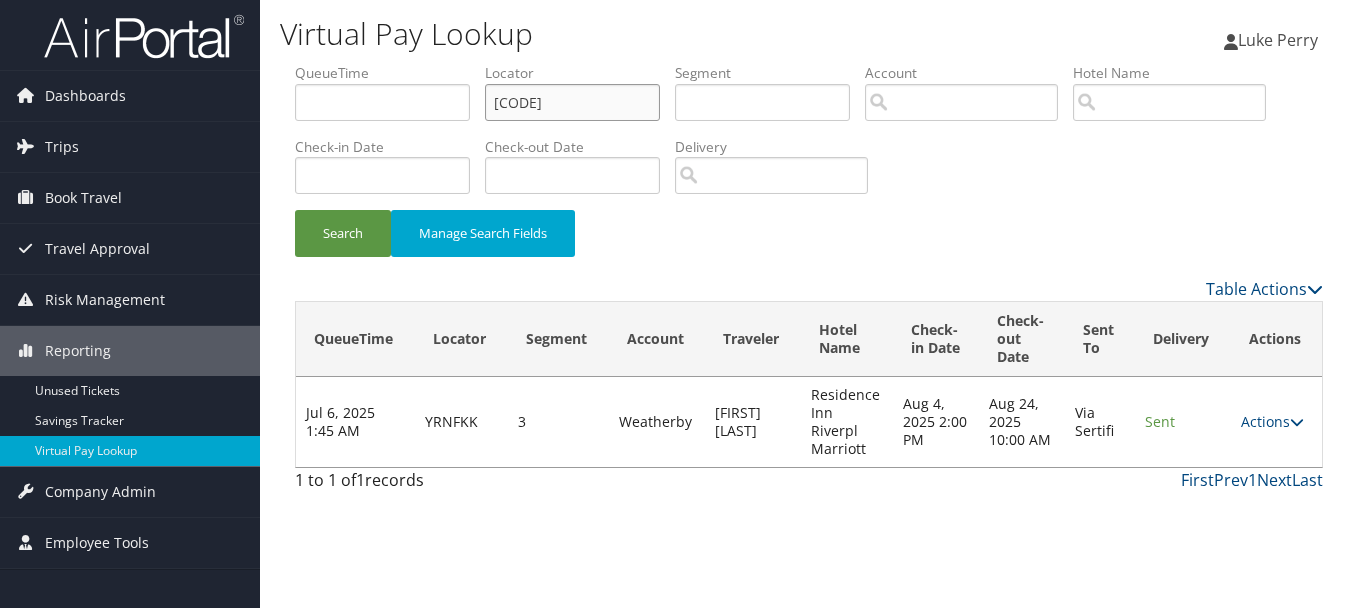 click on "Search" at bounding box center [343, 233] 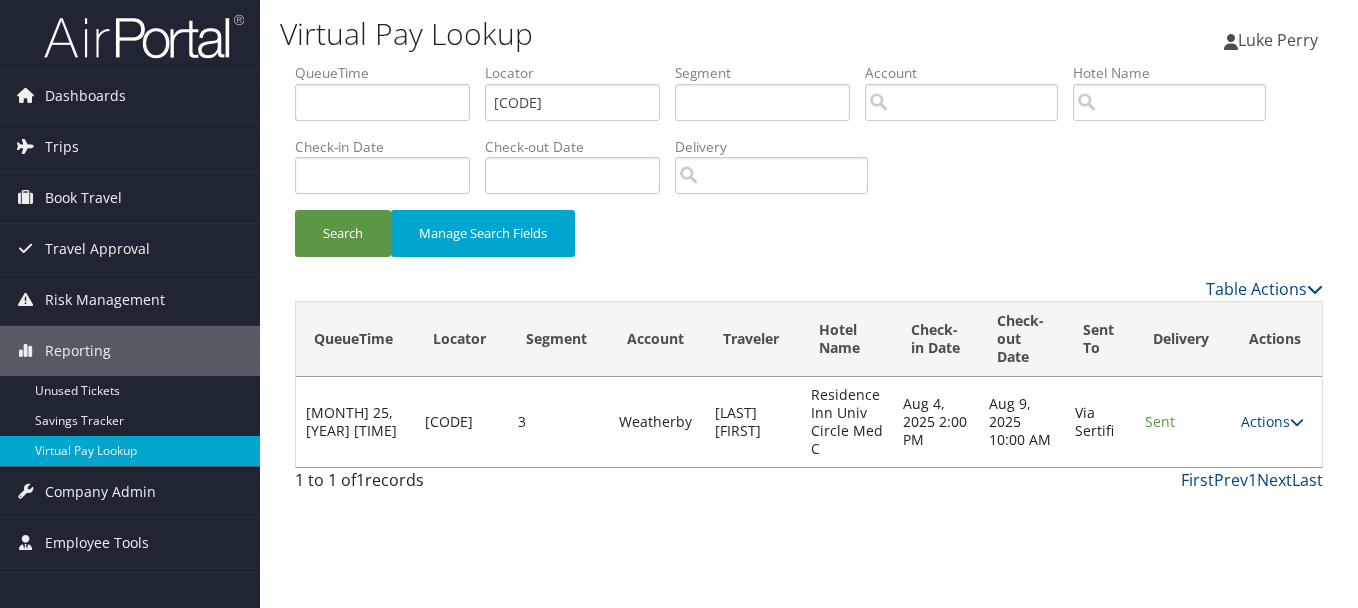 click on "Actions   Resend  Logs  View Itinerary" at bounding box center [1276, 422] 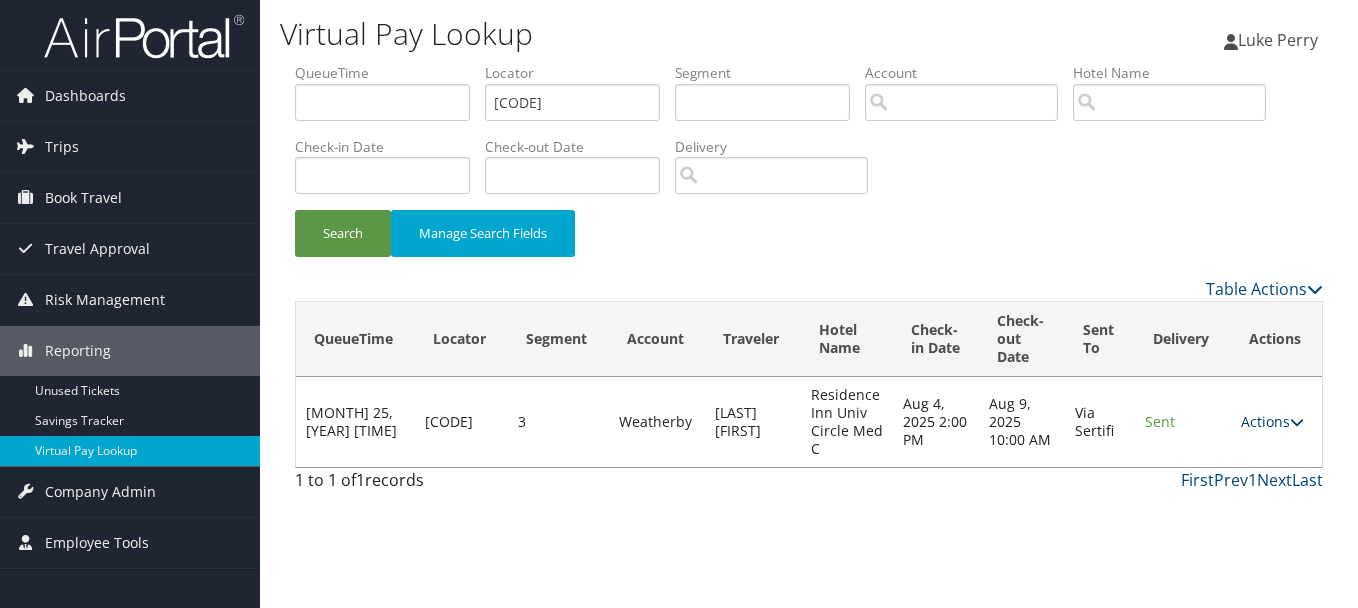 click on "Actions" at bounding box center [1272, 421] 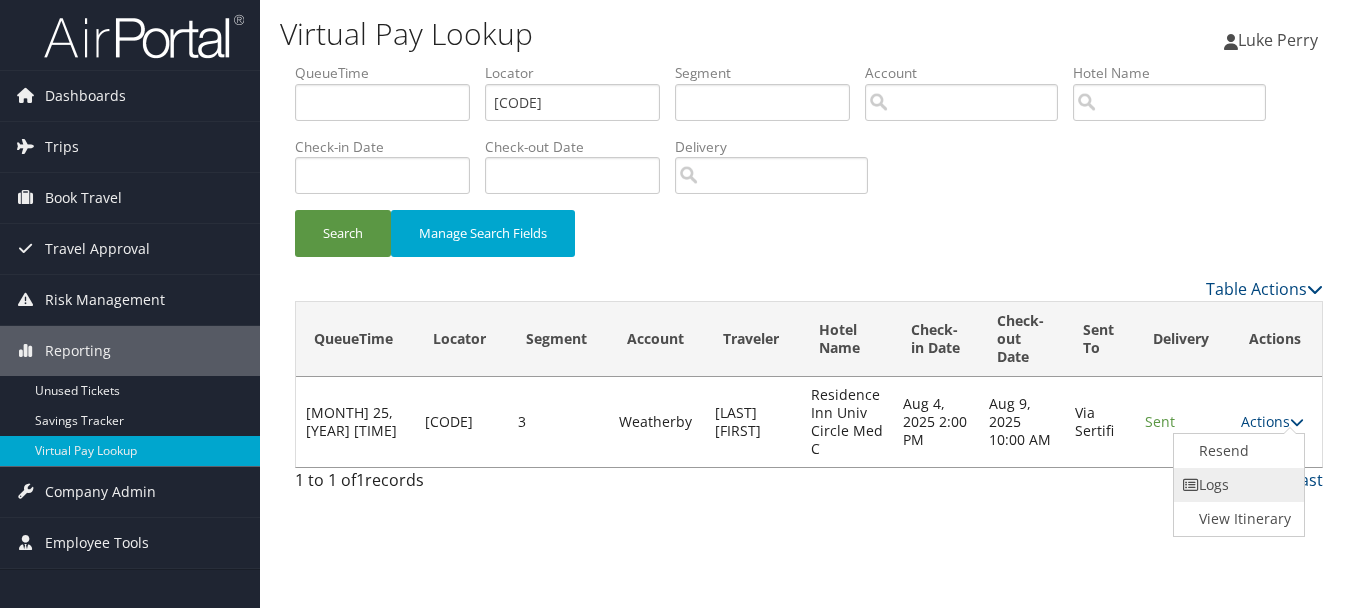 click on "Logs" at bounding box center (1237, 485) 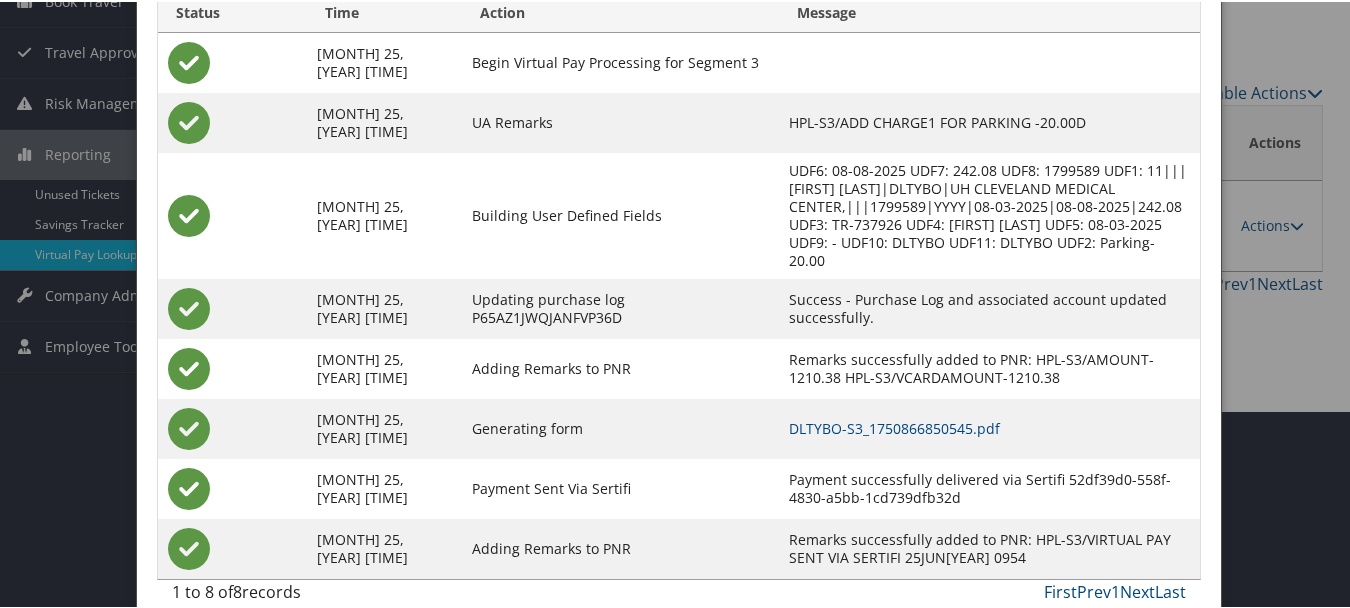 scroll, scrollTop: 205, scrollLeft: 0, axis: vertical 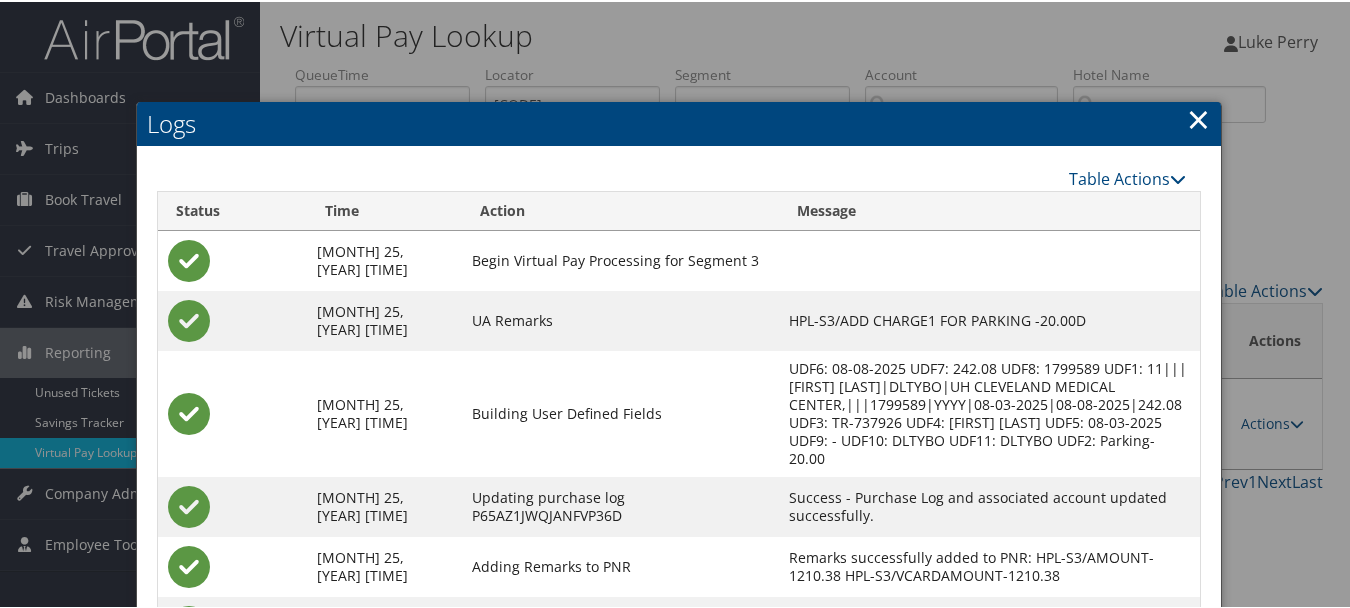 click on "×" at bounding box center (1198, 117) 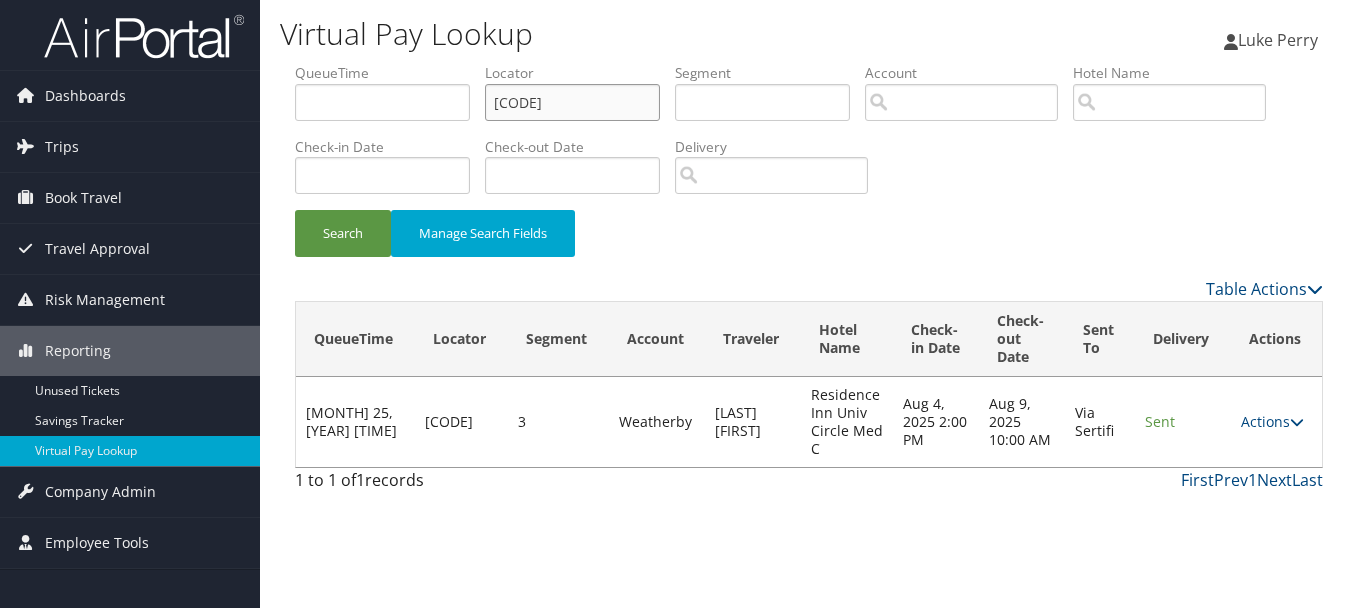 drag, startPoint x: 478, startPoint y: 105, endPoint x: 355, endPoint y: 102, distance: 123.03658 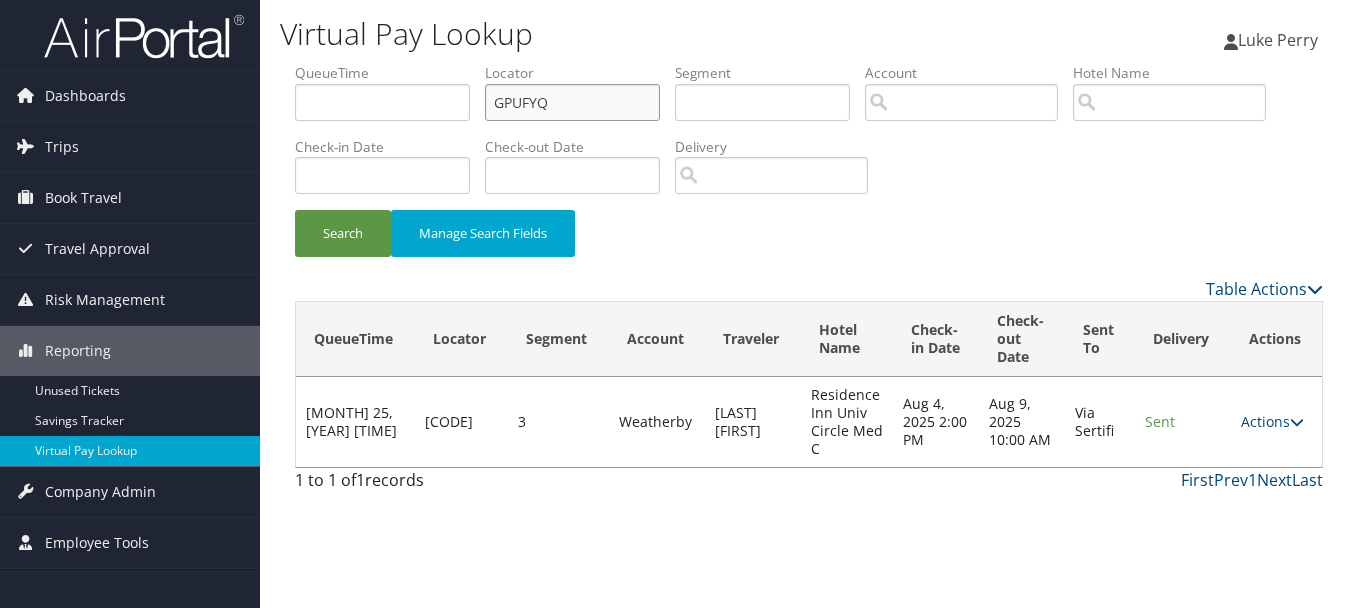 click on "Search" at bounding box center [343, 233] 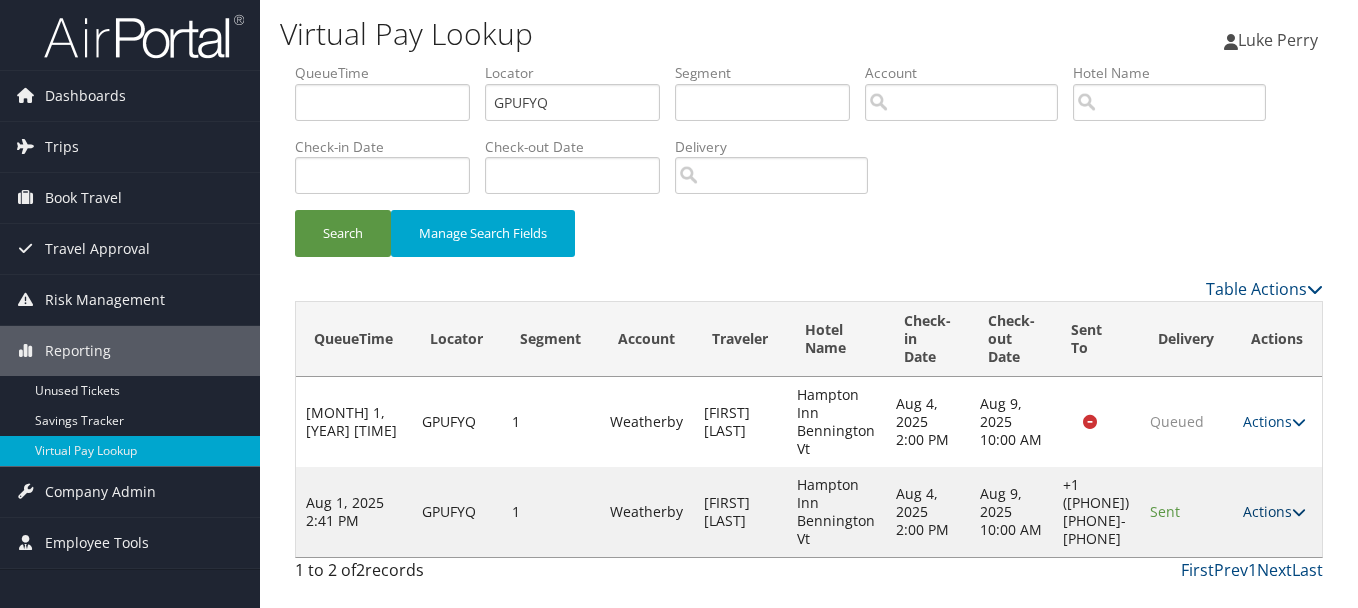 click on "Actions" at bounding box center (1274, 511) 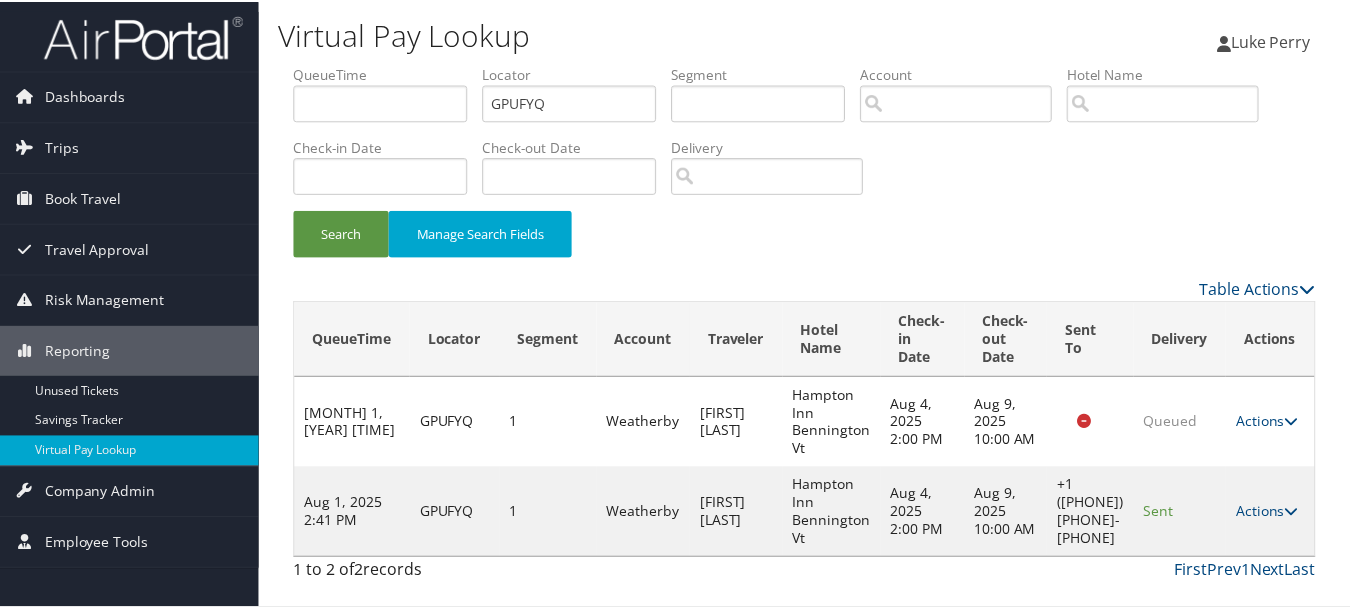 scroll, scrollTop: 53, scrollLeft: 0, axis: vertical 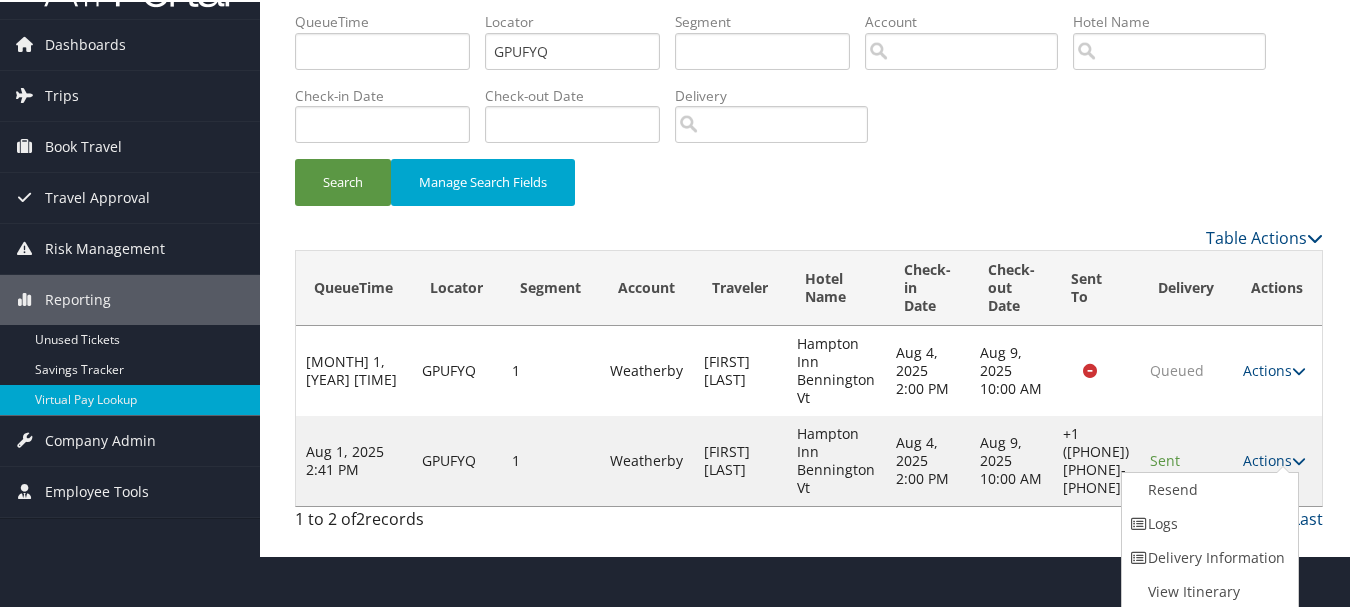 click on "Logs" at bounding box center (1207, 522) 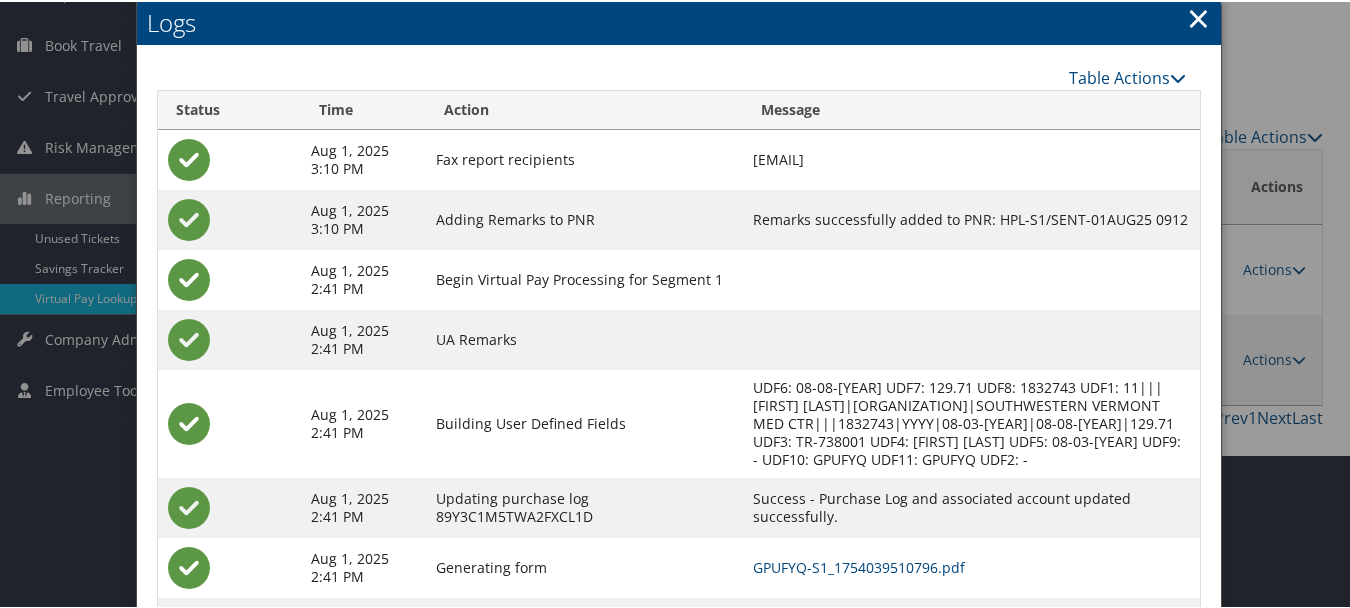 scroll, scrollTop: 258, scrollLeft: 0, axis: vertical 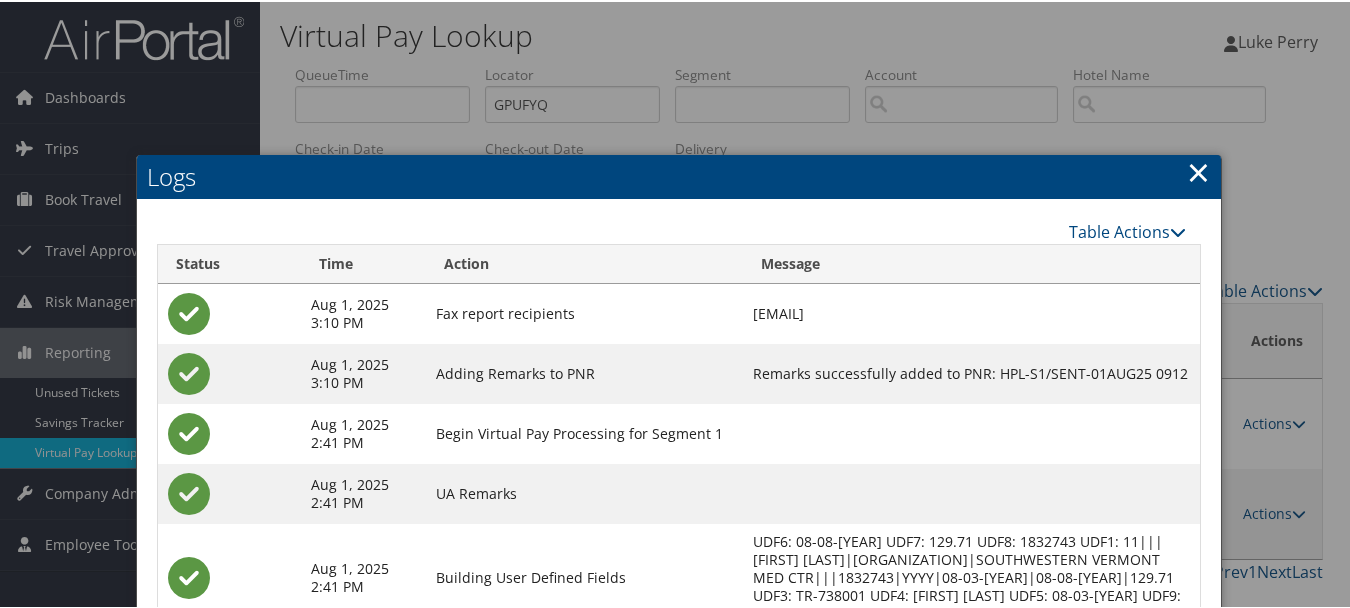 click on "×" at bounding box center [1198, 170] 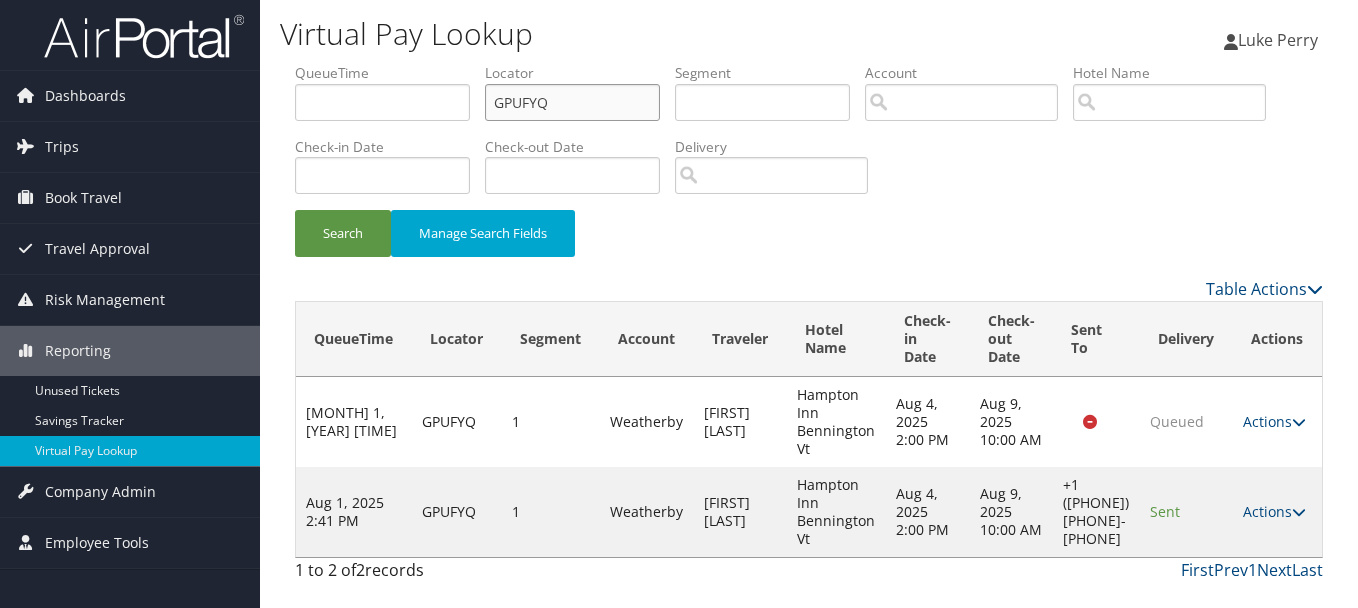 click on "QueueTime Locator GPUFYQ Segment Account Traveler Hotel Name Check-in Date Check-out Date Delivery" at bounding box center (809, 63) 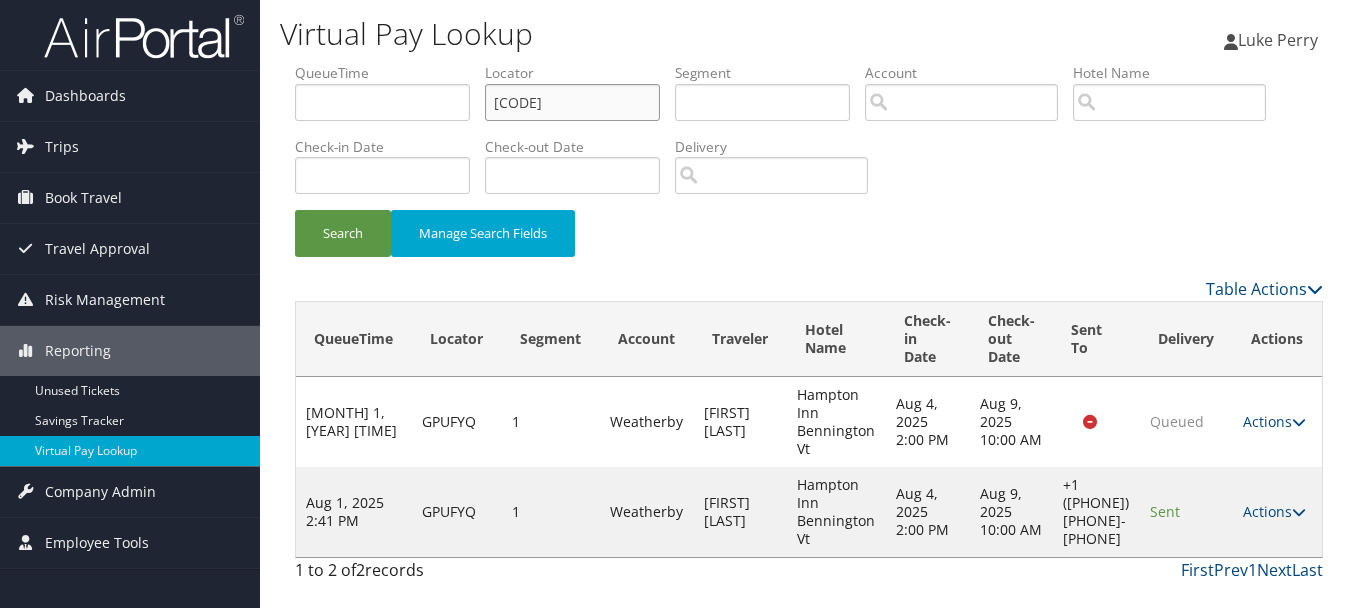 click on "Search" at bounding box center (343, 233) 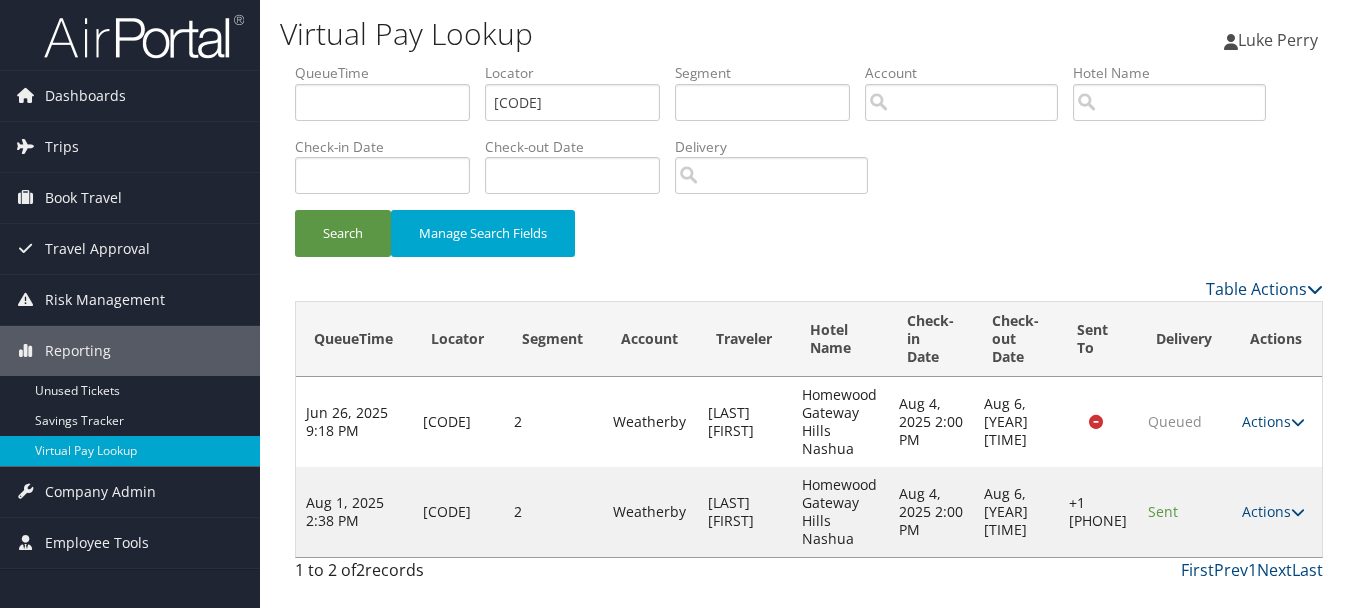 click on "Actions   Resend  Logs  Delivery Information  View Itinerary" at bounding box center [1277, 512] 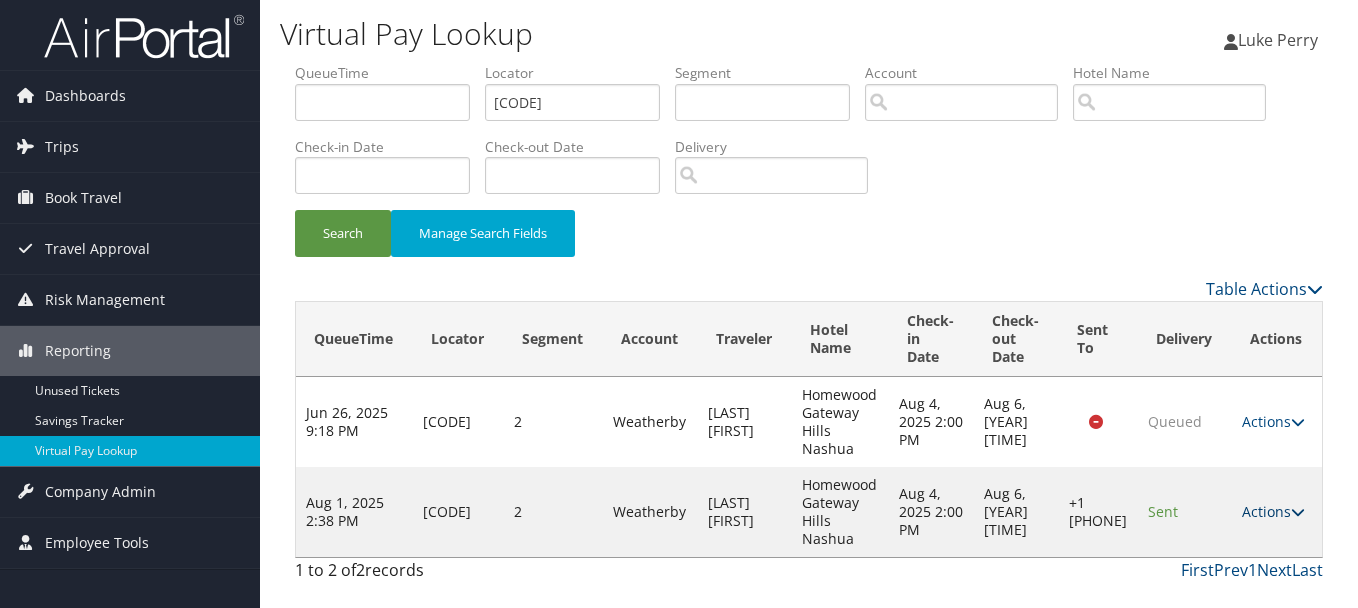 click on "Actions" at bounding box center (1273, 511) 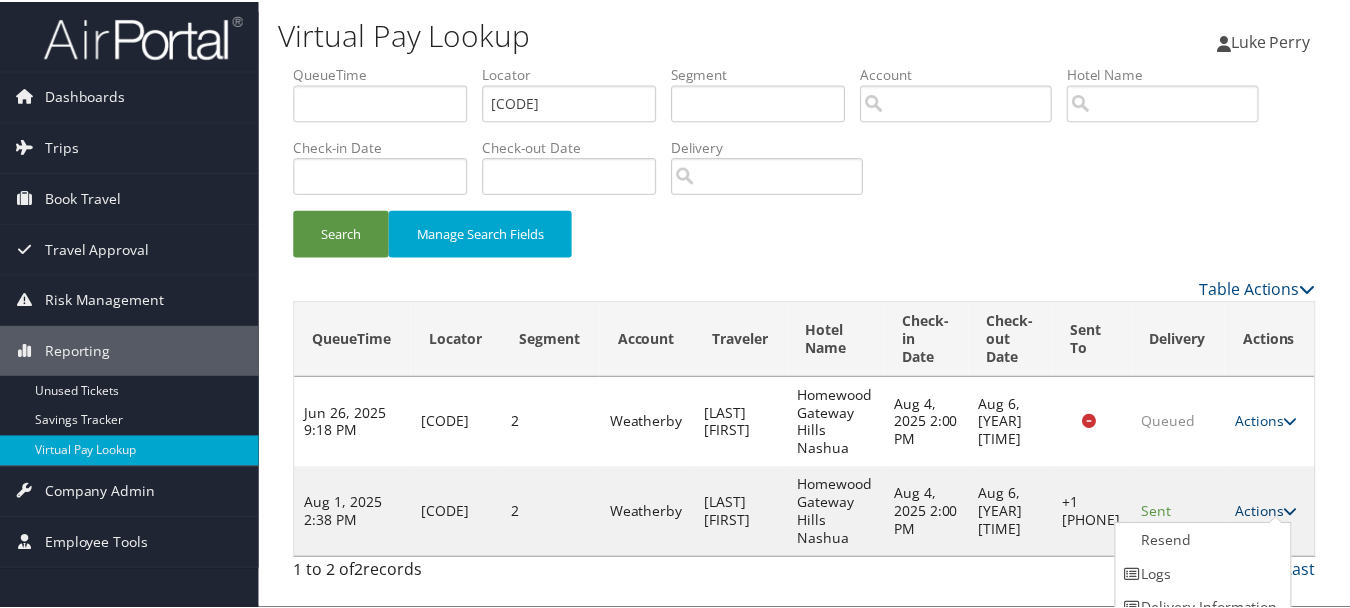 scroll, scrollTop: 53, scrollLeft: 0, axis: vertical 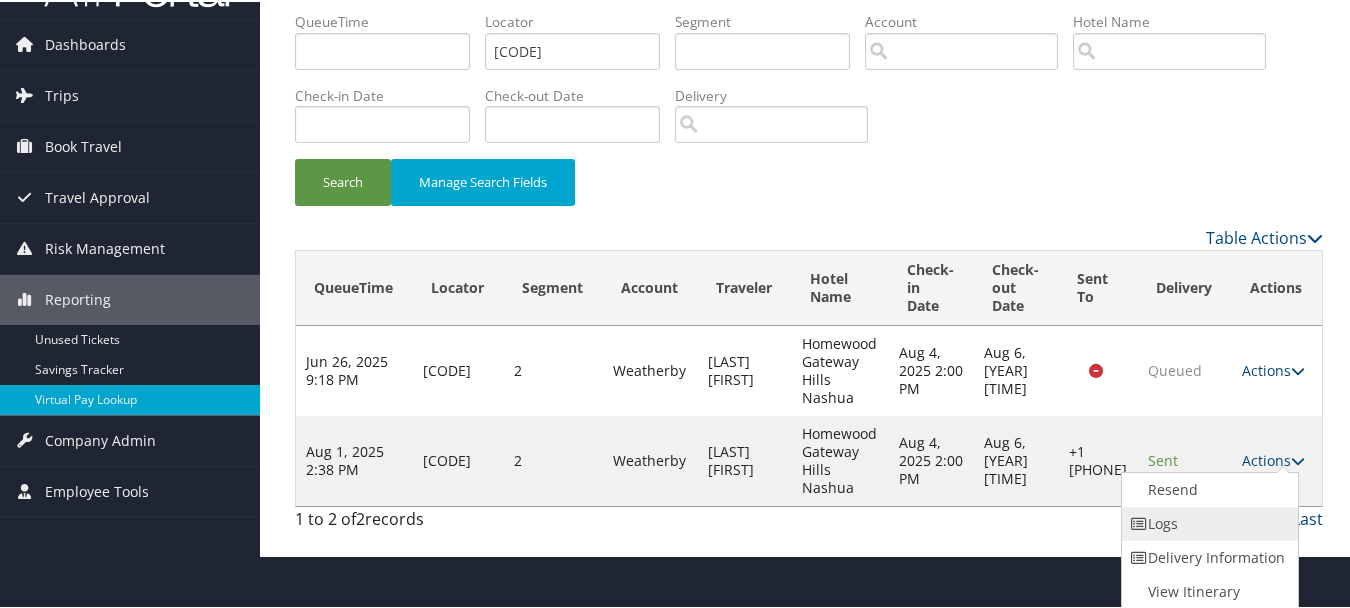 click on "Logs" at bounding box center [1207, 522] 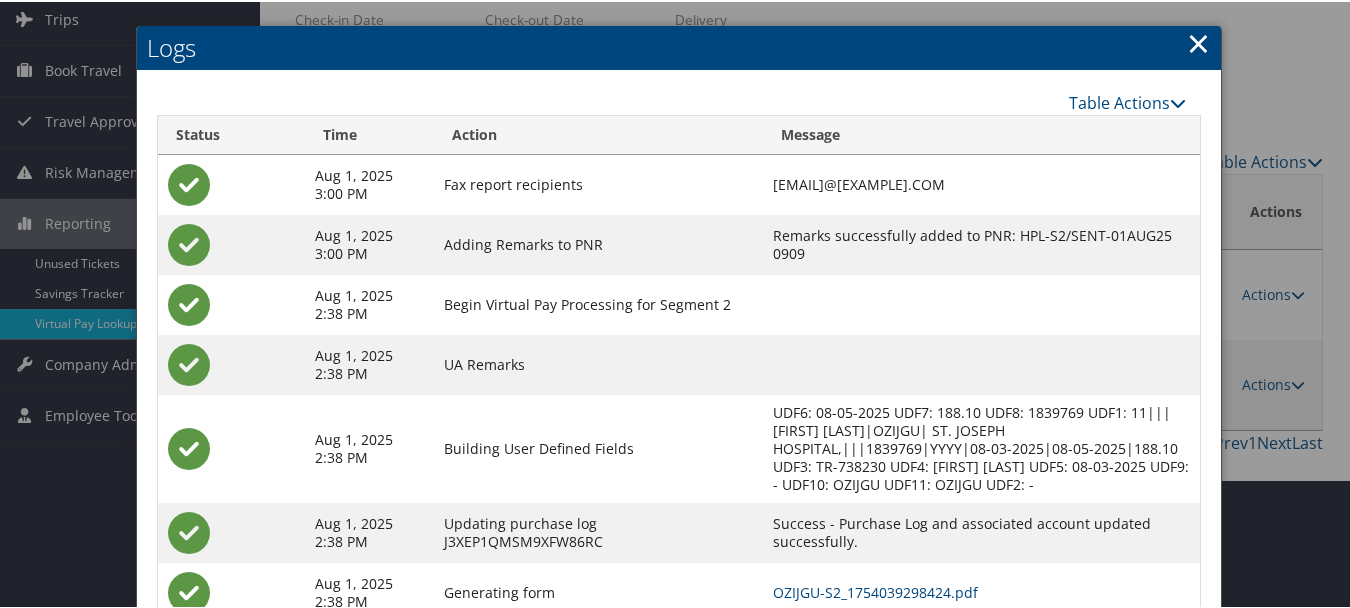 scroll, scrollTop: 258, scrollLeft: 0, axis: vertical 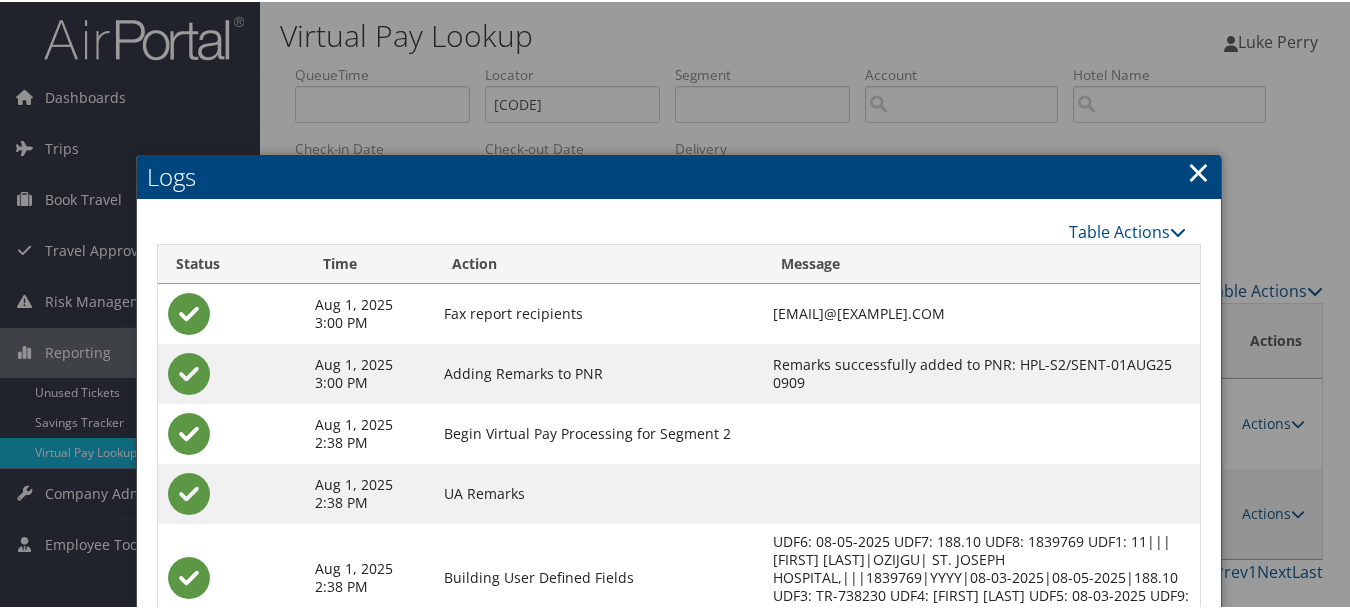 click on "×" at bounding box center (1198, 170) 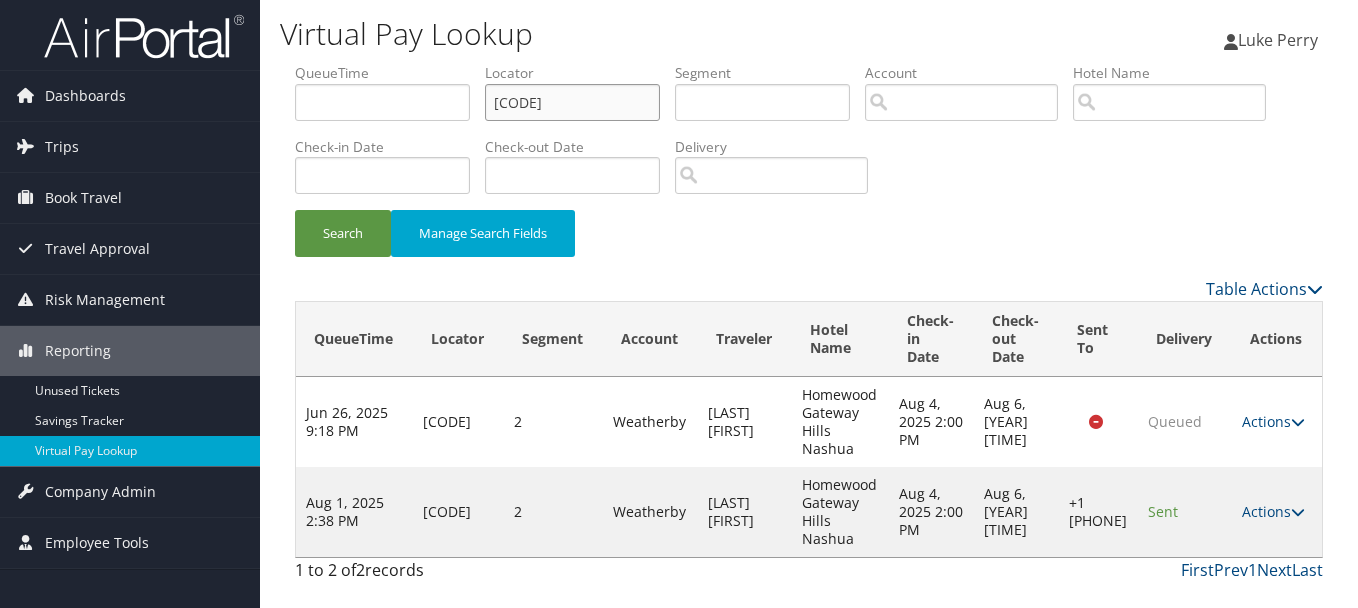 drag, startPoint x: 603, startPoint y: 104, endPoint x: 369, endPoint y: 106, distance: 234.00854 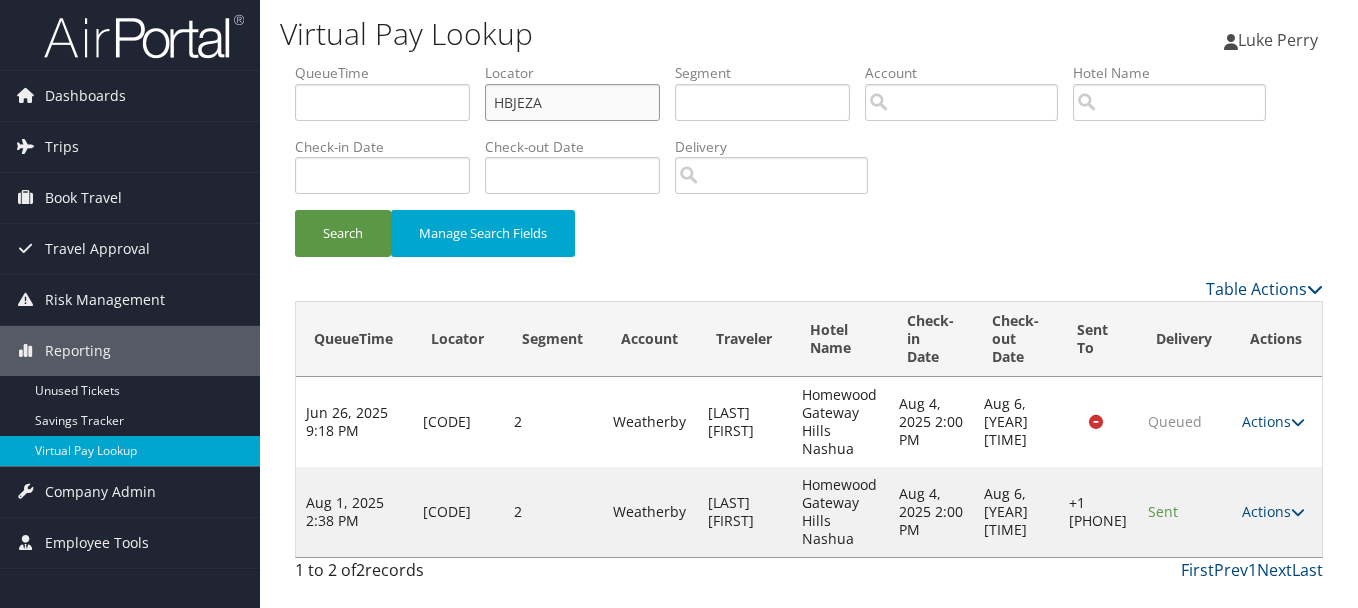 click on "Search" at bounding box center [343, 233] 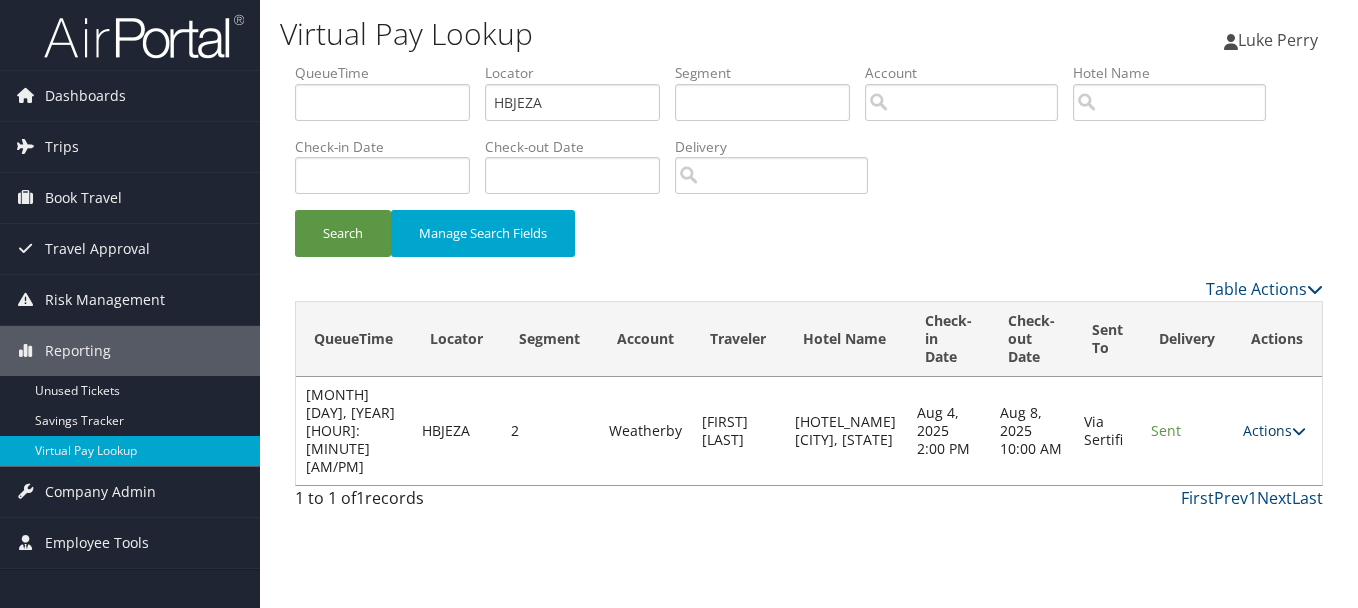 click on "Actions" at bounding box center [1274, 430] 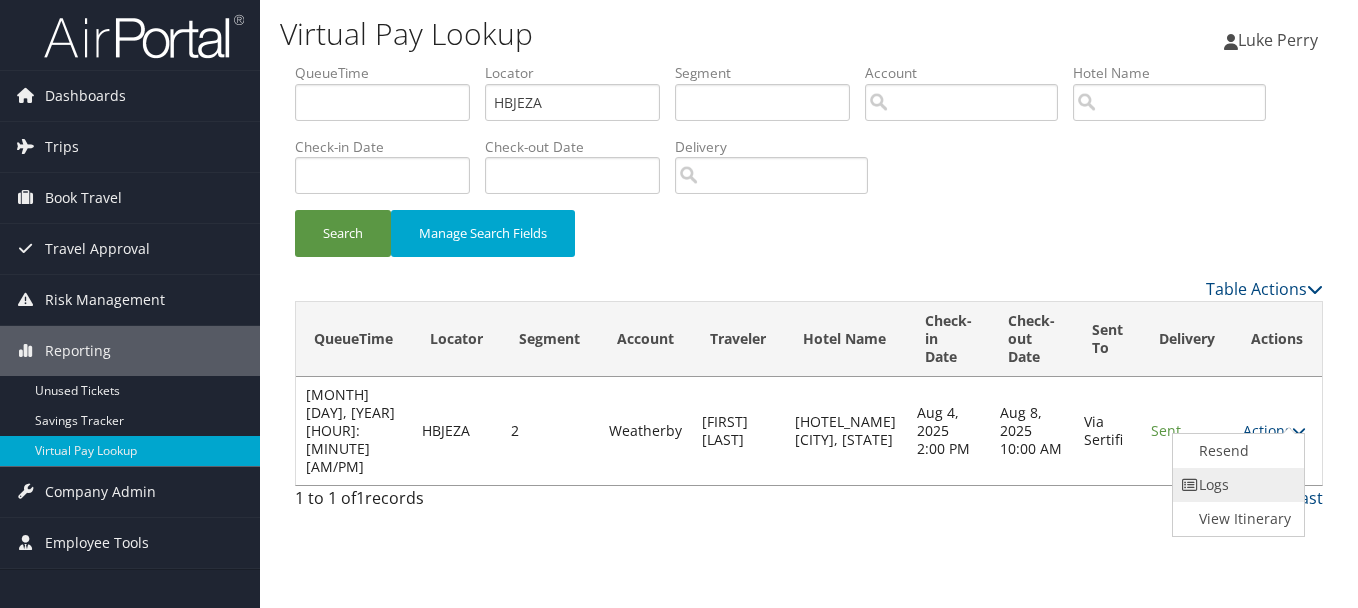 click on "Logs" at bounding box center [1236, 485] 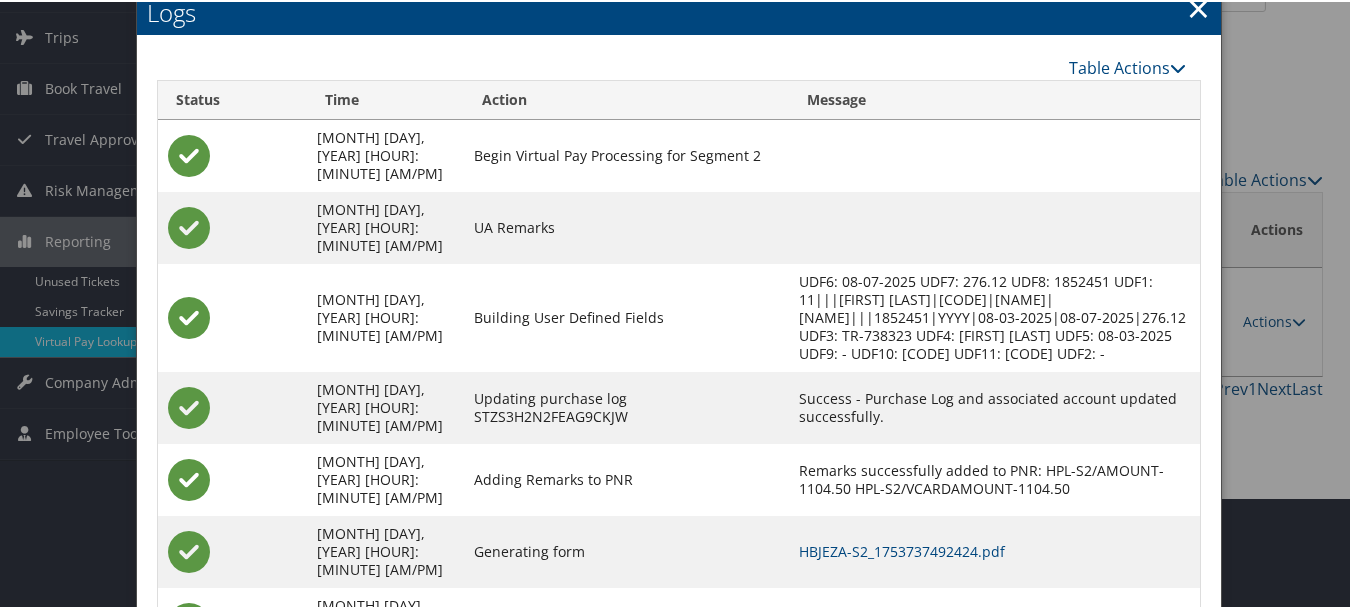 scroll, scrollTop: 205, scrollLeft: 0, axis: vertical 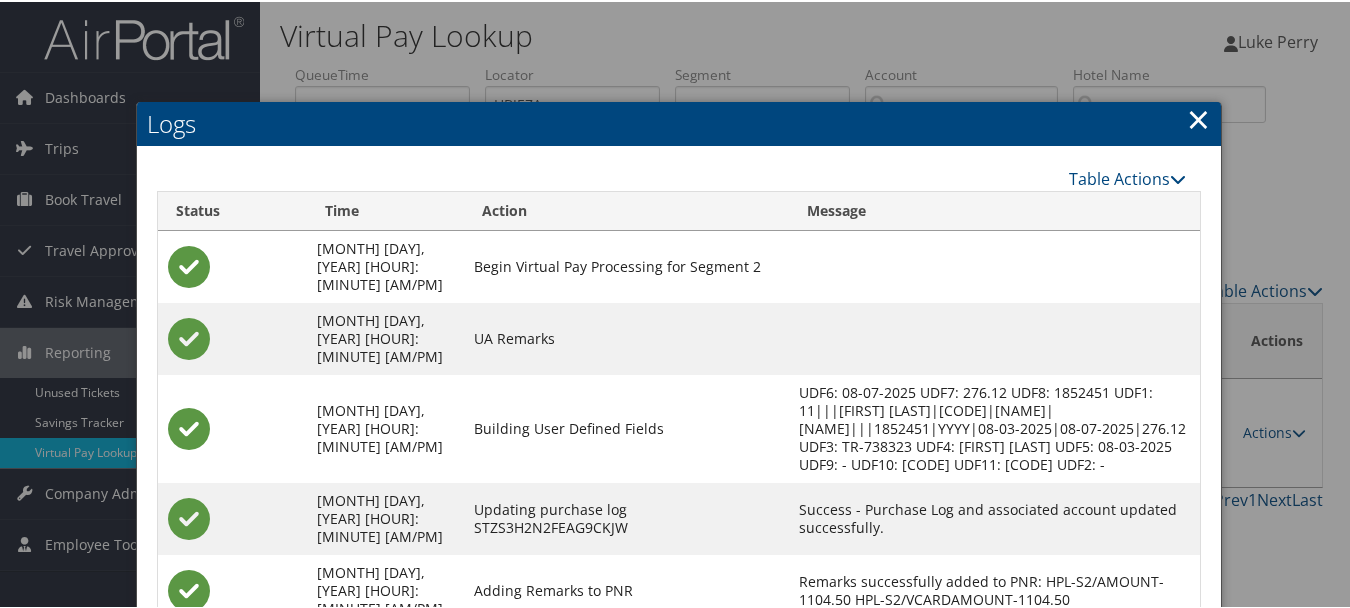 click on "×" at bounding box center [1198, 117] 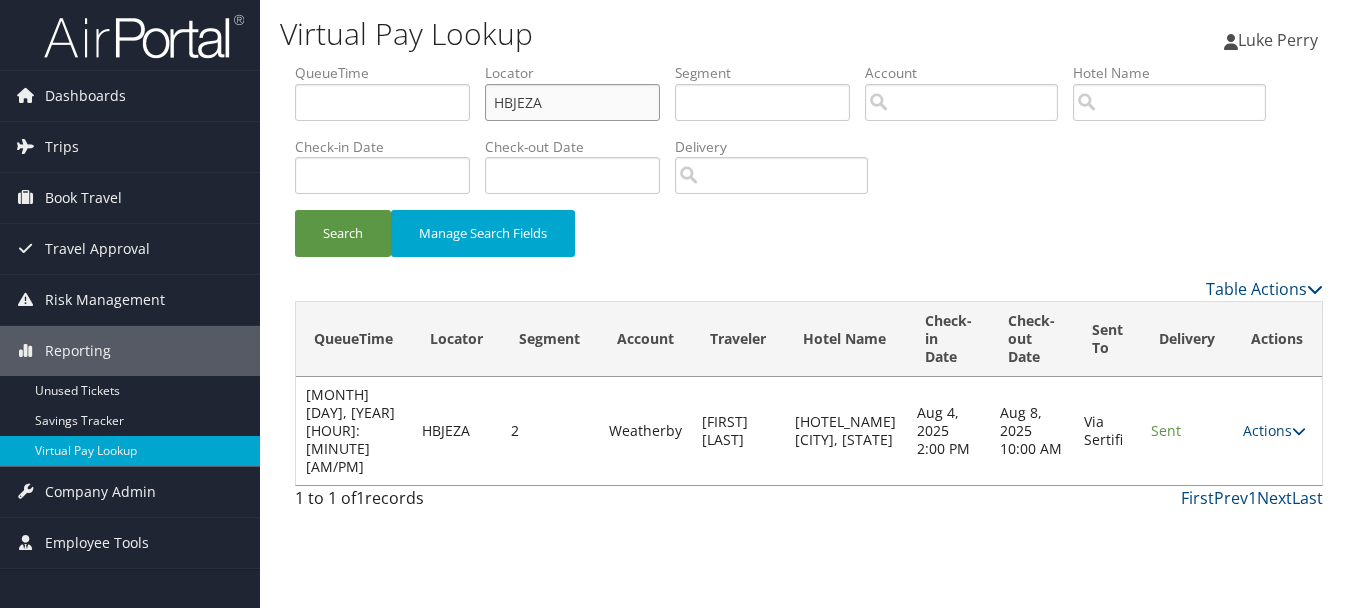 drag, startPoint x: 570, startPoint y: 107, endPoint x: 466, endPoint y: 98, distance: 104.388695 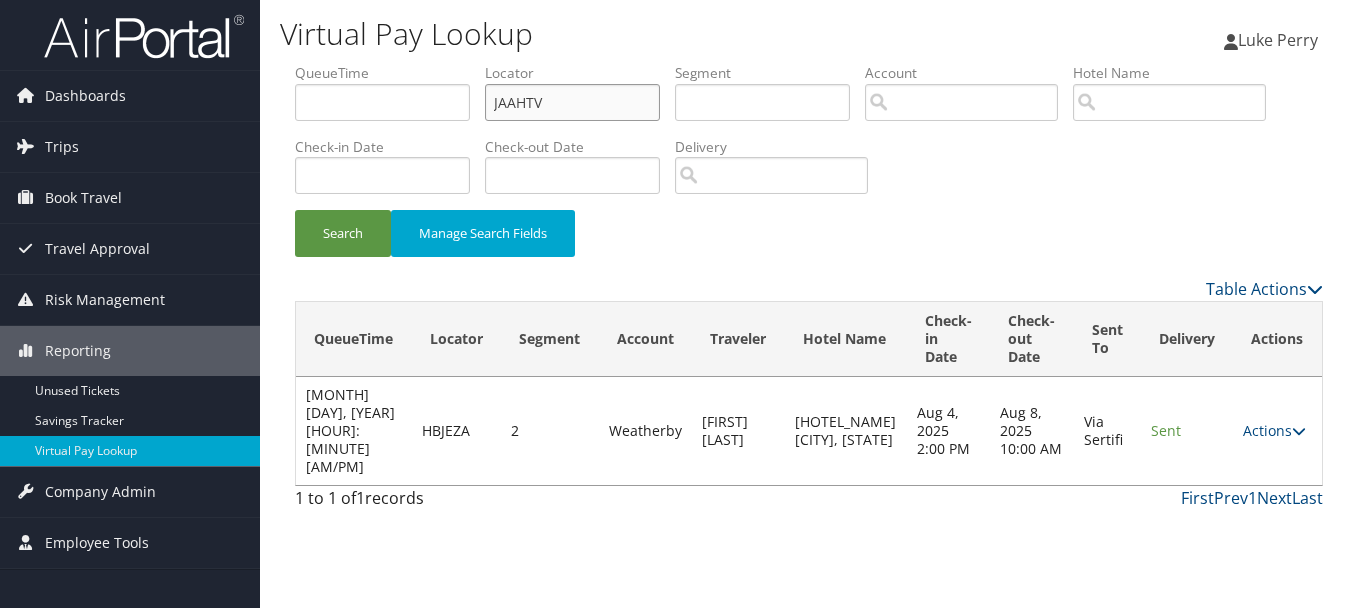 click on "Search" at bounding box center (343, 233) 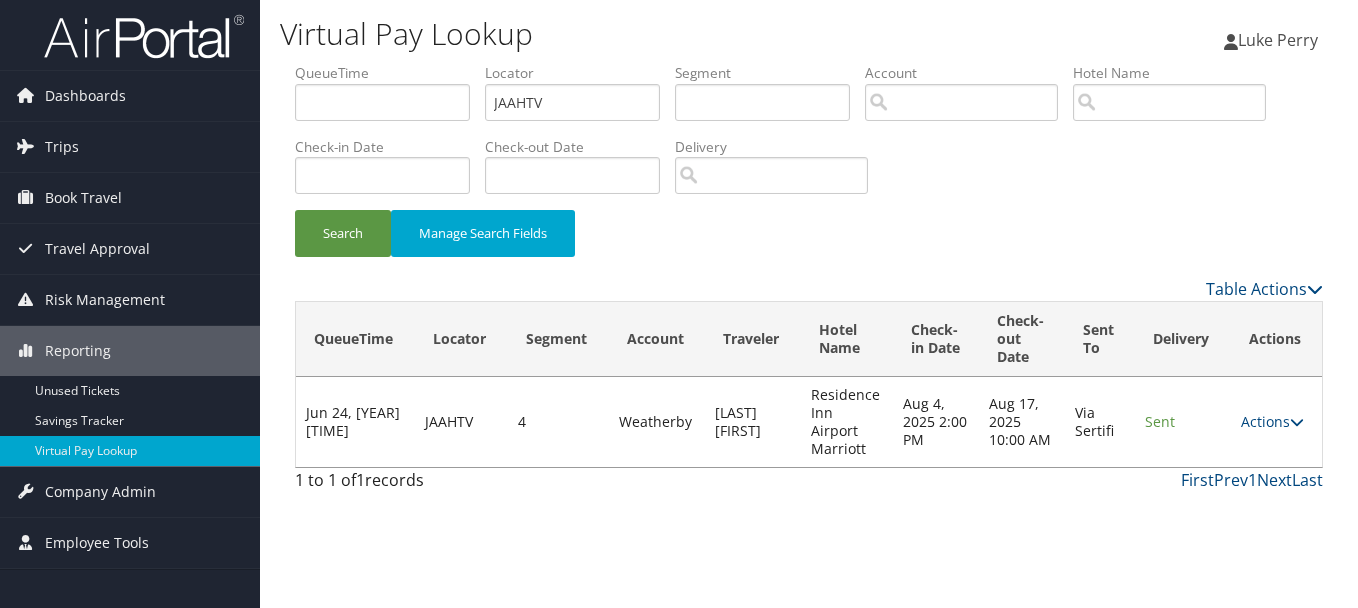 click on "Actions   Resend  Logs  View Itinerary" at bounding box center (1276, 422) 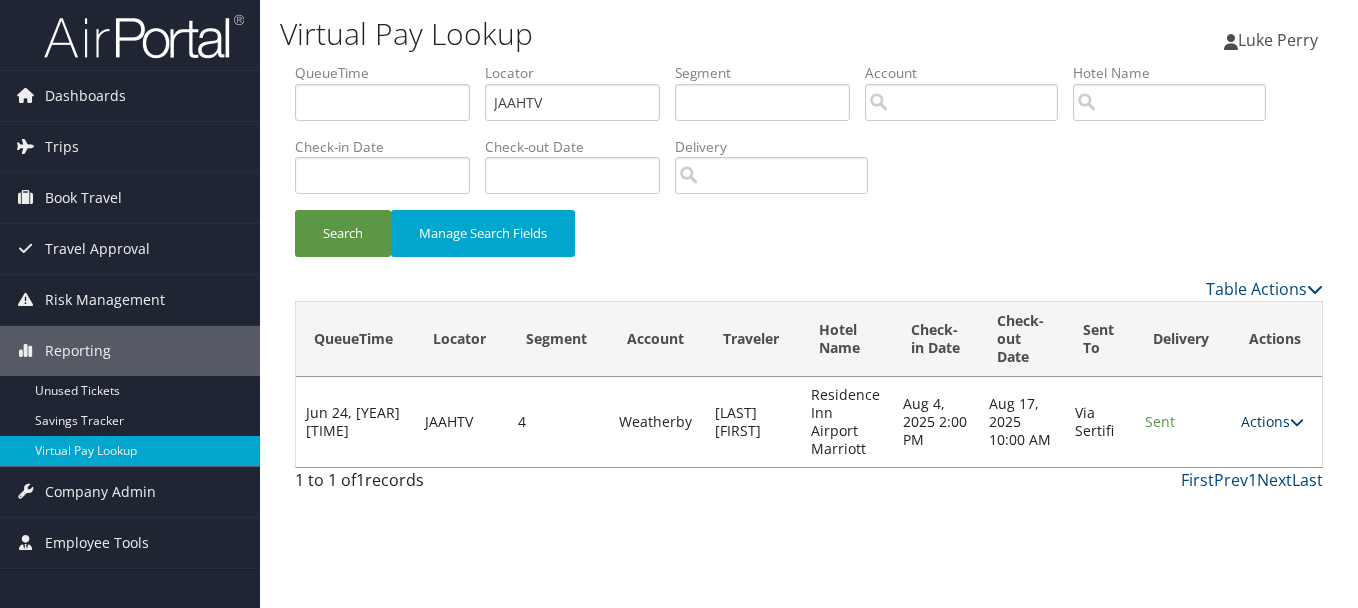 click on "Actions" at bounding box center (1272, 421) 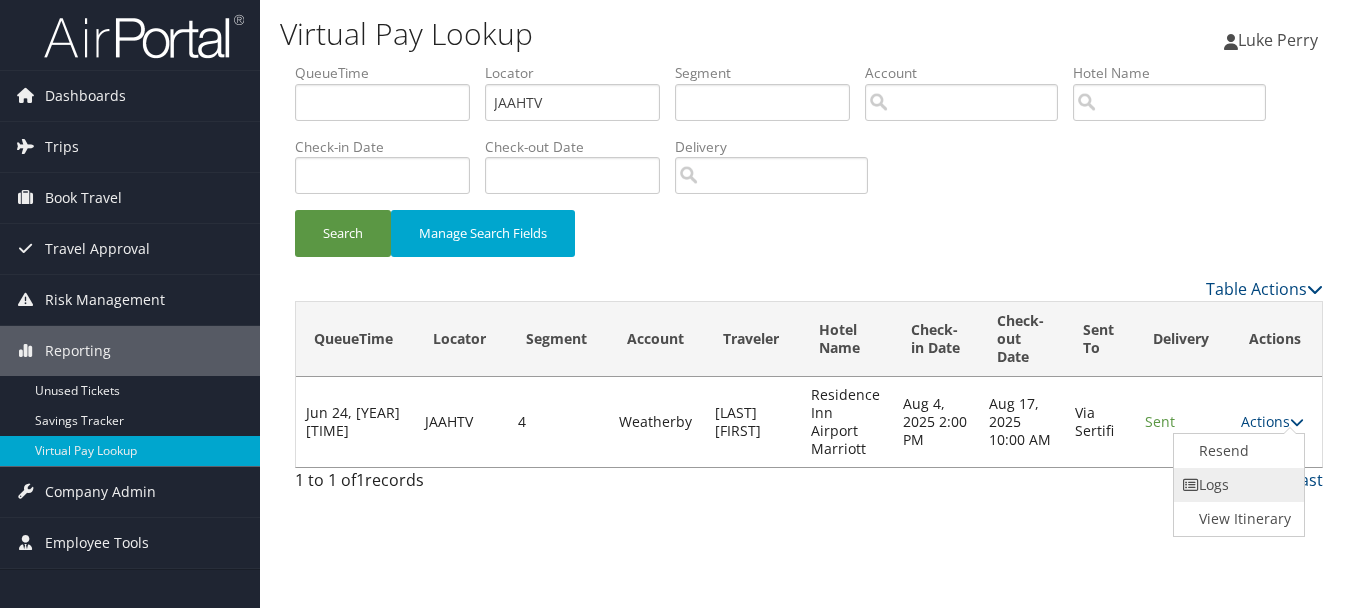 click on "Logs" at bounding box center (1237, 485) 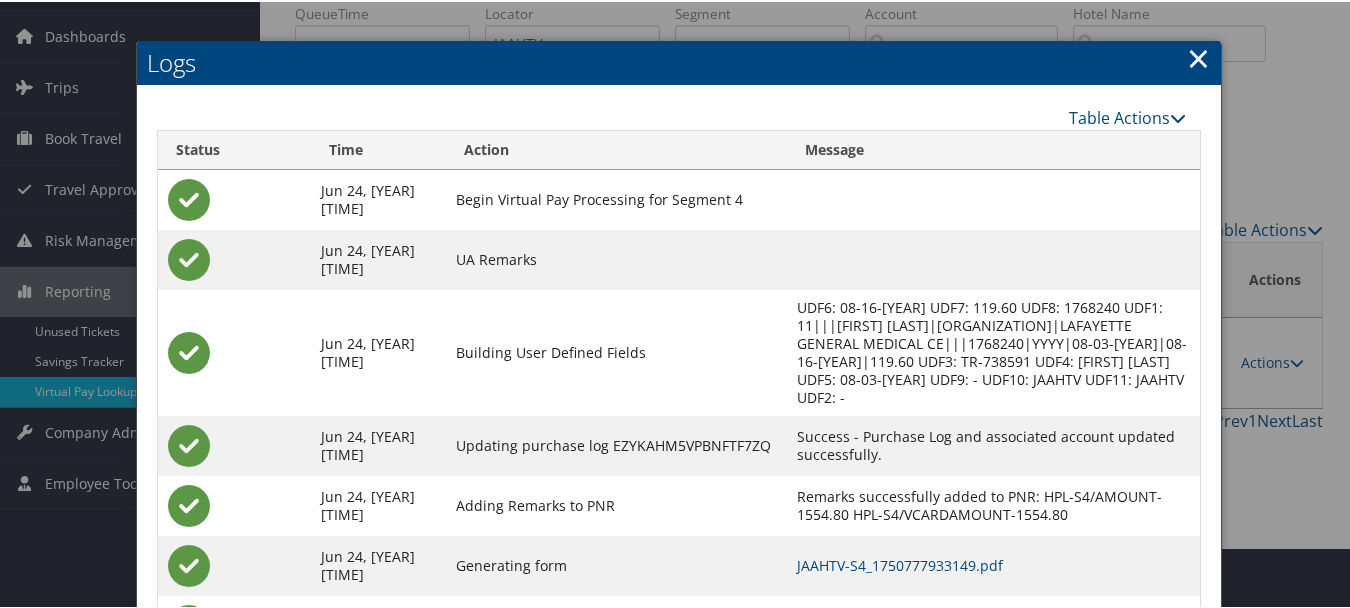 scroll, scrollTop: 223, scrollLeft: 0, axis: vertical 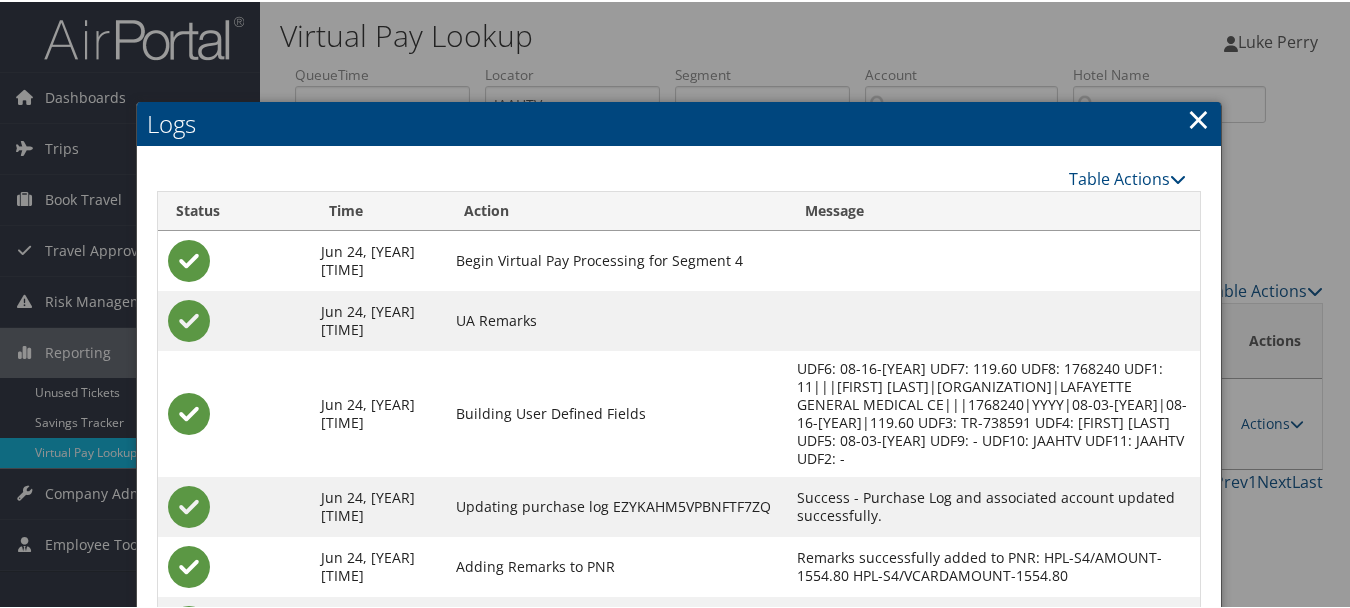 click on "×" at bounding box center [1198, 117] 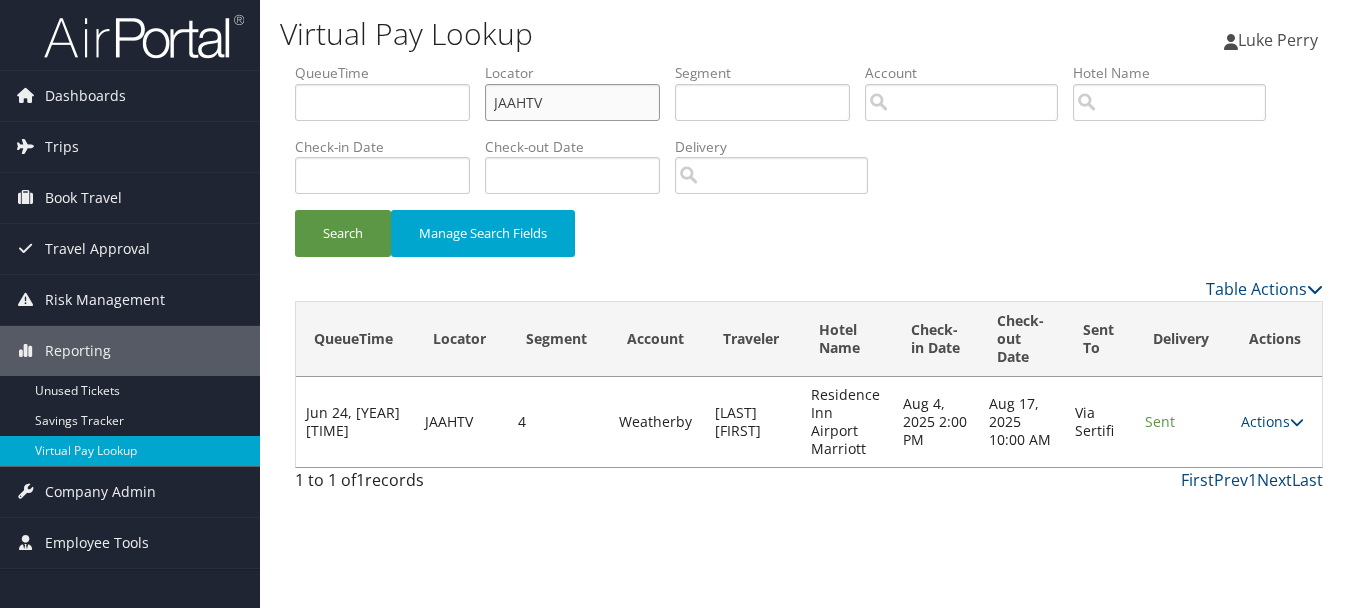 drag, startPoint x: 579, startPoint y: 102, endPoint x: 411, endPoint y: 99, distance: 168.02678 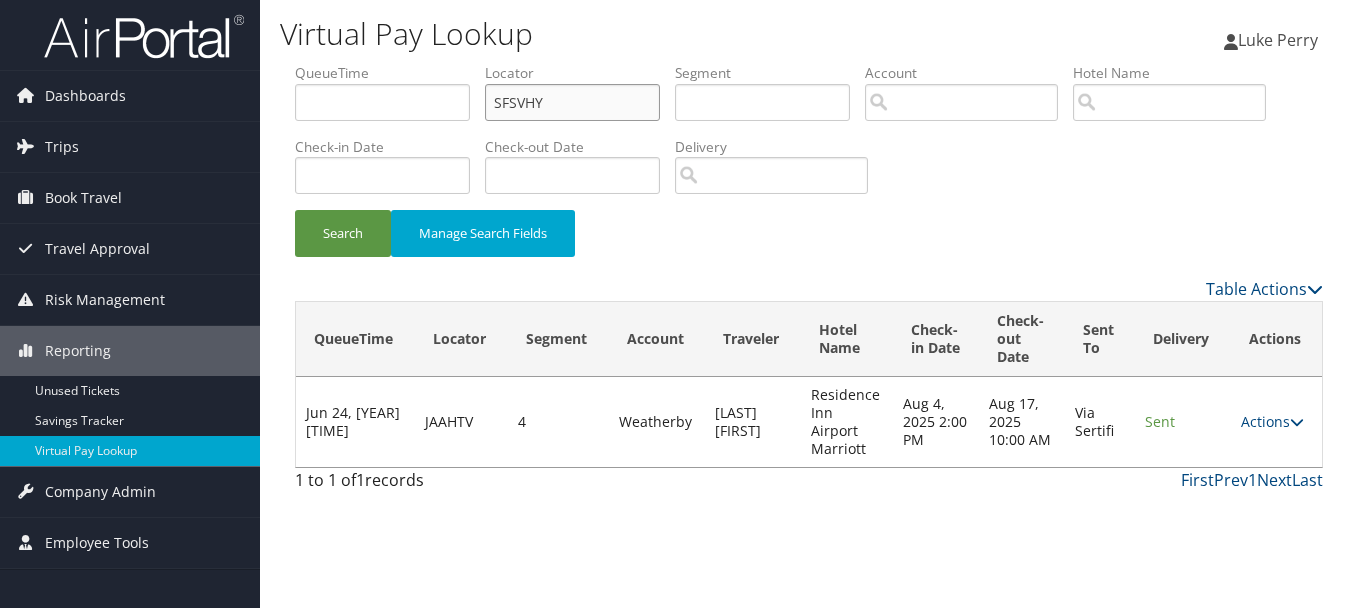 click on "Search" at bounding box center [343, 233] 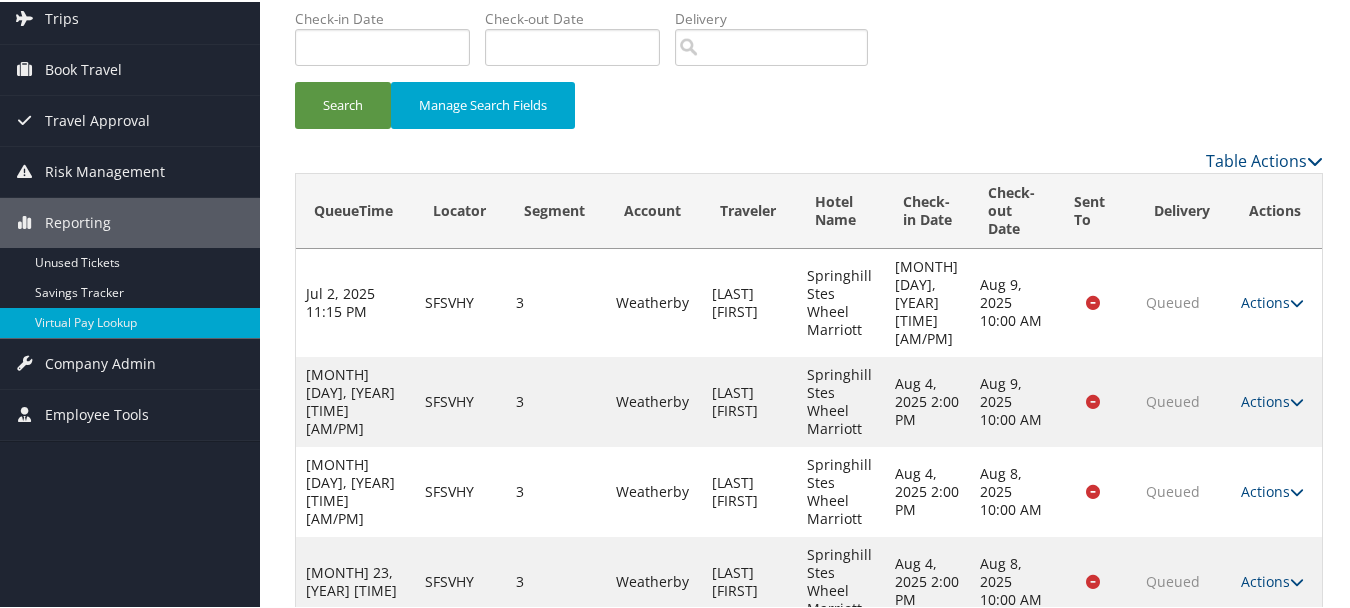 scroll, scrollTop: 254, scrollLeft: 0, axis: vertical 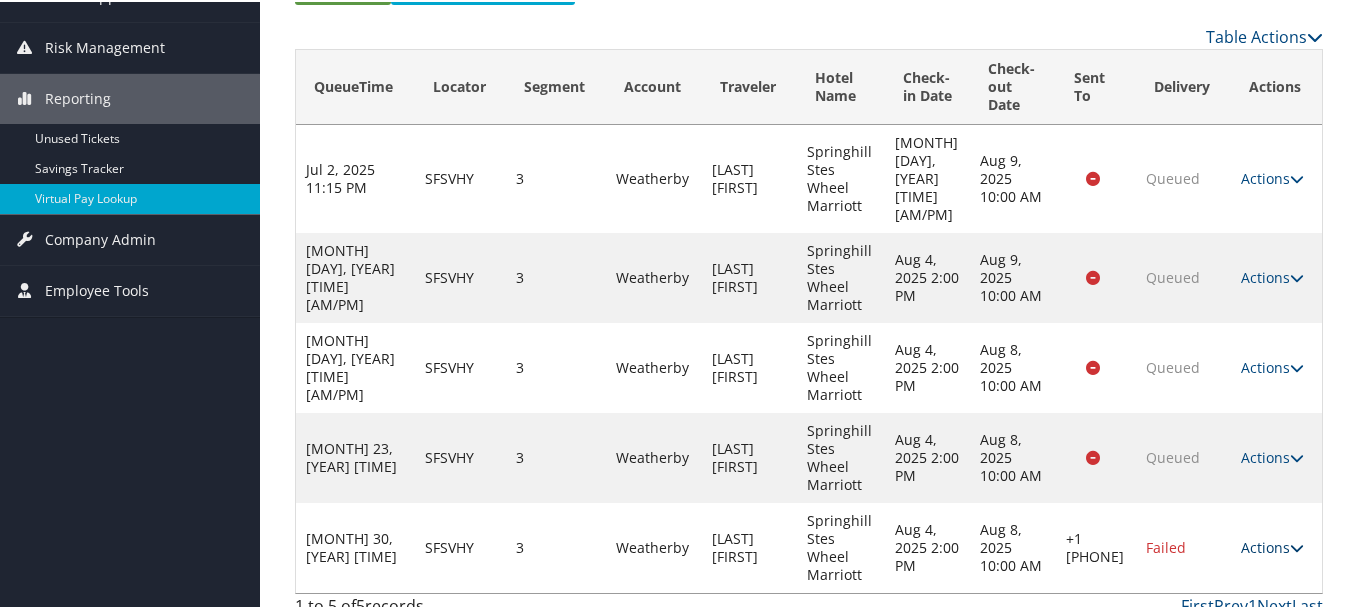 click on "Actions" at bounding box center (1272, 545) 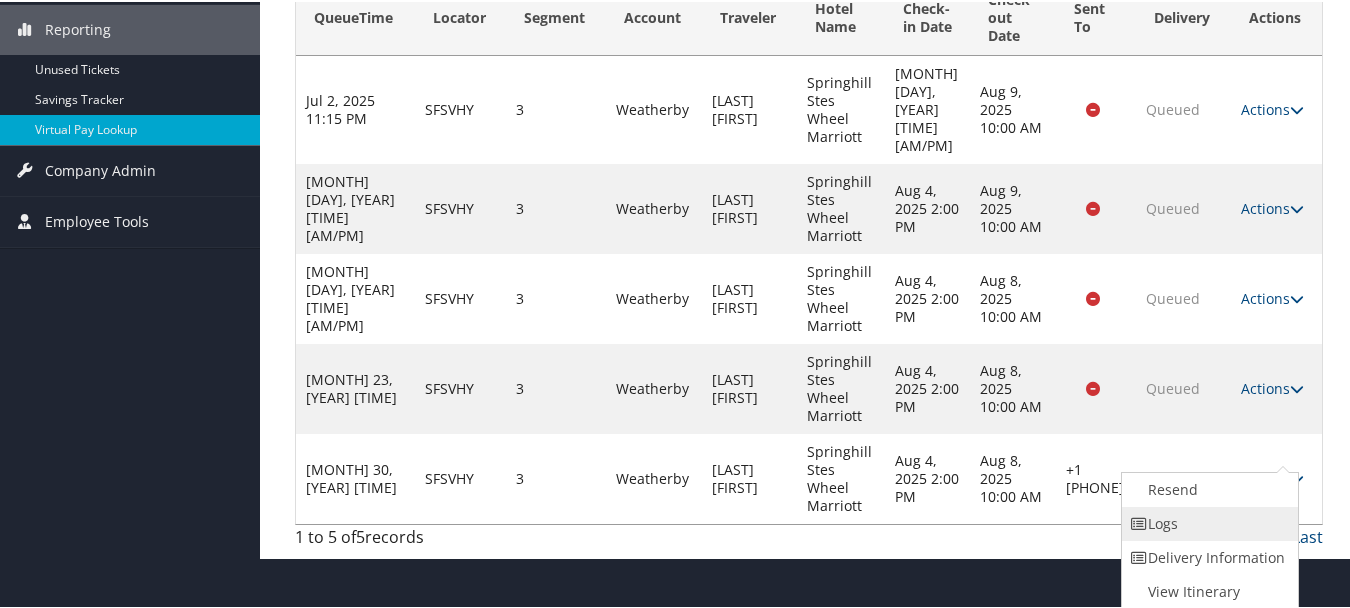 click on "Logs" at bounding box center [1207, 522] 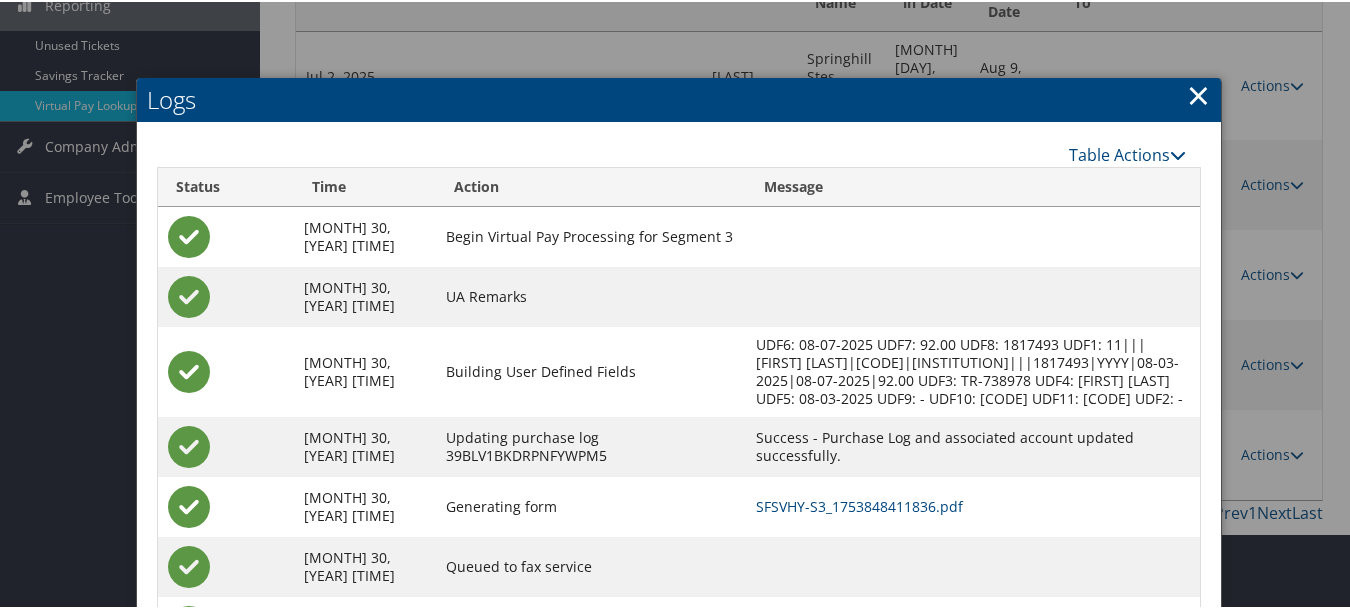 scroll, scrollTop: 468, scrollLeft: 0, axis: vertical 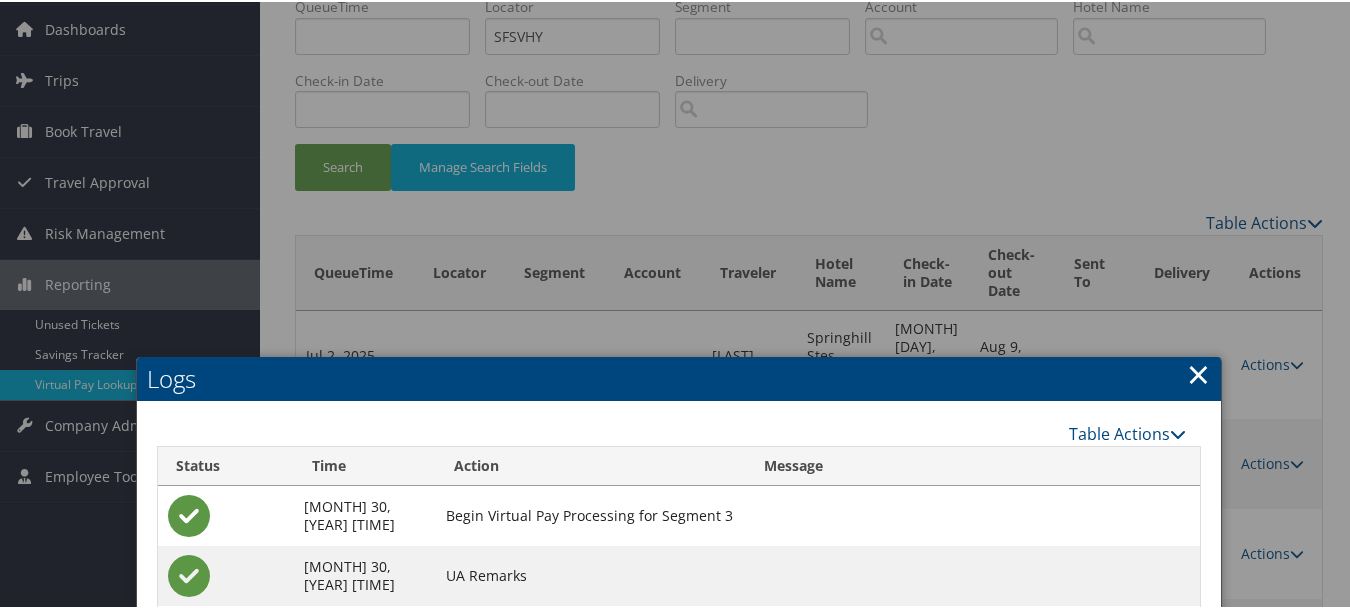 click on "×" at bounding box center [1198, 372] 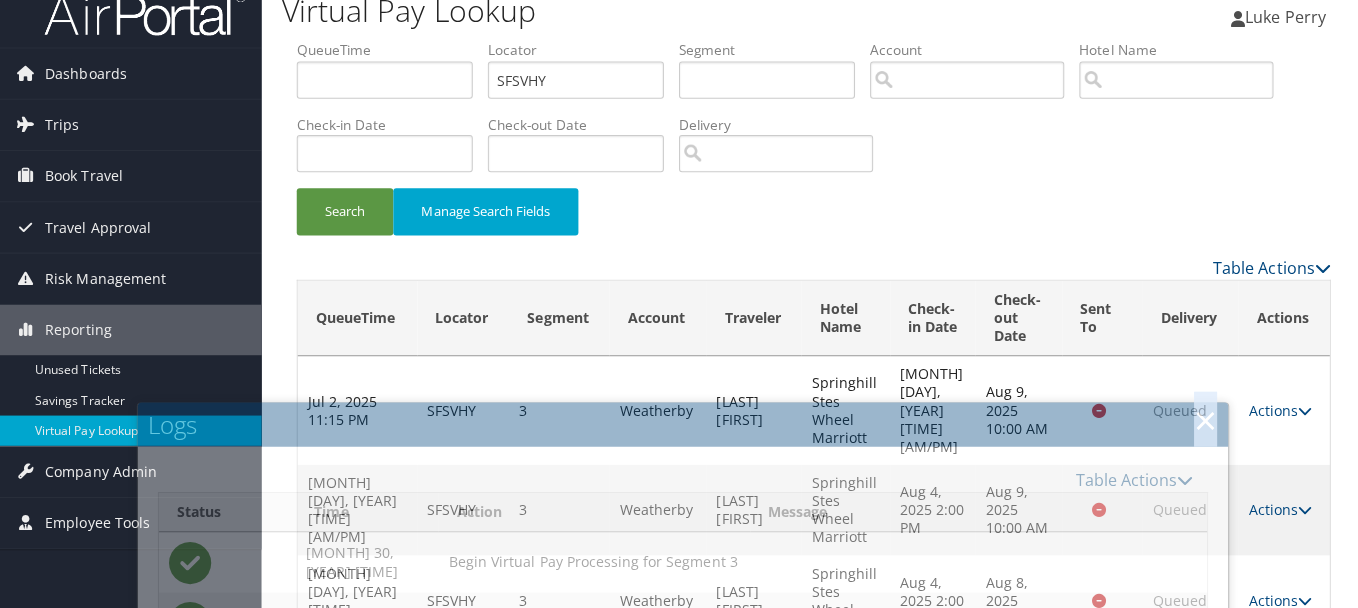 scroll, scrollTop: 0, scrollLeft: 0, axis: both 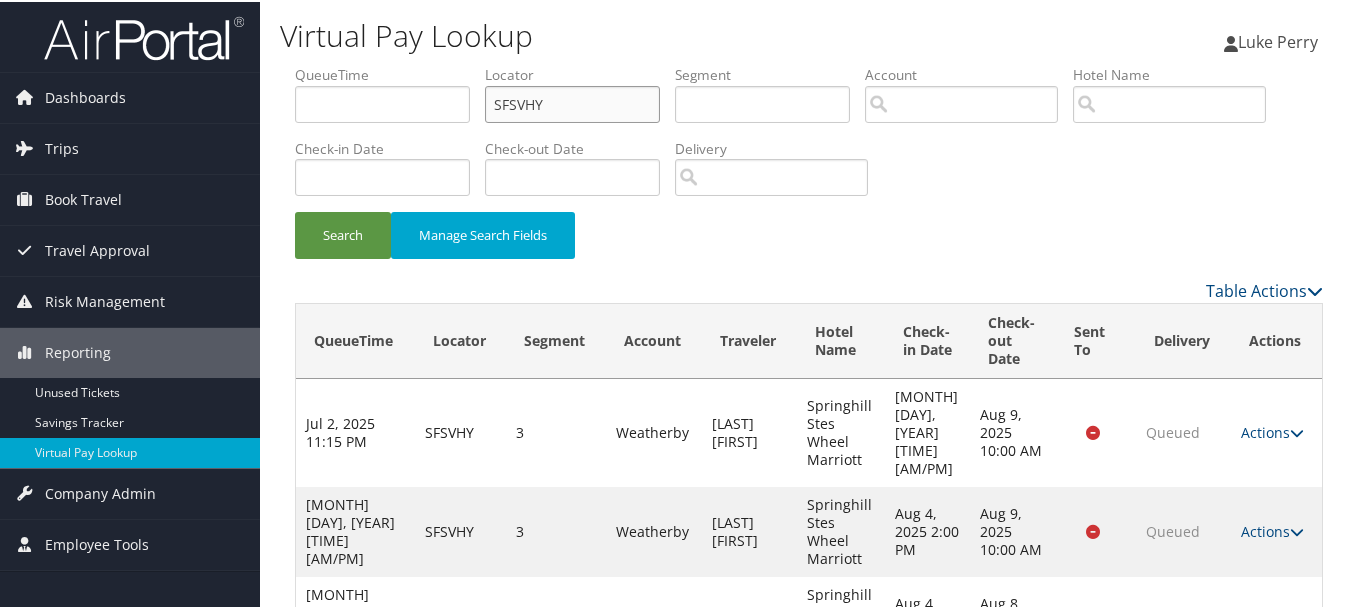 drag, startPoint x: 433, startPoint y: 102, endPoint x: 359, endPoint y: 99, distance: 74.06078 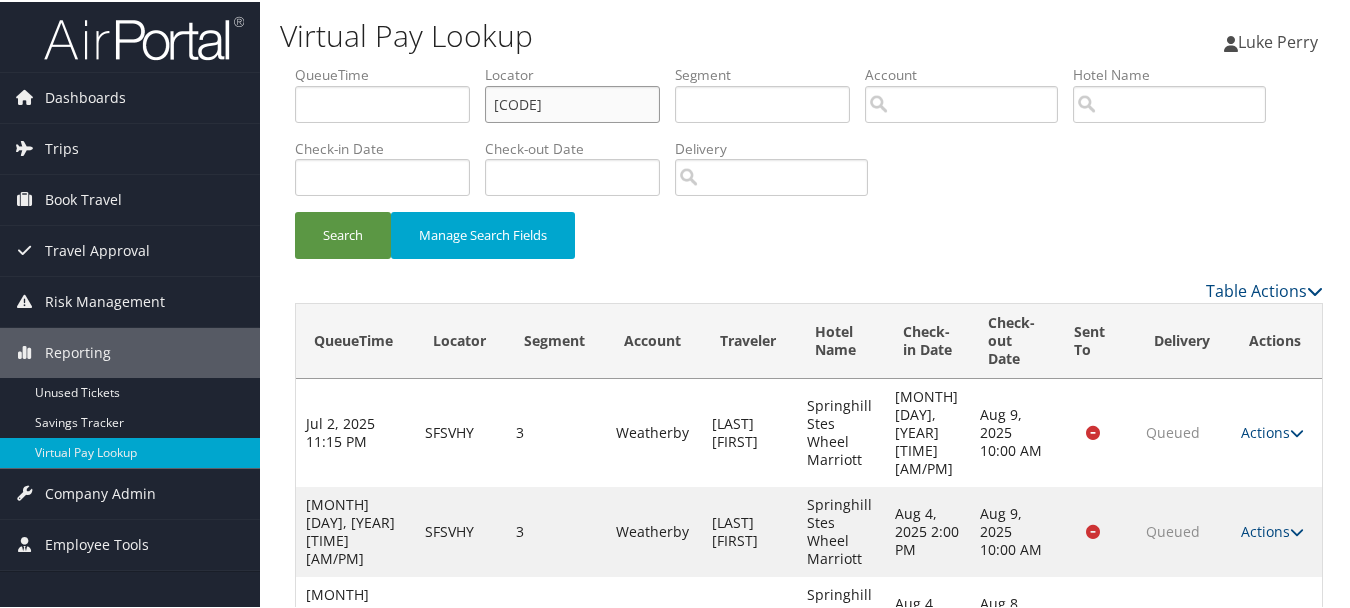 click on "Search" at bounding box center [343, 233] 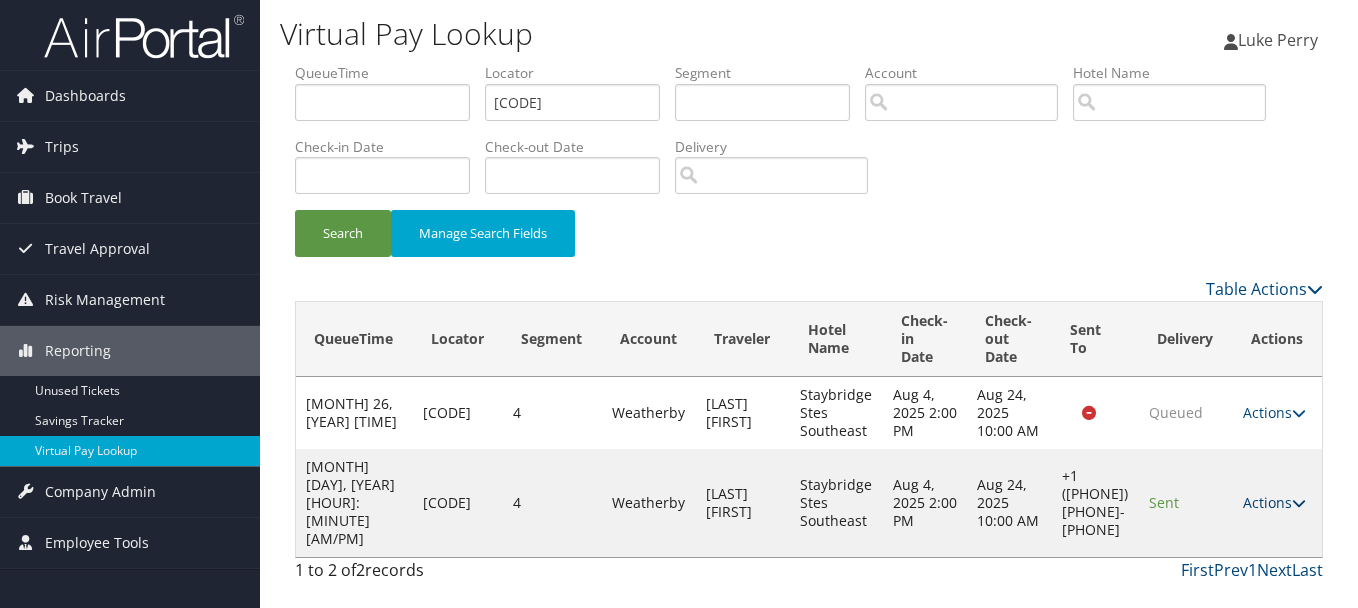 click on "Actions" at bounding box center [1274, 502] 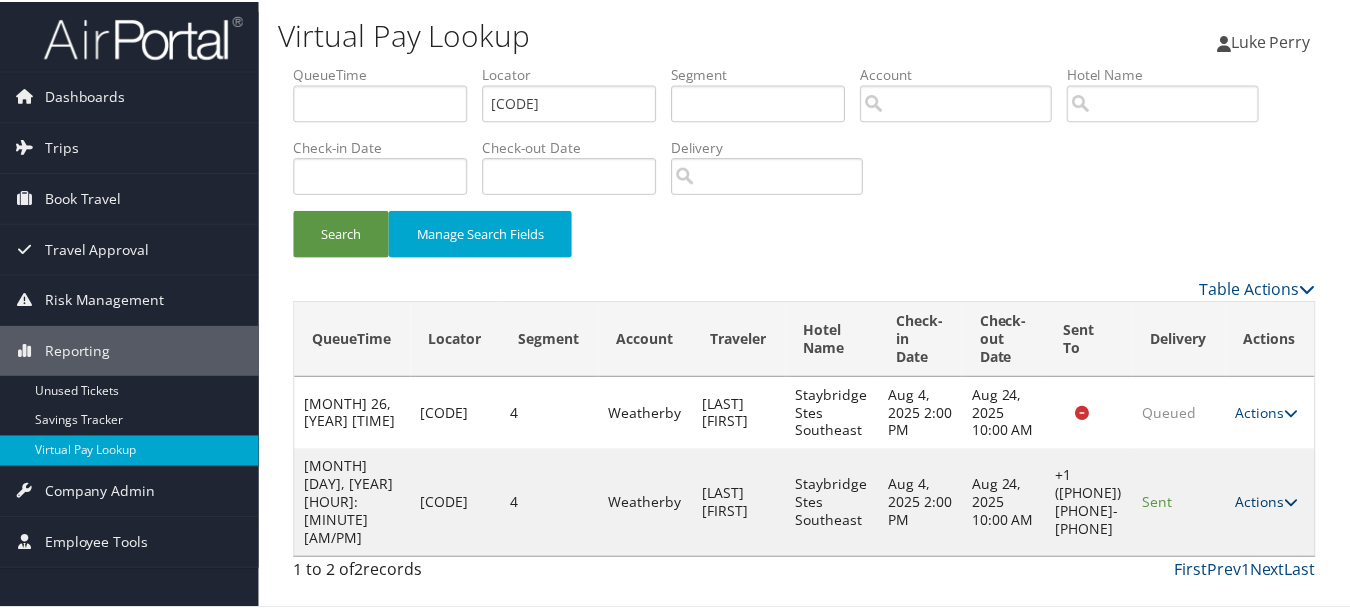 scroll, scrollTop: 35, scrollLeft: 0, axis: vertical 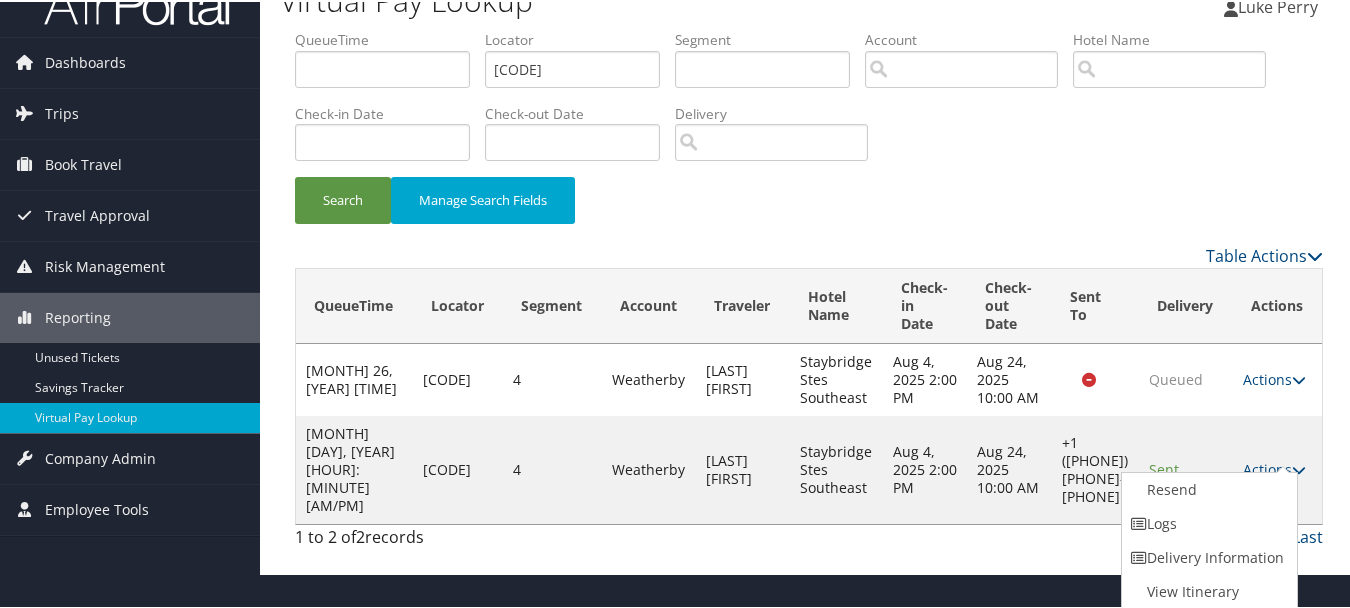 click on "Logs" at bounding box center [1207, 522] 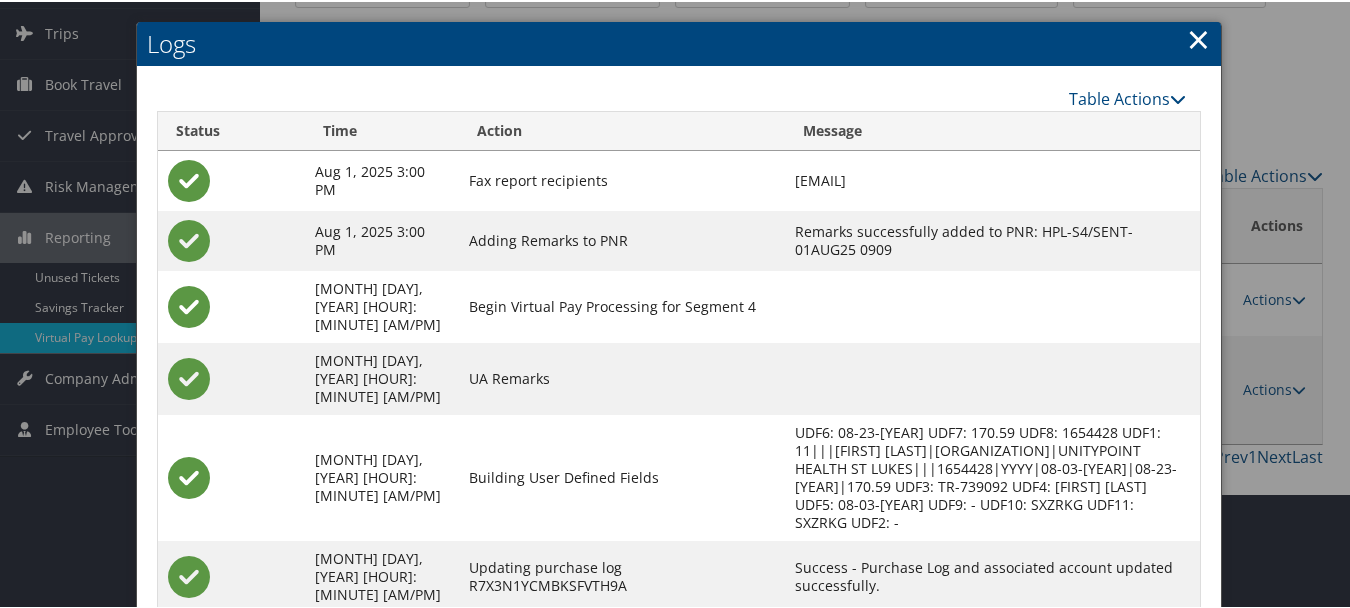 scroll, scrollTop: 240, scrollLeft: 0, axis: vertical 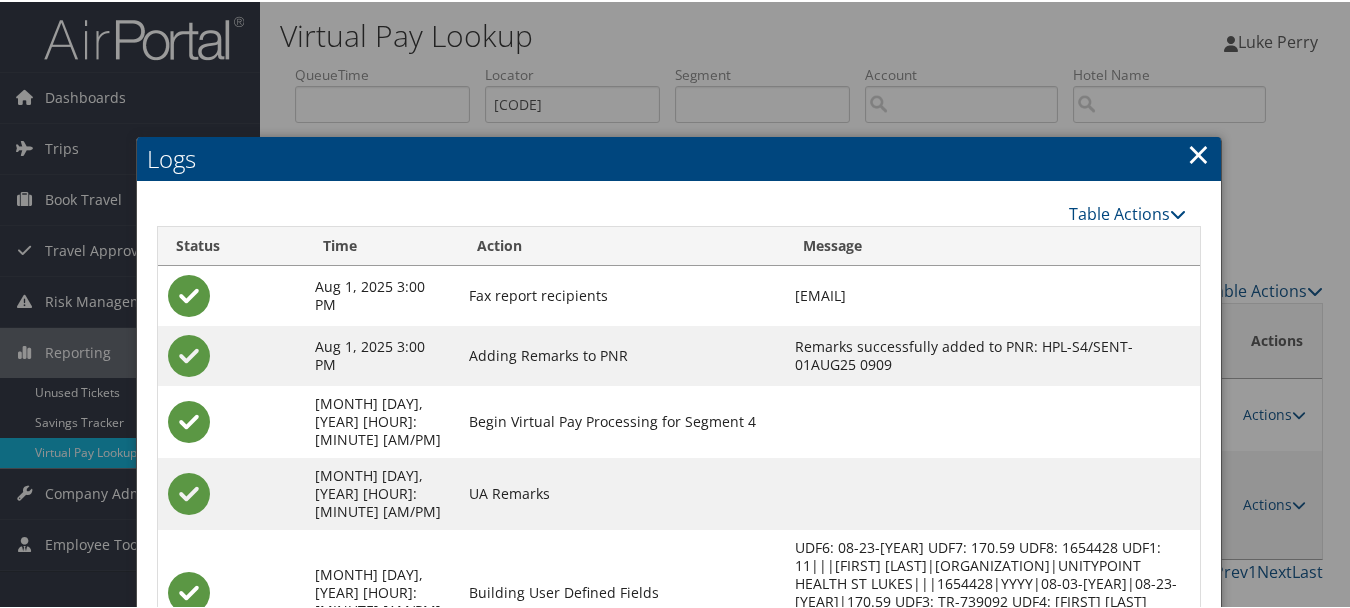 click on "×" at bounding box center (1198, 152) 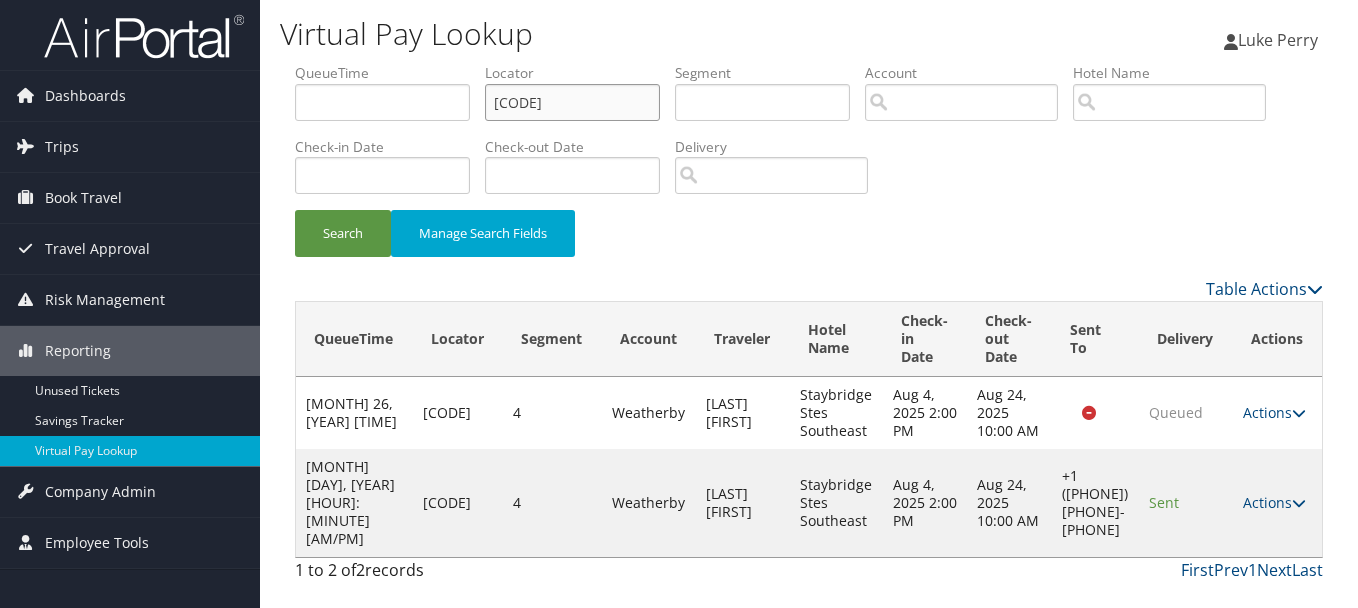 drag, startPoint x: 613, startPoint y: 106, endPoint x: 337, endPoint y: 87, distance: 276.6532 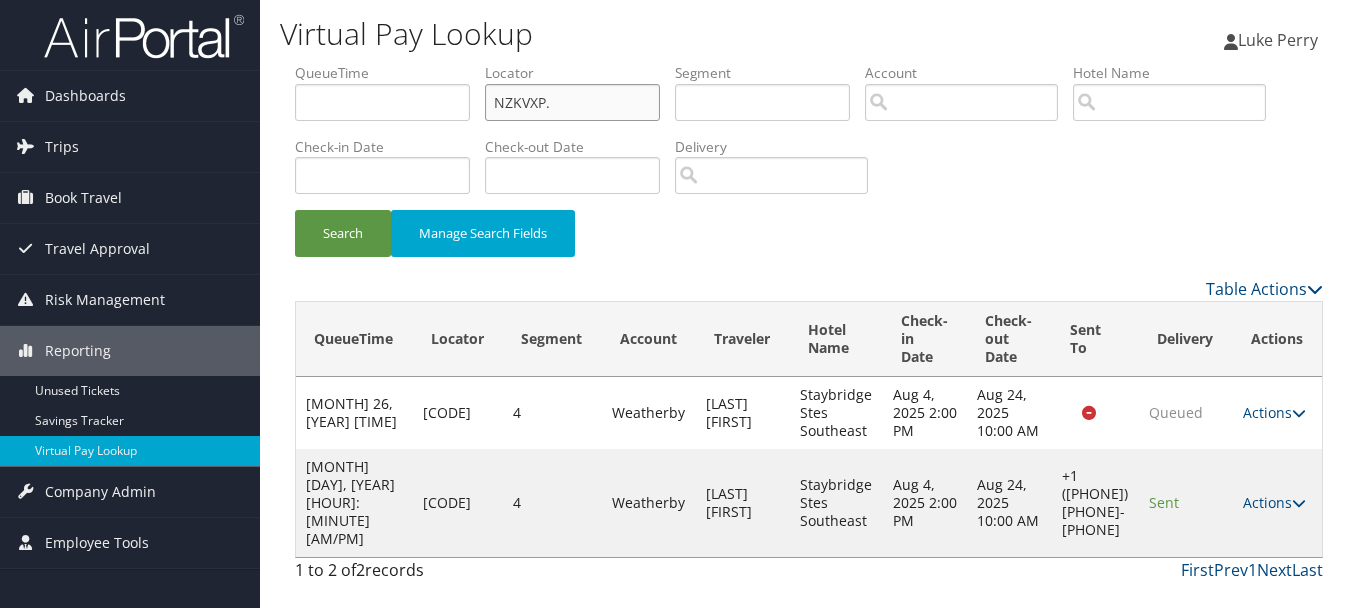click on "Search" at bounding box center (343, 233) 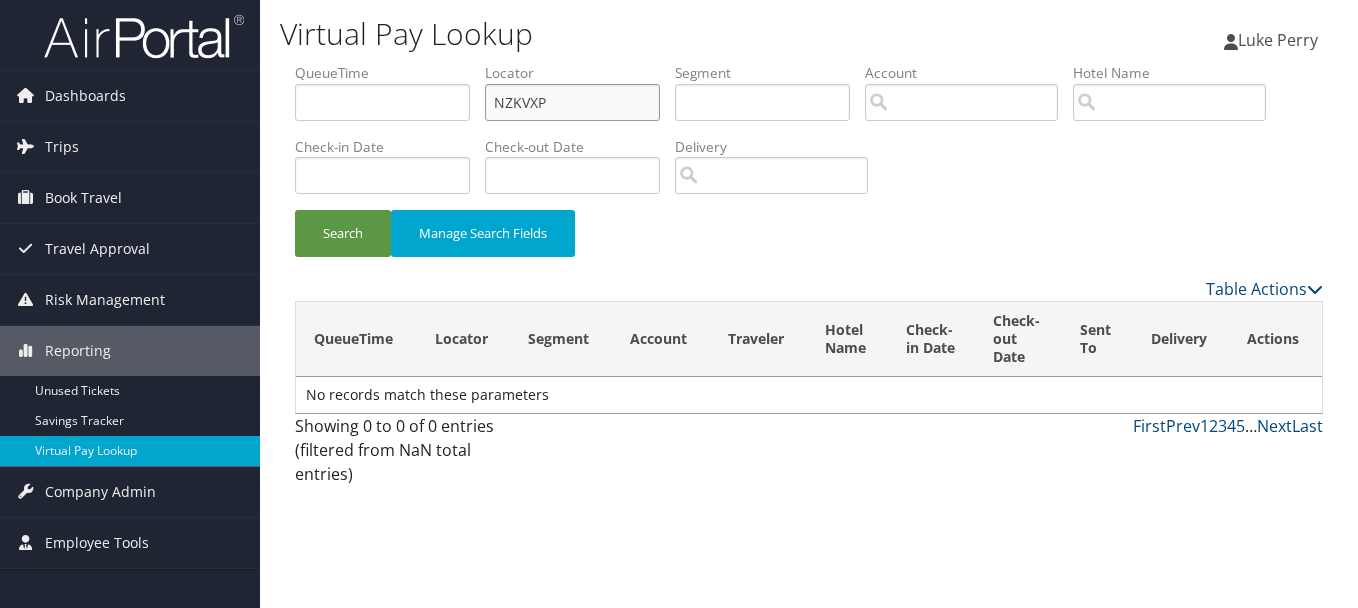 click on "Search" at bounding box center (343, 233) 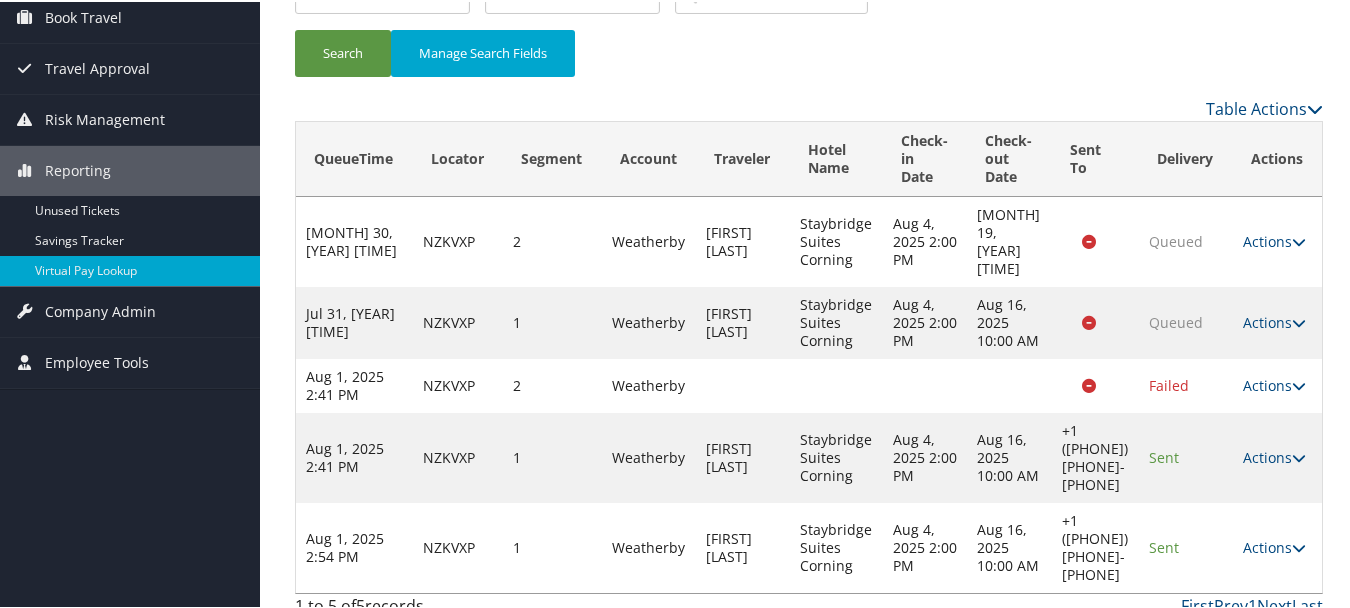 click on "Actions" at bounding box center [1274, 545] 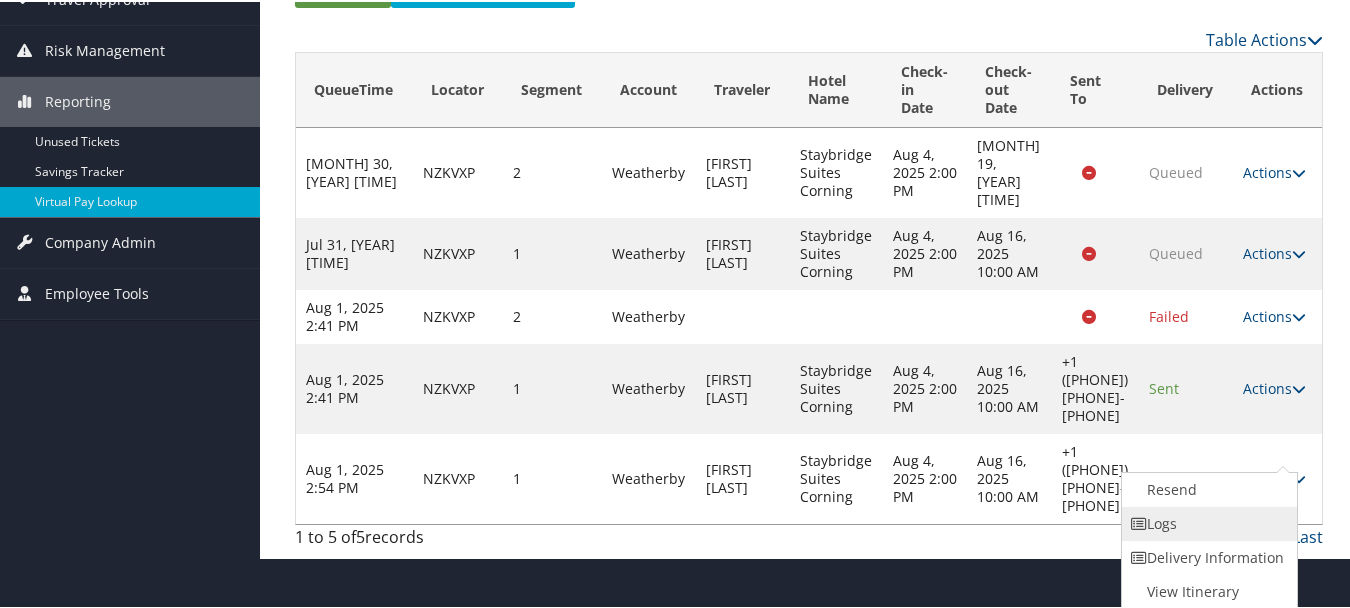 click on "Logs" at bounding box center [1207, 522] 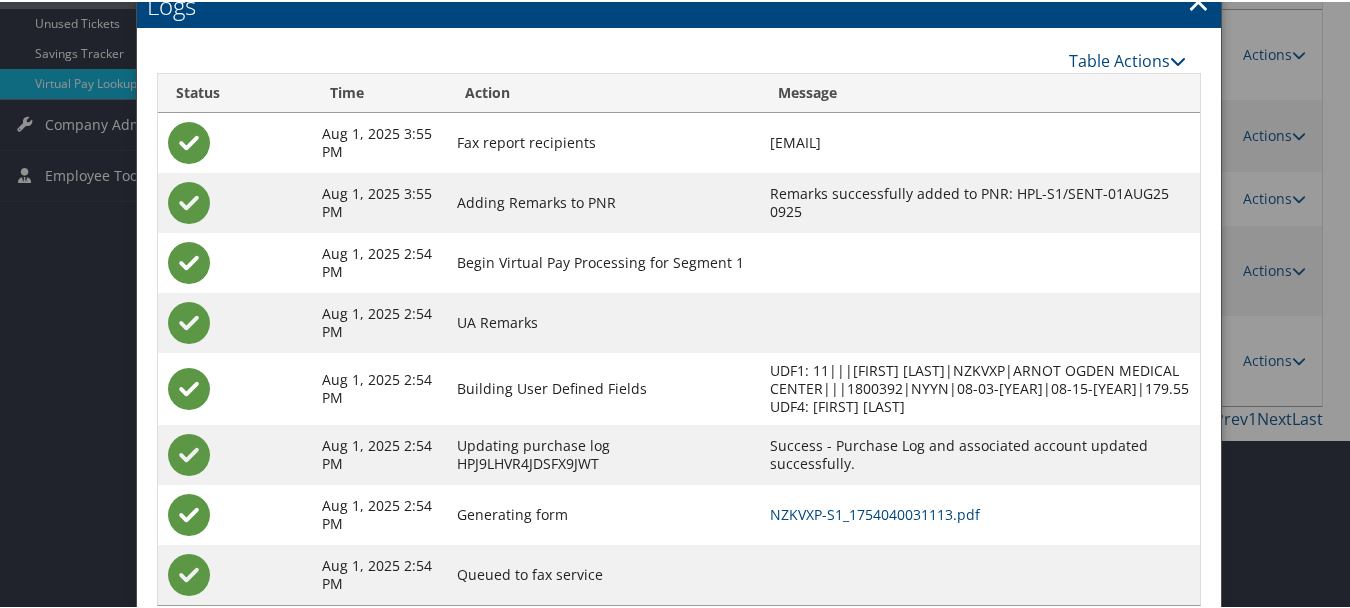 scroll, scrollTop: 456, scrollLeft: 0, axis: vertical 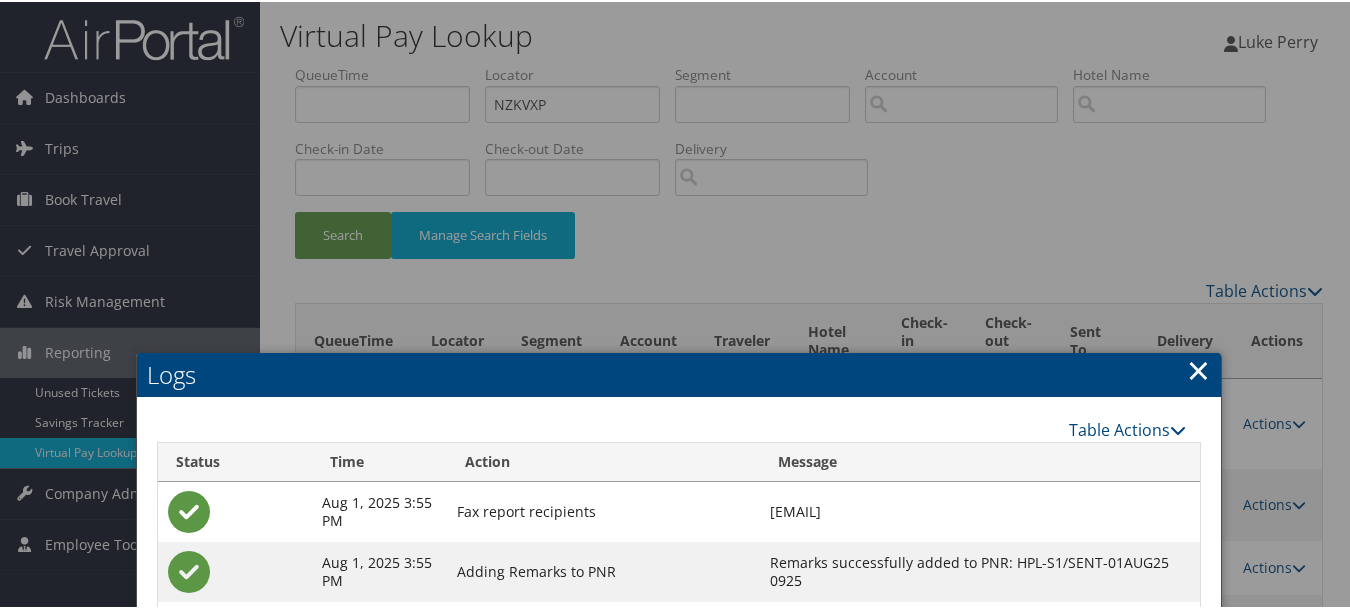 click on "Menu
Dashboards ► AirPortal 360™ (Manager) My Travel Dashboard   Trips ► Airtinerary® Lookup Current/Future Trips Past Trips Trips Missing Hotels Hotel Check-ins   Book Travel ► Approval Request (Beta)   Travel Approval ► Pending Trip Approvals Approved Trips Canceled Trips Approvals (Beta)   Risk Management ► SecurityLogic® Map Assistance Requests Travel Alerts Notifications   Reporting ► Unused Tickets Savings Tracker Virtual Pay Lookup   Company Admin ► Company Information Configure Approval Types (Beta) People Users (Beta) Vendor Contracts Travel Policy Service Fees  Reporting Fields (Beta) Report Settings Virtual Pay Settings   Employee Tools ► Help Desk
Dashboards AirPortal 360™ (Manager) My Travel Dashboard" at bounding box center (679, 304) 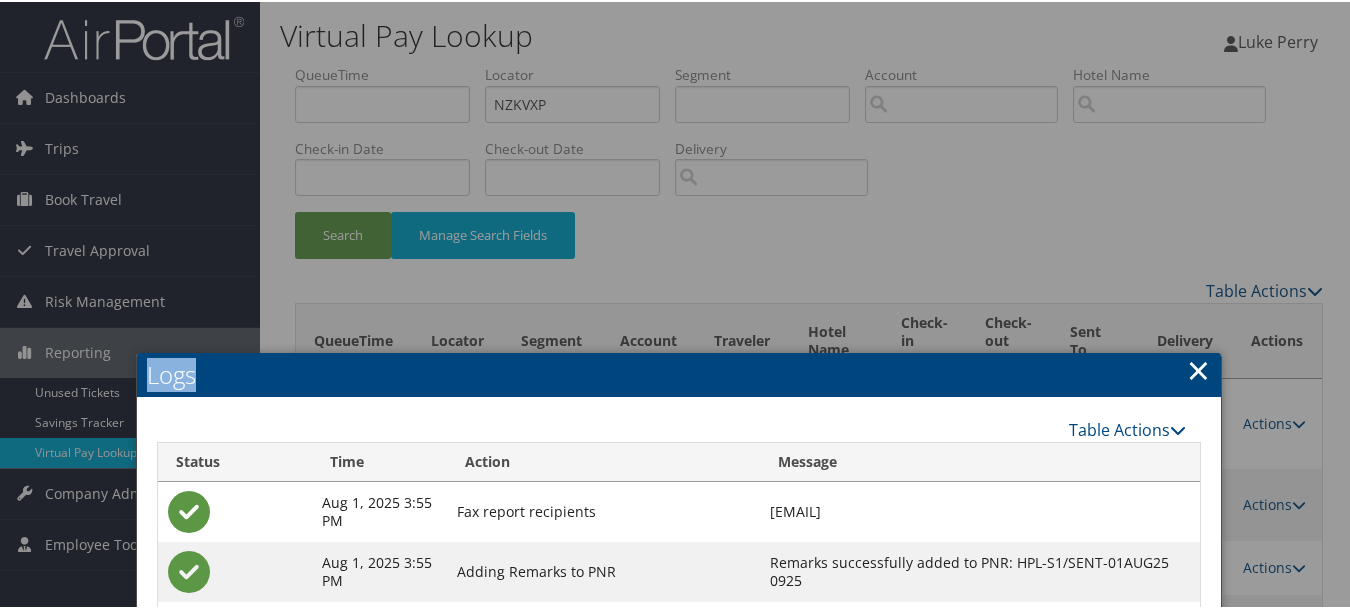 drag, startPoint x: 1212, startPoint y: 371, endPoint x: 1175, endPoint y: 367, distance: 37.215588 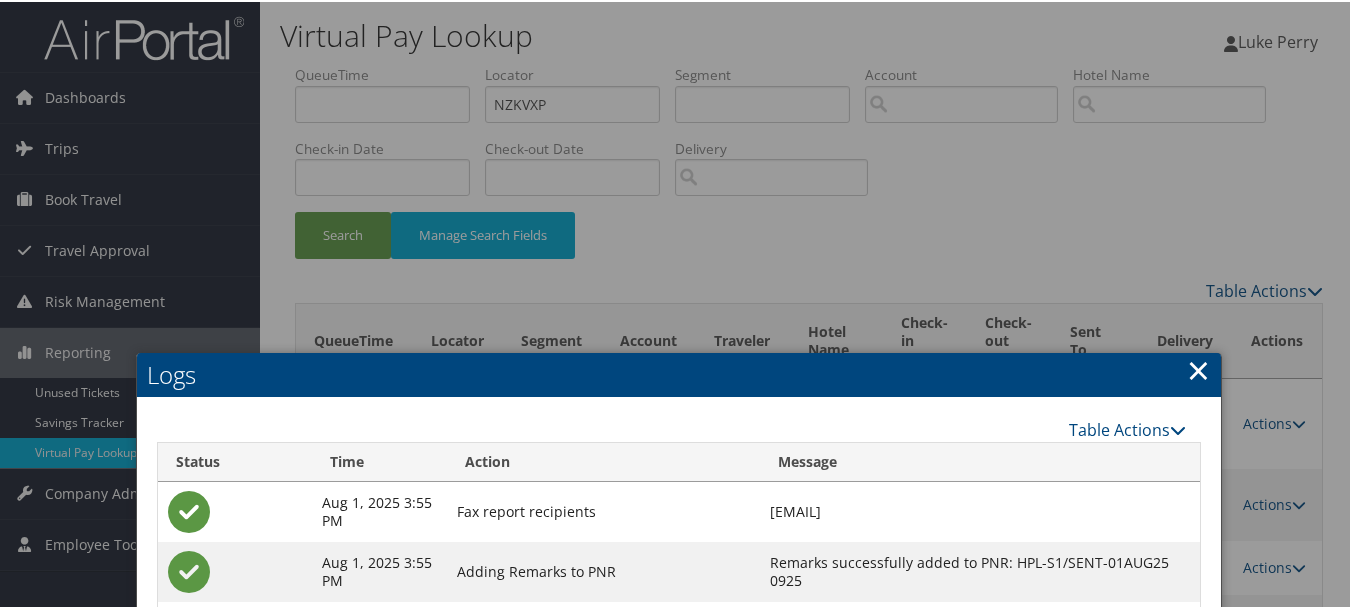 click on "×" at bounding box center (1198, 368) 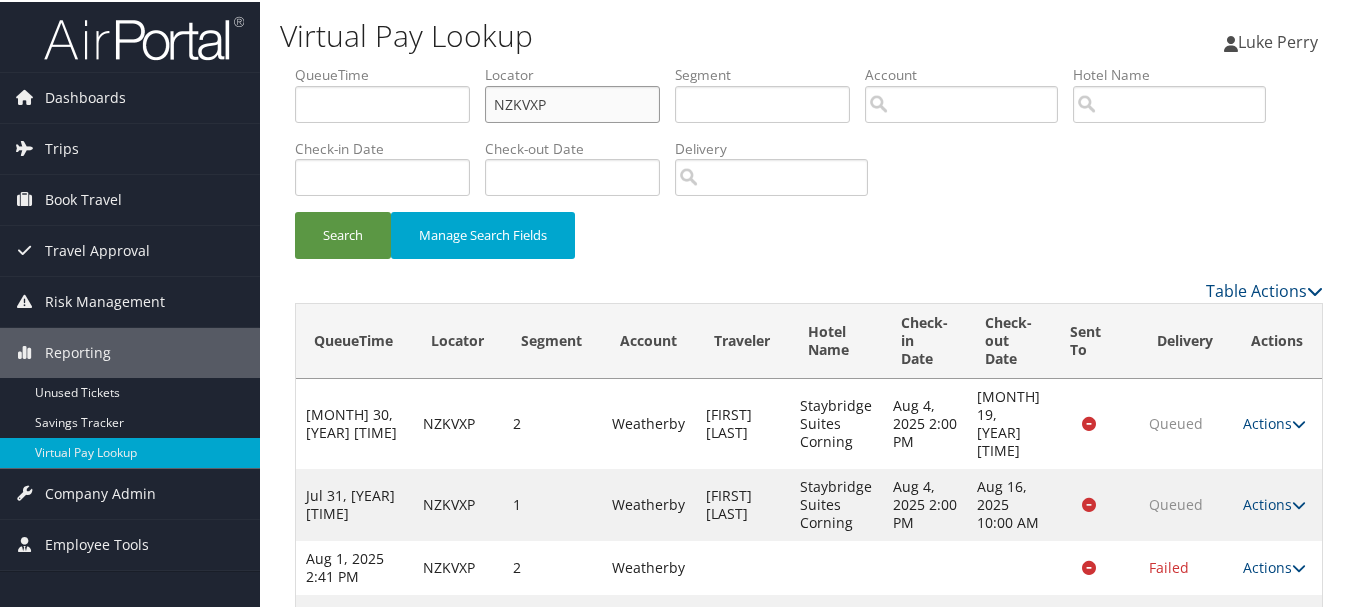 drag, startPoint x: 591, startPoint y: 99, endPoint x: 394, endPoint y: 70, distance: 199.12308 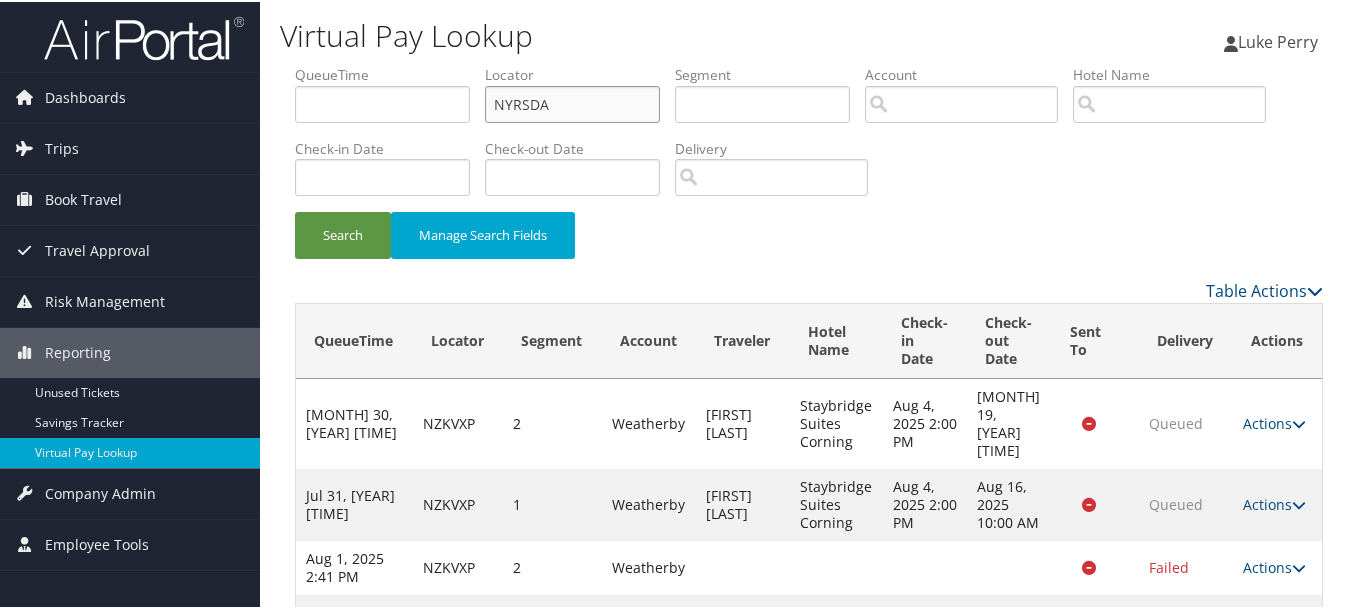 click on "Search" at bounding box center (343, 233) 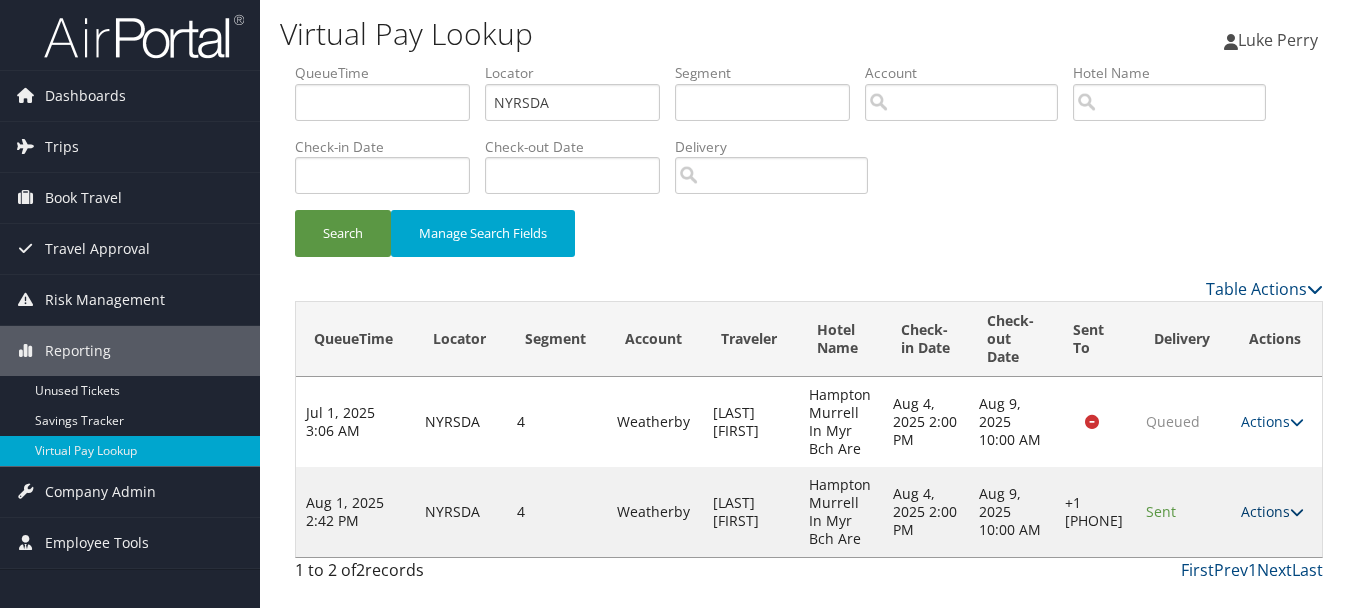 click on "Actions" at bounding box center (1272, 511) 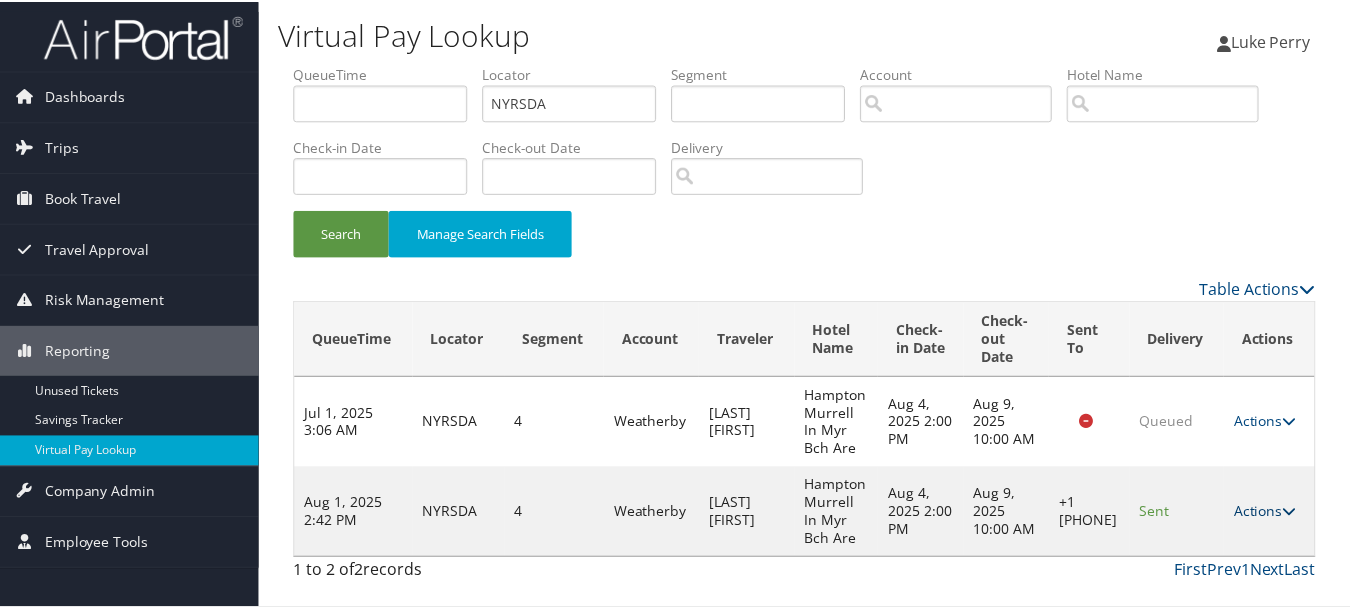 scroll, scrollTop: 53, scrollLeft: 0, axis: vertical 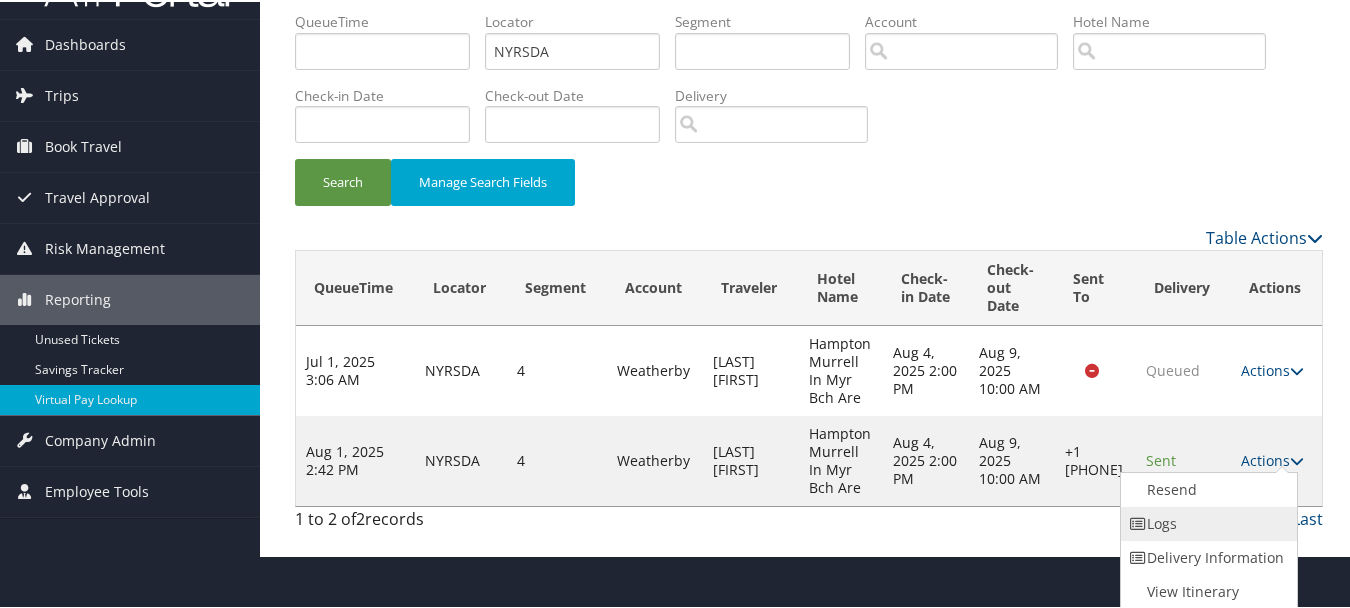 click on "Logs" at bounding box center [1206, 522] 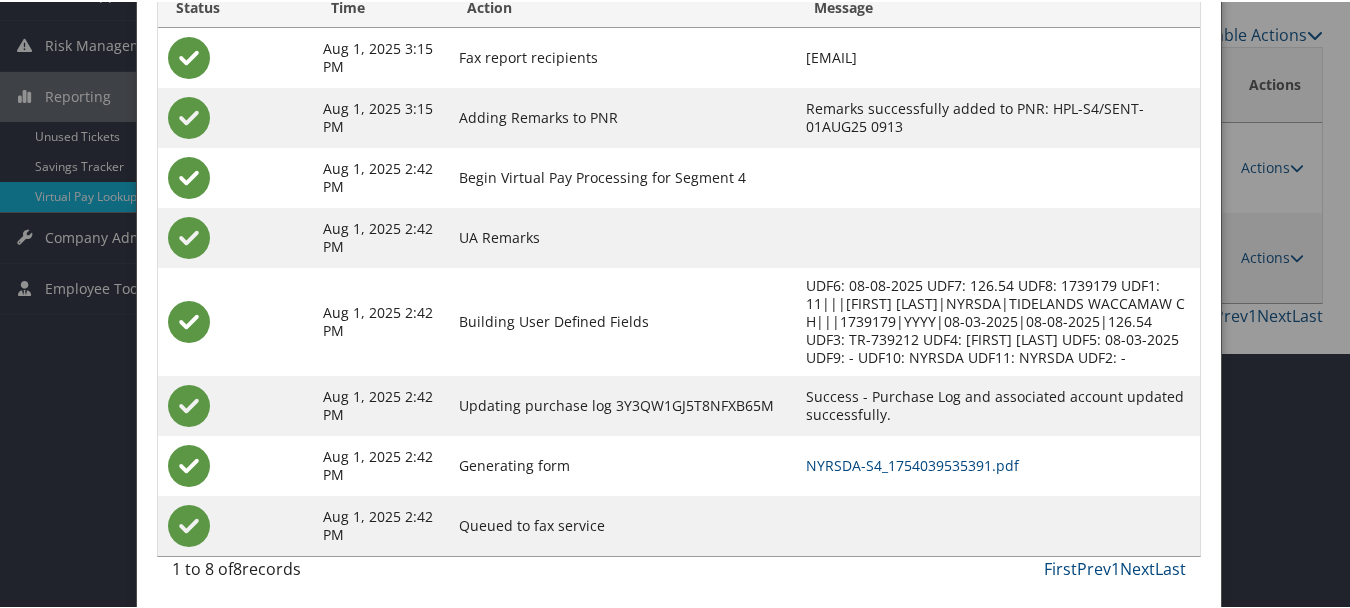 scroll, scrollTop: 258, scrollLeft: 0, axis: vertical 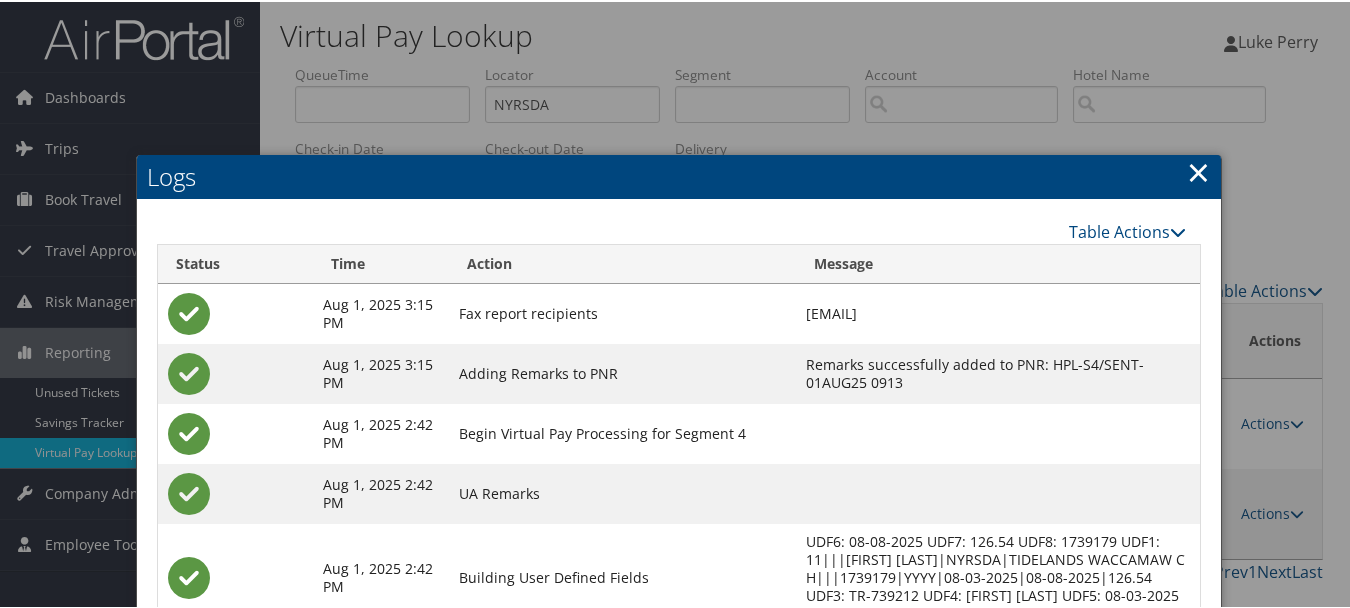 click on "×" at bounding box center (1198, 170) 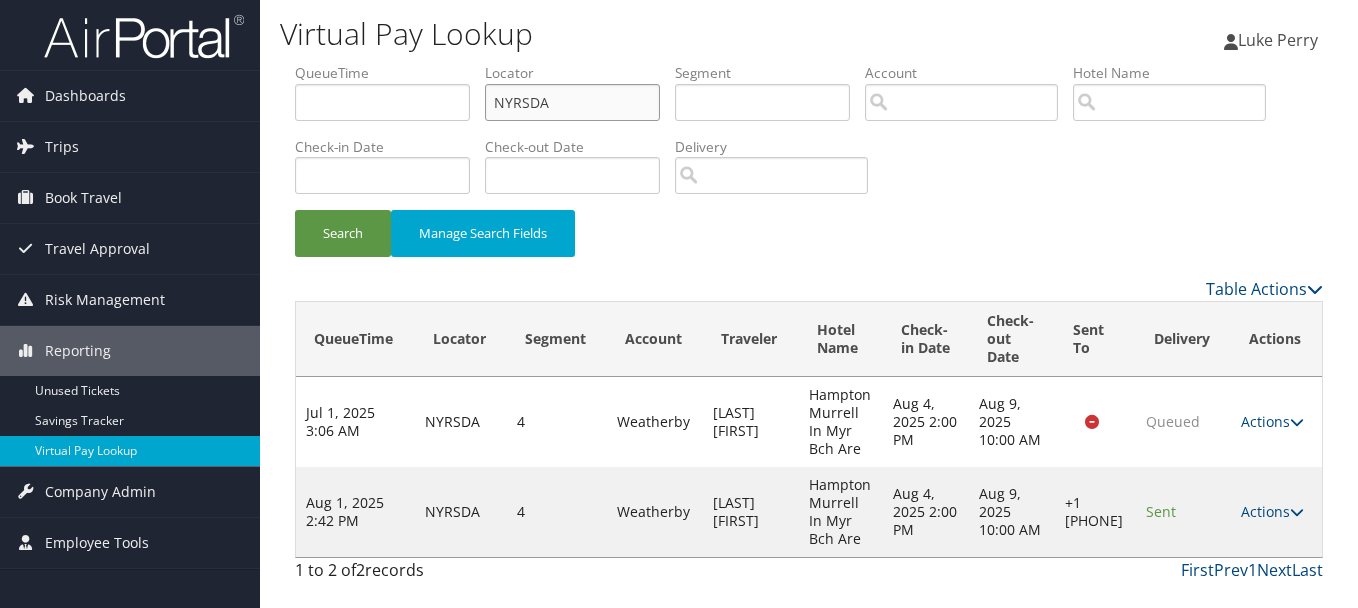 drag, startPoint x: 590, startPoint y: 107, endPoint x: 426, endPoint y: 108, distance: 164.00305 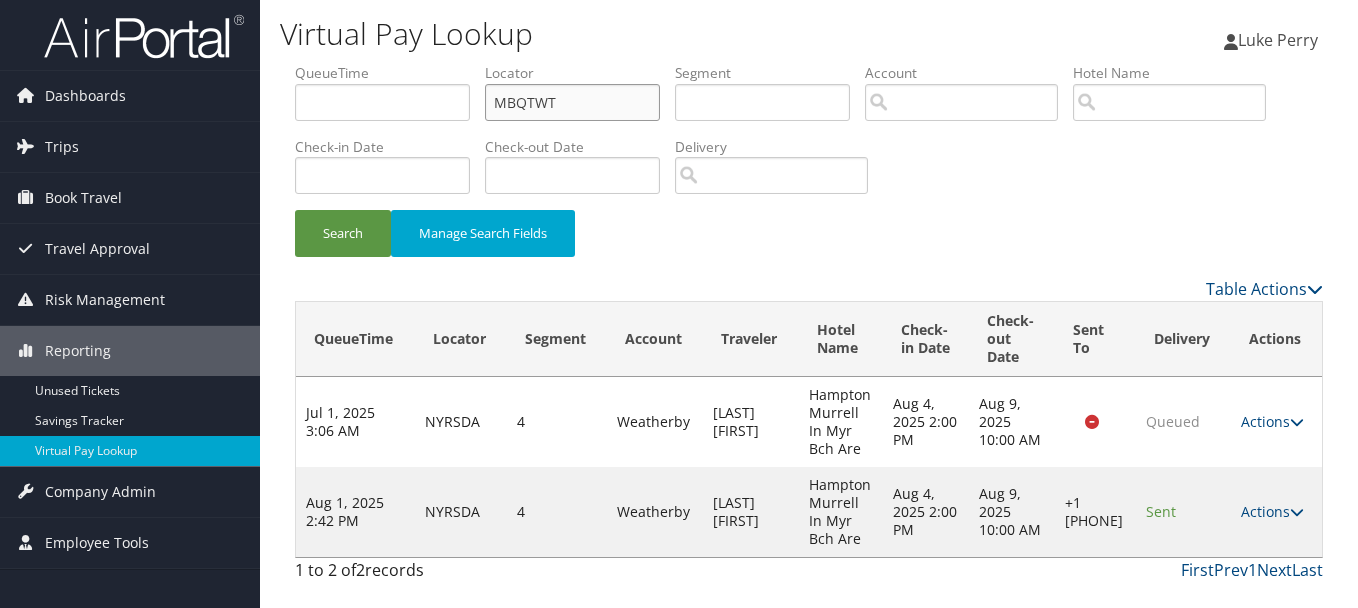 click on "Search" at bounding box center [343, 233] 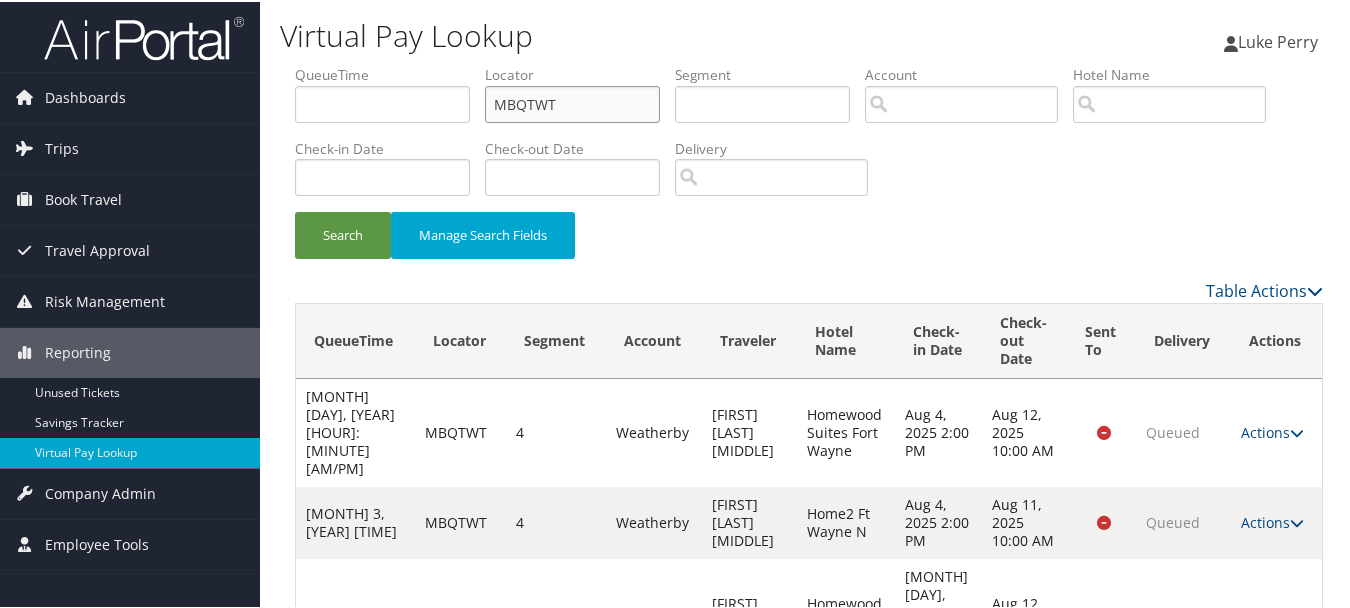 scroll, scrollTop: 236, scrollLeft: 0, axis: vertical 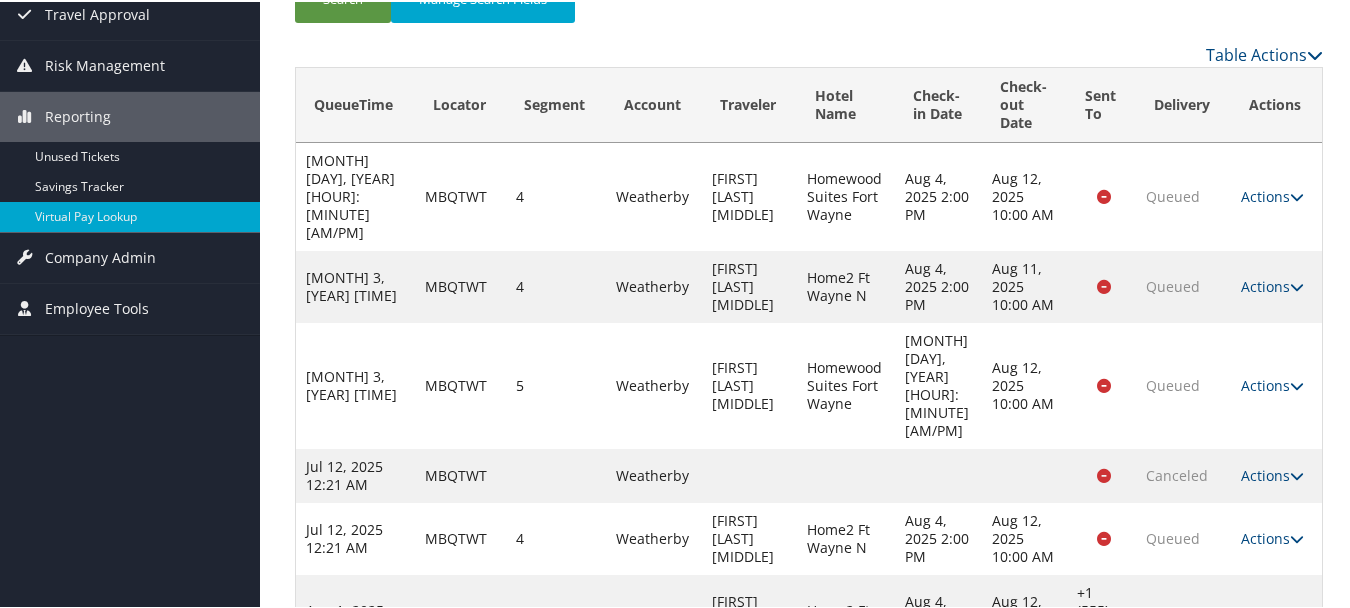 drag, startPoint x: 1269, startPoint y: 513, endPoint x: 1259, endPoint y: 532, distance: 21.470911 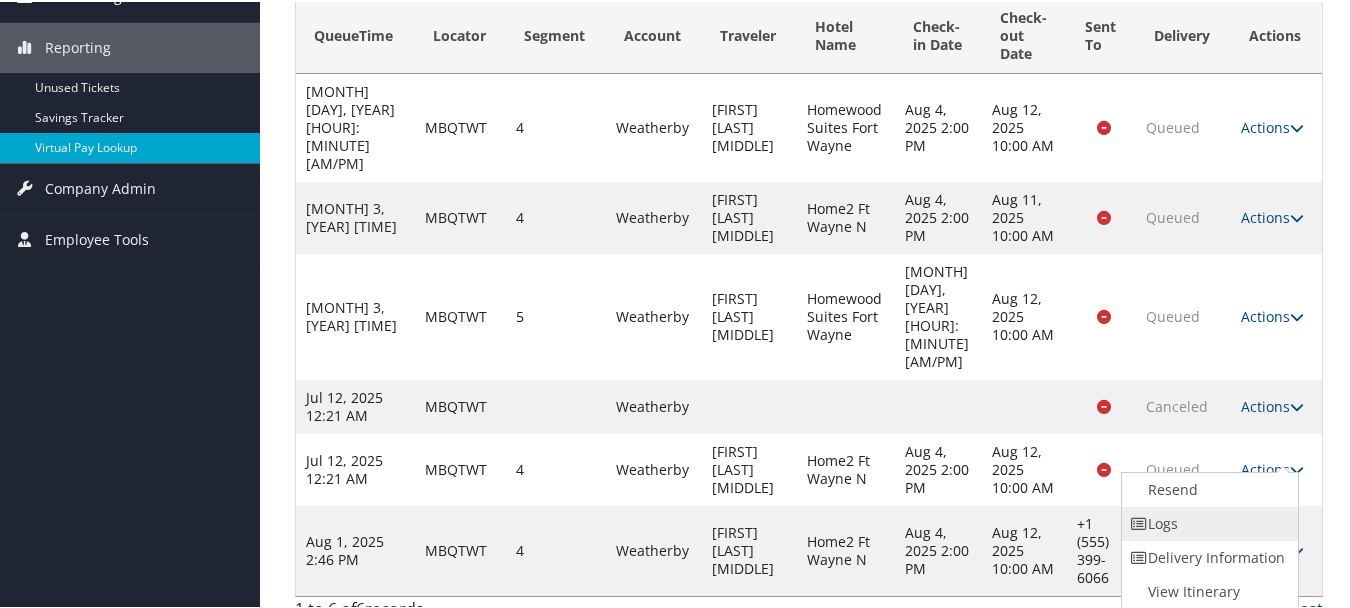 click on "Logs" at bounding box center (1207, 522) 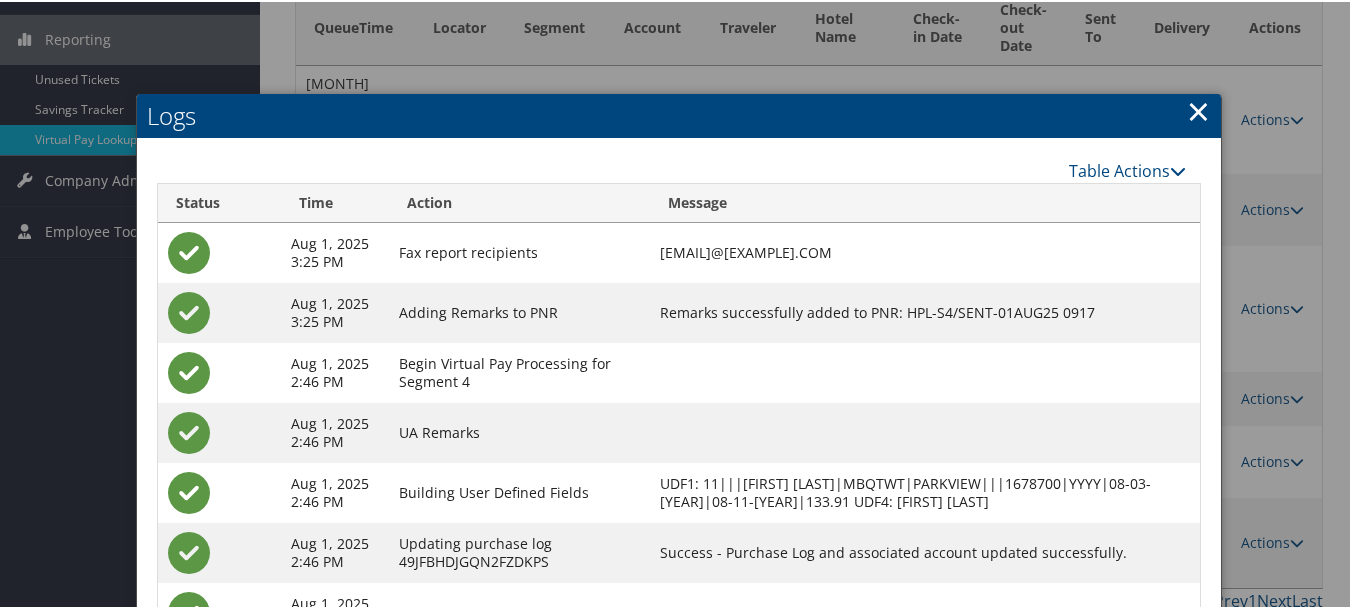 scroll, scrollTop: 492, scrollLeft: 0, axis: vertical 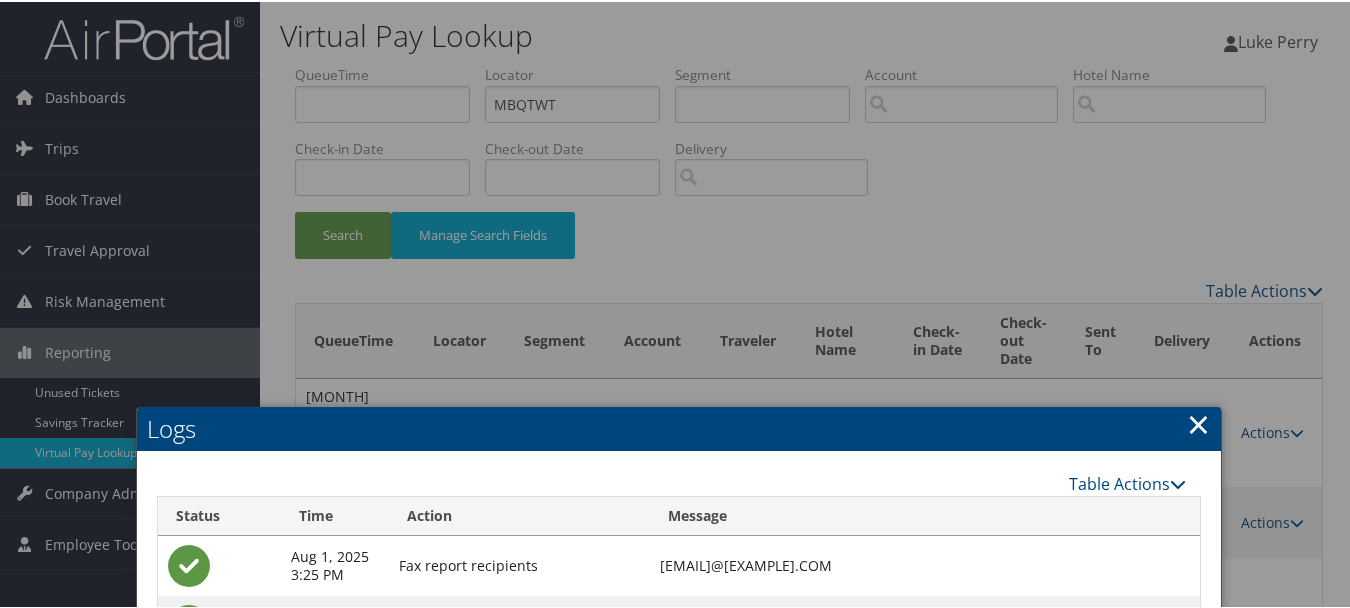 click on "×" at bounding box center [1198, 422] 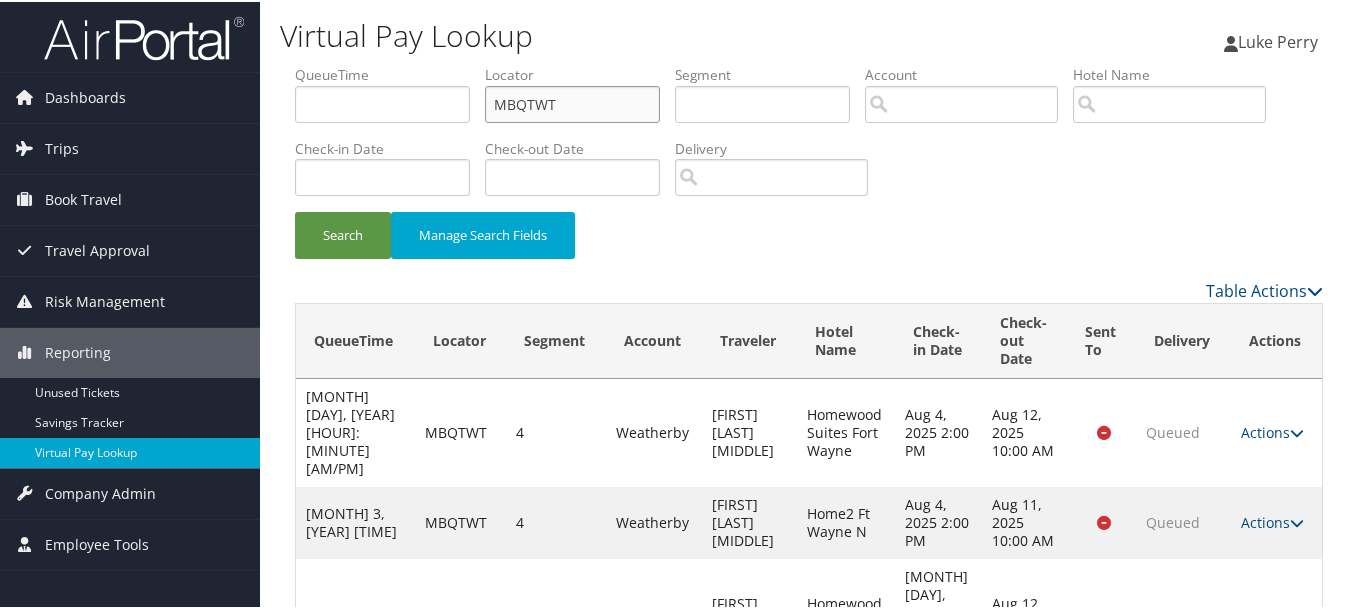 drag, startPoint x: 603, startPoint y: 101, endPoint x: 327, endPoint y: 93, distance: 276.1159 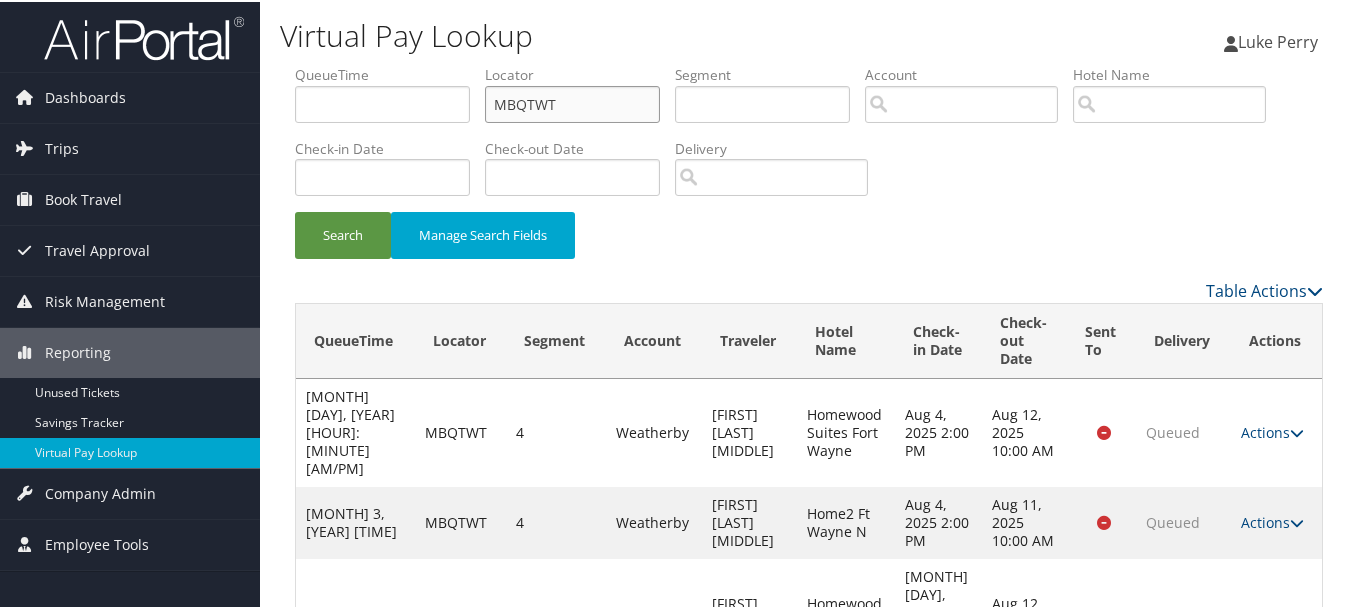paste on "MUDGVN" 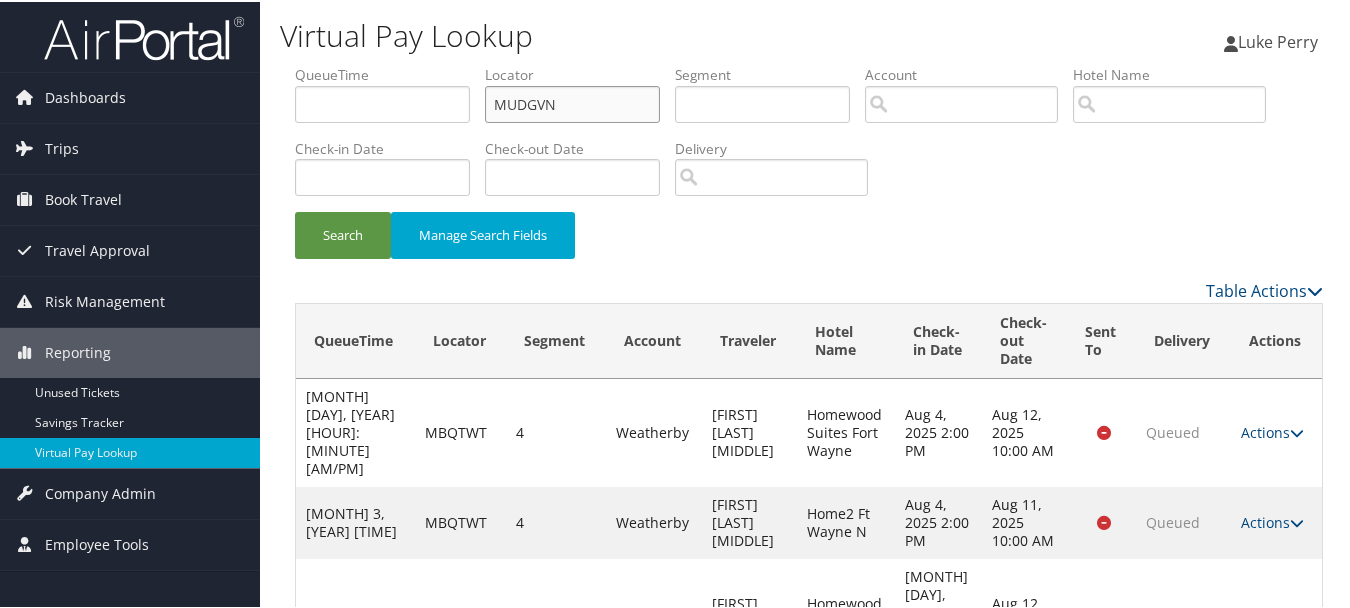 click on "Search" at bounding box center [343, 233] 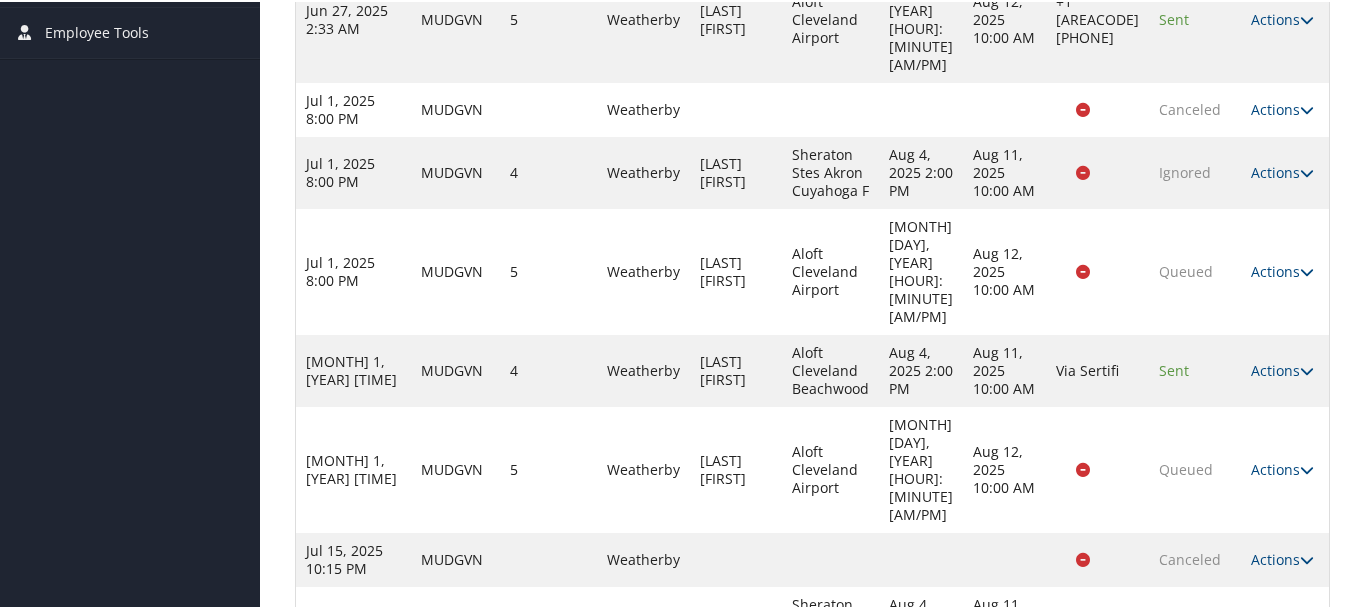 scroll, scrollTop: 524, scrollLeft: 0, axis: vertical 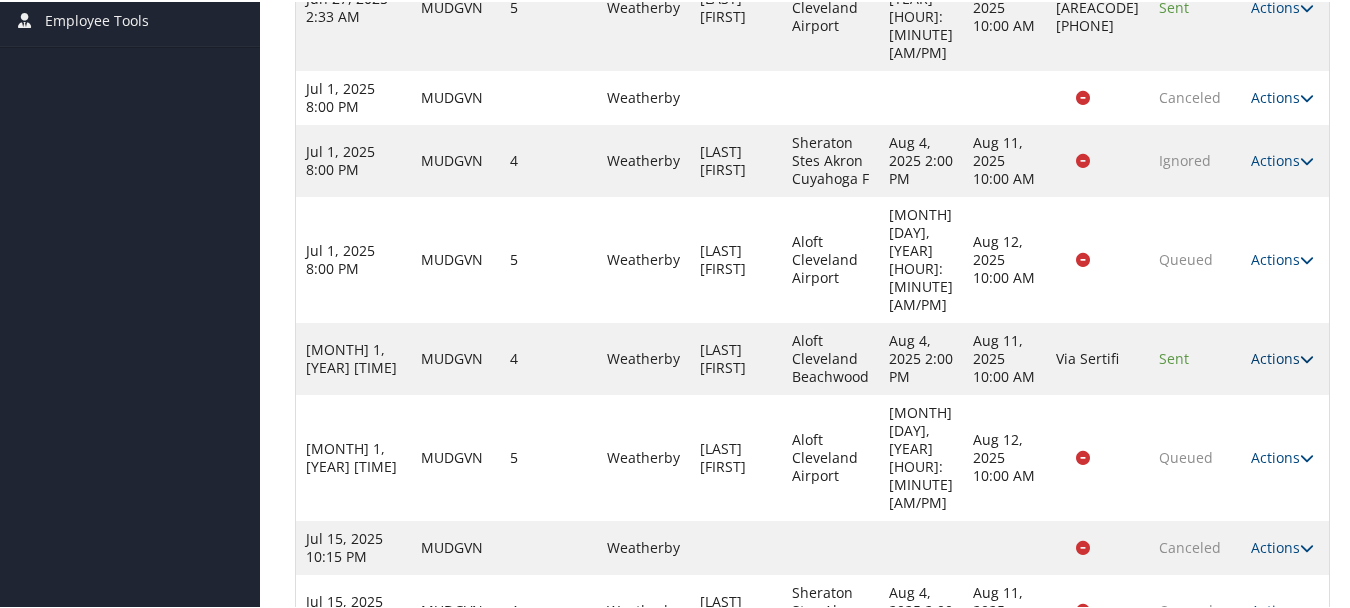 click on "Actions" at bounding box center (1282, 356) 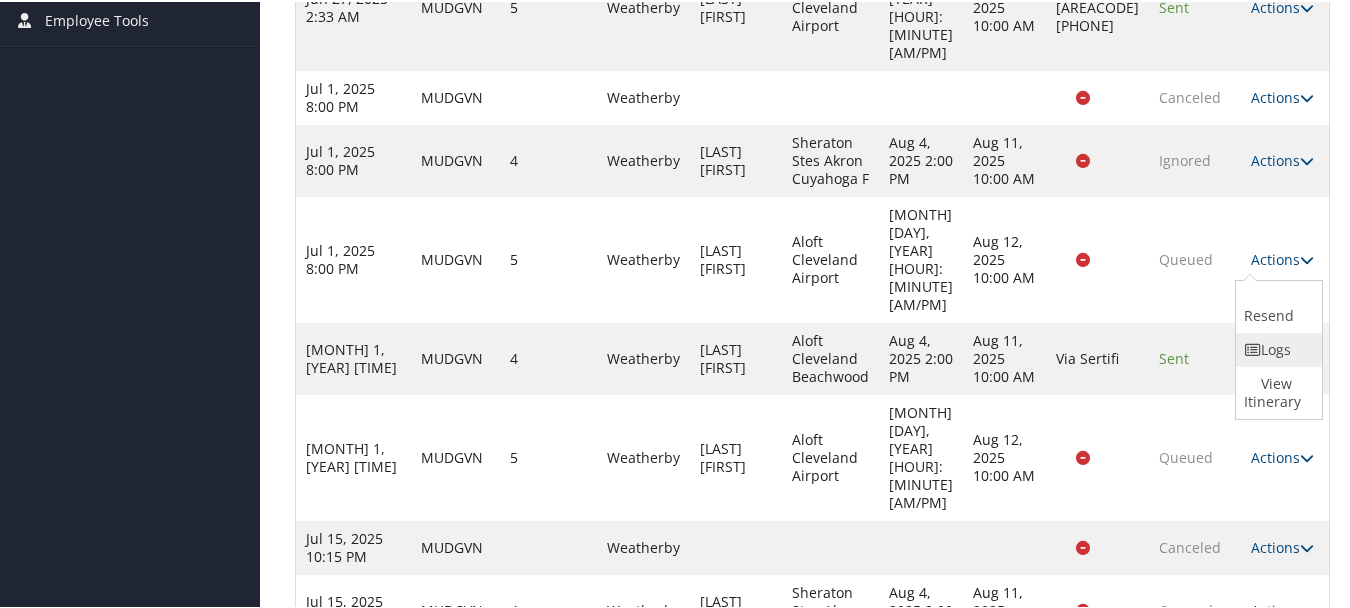 click on "Logs" at bounding box center (1276, 348) 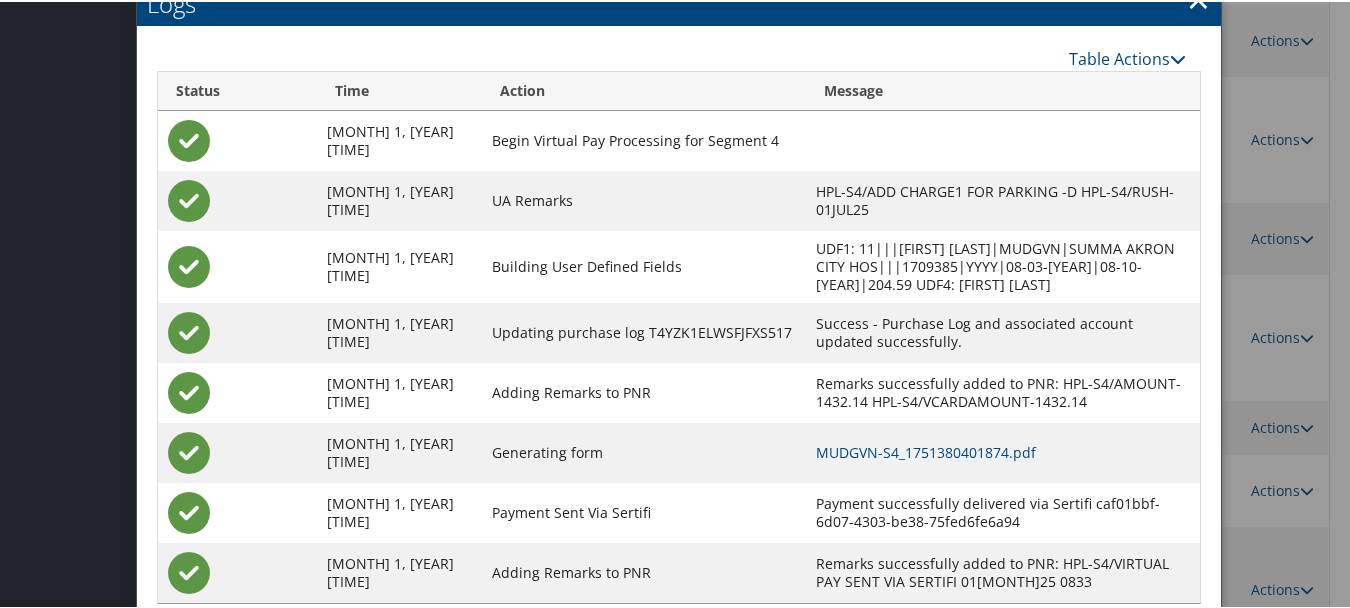 scroll, scrollTop: 747, scrollLeft: 0, axis: vertical 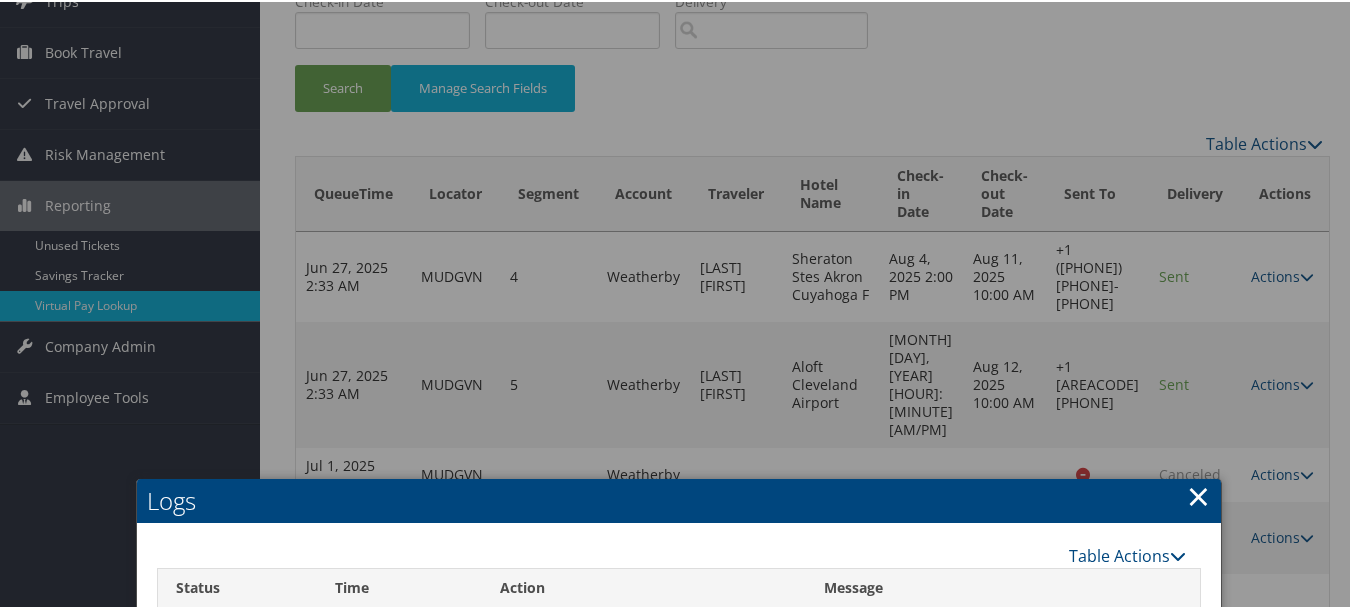 click on "×" at bounding box center [1198, 494] 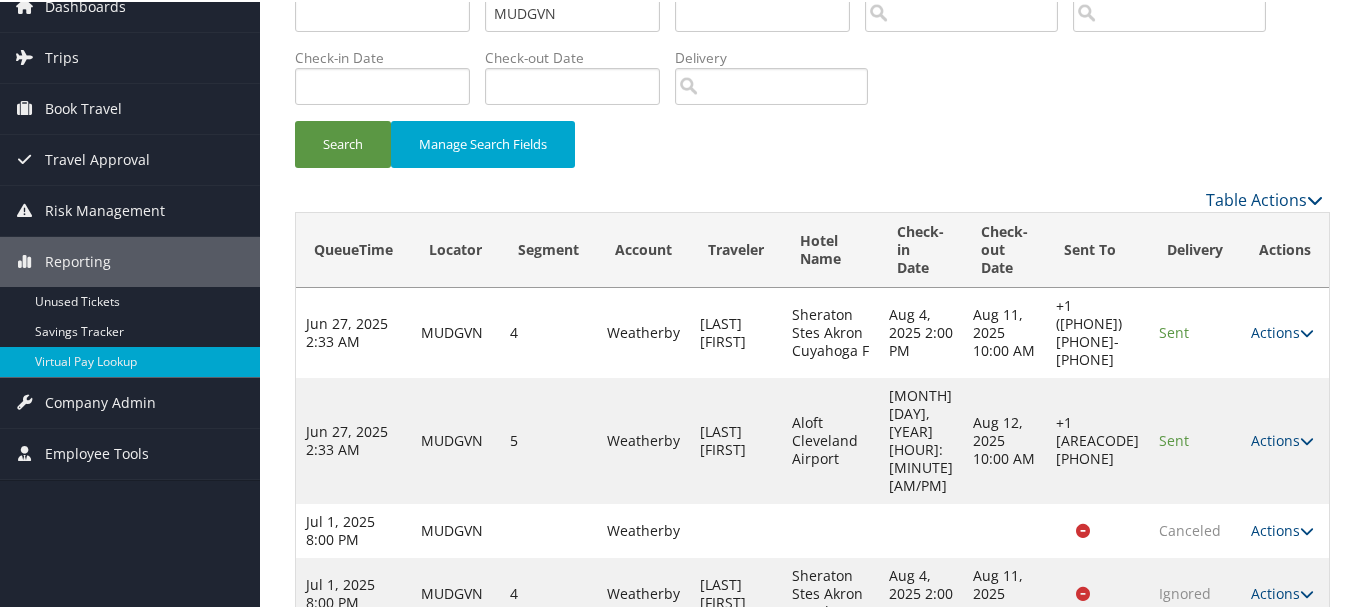 scroll, scrollTop: 0, scrollLeft: 0, axis: both 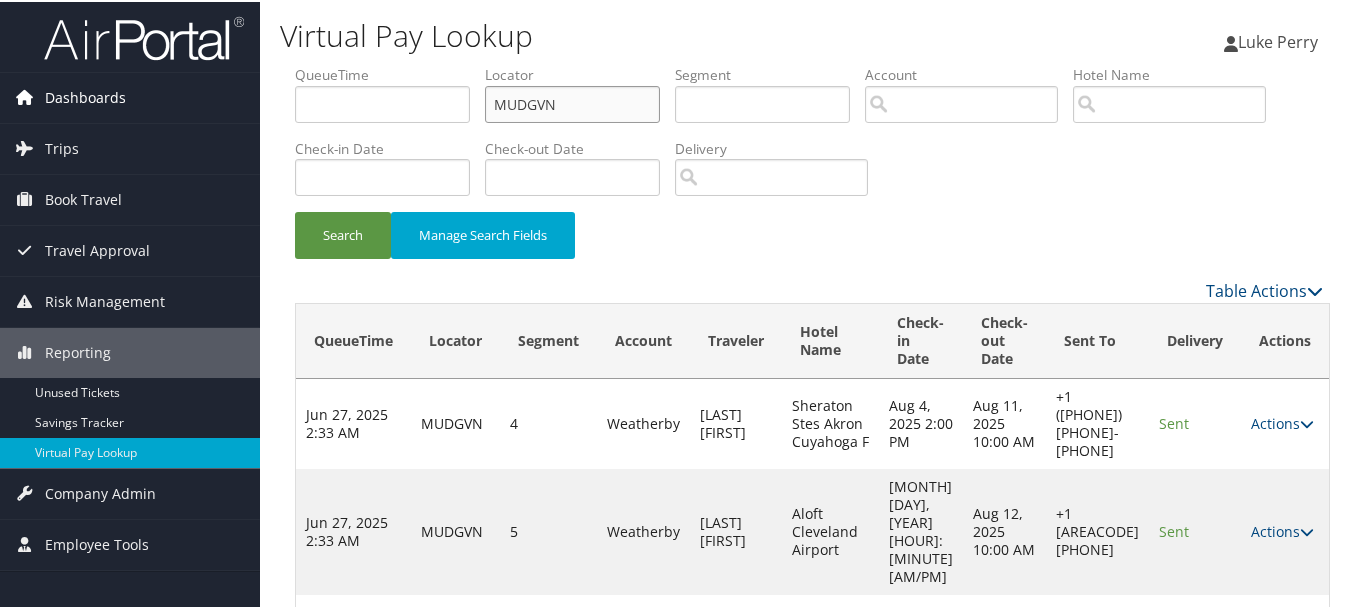 click on "Dashboards AirPortal 360™ (Manager) My Travel Dashboard   Trips Airtinerary® Lookup Current/Future Trips Past Trips Trips Missing Hotels Hotel Check-ins   Book Travel Approval Request (Beta)   Travel Approval Pending Trip Approvals Approved Trips Canceled Trips Approvals (Beta)   Risk Management SecurityLogic® Map Assistance Requests Travel Alerts Notifications   Reporting Unused Tickets Savings Tracker Virtual Pay Lookup   Company Admin Company Information Configure Approval Types (Beta) People Users (Beta) Vendor Contracts Travel Policy Service Fees  Reporting Fields (Beta) Report Settings Virtual Pay Settings   Employee Tools Help Desk" at bounding box center [679, 665] 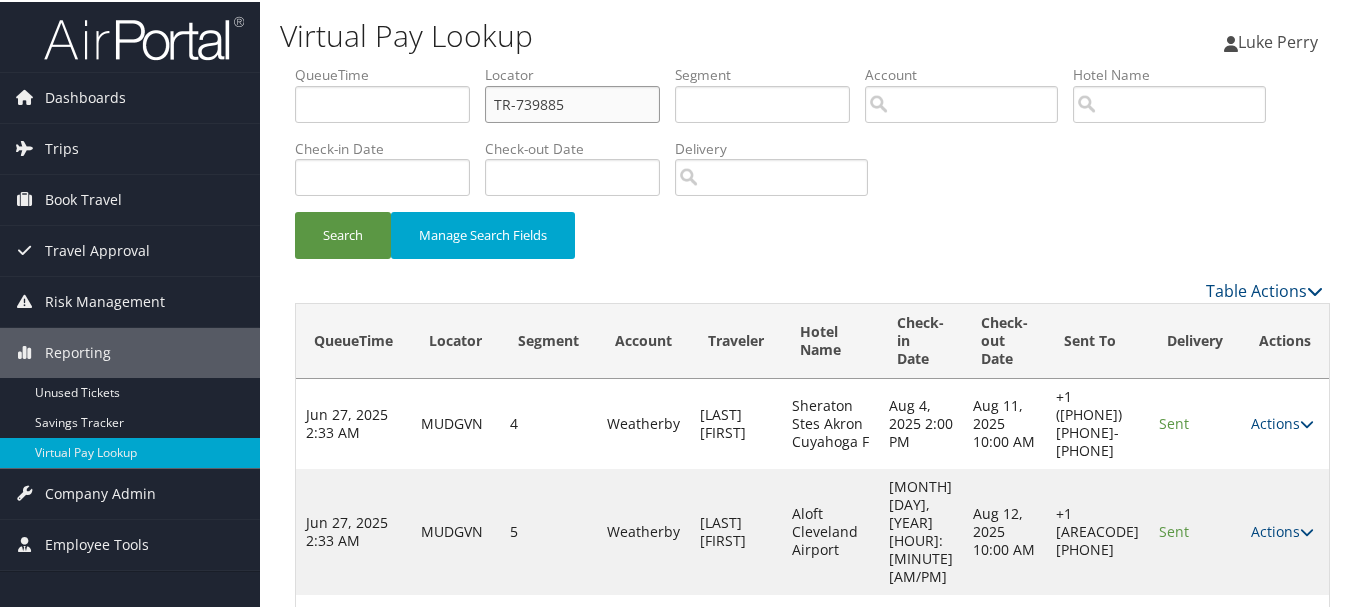 drag, startPoint x: 585, startPoint y: 112, endPoint x: 300, endPoint y: 108, distance: 285.02808 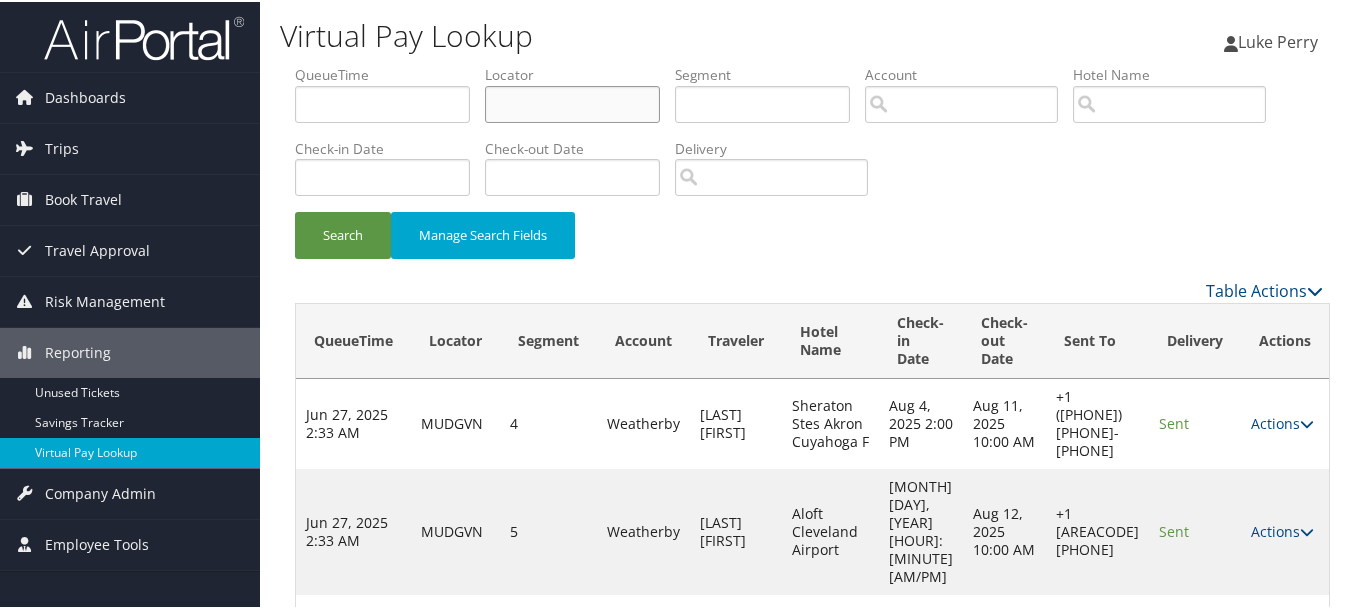 click at bounding box center [572, 102] 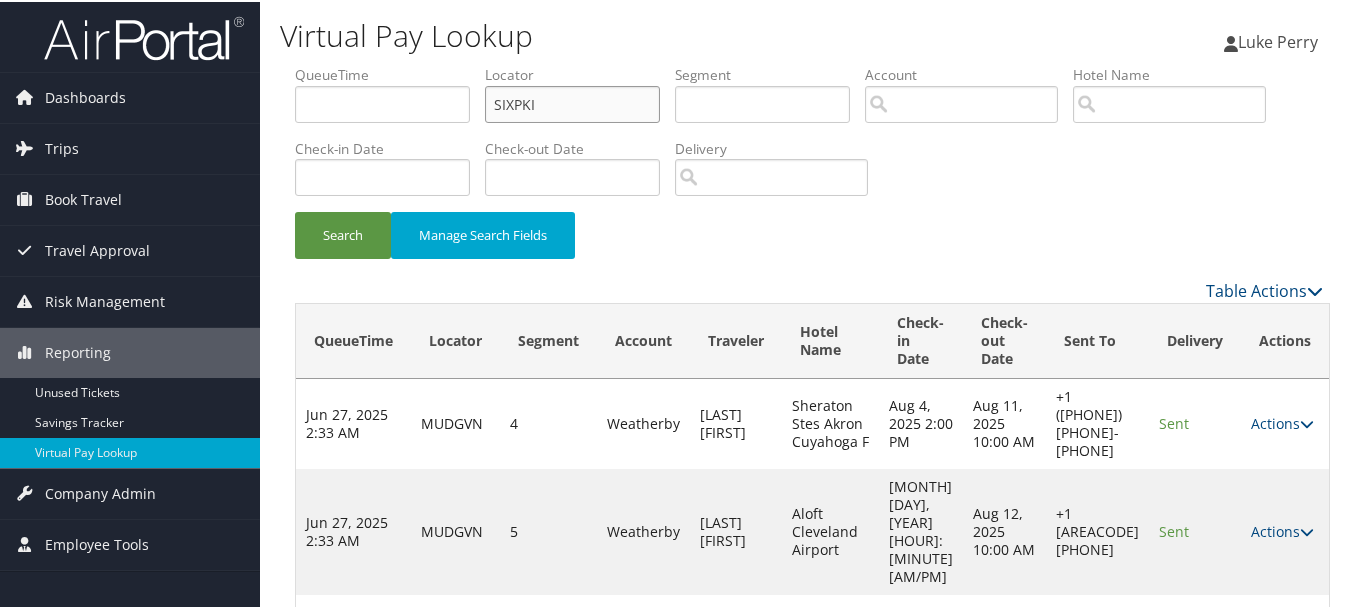 click on "Search" at bounding box center [343, 233] 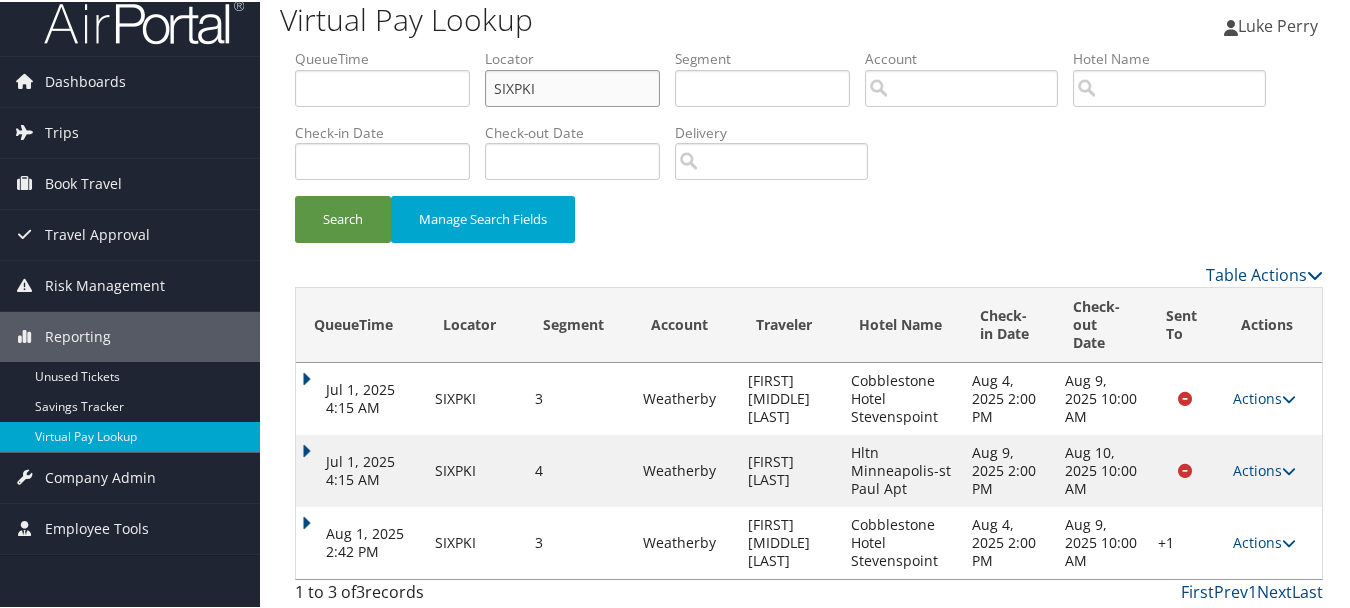 scroll, scrollTop: 20, scrollLeft: 0, axis: vertical 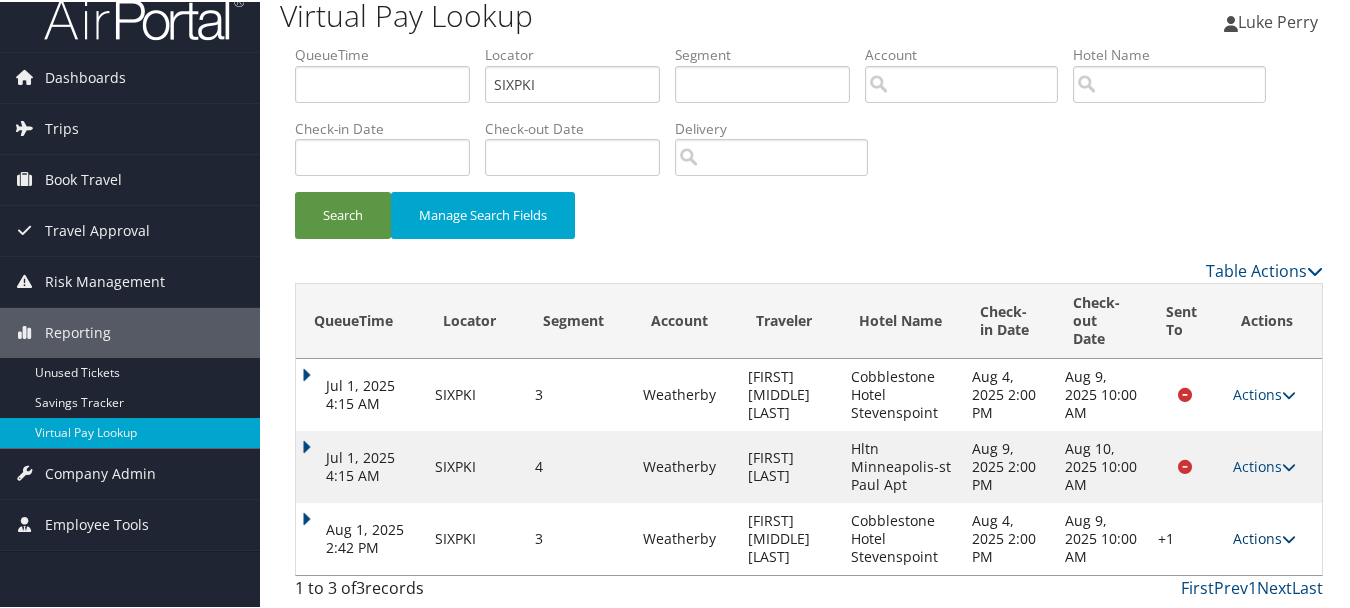 click on "Actions" at bounding box center [1264, 536] 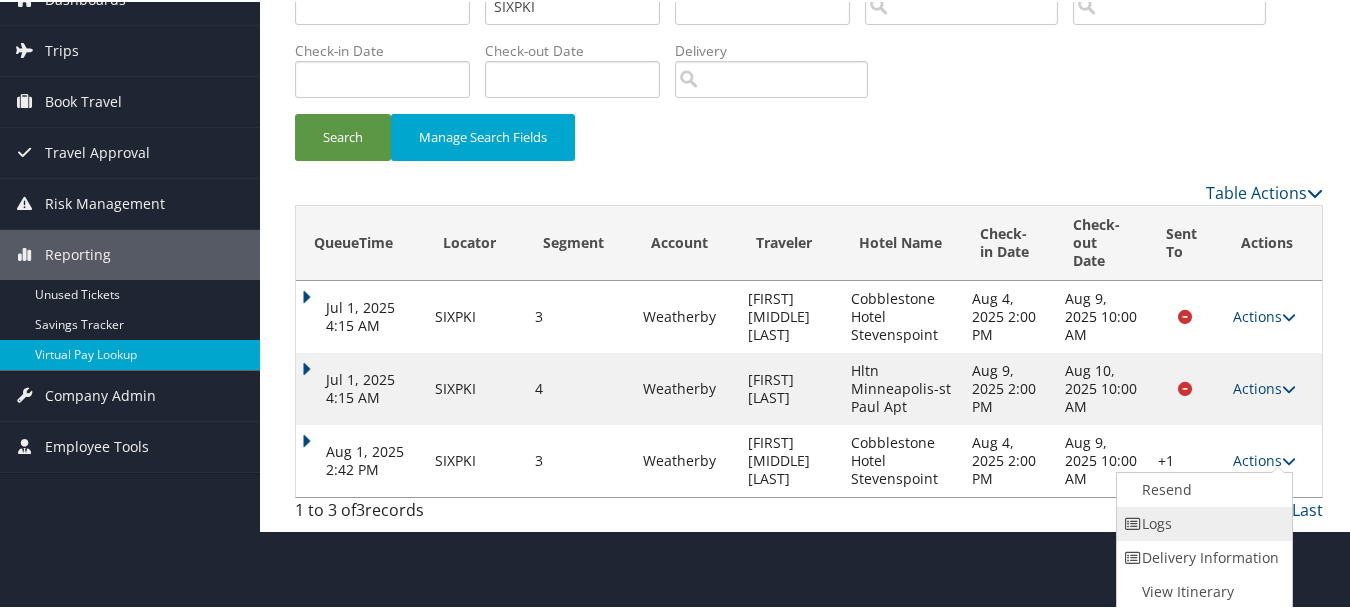 click on "Logs" at bounding box center (1202, 522) 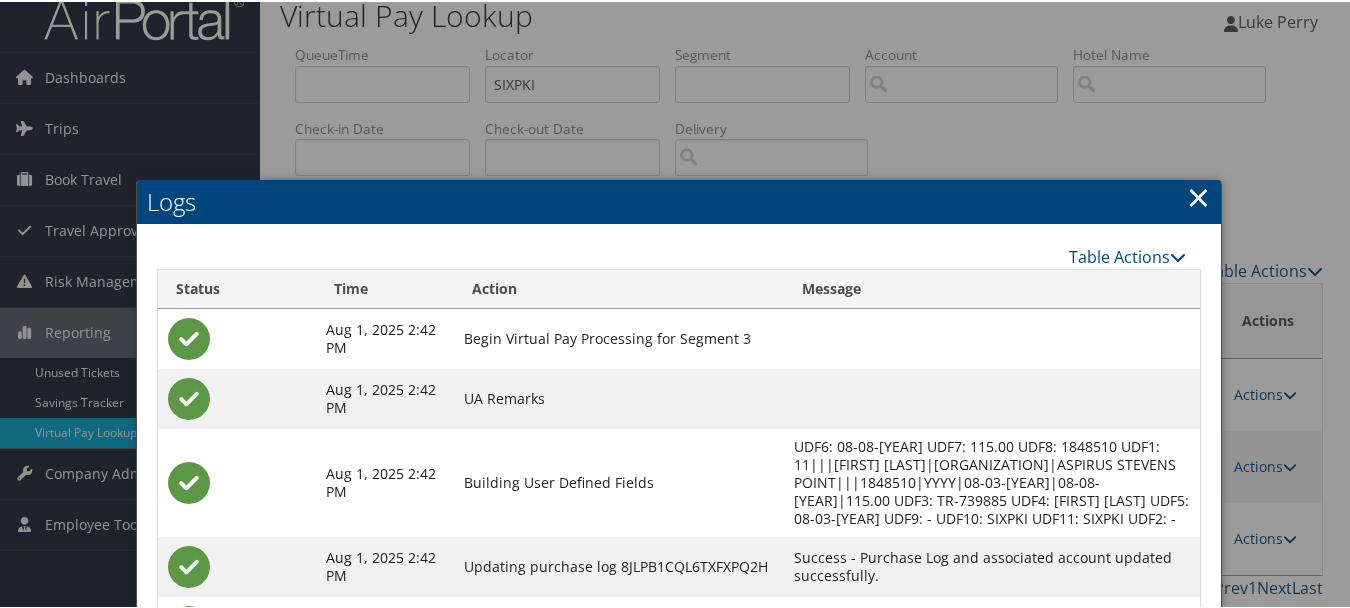 scroll, scrollTop: 183, scrollLeft: 0, axis: vertical 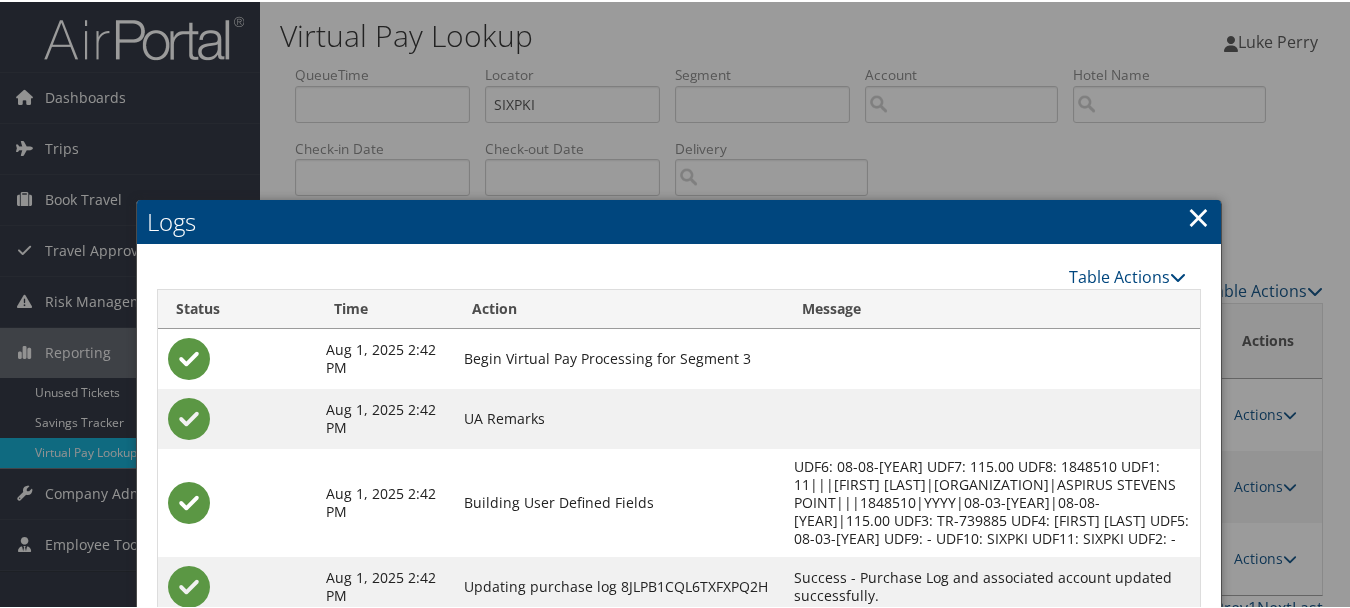click on "×" at bounding box center [1198, 215] 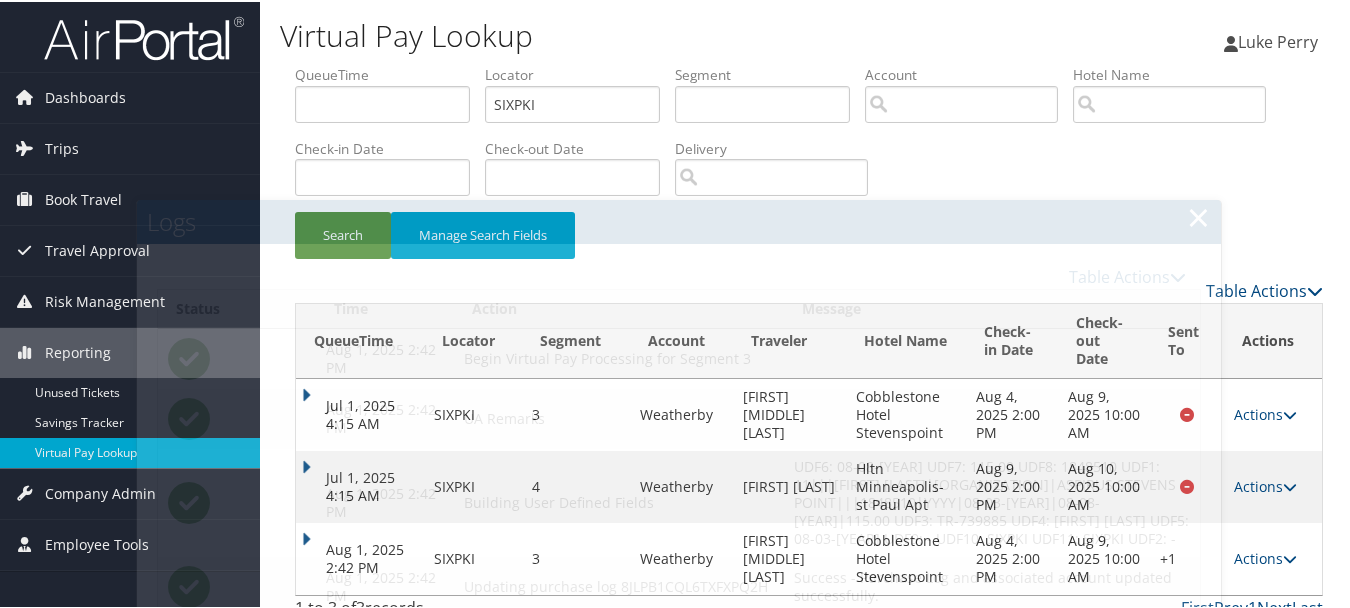 click on "×" at bounding box center [1198, 215] 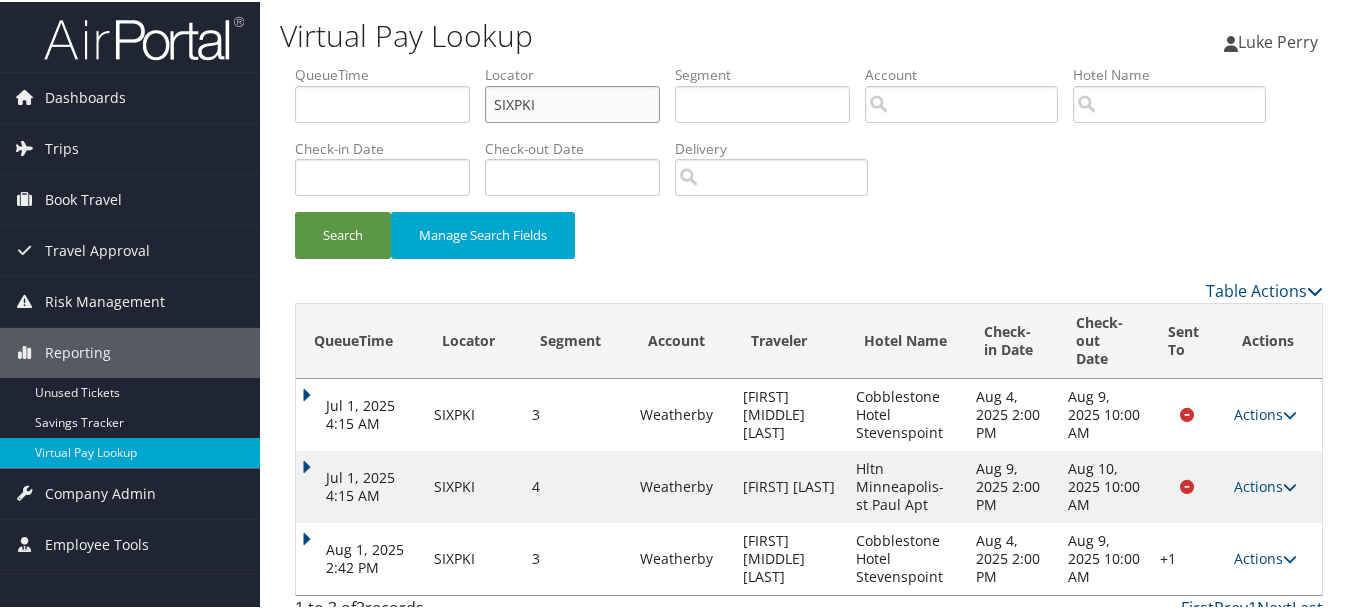 drag, startPoint x: 566, startPoint y: 94, endPoint x: 334, endPoint y: 89, distance: 232.05388 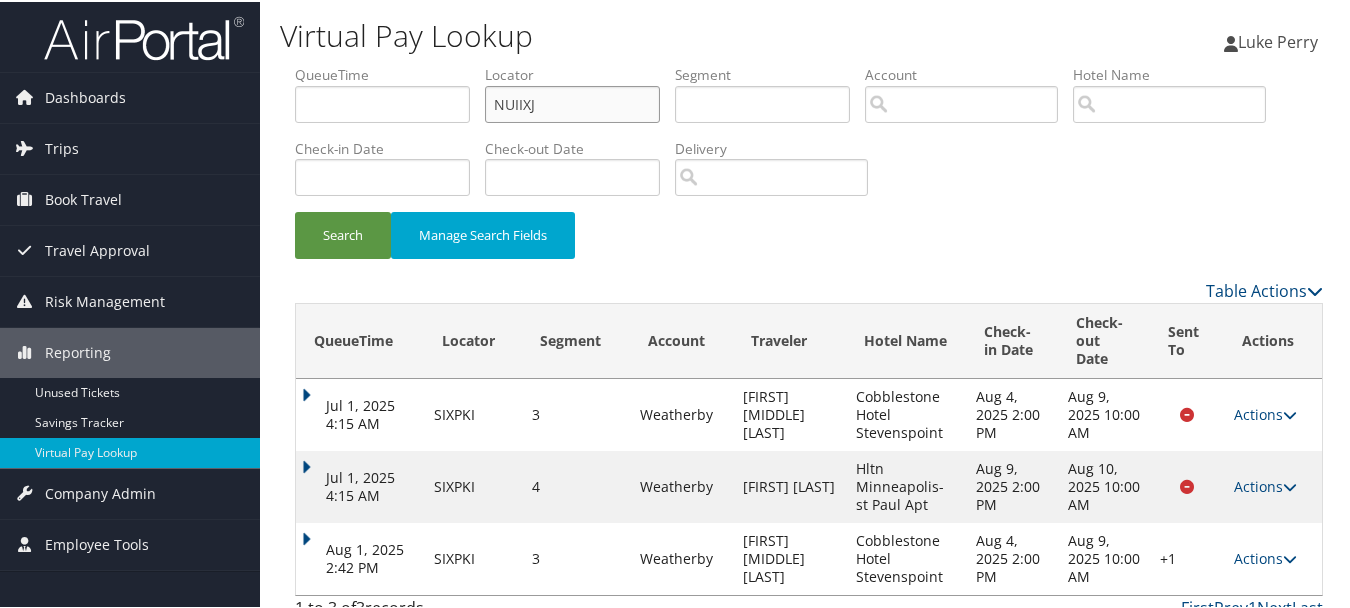click on "Search" at bounding box center (343, 233) 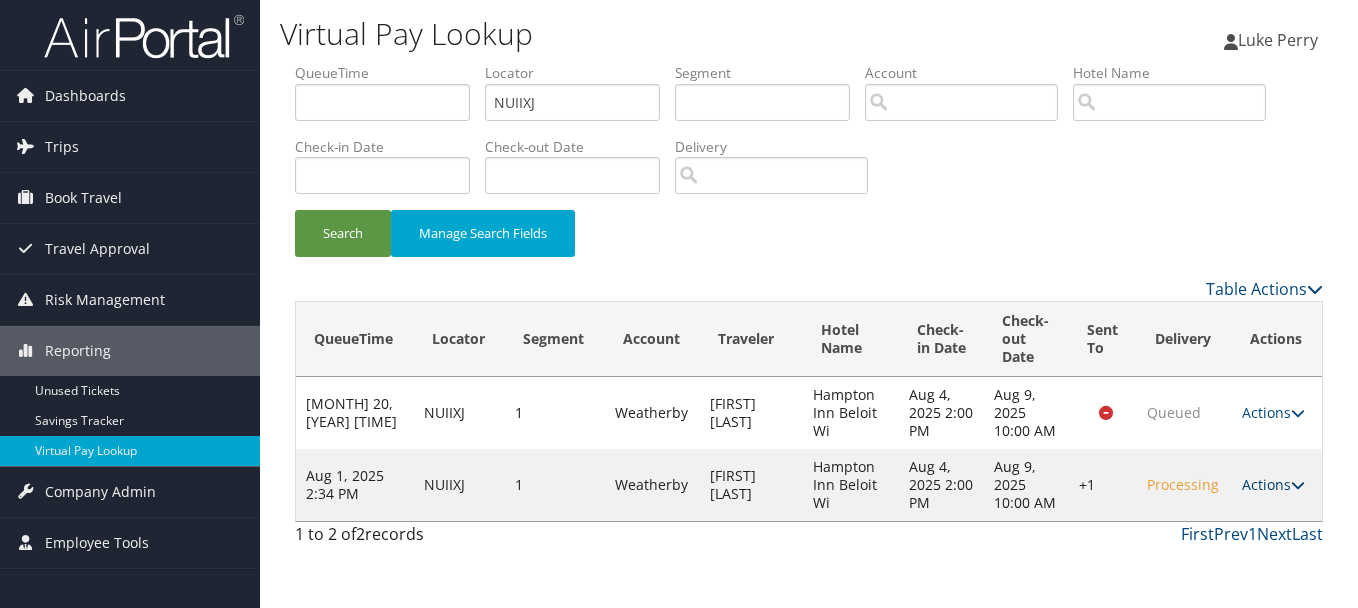 click on "Actions" at bounding box center [1273, 484] 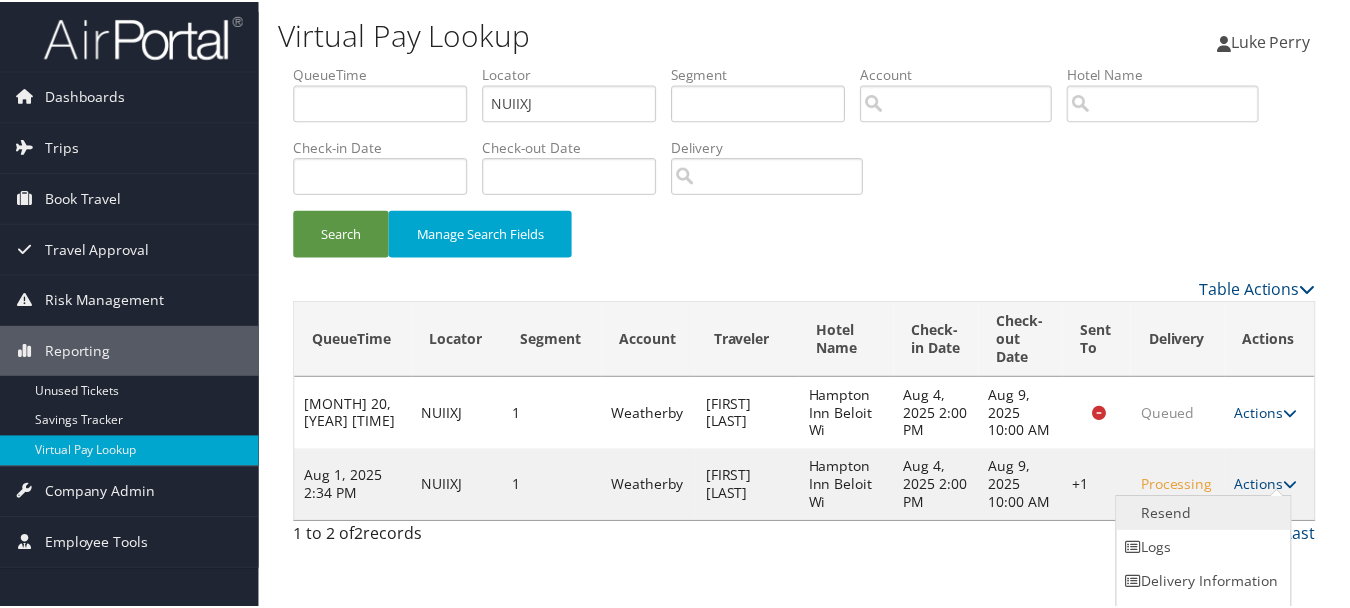 scroll, scrollTop: 26, scrollLeft: 0, axis: vertical 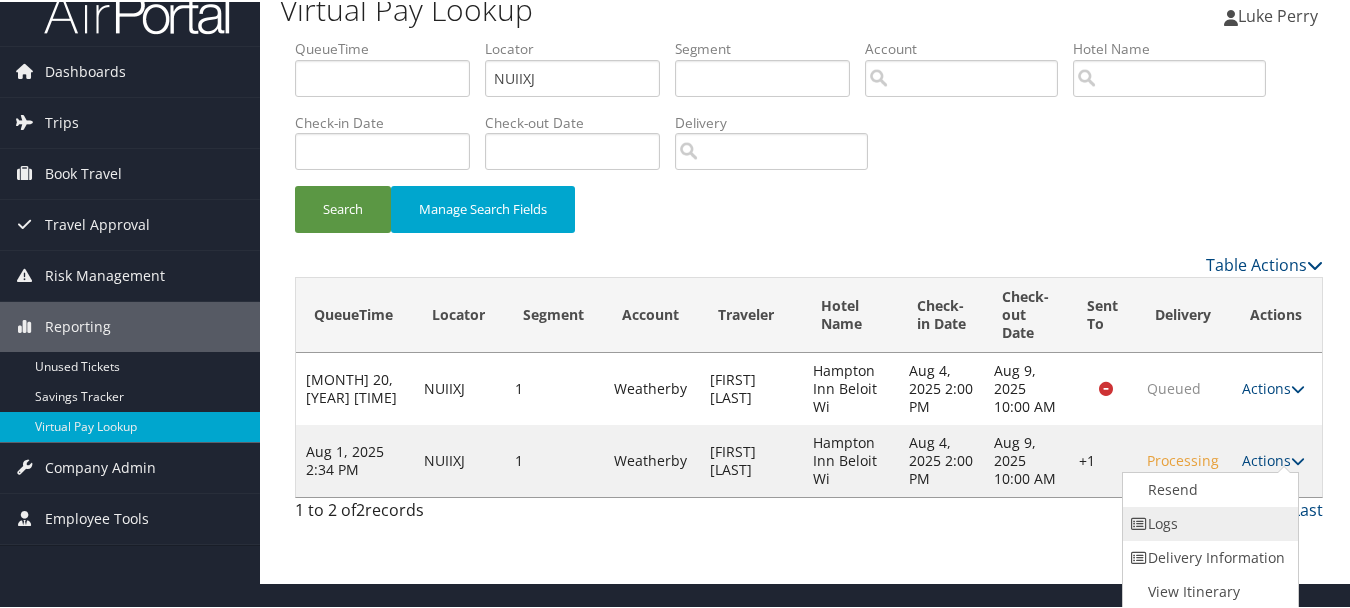 click on "Logs" at bounding box center [1208, 522] 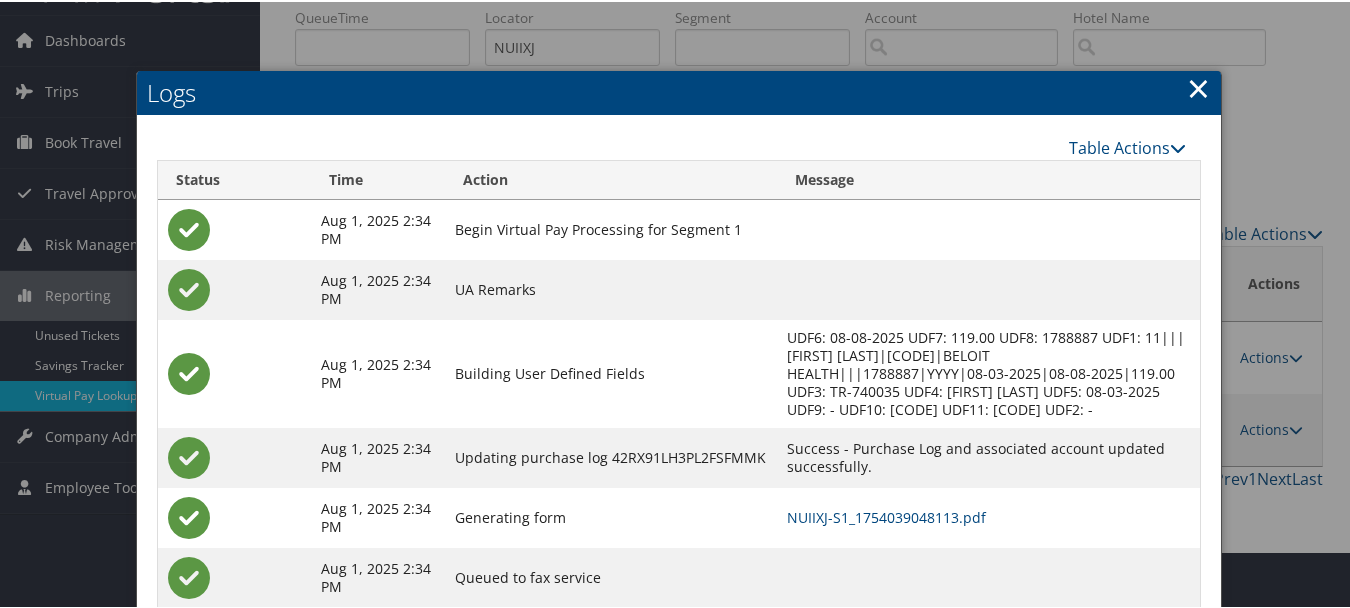 scroll, scrollTop: 111, scrollLeft: 0, axis: vertical 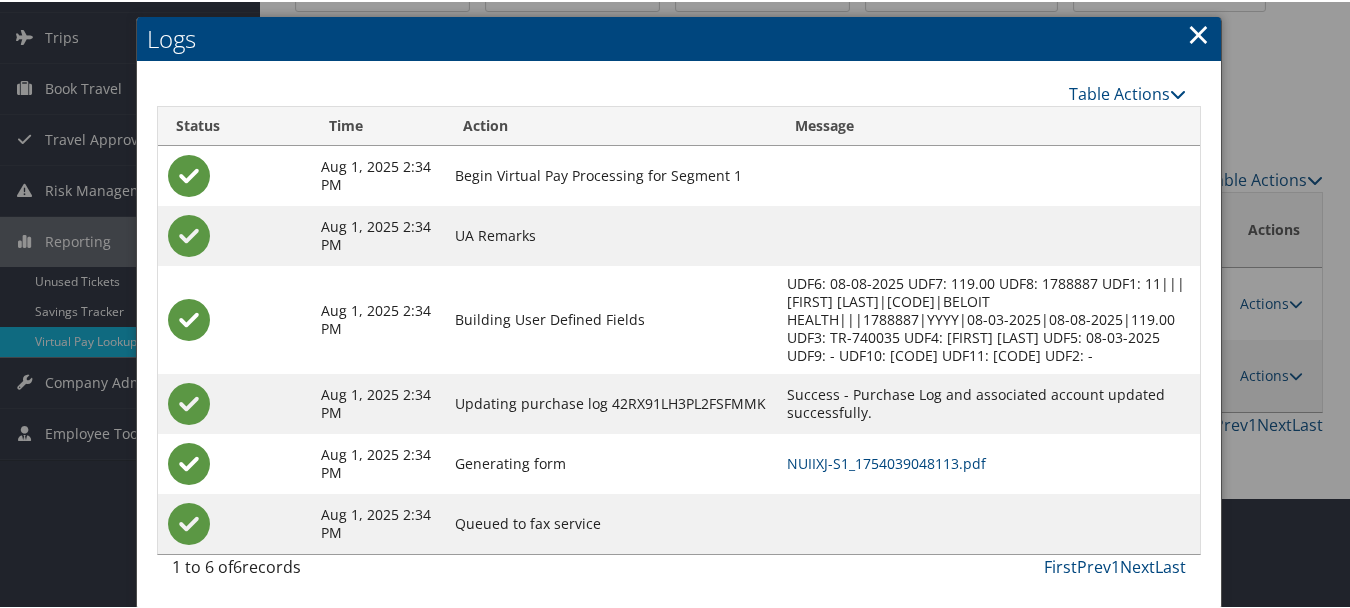 click on "Logs" at bounding box center (679, 37) 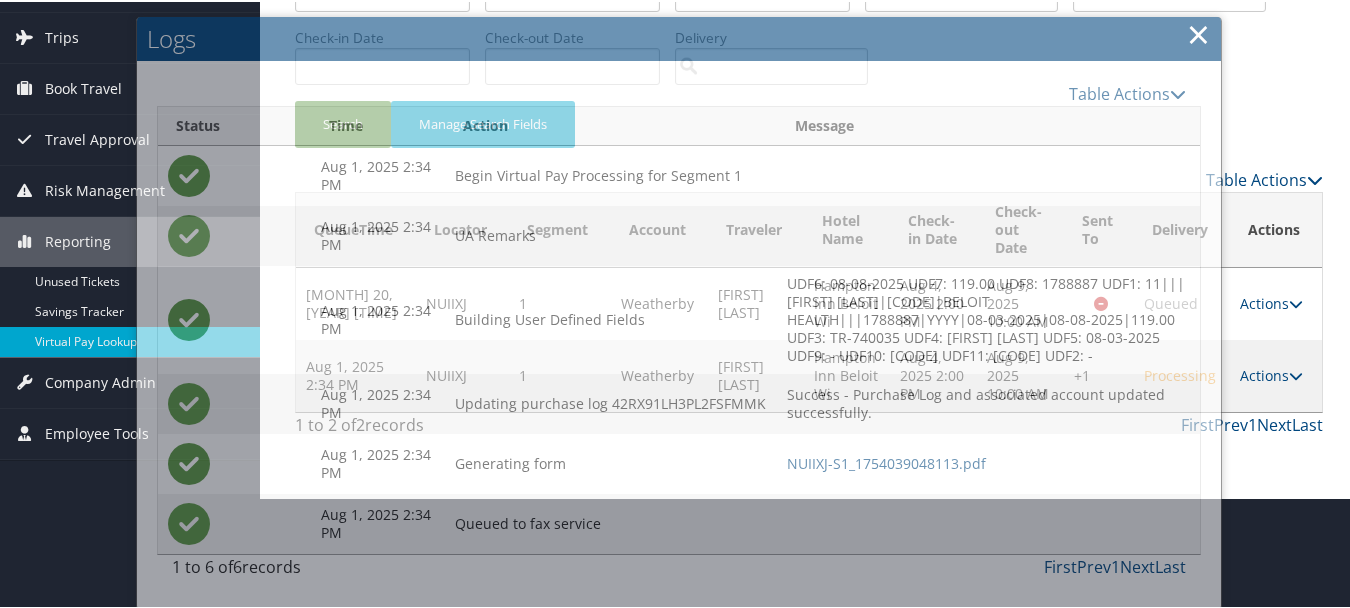 scroll, scrollTop: 0, scrollLeft: 0, axis: both 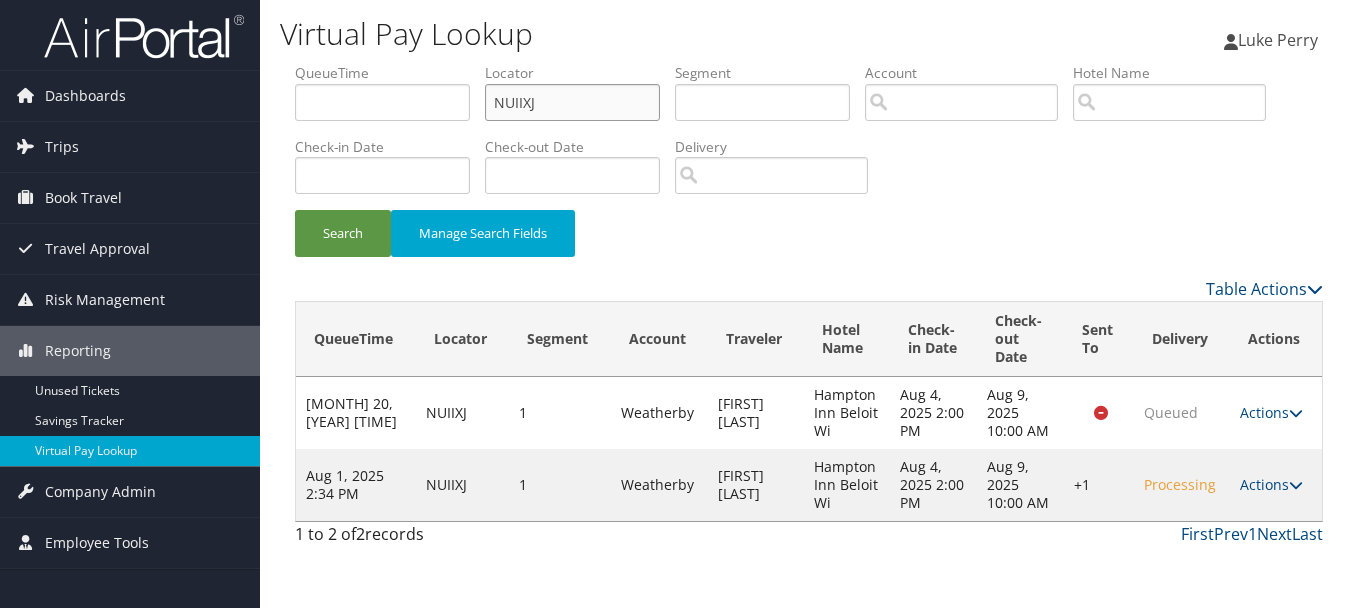 drag, startPoint x: 577, startPoint y: 104, endPoint x: 348, endPoint y: 100, distance: 229.03493 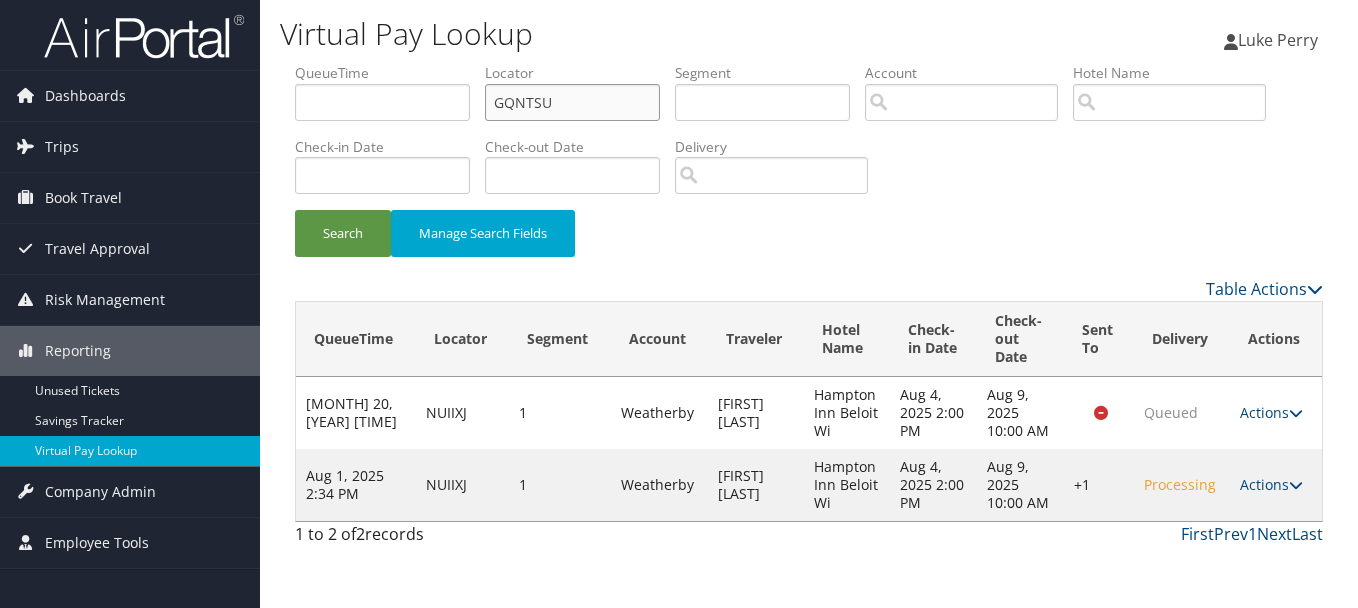 click on "Search" at bounding box center (343, 233) 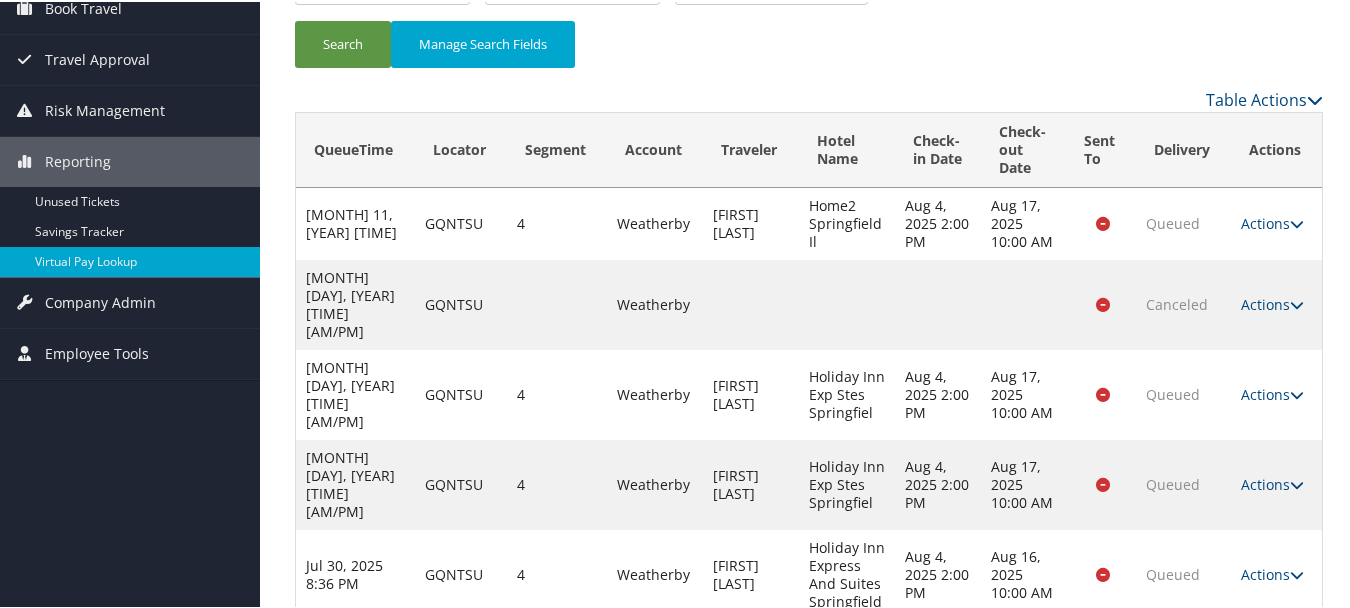 scroll, scrollTop: 326, scrollLeft: 0, axis: vertical 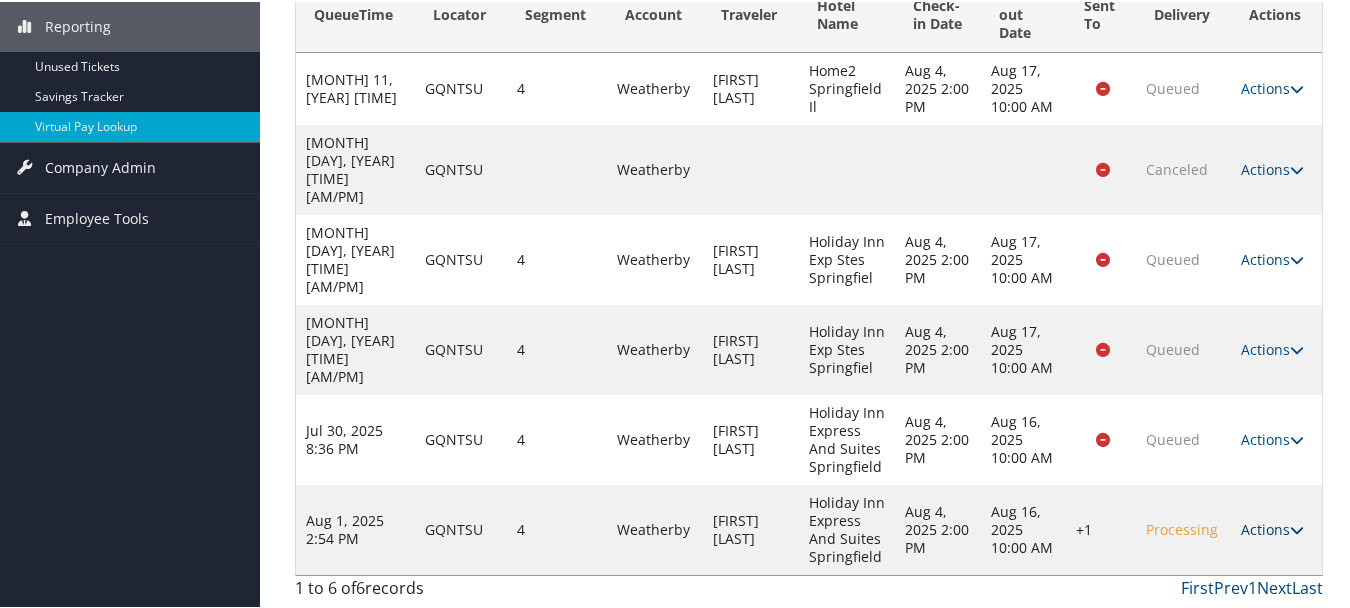 click on "Actions" at bounding box center [1272, 527] 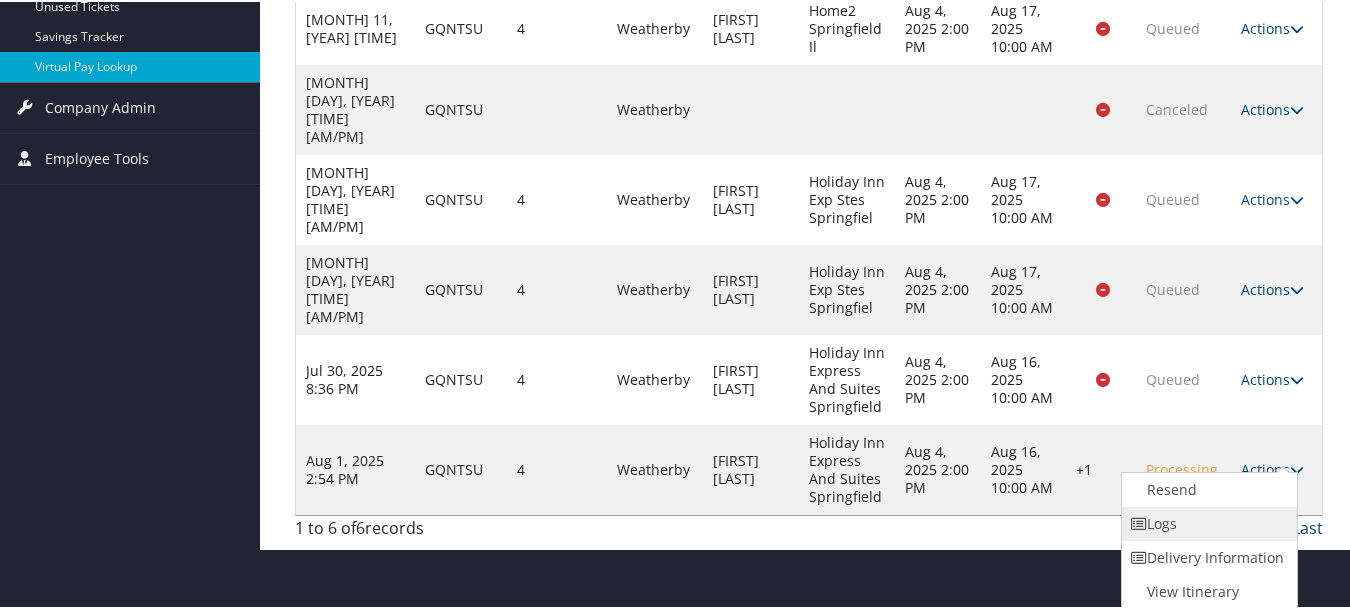 click on "Logs" at bounding box center (1207, 522) 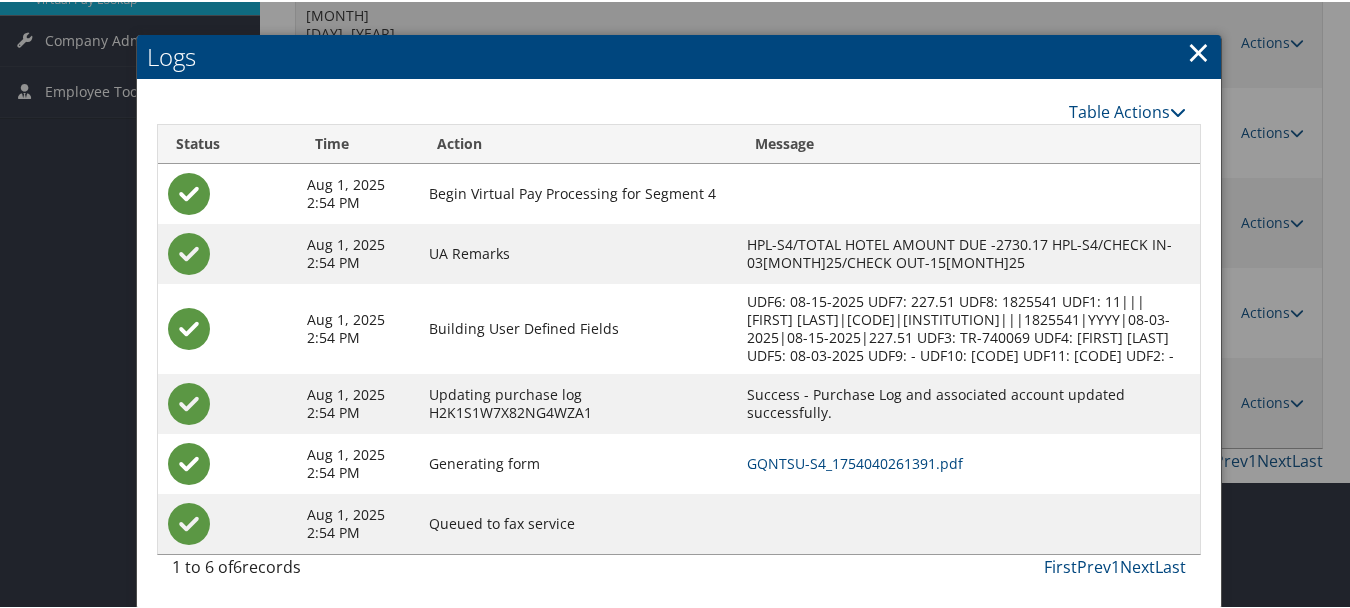 scroll, scrollTop: 471, scrollLeft: 0, axis: vertical 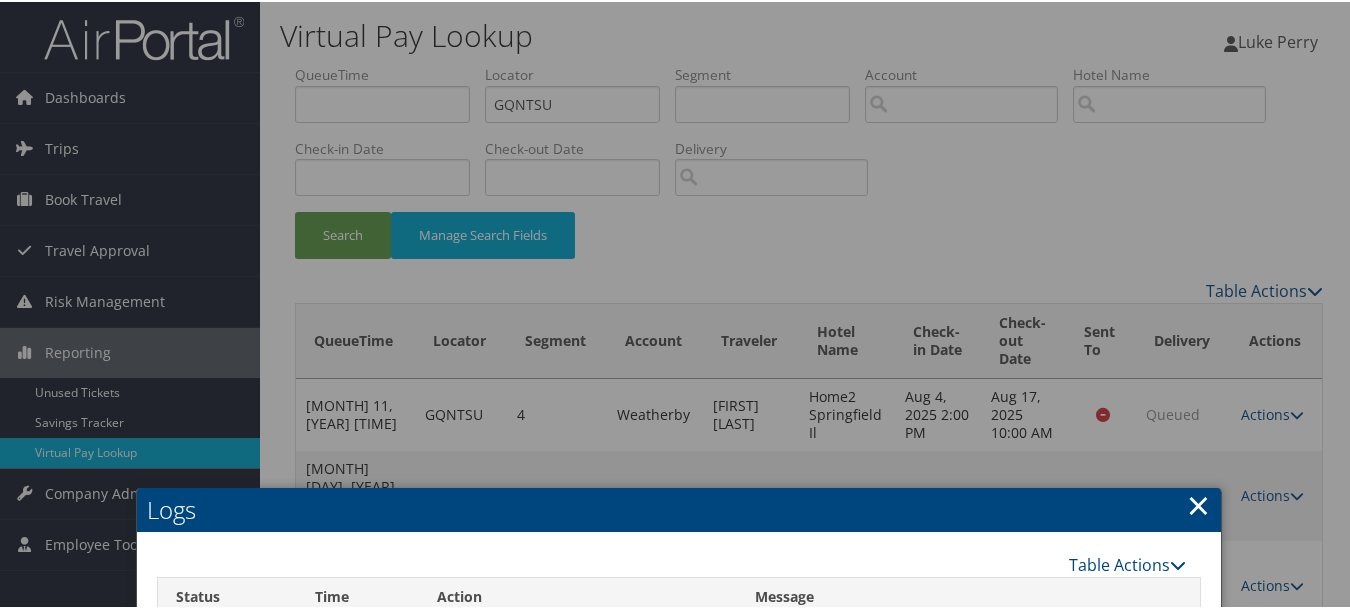 click on "×" at bounding box center (1198, 503) 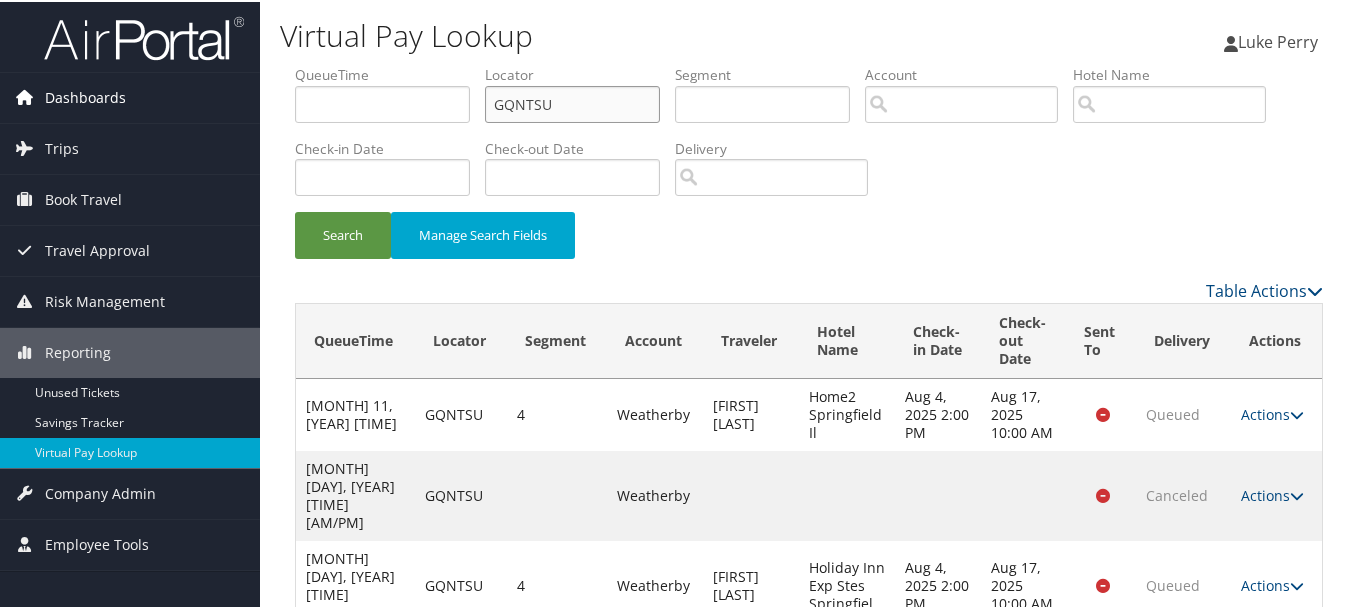 drag, startPoint x: 594, startPoint y: 108, endPoint x: 254, endPoint y: 92, distance: 340.37625 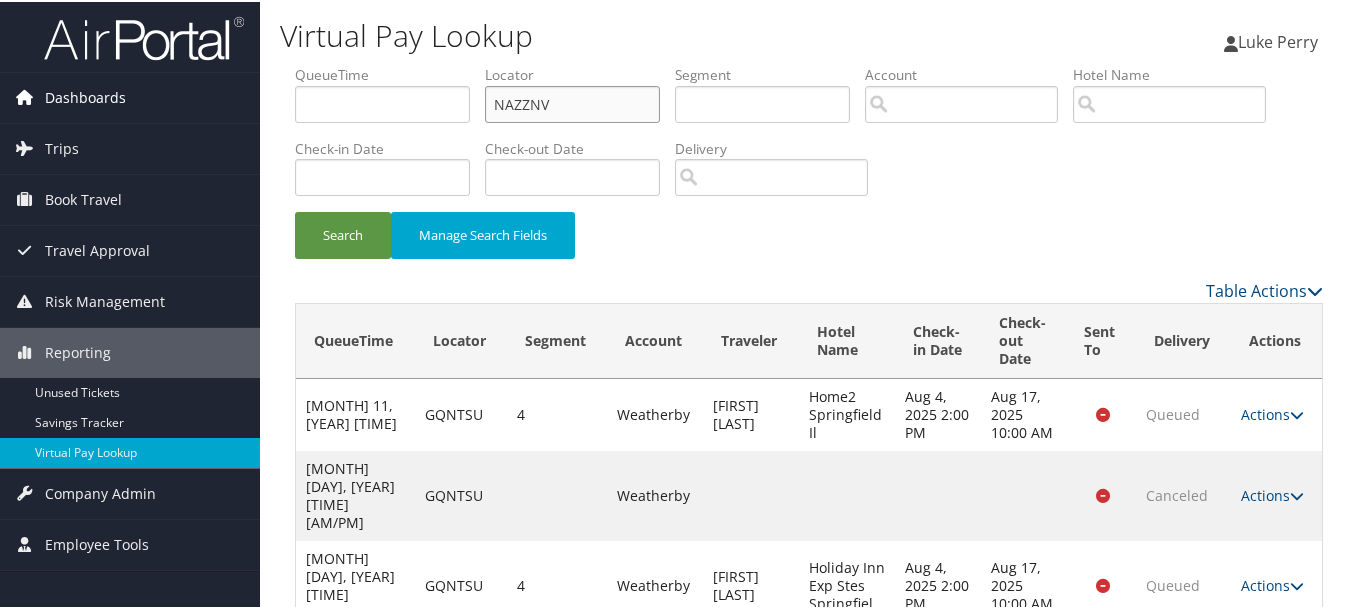 click on "Search" at bounding box center [343, 233] 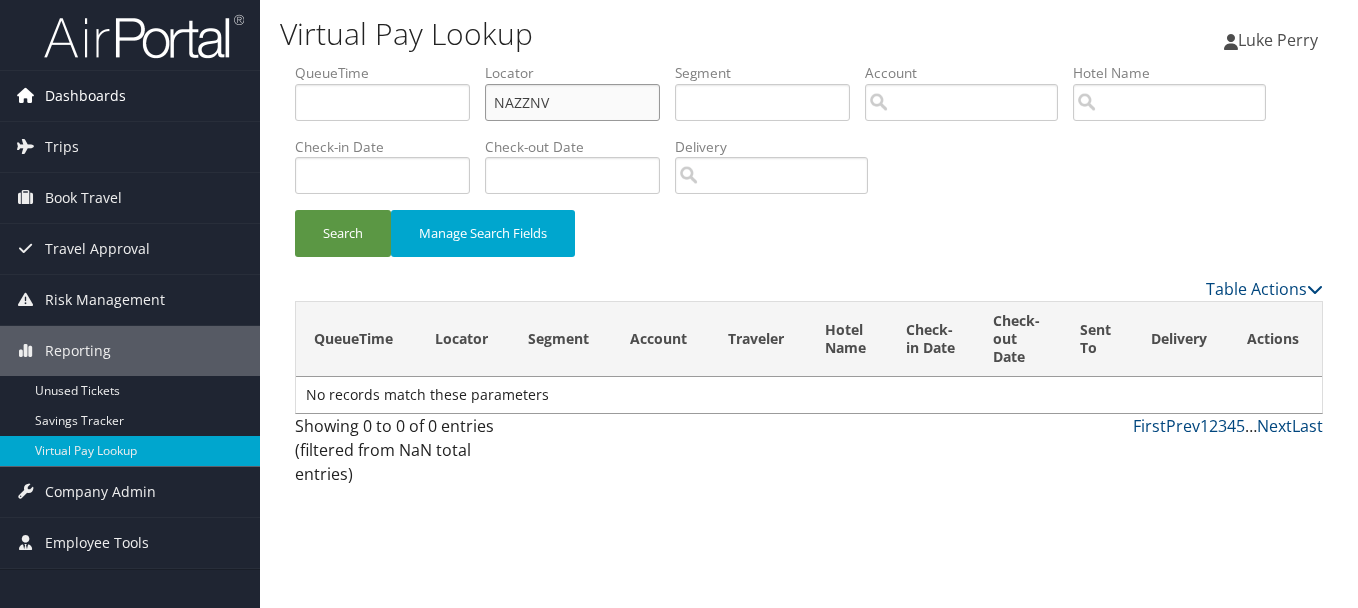 click on "Search" at bounding box center (343, 233) 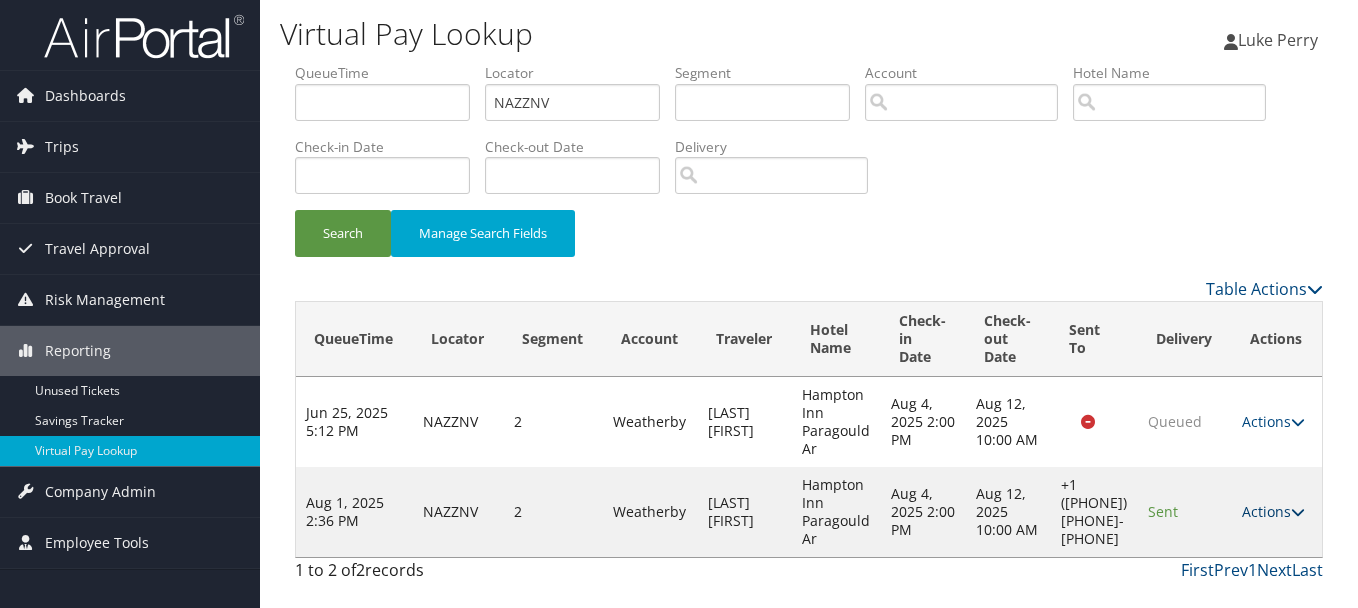 click on "Actions" at bounding box center (1273, 511) 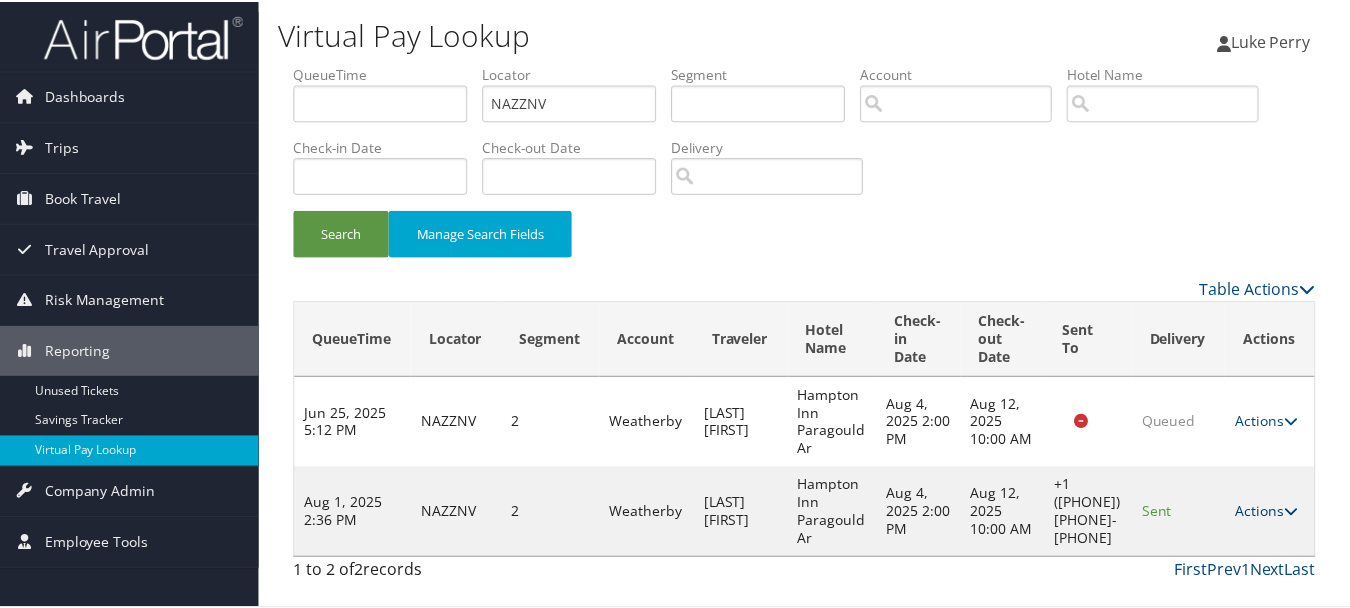 scroll, scrollTop: 53, scrollLeft: 0, axis: vertical 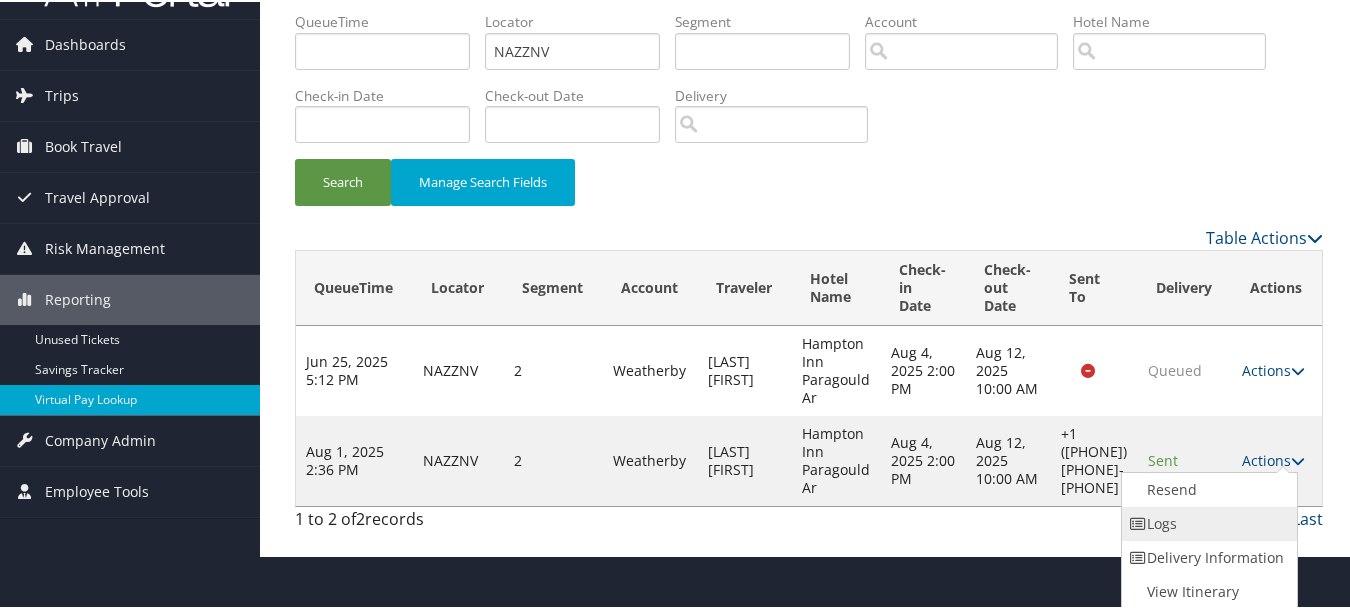 click on "Logs" at bounding box center [1207, 522] 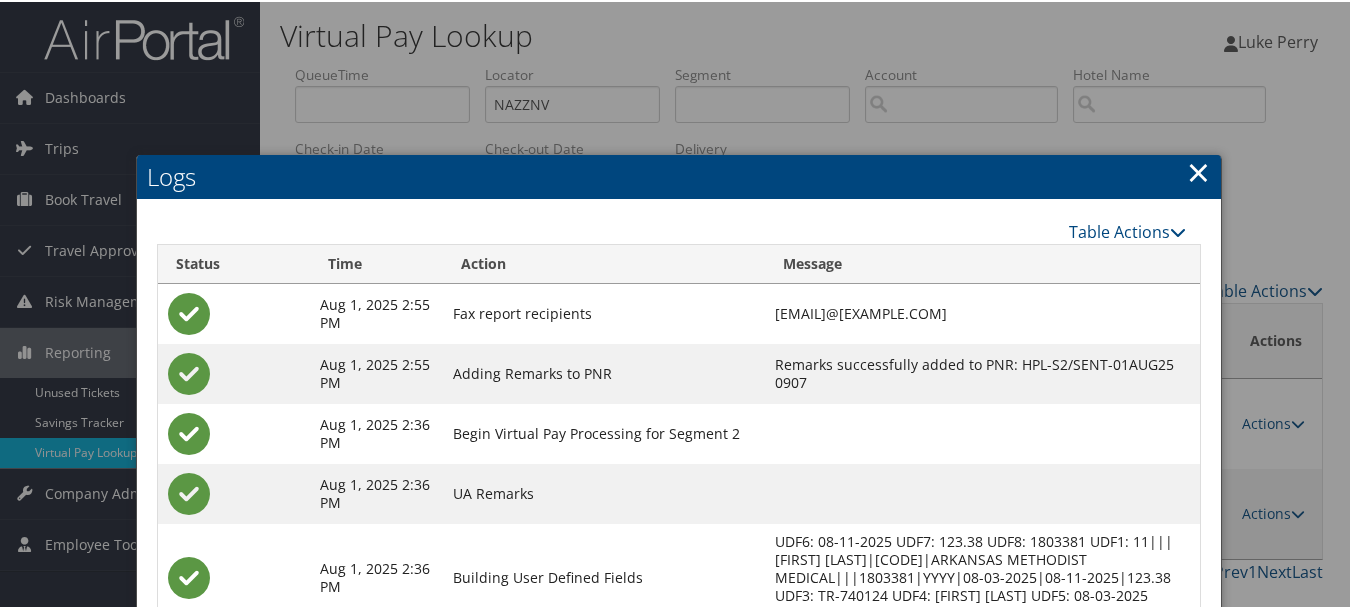 scroll, scrollTop: 258, scrollLeft: 0, axis: vertical 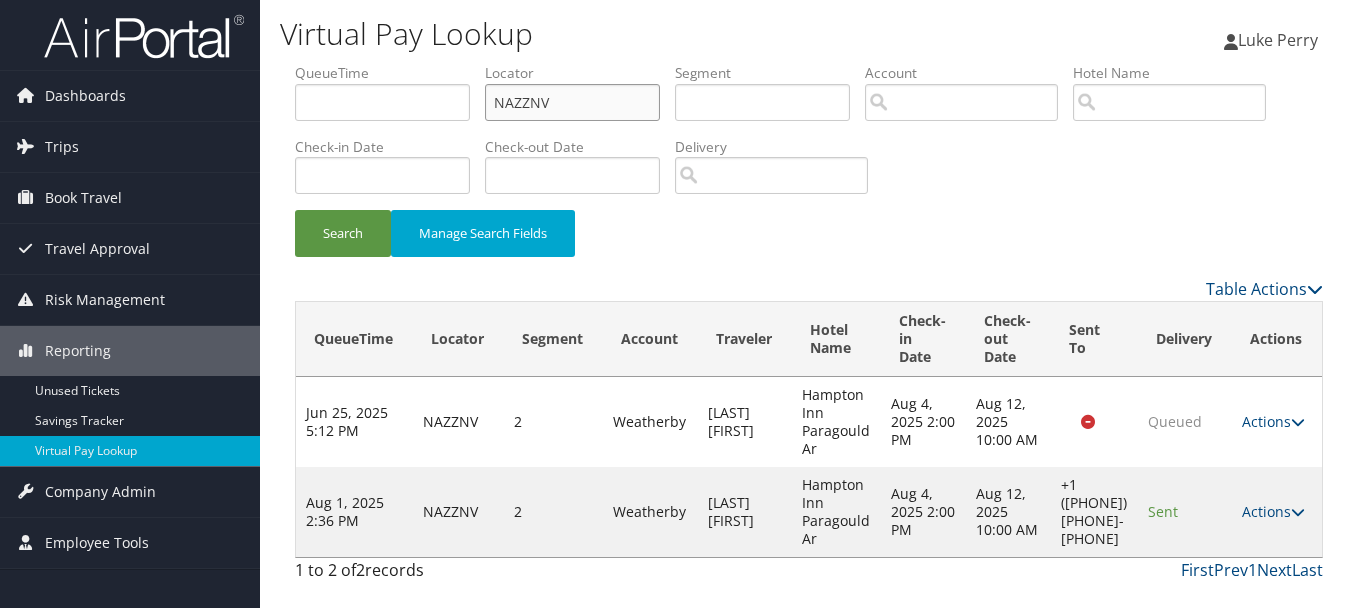 drag, startPoint x: 612, startPoint y: 110, endPoint x: 264, endPoint y: 110, distance: 348 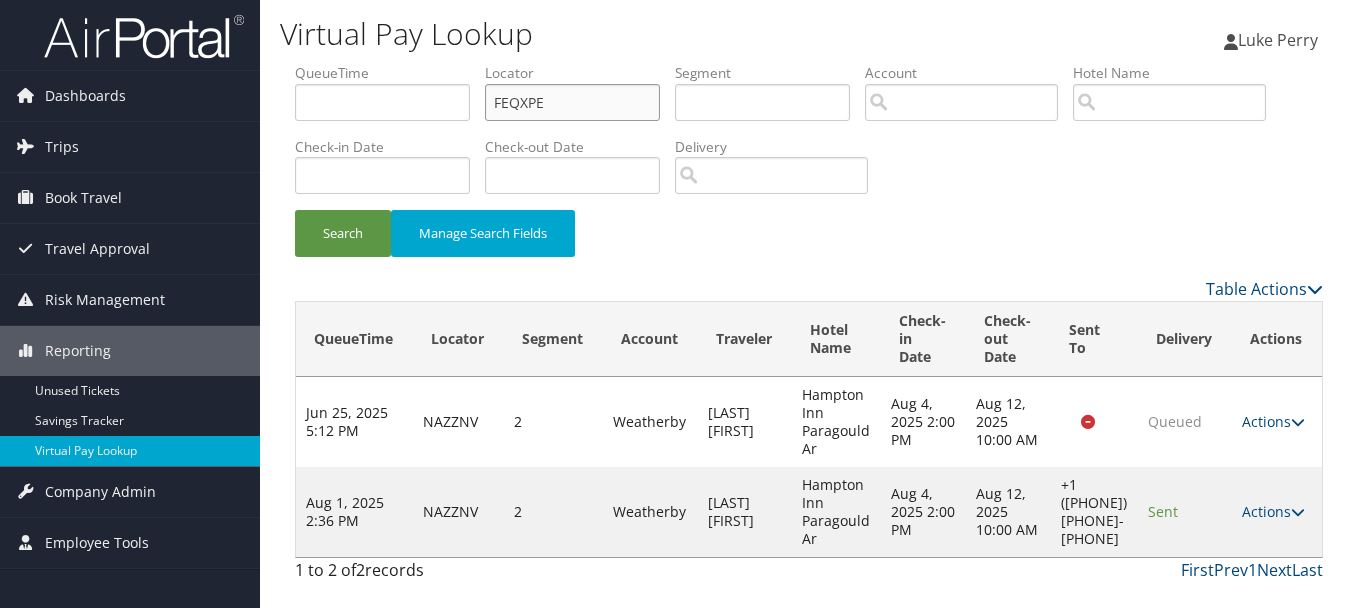 click on "Search" at bounding box center (343, 233) 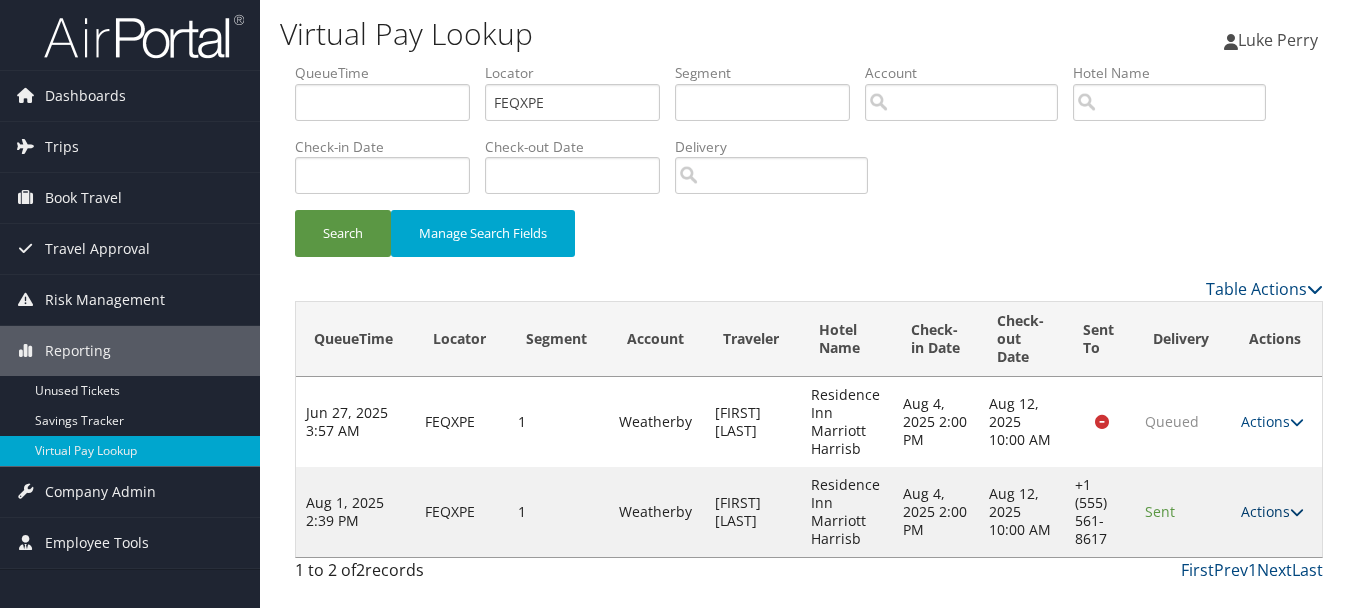 click on "Actions" at bounding box center (1272, 511) 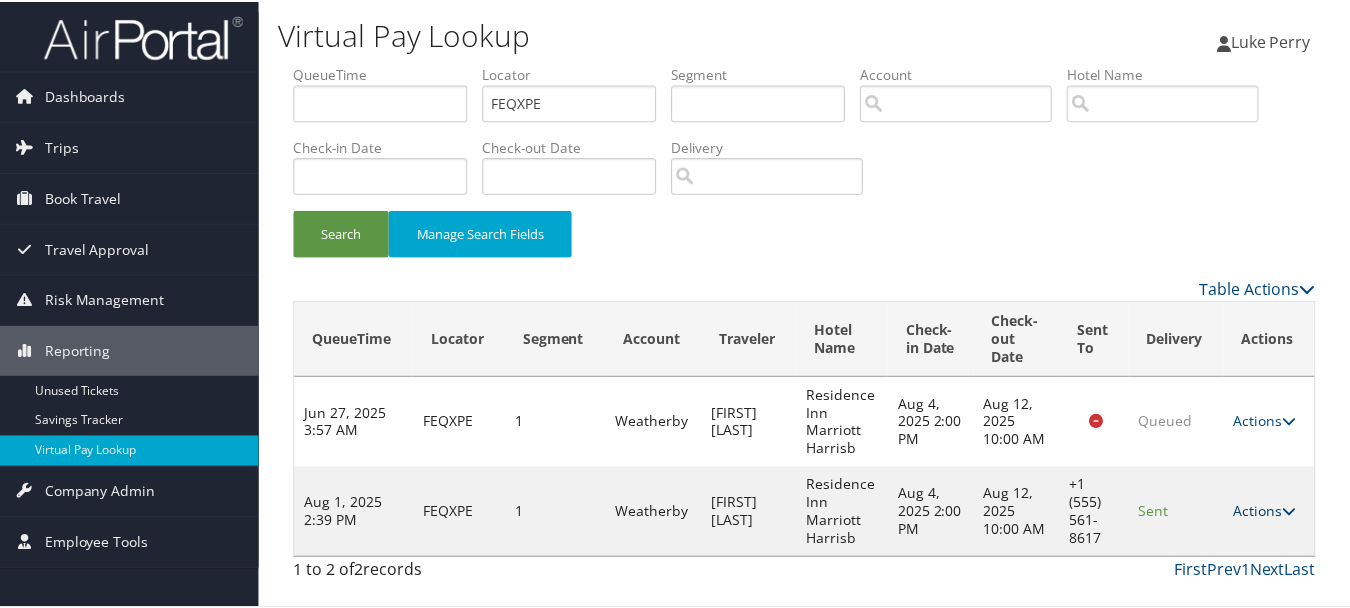 scroll, scrollTop: 53, scrollLeft: 0, axis: vertical 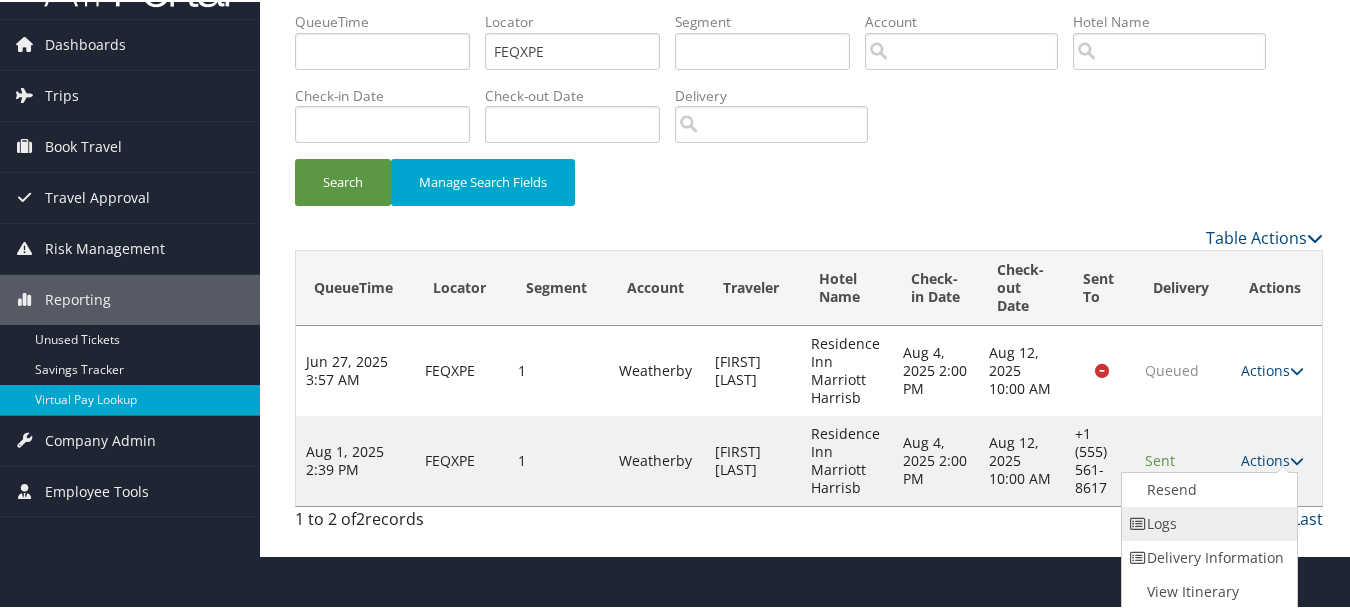 click on "Logs" at bounding box center (1207, 522) 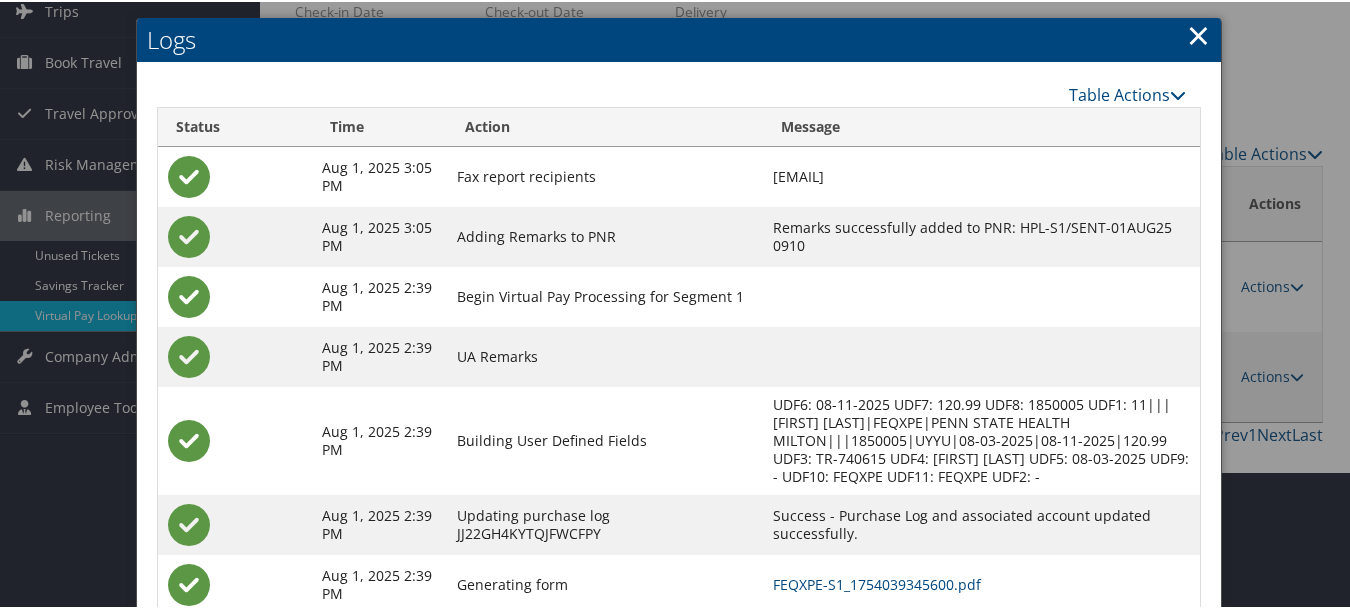 scroll, scrollTop: 240, scrollLeft: 0, axis: vertical 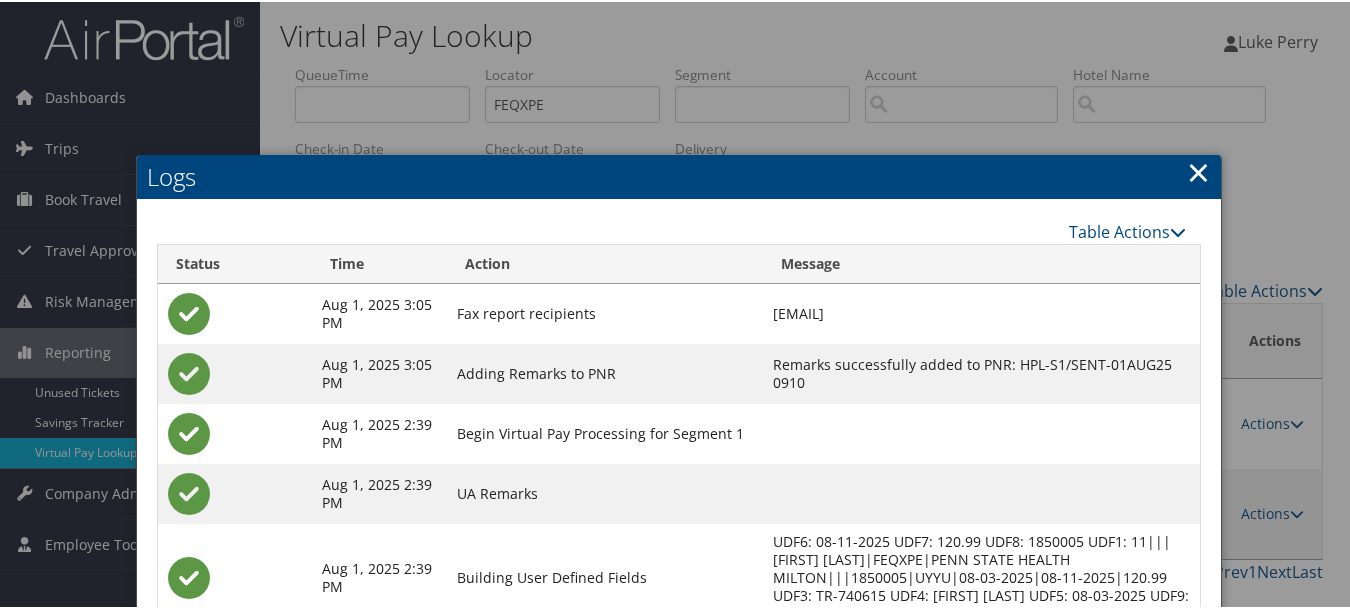 click on "×" at bounding box center (1198, 170) 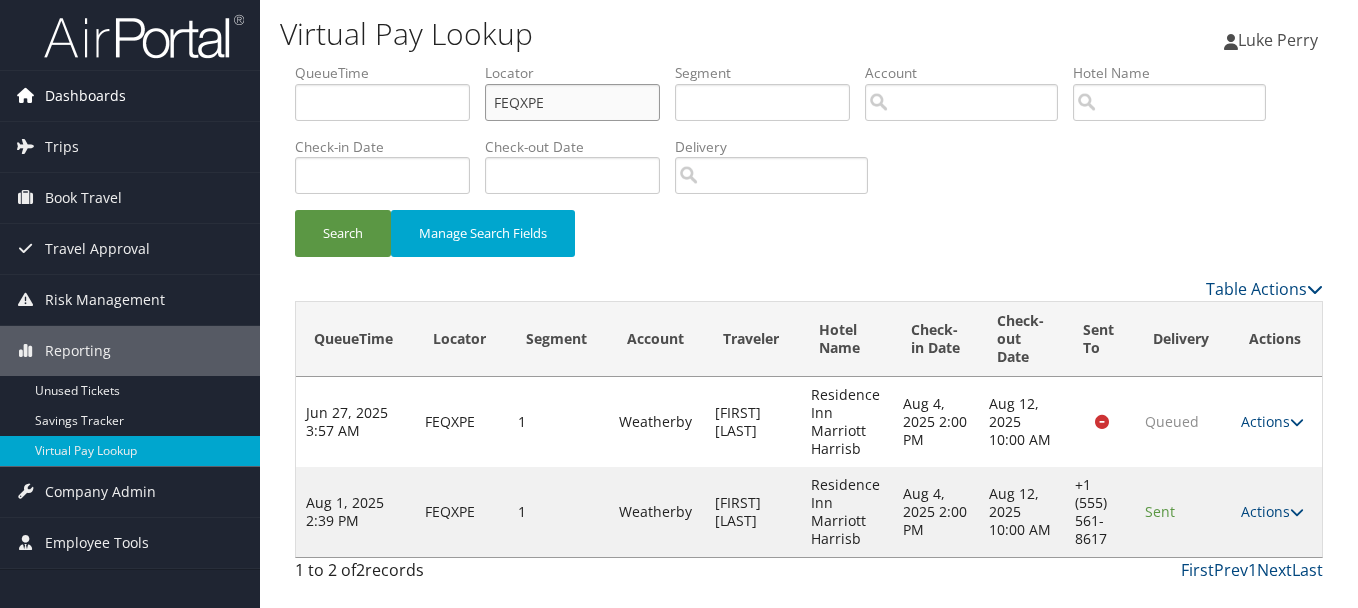 drag, startPoint x: 619, startPoint y: 102, endPoint x: 203, endPoint y: 102, distance: 416 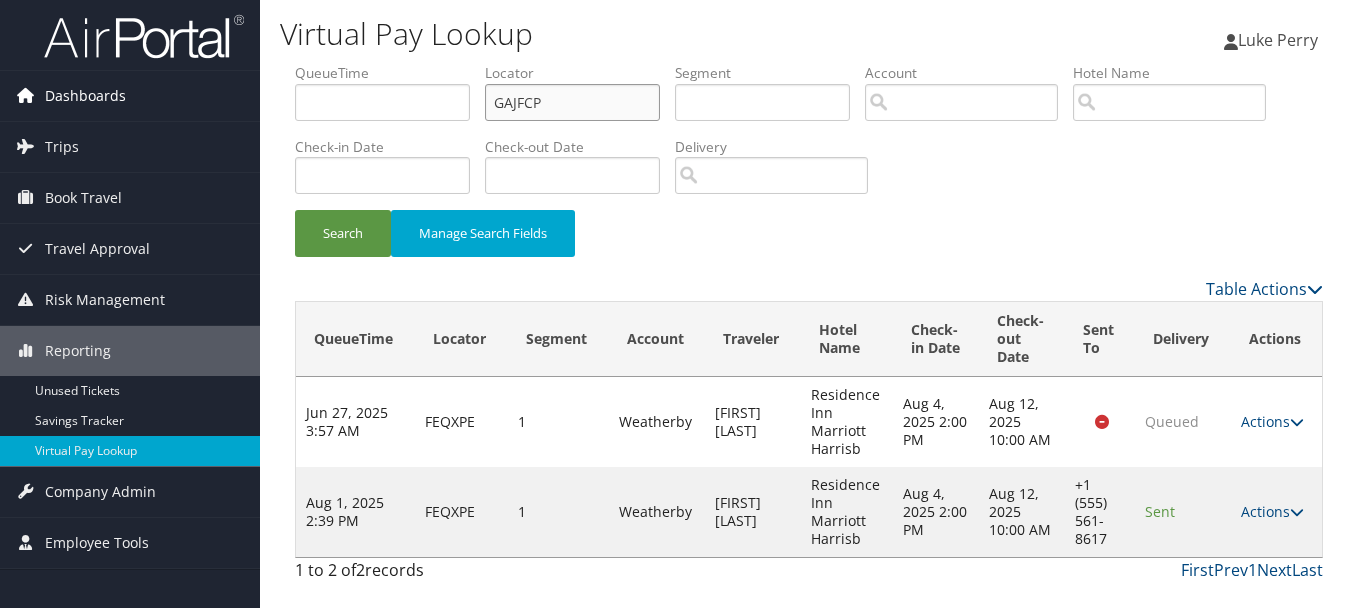 click on "Search" at bounding box center (343, 233) 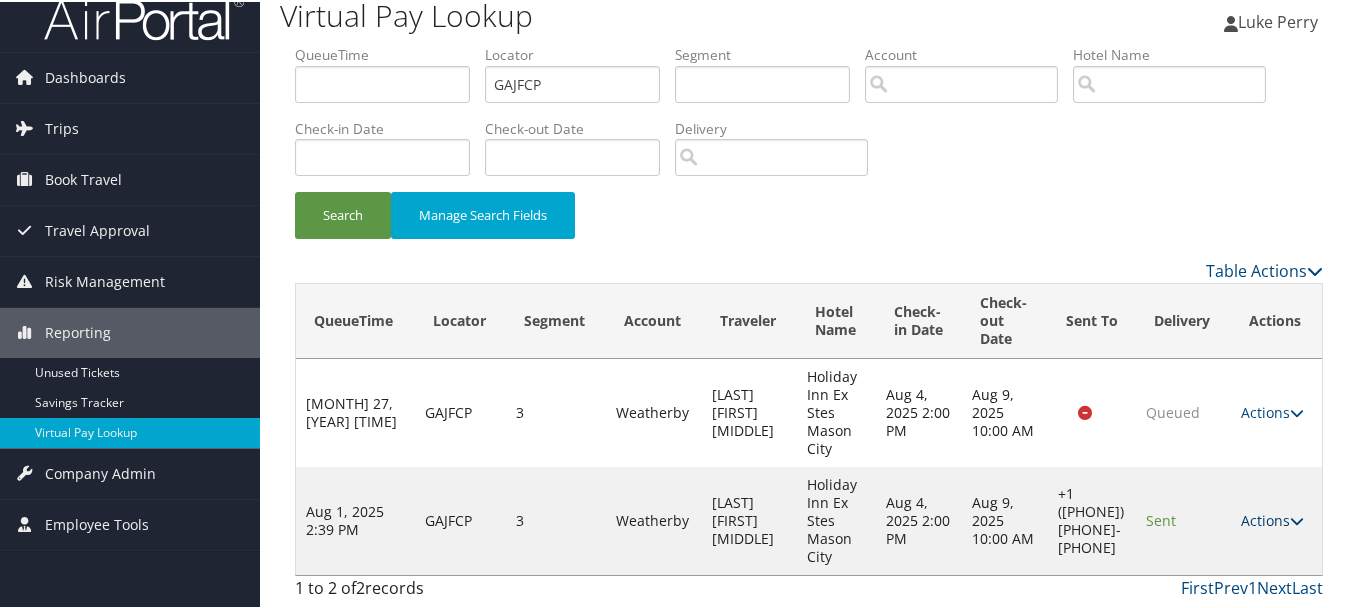 click on "Actions" at bounding box center (1272, 518) 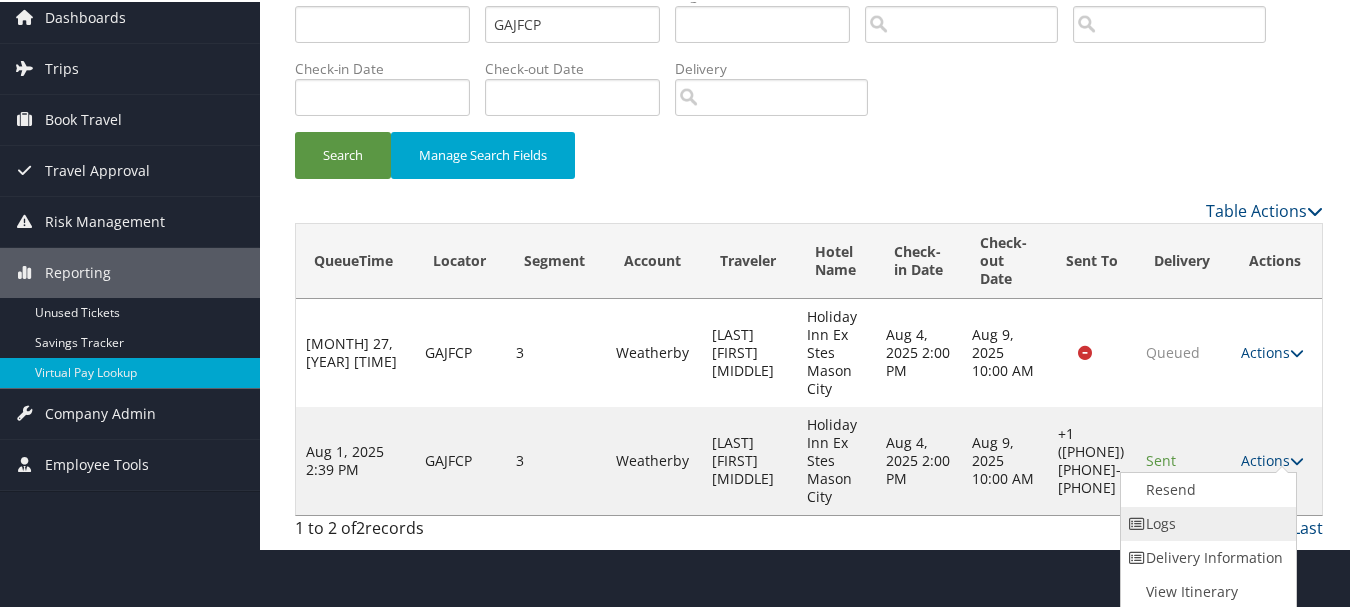 click on "Logs" at bounding box center (1206, 522) 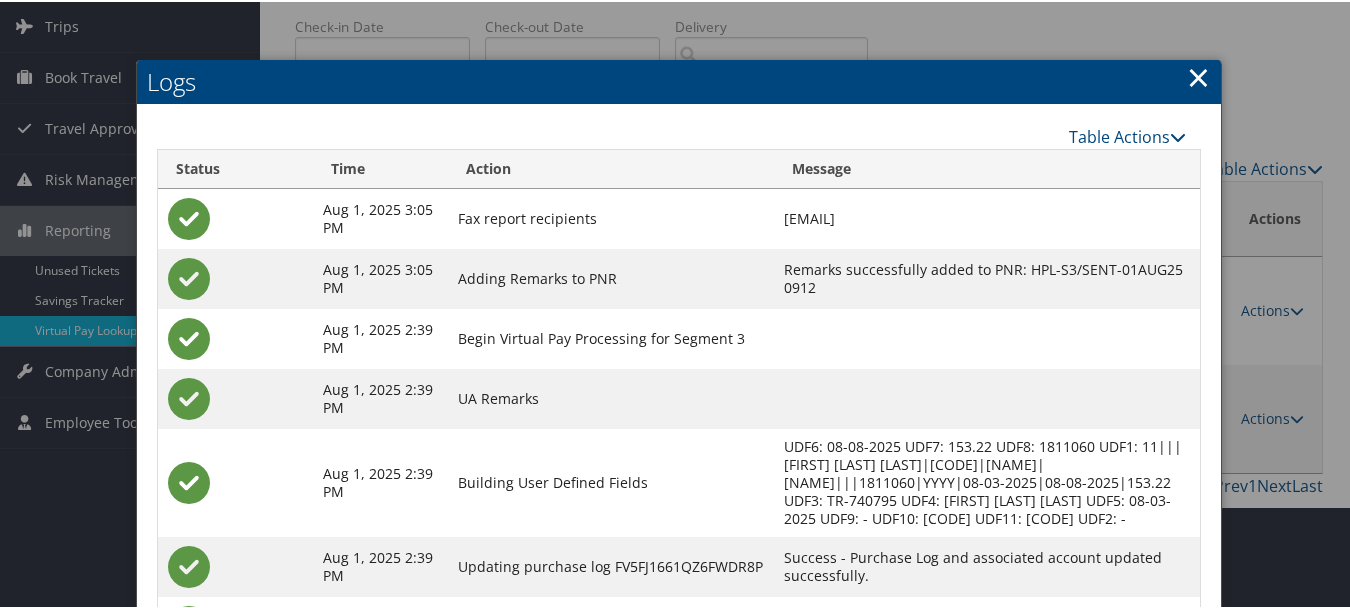 scroll, scrollTop: 303, scrollLeft: 0, axis: vertical 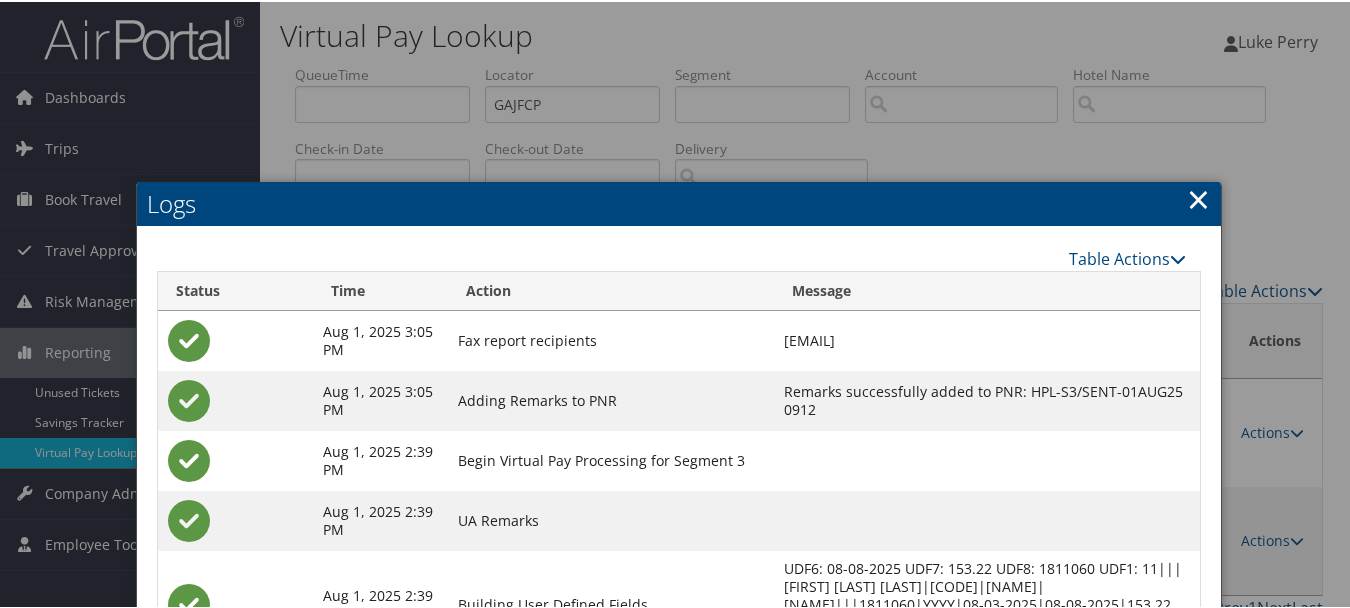 click on "Logs" at bounding box center [679, 202] 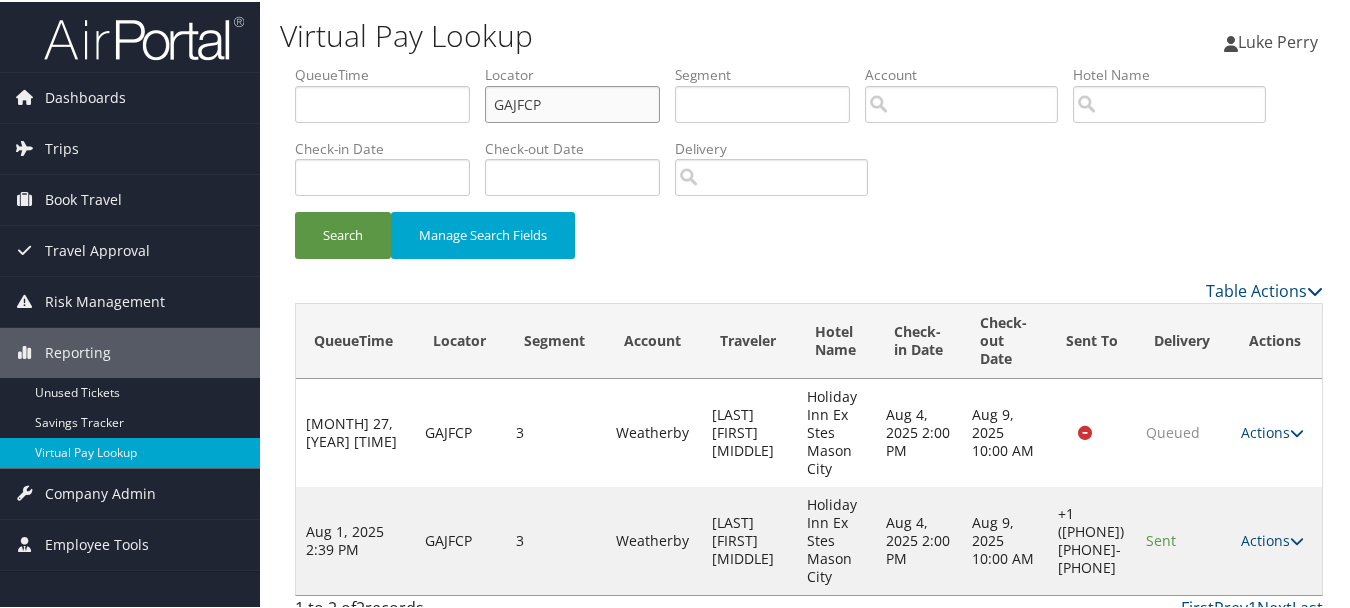 drag, startPoint x: 494, startPoint y: 101, endPoint x: 293, endPoint y: 101, distance: 201 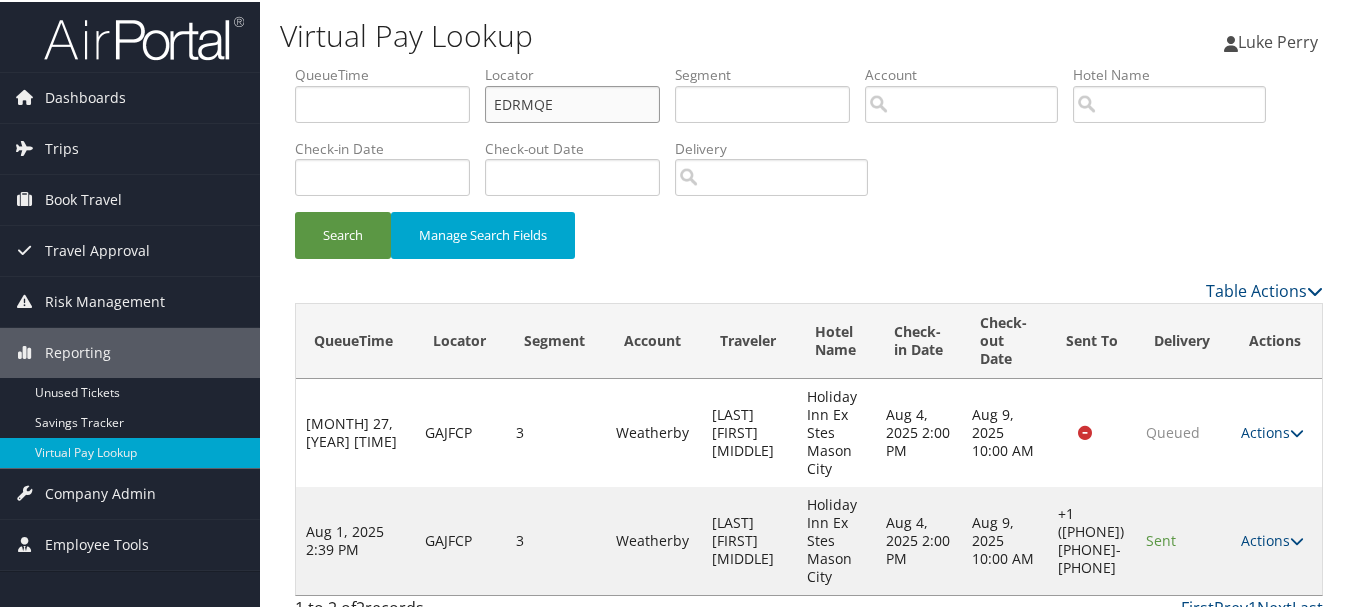 click on "Search" at bounding box center (343, 233) 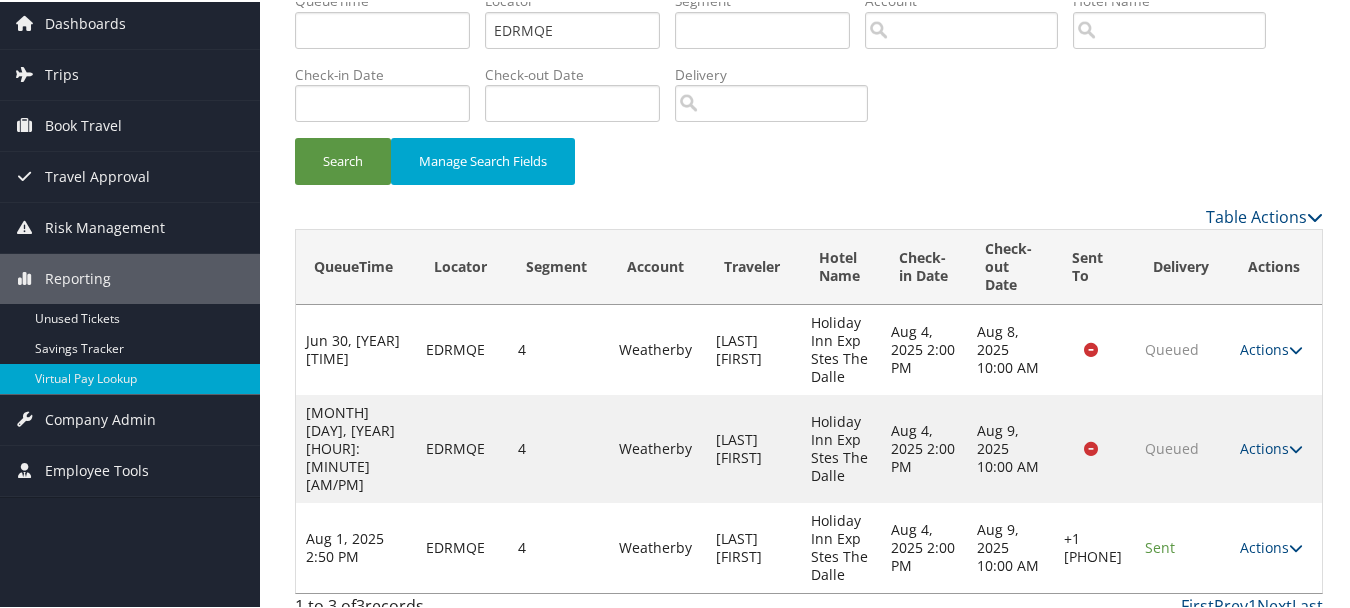 click on "Actions" at bounding box center (1271, 545) 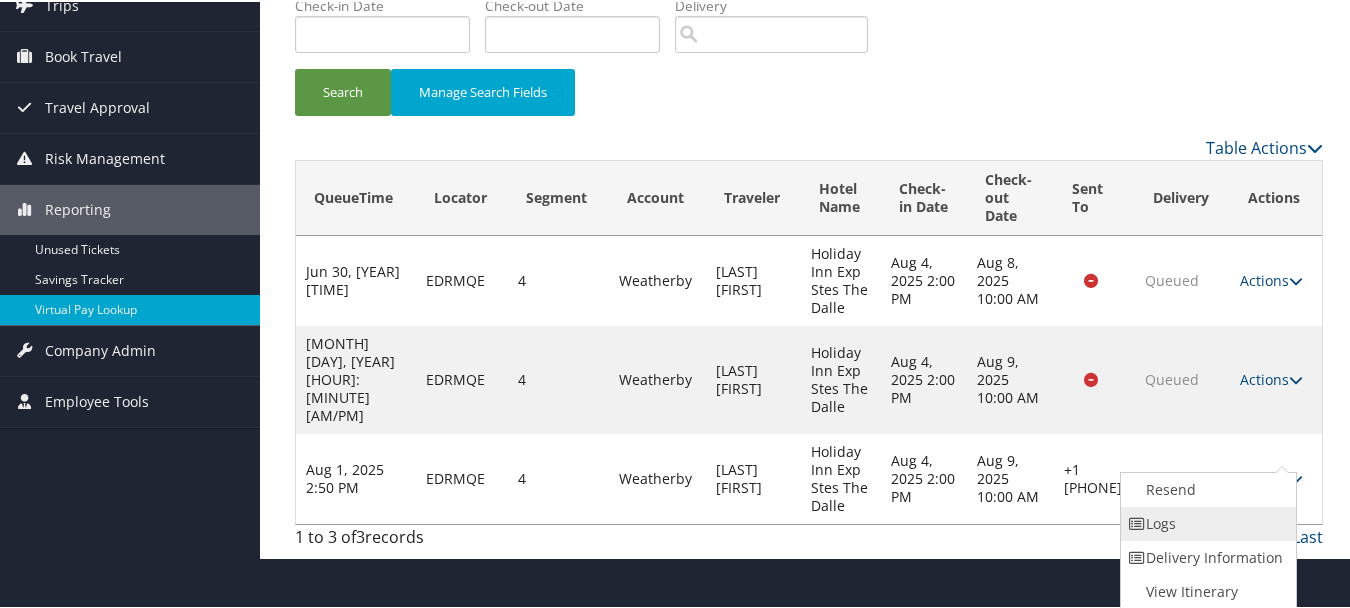 click on "Logs" at bounding box center (1206, 522) 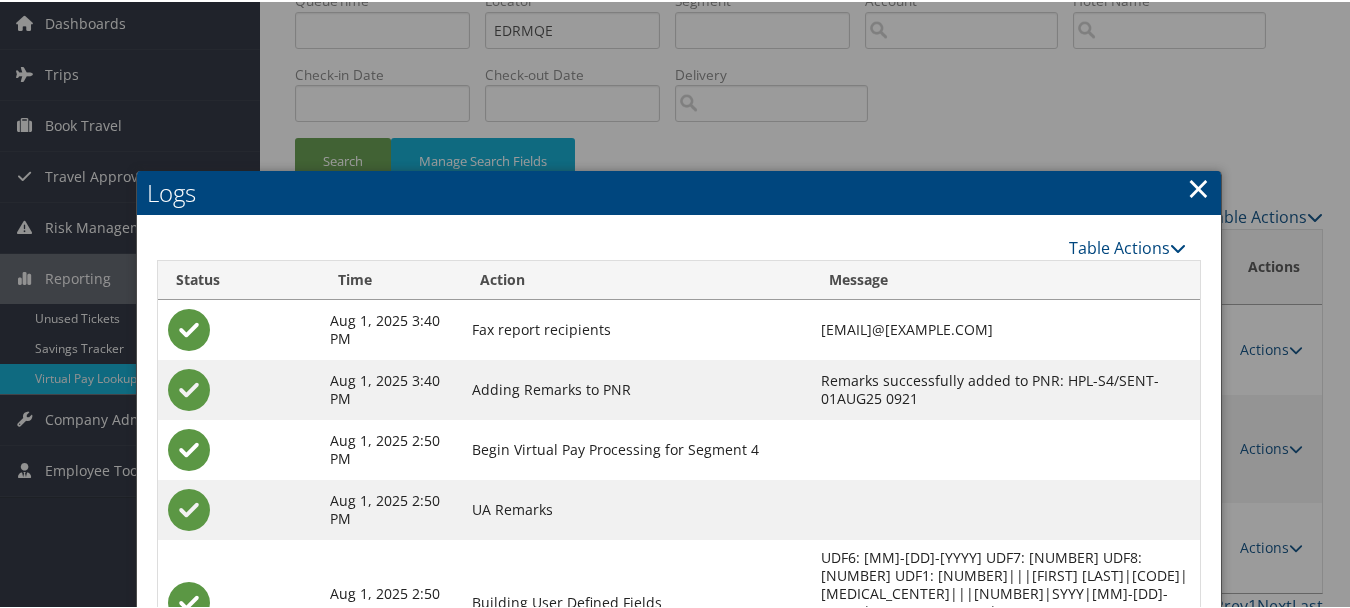 scroll, scrollTop: 330, scrollLeft: 0, axis: vertical 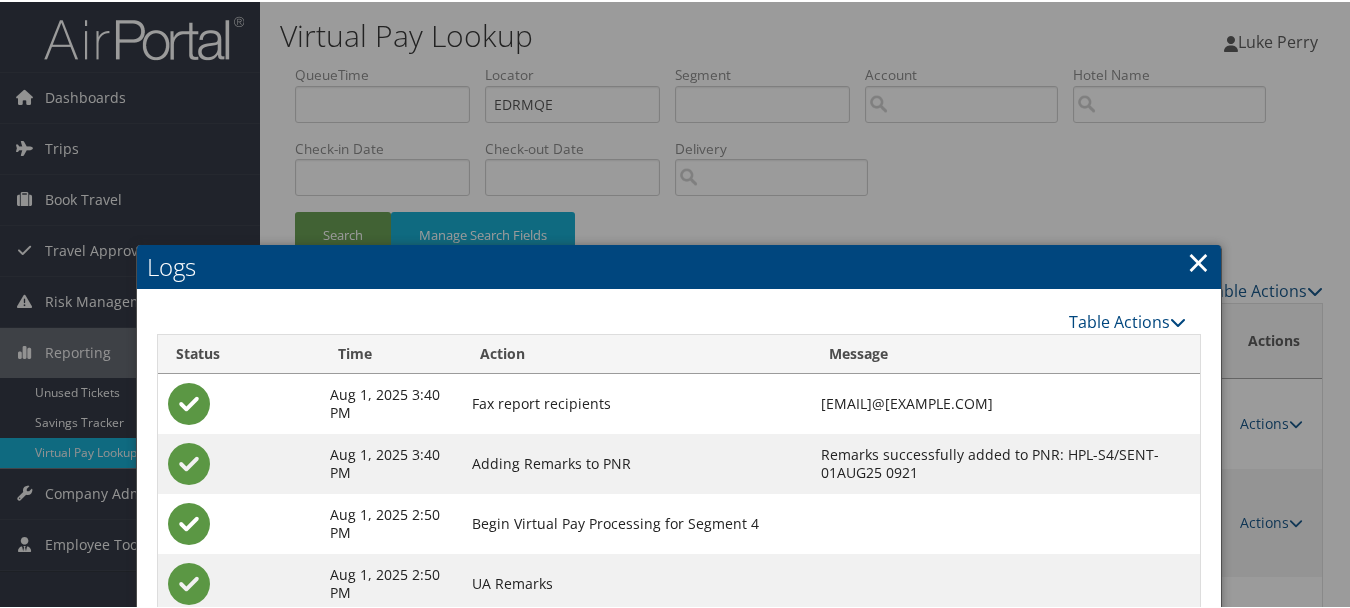 click on "×" at bounding box center [1198, 260] 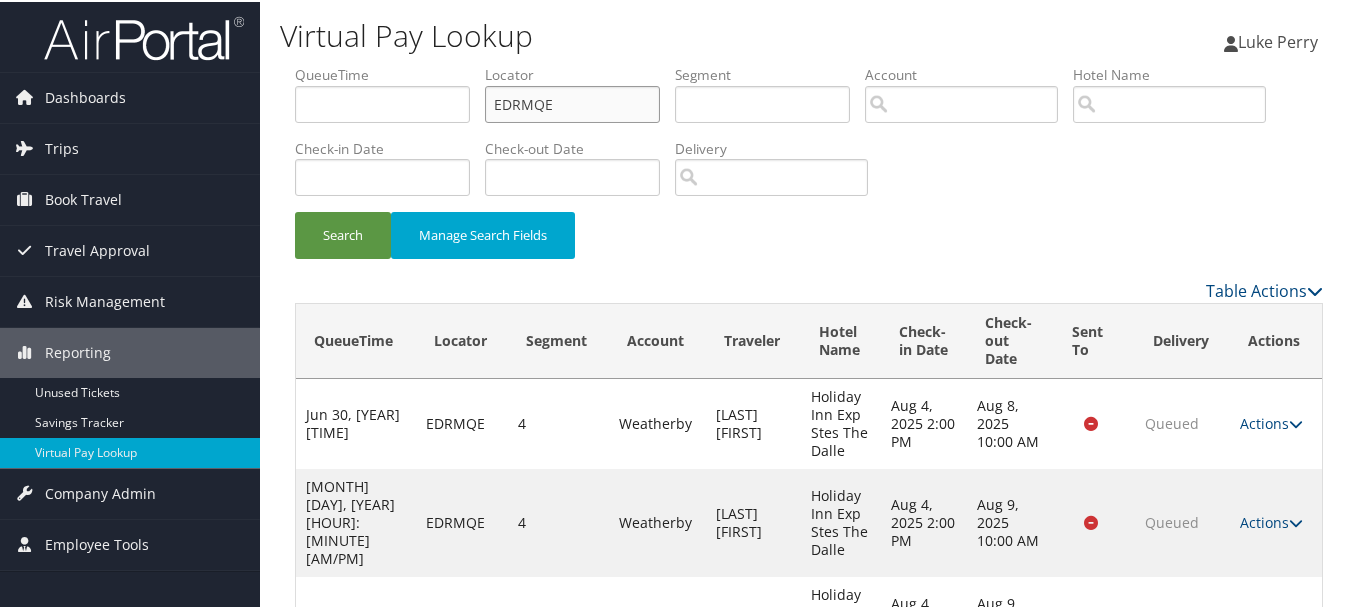 drag, startPoint x: 601, startPoint y: 105, endPoint x: 291, endPoint y: 99, distance: 310.05804 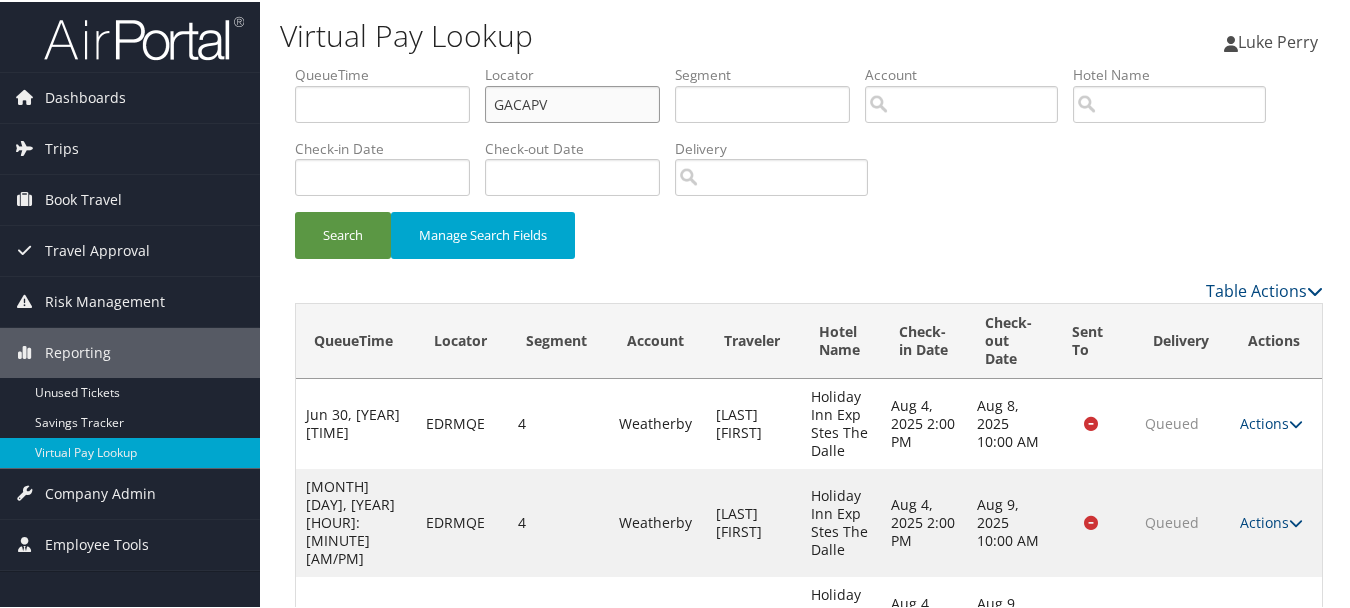 click on "Search" at bounding box center [343, 233] 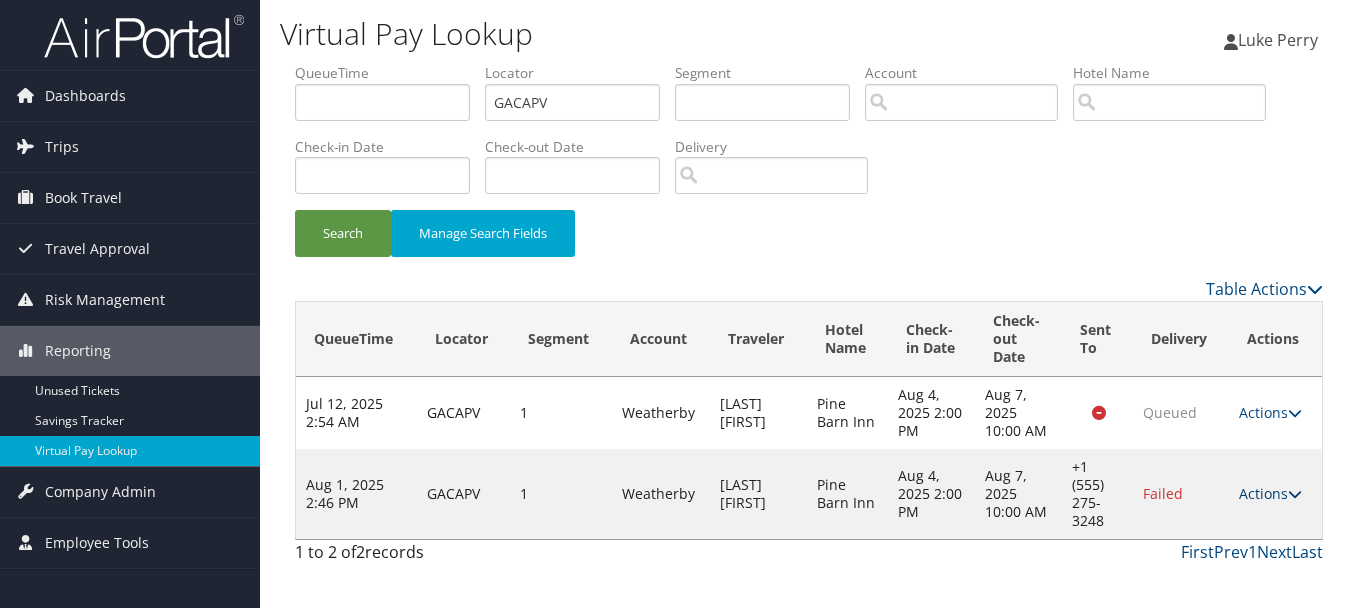 click at bounding box center [1295, 494] 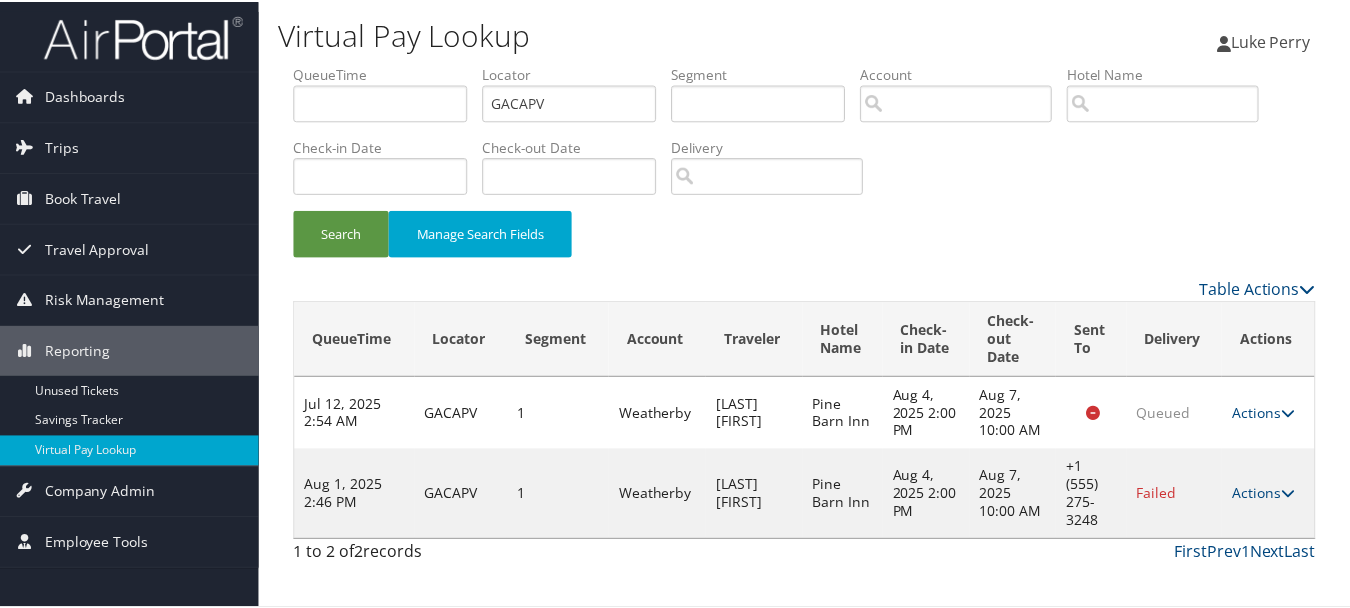 scroll, scrollTop: 35, scrollLeft: 0, axis: vertical 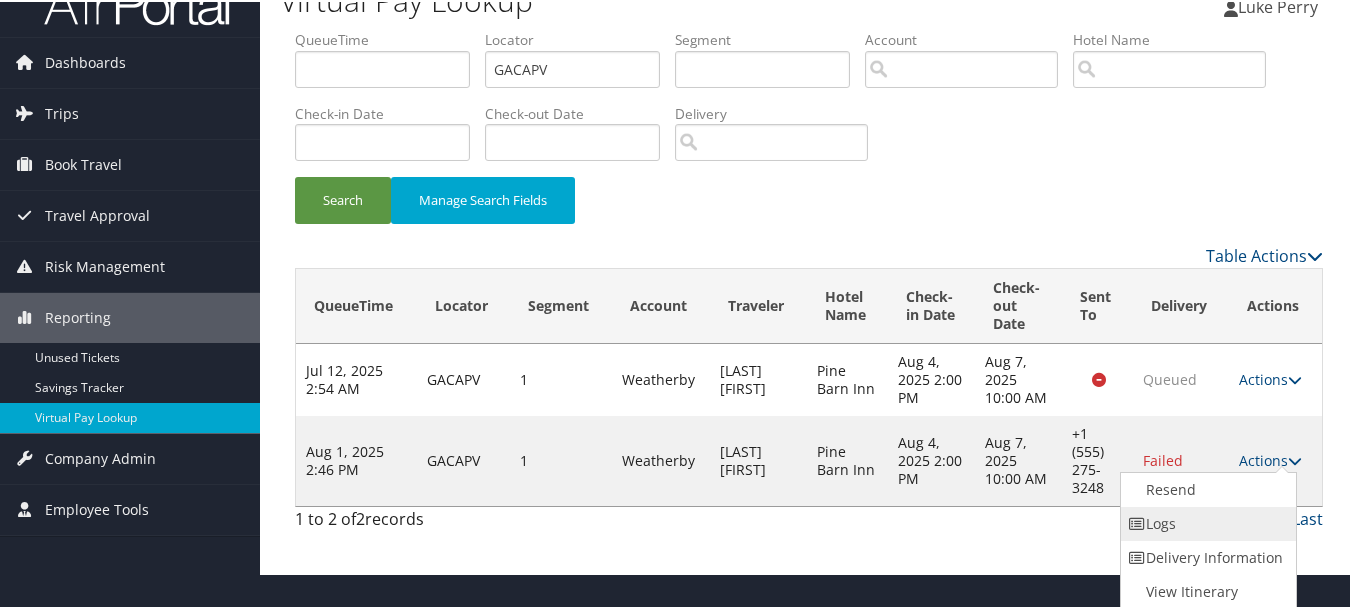 click on "Logs" at bounding box center (1206, 522) 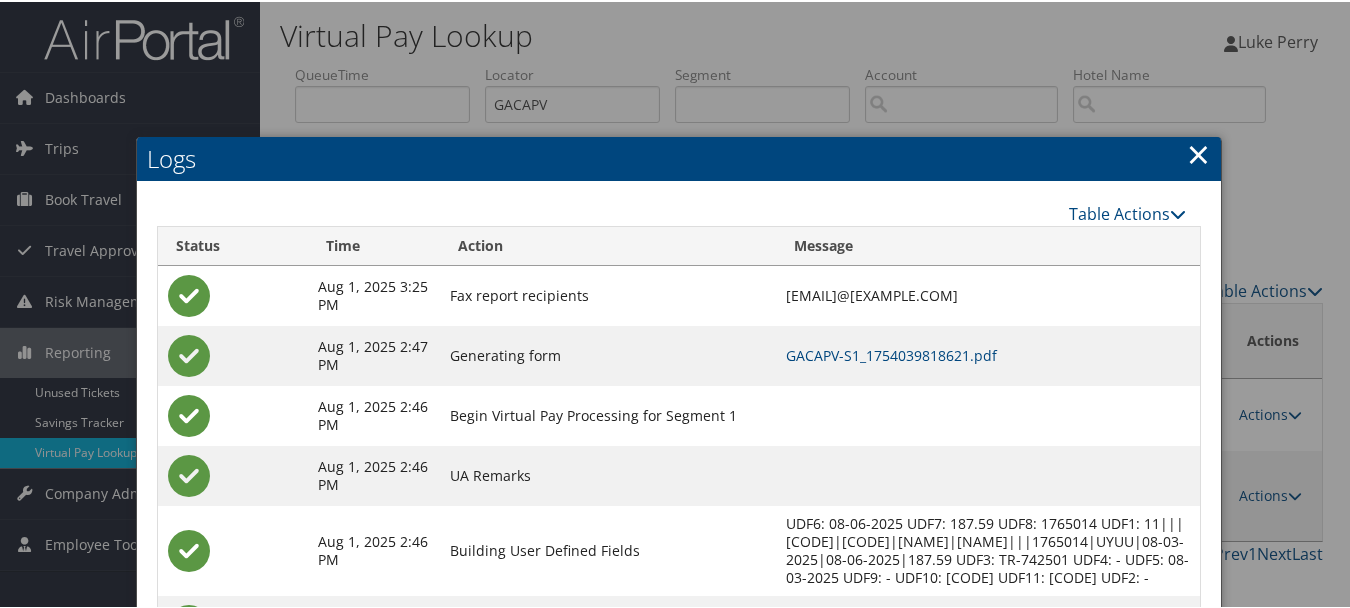scroll, scrollTop: 162, scrollLeft: 0, axis: vertical 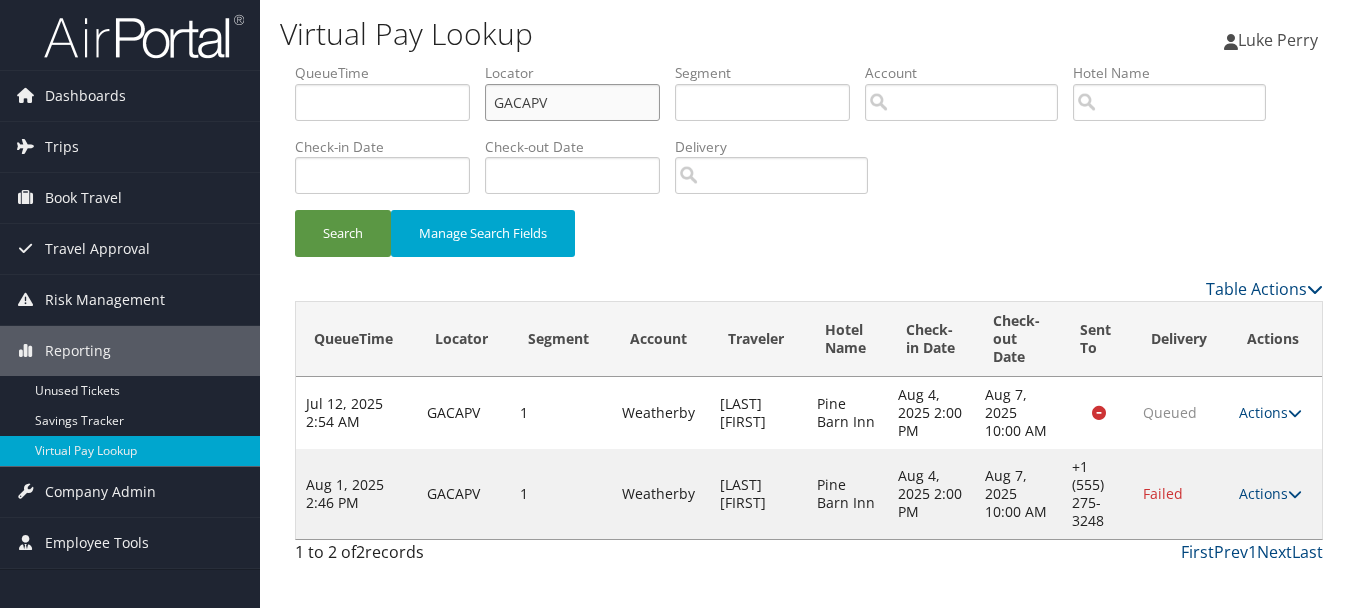 drag, startPoint x: 470, startPoint y: 102, endPoint x: 383, endPoint y: 101, distance: 87.005745 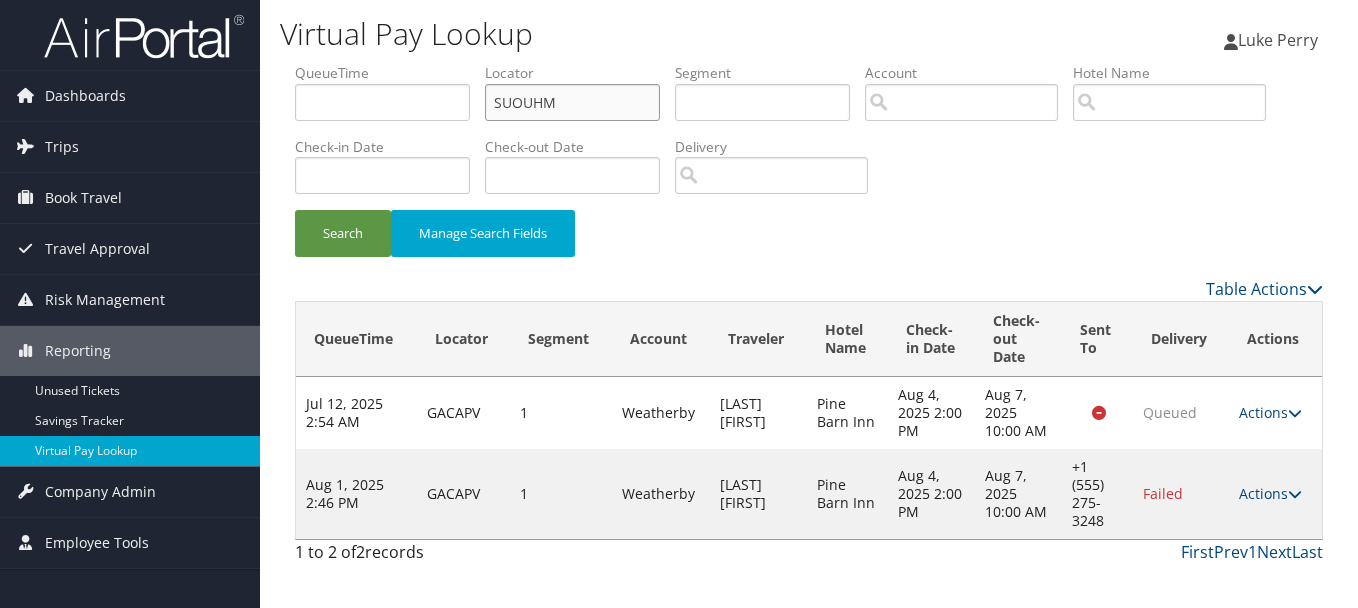type on "SUOUHM" 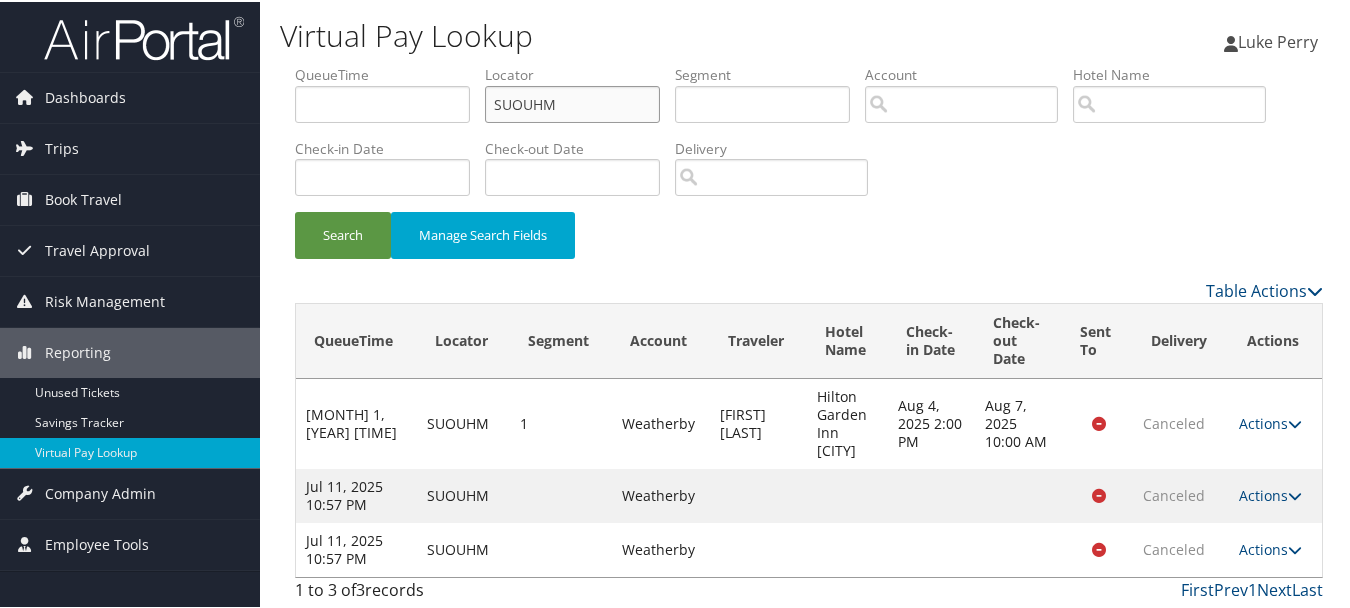 scroll, scrollTop: 2, scrollLeft: 0, axis: vertical 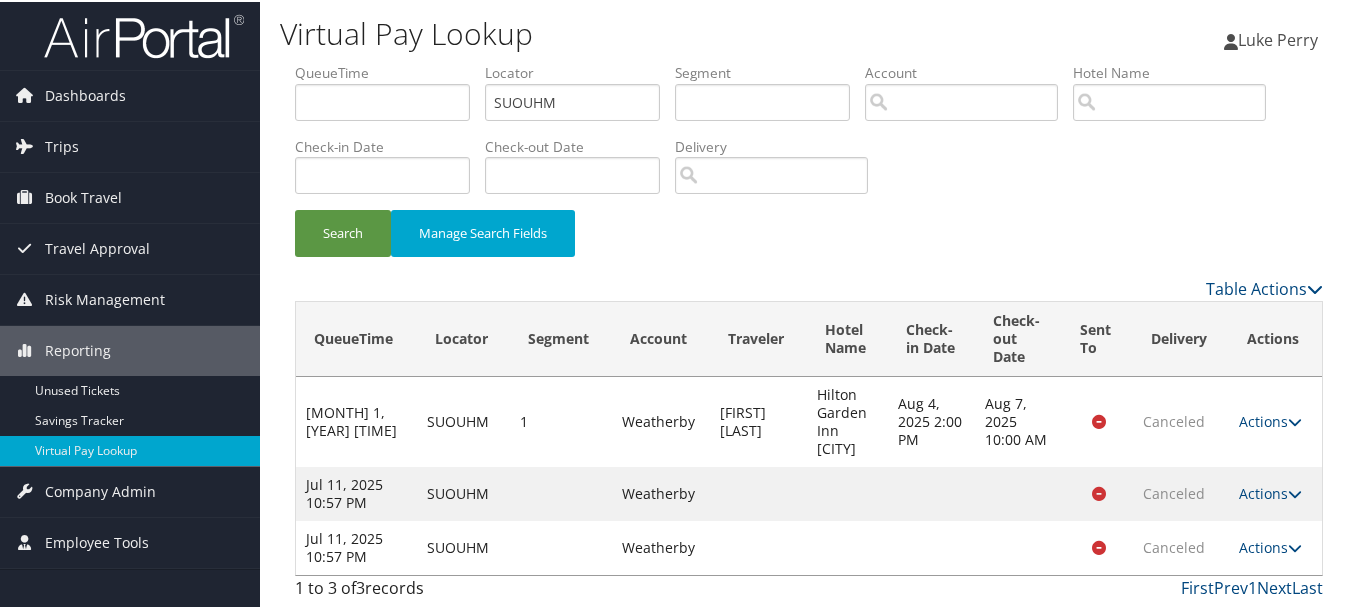 click on "Actions   Logs  View Itinerary" at bounding box center [1275, 546] 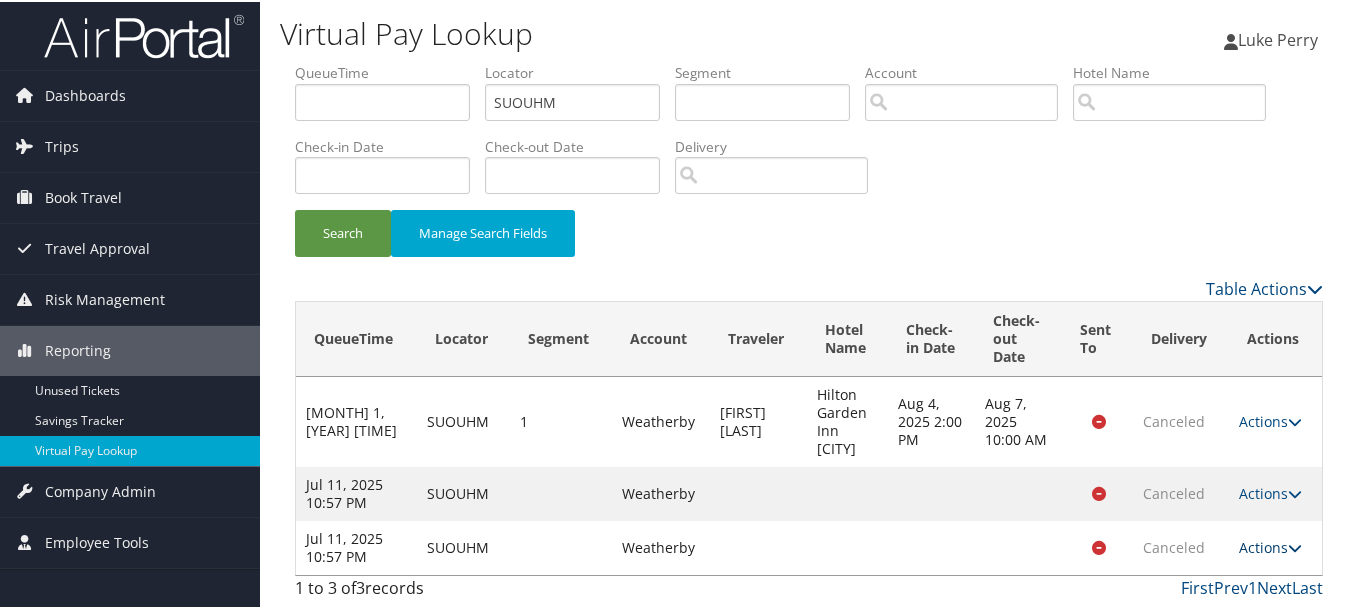 click on "Actions" at bounding box center [1270, 545] 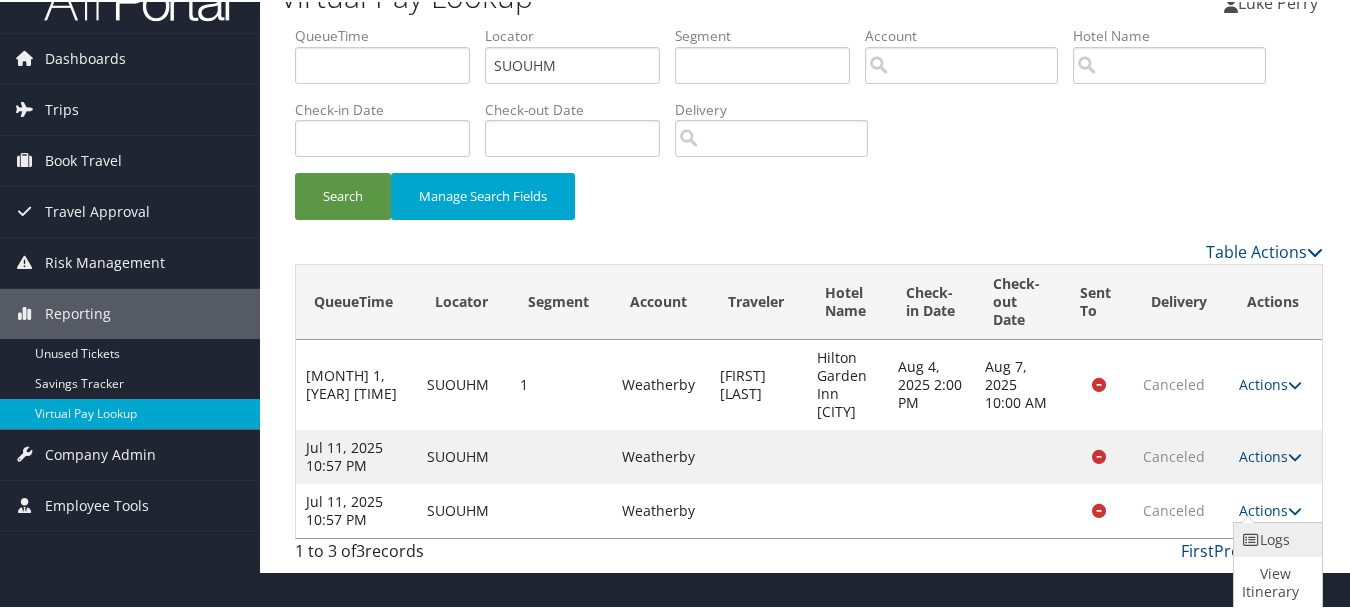 click on "Logs" at bounding box center [1275, 538] 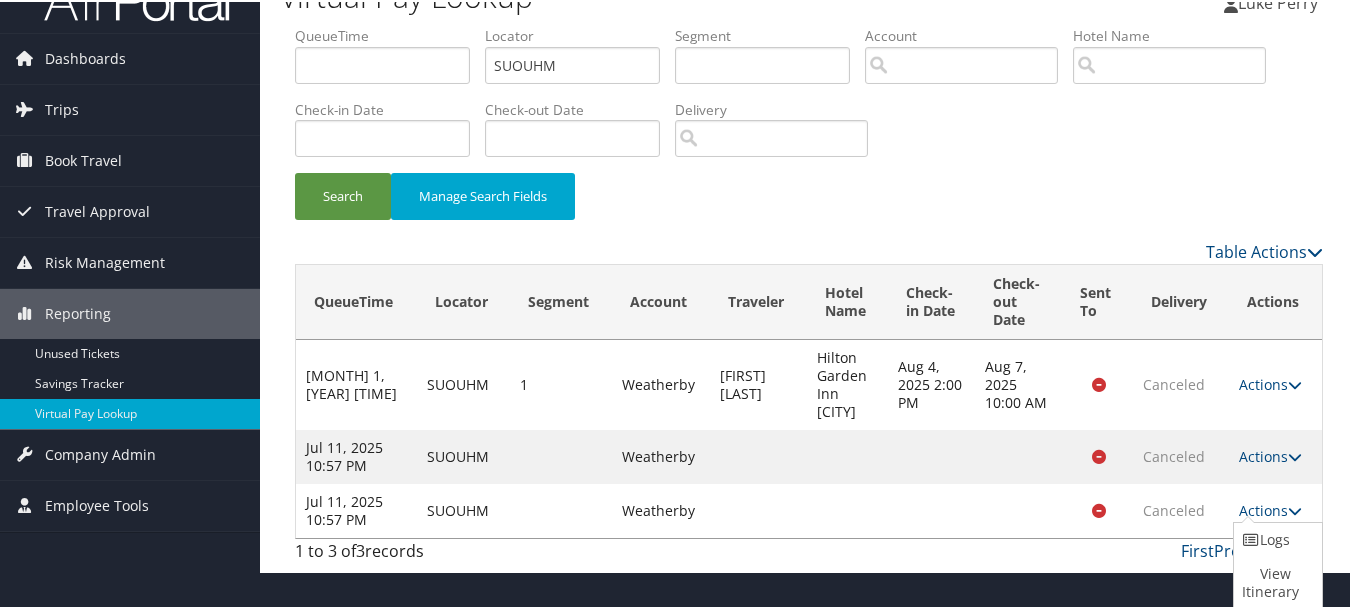 scroll, scrollTop: 2, scrollLeft: 0, axis: vertical 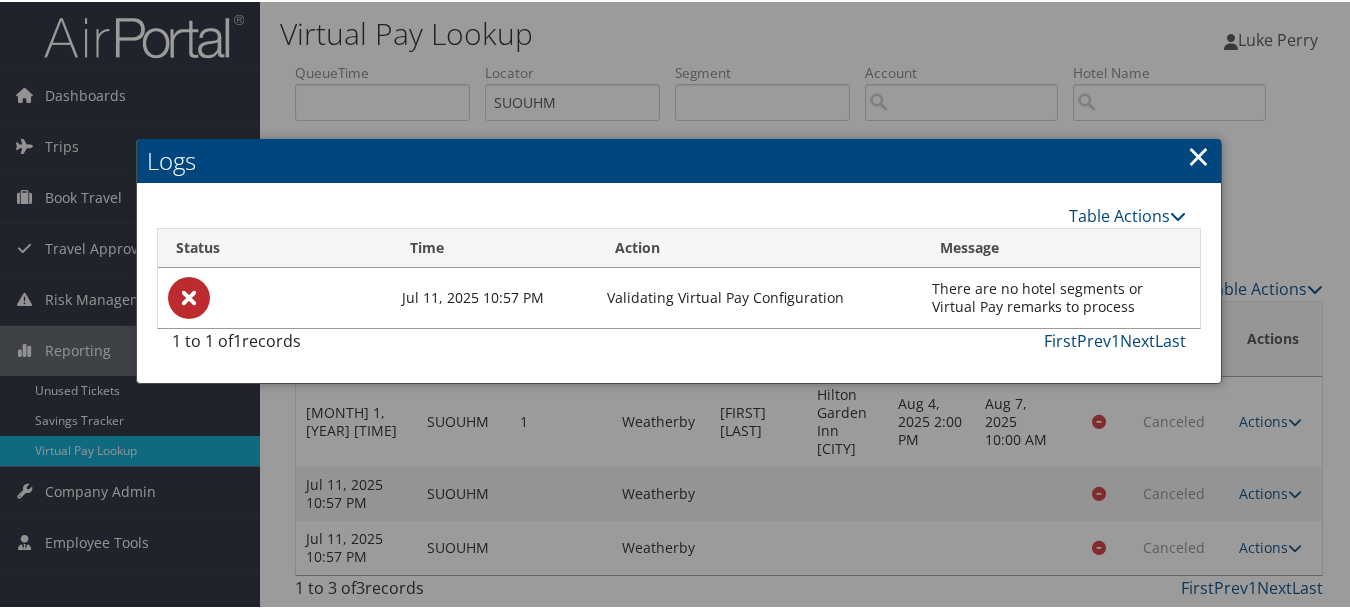 click on "Logs" at bounding box center (679, 159) 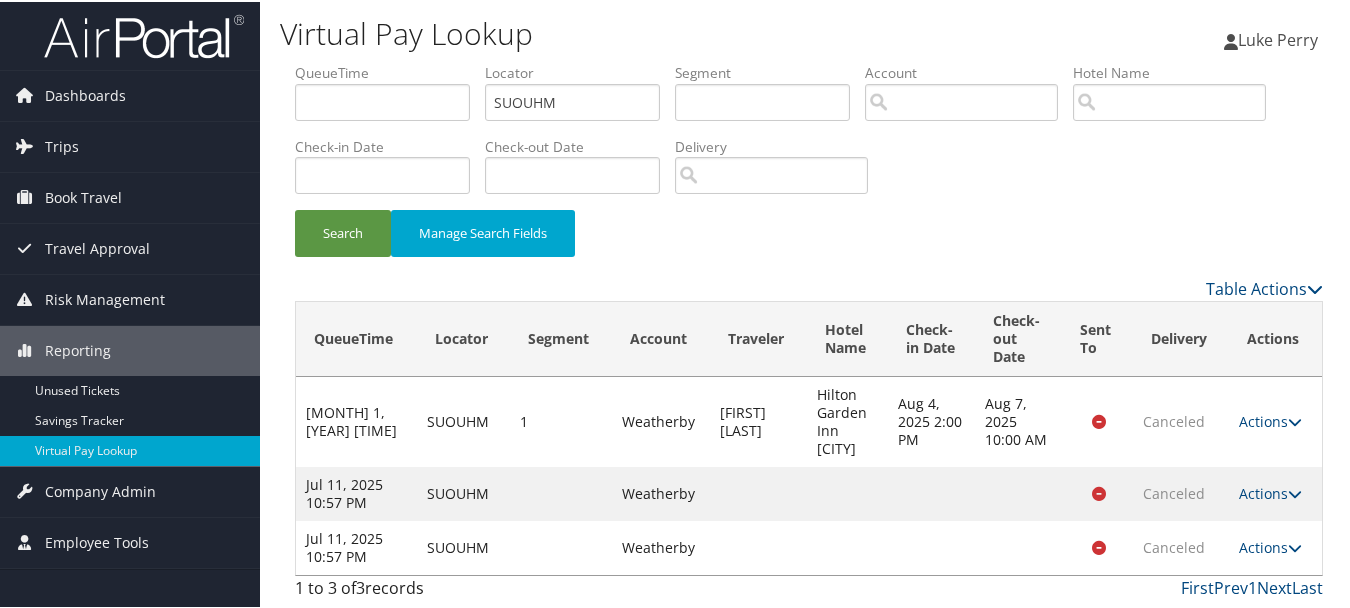 scroll, scrollTop: 0, scrollLeft: 0, axis: both 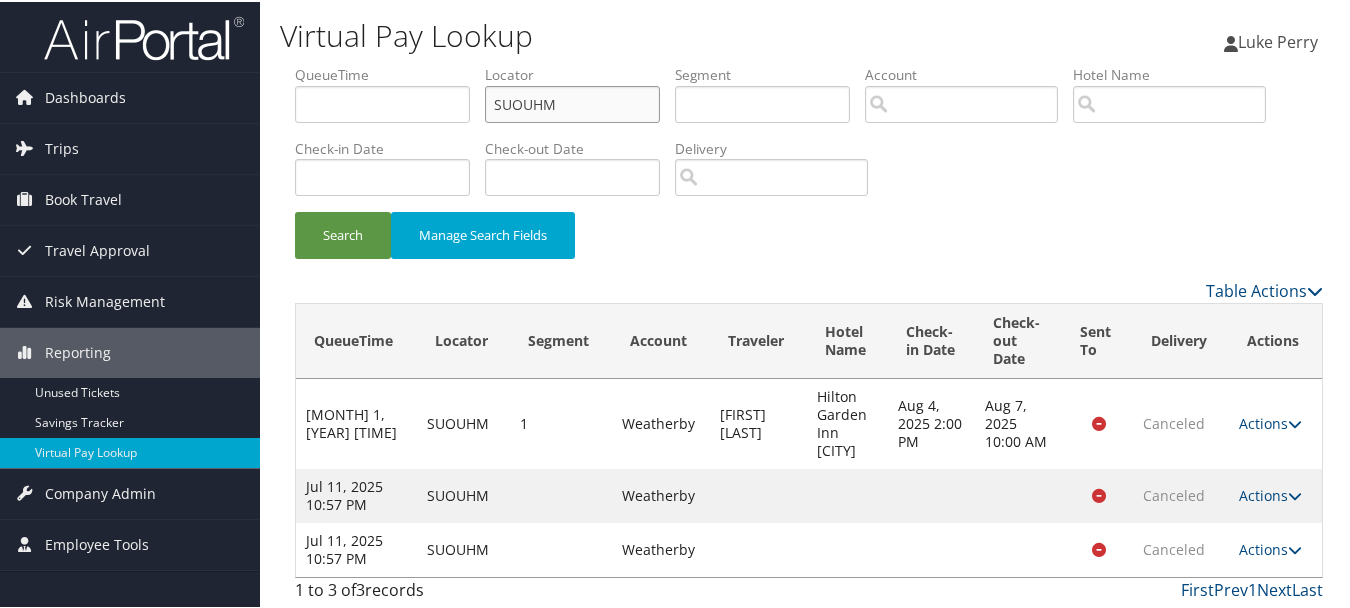 drag, startPoint x: 476, startPoint y: 110, endPoint x: 358, endPoint y: 109, distance: 118.004234 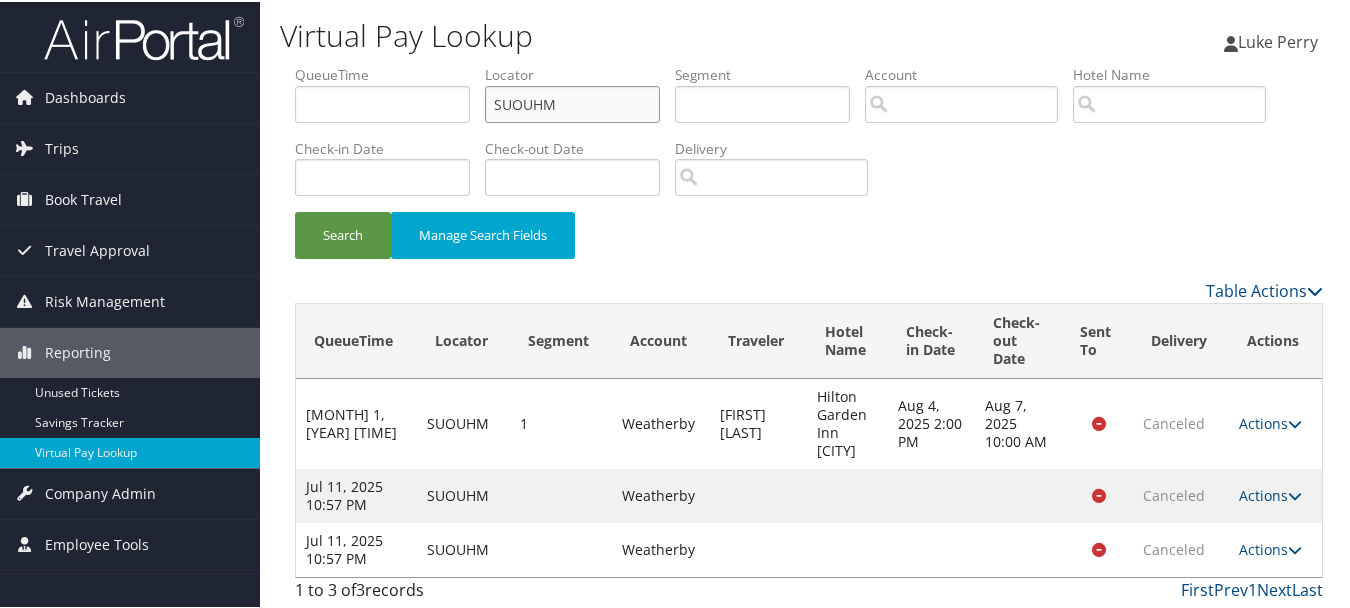 click on "Search" at bounding box center (343, 233) 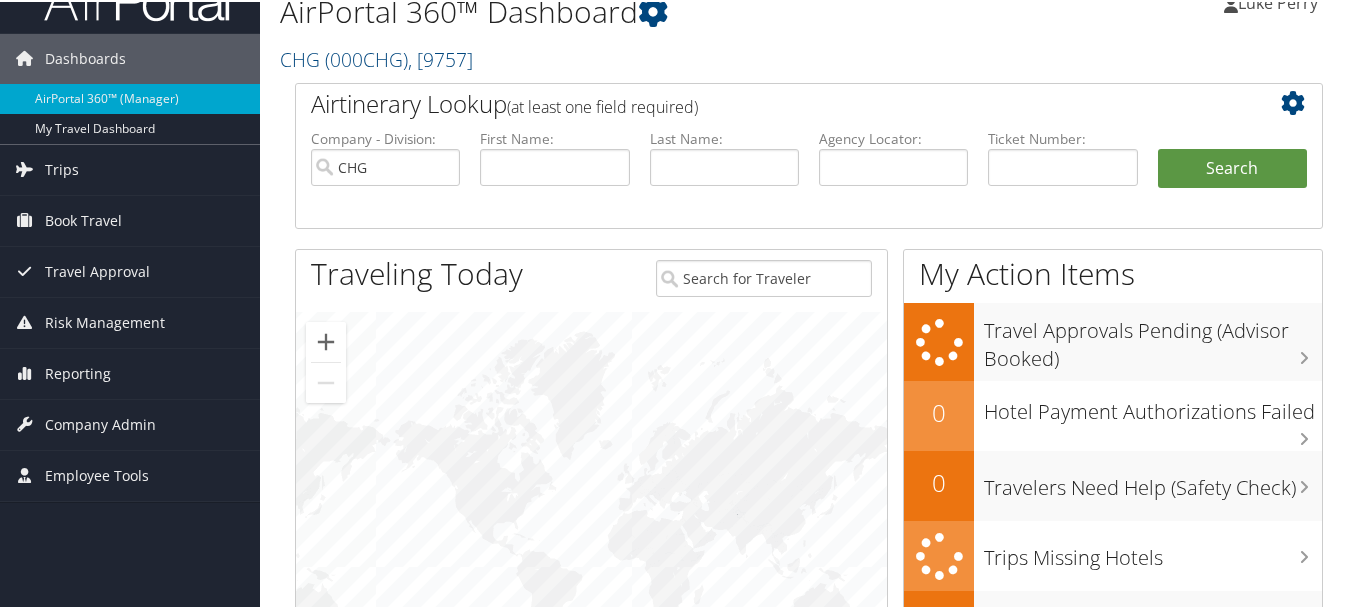 scroll, scrollTop: 0, scrollLeft: 0, axis: both 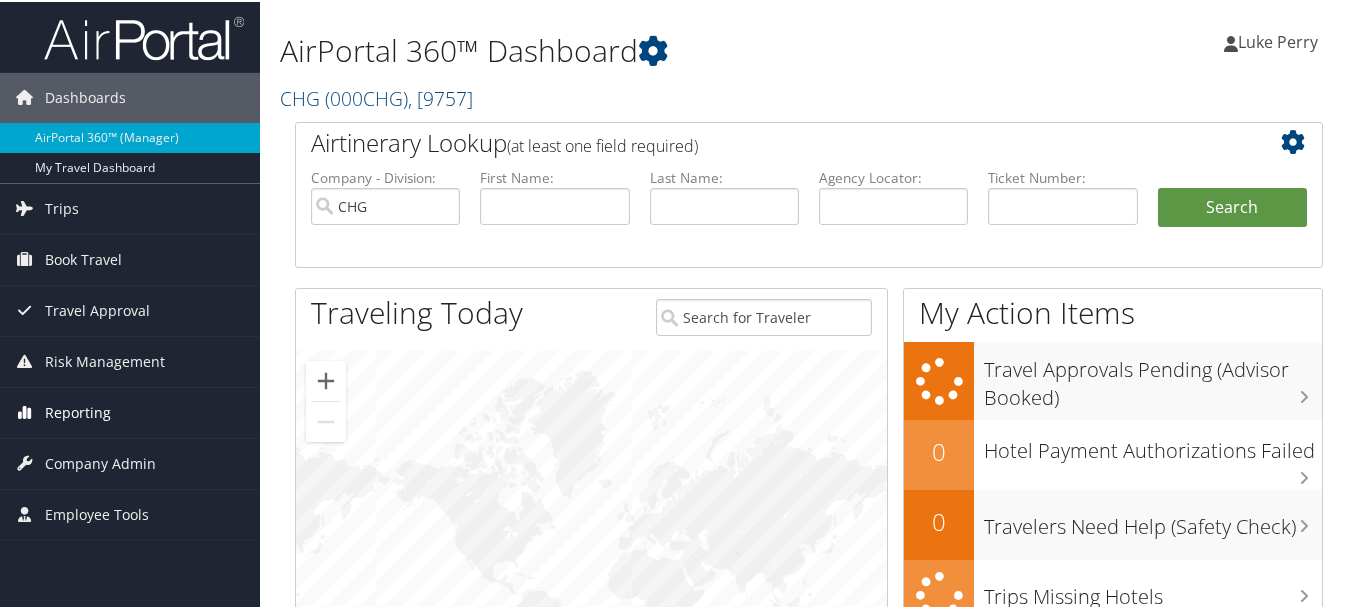 click on "Reporting" at bounding box center (78, 411) 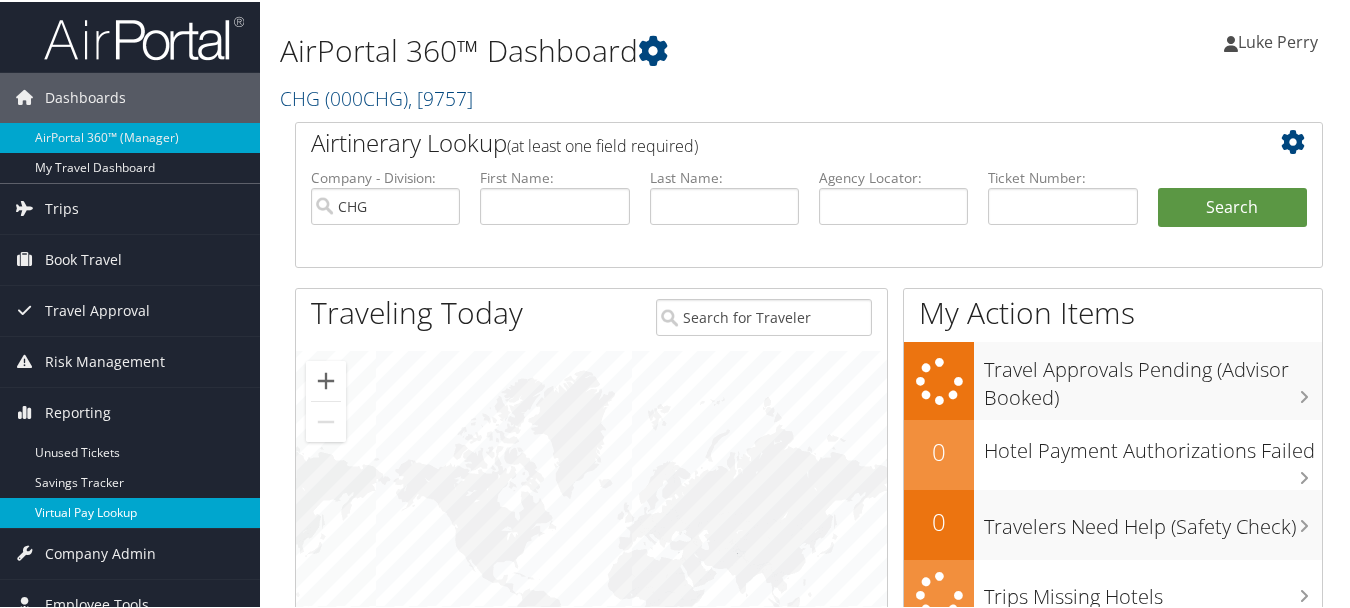 click on "Virtual Pay Lookup" at bounding box center (130, 511) 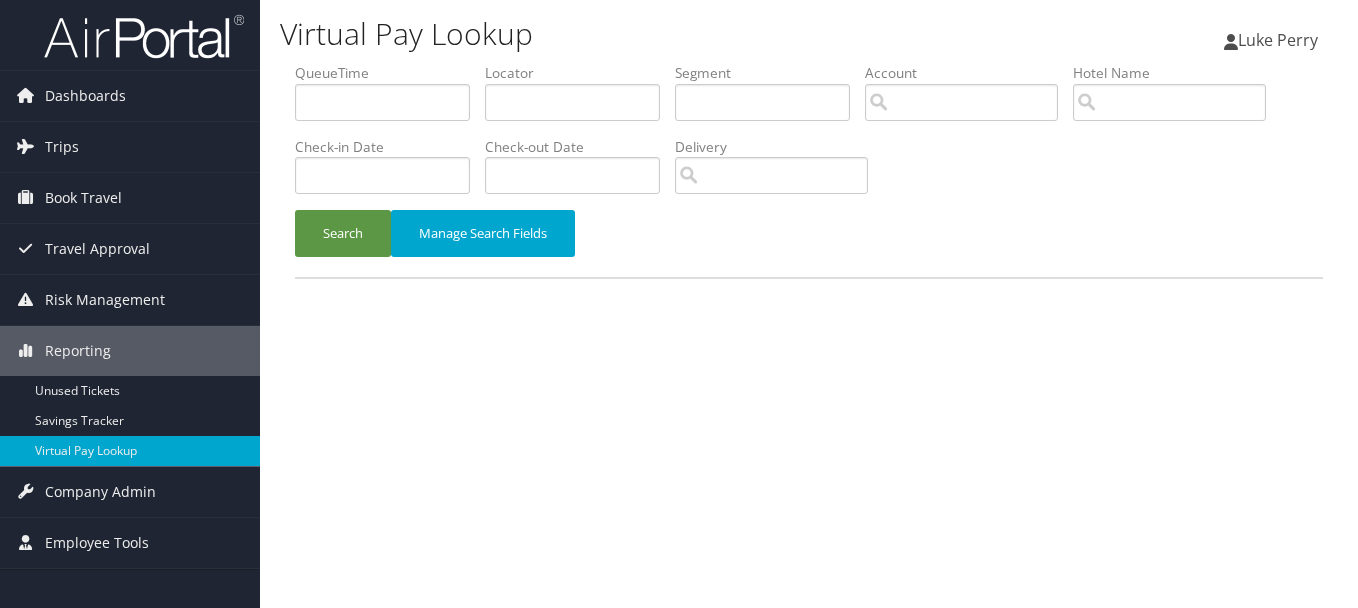 scroll, scrollTop: 0, scrollLeft: 0, axis: both 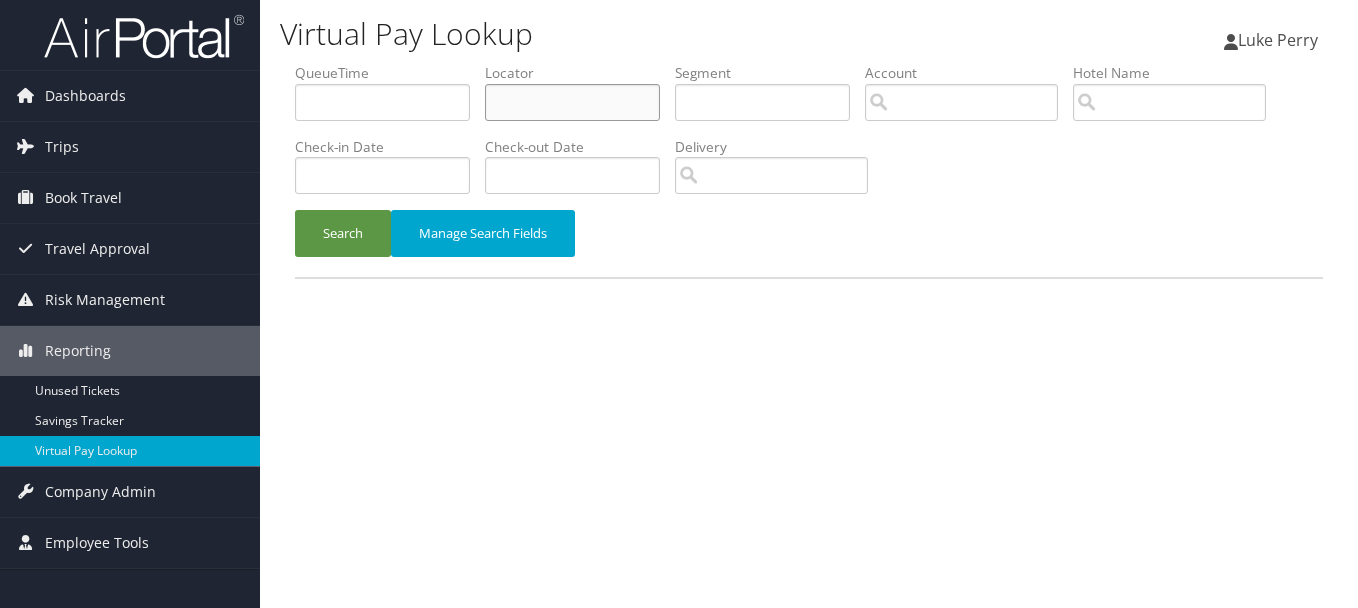 click at bounding box center [572, 102] 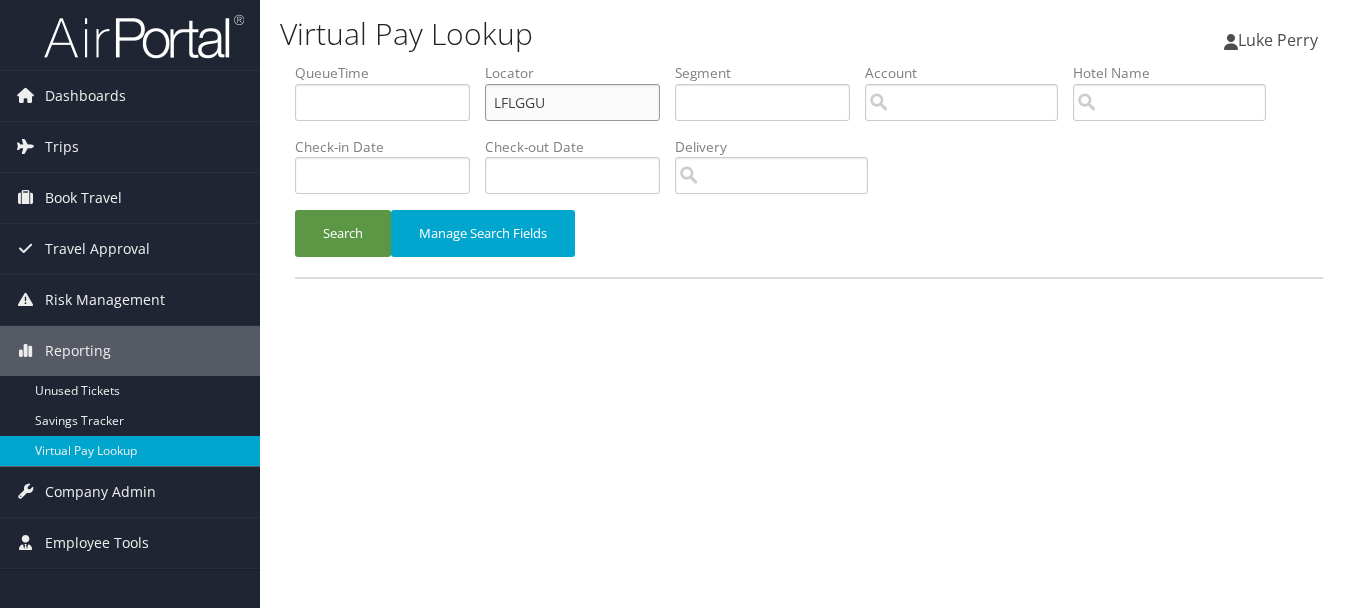 click on "Search" at bounding box center (343, 233) 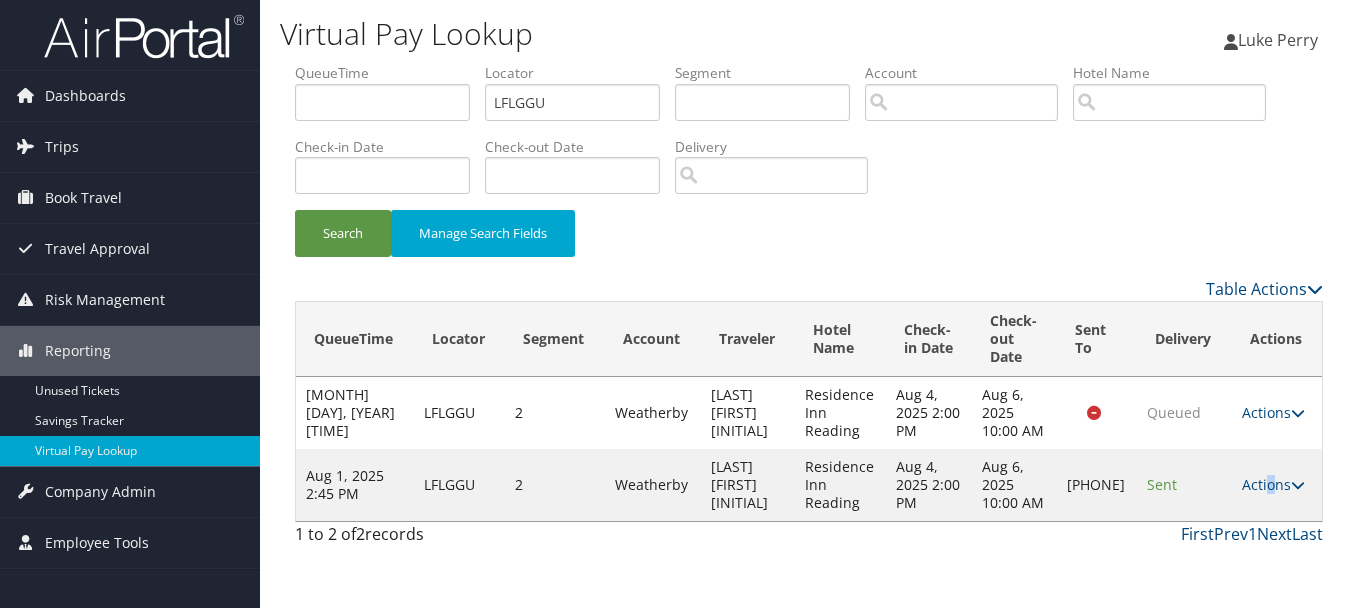 click on "Actions" at bounding box center [1273, 484] 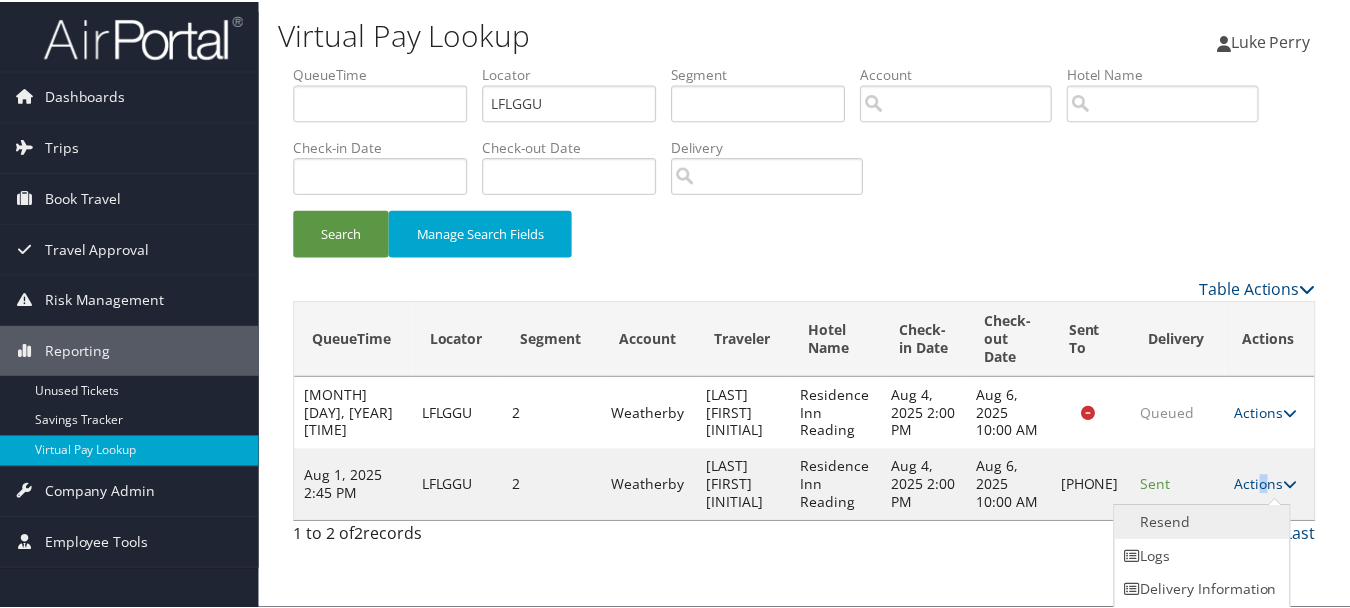 scroll, scrollTop: 35, scrollLeft: 0, axis: vertical 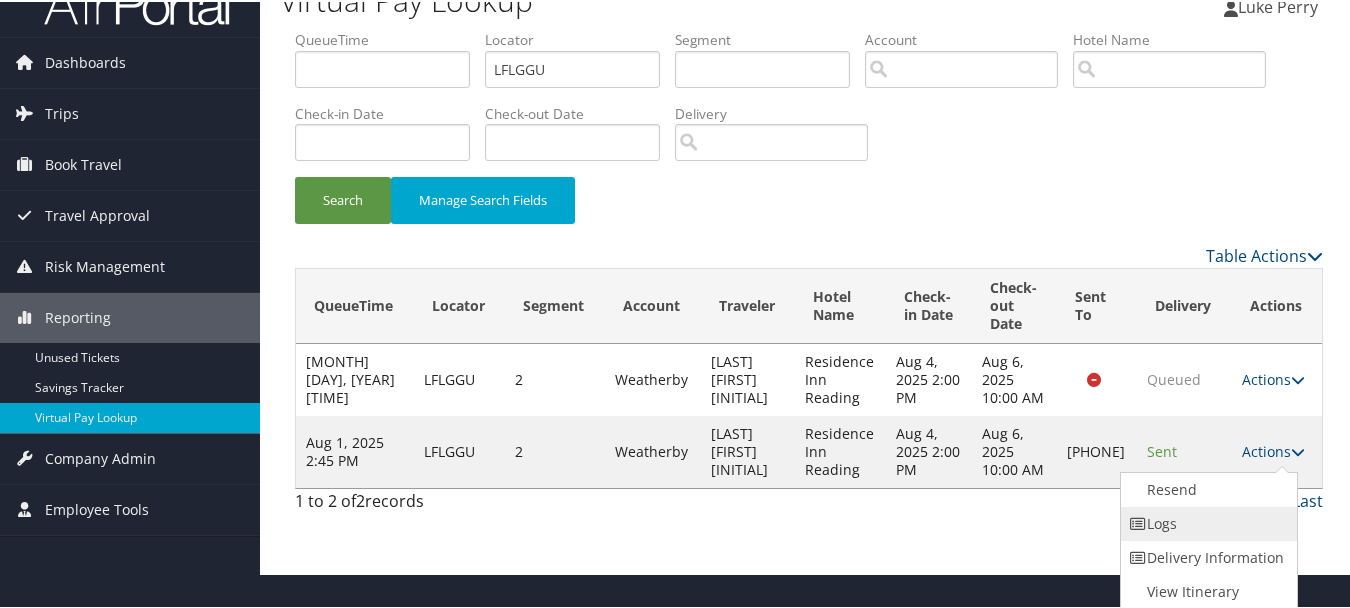 drag, startPoint x: 1270, startPoint y: 495, endPoint x: 1198, endPoint y: 529, distance: 79.624115 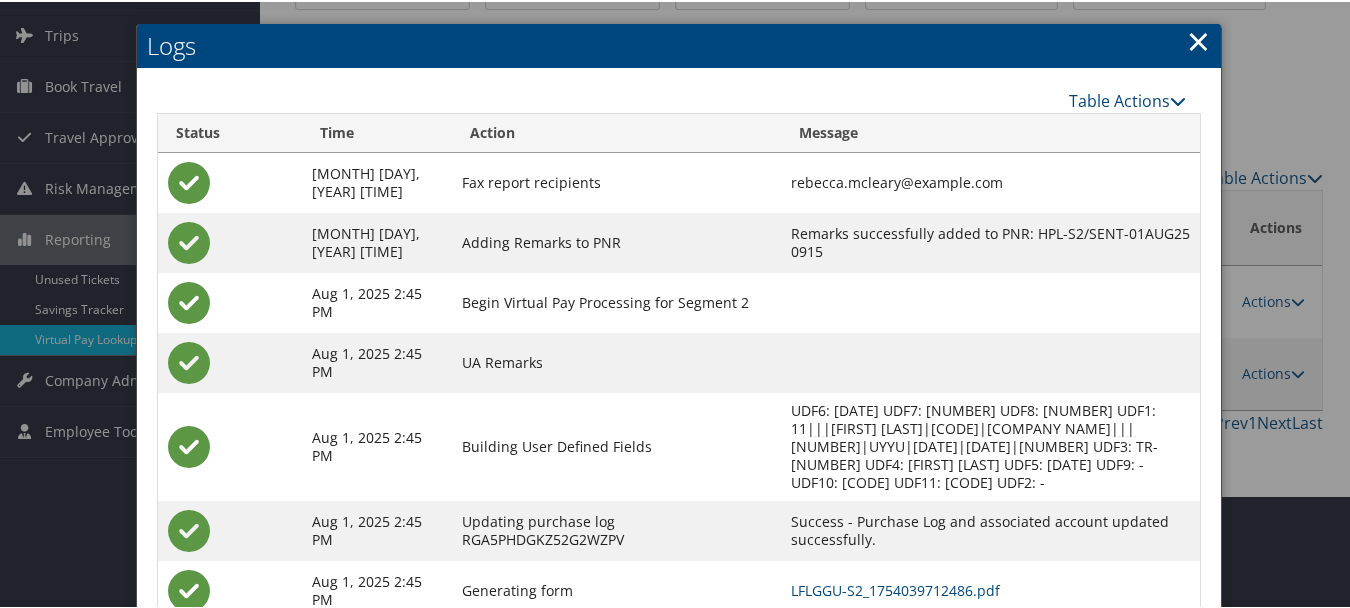 scroll, scrollTop: 240, scrollLeft: 0, axis: vertical 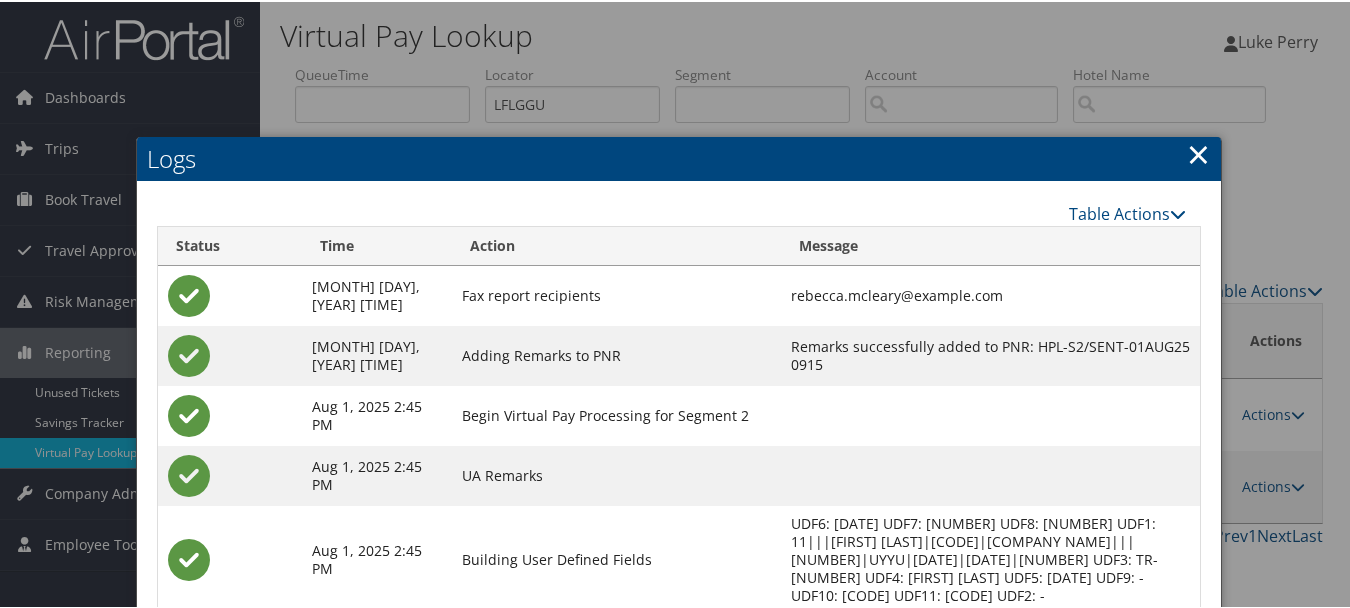 click on "×" at bounding box center [1198, 152] 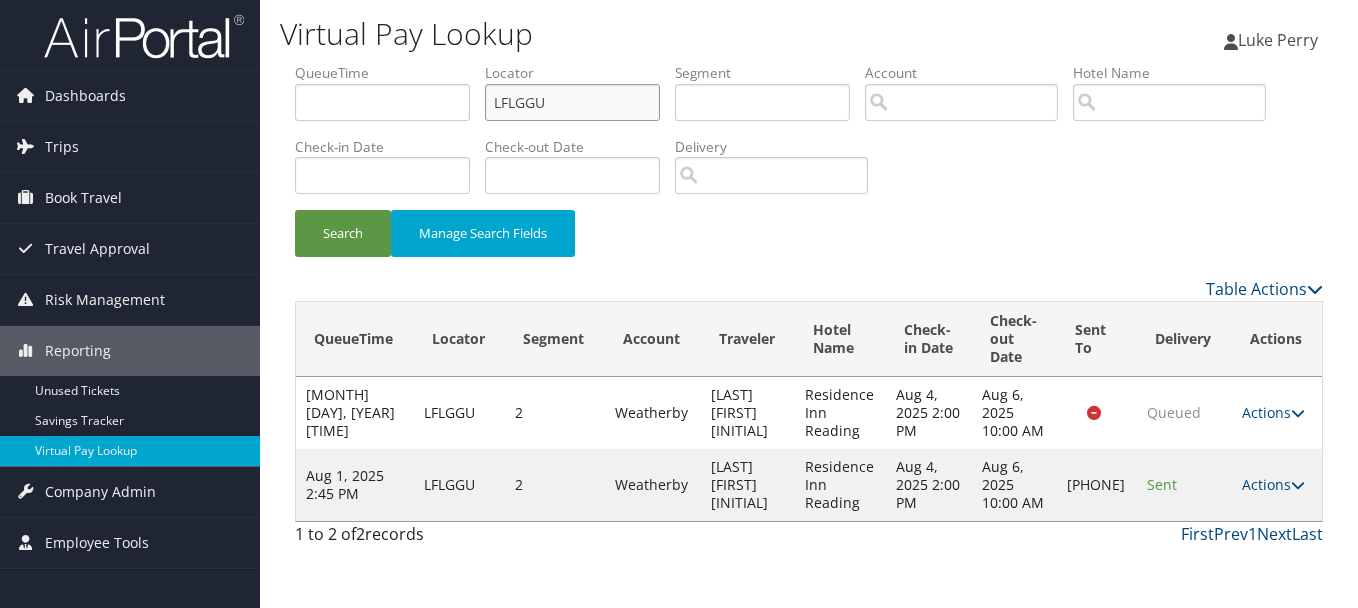 drag, startPoint x: 589, startPoint y: 111, endPoint x: 426, endPoint y: 106, distance: 163.07668 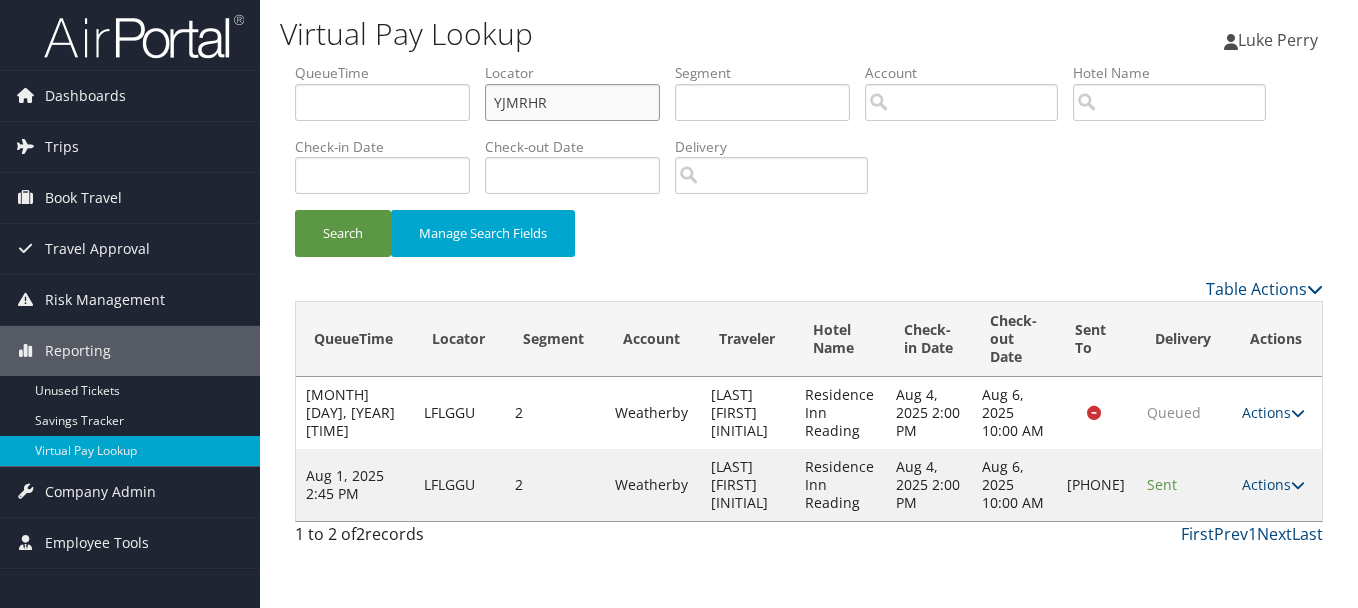 click on "Search" at bounding box center (343, 233) 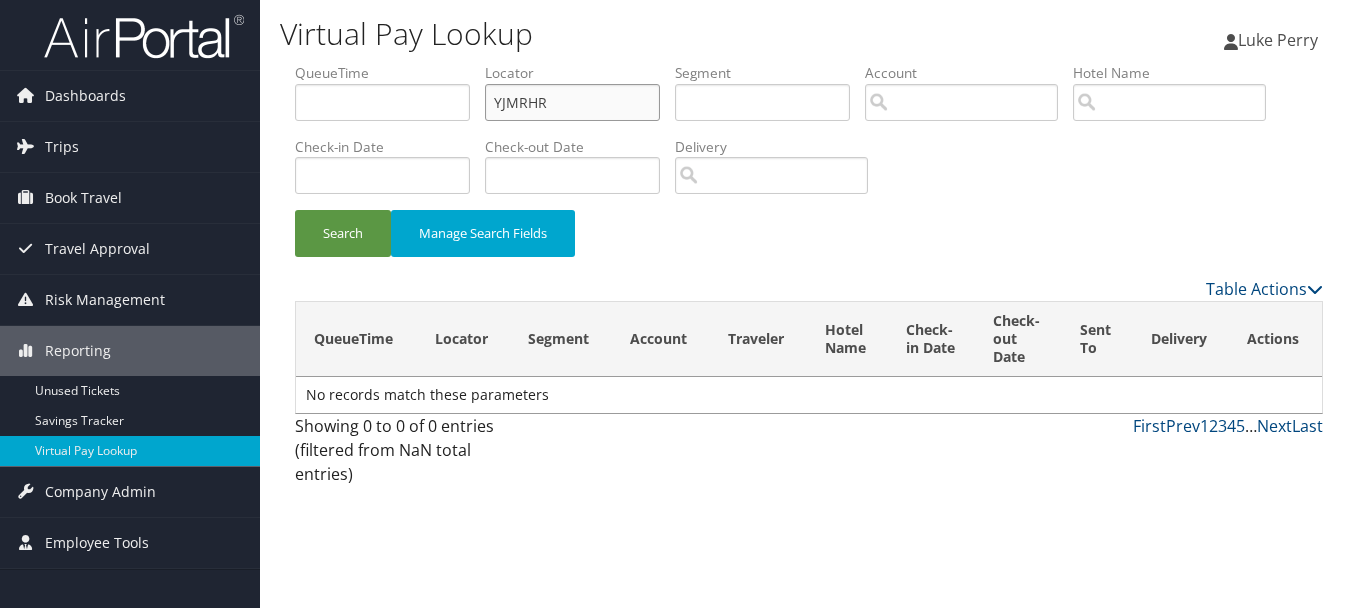 click on "YJMRHR" at bounding box center [572, 102] 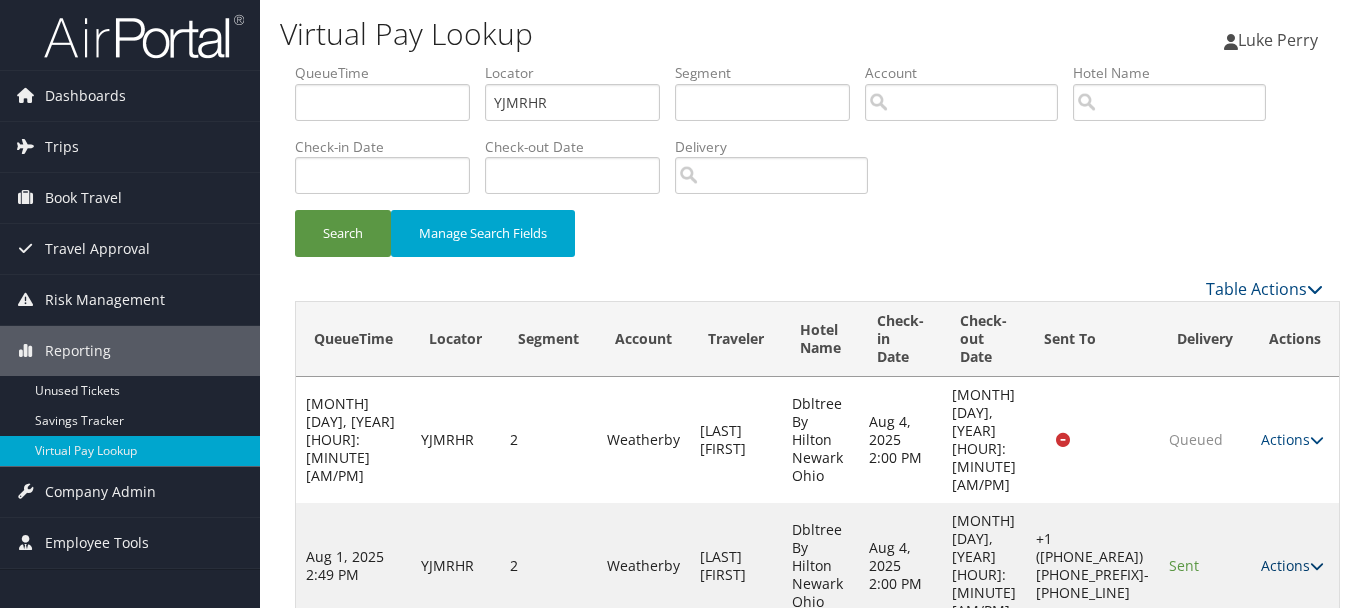 click on "Actions" at bounding box center (1292, 565) 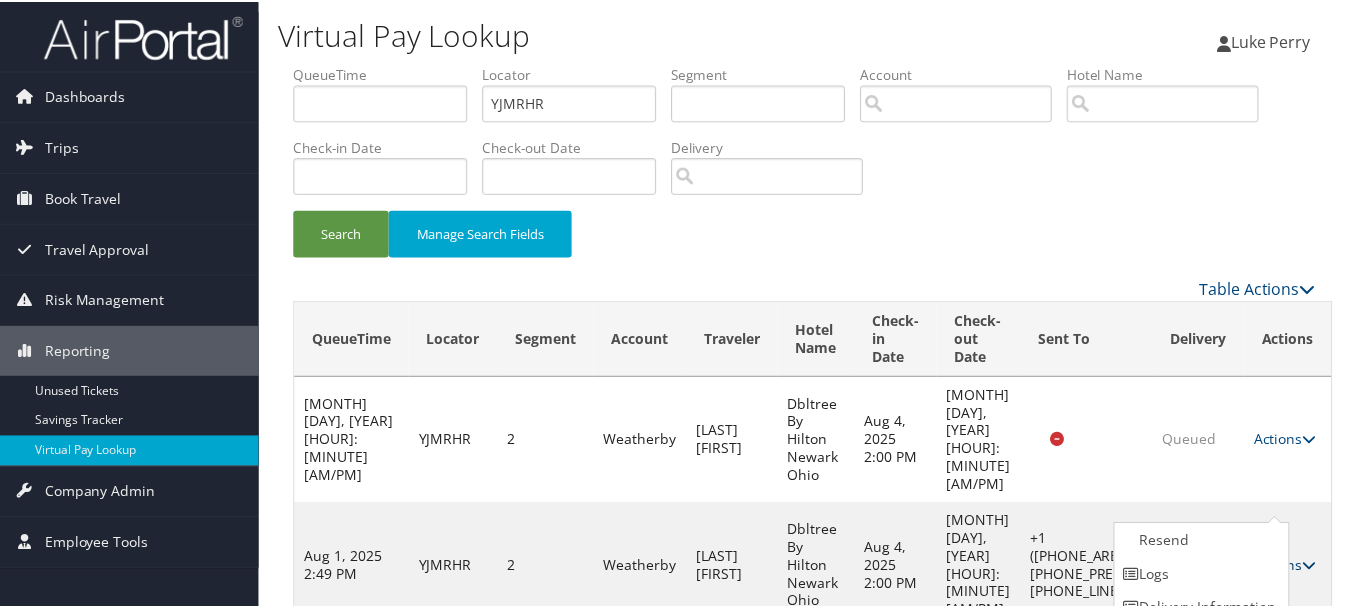 scroll, scrollTop: 53, scrollLeft: 0, axis: vertical 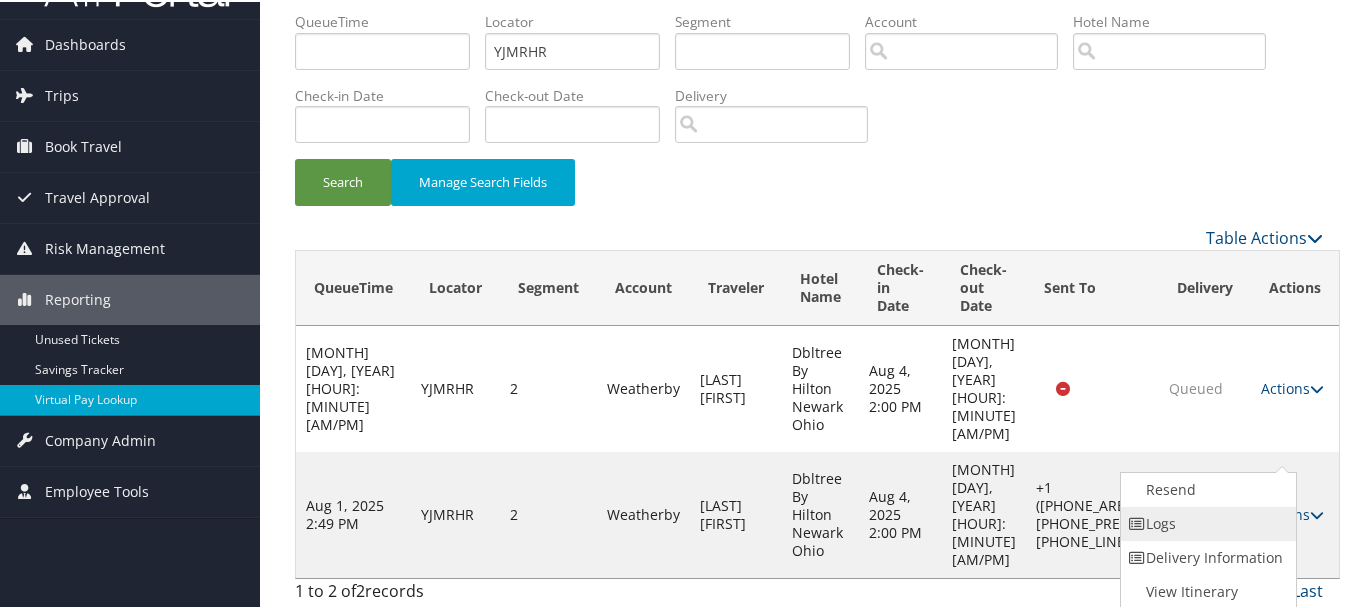 click on "Logs" at bounding box center [1206, 522] 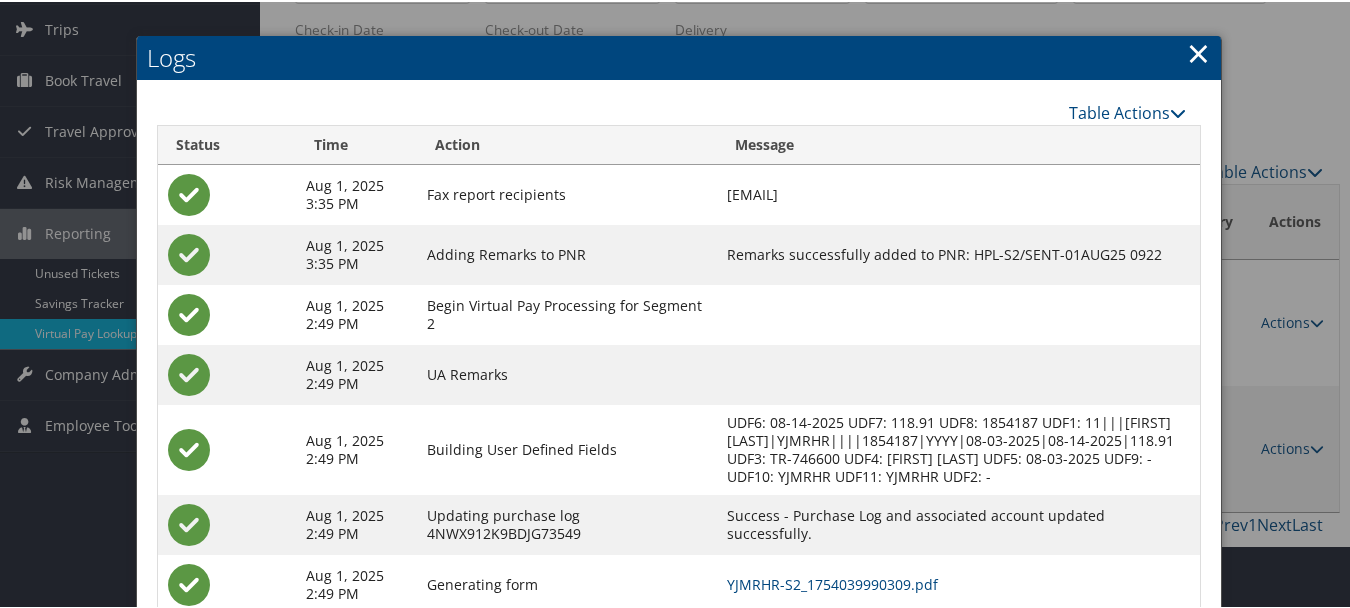 scroll, scrollTop: 240, scrollLeft: 0, axis: vertical 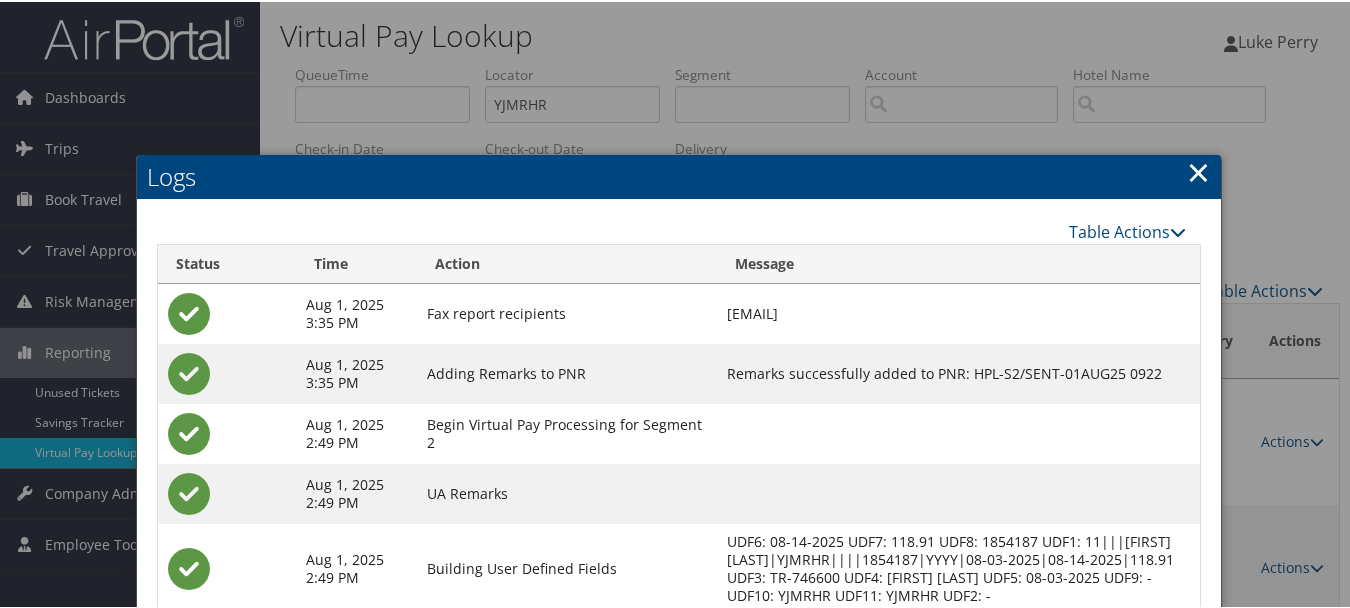 click on "×" at bounding box center [1198, 170] 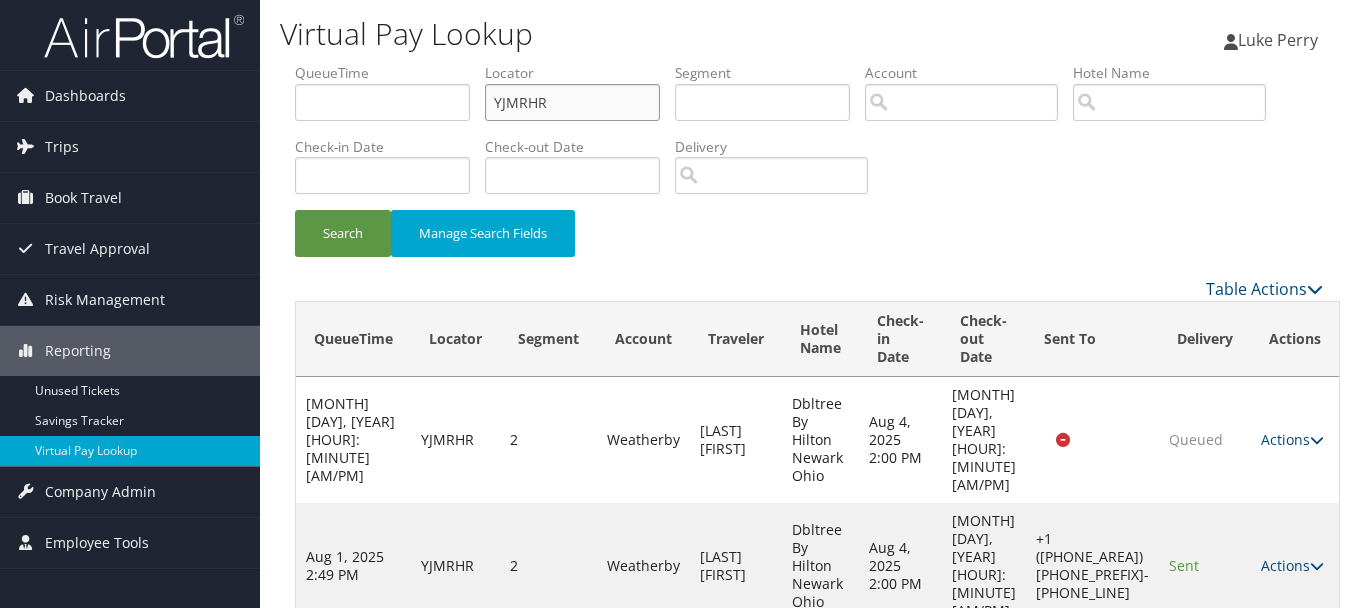 drag, startPoint x: 563, startPoint y: 109, endPoint x: 443, endPoint y: 98, distance: 120.50311 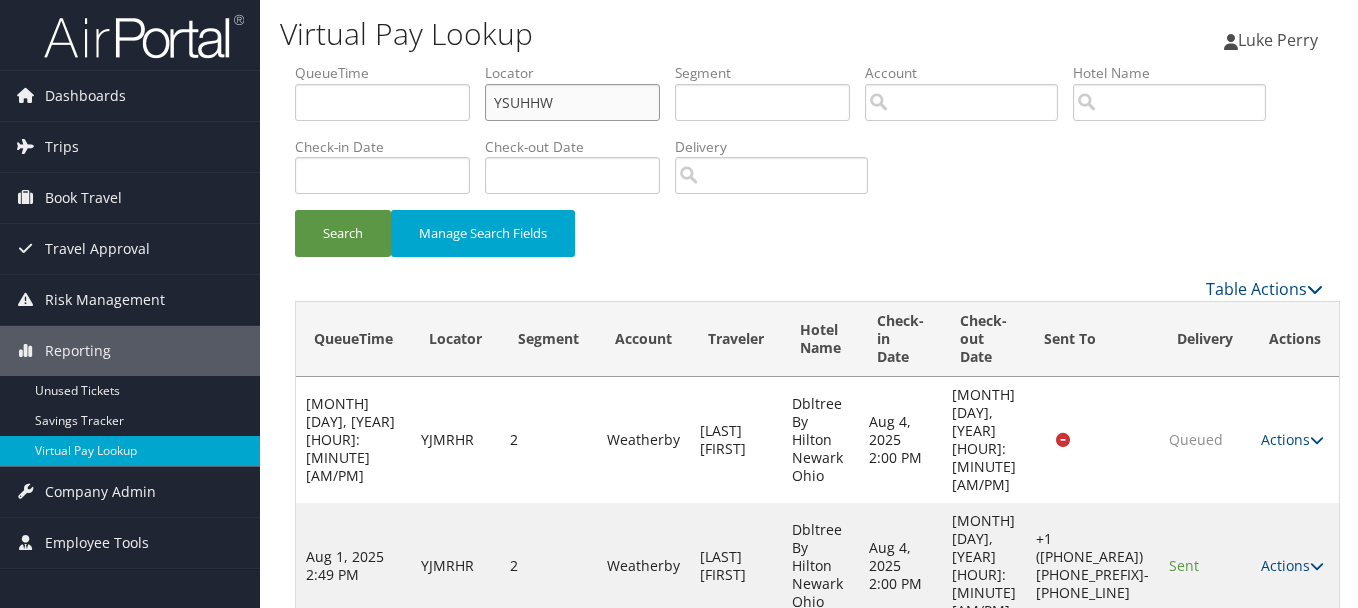 click on "Search" at bounding box center (343, 233) 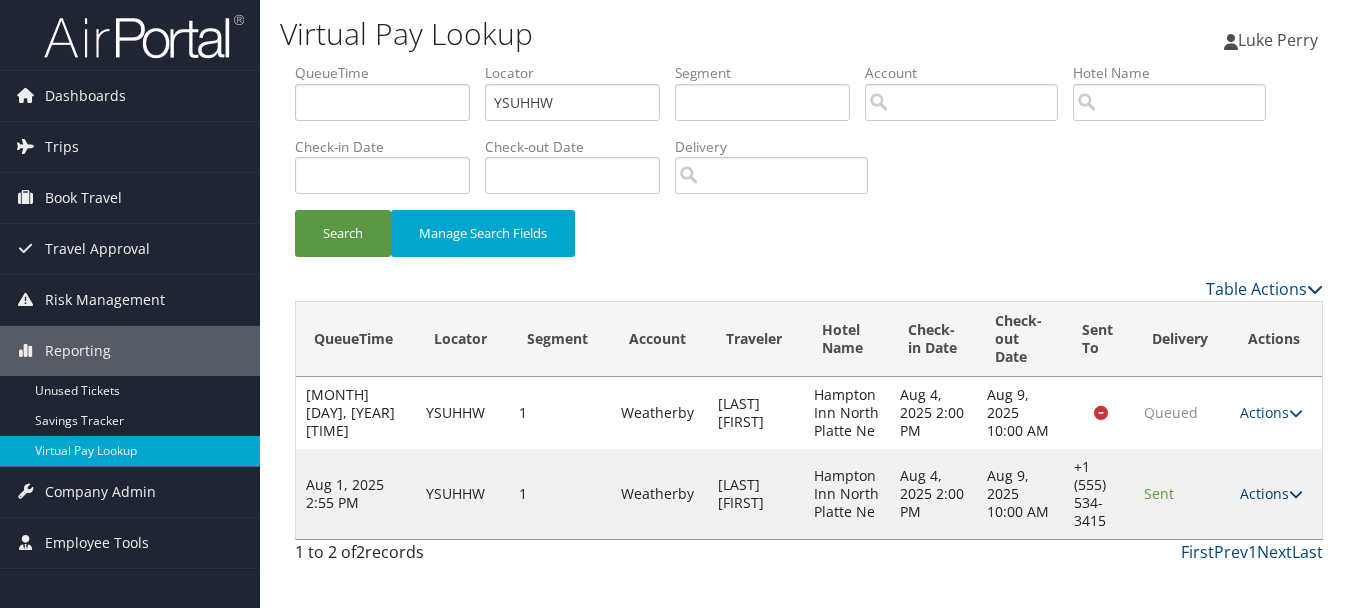 click at bounding box center [1296, 494] 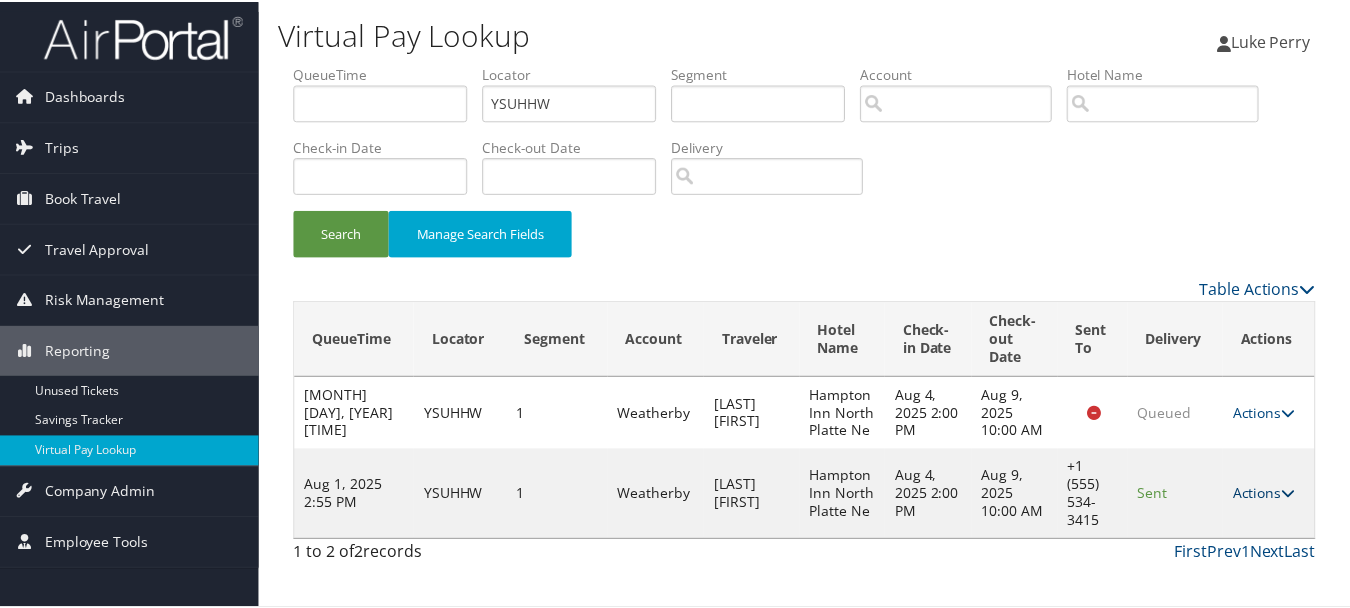 scroll, scrollTop: 35, scrollLeft: 0, axis: vertical 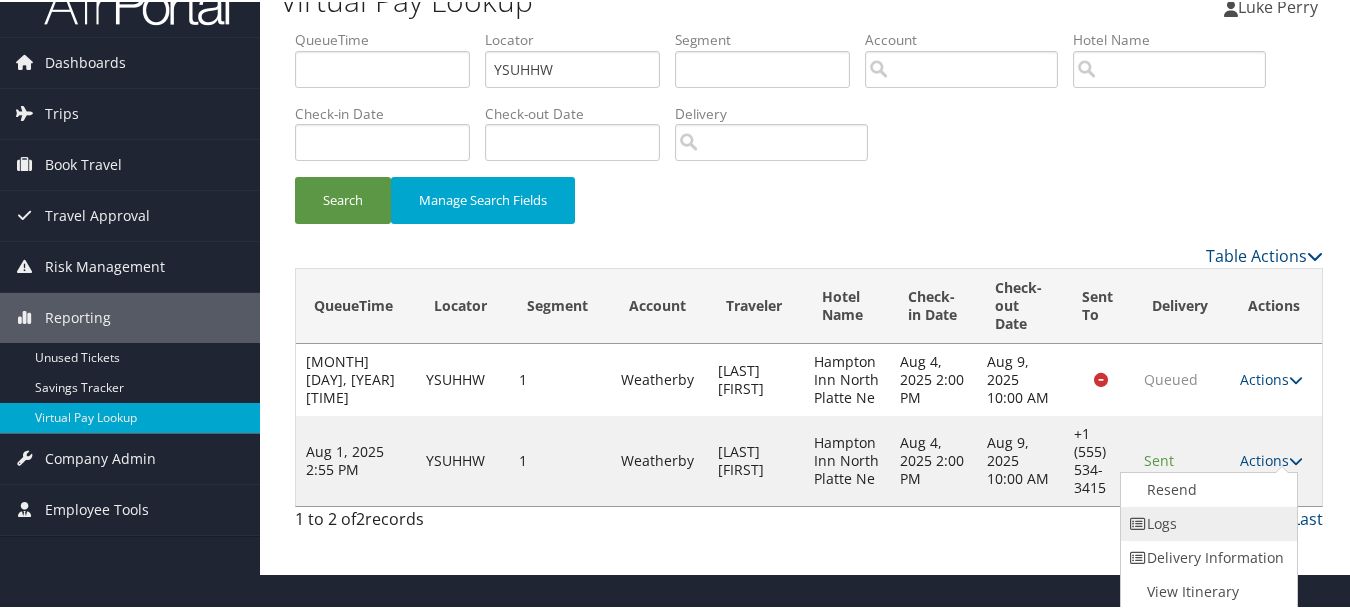 click on "Logs" at bounding box center [1206, 522] 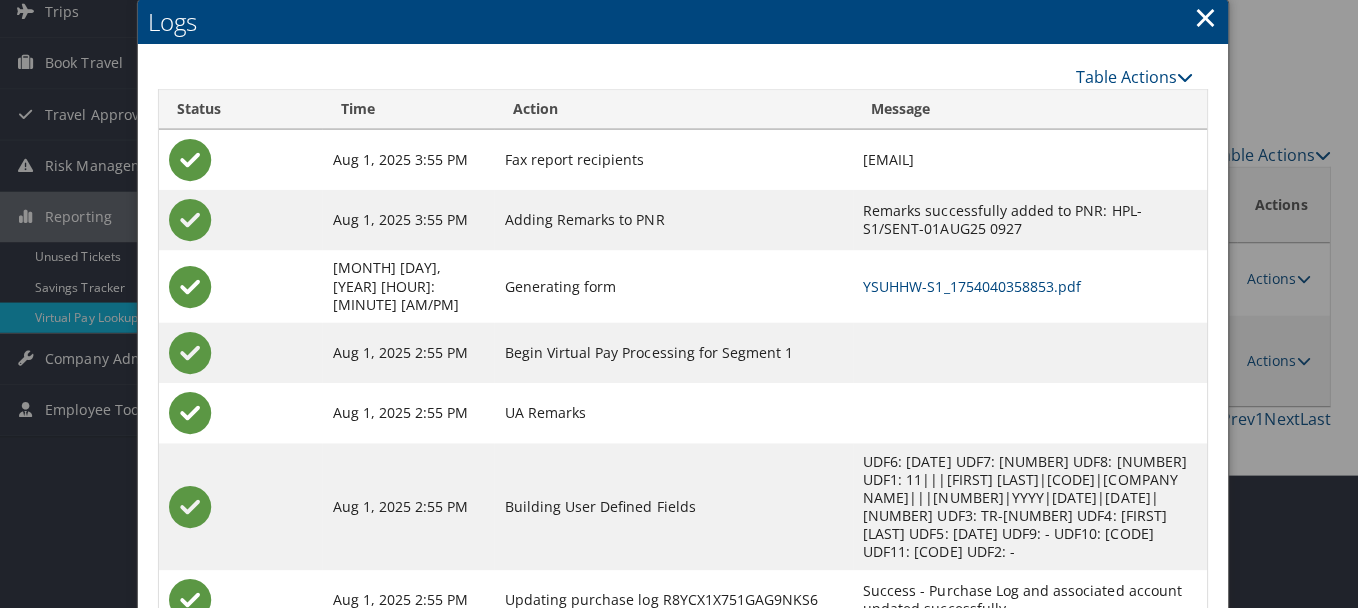 scroll, scrollTop: 0, scrollLeft: 0, axis: both 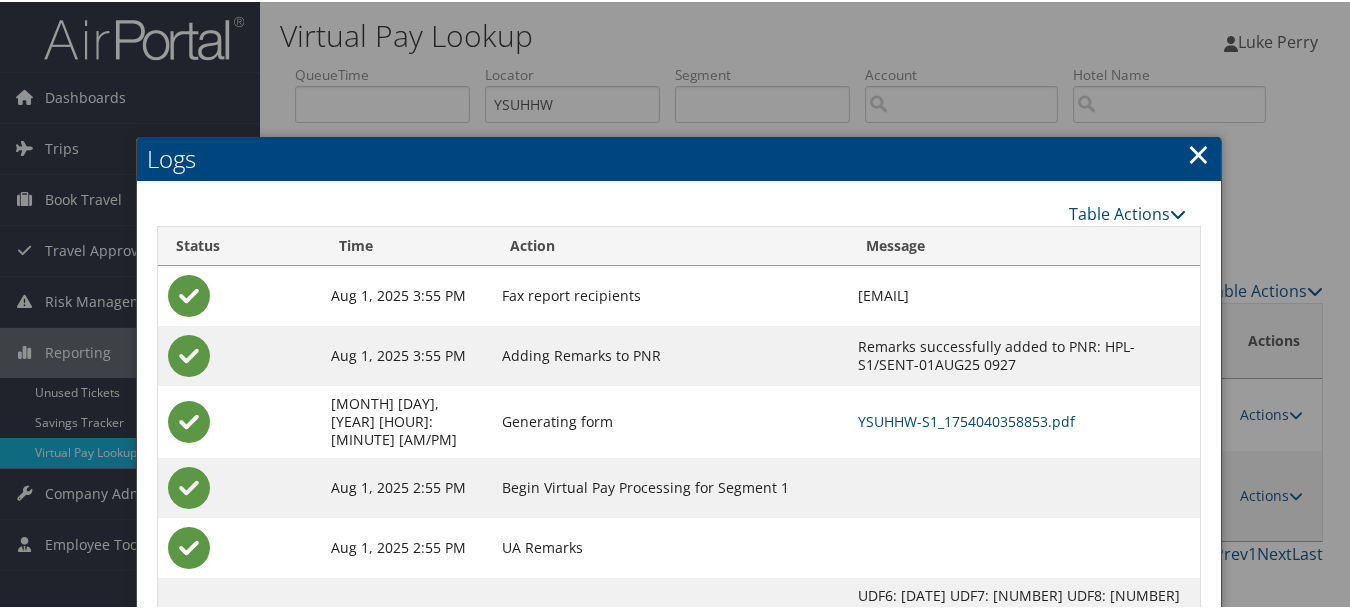 click on "Logs" at bounding box center (679, 157) 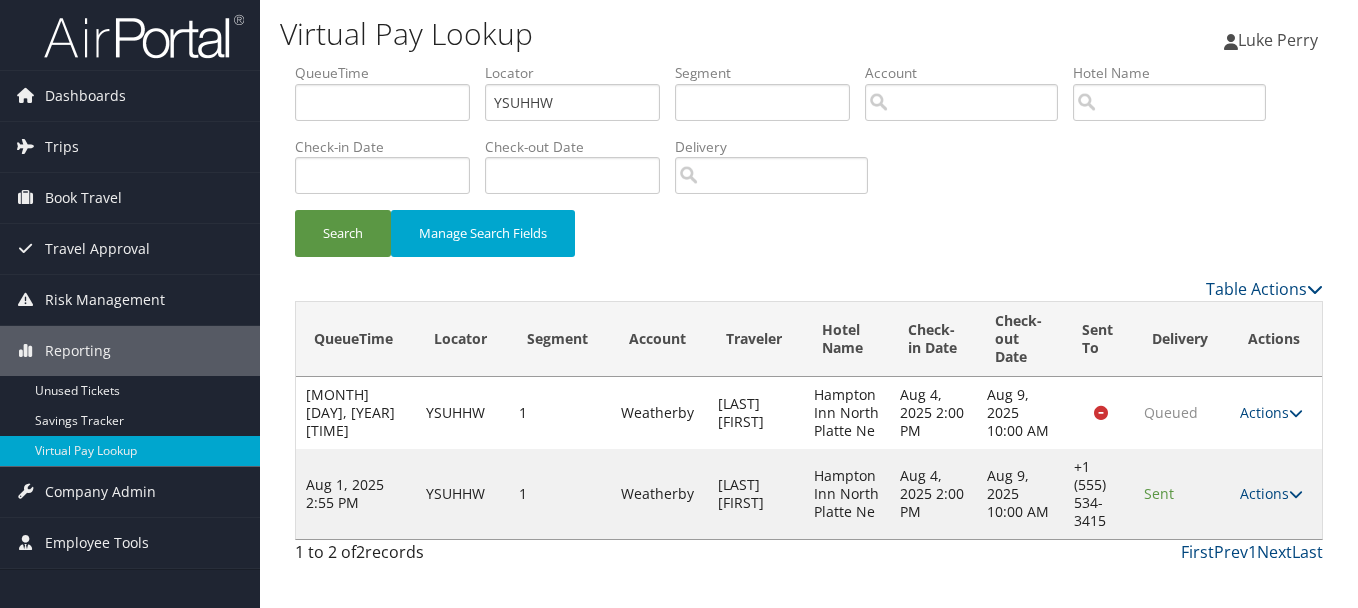 click on "Locator YSUHHW" at bounding box center [580, 99] 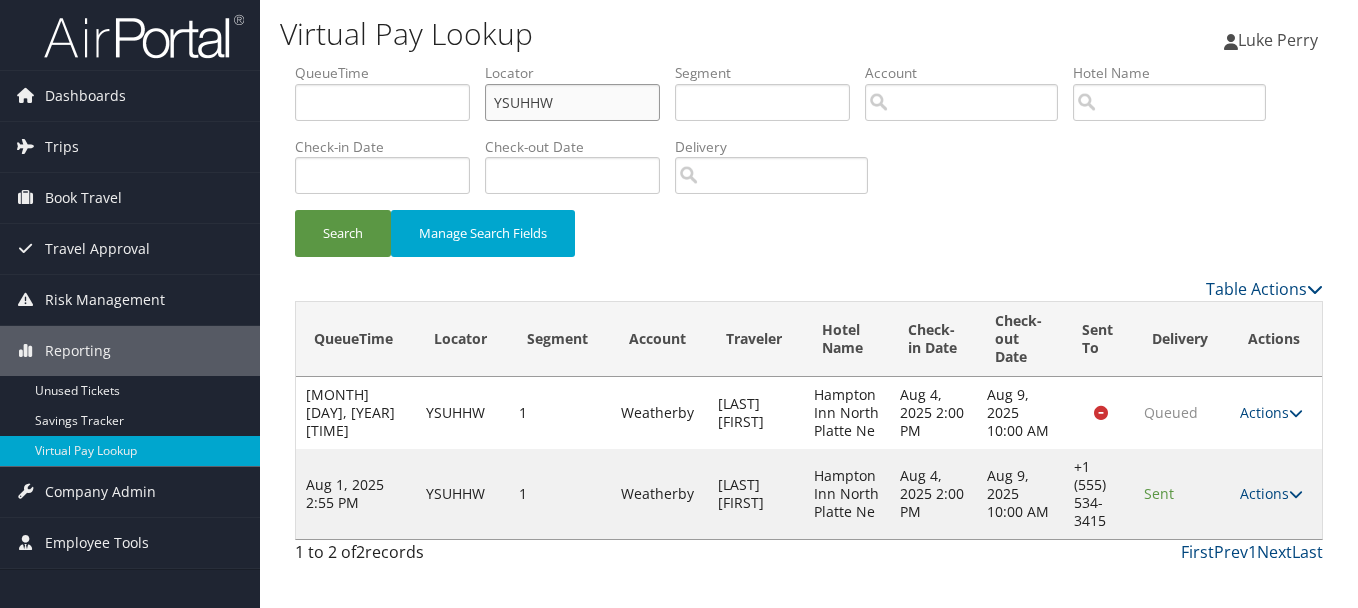 drag, startPoint x: 627, startPoint y: 102, endPoint x: 456, endPoint y: 102, distance: 171 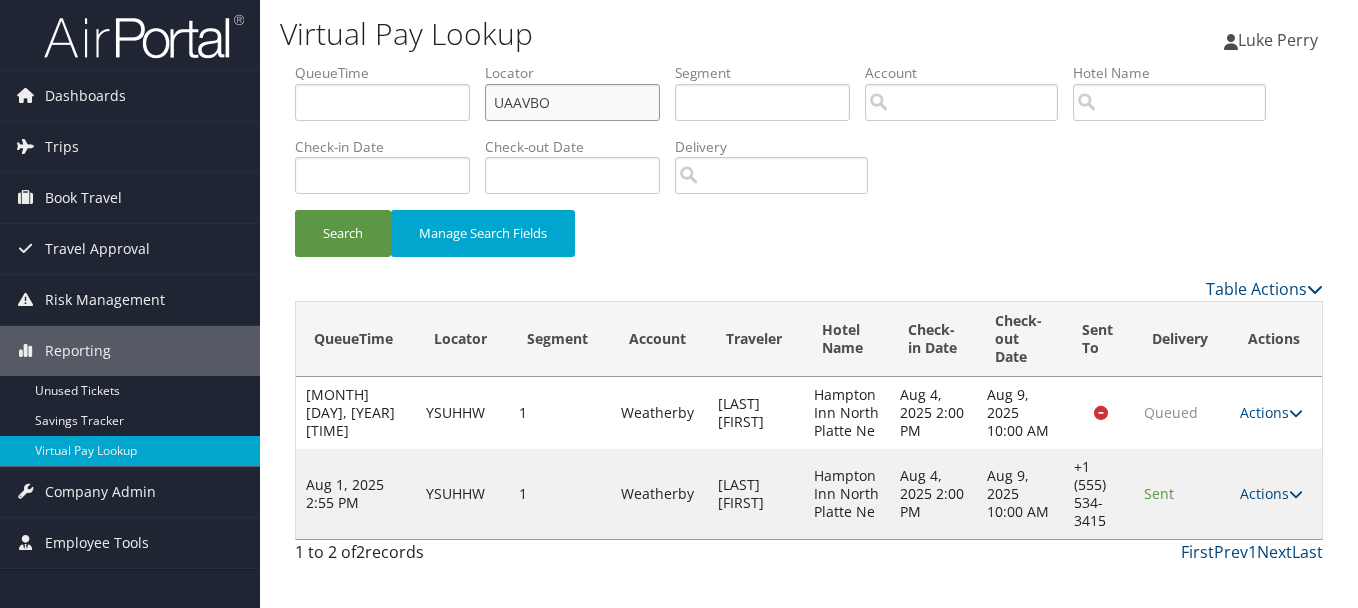 click on "Search" at bounding box center [343, 233] 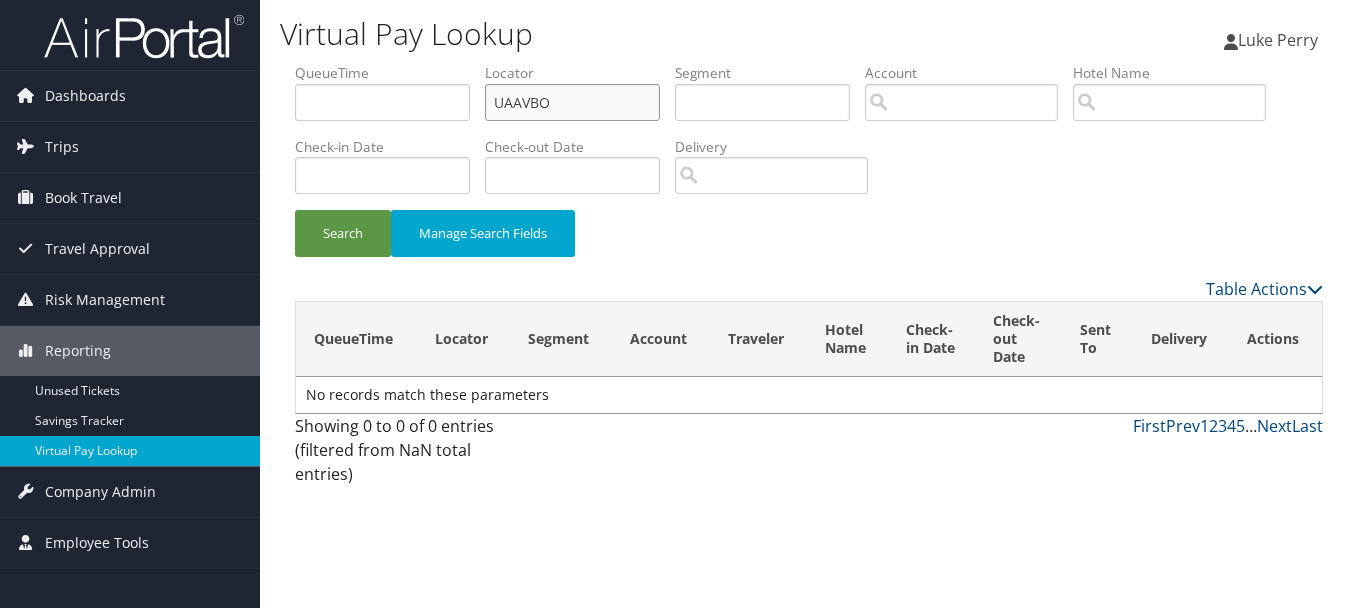 drag, startPoint x: 411, startPoint y: 123, endPoint x: 346, endPoint y: 117, distance: 65.27634 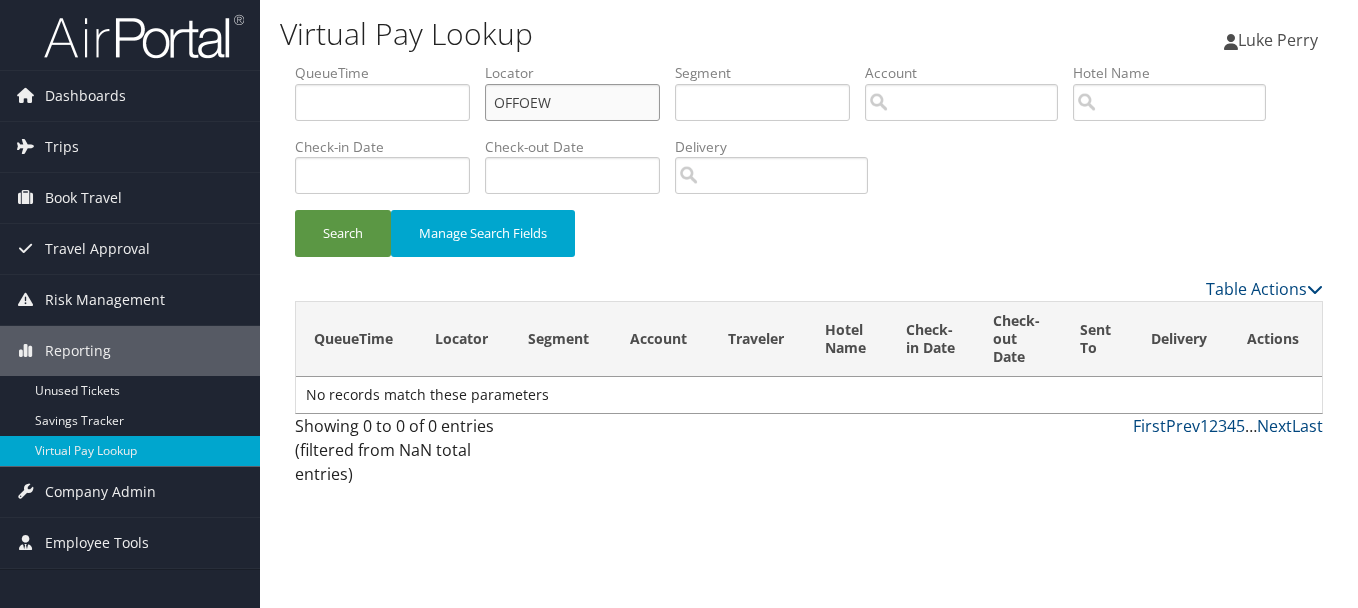 click on "Search" at bounding box center [343, 233] 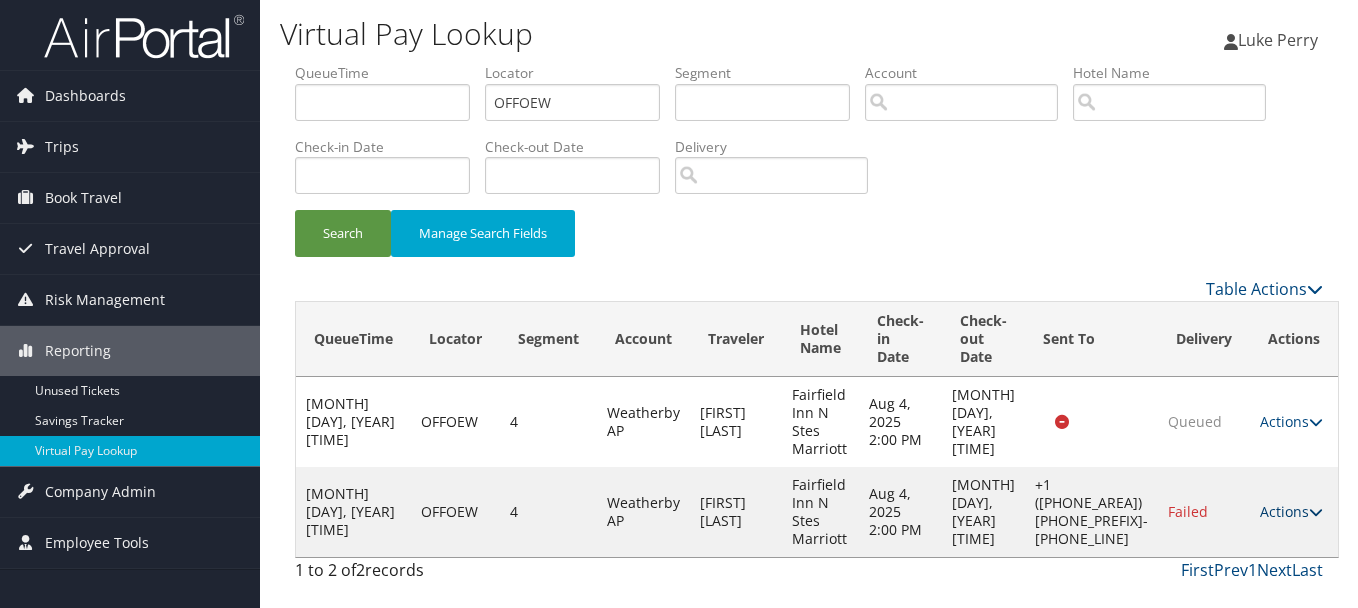 click on "Actions" at bounding box center [1291, 511] 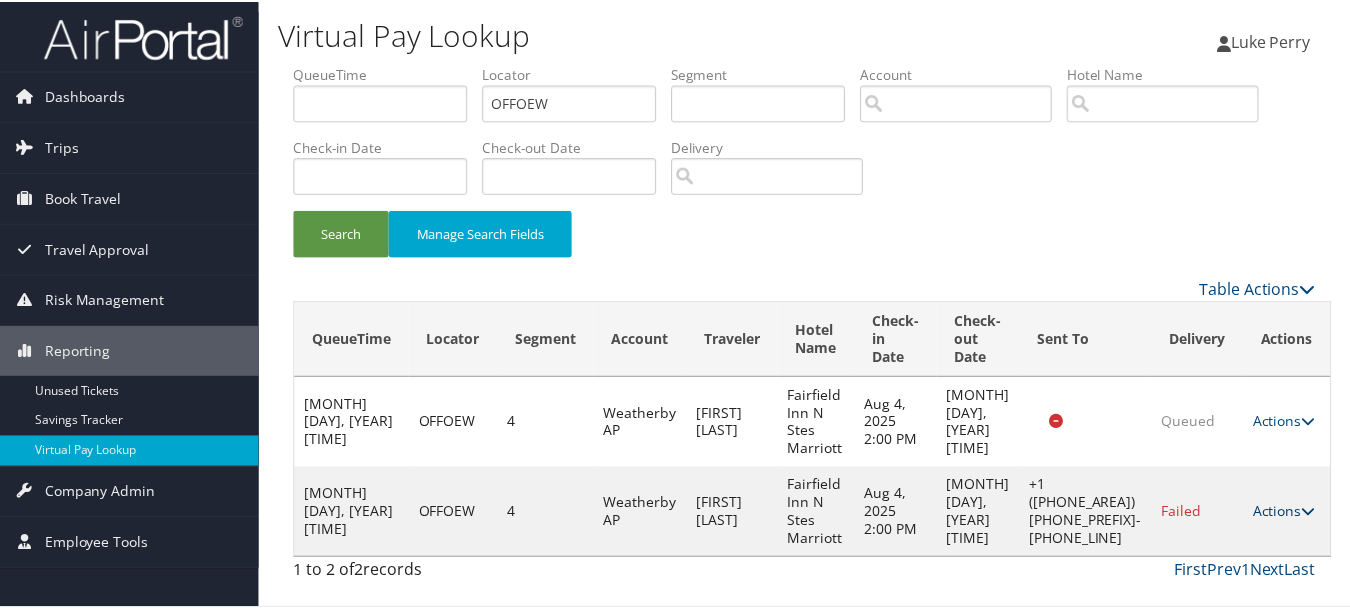 scroll, scrollTop: 53, scrollLeft: 0, axis: vertical 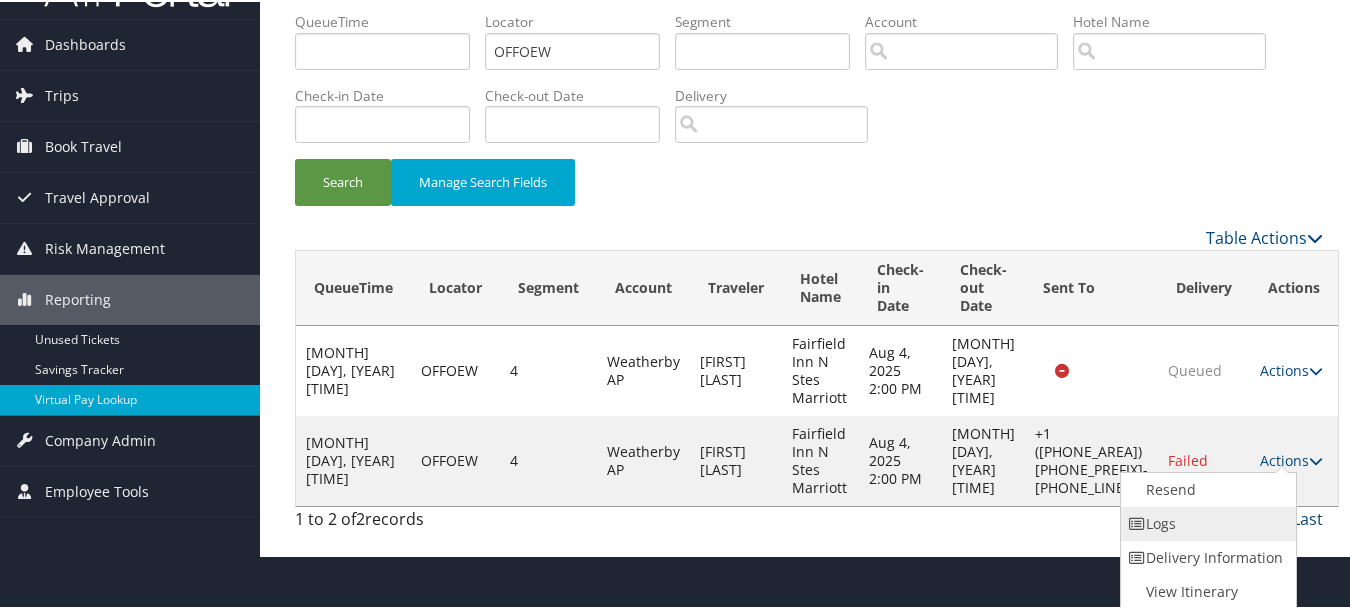 click on "Logs" at bounding box center [1206, 522] 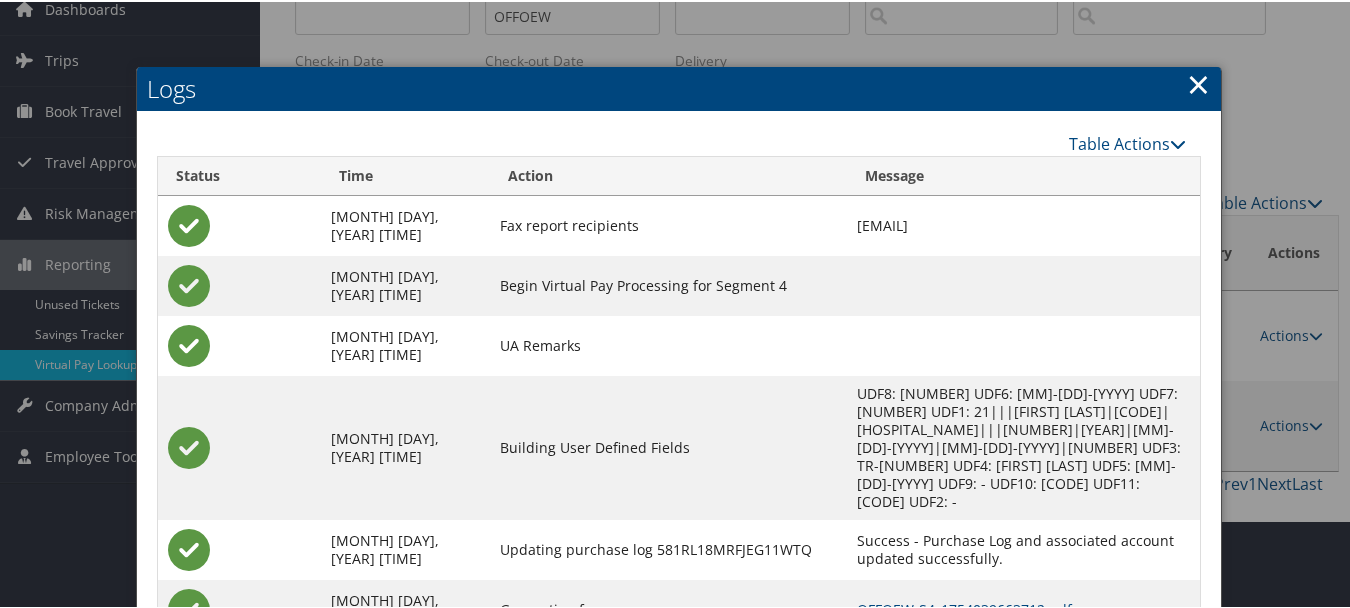 scroll, scrollTop: 198, scrollLeft: 0, axis: vertical 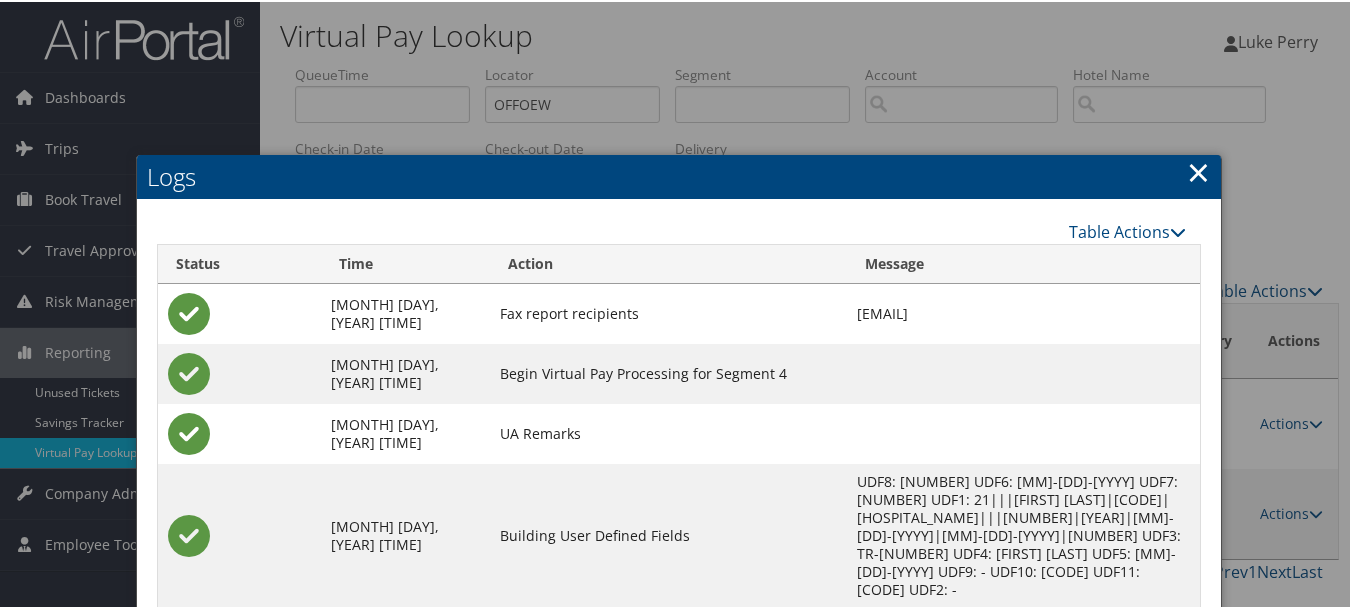 click on "×" at bounding box center [1198, 170] 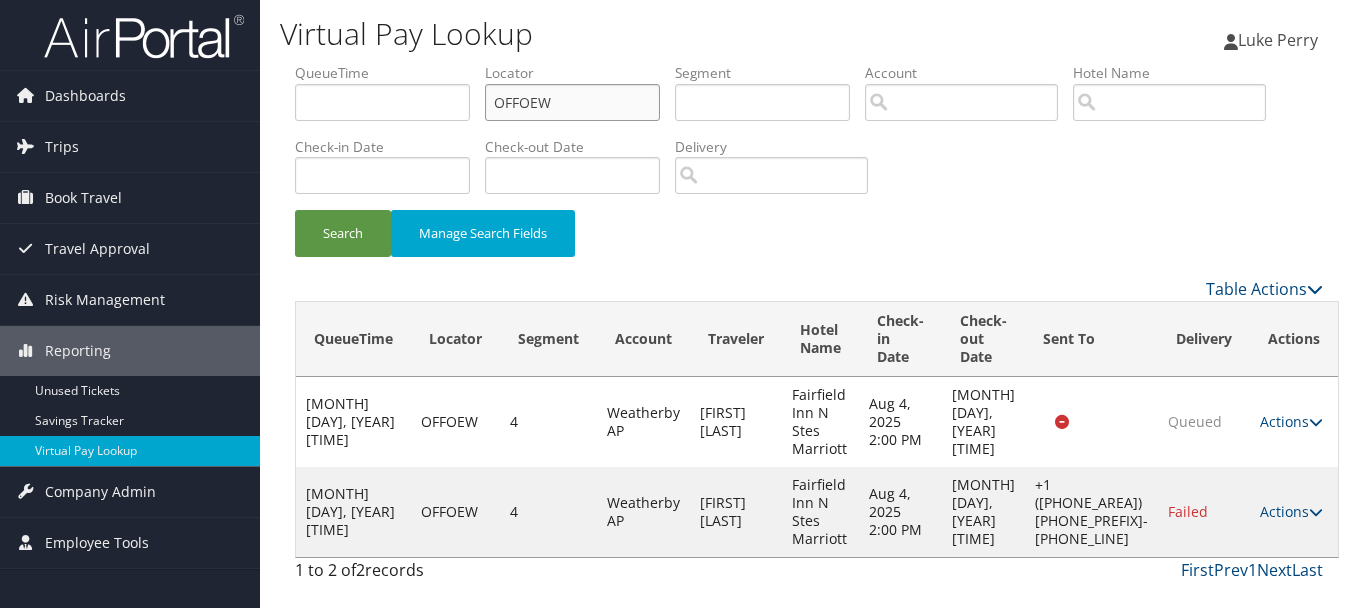 drag, startPoint x: 617, startPoint y: 103, endPoint x: 433, endPoint y: 100, distance: 184.02446 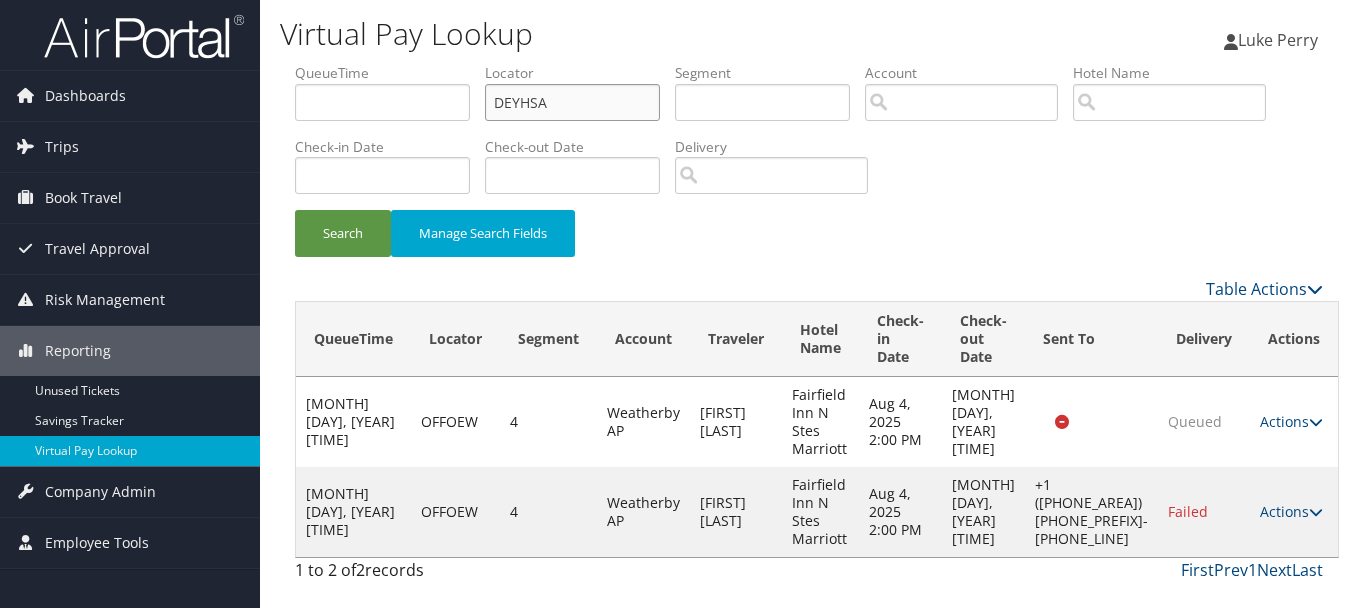 click on "Search" at bounding box center (343, 233) 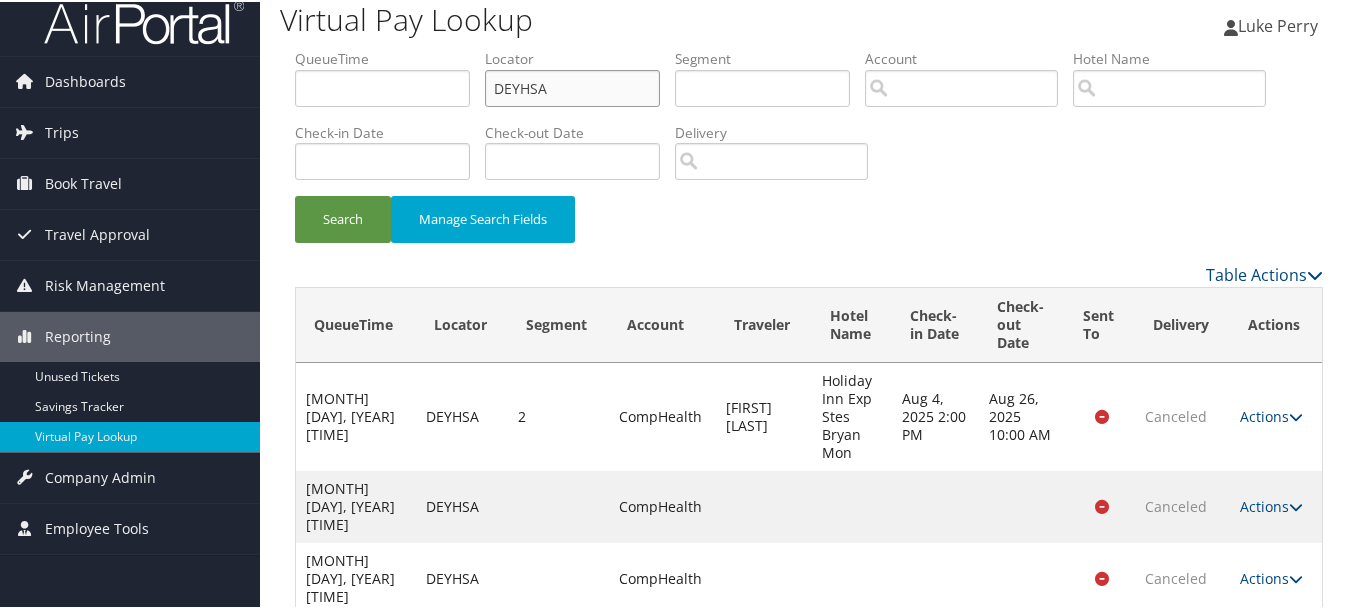 scroll, scrollTop: 20, scrollLeft: 0, axis: vertical 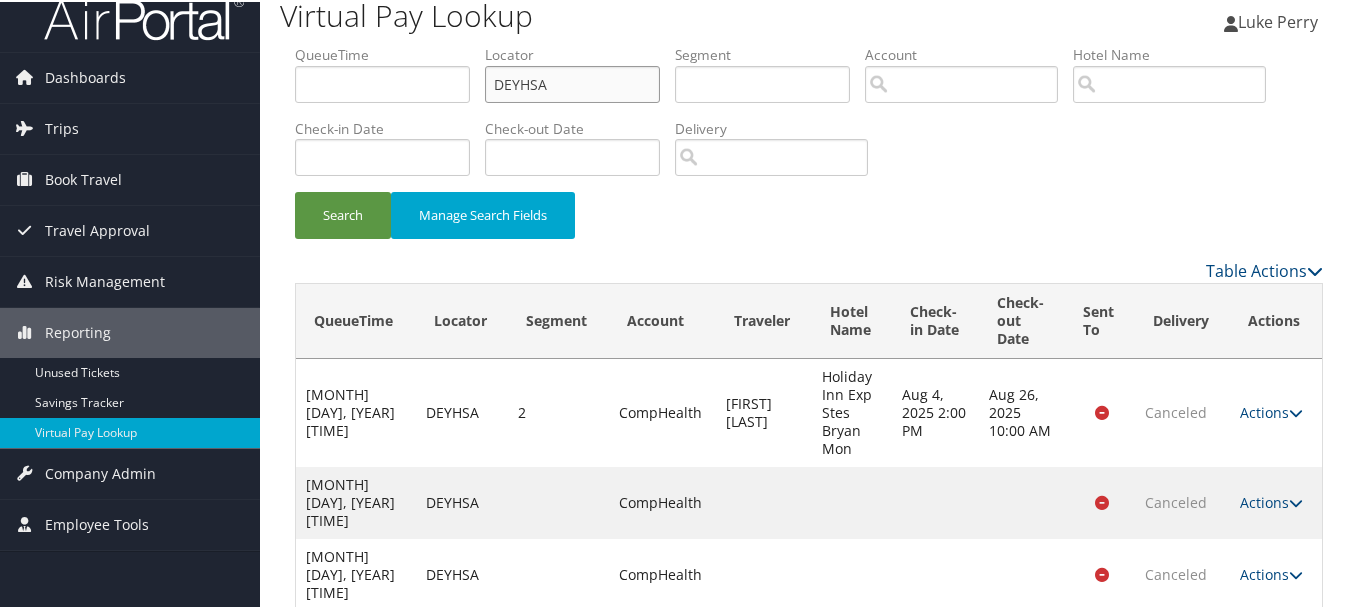 drag, startPoint x: 372, startPoint y: 71, endPoint x: 282, endPoint y: 68, distance: 90.04999 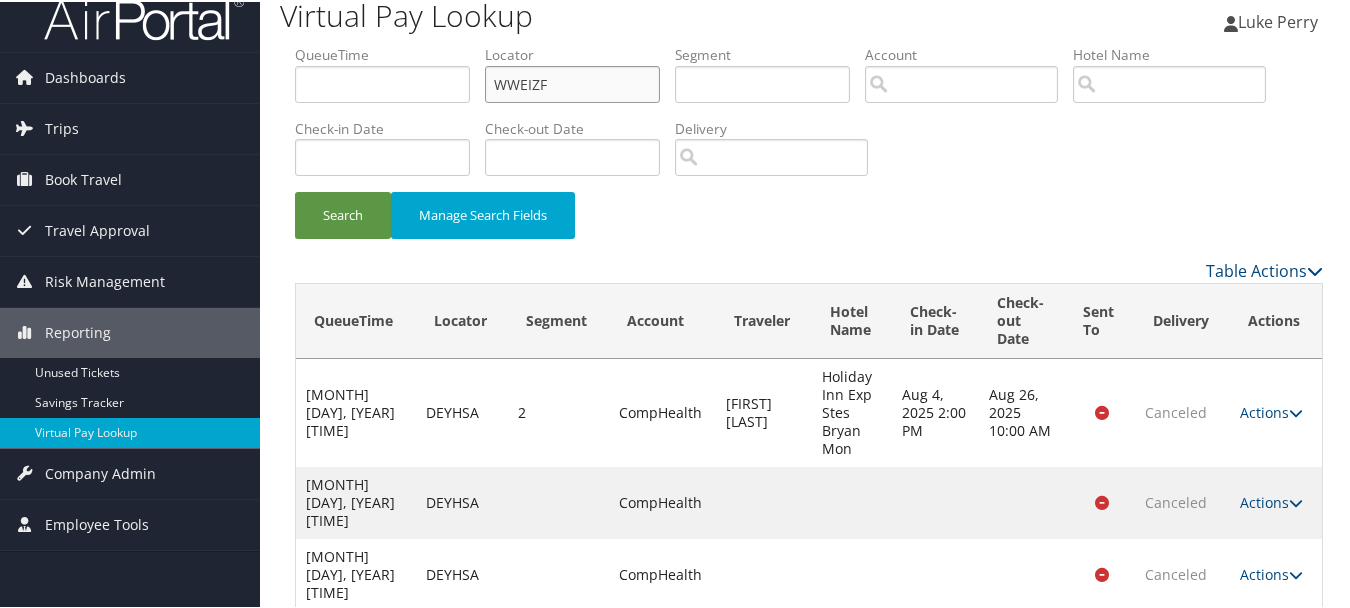 click on "Search" at bounding box center [343, 213] 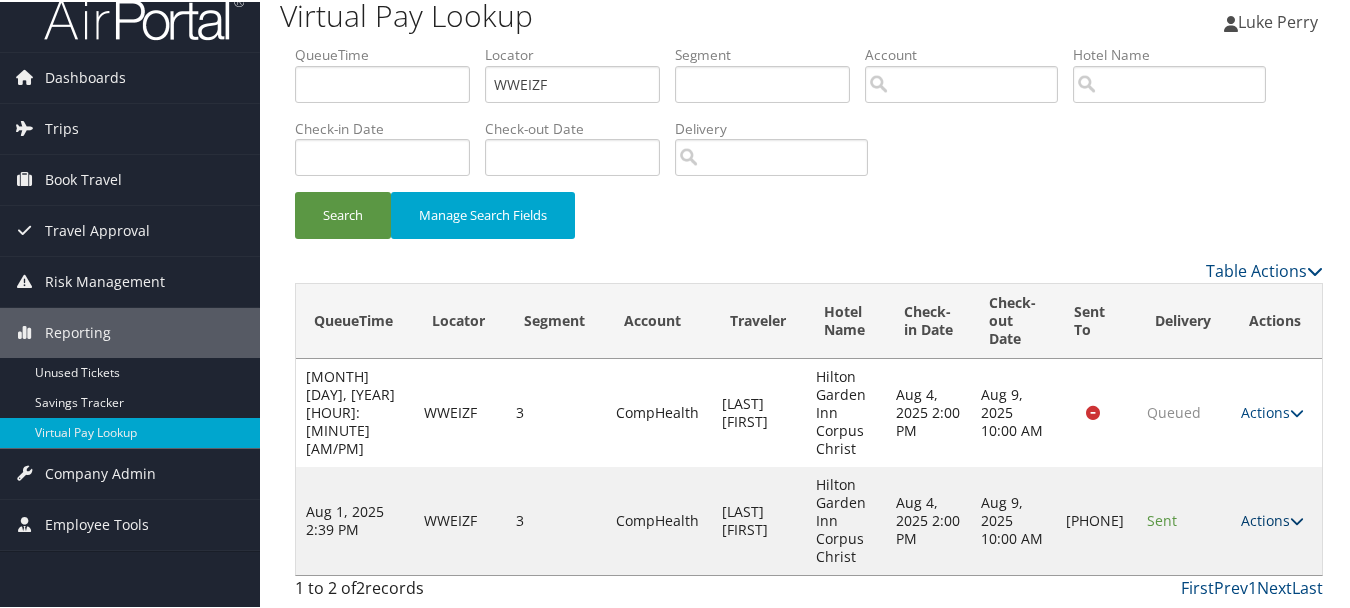 click on "Actions" at bounding box center (1272, 518) 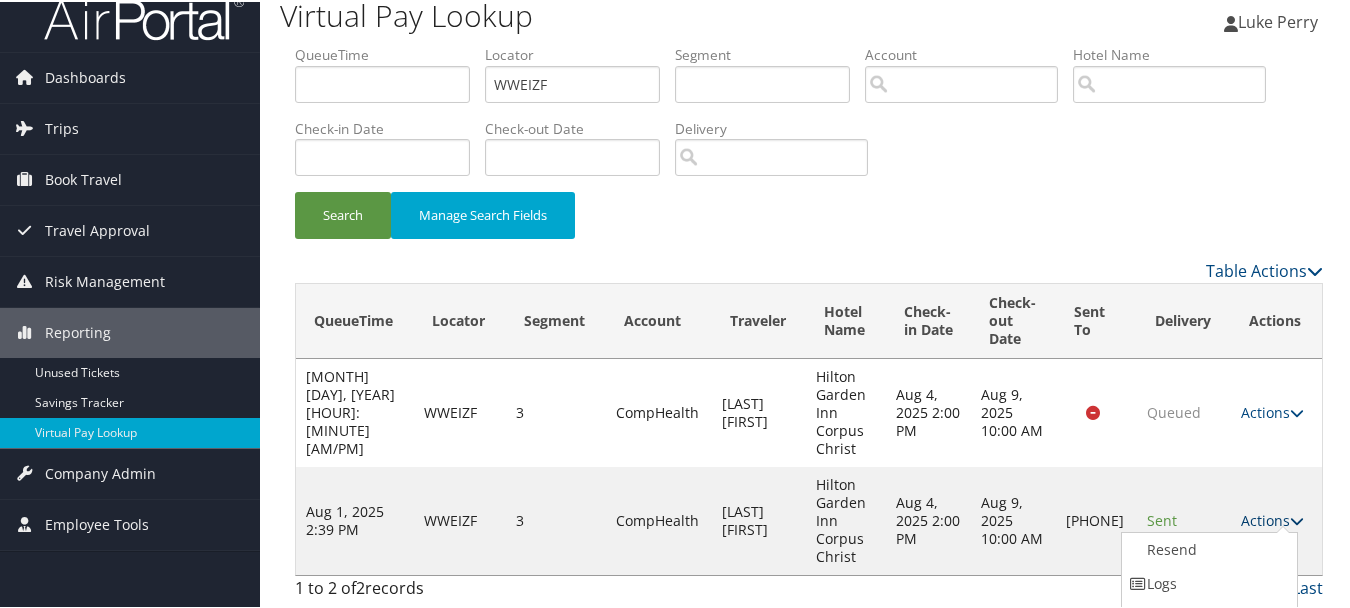 scroll, scrollTop: 80, scrollLeft: 0, axis: vertical 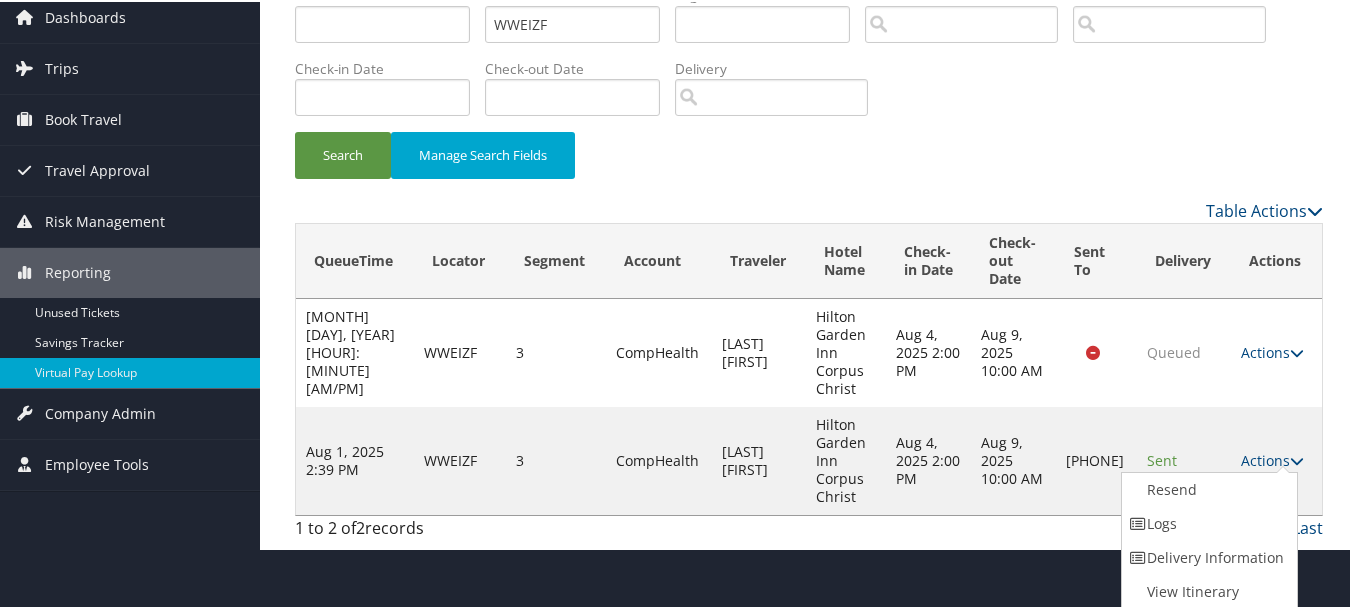 click on "Logs" at bounding box center [1207, 522] 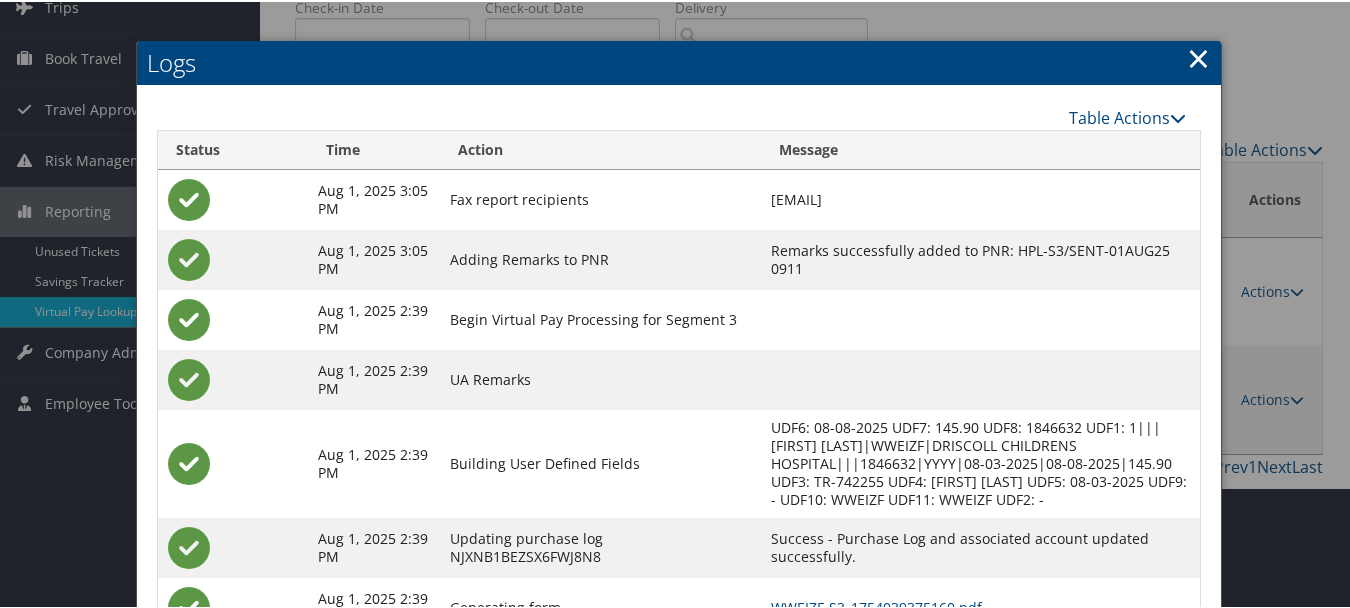 scroll, scrollTop: 285, scrollLeft: 0, axis: vertical 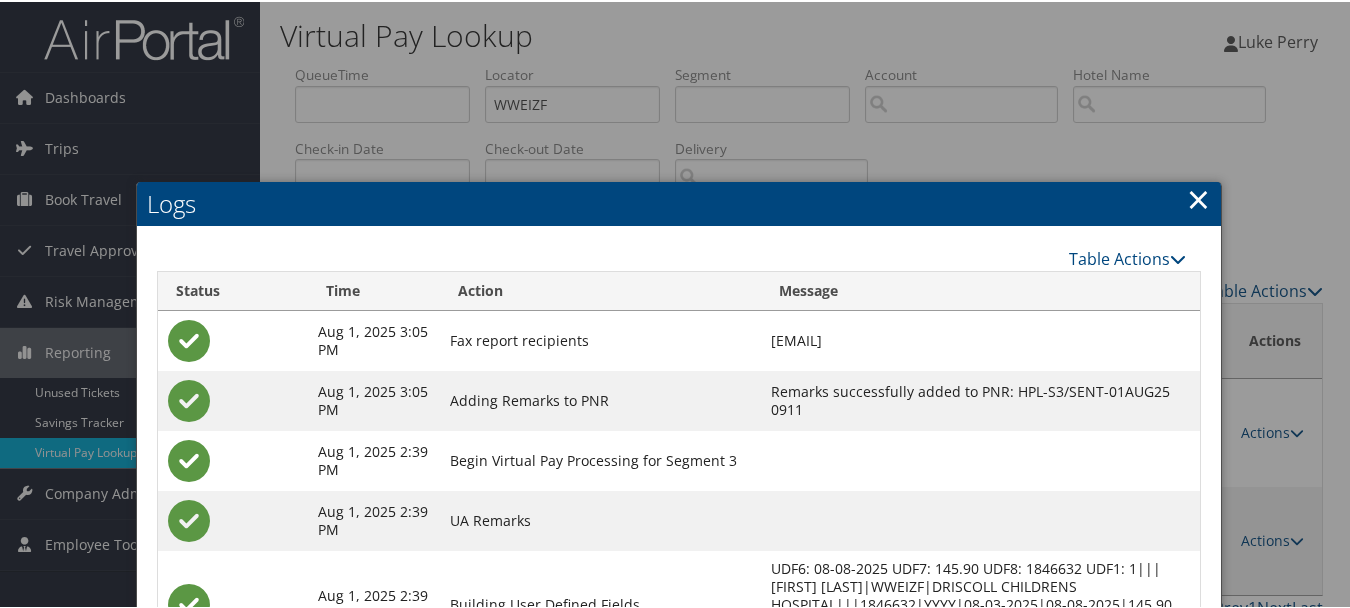 click on "×" at bounding box center (1198, 197) 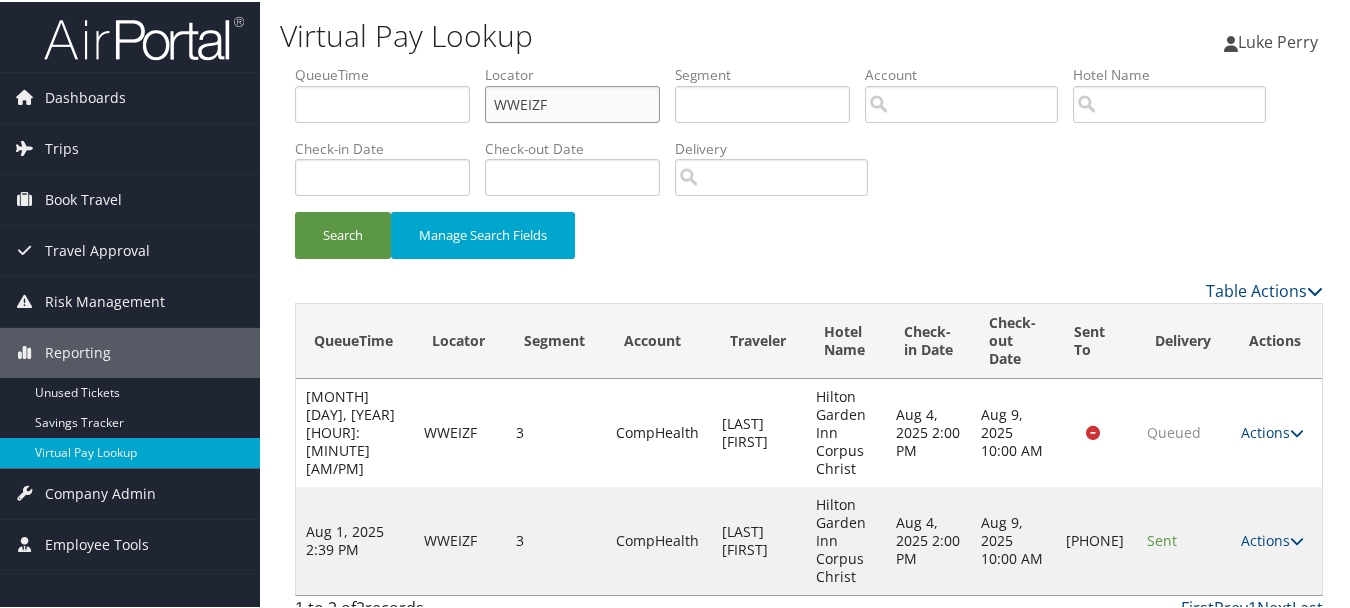 drag, startPoint x: 661, startPoint y: 116, endPoint x: 457, endPoint y: 116, distance: 204 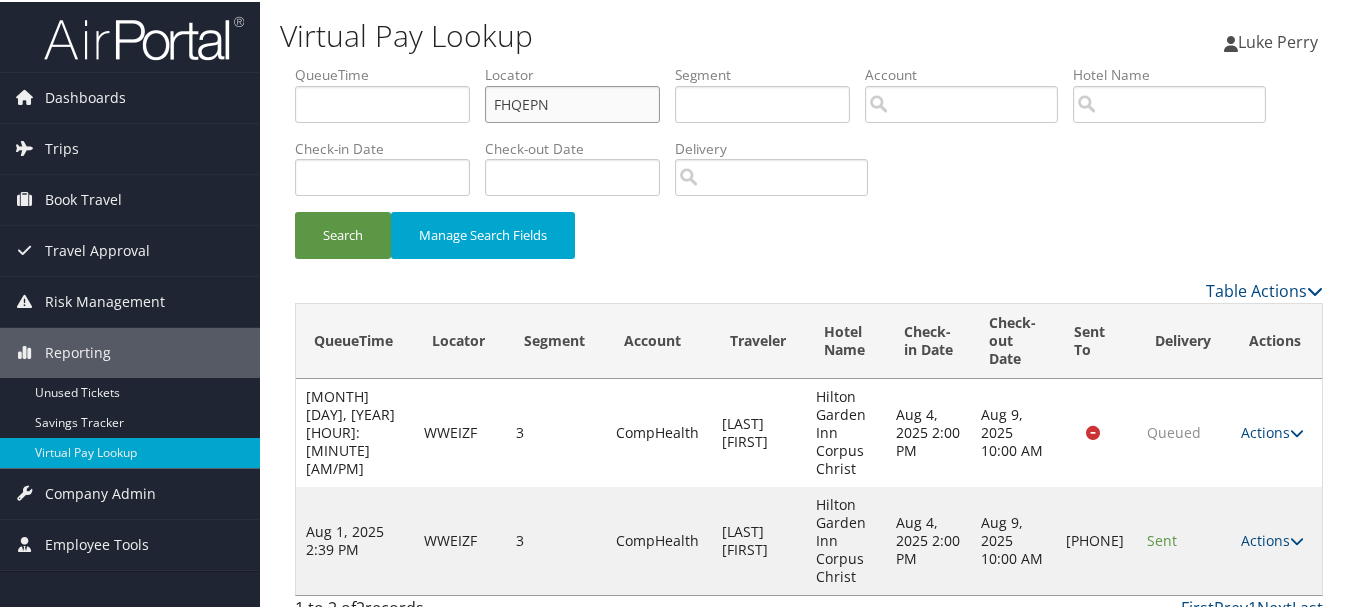click on "Search" at bounding box center [343, 233] 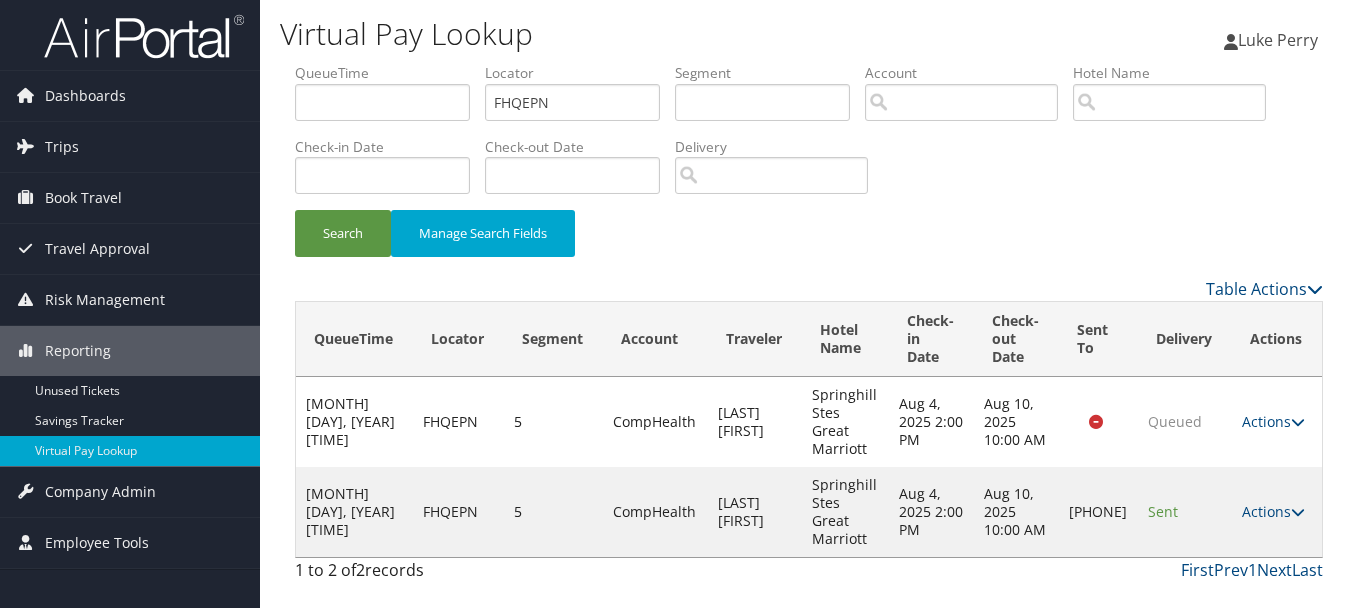 click on "Actions   Resend  Logs  Delivery Information  View Itinerary" at bounding box center (1277, 512) 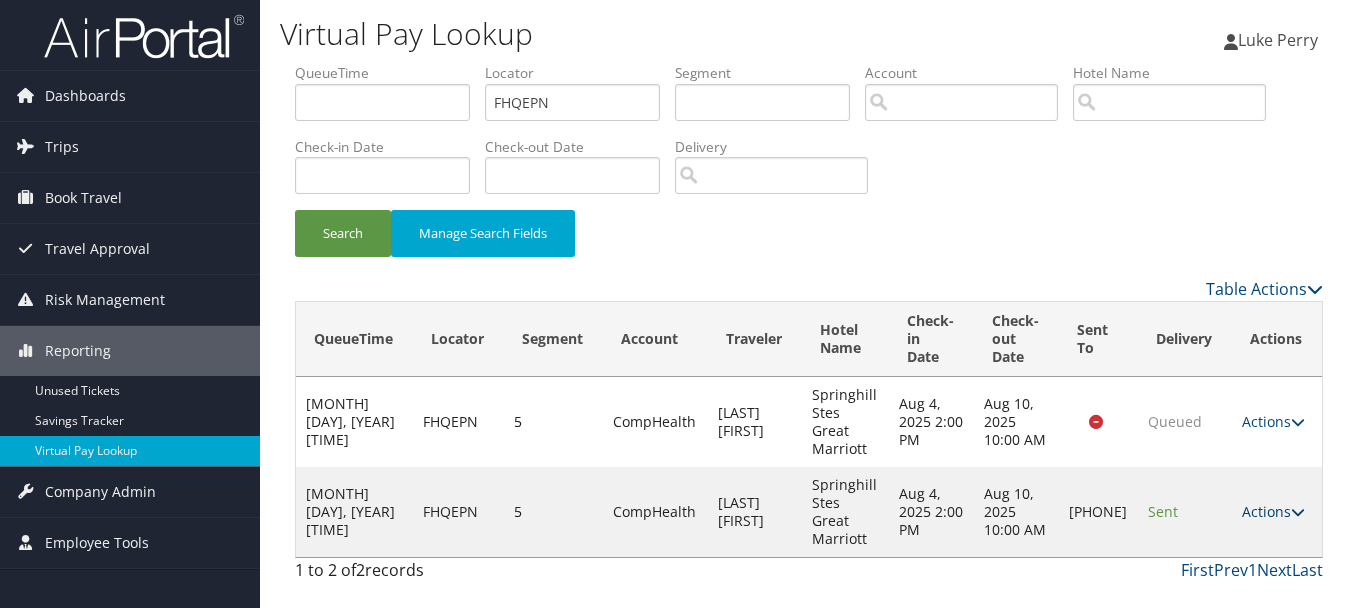 click on "Actions" at bounding box center [1273, 511] 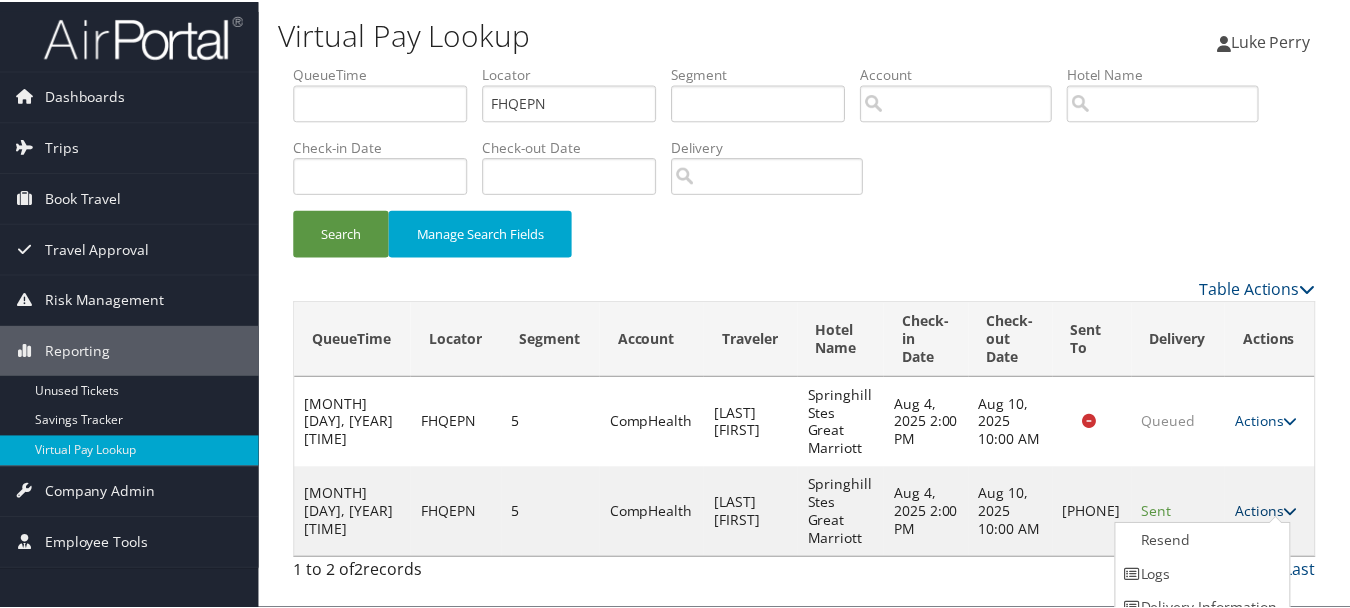scroll, scrollTop: 53, scrollLeft: 0, axis: vertical 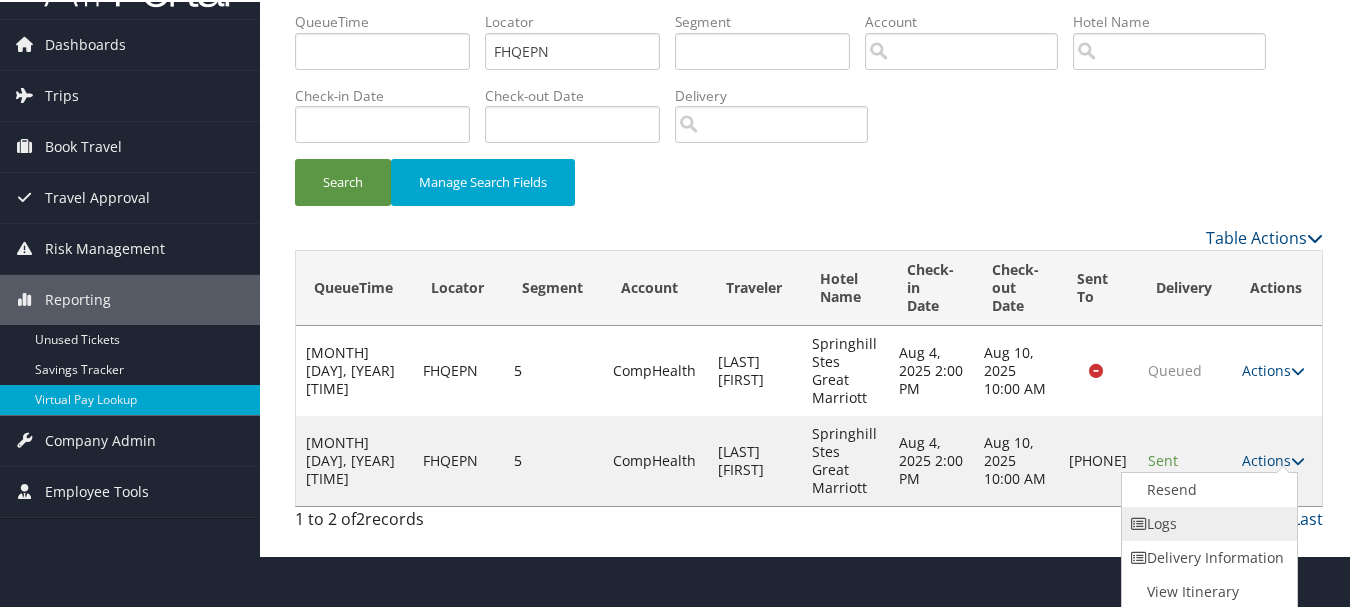 click on "Logs" at bounding box center [1207, 522] 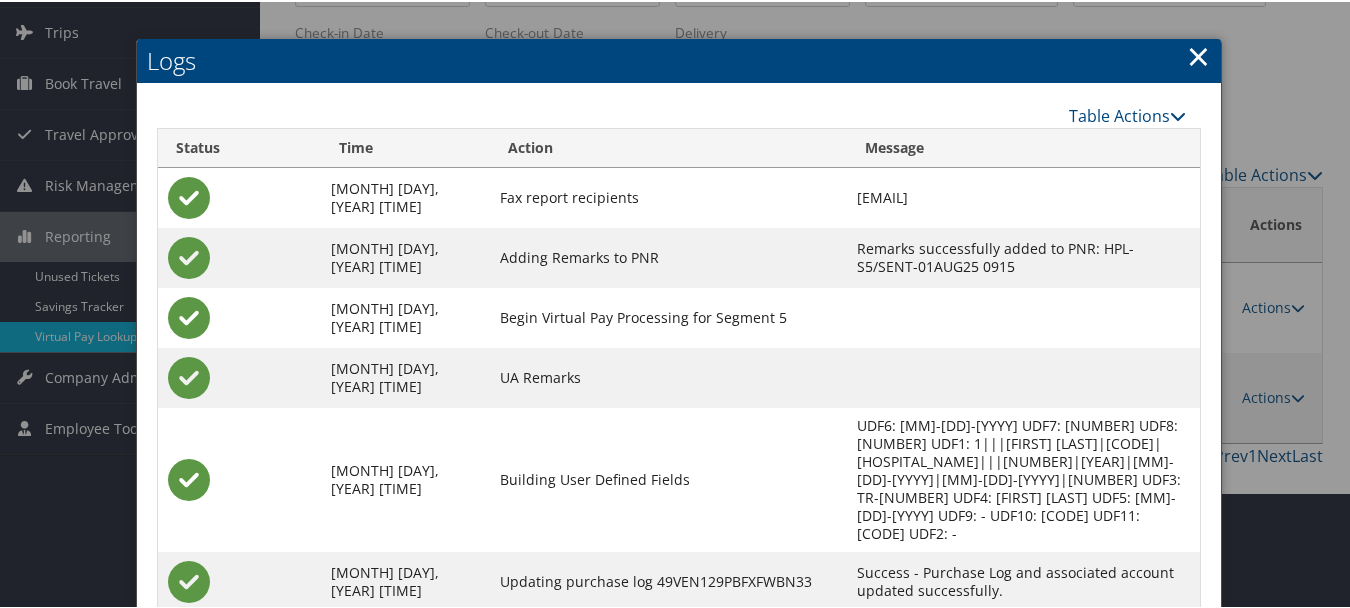 scroll, scrollTop: 240, scrollLeft: 0, axis: vertical 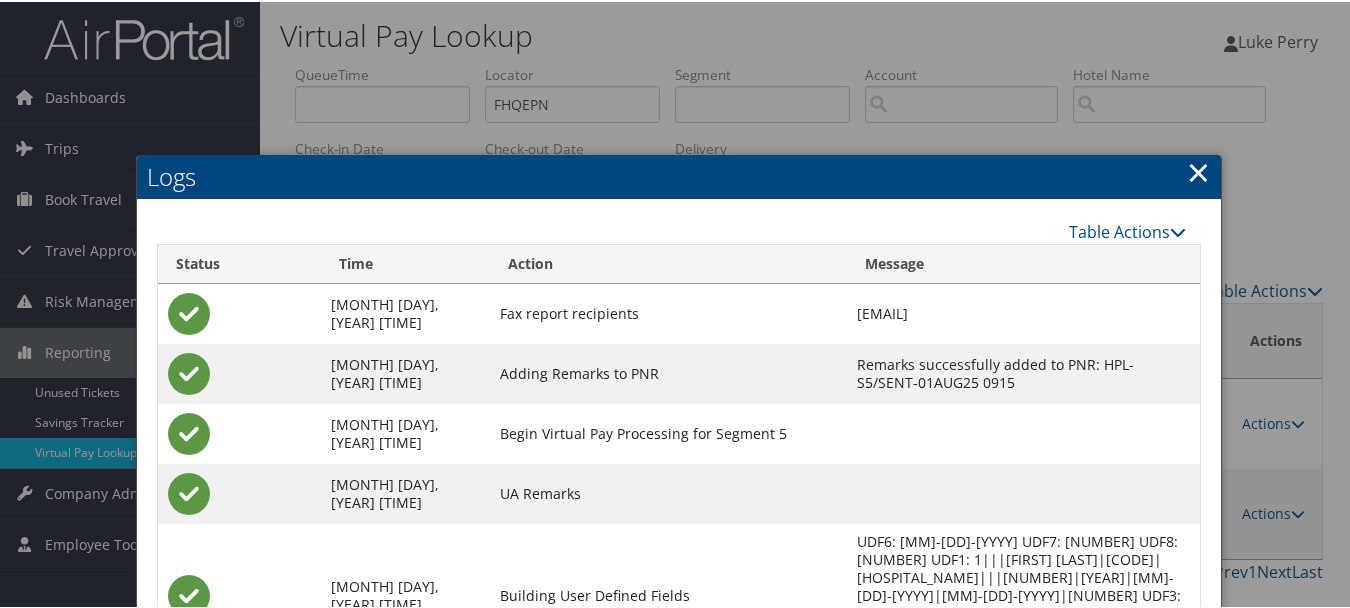 click on "×" at bounding box center (1198, 170) 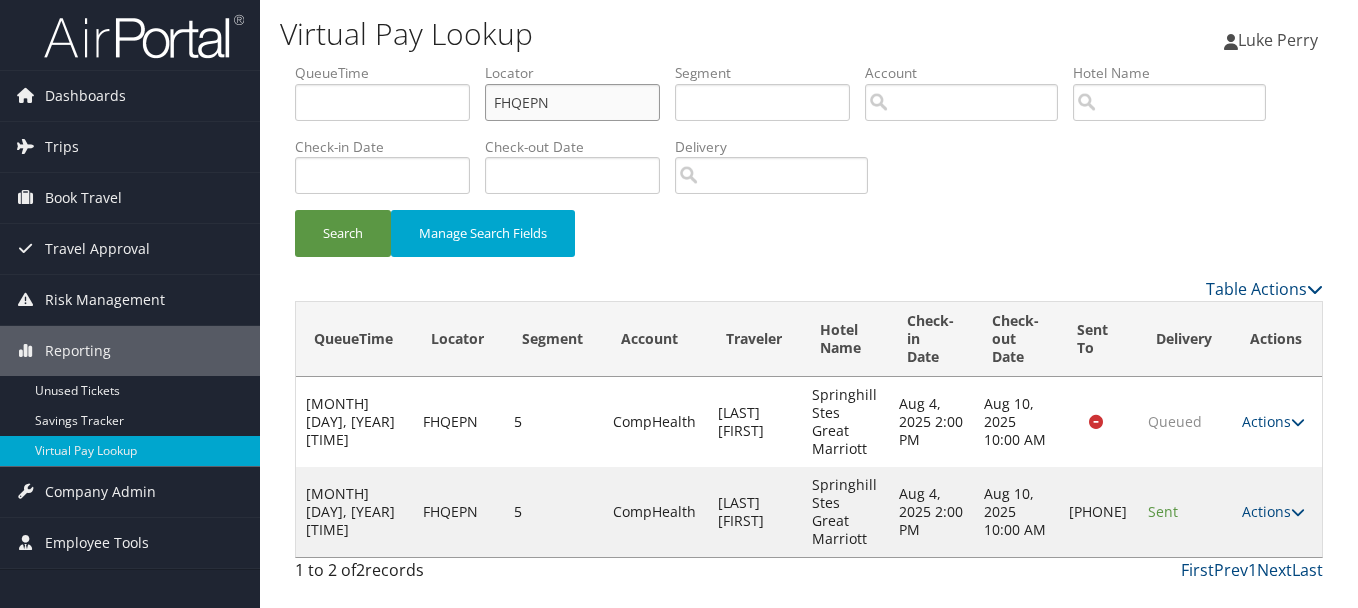 drag, startPoint x: 600, startPoint y: 109, endPoint x: 399, endPoint y: 106, distance: 201.02238 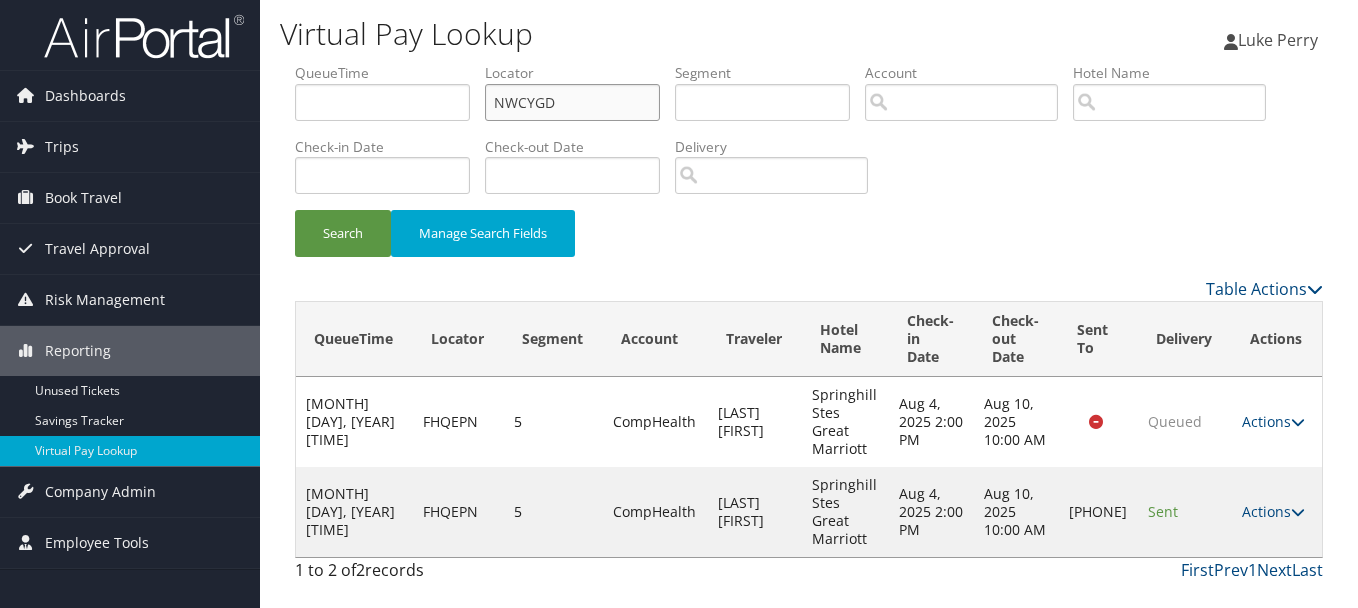 click on "Search" at bounding box center (343, 233) 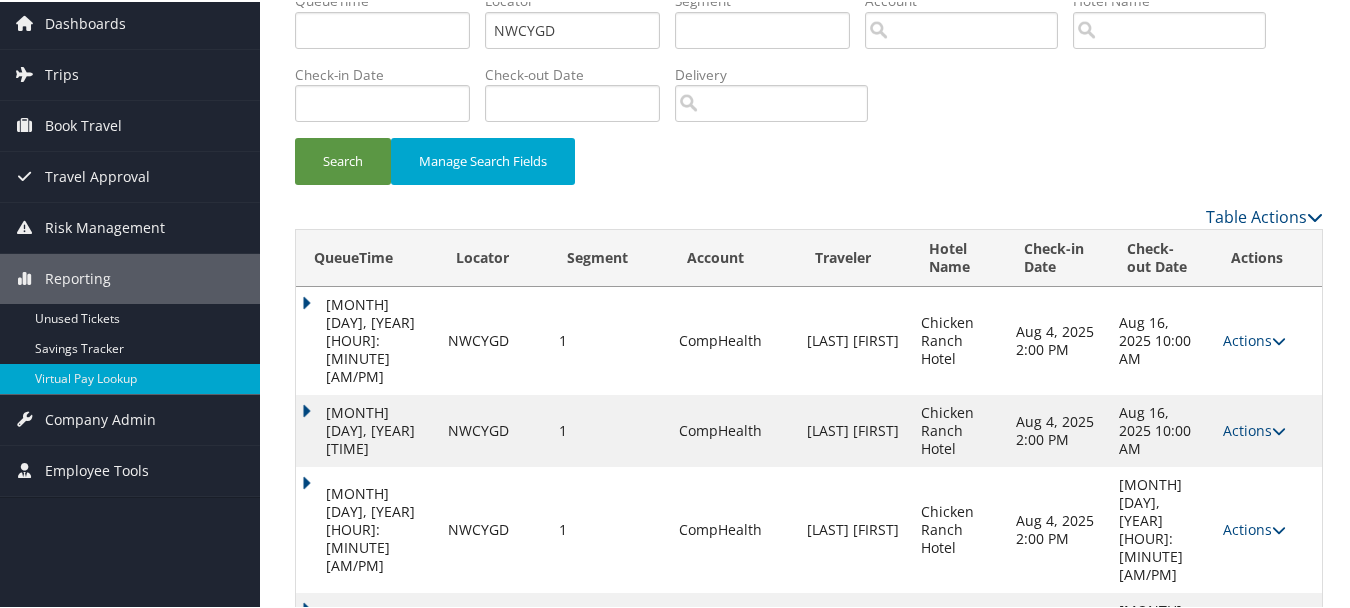 click on "Actions" at bounding box center (1254, 653) 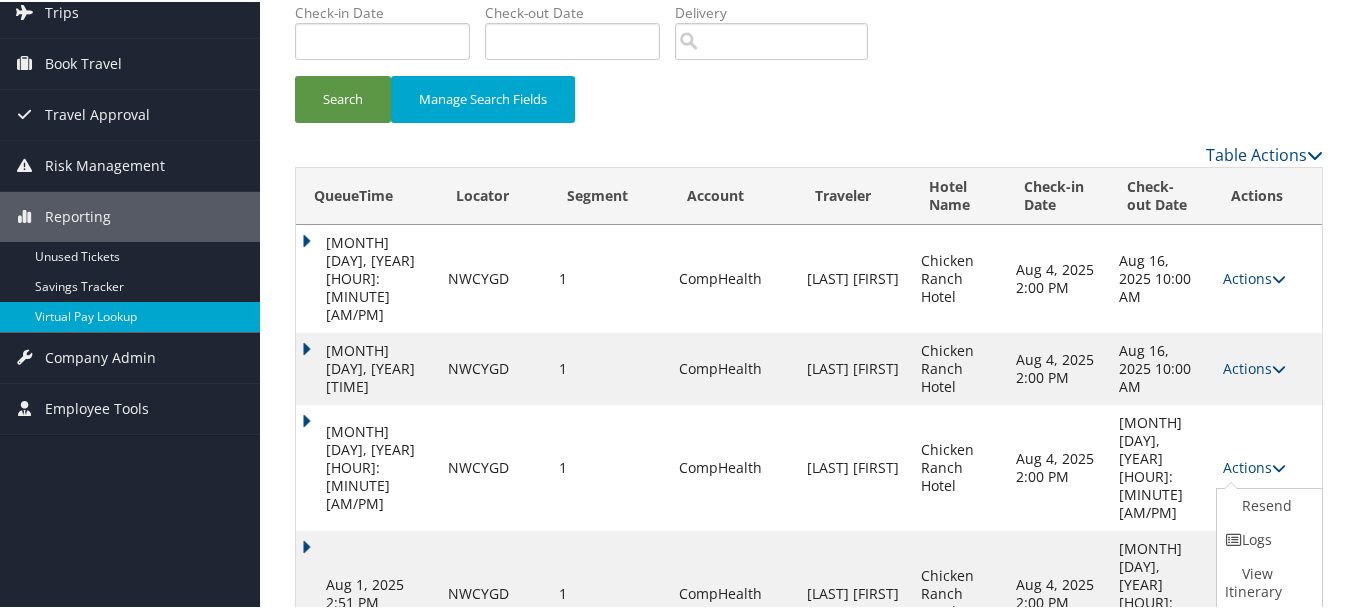 drag, startPoint x: 1235, startPoint y: 535, endPoint x: 1217, endPoint y: 488, distance: 50.32892 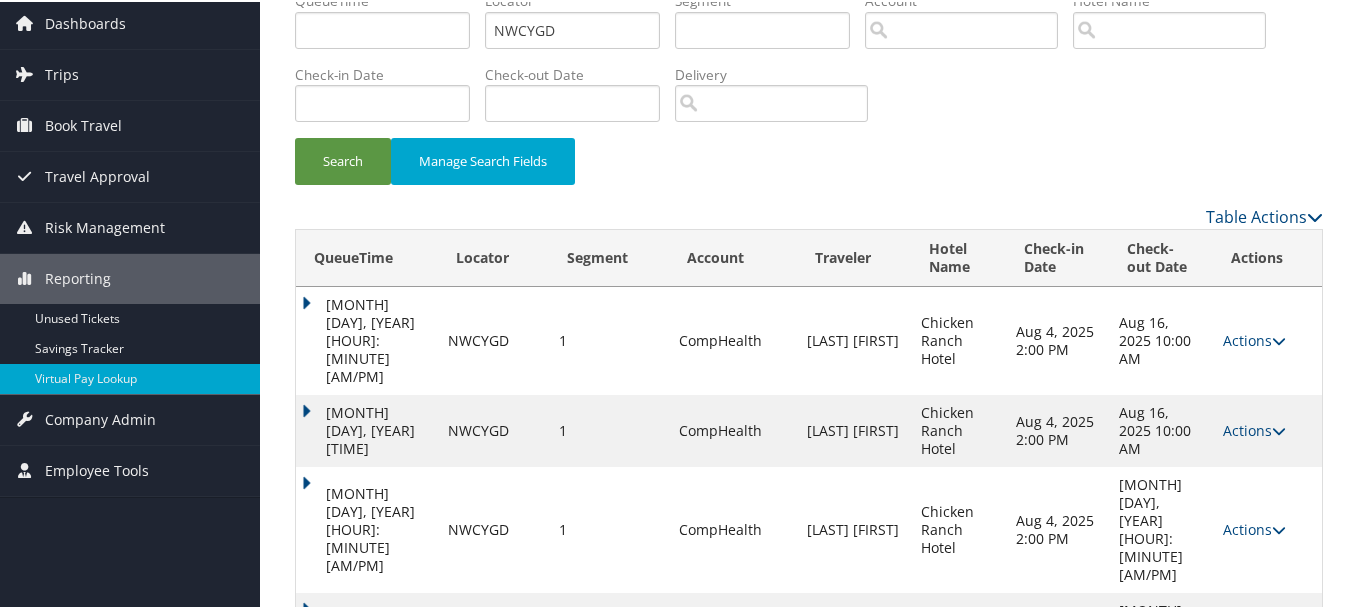 click on "Actions   Resend  Logs  View Itinerary" at bounding box center [1267, 654] 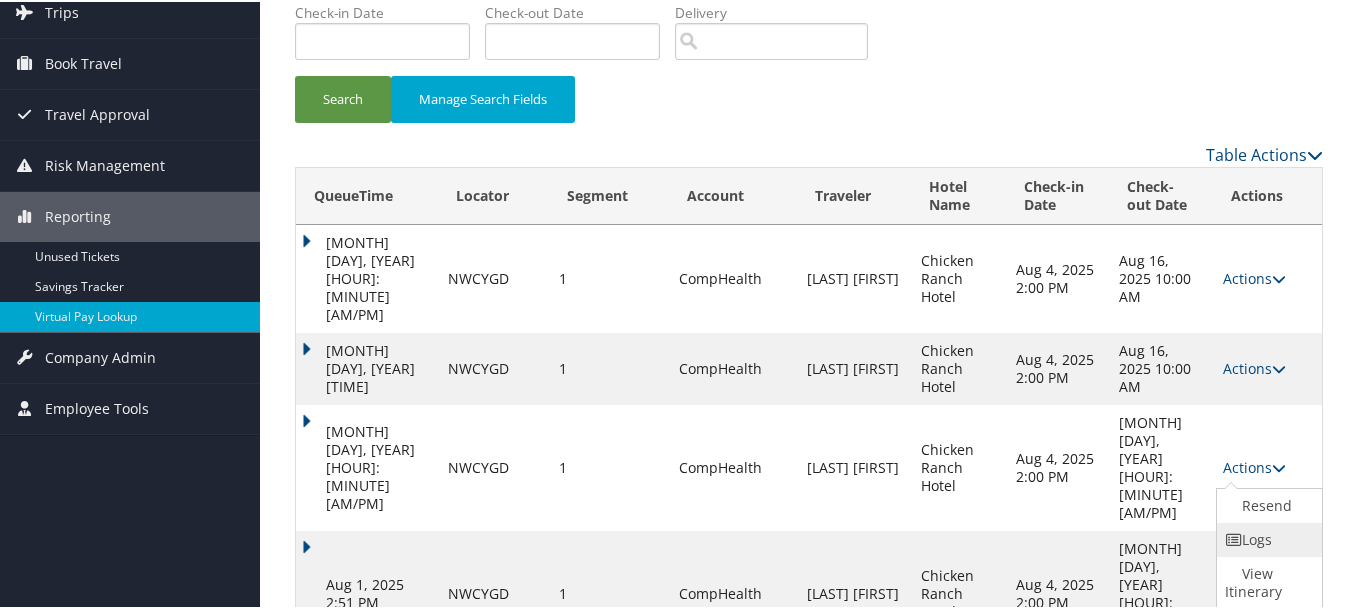 click at bounding box center (1234, 538) 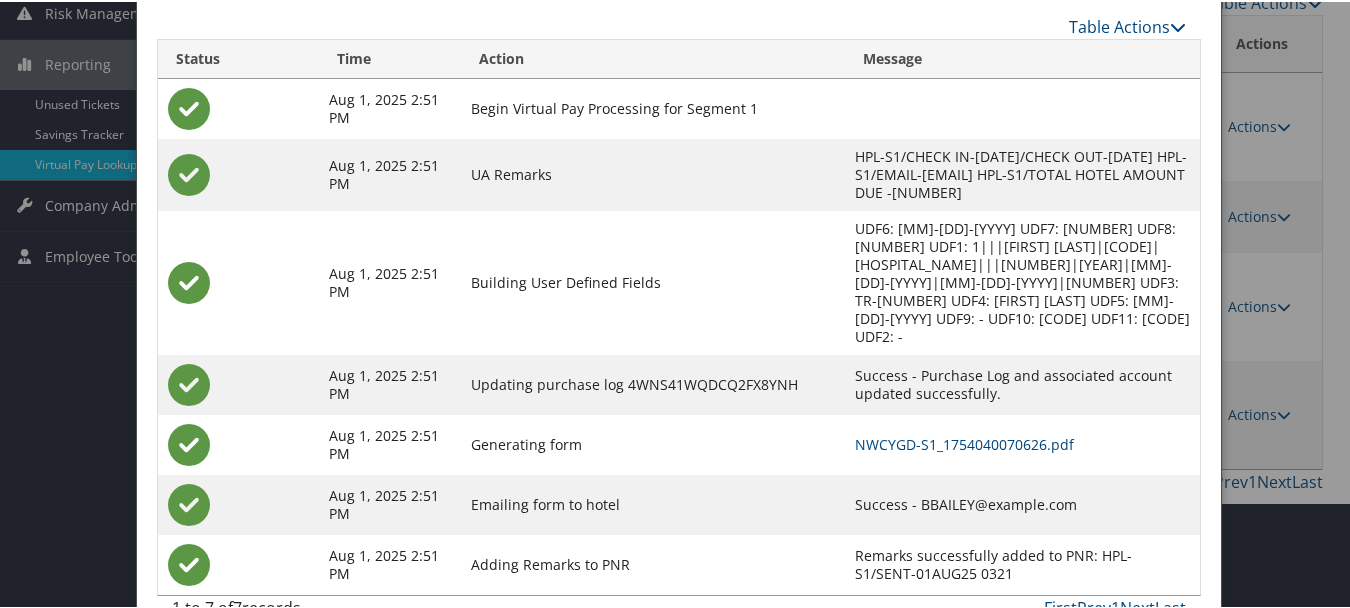 scroll, scrollTop: 293, scrollLeft: 0, axis: vertical 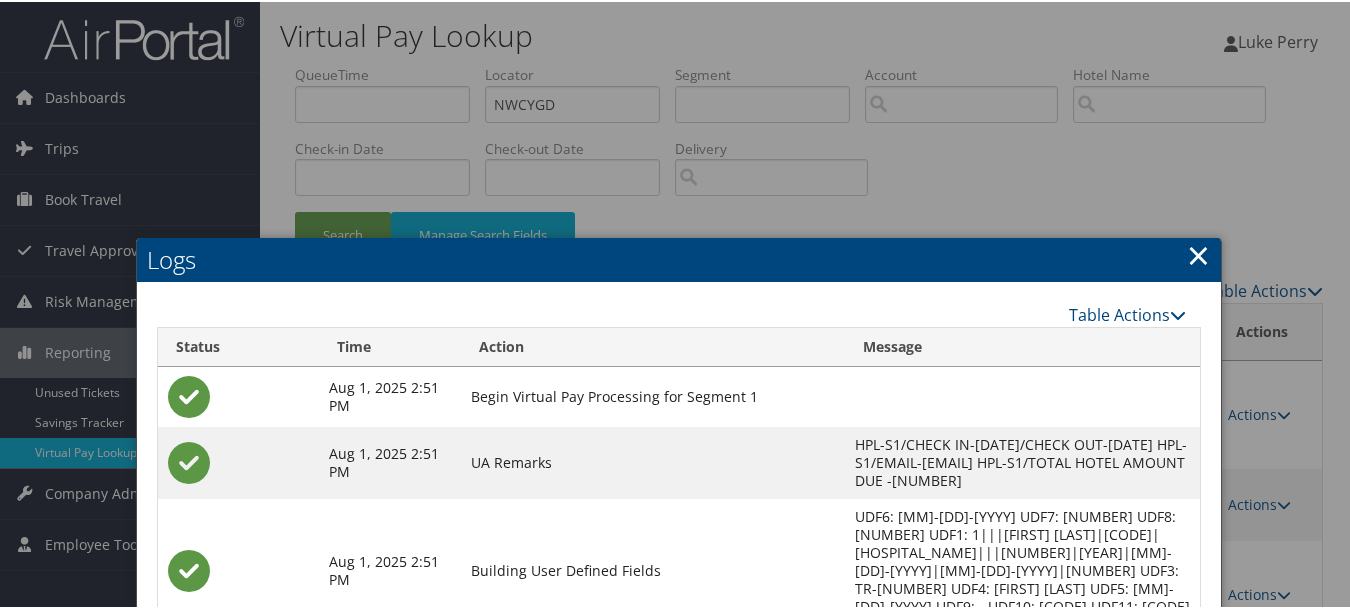 click on "×" at bounding box center [1198, 253] 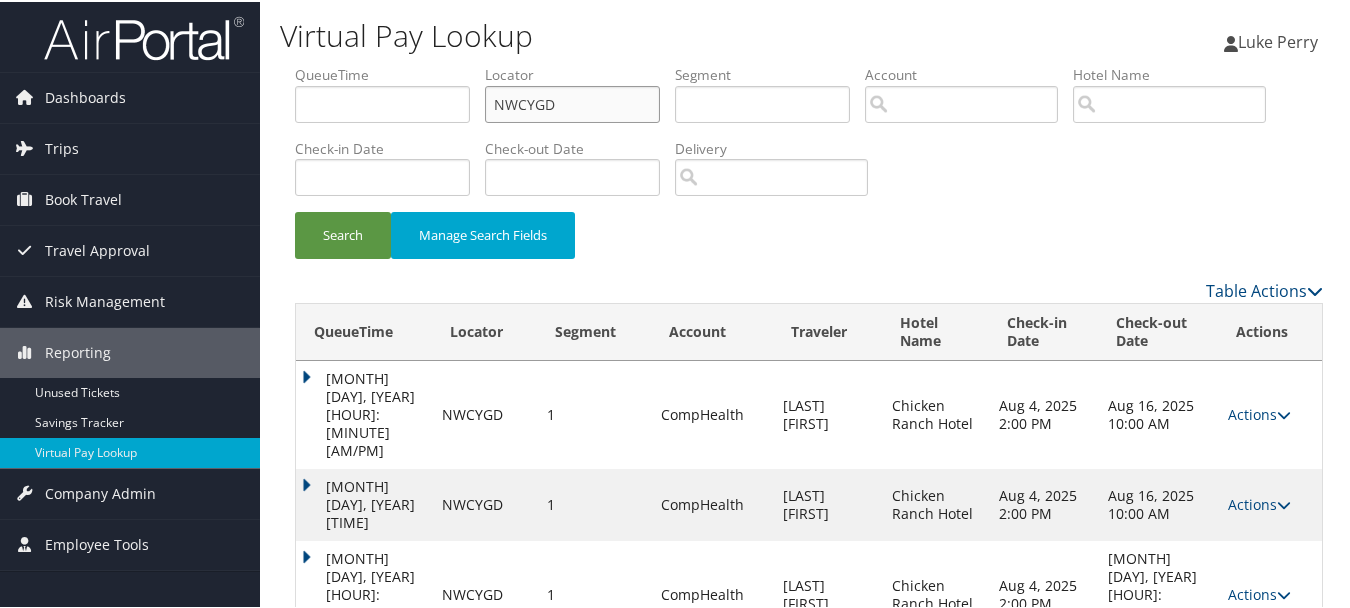drag, startPoint x: 460, startPoint y: 94, endPoint x: 323, endPoint y: 91, distance: 137.03284 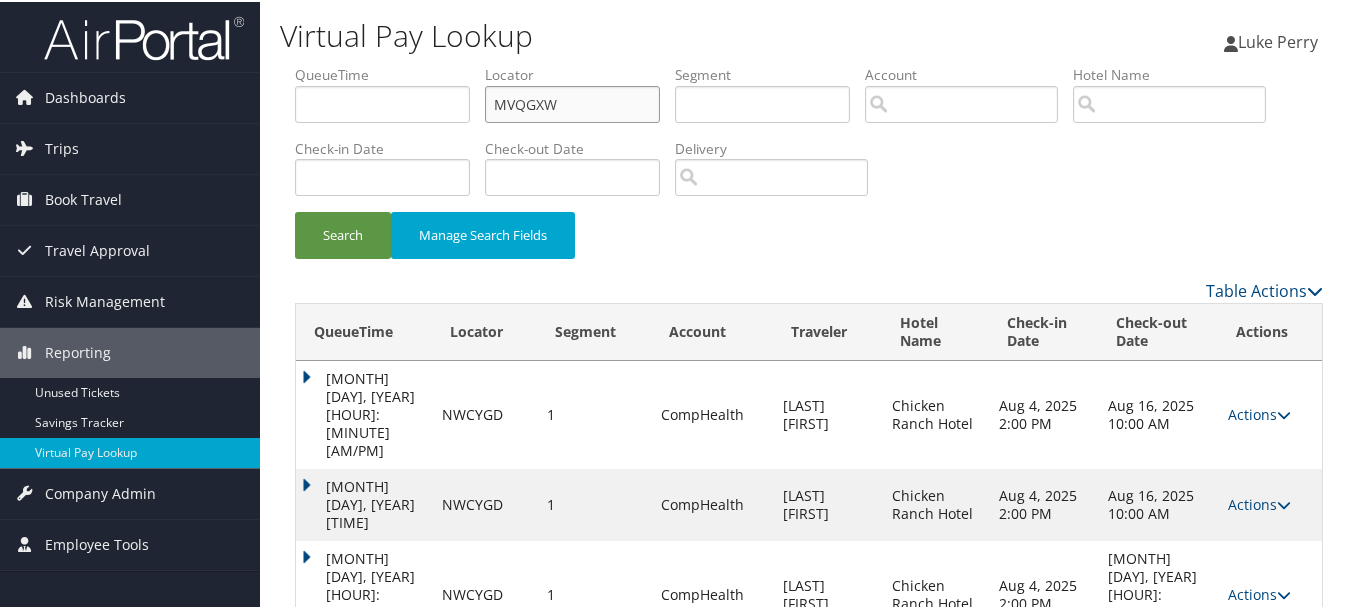 click on "Search" at bounding box center [343, 233] 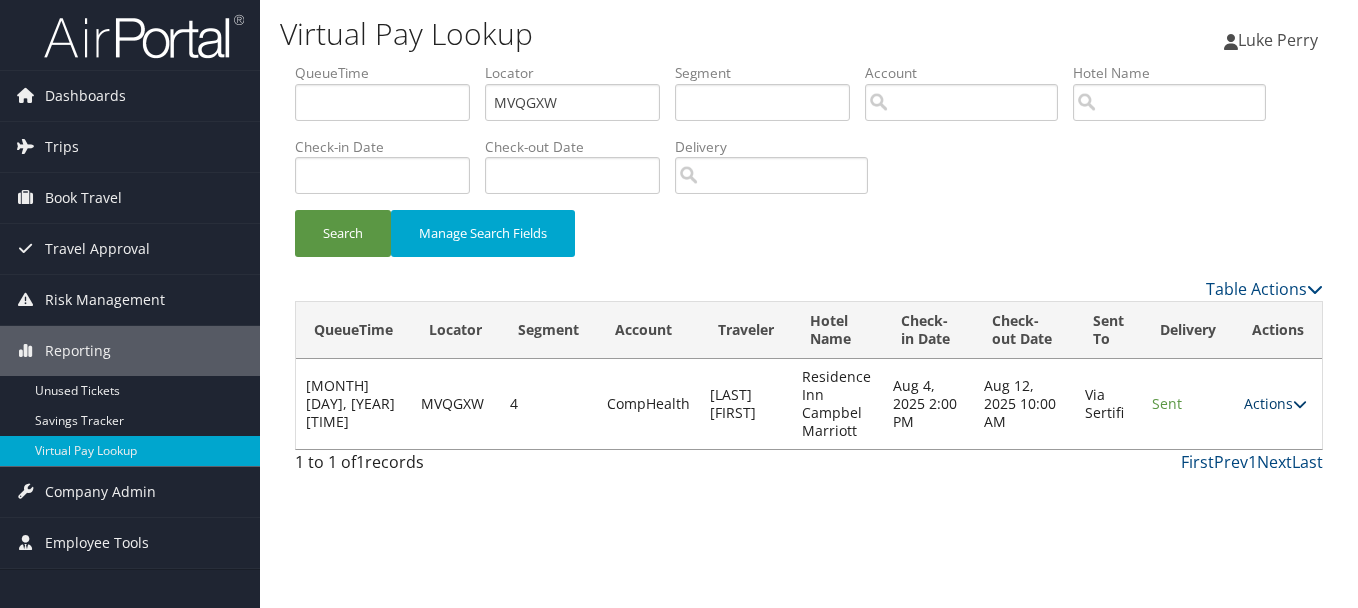 click on "Actions" at bounding box center [1275, 403] 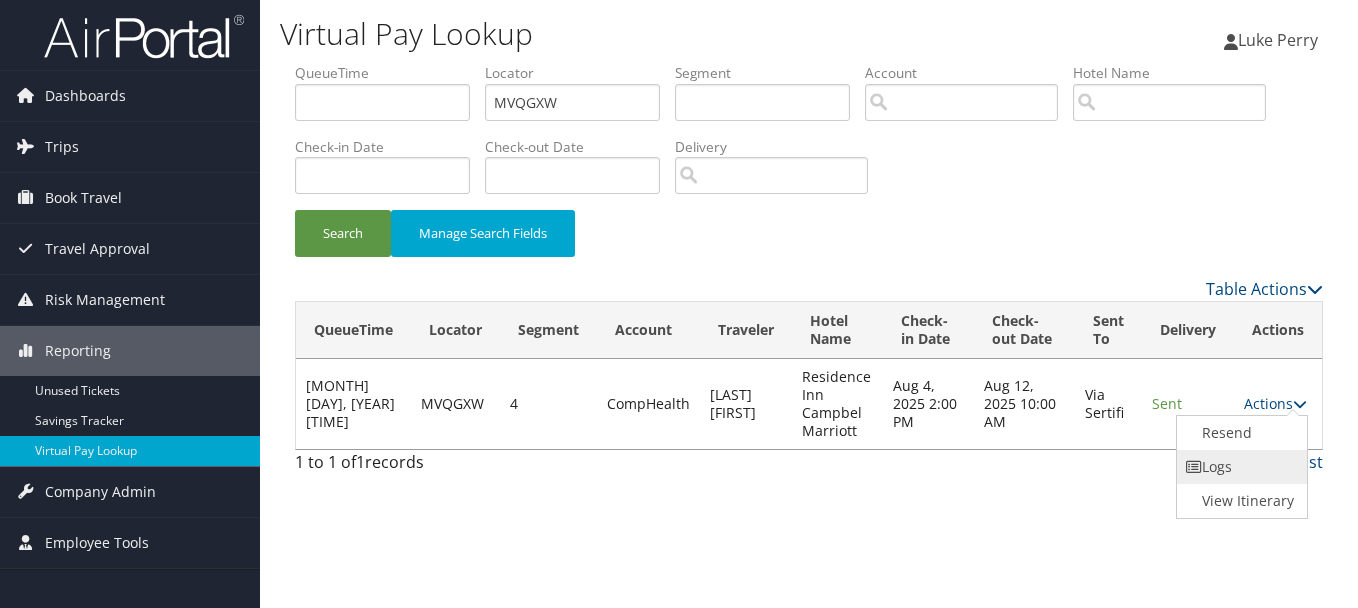 click on "Logs" at bounding box center (1240, 467) 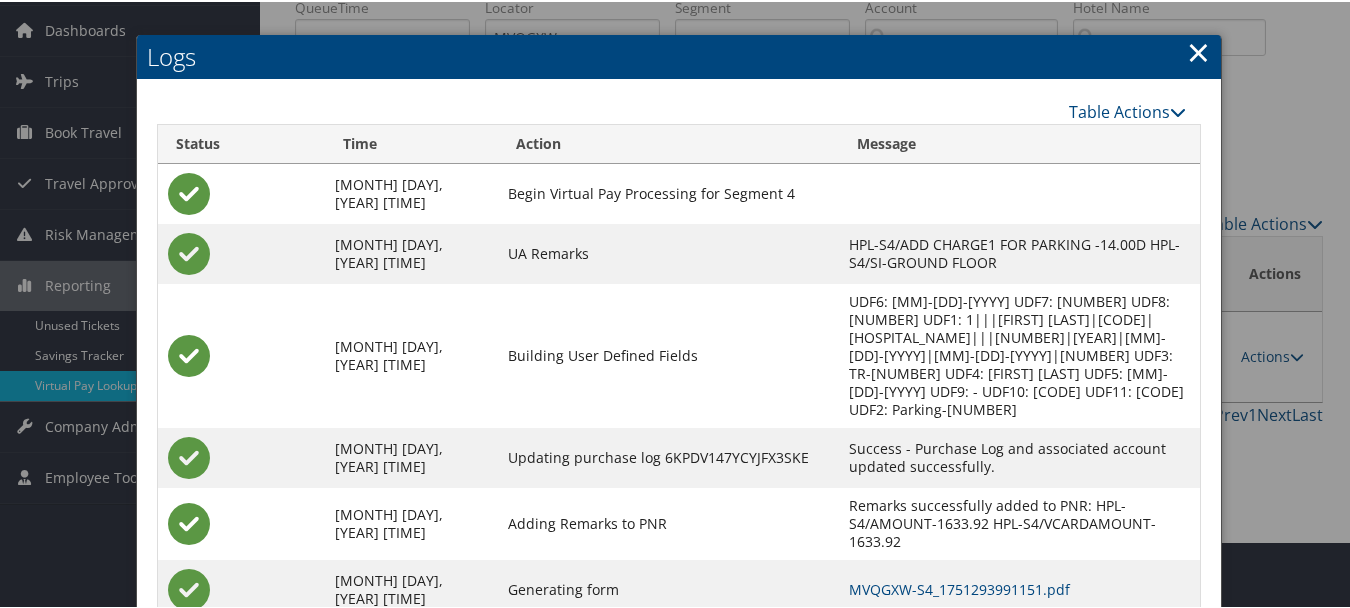 scroll, scrollTop: 205, scrollLeft: 0, axis: vertical 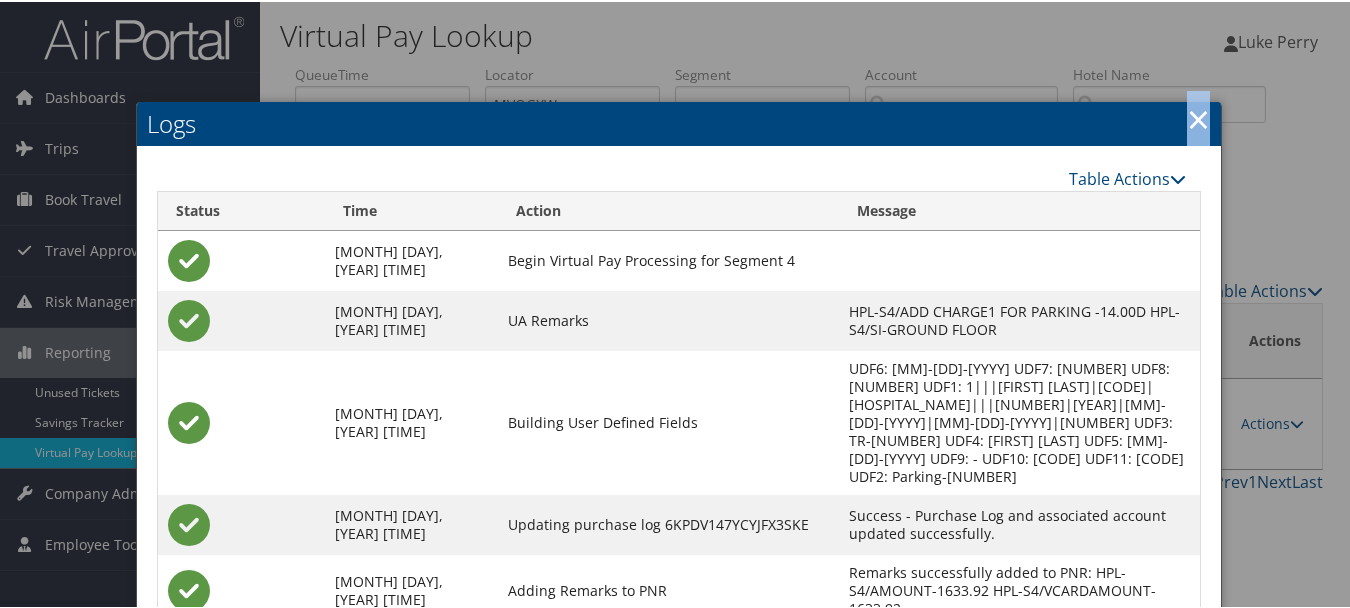 click on "×" at bounding box center (1198, 117) 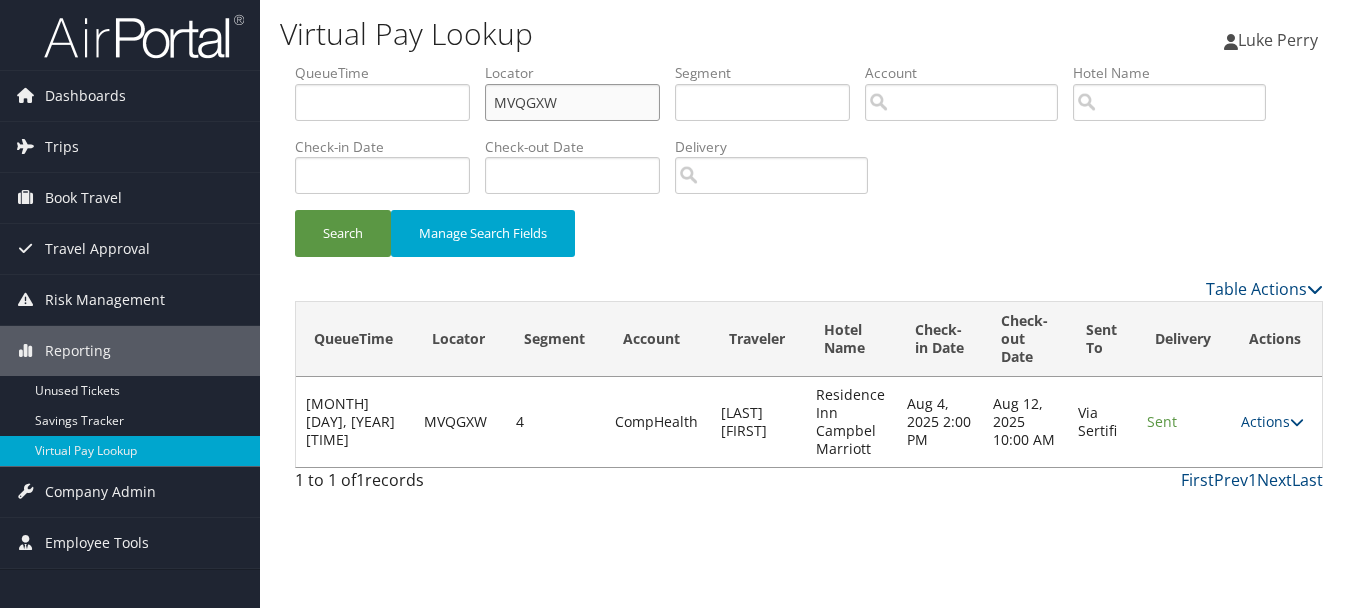 drag, startPoint x: 589, startPoint y: 113, endPoint x: 314, endPoint y: 113, distance: 275 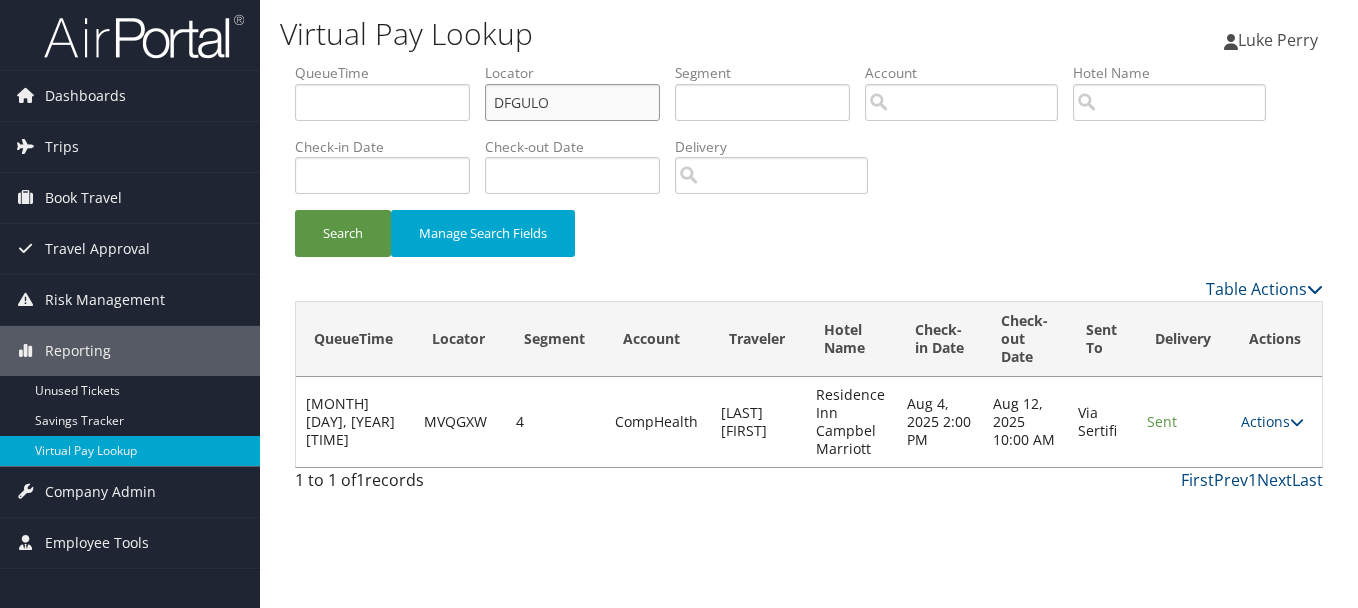 click on "Search" at bounding box center [343, 233] 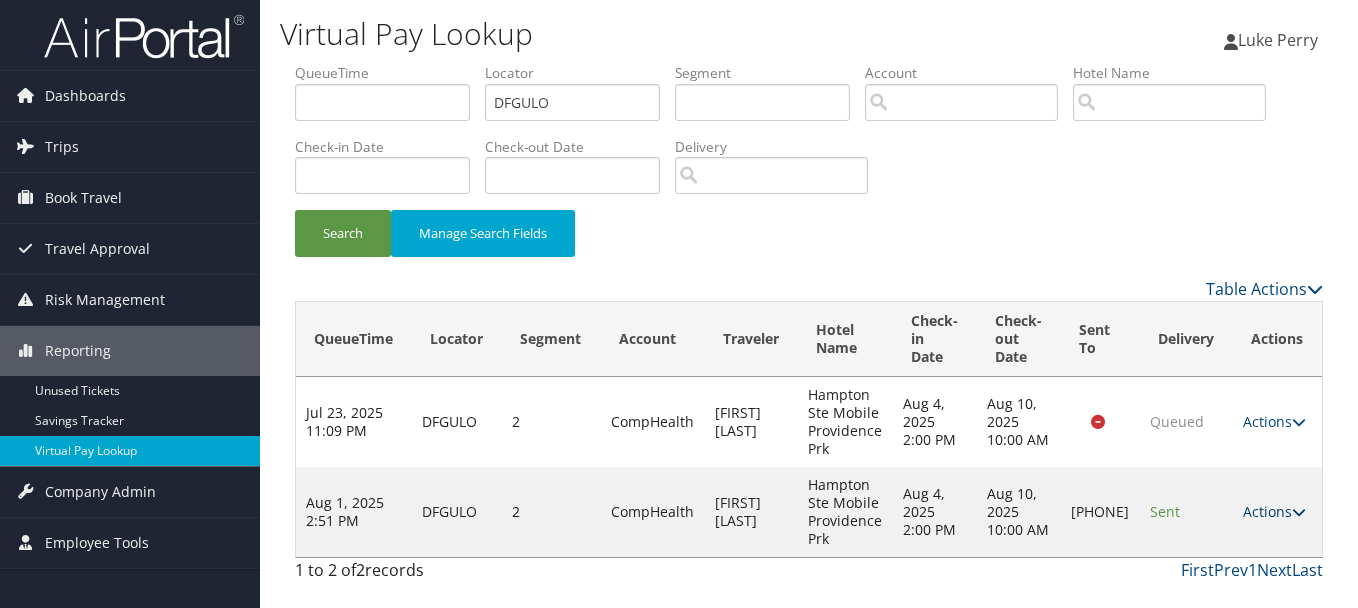 drag, startPoint x: 1277, startPoint y: 490, endPoint x: 1271, endPoint y: 510, distance: 20.880613 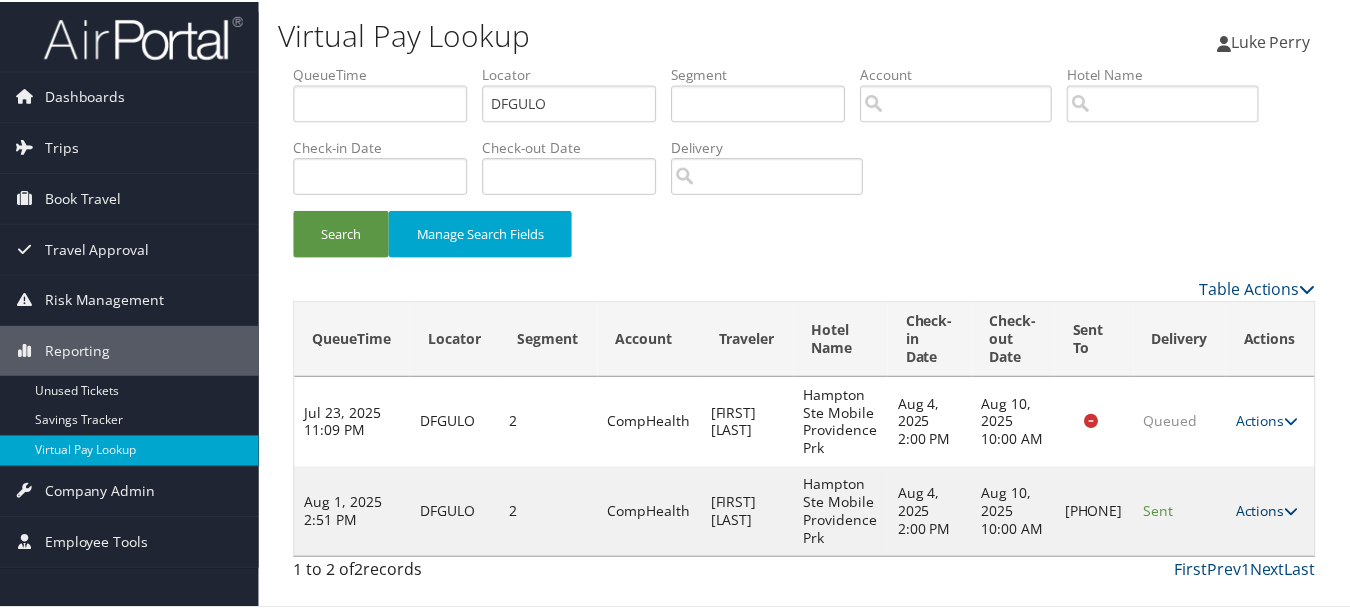 scroll, scrollTop: 53, scrollLeft: 0, axis: vertical 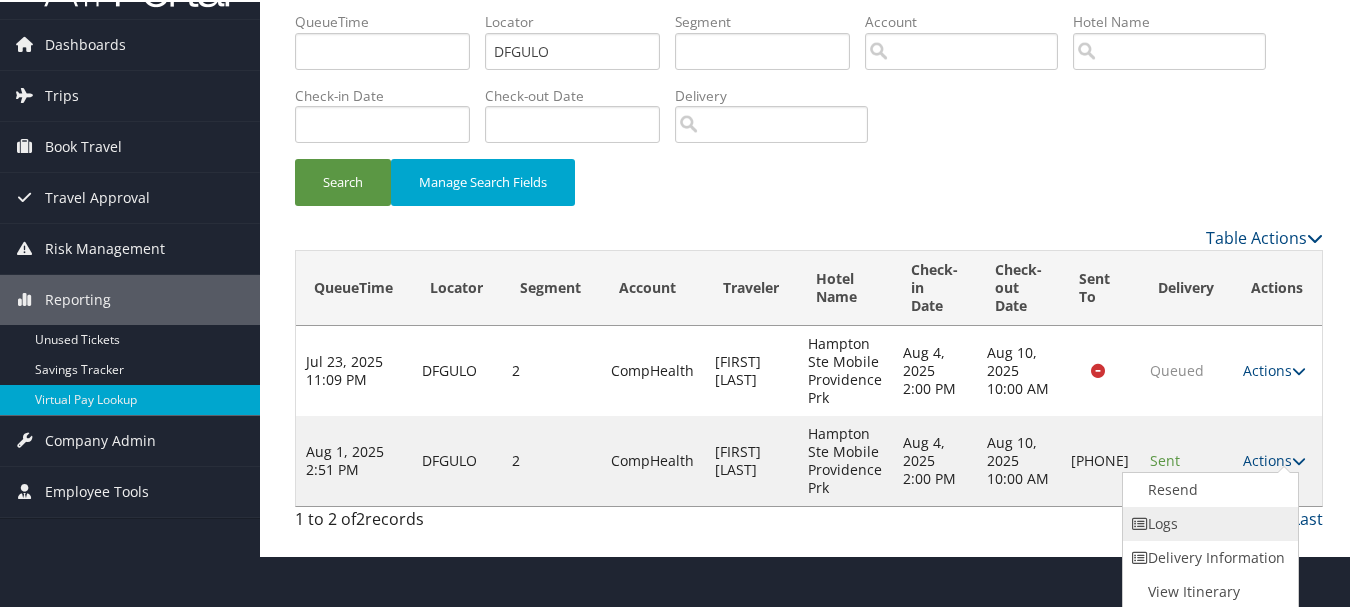 click on "Logs" at bounding box center (1208, 522) 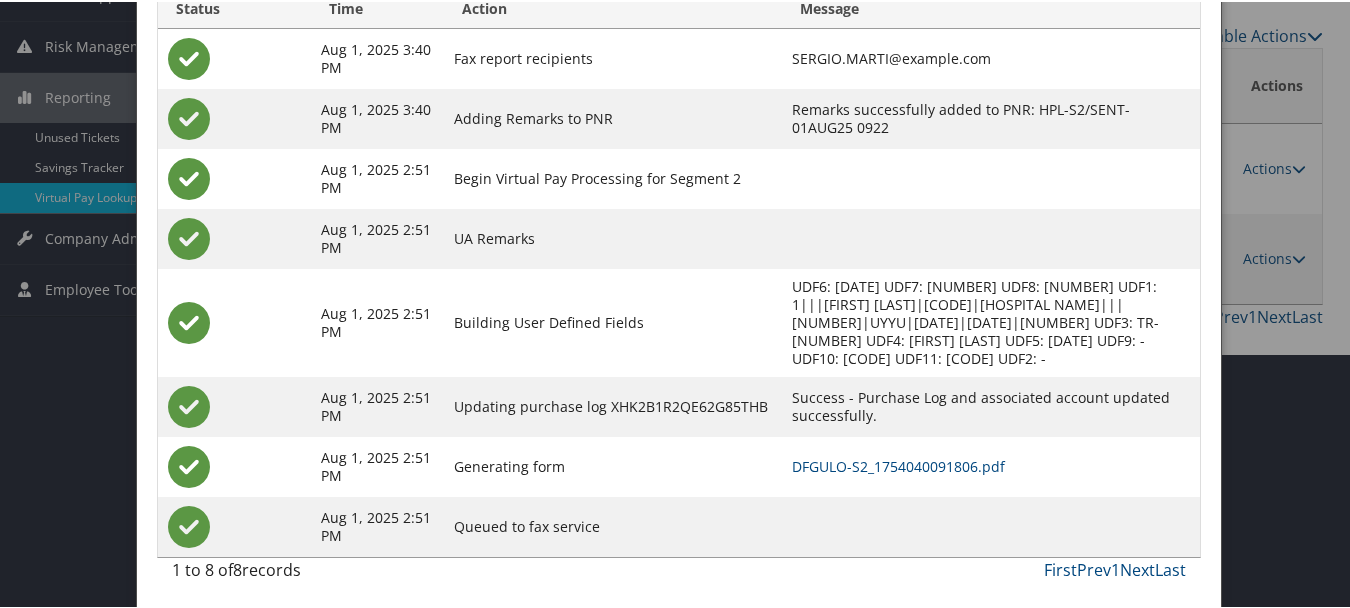 scroll, scrollTop: 258, scrollLeft: 0, axis: vertical 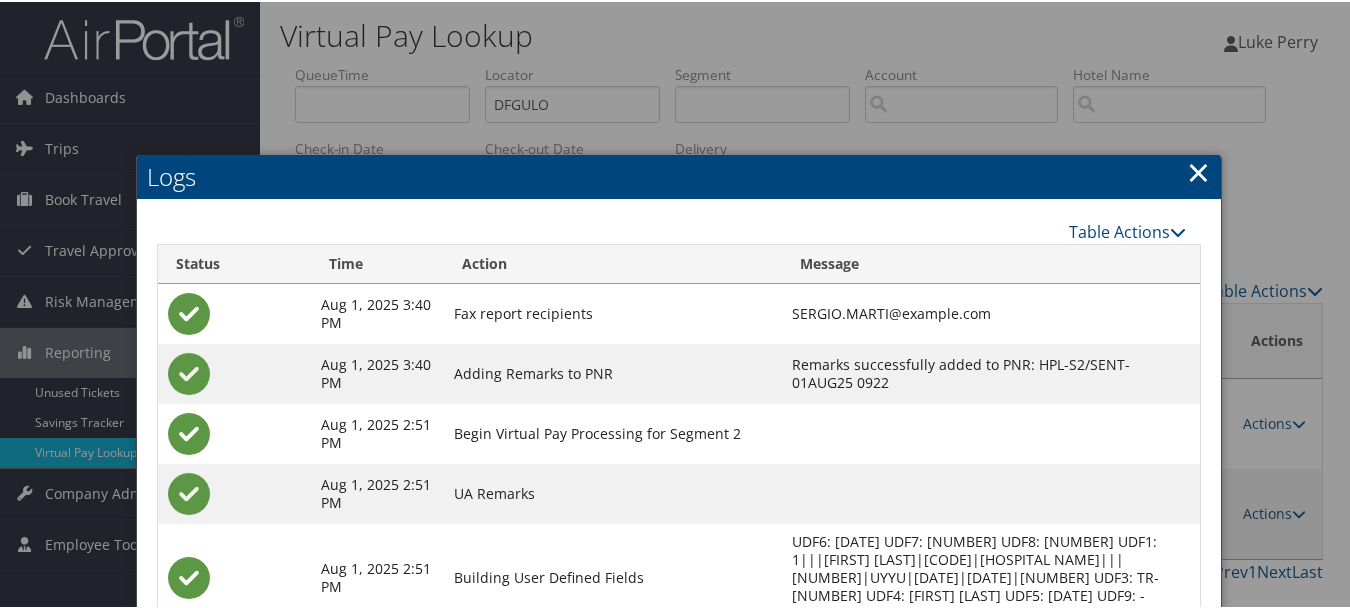 click on "×" at bounding box center (1198, 170) 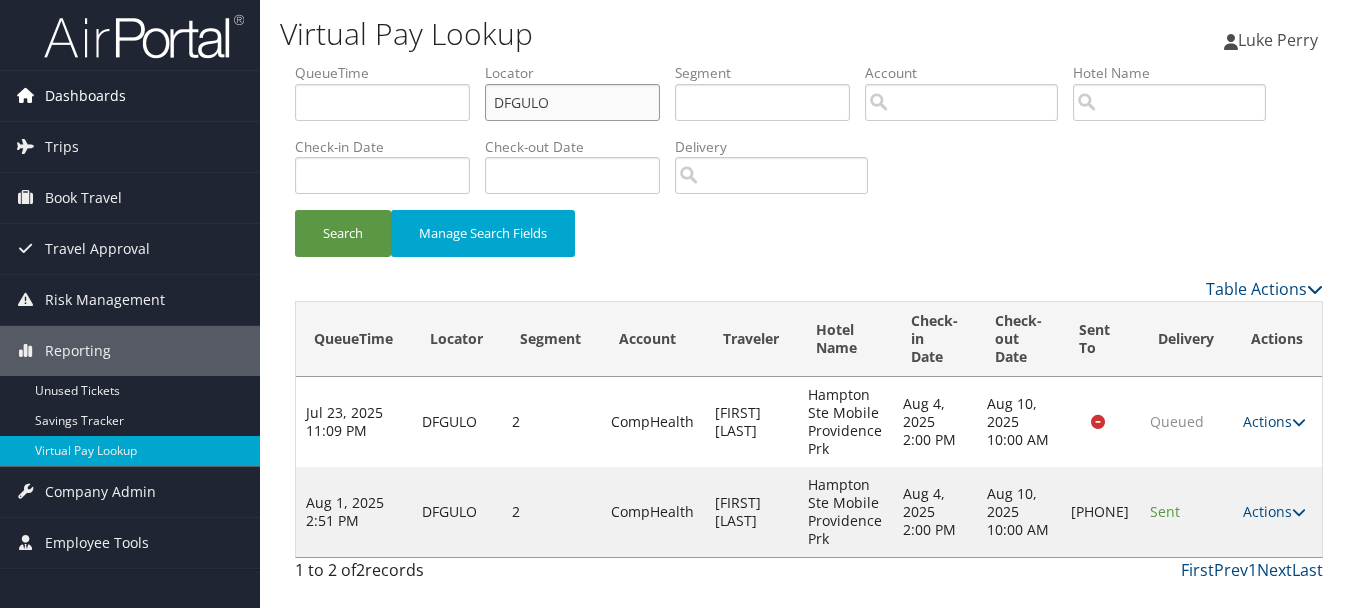 drag, startPoint x: 401, startPoint y: 100, endPoint x: 238, endPoint y: 100, distance: 163 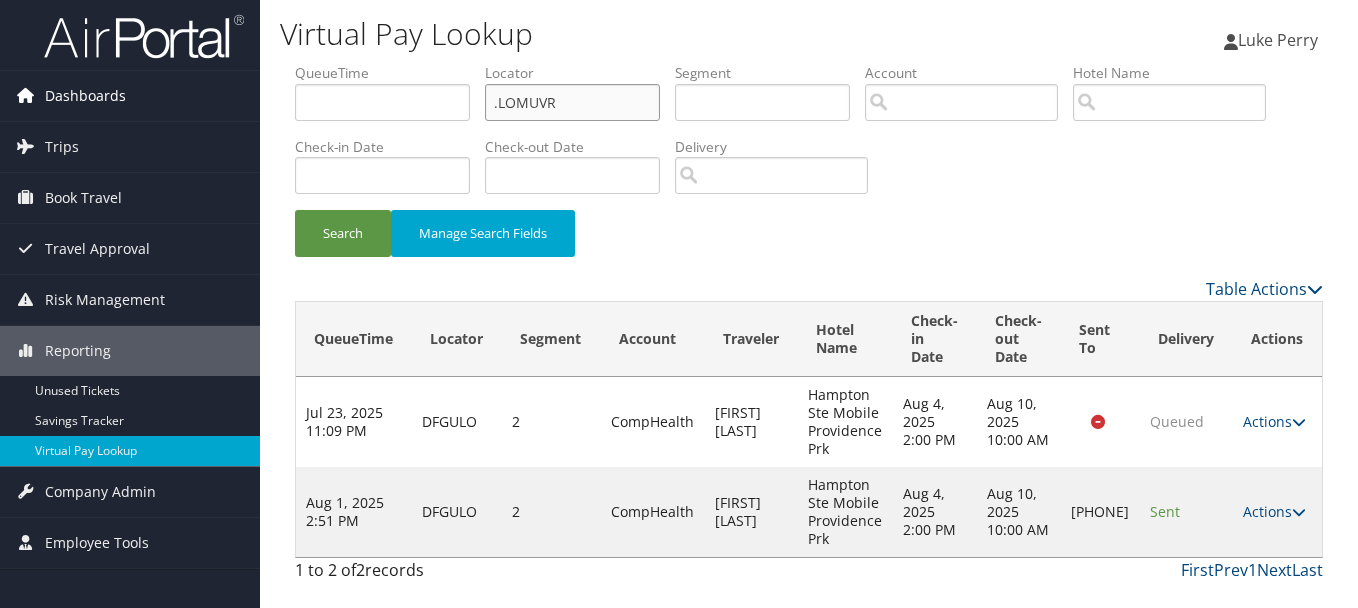 click on "Search" at bounding box center [343, 233] 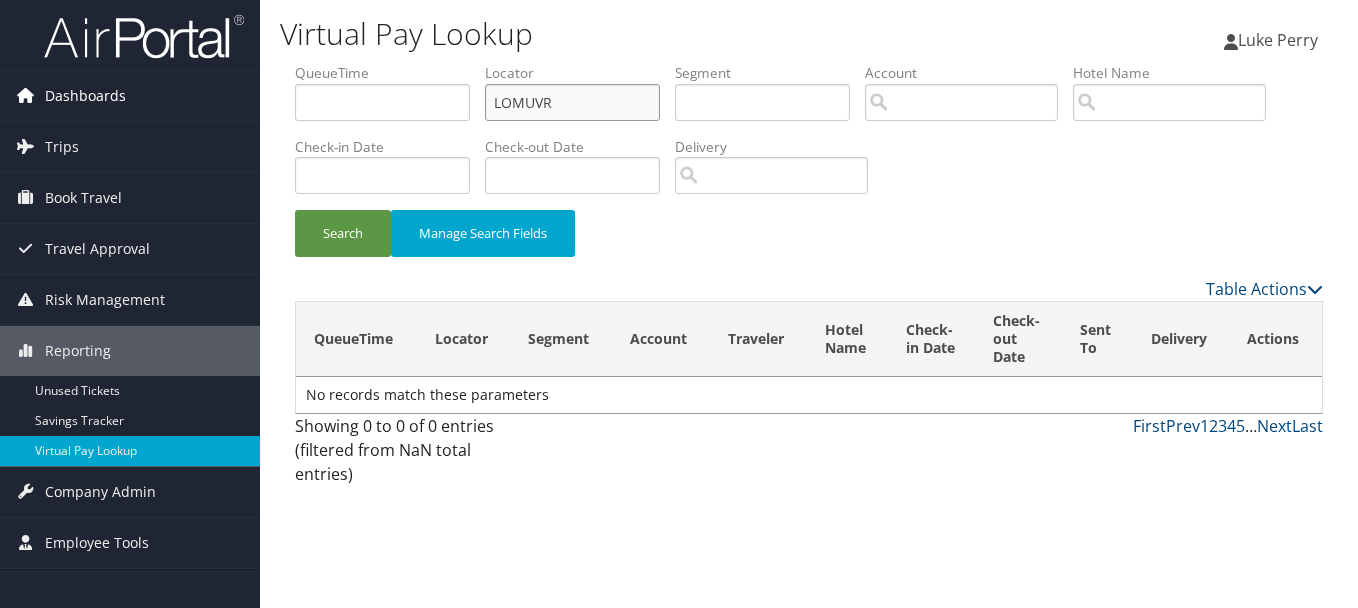 click on "Search" at bounding box center [343, 233] 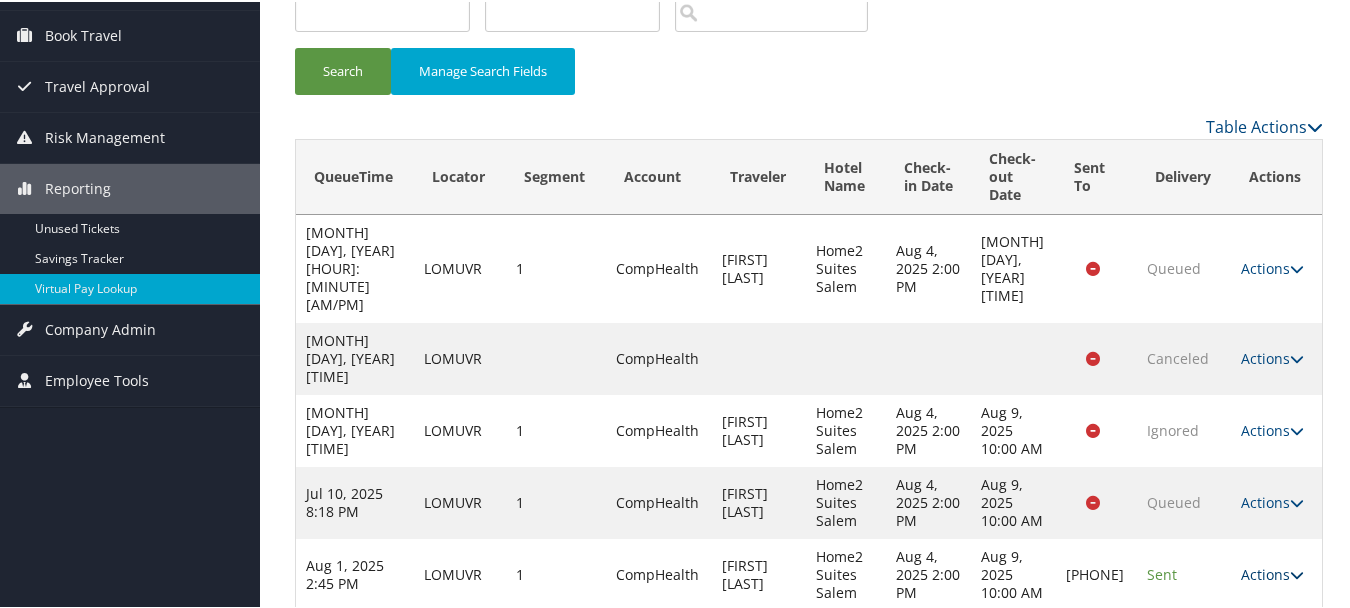 click on "Actions" at bounding box center (1272, 572) 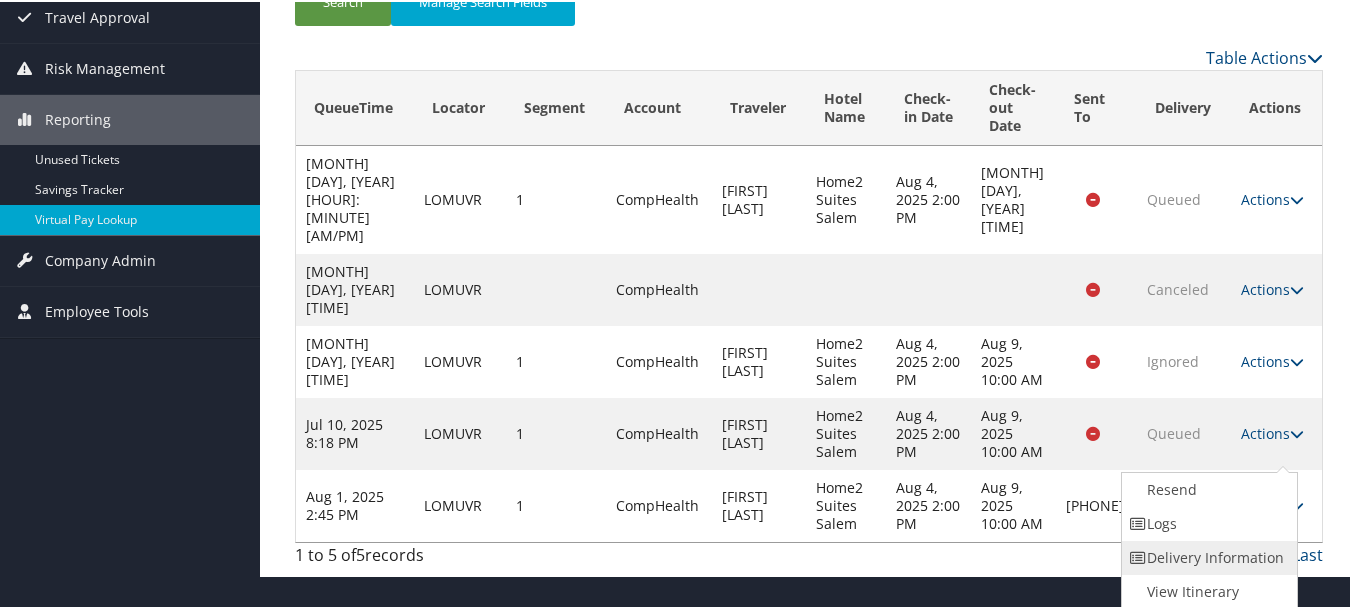 click on "Delivery Information" at bounding box center [1207, 556] 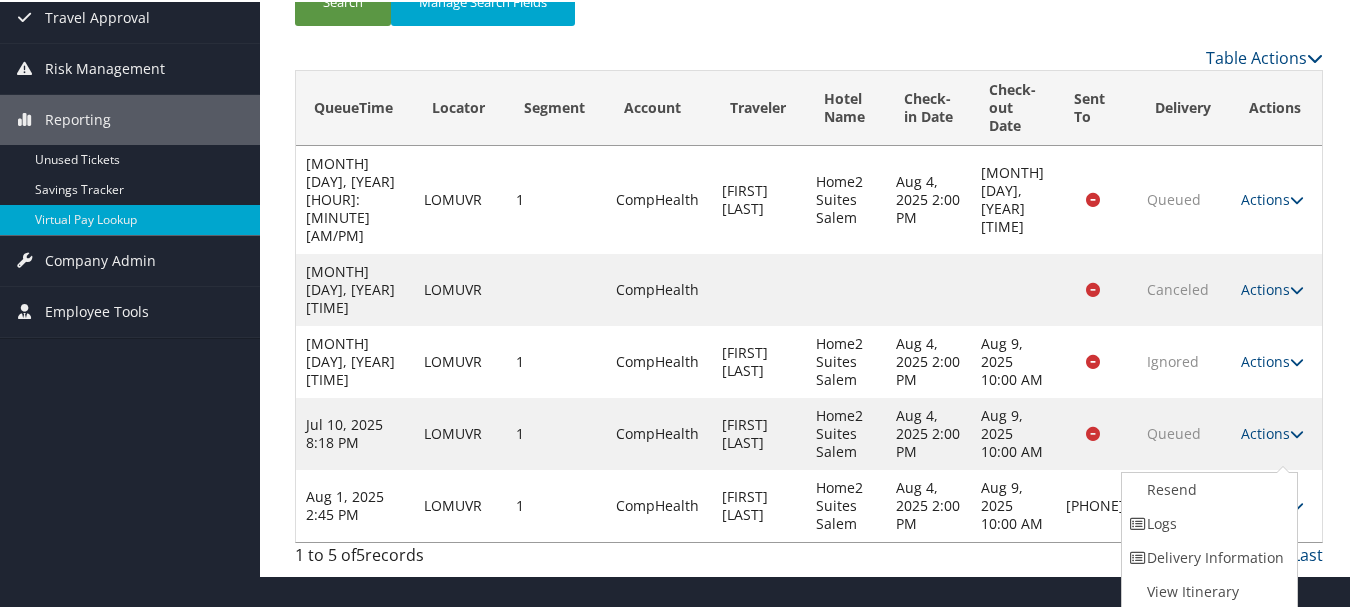 scroll, scrollTop: 164, scrollLeft: 0, axis: vertical 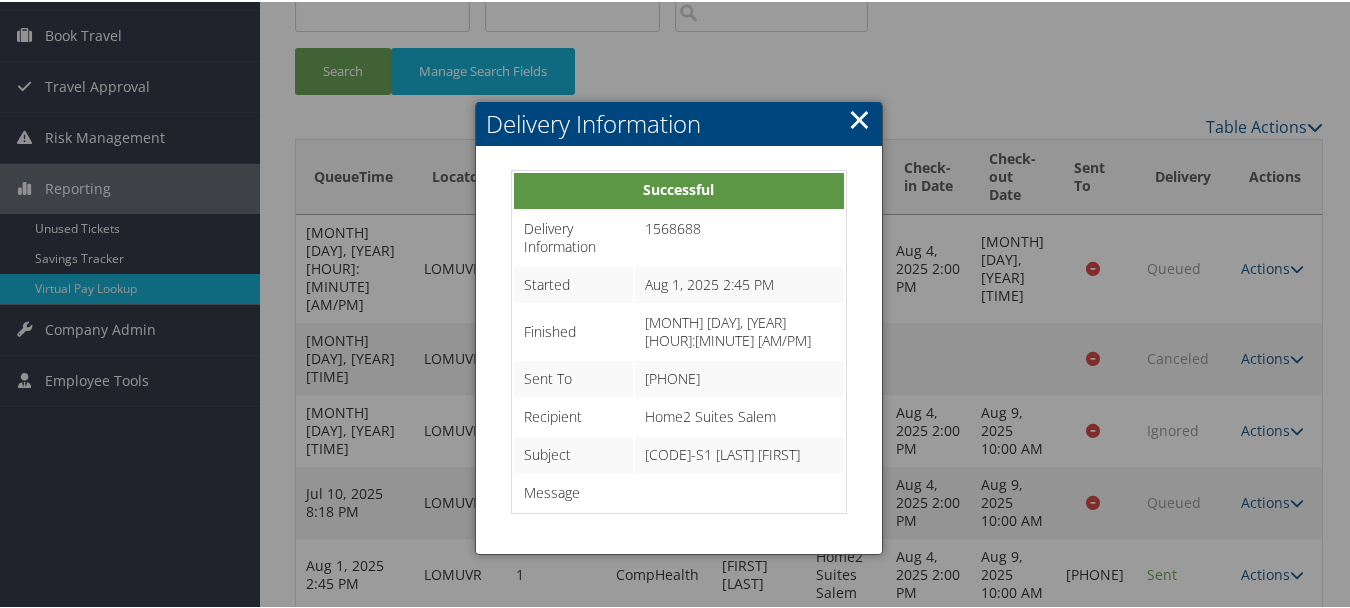 click on "×" at bounding box center (859, 117) 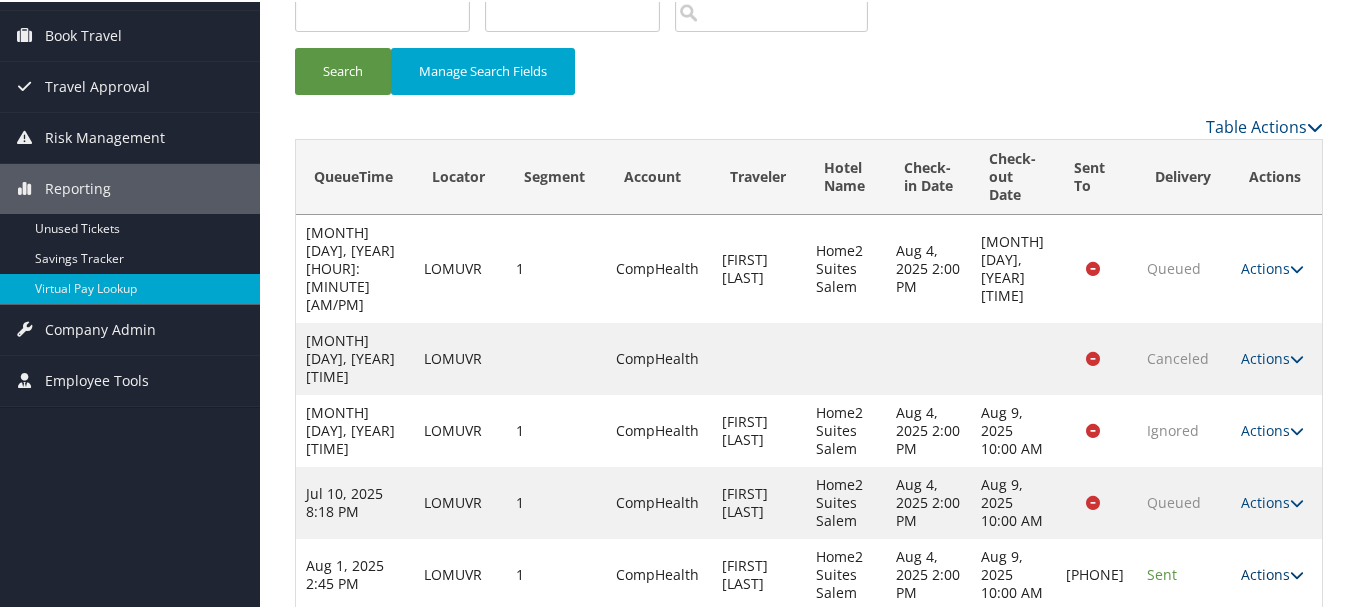 click on "Actions" at bounding box center [1272, 572] 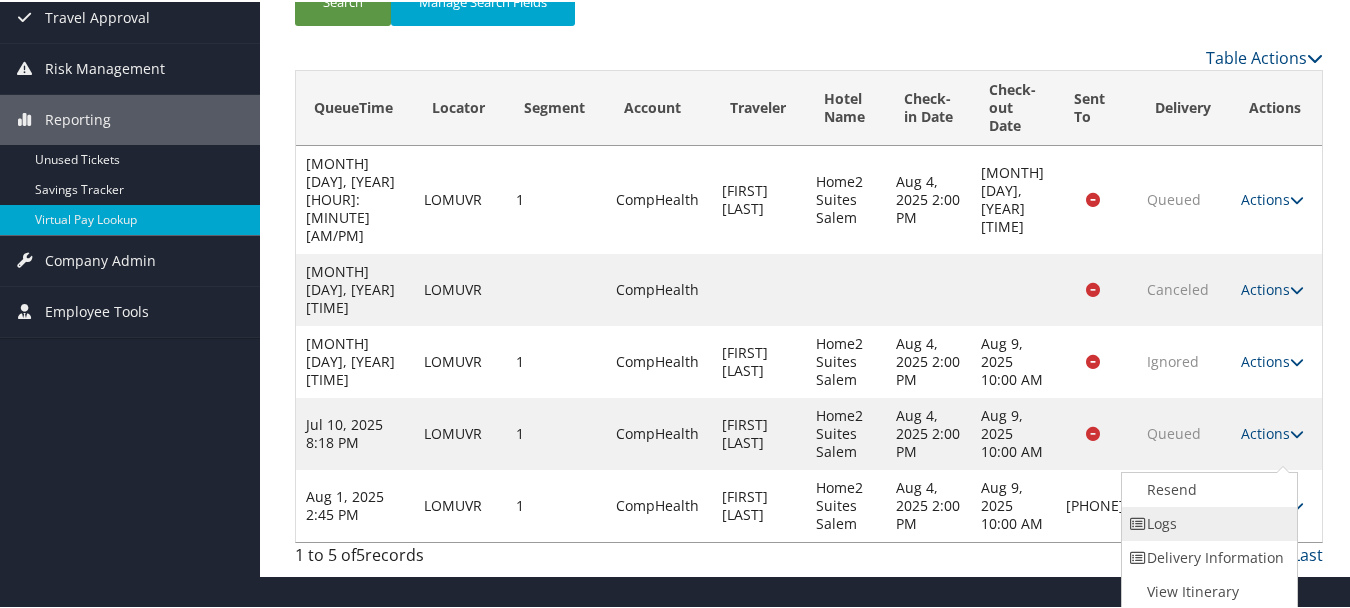 click on "Logs" at bounding box center [1207, 522] 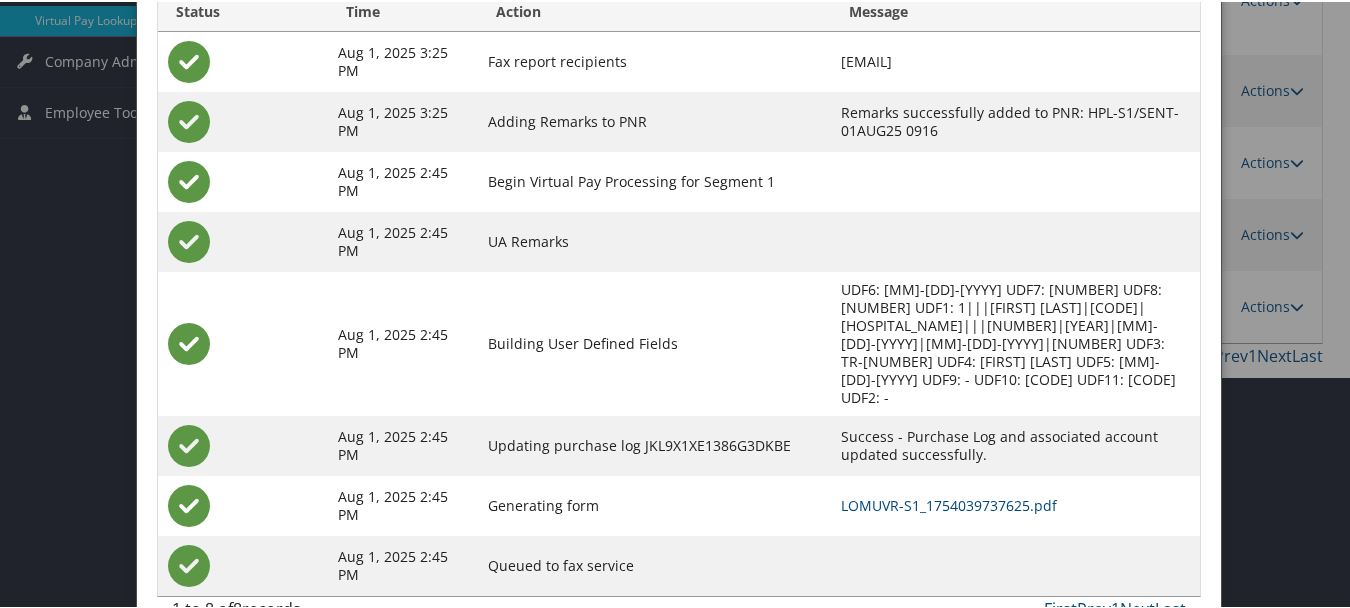 scroll, scrollTop: 438, scrollLeft: 0, axis: vertical 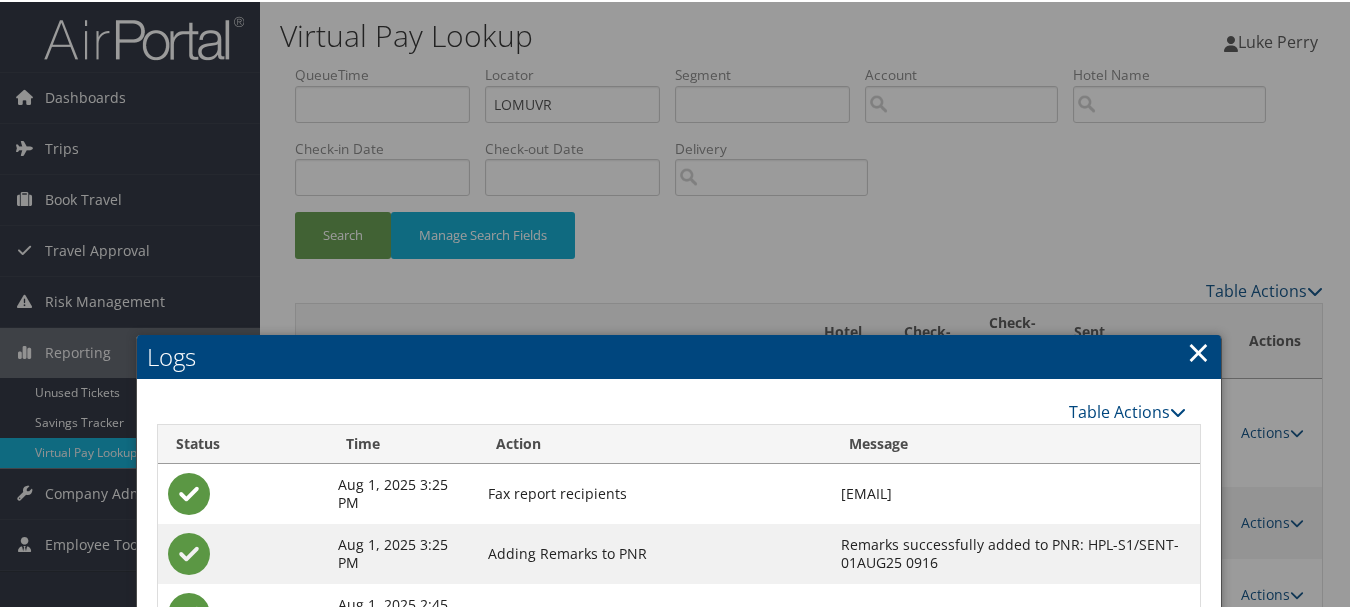 click on "×" at bounding box center (1198, 350) 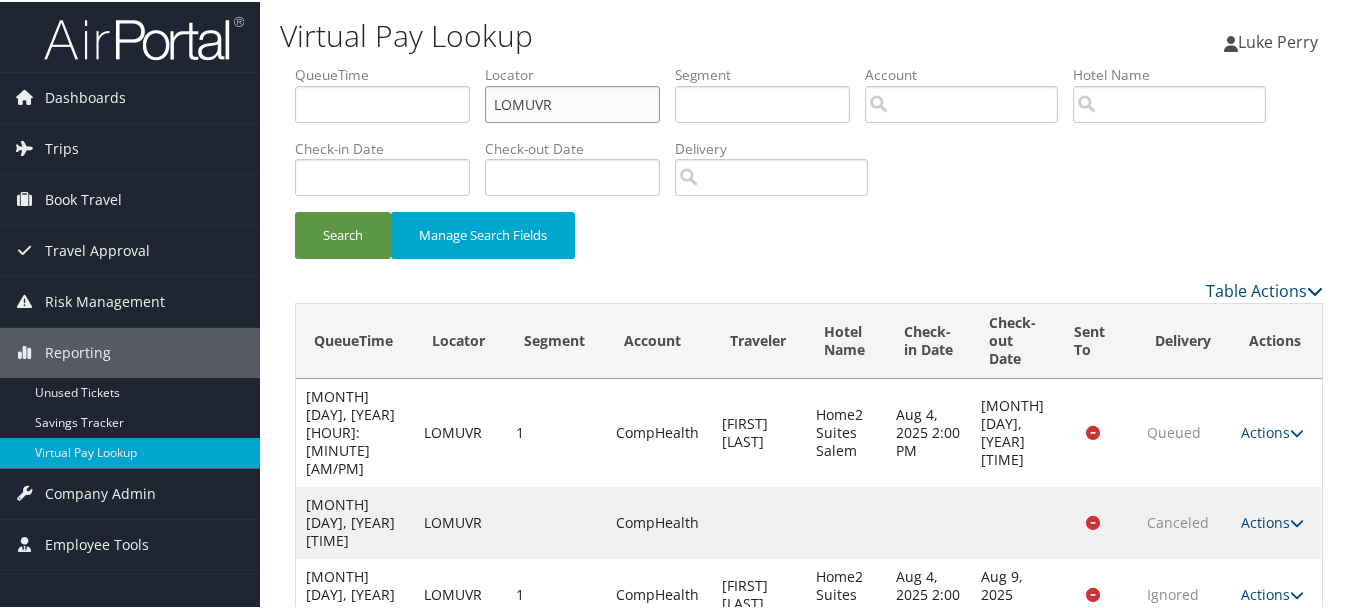 drag, startPoint x: 597, startPoint y: 92, endPoint x: 308, endPoint y: 92, distance: 289 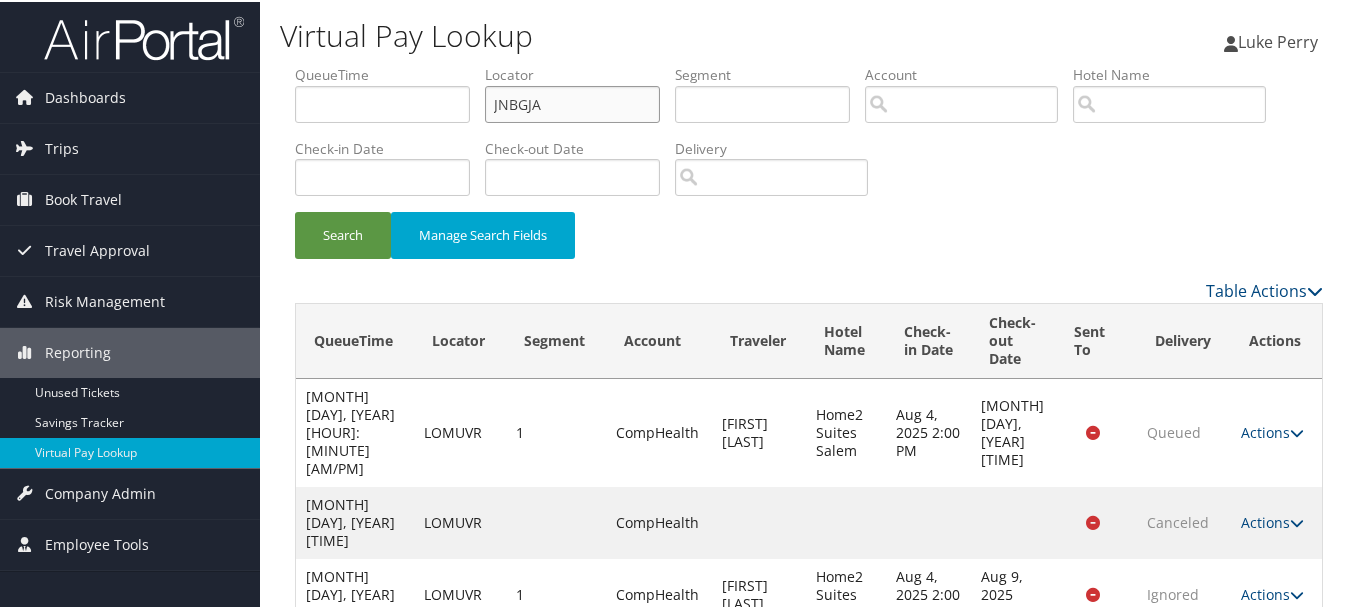 click on "Search" at bounding box center (343, 233) 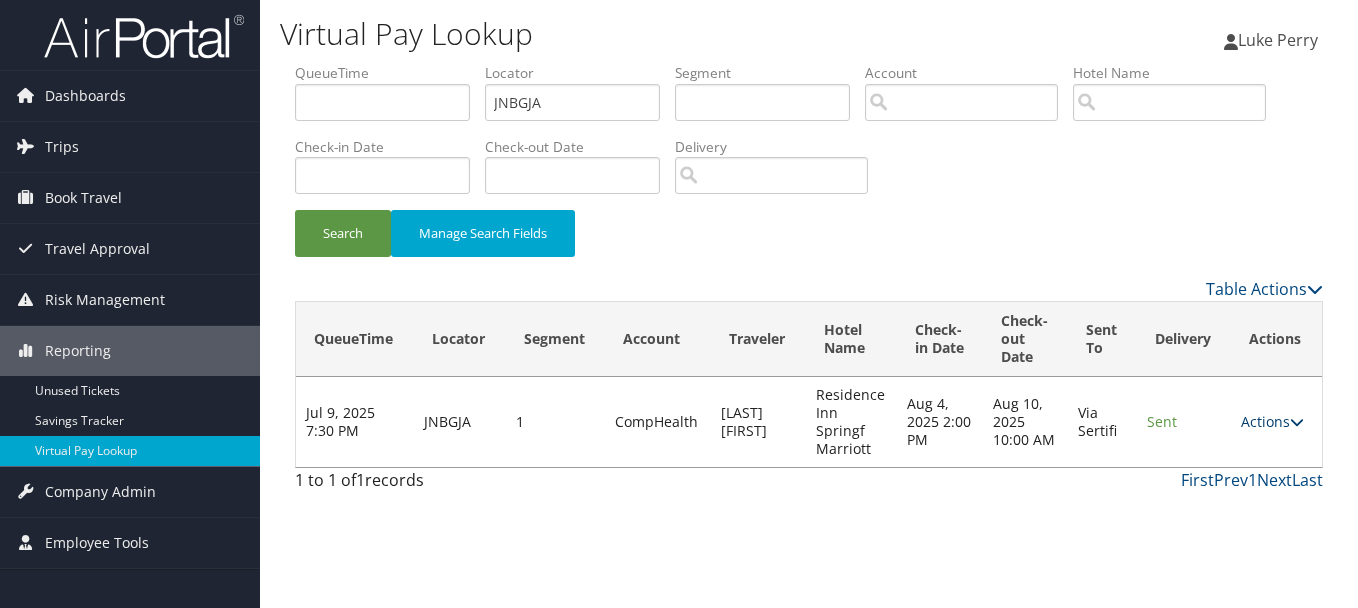 click on "Actions" at bounding box center [1272, 421] 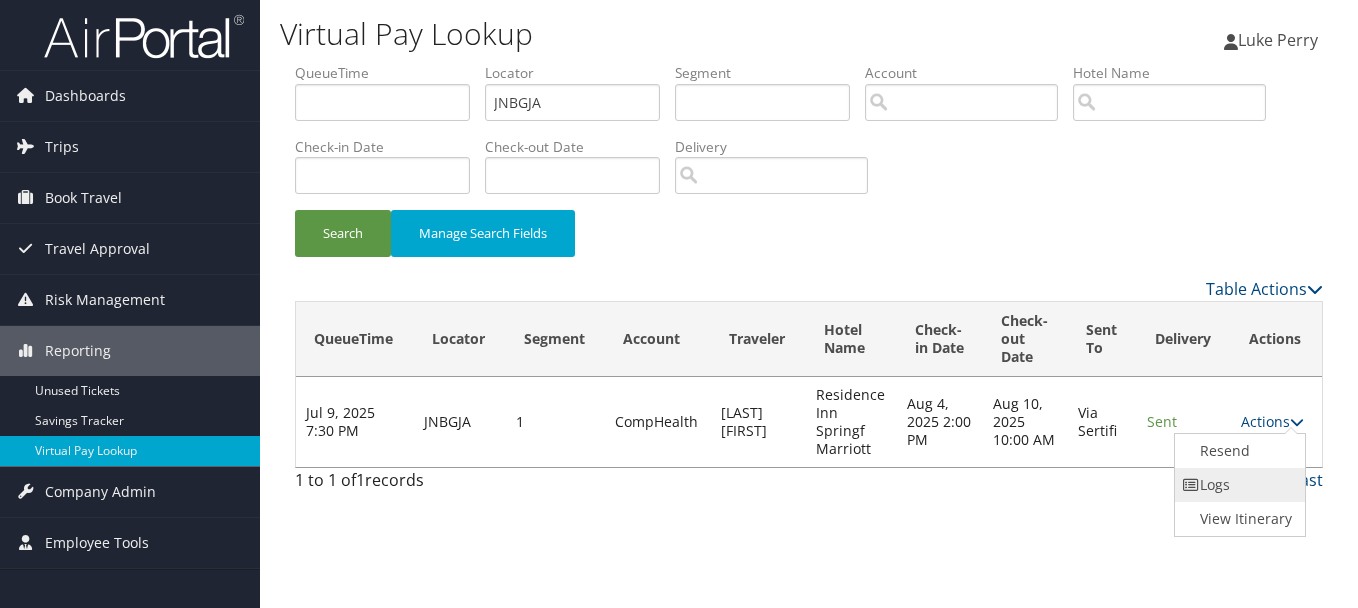 click on "Logs" at bounding box center [1238, 485] 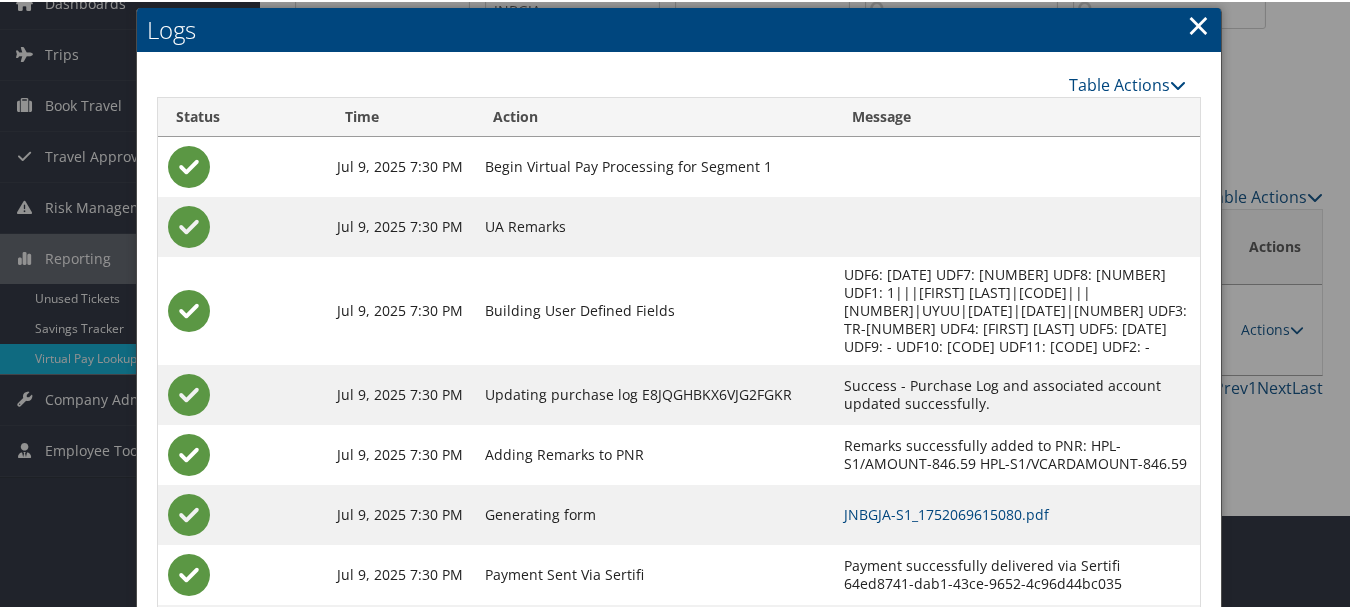 scroll, scrollTop: 187, scrollLeft: 0, axis: vertical 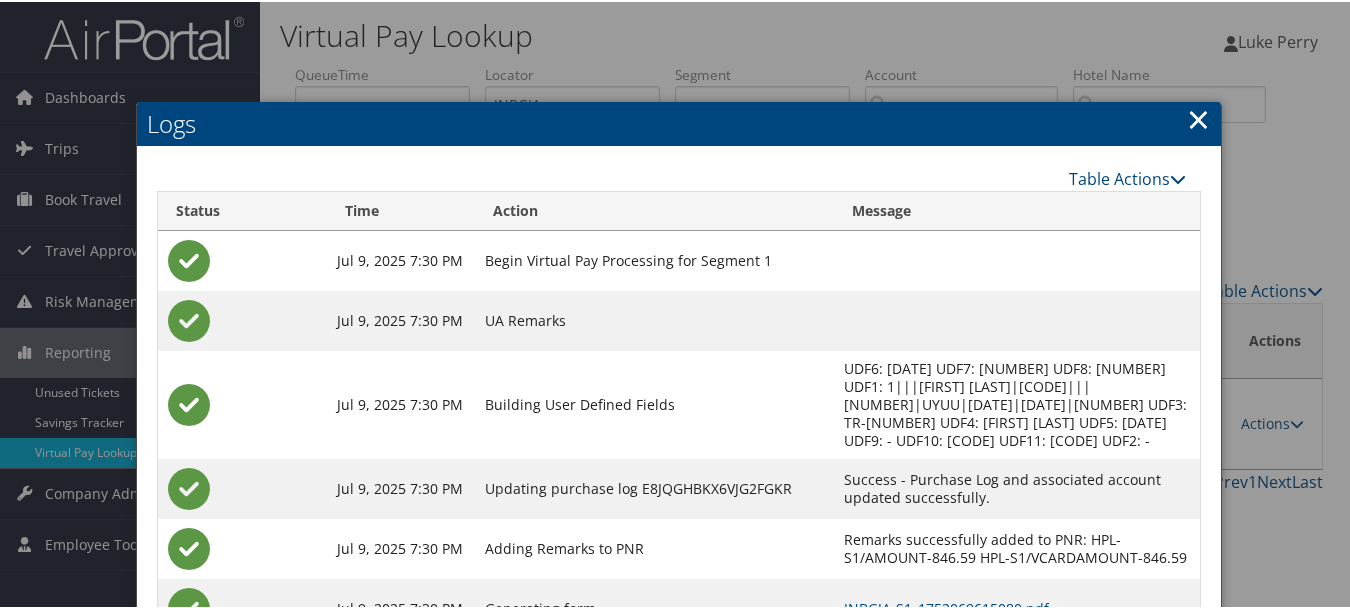 click on "×" at bounding box center (1198, 117) 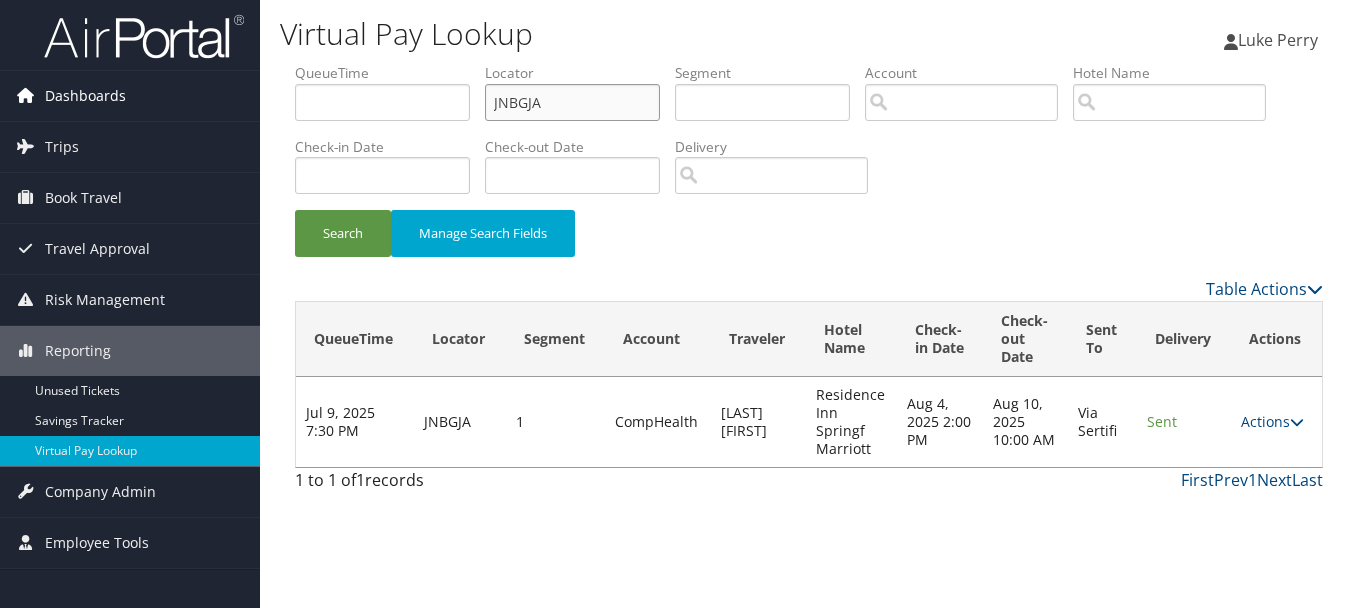 drag, startPoint x: 533, startPoint y: 94, endPoint x: 5, endPoint y: 94, distance: 528 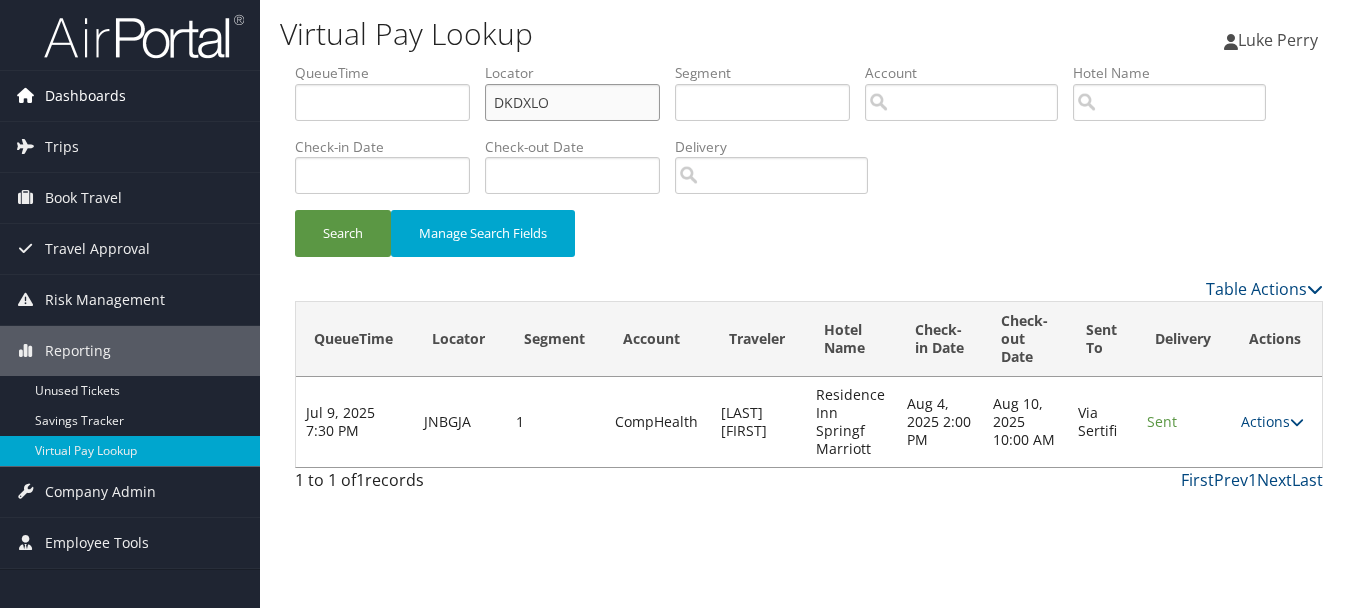 click on "Search" at bounding box center (343, 233) 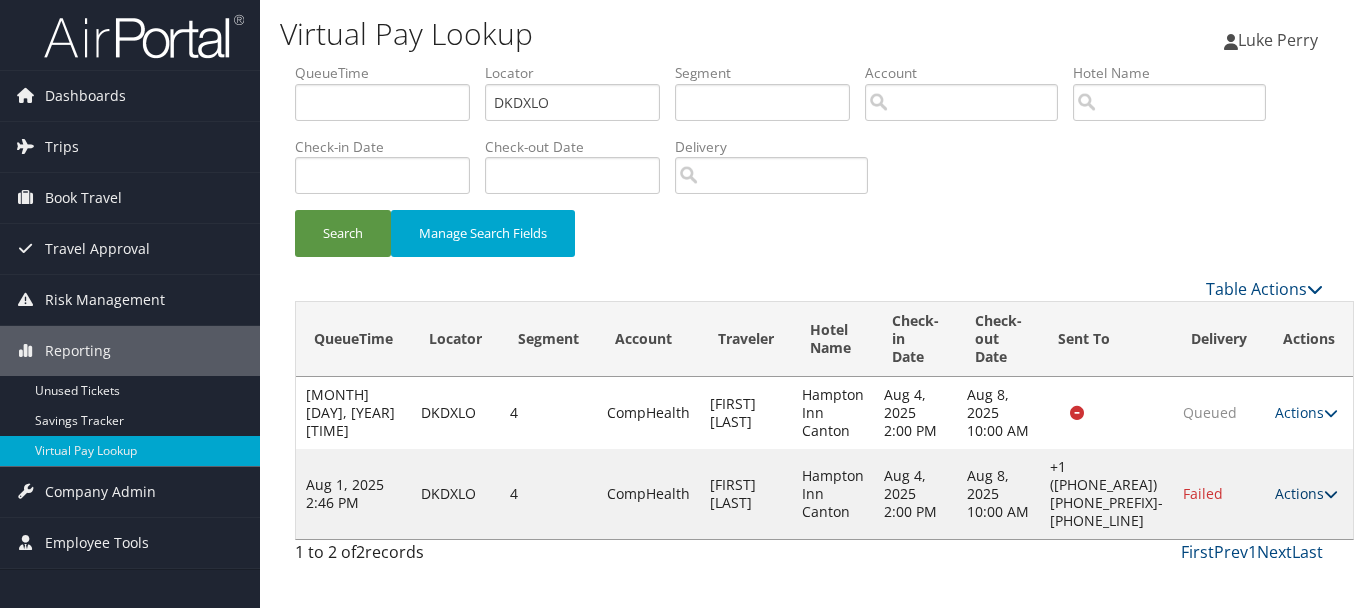 click on "Actions" at bounding box center [1306, 493] 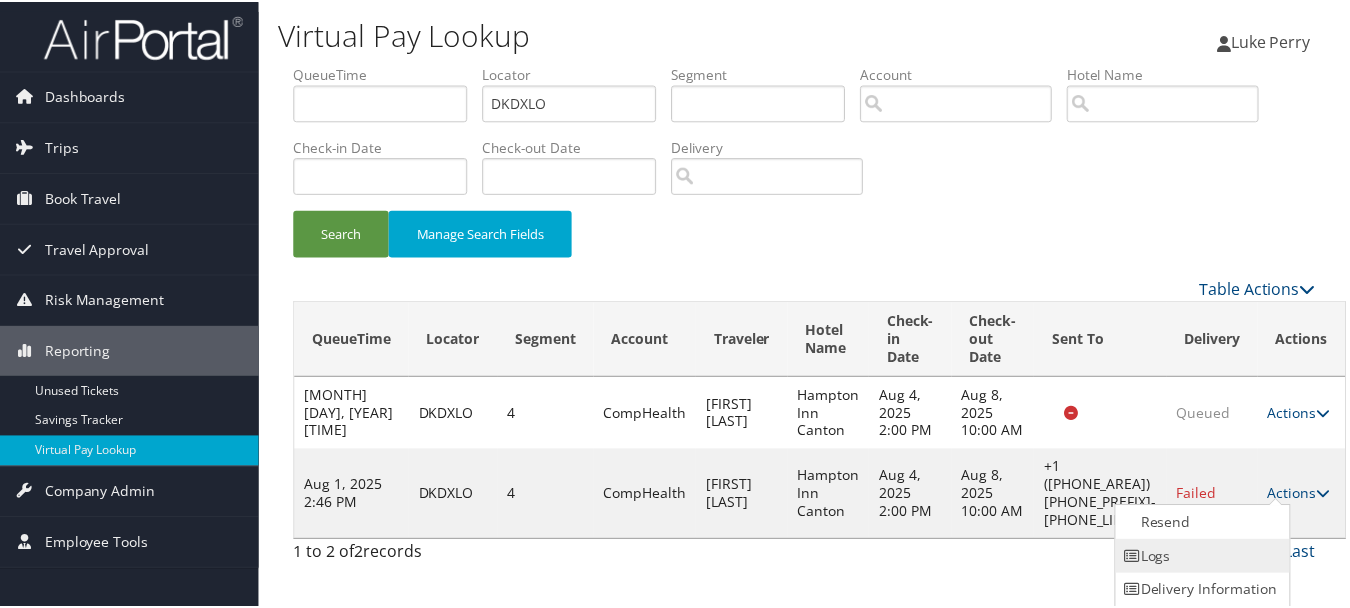 scroll, scrollTop: 35, scrollLeft: 0, axis: vertical 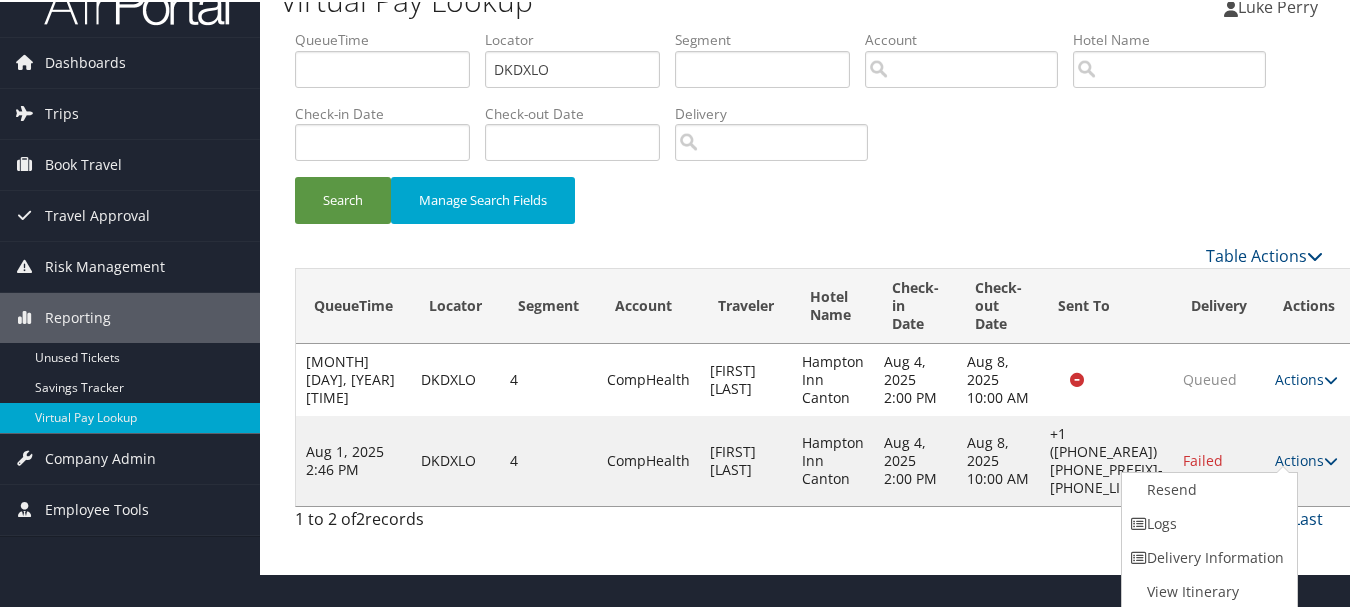 click on "Logs" at bounding box center (1207, 522) 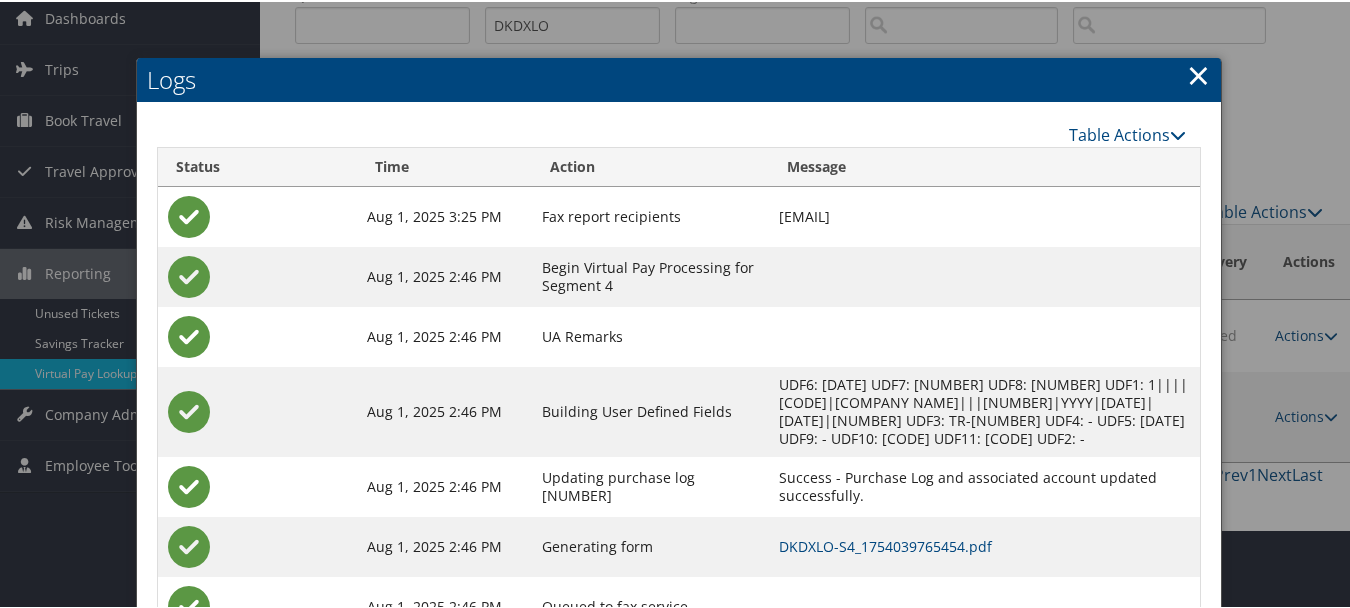 scroll, scrollTop: 180, scrollLeft: 0, axis: vertical 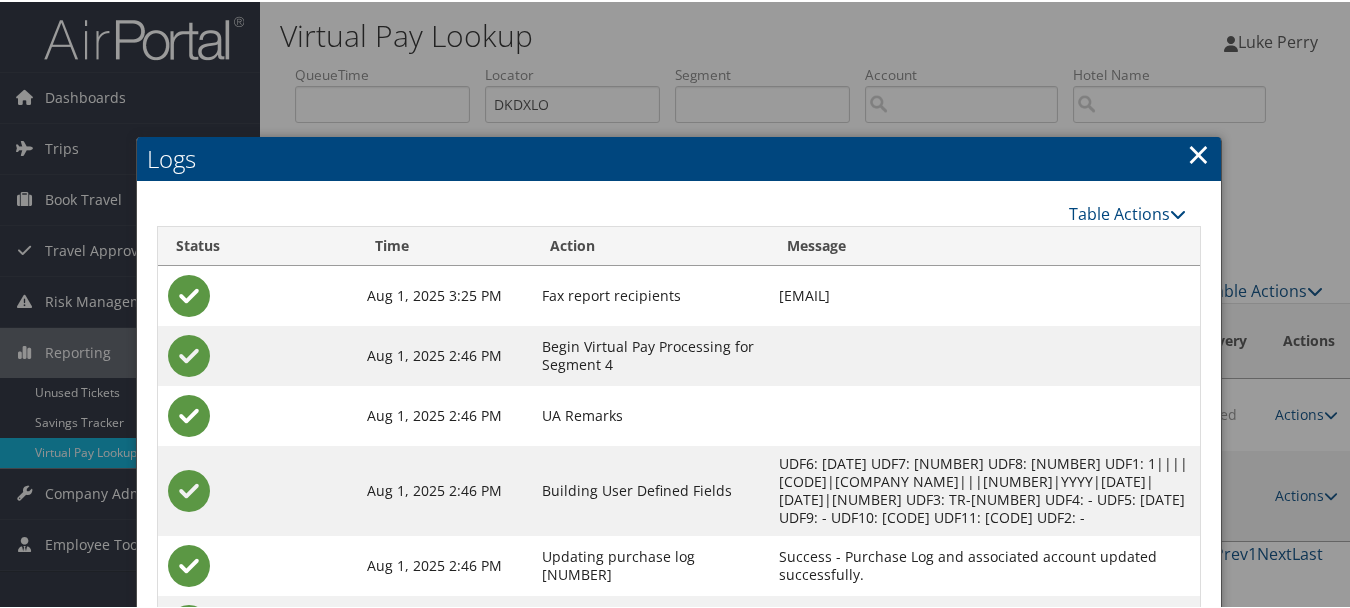 click on "×" at bounding box center [1198, 152] 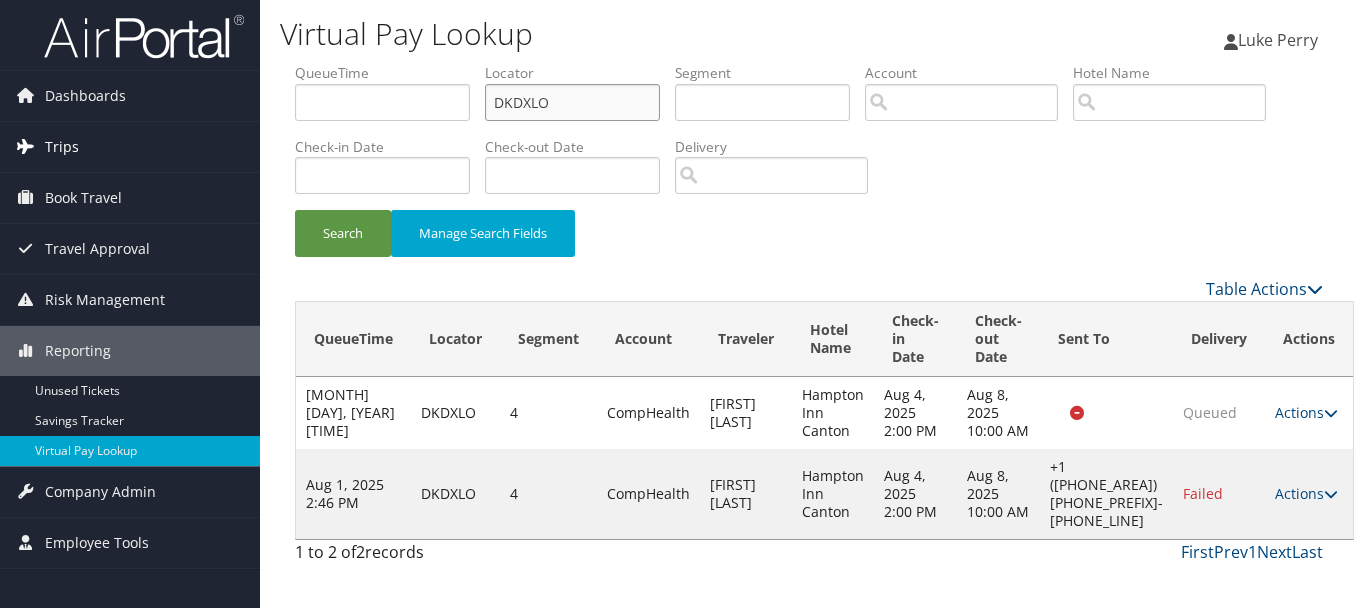 drag, startPoint x: 580, startPoint y: 102, endPoint x: 0, endPoint y: 132, distance: 580.7753 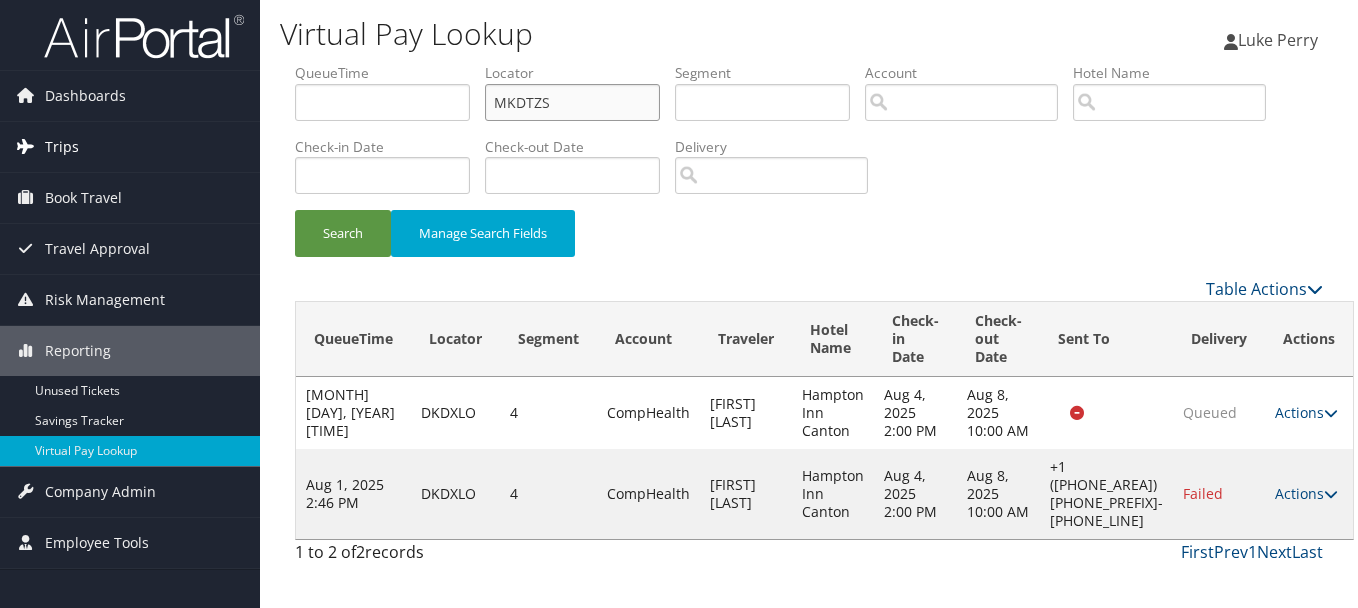 click on "Search" at bounding box center (343, 233) 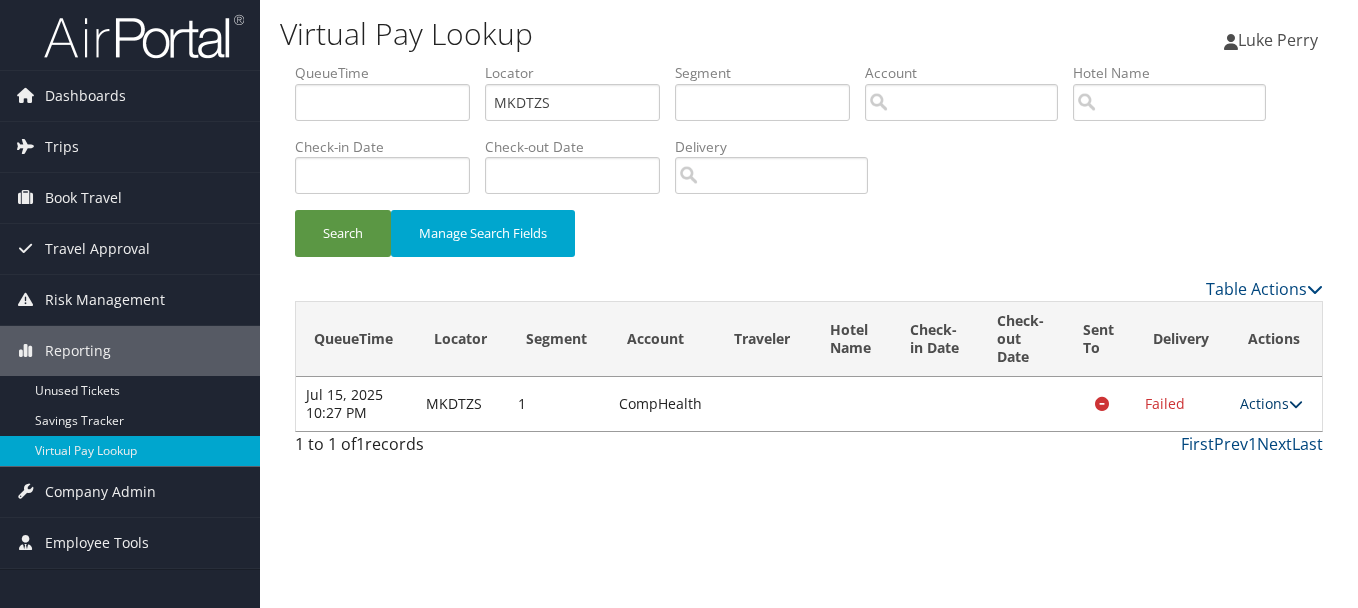 click on "Actions" at bounding box center [1271, 403] 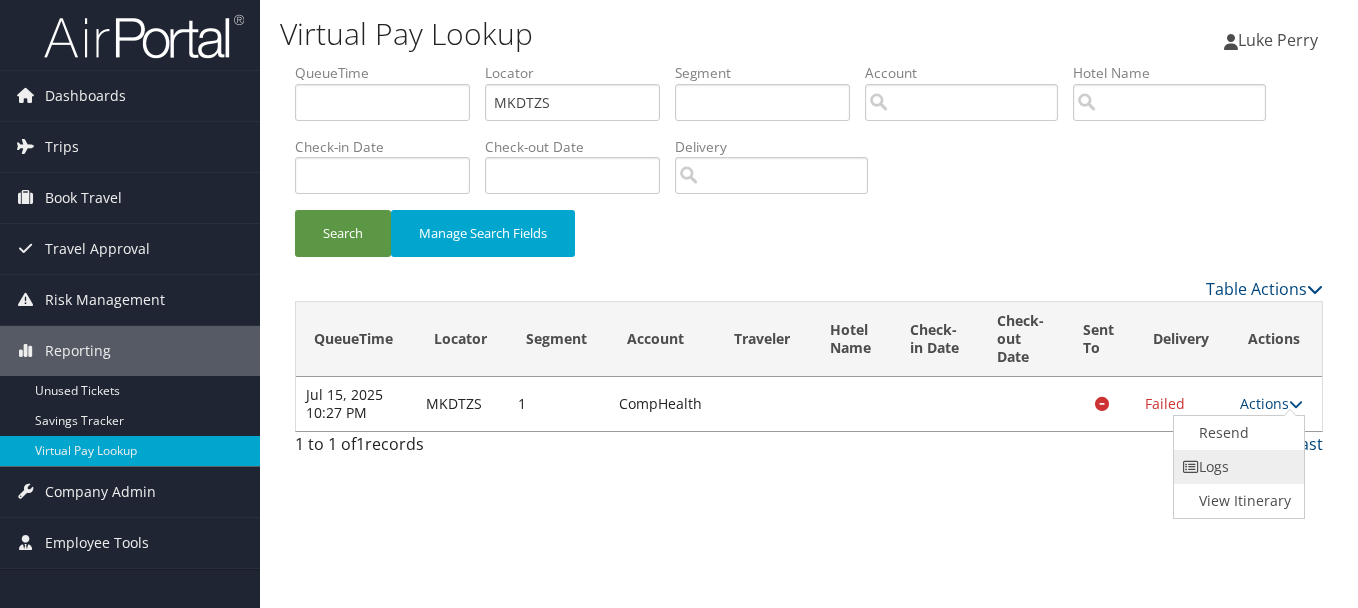 click on "Logs" at bounding box center (1237, 467) 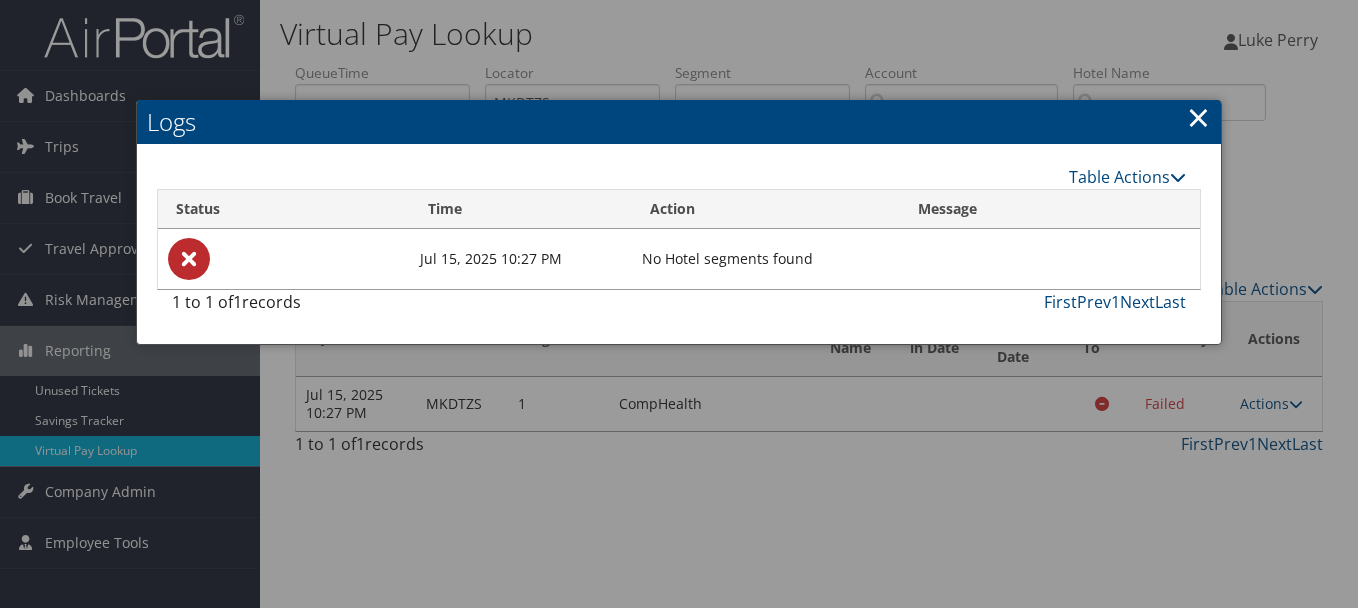 click on "Logs" at bounding box center (679, 122) 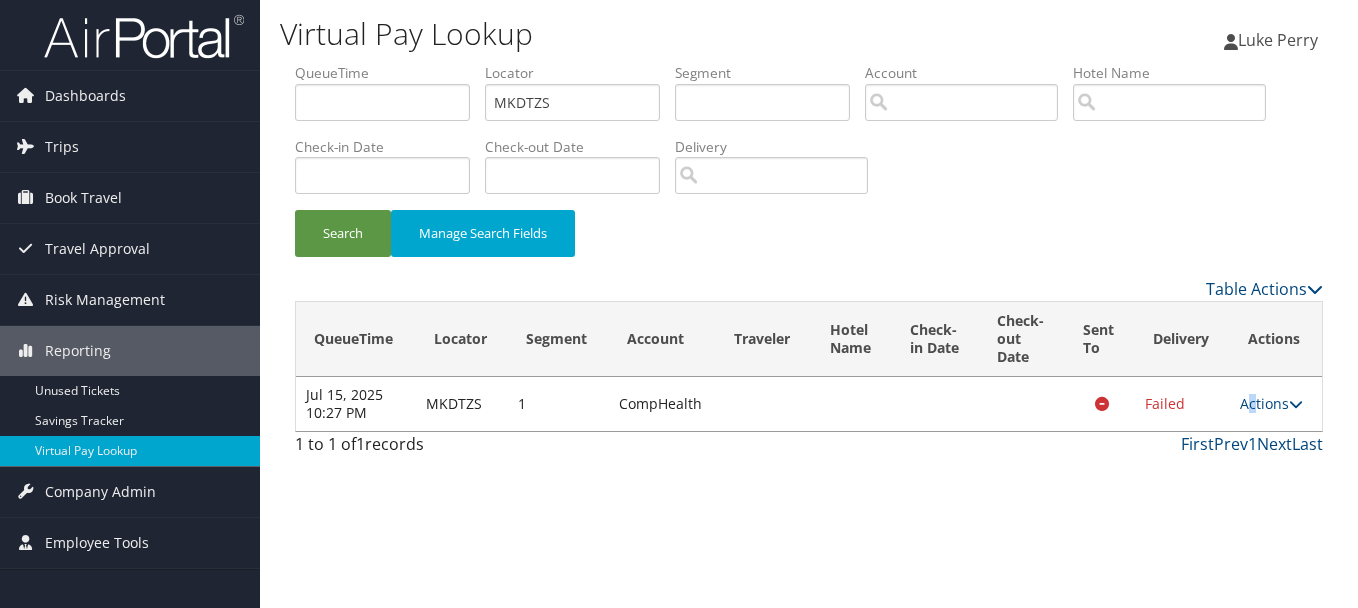 click on "Actions   Resend  Logs  View Itinerary" at bounding box center [1276, 404] 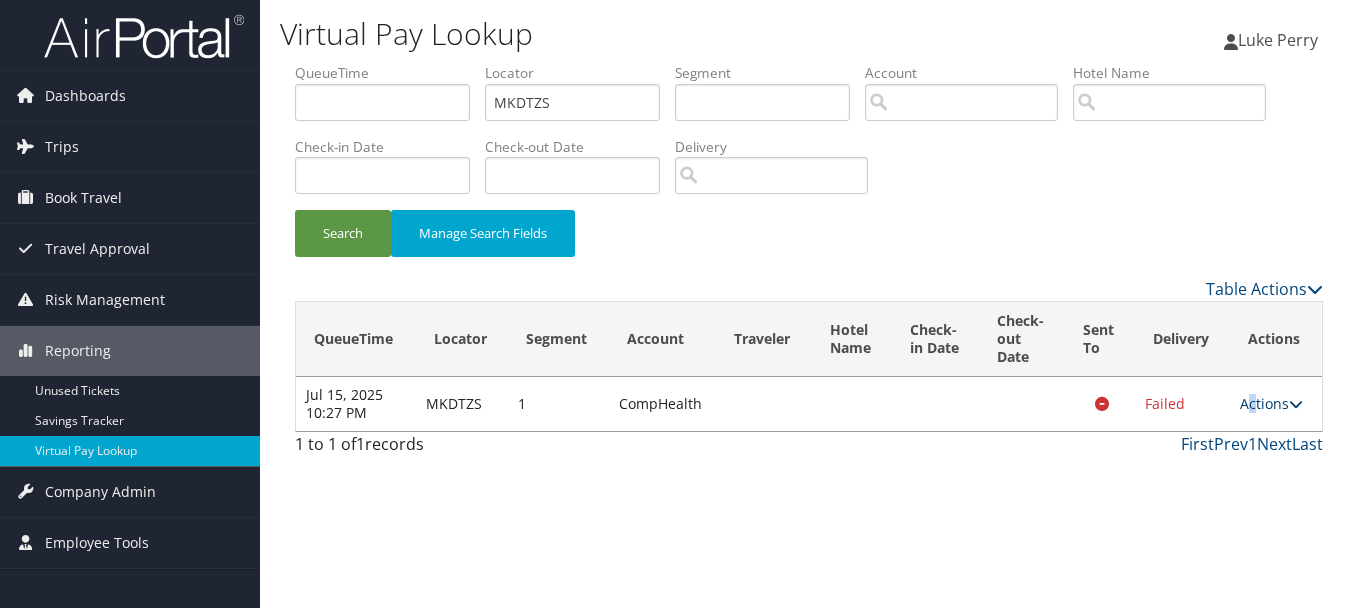 drag, startPoint x: 1255, startPoint y: 417, endPoint x: 1251, endPoint y: 407, distance: 10.770329 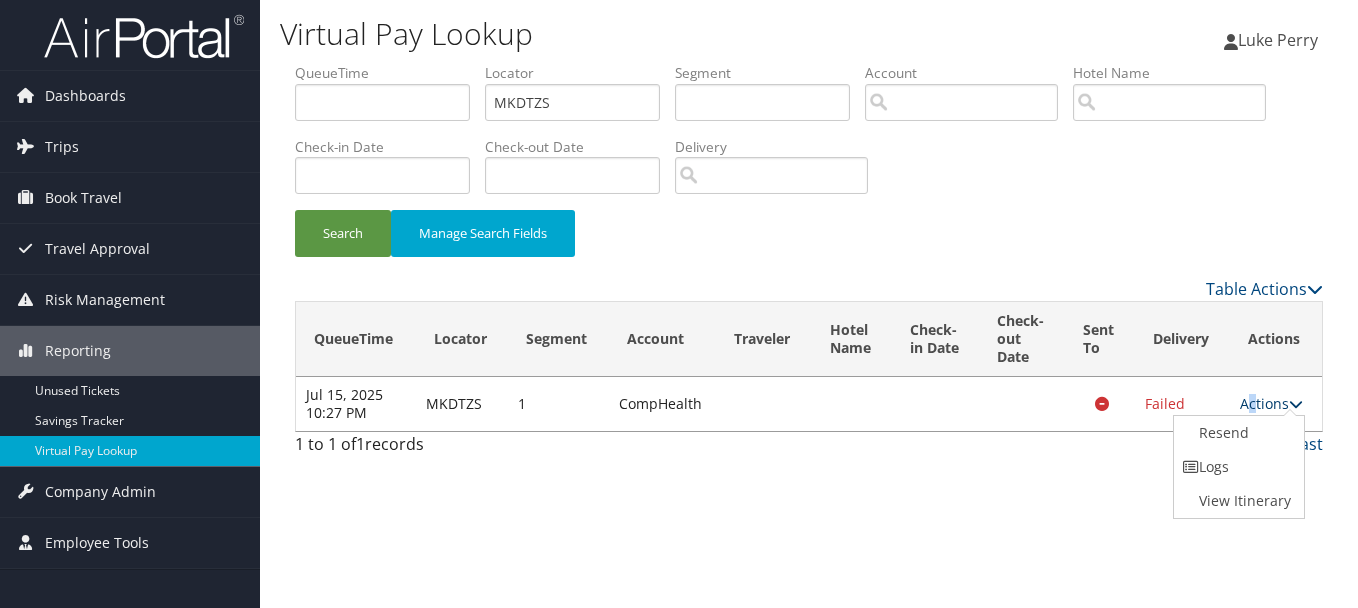 click on "Actions" at bounding box center [1271, 403] 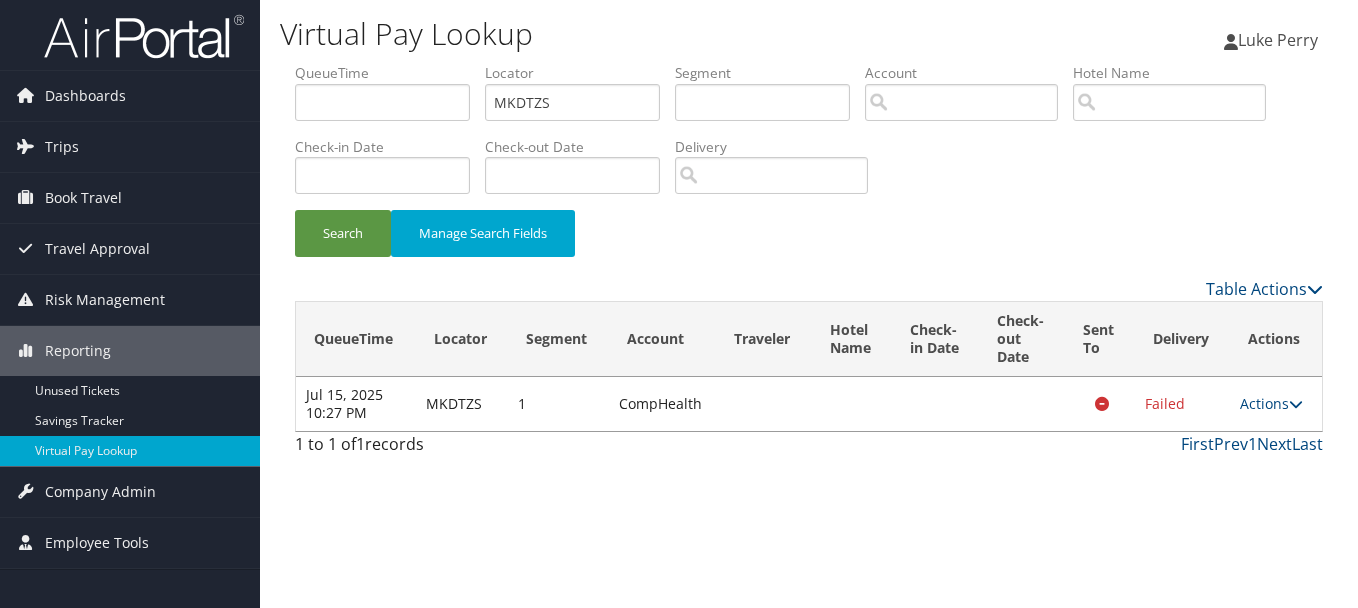 click on "Actions   Resend  Logs  View Itinerary" at bounding box center [1276, 404] 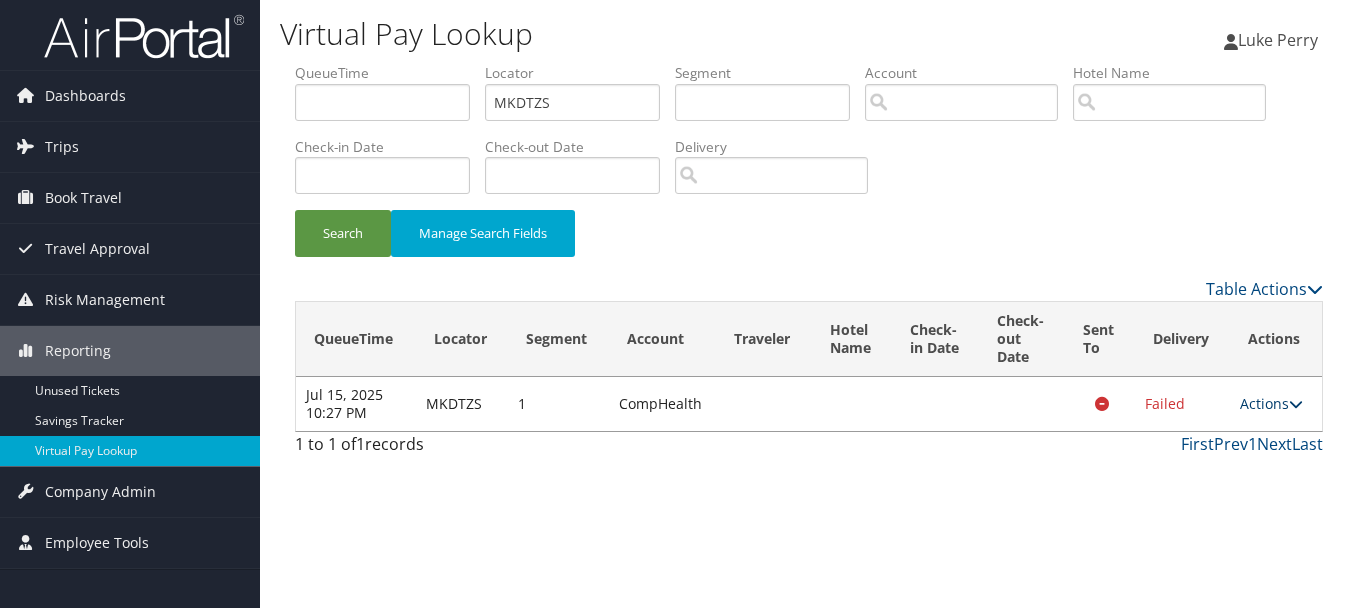 click on "Actions" at bounding box center (1271, 403) 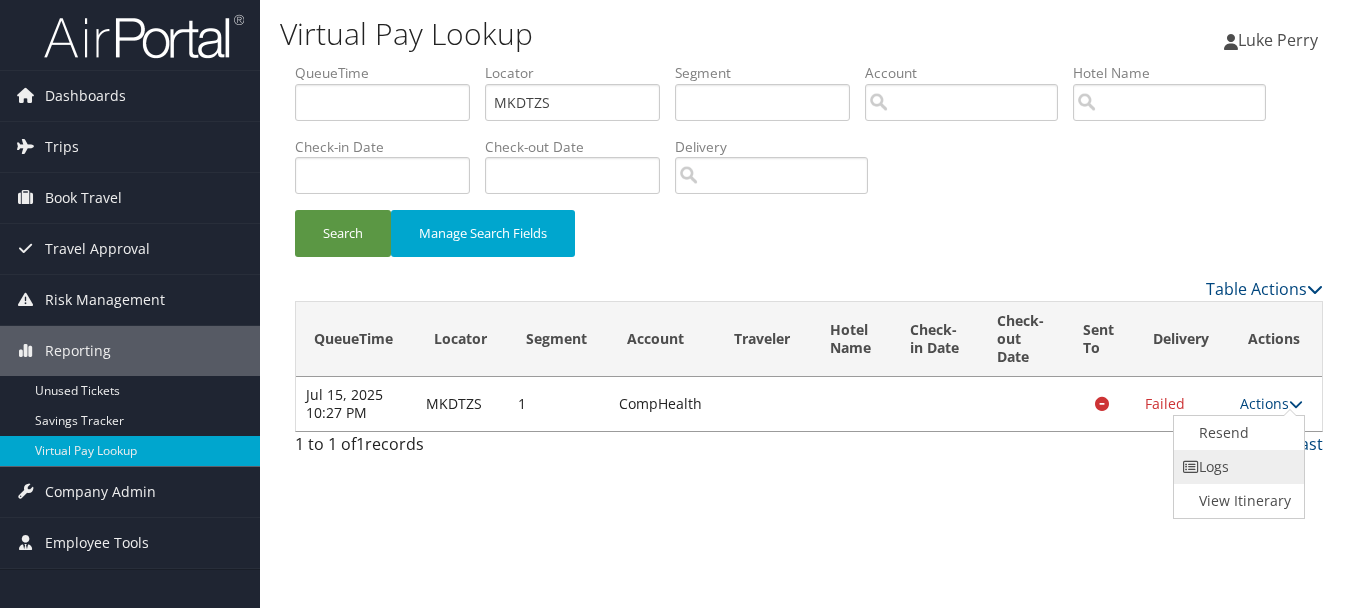 click on "Logs" at bounding box center (1237, 467) 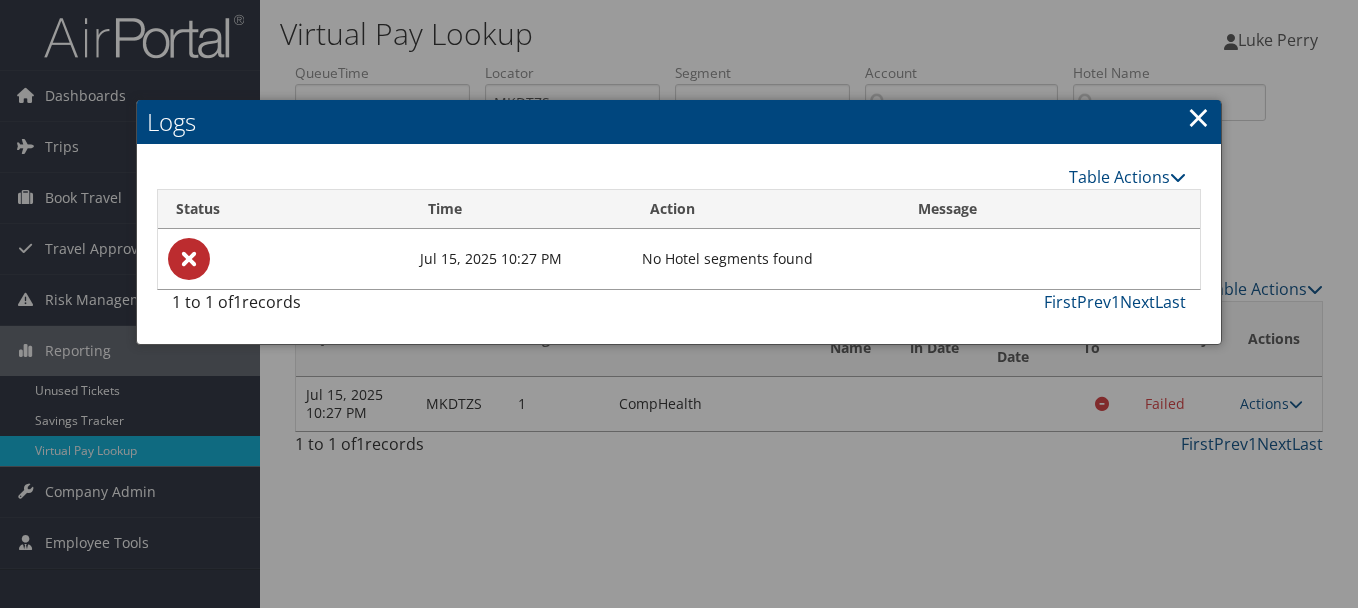 click on "×" at bounding box center [1198, 117] 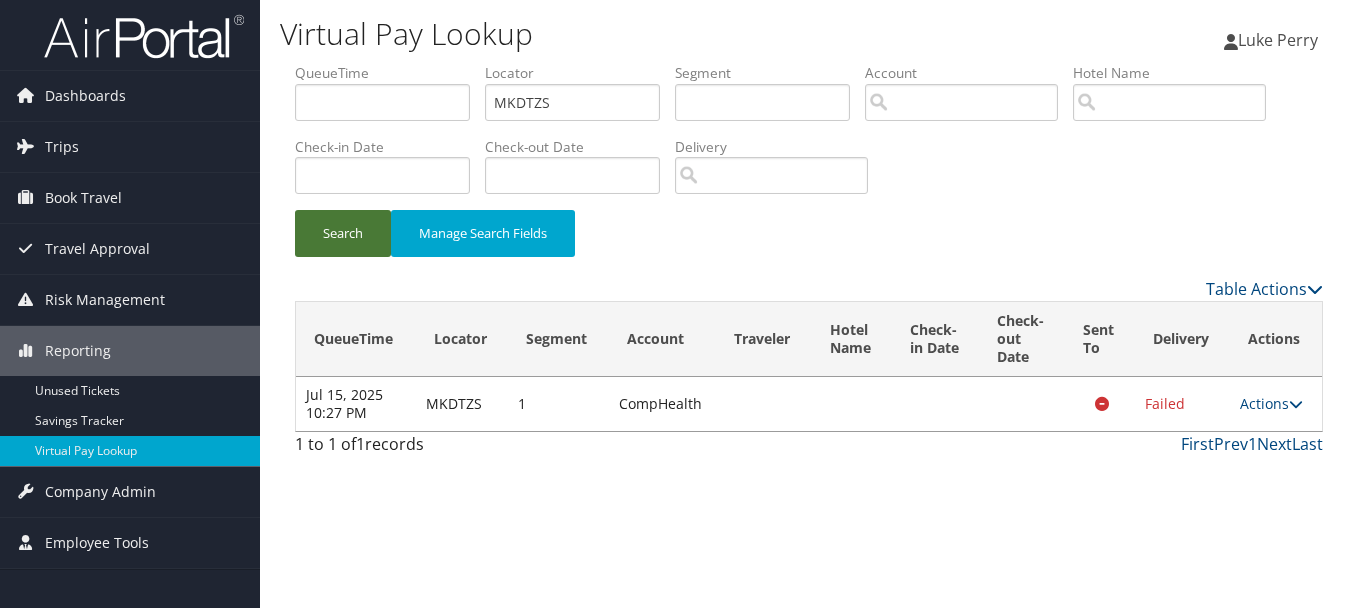 click on "Search" at bounding box center [343, 233] 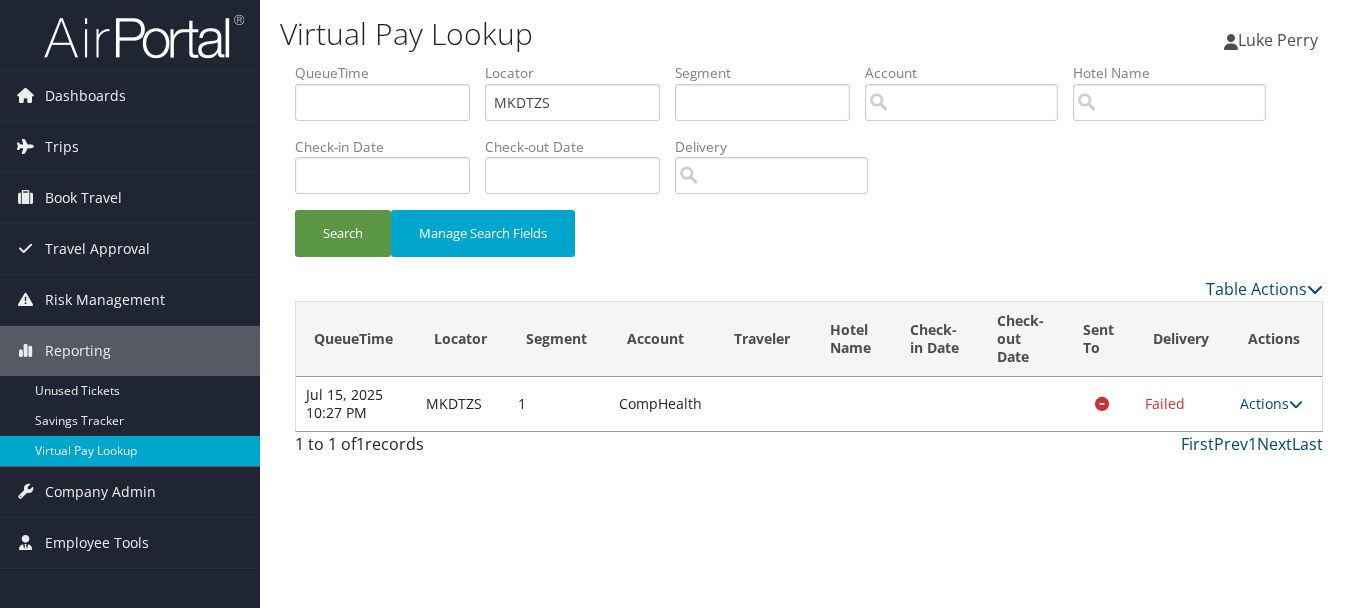 click on "Actions   Resend  Logs  View Itinerary" at bounding box center [1276, 404] 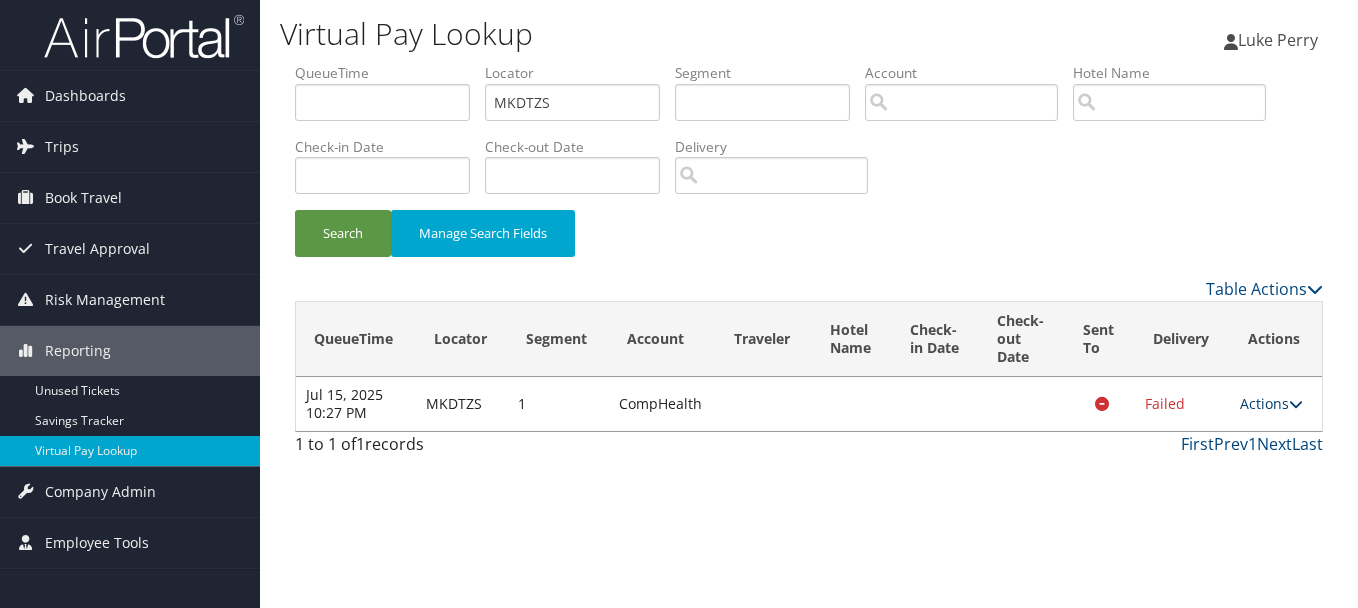 click on "Actions" at bounding box center [1271, 403] 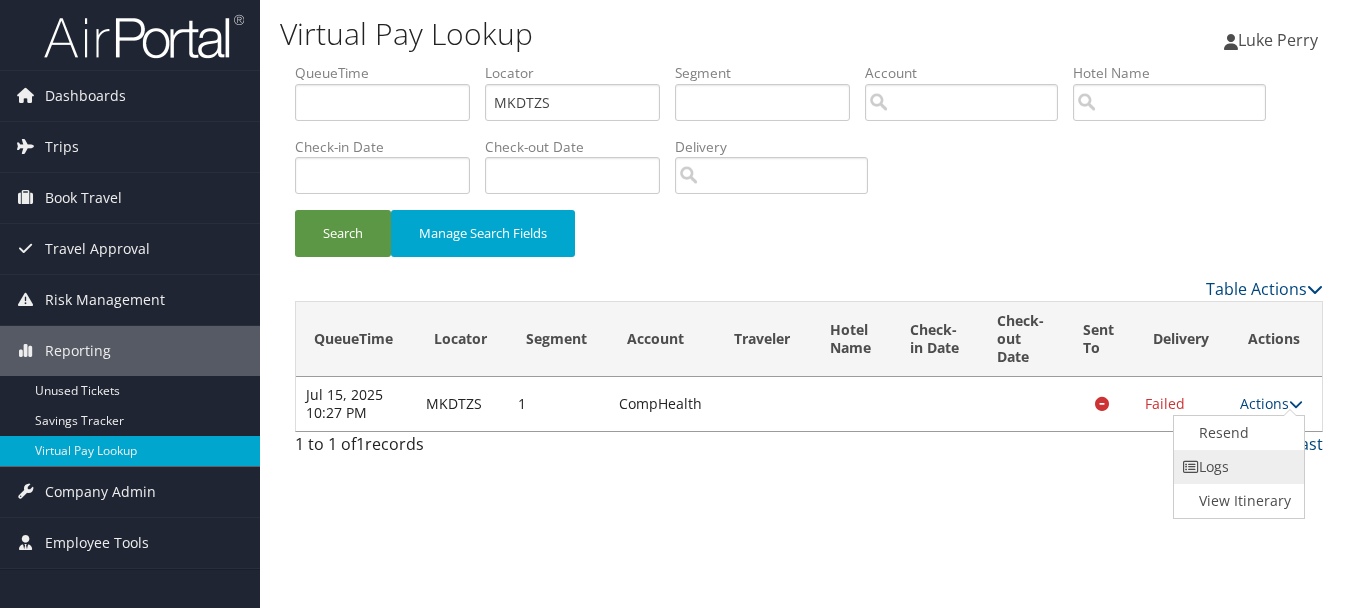 click on "Logs" at bounding box center (1237, 467) 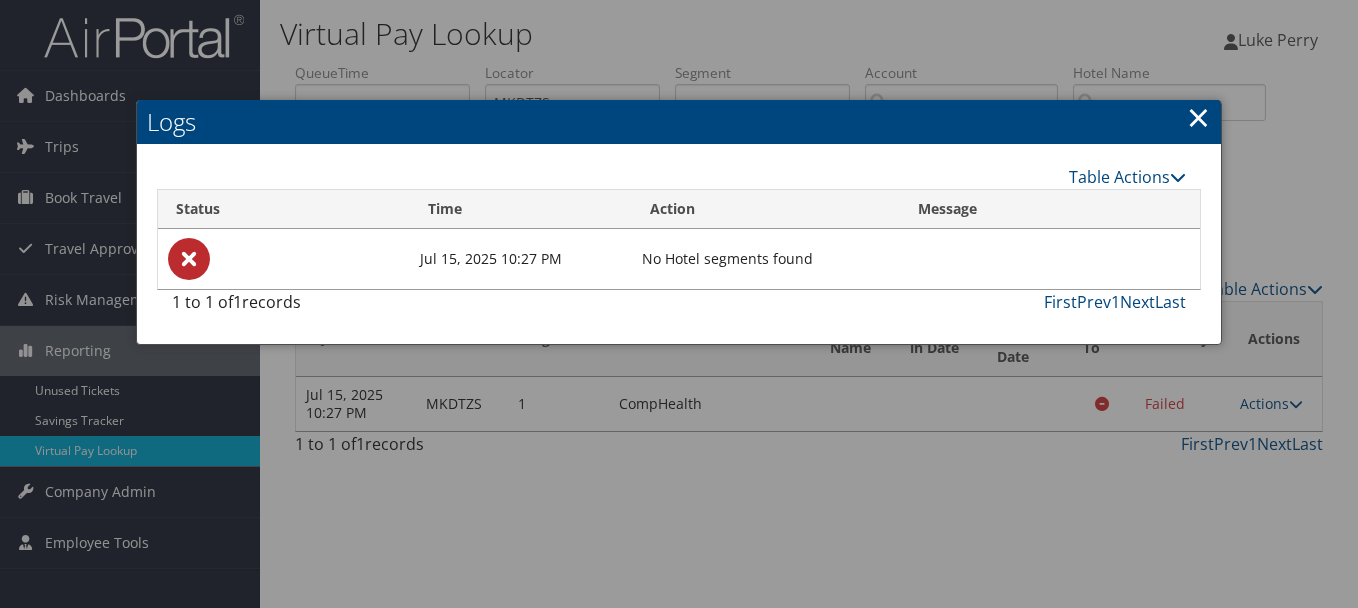 click on "×" at bounding box center (1198, 117) 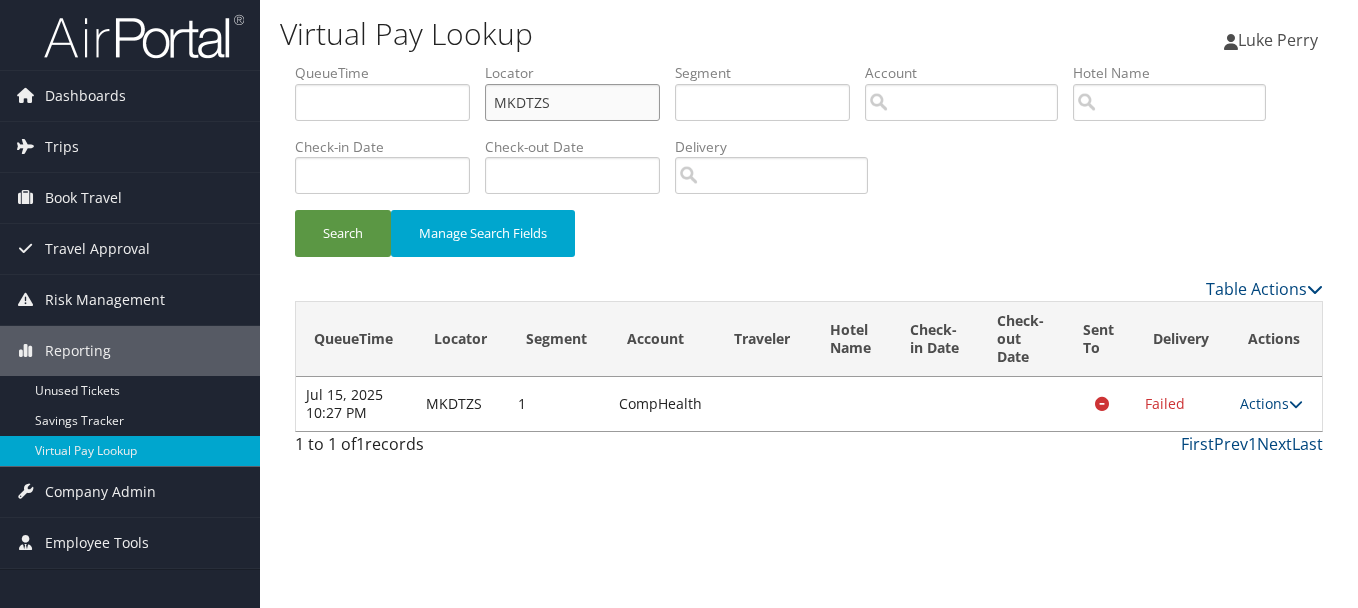 drag, startPoint x: 568, startPoint y: 114, endPoint x: 268, endPoint y: 111, distance: 300.015 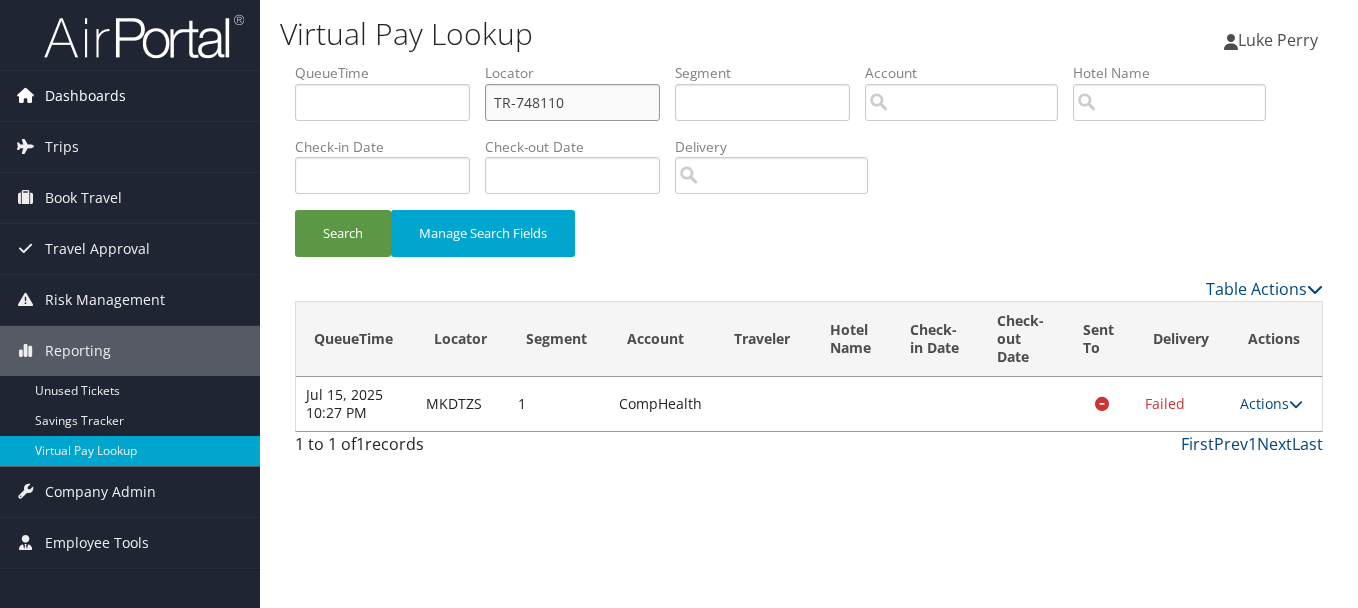 drag, startPoint x: 644, startPoint y: 106, endPoint x: 240, endPoint y: 100, distance: 404.04456 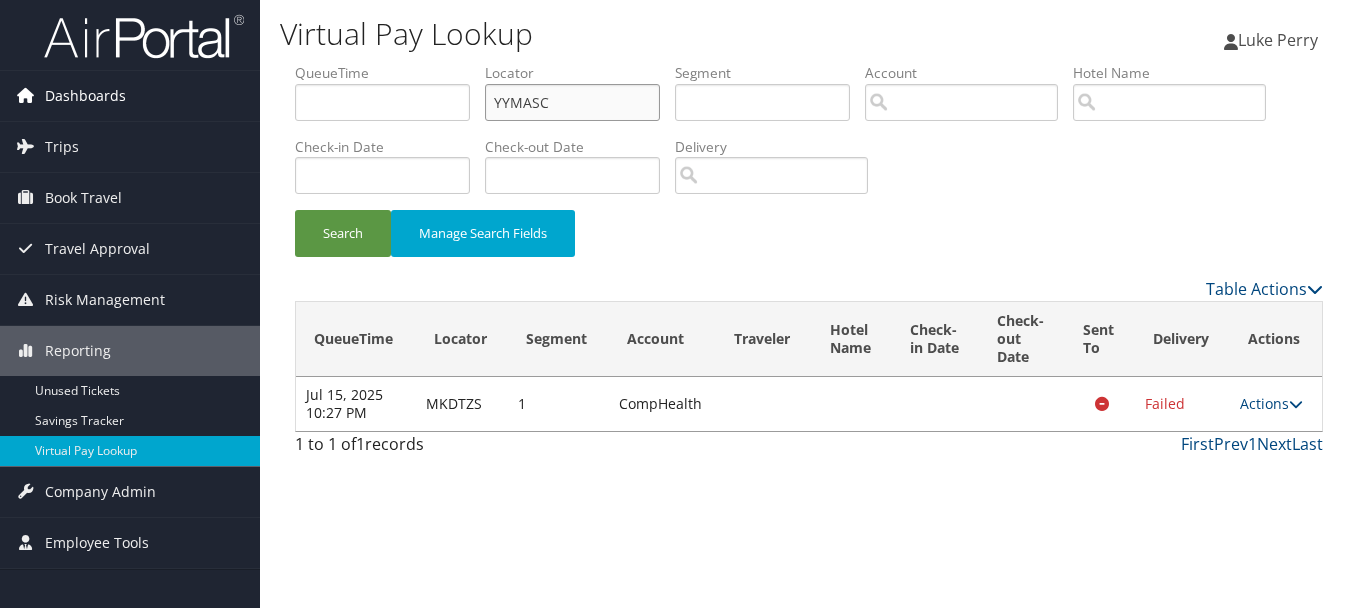 click on "Search" at bounding box center [343, 233] 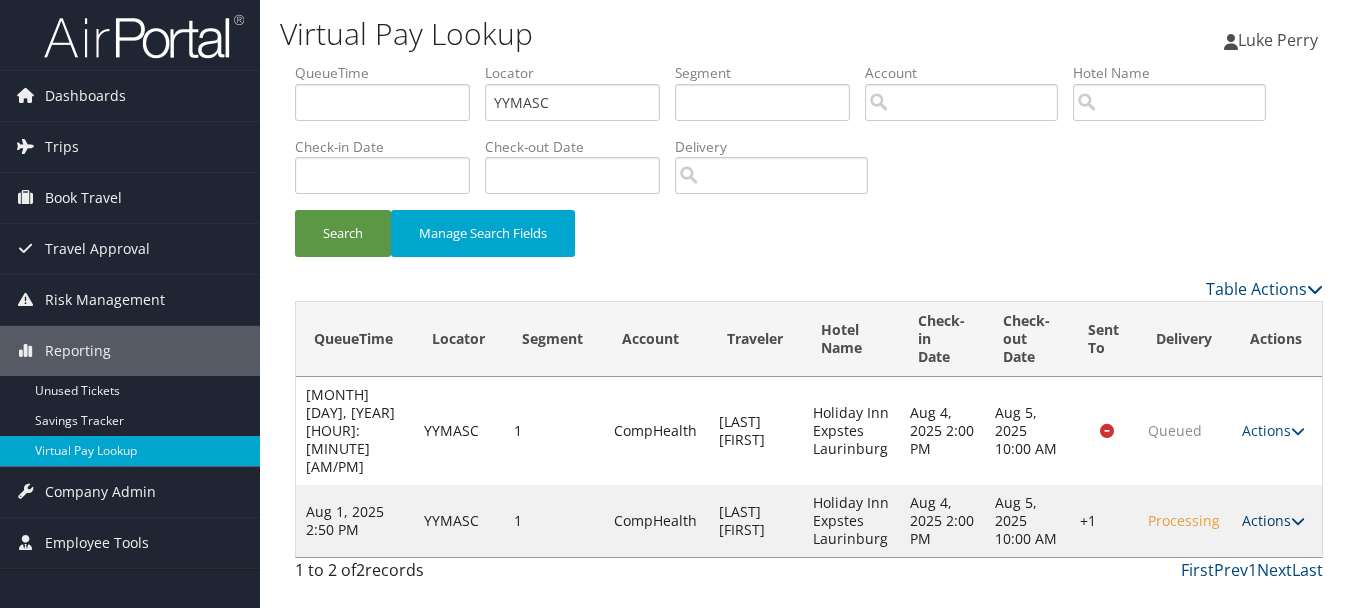 click on "Actions" at bounding box center [1273, 520] 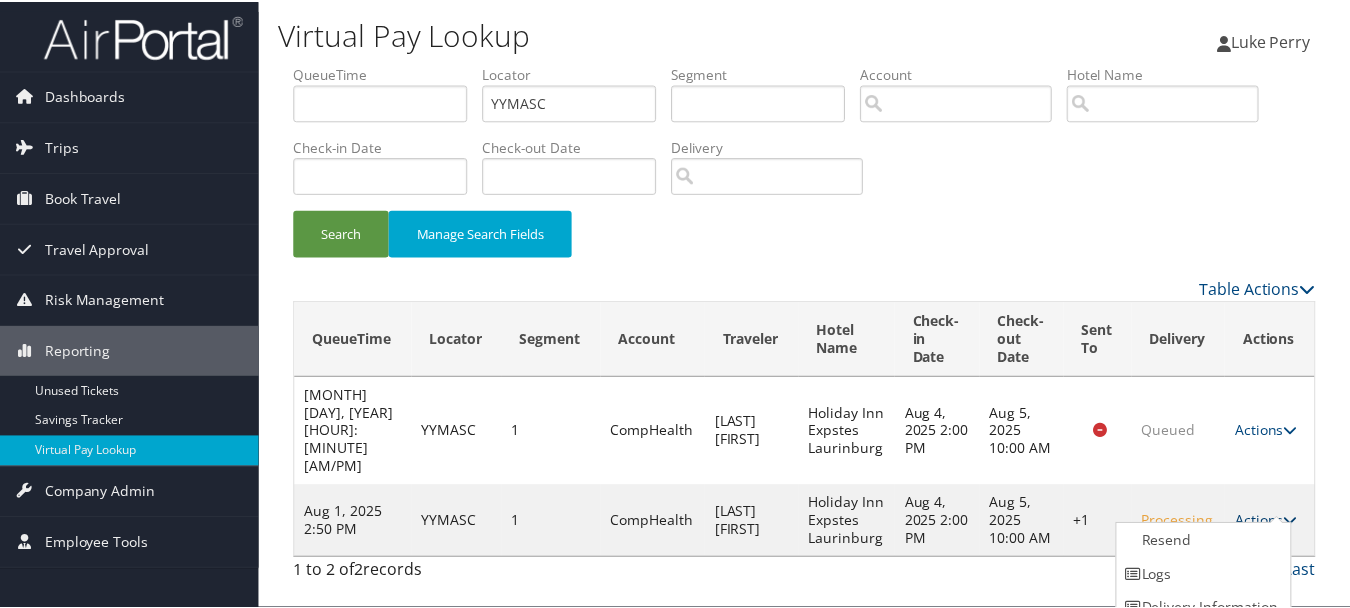 scroll, scrollTop: 53, scrollLeft: 0, axis: vertical 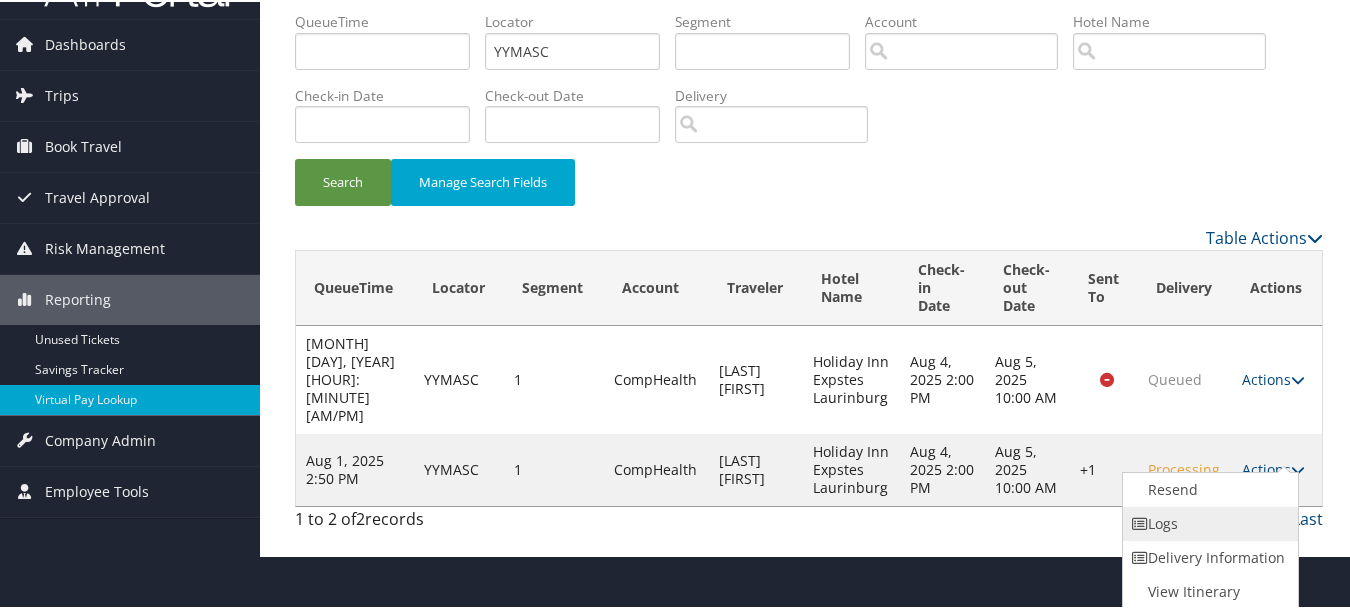 click on "Logs" at bounding box center [1208, 522] 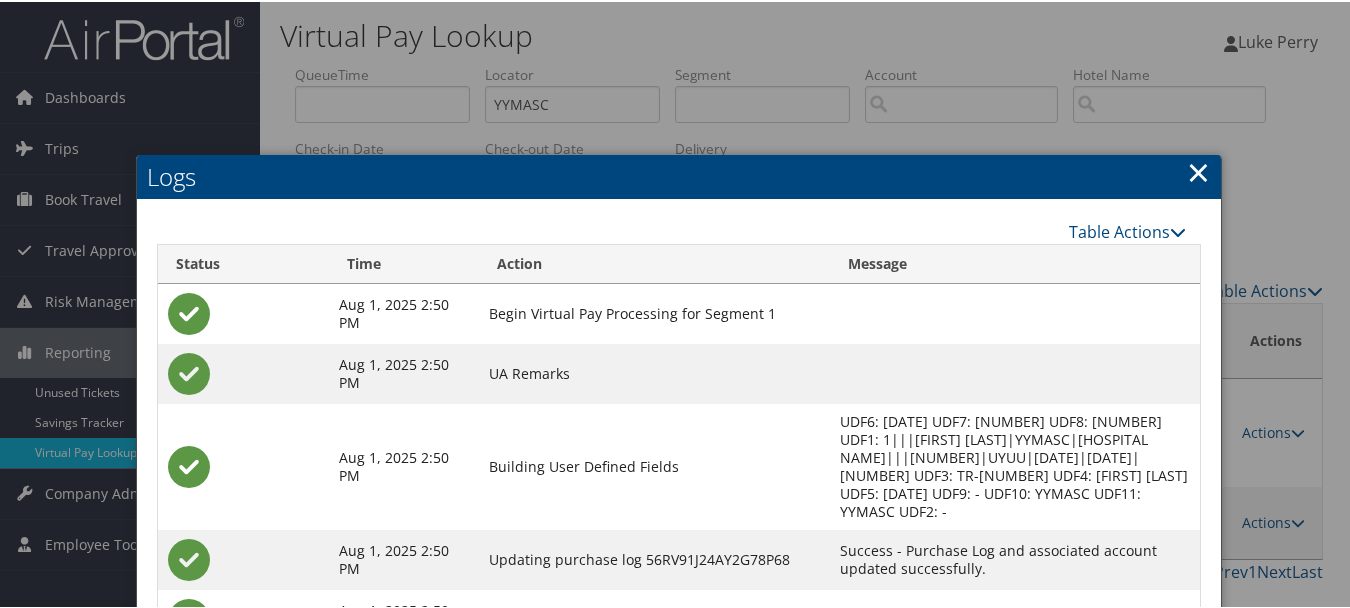 scroll, scrollTop: 138, scrollLeft: 0, axis: vertical 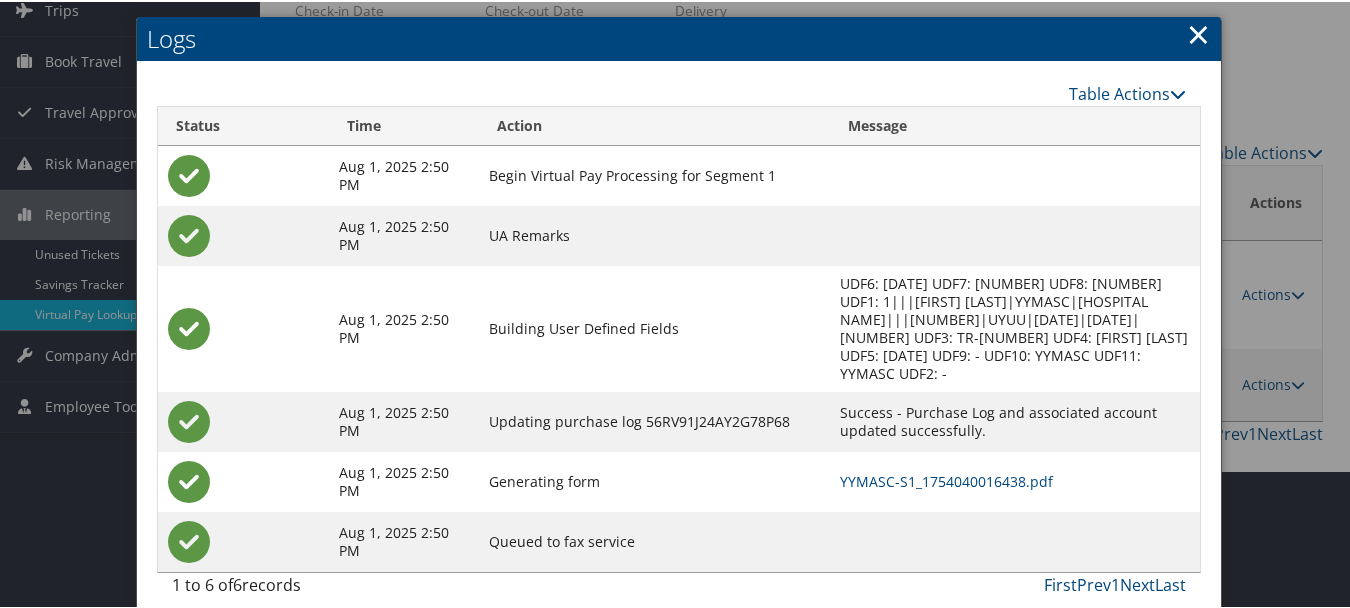 click on "Logs" at bounding box center (679, 37) 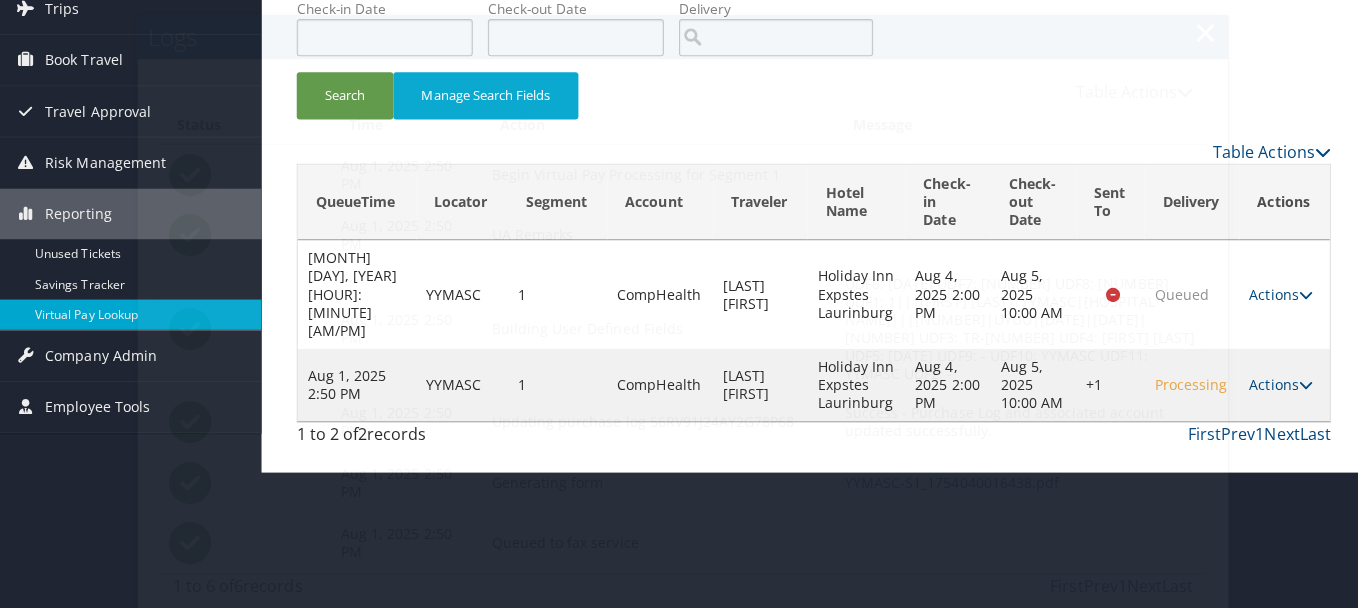 scroll, scrollTop: 0, scrollLeft: 0, axis: both 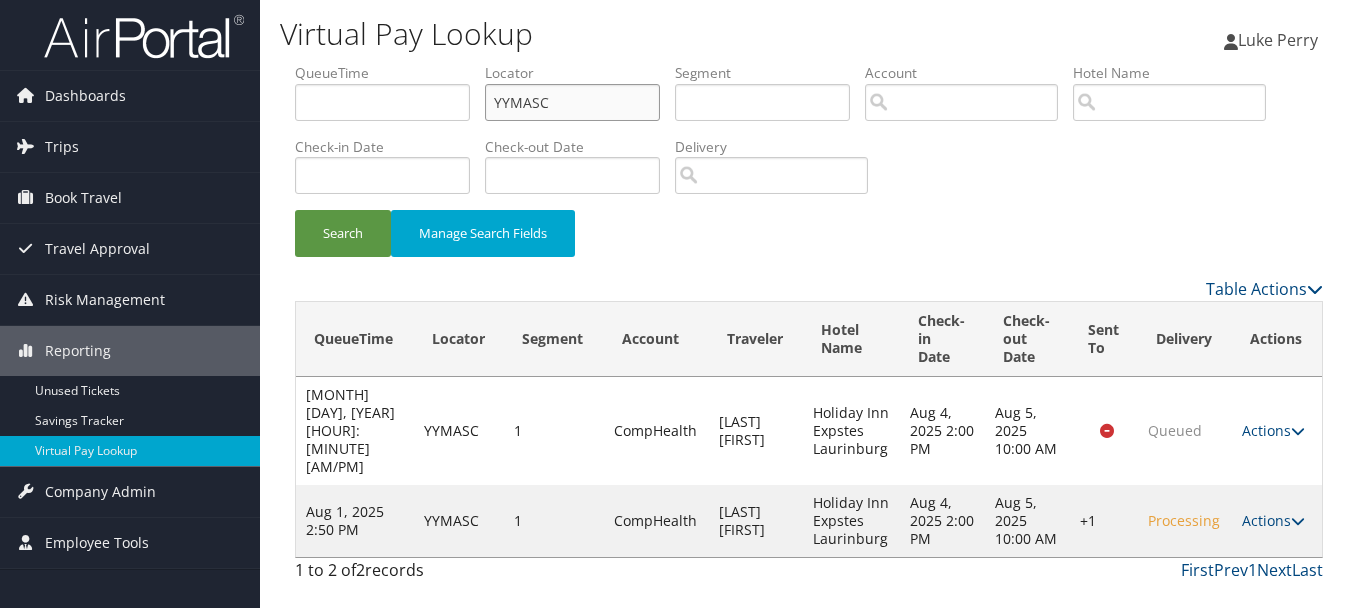drag, startPoint x: 506, startPoint y: 107, endPoint x: 313, endPoint y: 106, distance: 193.0026 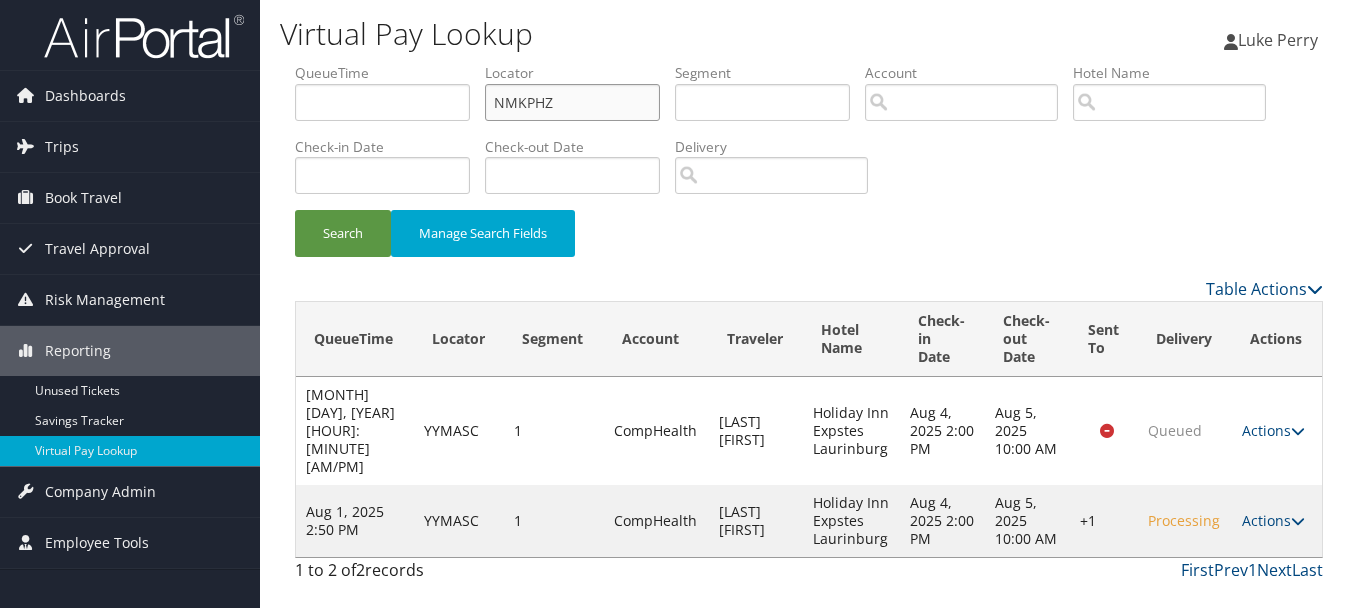 click on "Search" at bounding box center [343, 233] 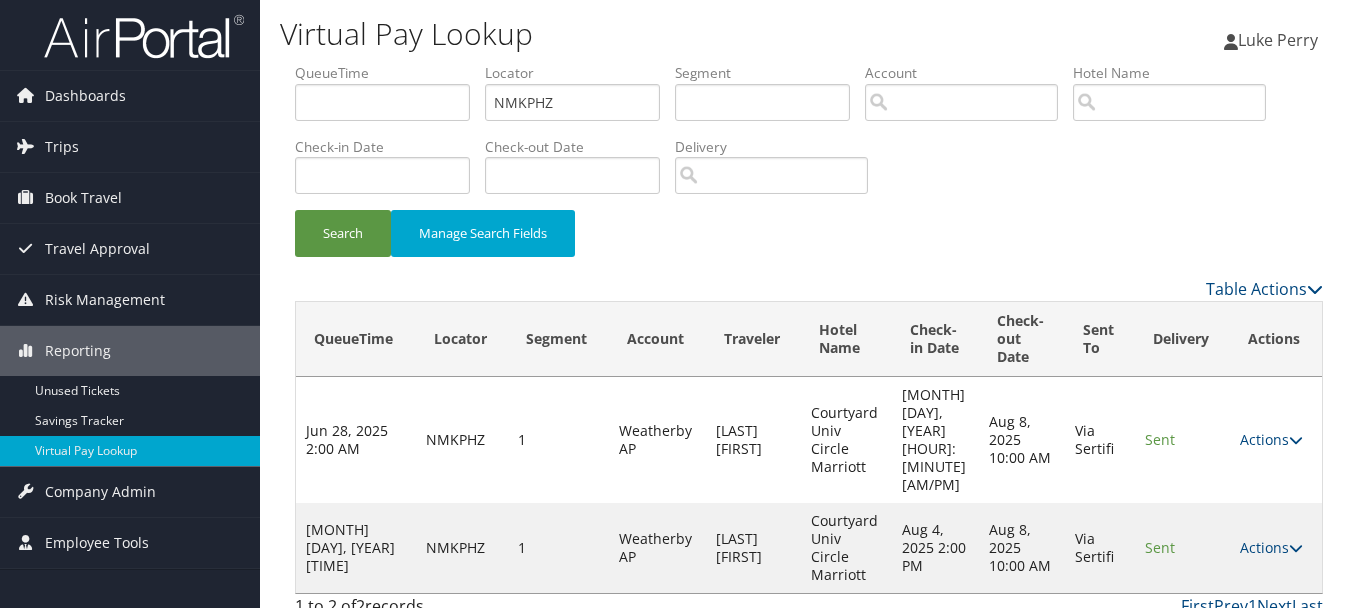 click on "Actions   Resend  Logs  View Itinerary" at bounding box center (1276, 548) 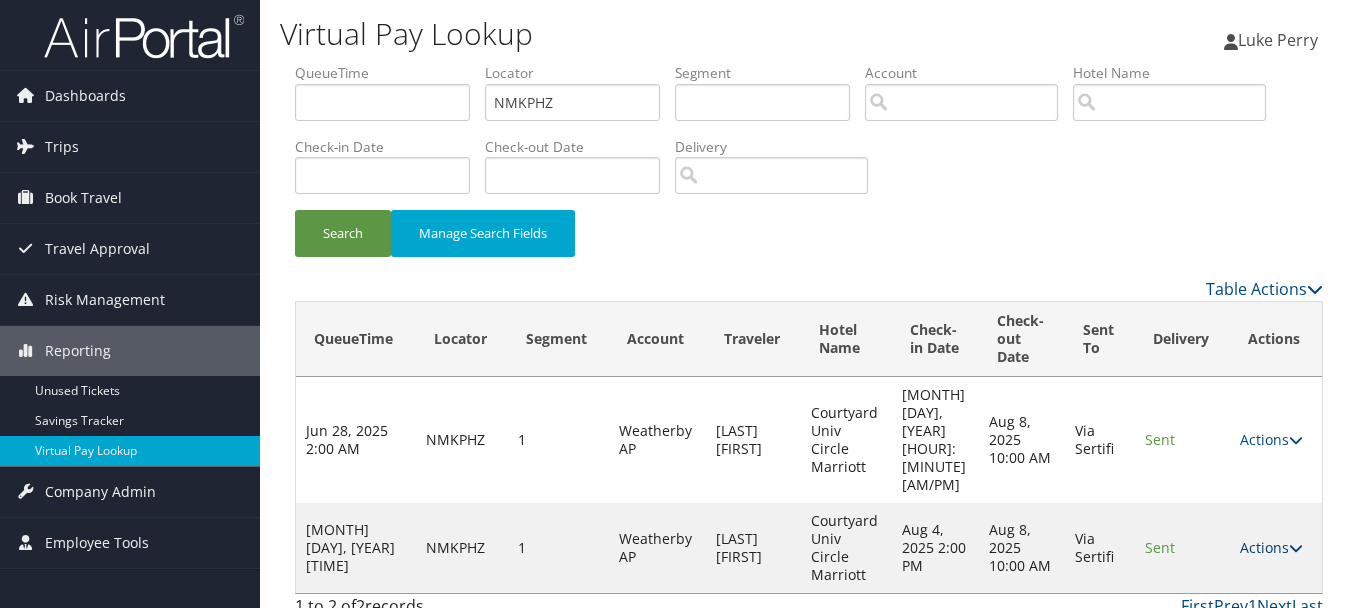 click on "Actions" at bounding box center [1271, 547] 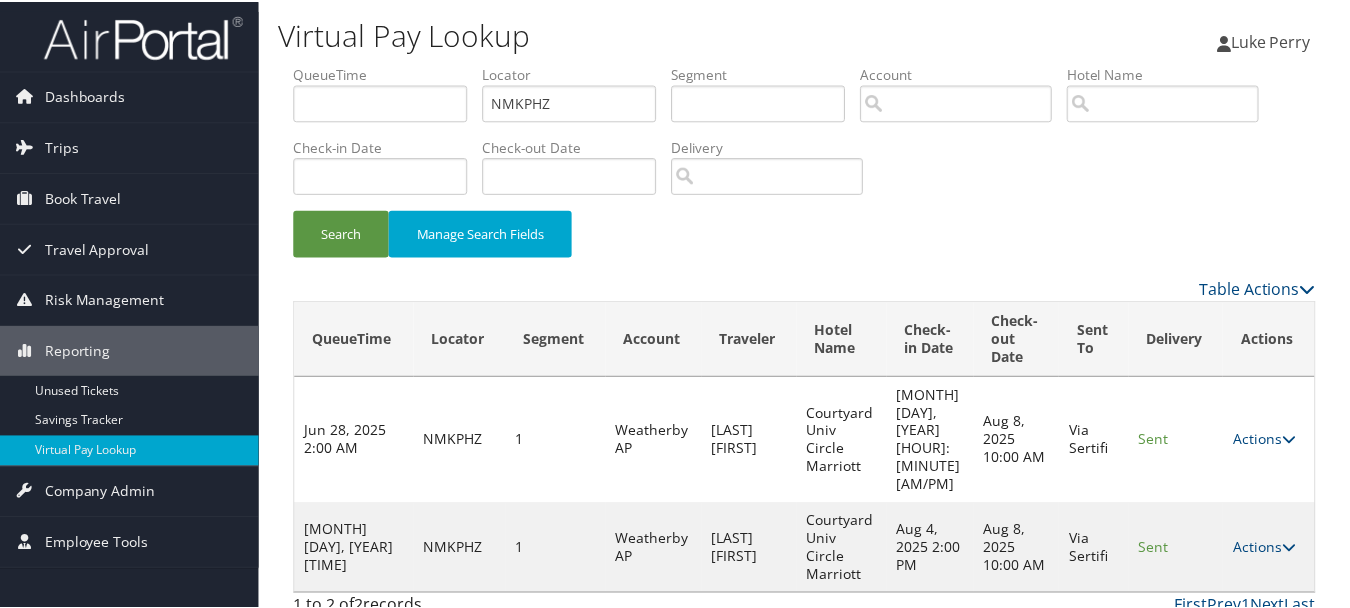 scroll, scrollTop: 55, scrollLeft: 0, axis: vertical 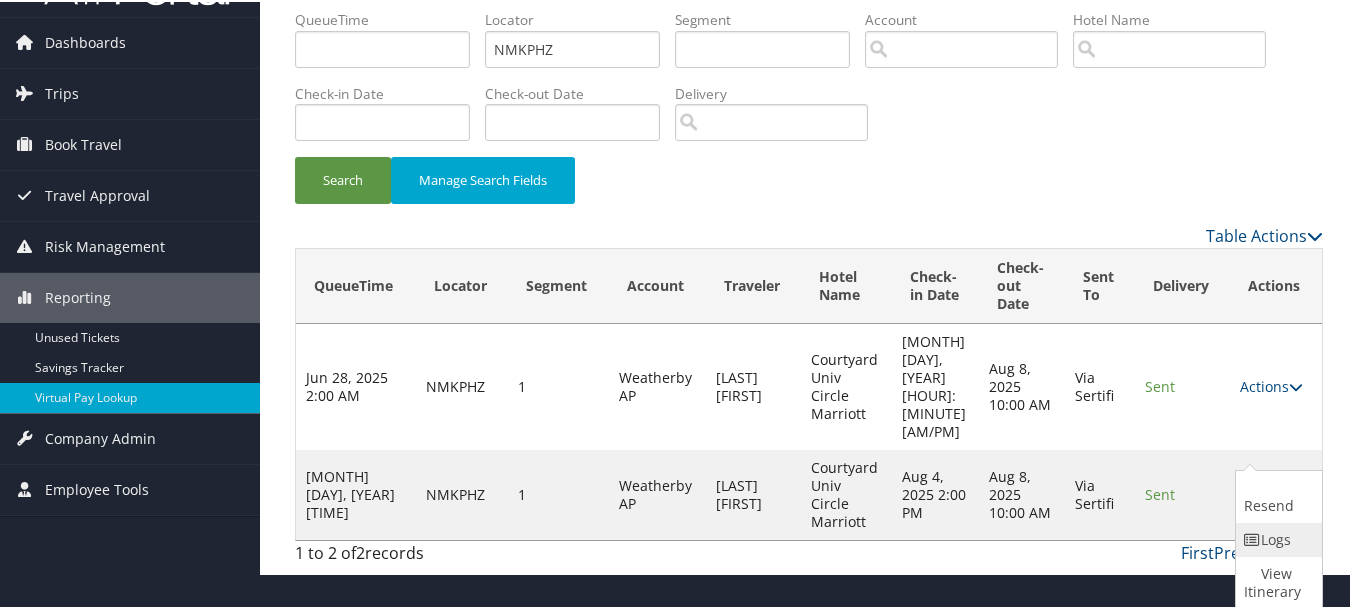 click on "Logs" at bounding box center (1276, 538) 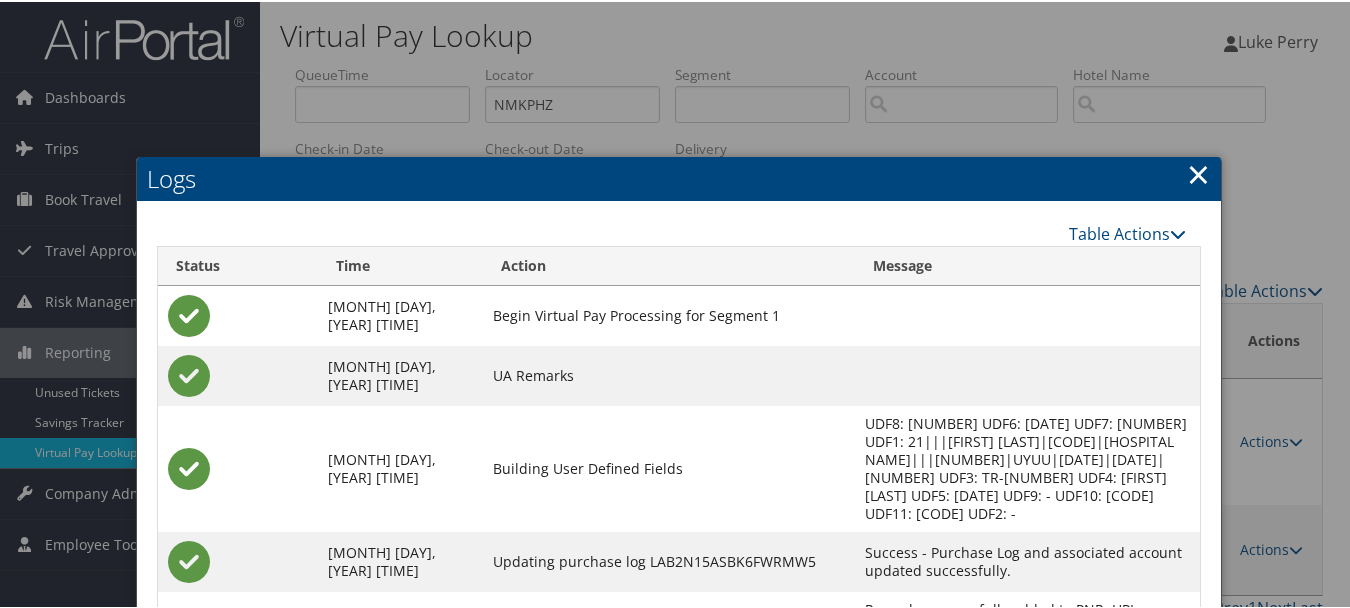 scroll, scrollTop: 260, scrollLeft: 0, axis: vertical 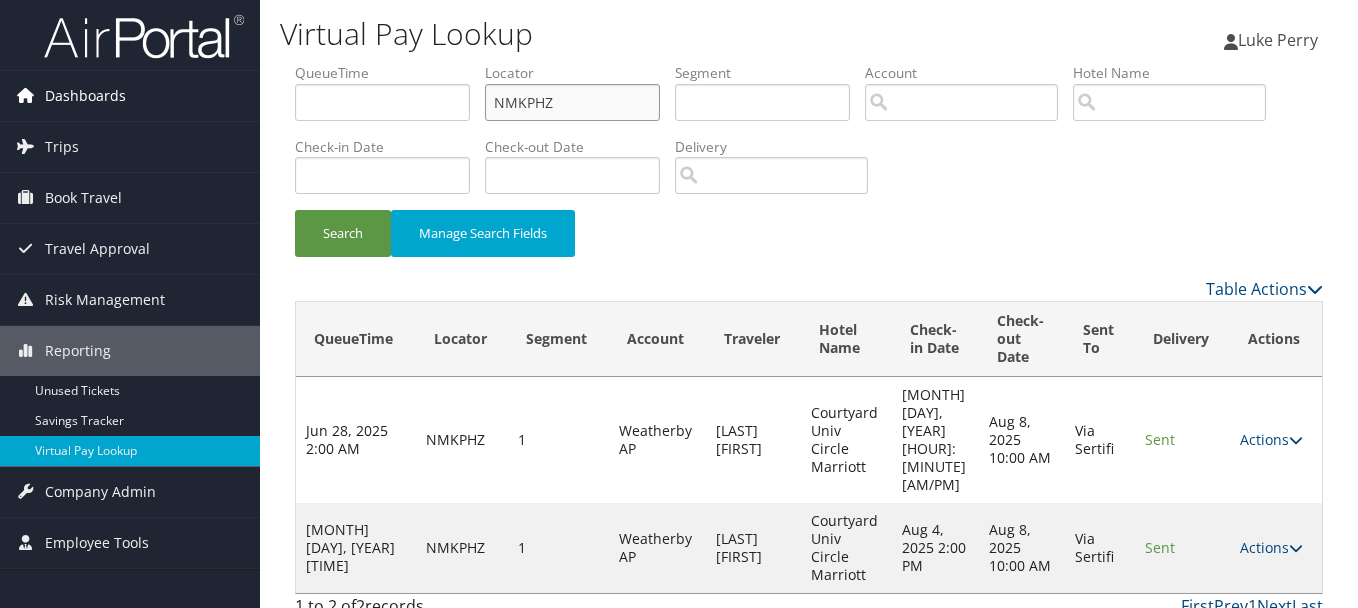 drag, startPoint x: 606, startPoint y: 89, endPoint x: 257, endPoint y: 88, distance: 349.00143 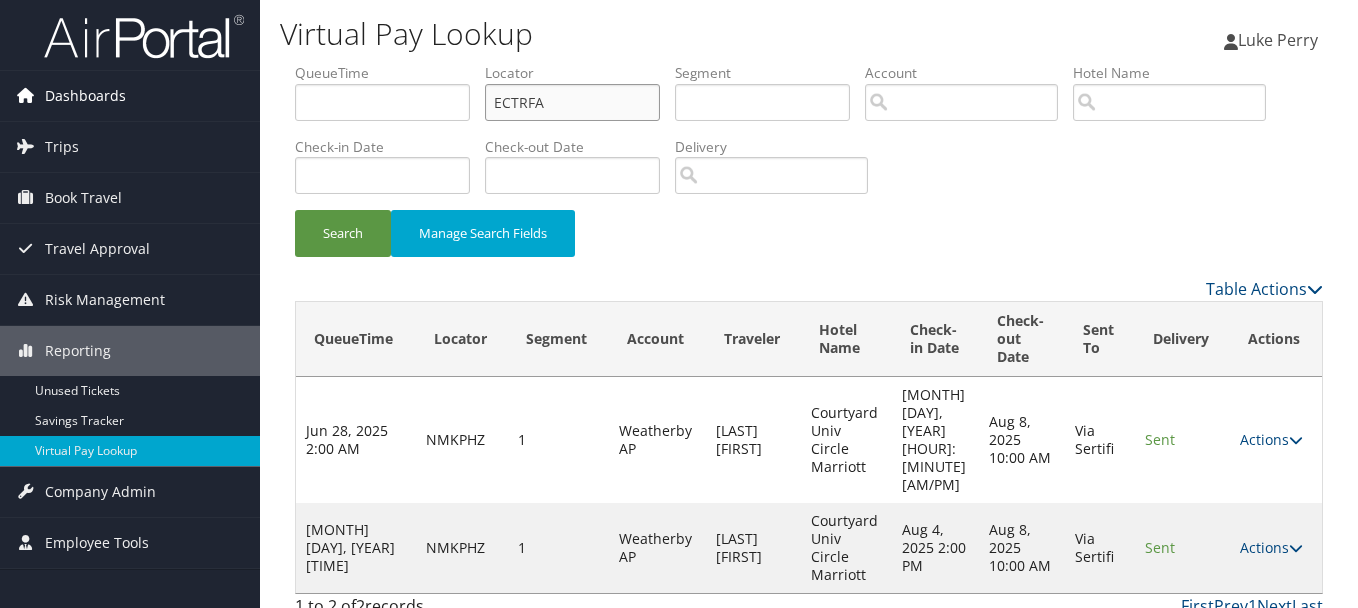 click on "Search" at bounding box center [343, 233] 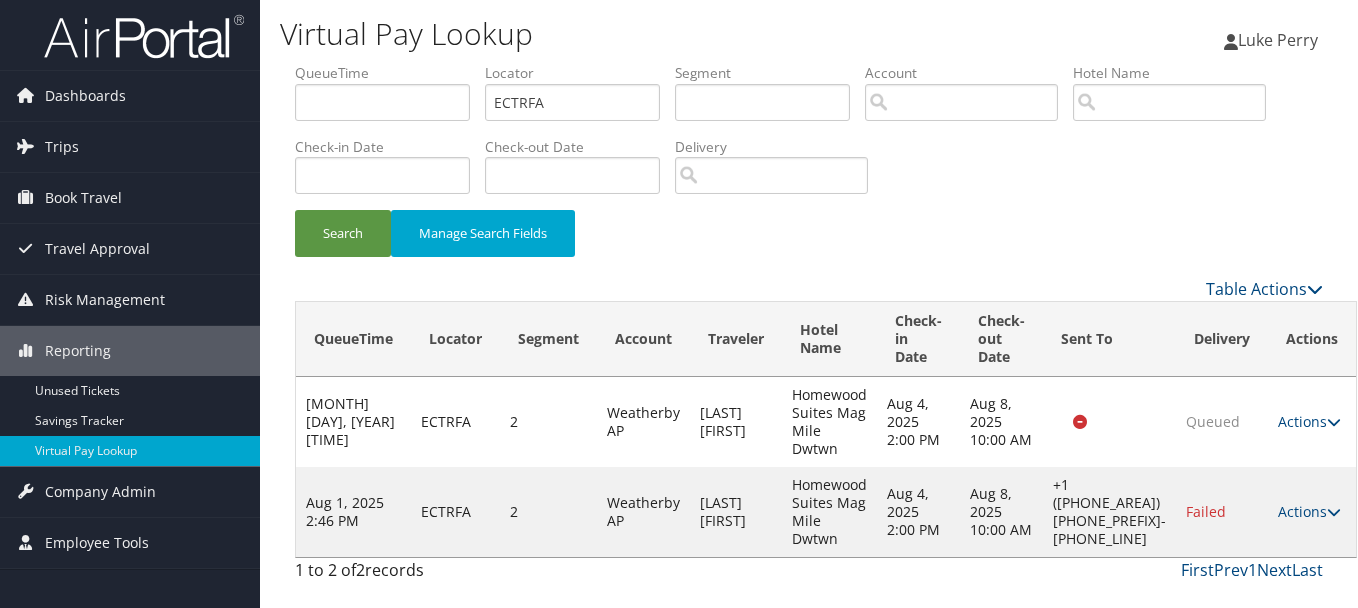 click on "Actions" at bounding box center [1309, 511] 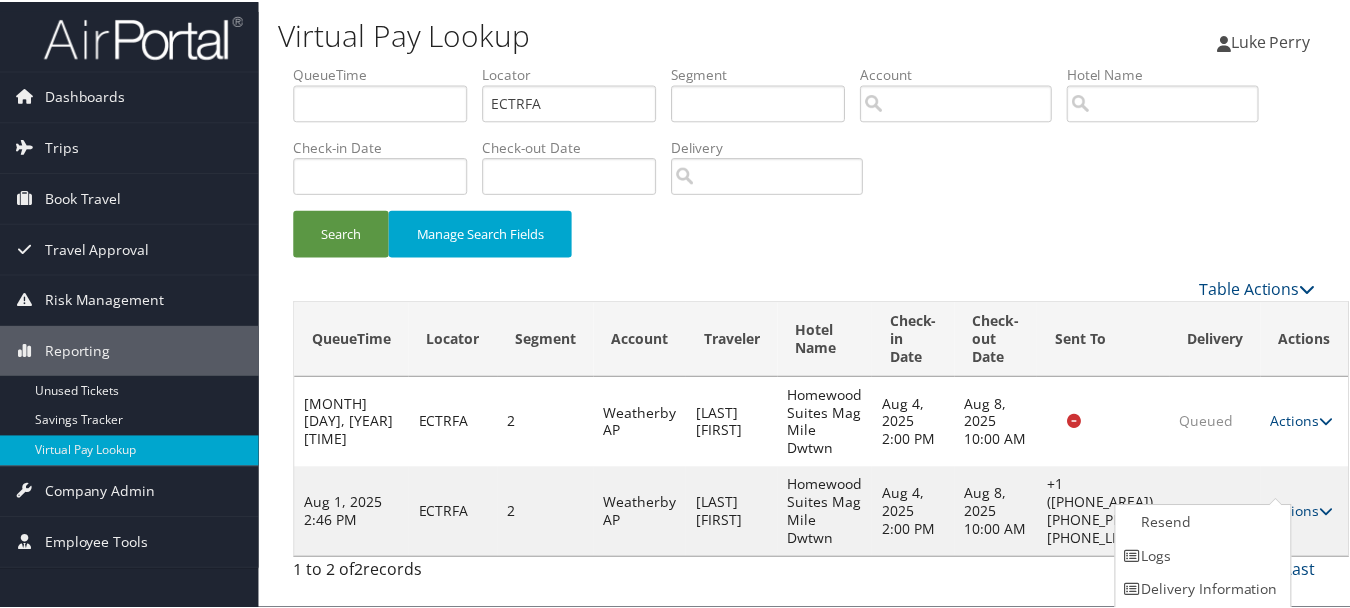 scroll, scrollTop: 35, scrollLeft: 0, axis: vertical 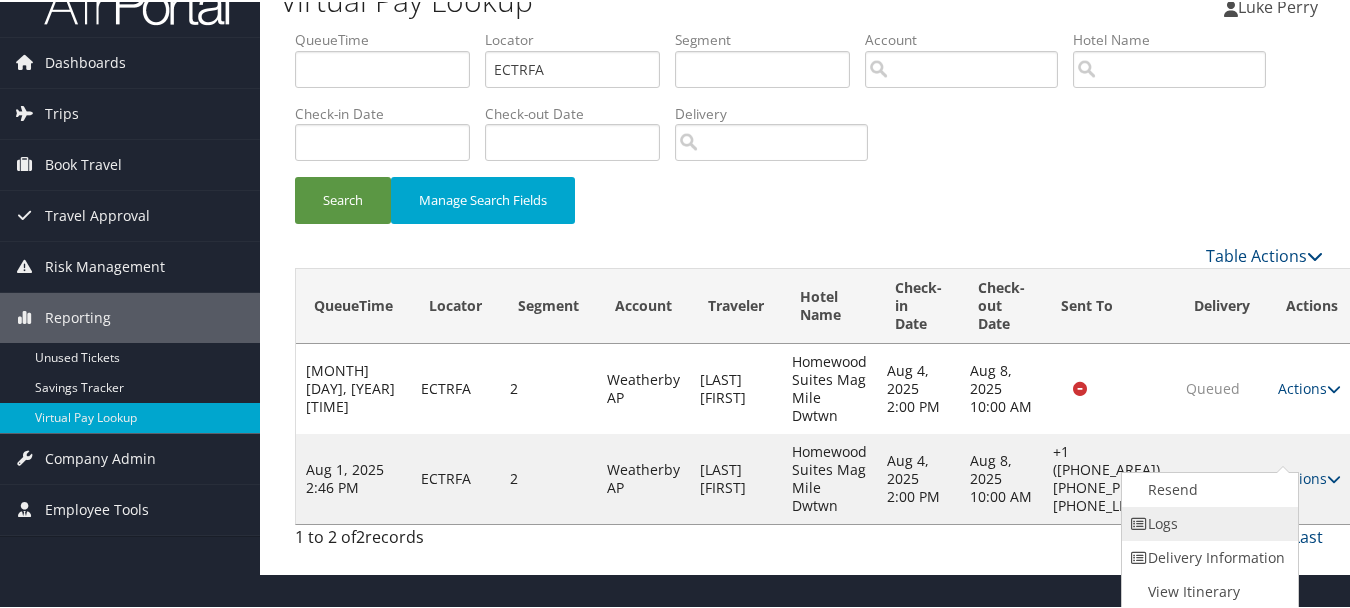 click on "Logs" at bounding box center [1207, 522] 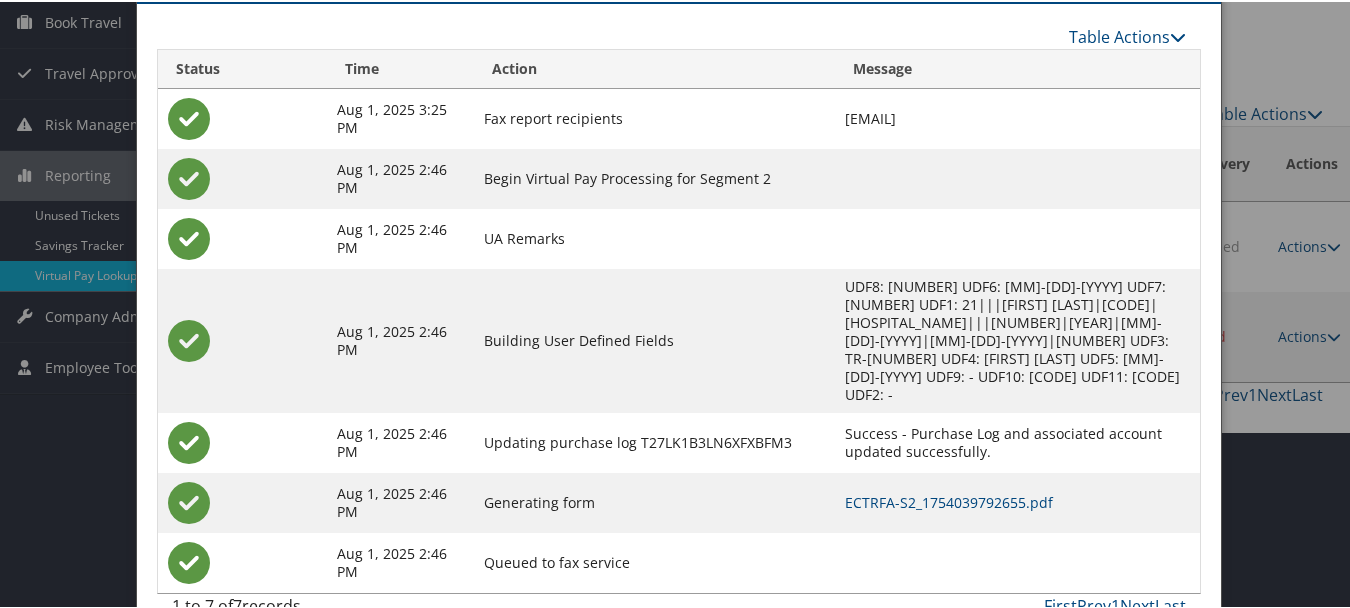 scroll, scrollTop: 180, scrollLeft: 0, axis: vertical 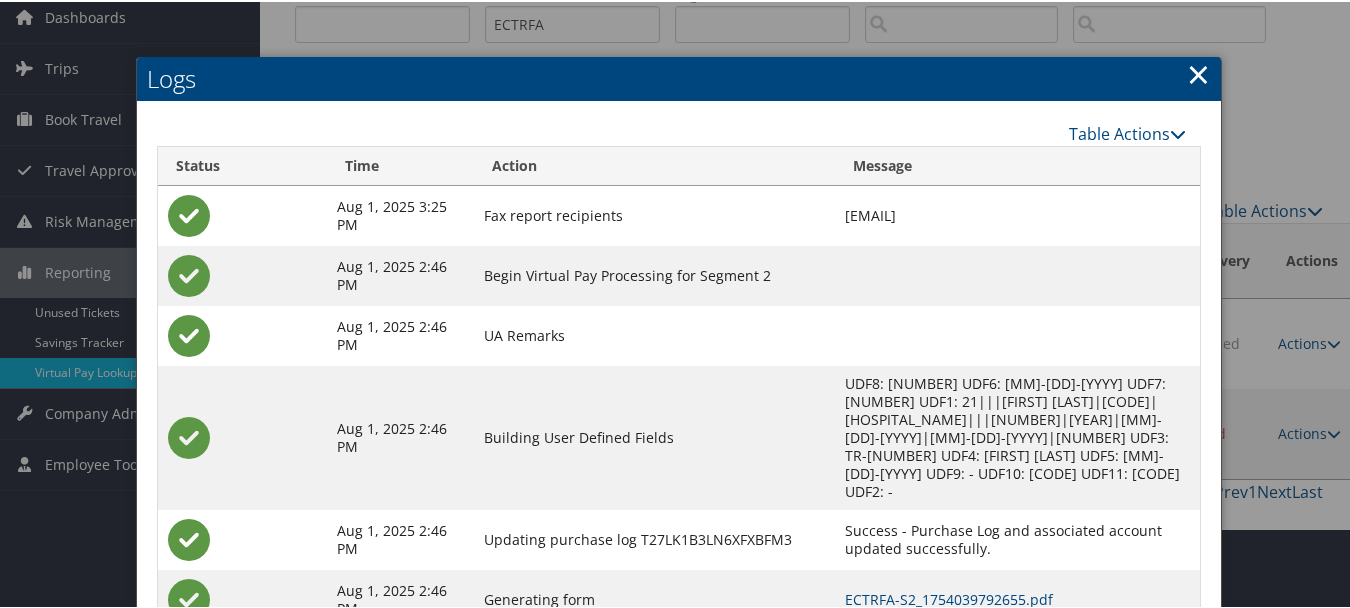 click on "×" at bounding box center (1198, 72) 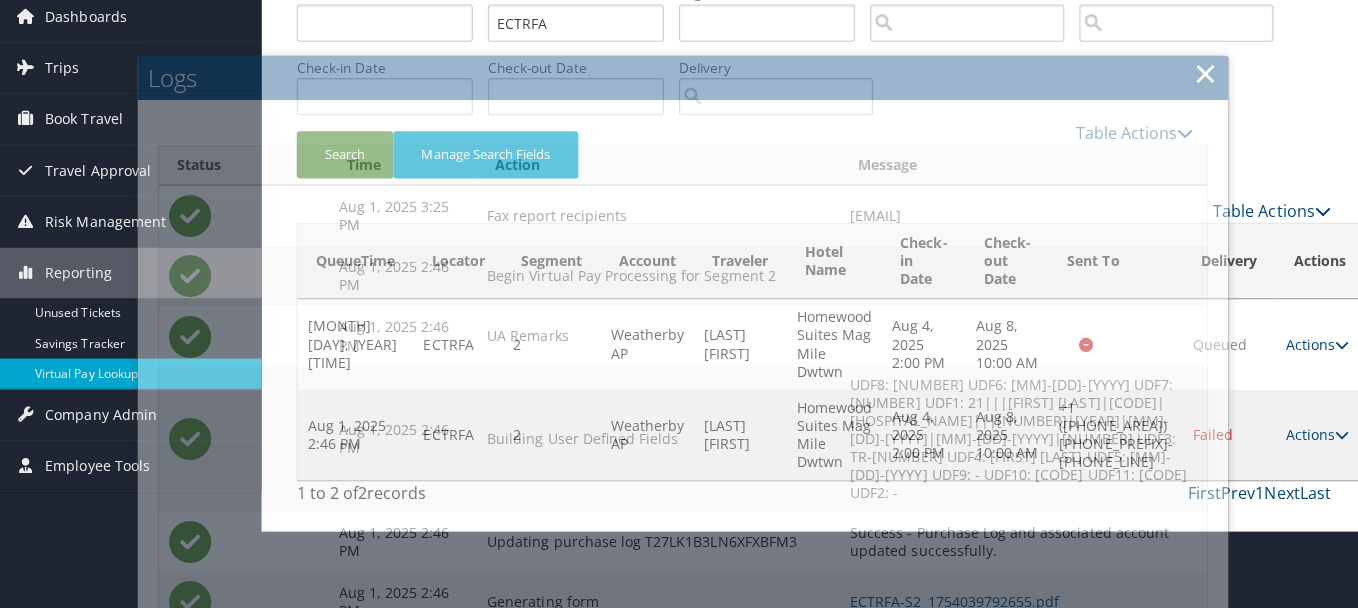 scroll, scrollTop: 0, scrollLeft: 0, axis: both 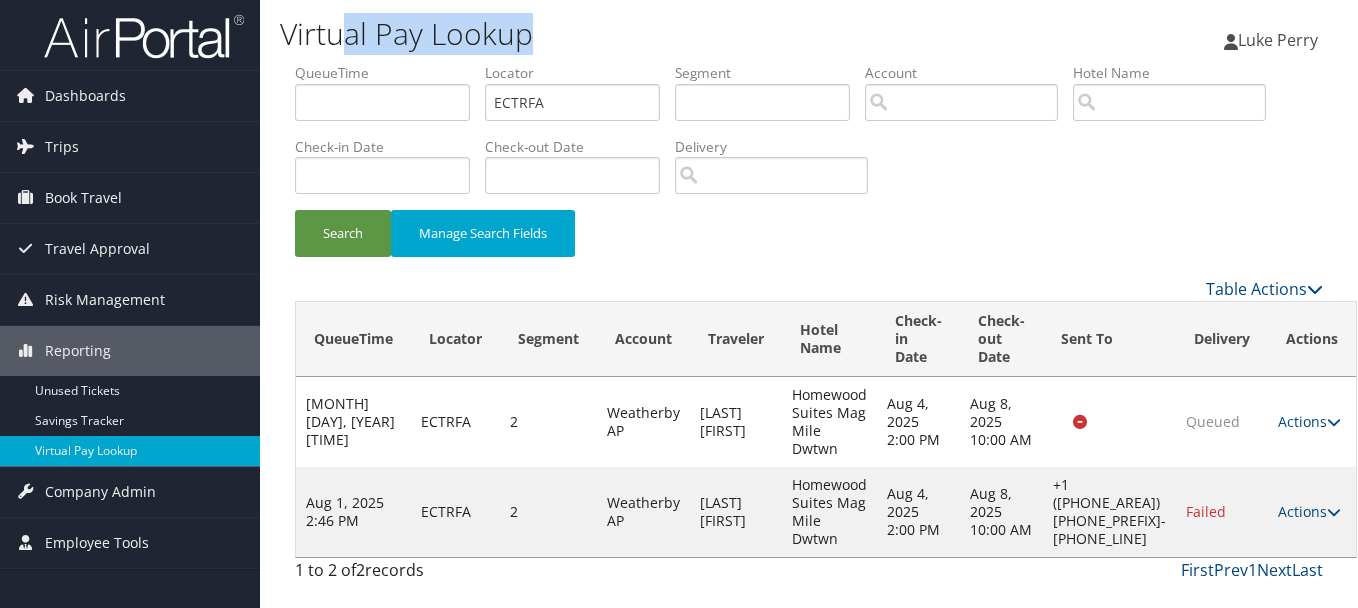 drag, startPoint x: 552, startPoint y: 27, endPoint x: 346, endPoint y: 31, distance: 206.03883 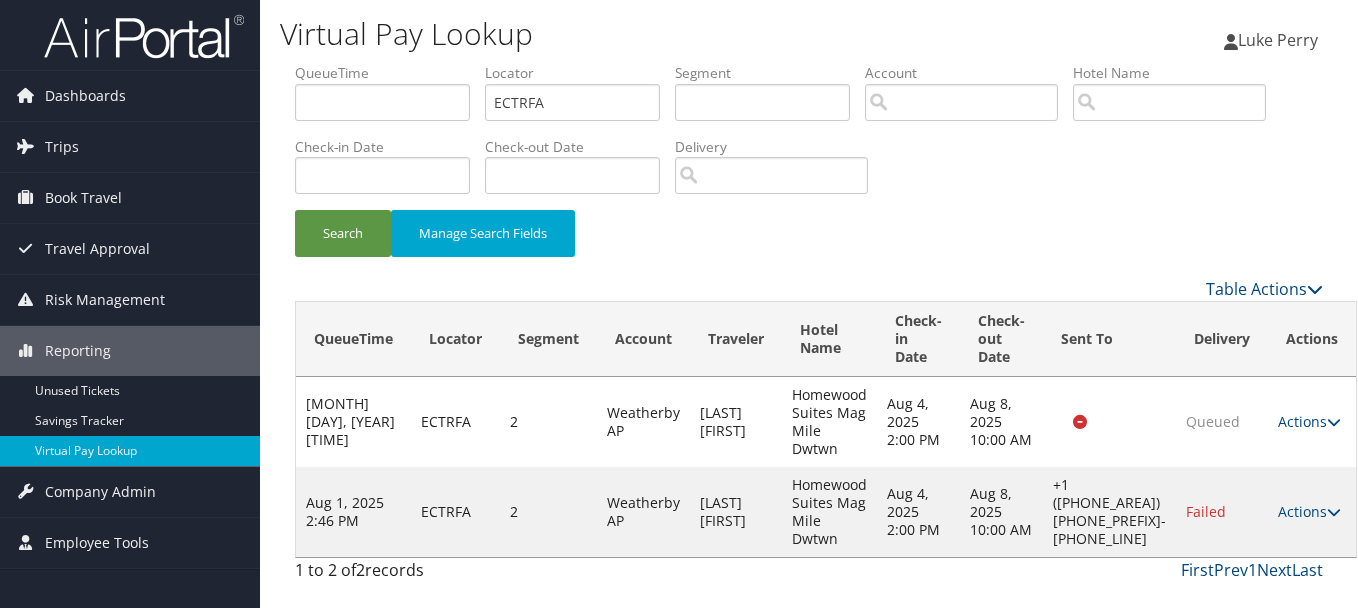 drag, startPoint x: 346, startPoint y: 31, endPoint x: 562, endPoint y: 84, distance: 222.40729 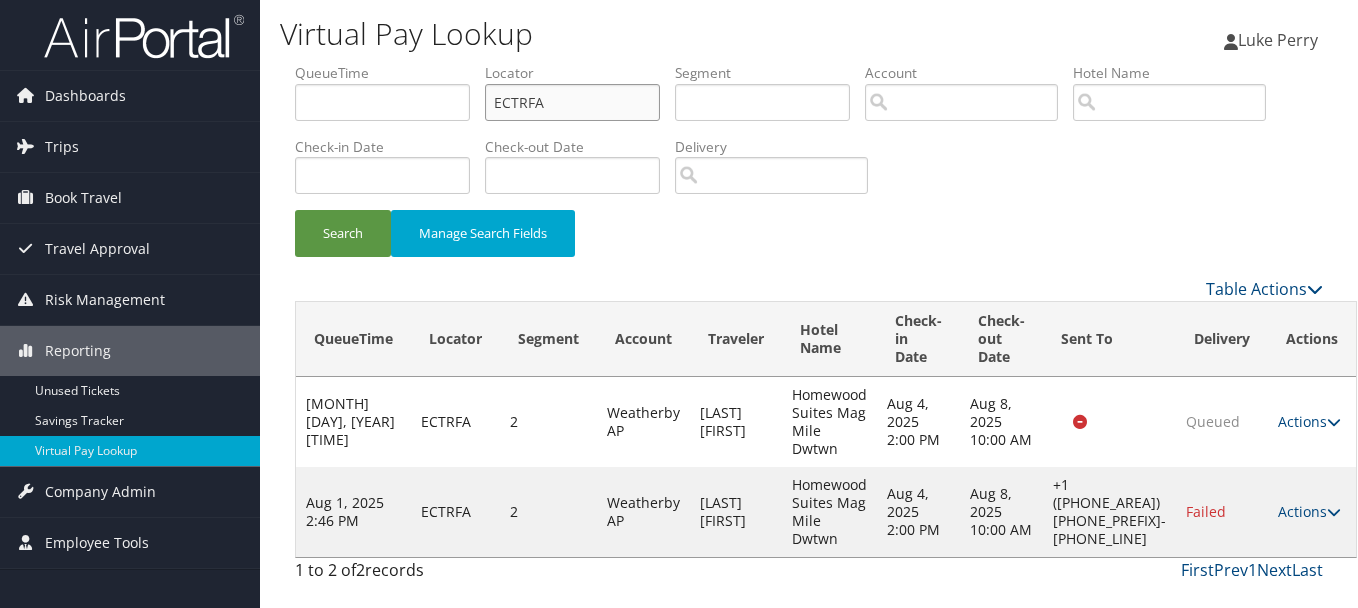 drag, startPoint x: 620, startPoint y: 111, endPoint x: 486, endPoint y: 111, distance: 134 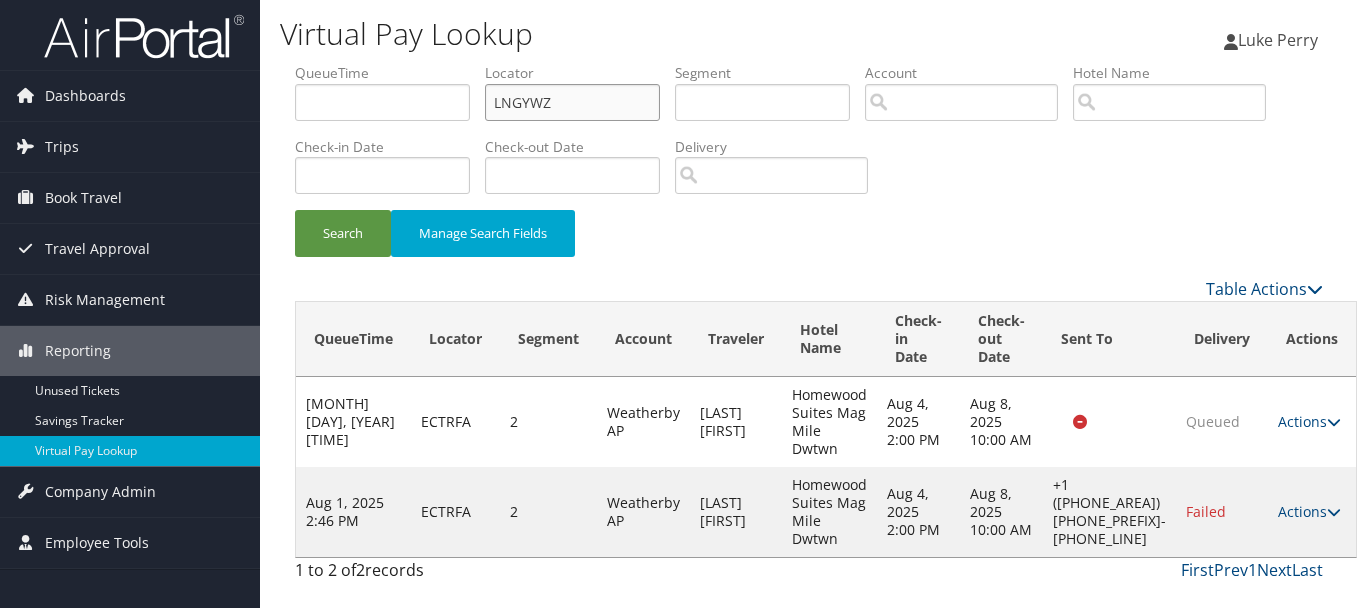 click on "Search" at bounding box center (343, 233) 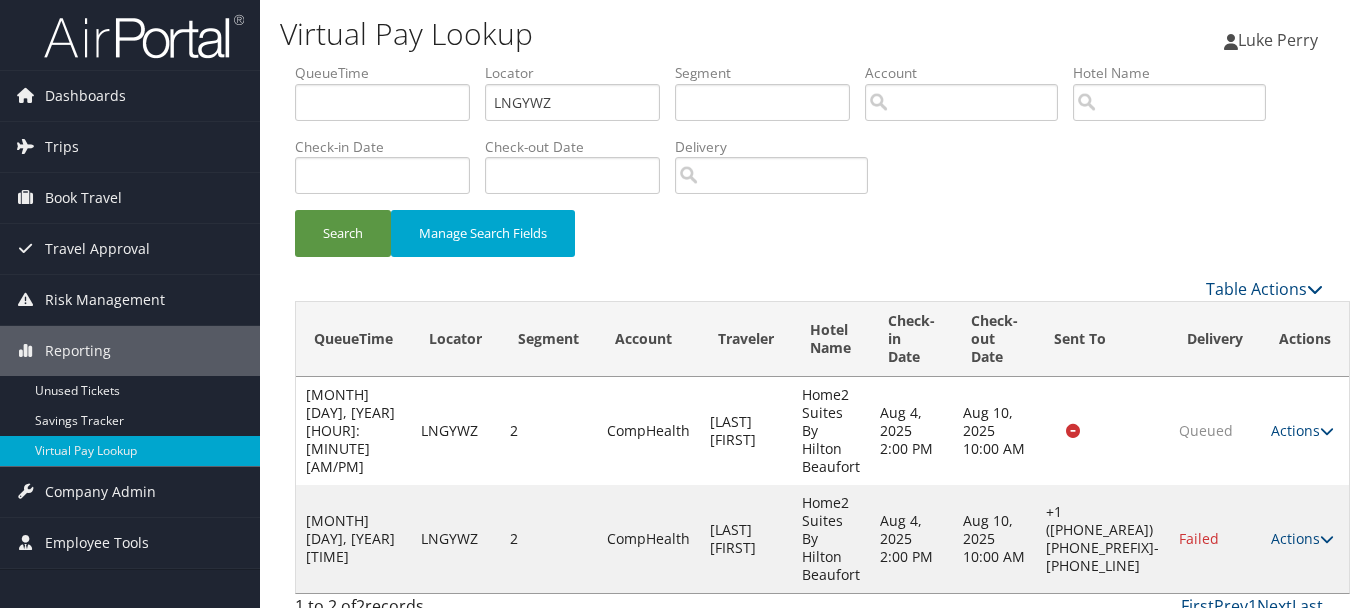 click at bounding box center [1327, 539] 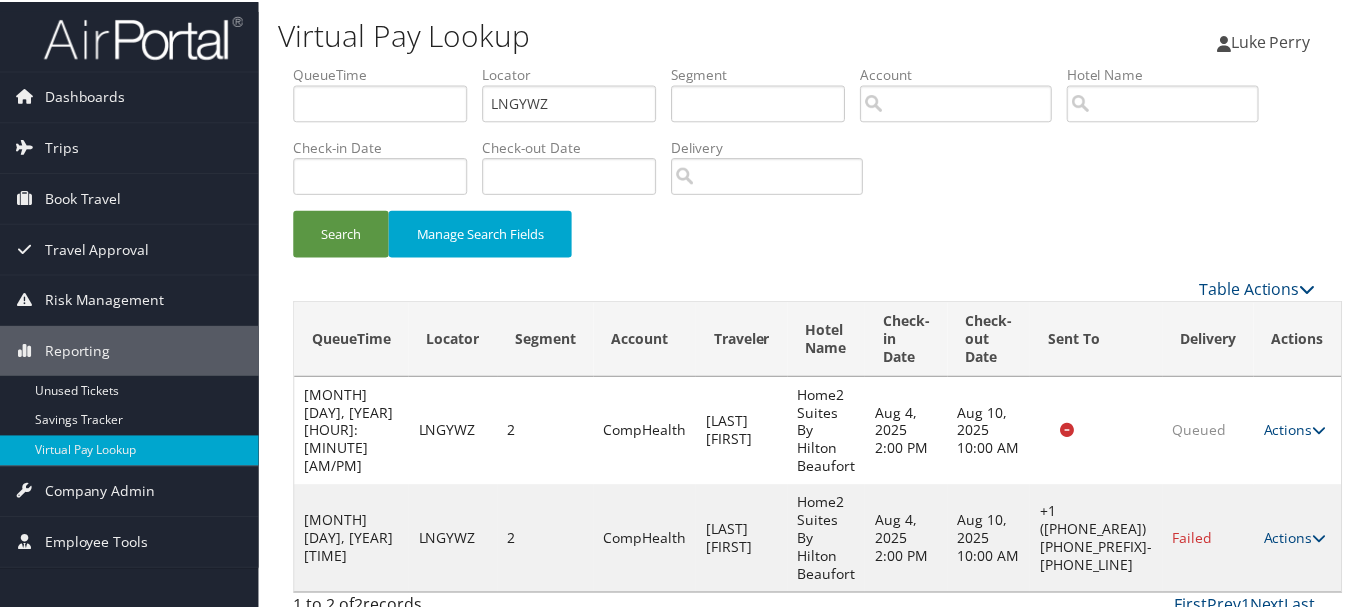 scroll, scrollTop: 53, scrollLeft: 0, axis: vertical 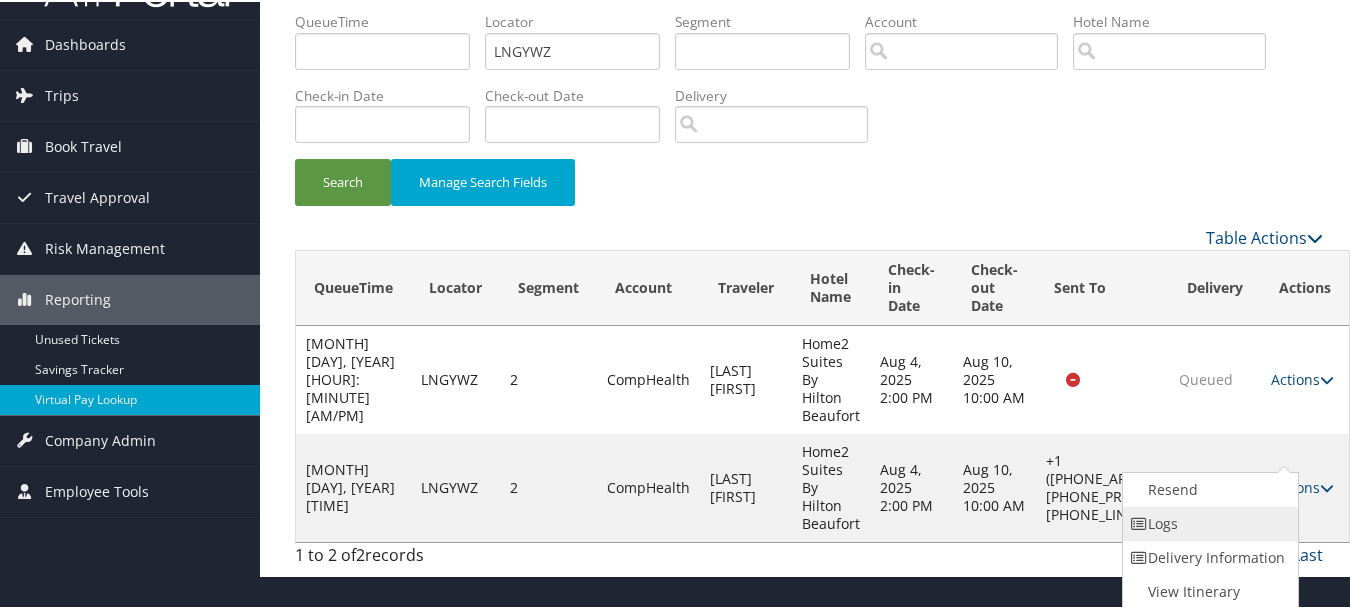 click on "Logs" at bounding box center [1211, 522] 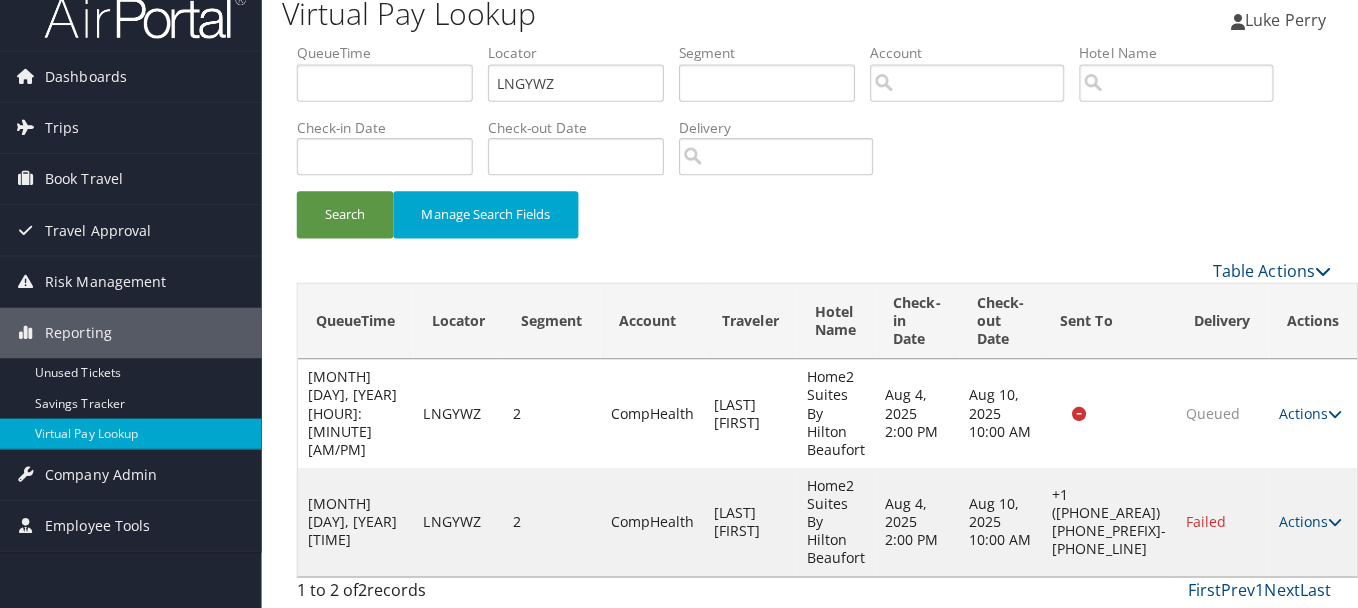 scroll, scrollTop: 0, scrollLeft: 0, axis: both 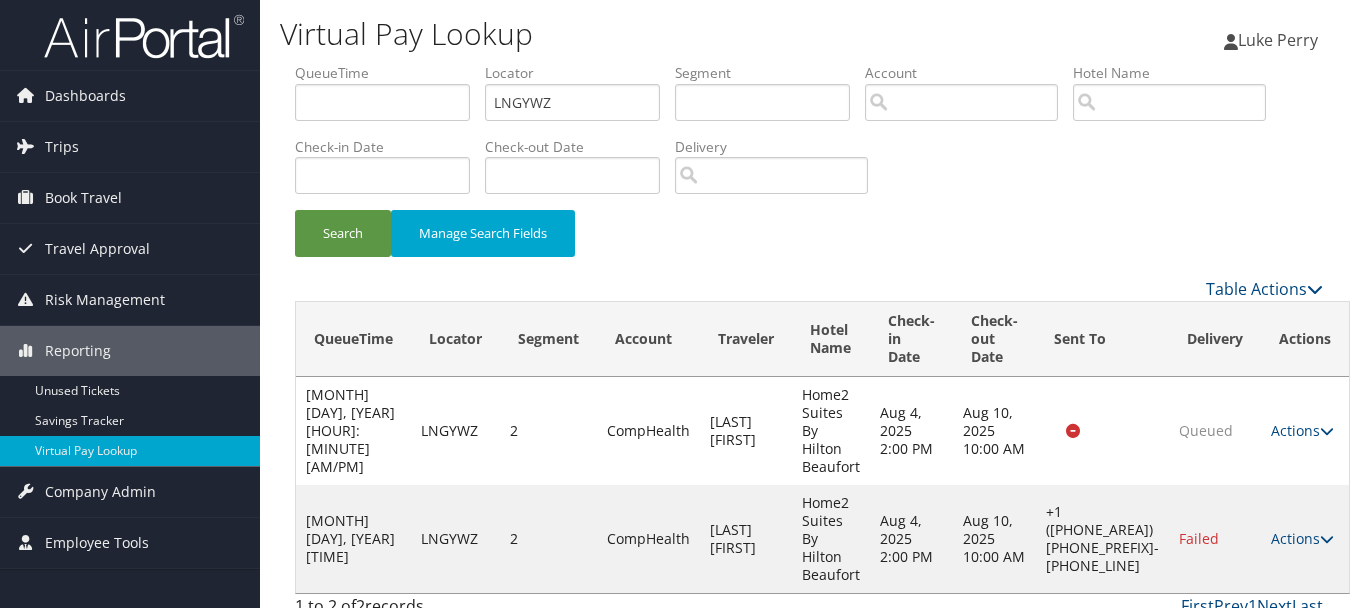 click on "Actions" at bounding box center [1302, 538] 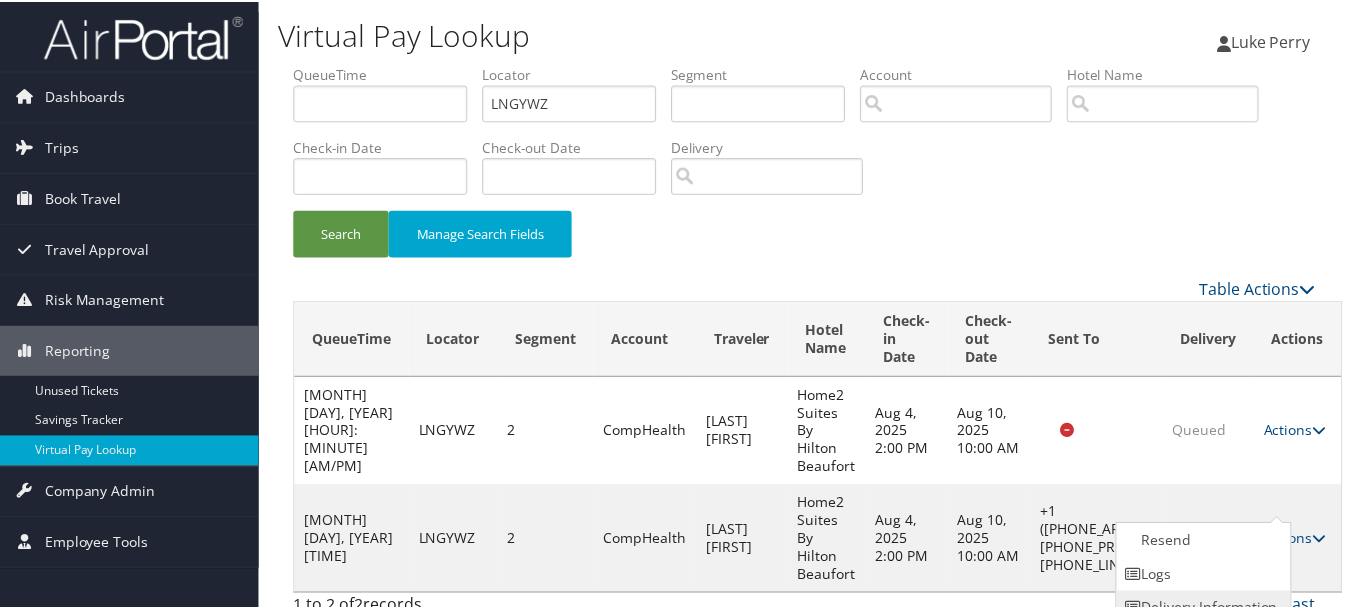 scroll, scrollTop: 53, scrollLeft: 0, axis: vertical 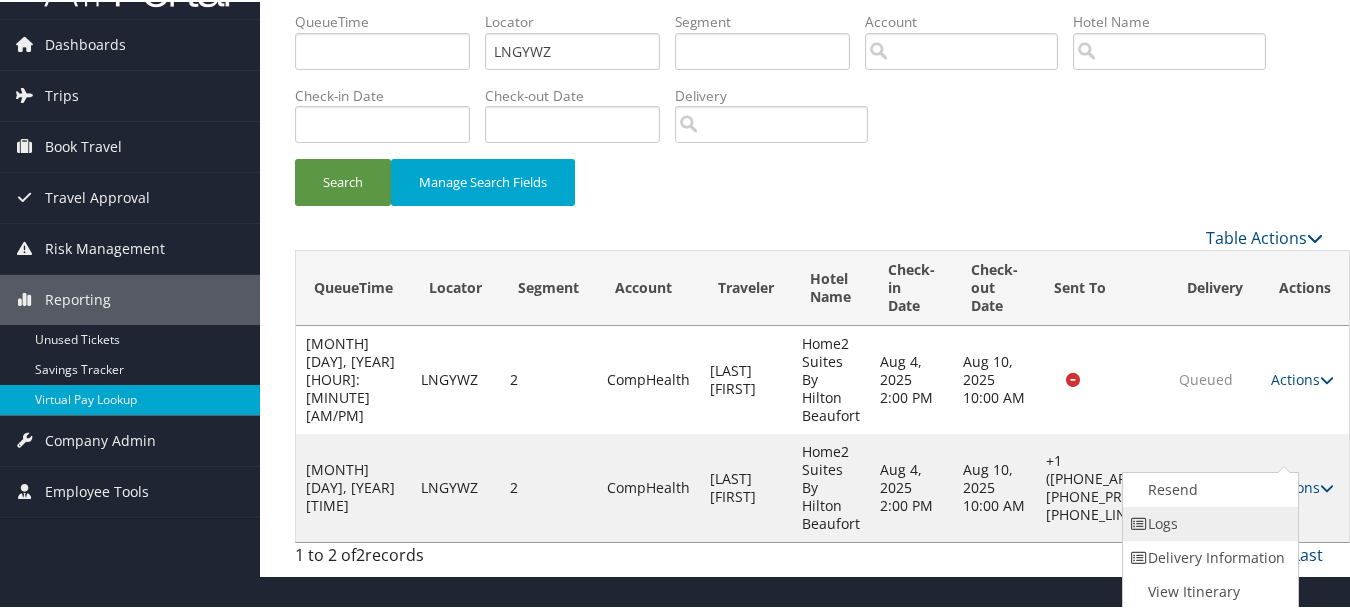 click on "Logs" at bounding box center (1208, 522) 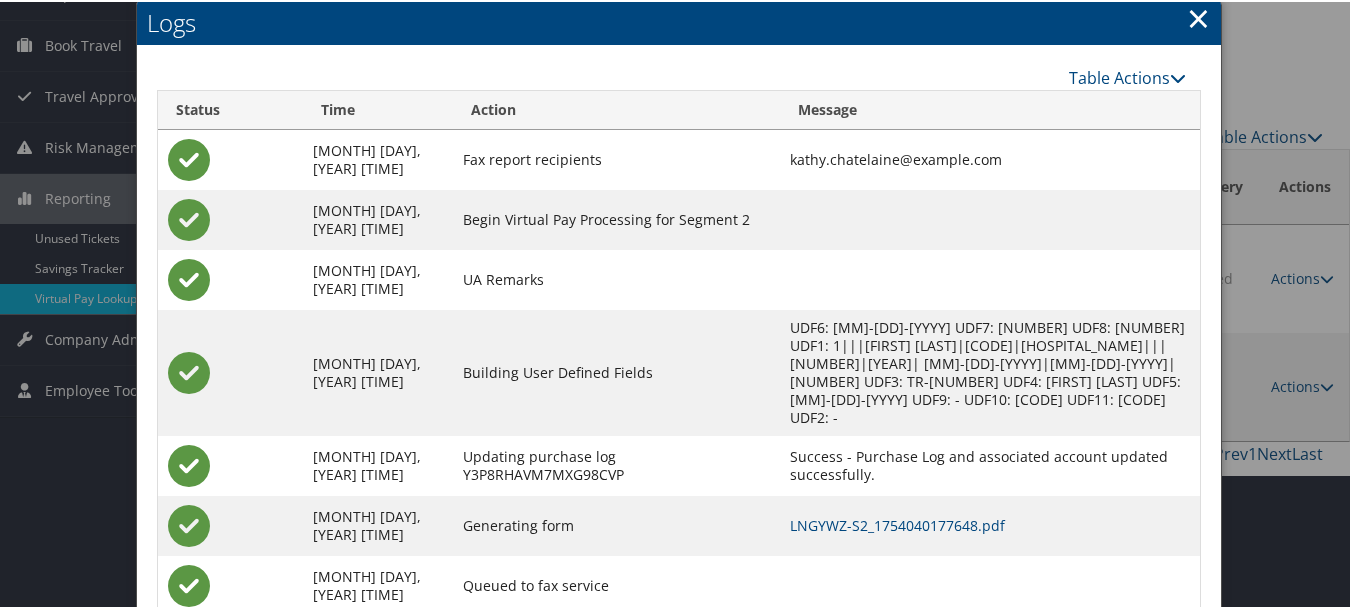 scroll, scrollTop: 198, scrollLeft: 0, axis: vertical 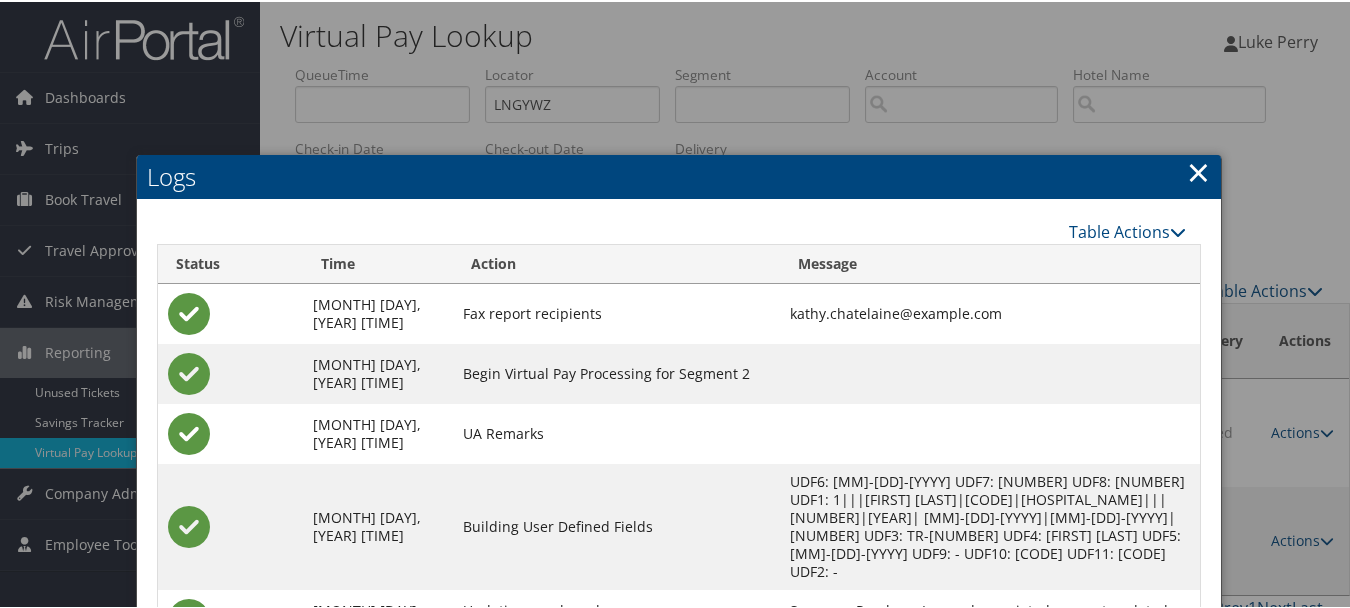 click on "×" at bounding box center (1198, 170) 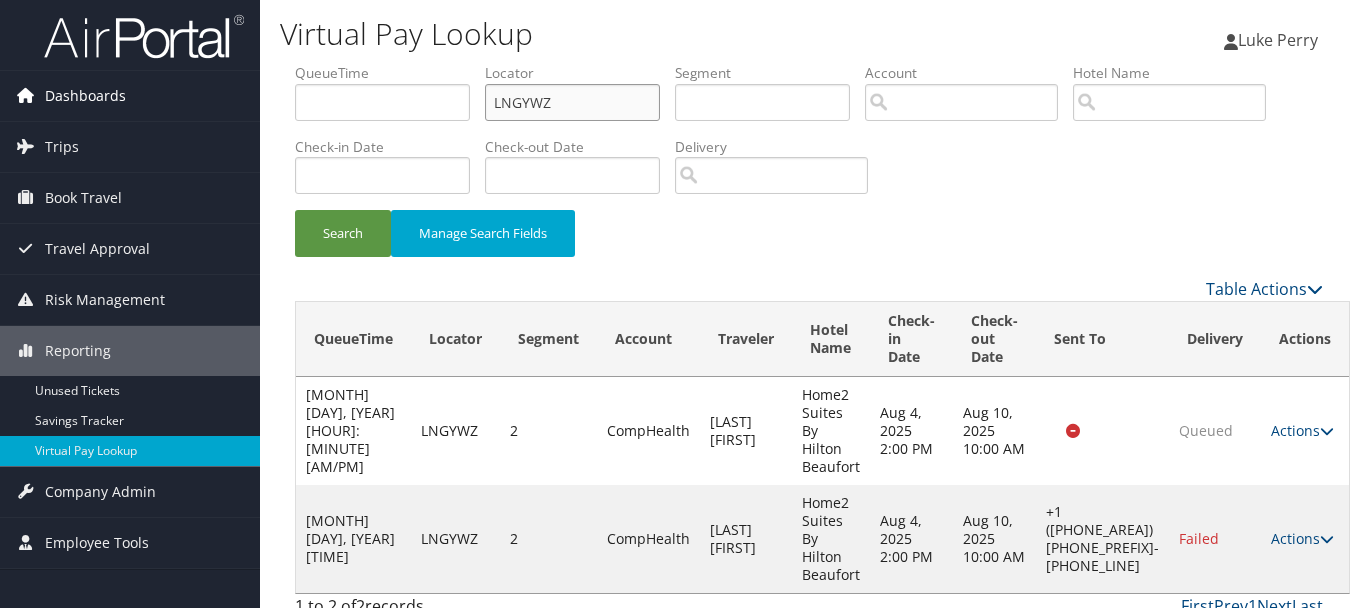 drag, startPoint x: 615, startPoint y: 99, endPoint x: 0, endPoint y: 99, distance: 615 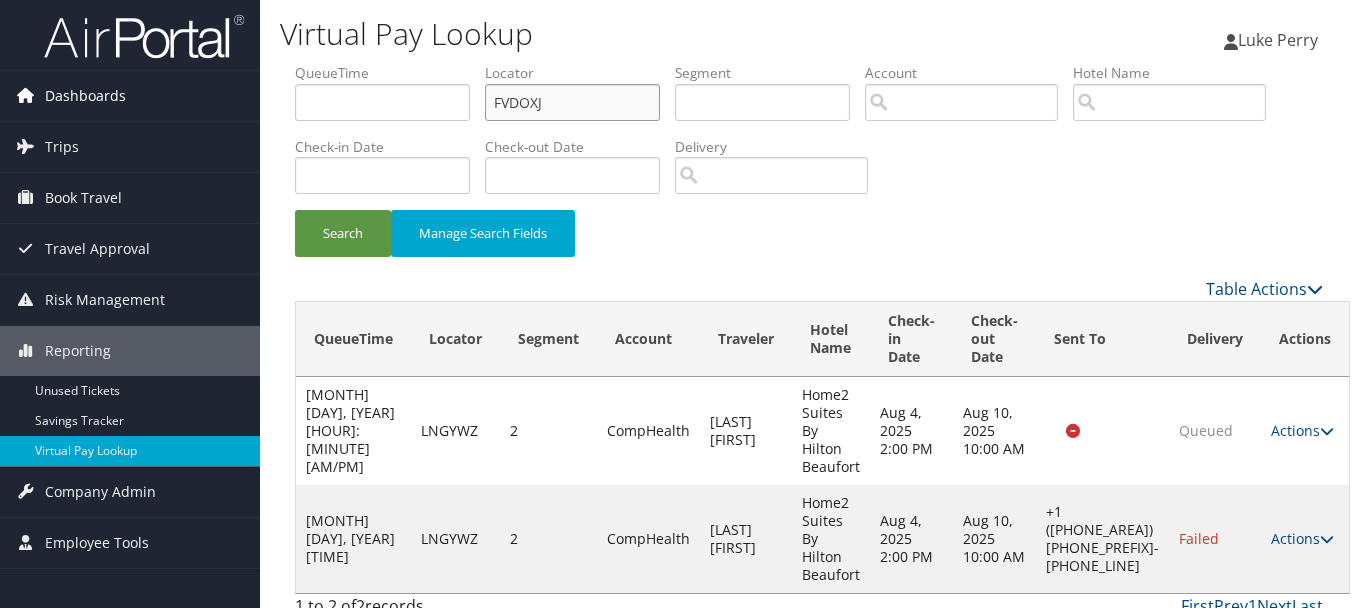 click on "Search" at bounding box center (343, 233) 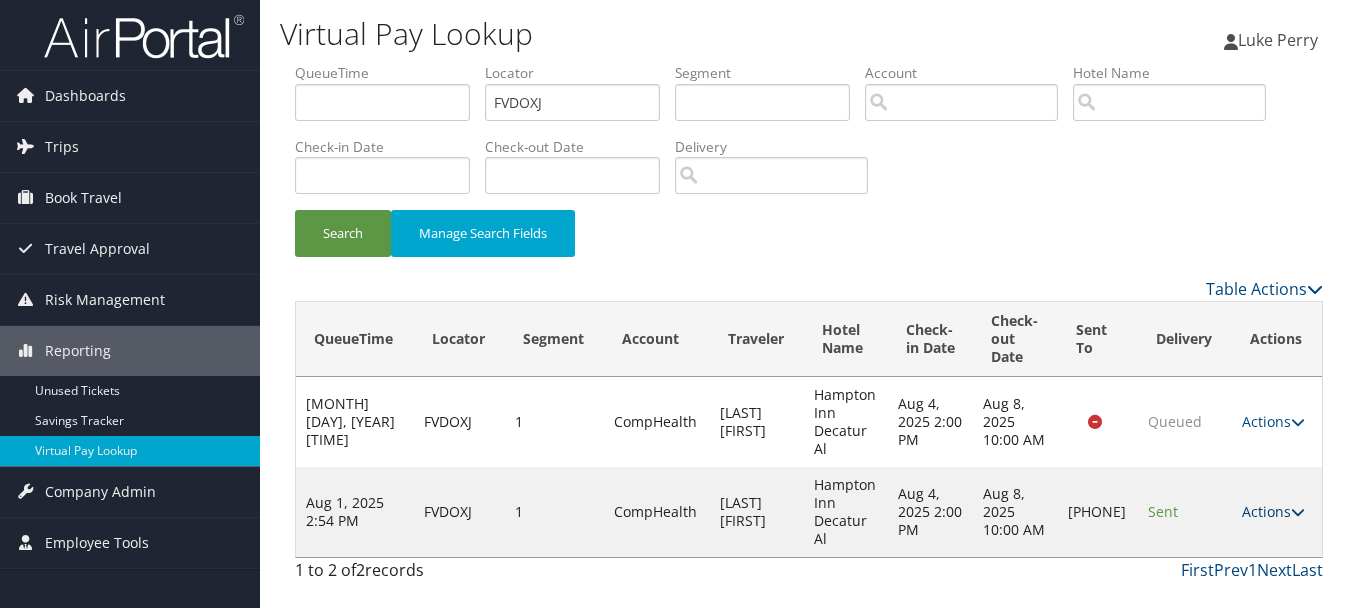 click on "Actions" at bounding box center (1273, 511) 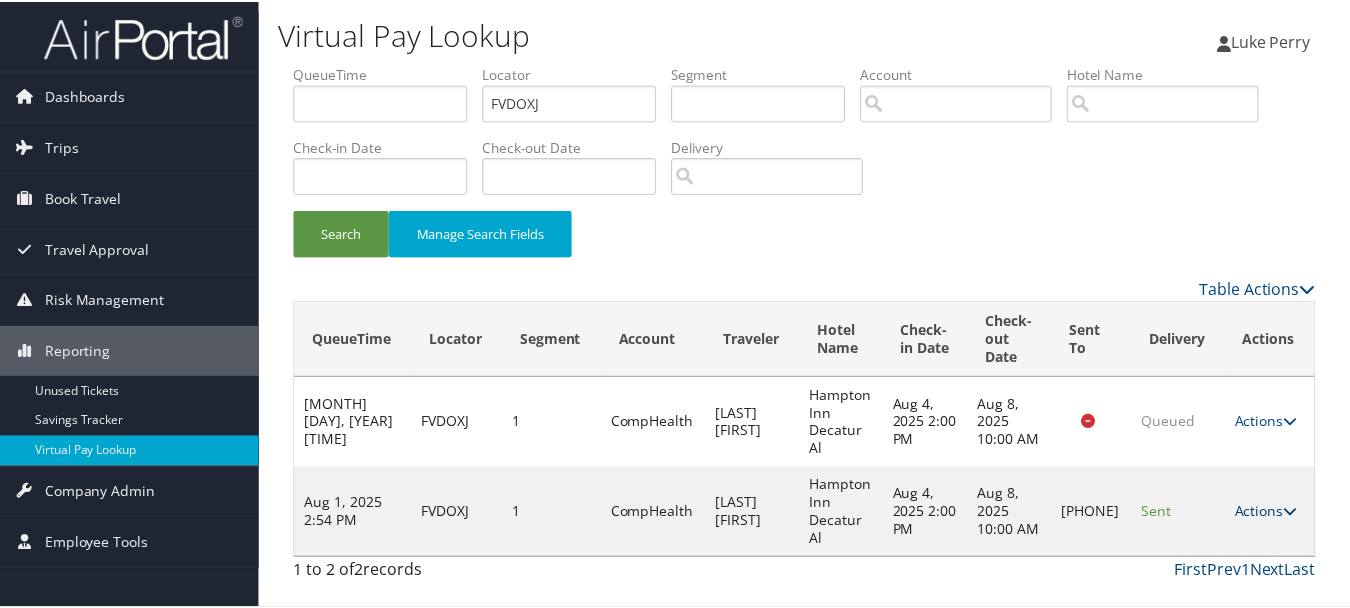 scroll, scrollTop: 53, scrollLeft: 0, axis: vertical 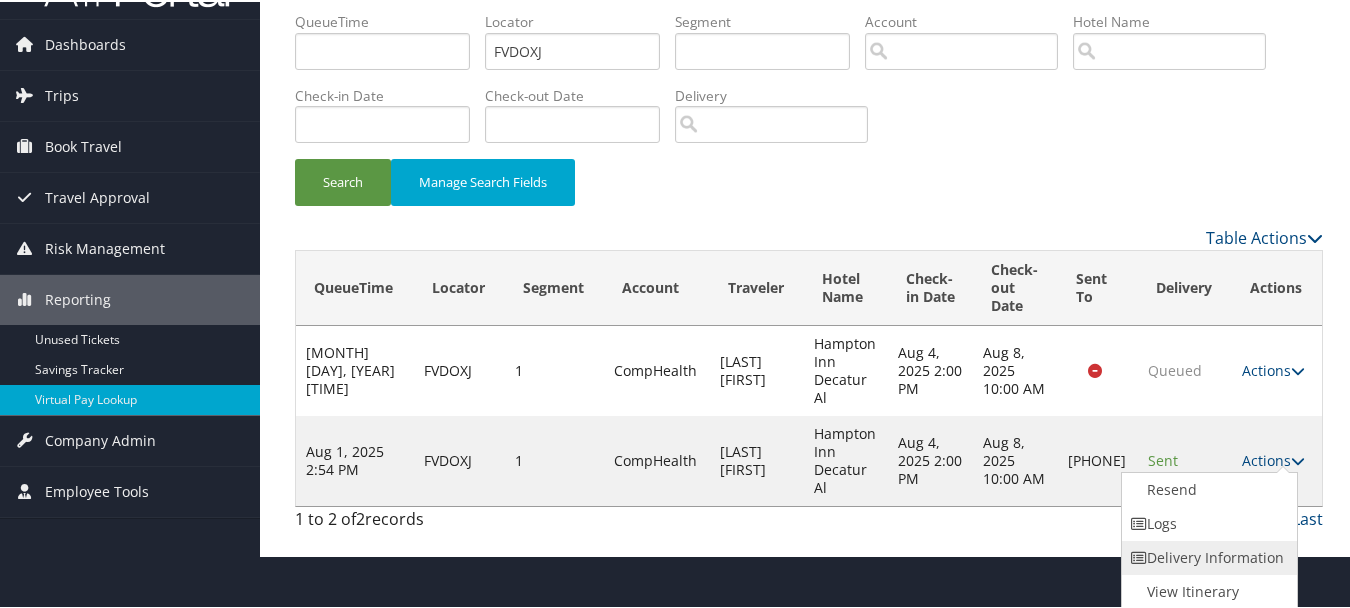 click on "Delivery Information" at bounding box center (1207, 556) 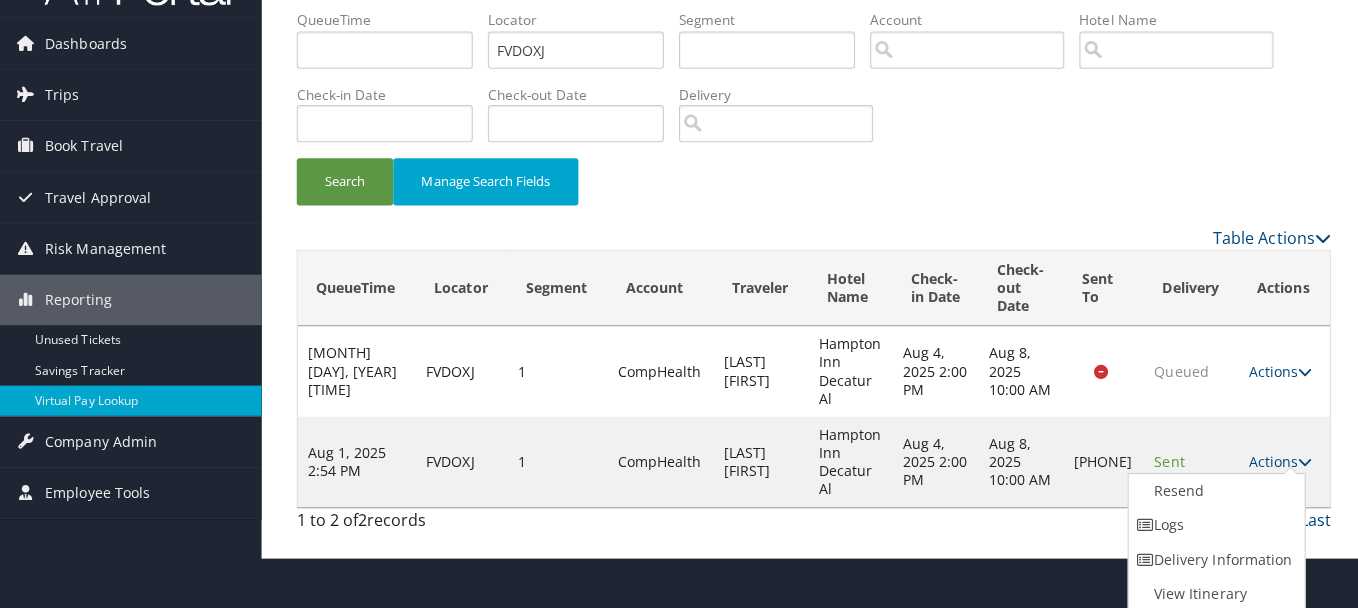 scroll, scrollTop: 0, scrollLeft: 0, axis: both 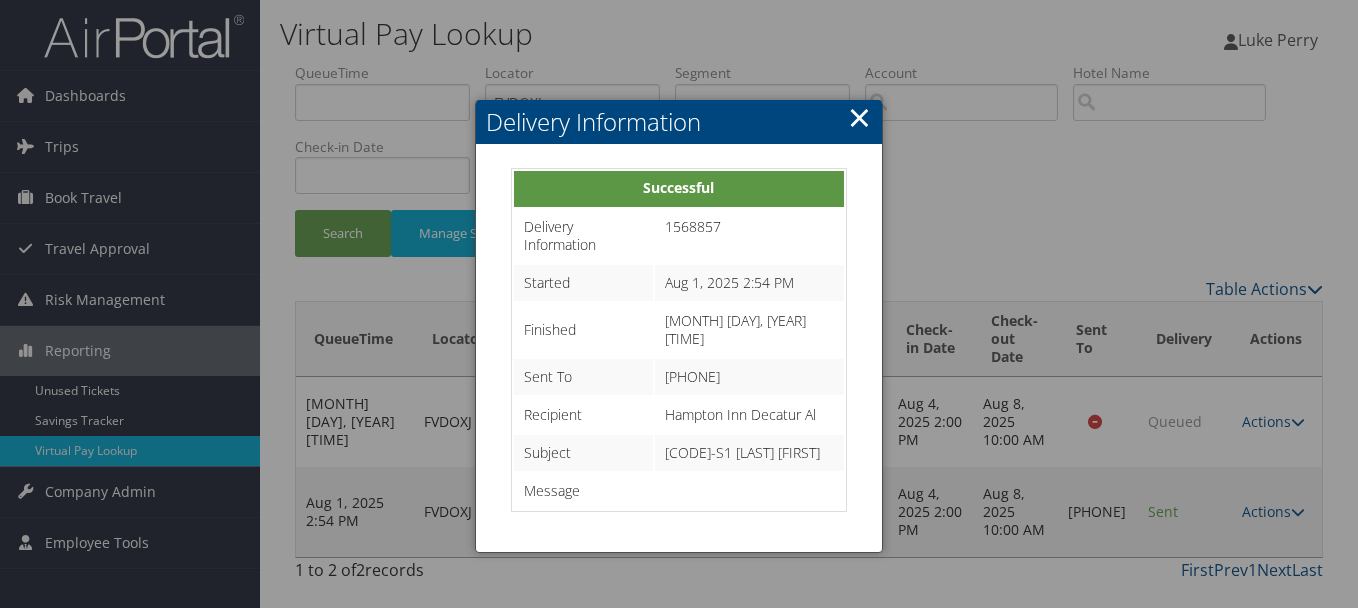 click on "×" at bounding box center (859, 117) 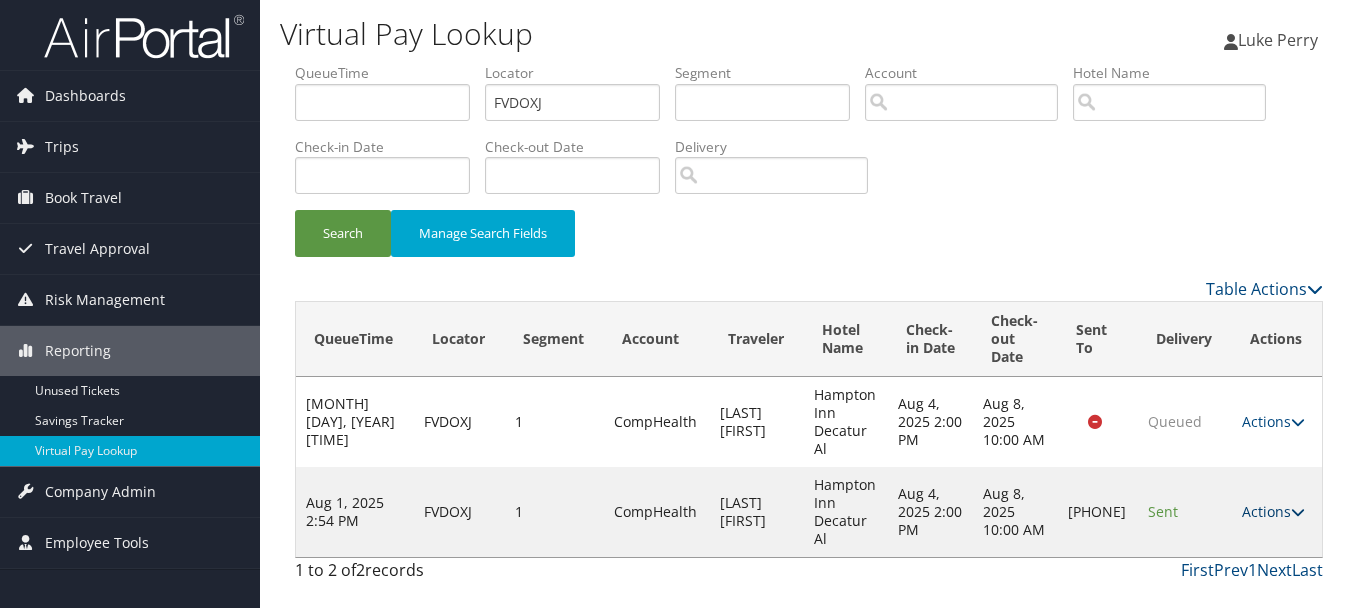 click at bounding box center (1298, 512) 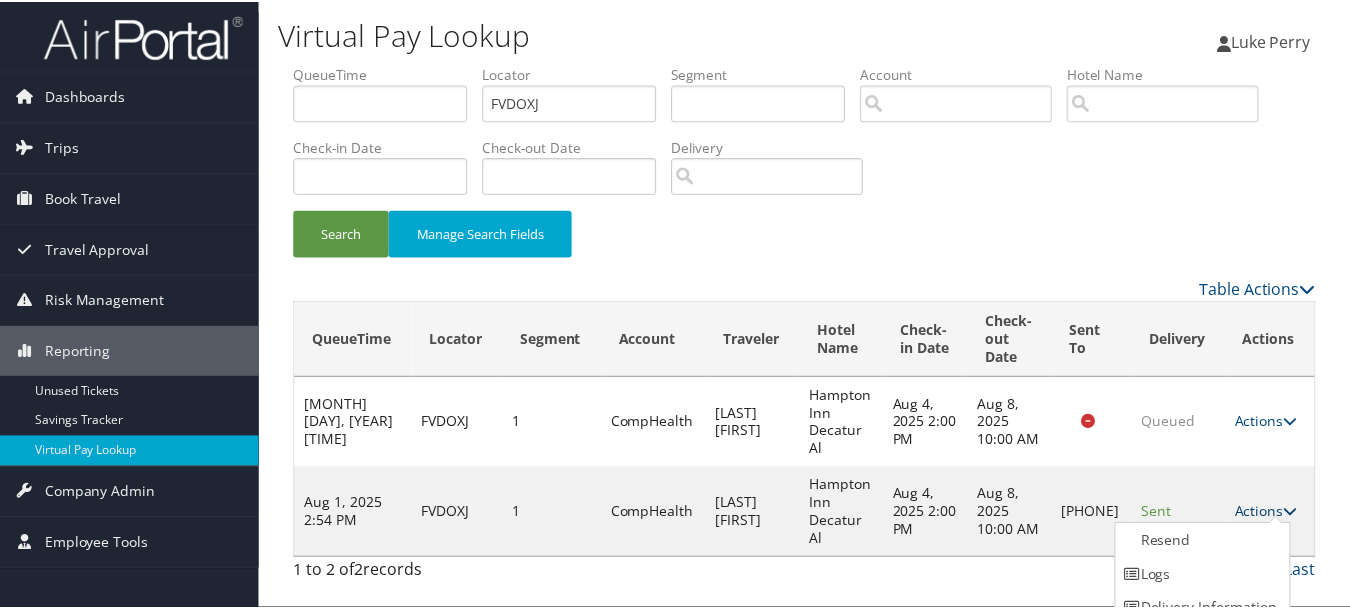 scroll, scrollTop: 53, scrollLeft: 0, axis: vertical 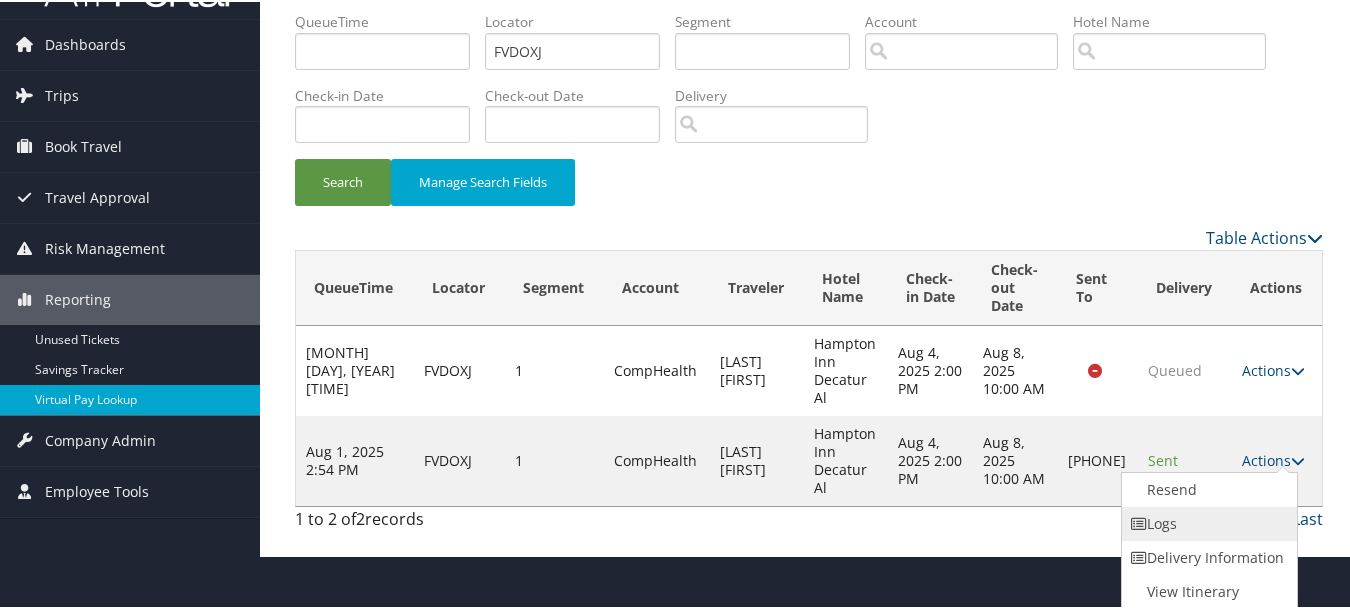 click on "Logs" at bounding box center (1207, 522) 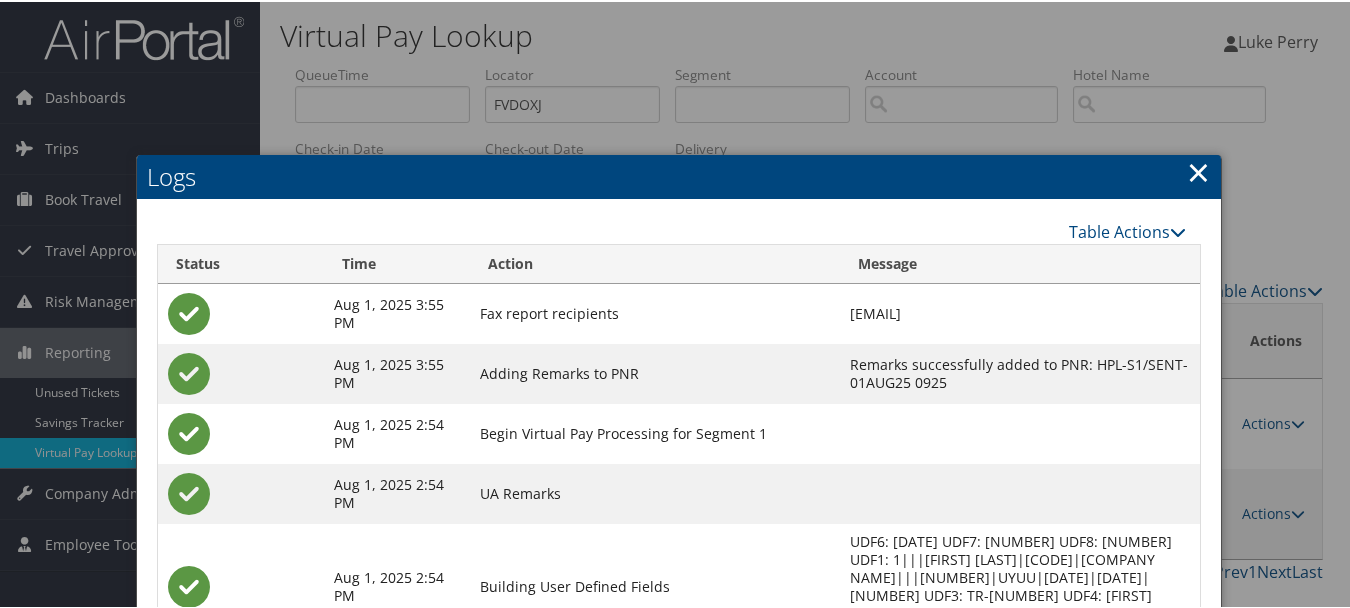 scroll, scrollTop: 240, scrollLeft: 0, axis: vertical 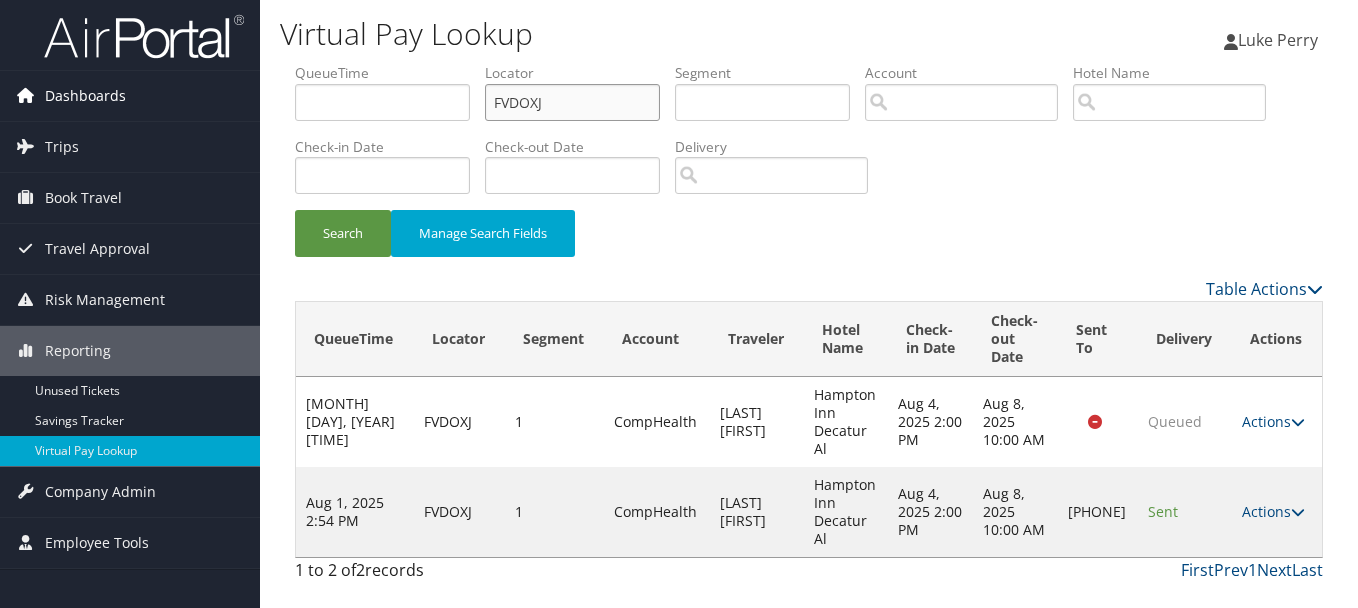 drag, startPoint x: 564, startPoint y: 114, endPoint x: 163, endPoint y: 115, distance: 401.00125 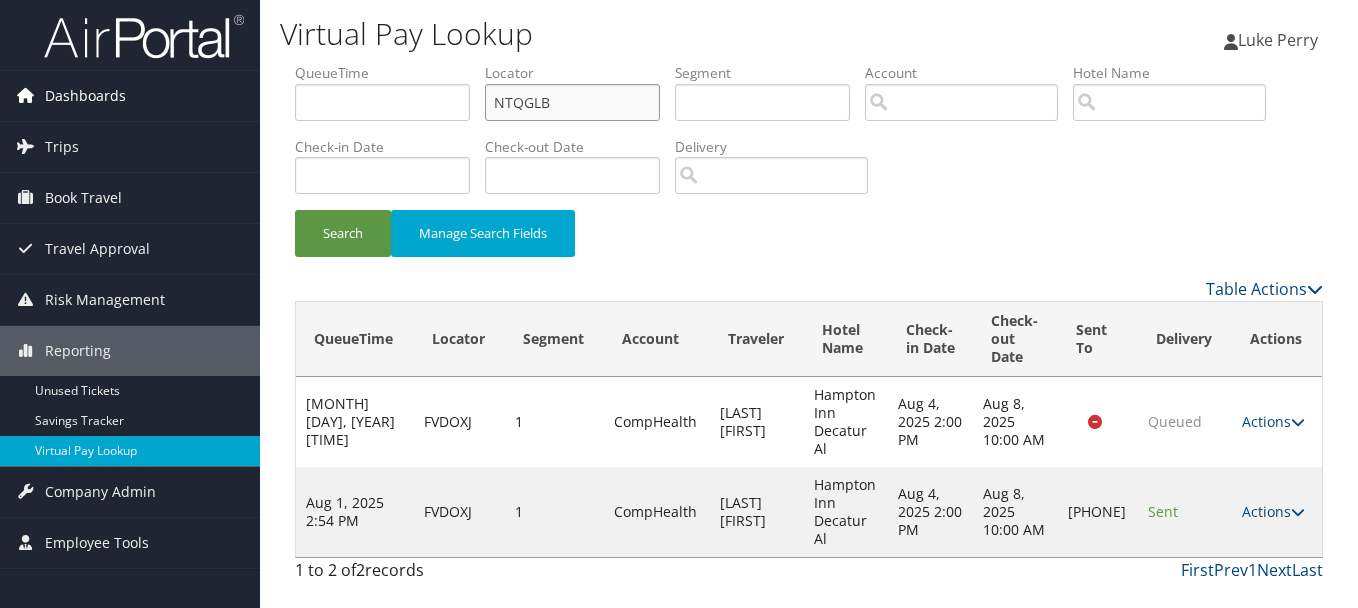click on "Search" at bounding box center [343, 233] 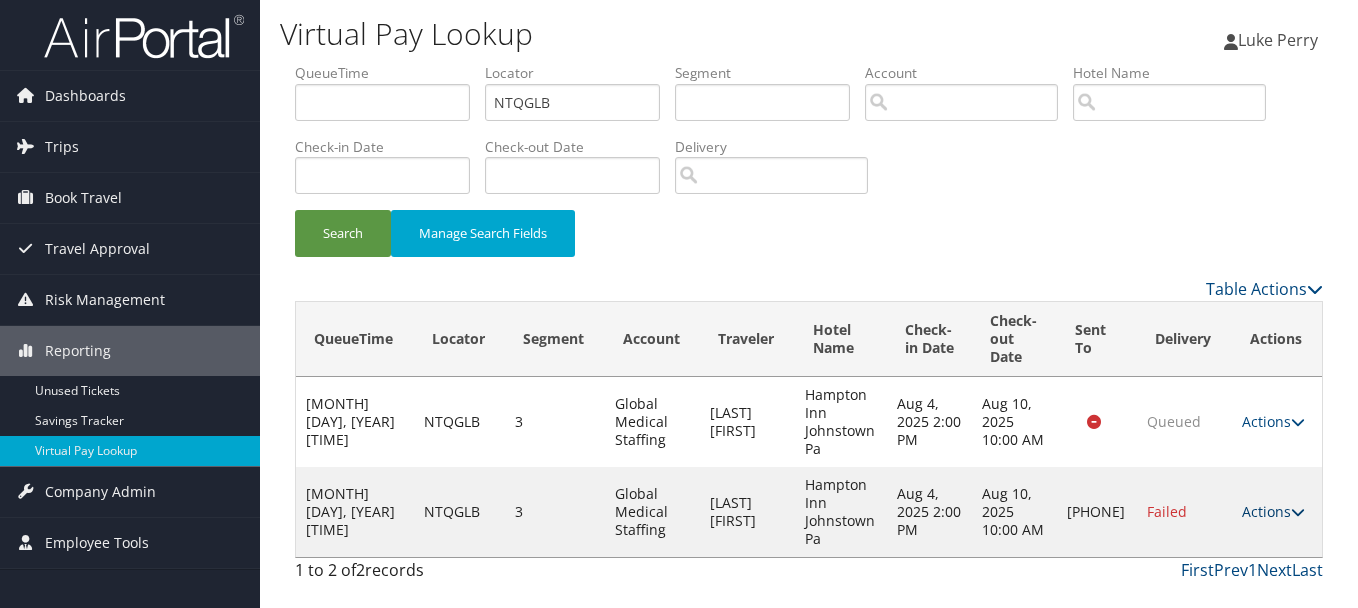 click on "Actions" at bounding box center (1273, 511) 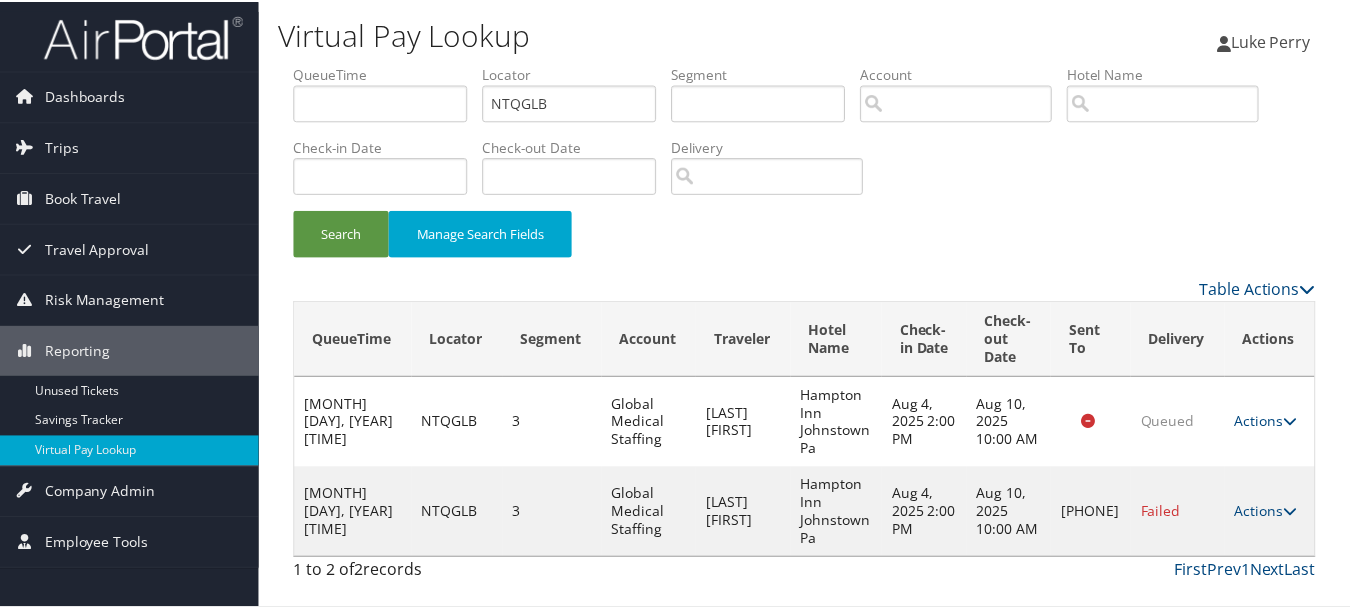 scroll, scrollTop: 53, scrollLeft: 0, axis: vertical 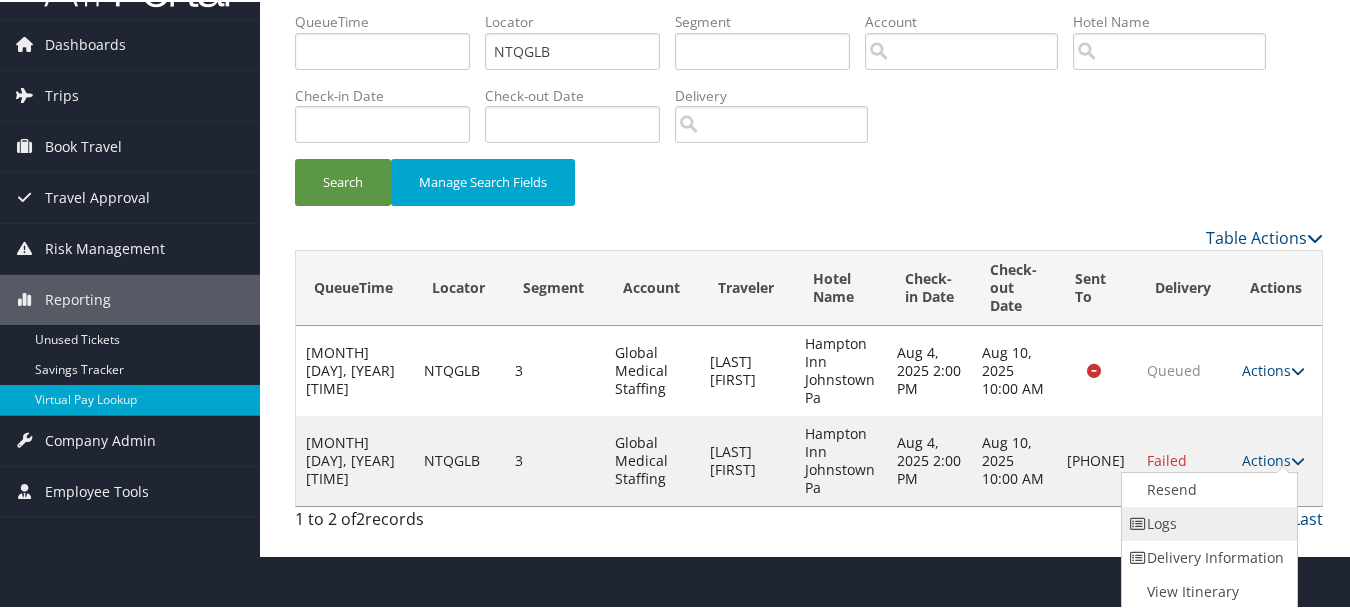 click on "Logs" at bounding box center (1207, 522) 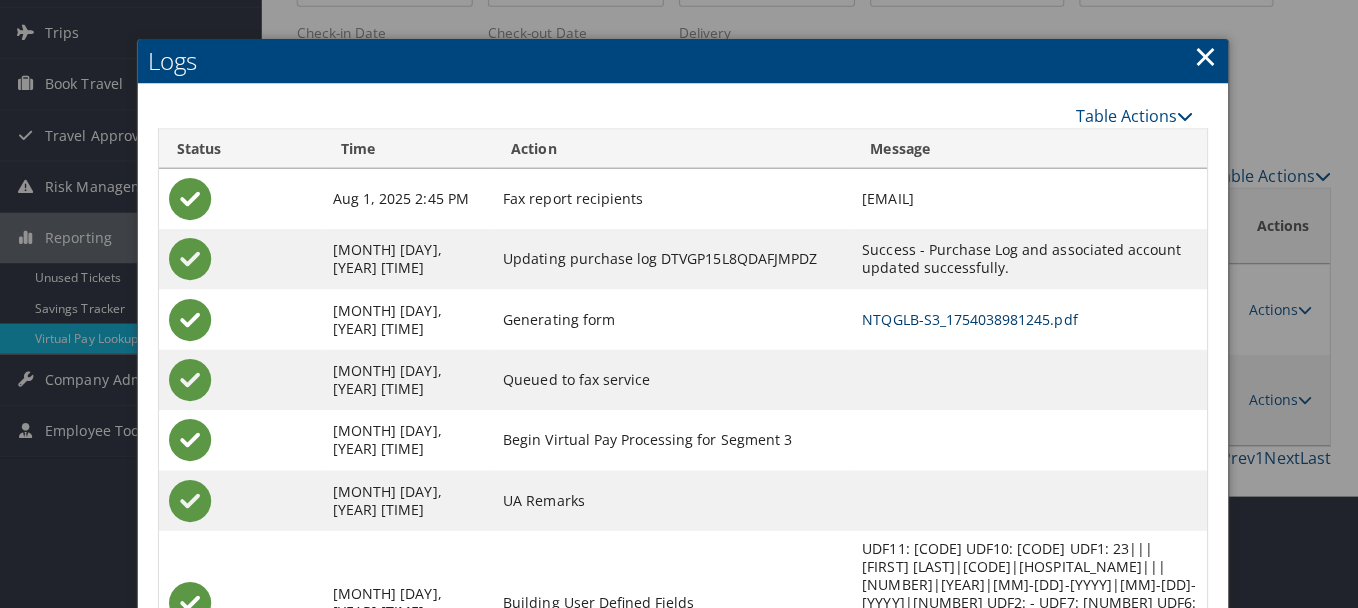 scroll, scrollTop: 0, scrollLeft: 0, axis: both 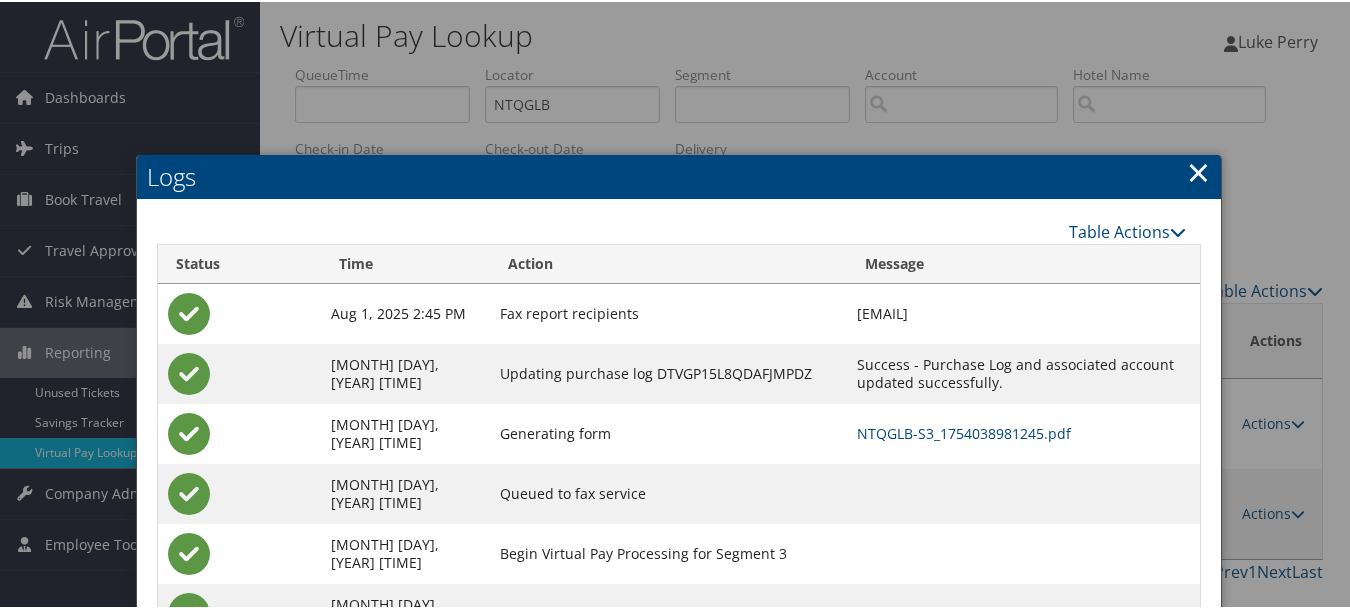 click on "Logs" at bounding box center [679, 175] 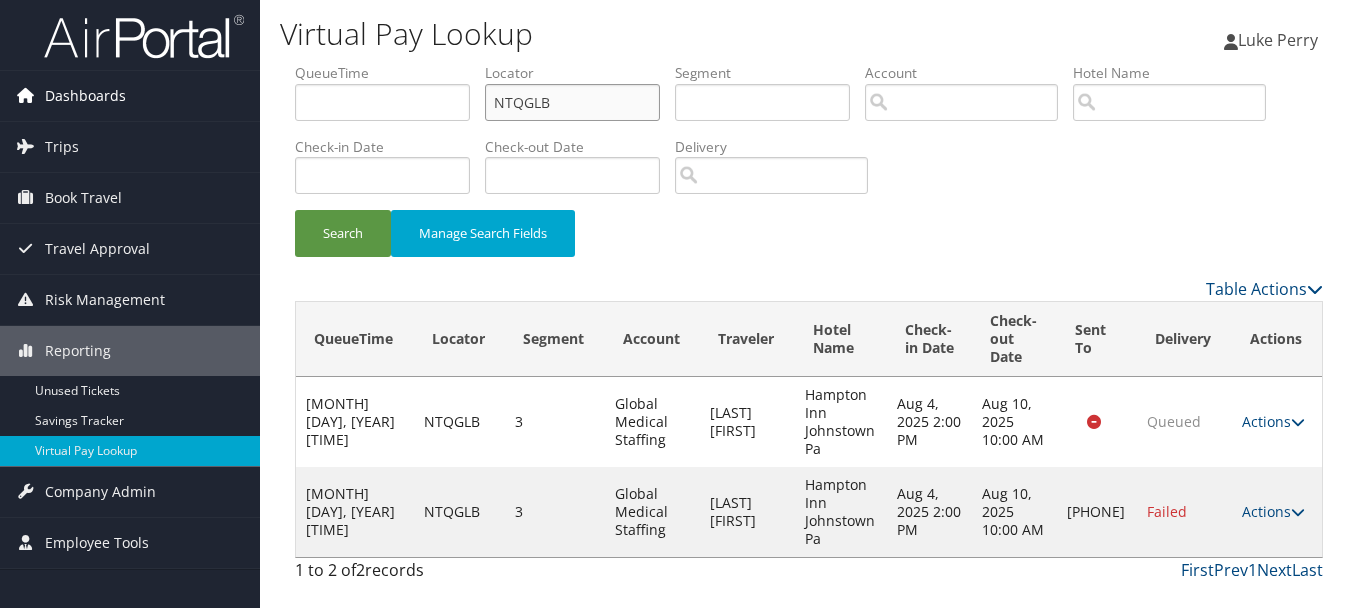 drag, startPoint x: 296, startPoint y: 112, endPoint x: 128, endPoint y: 97, distance: 168.66832 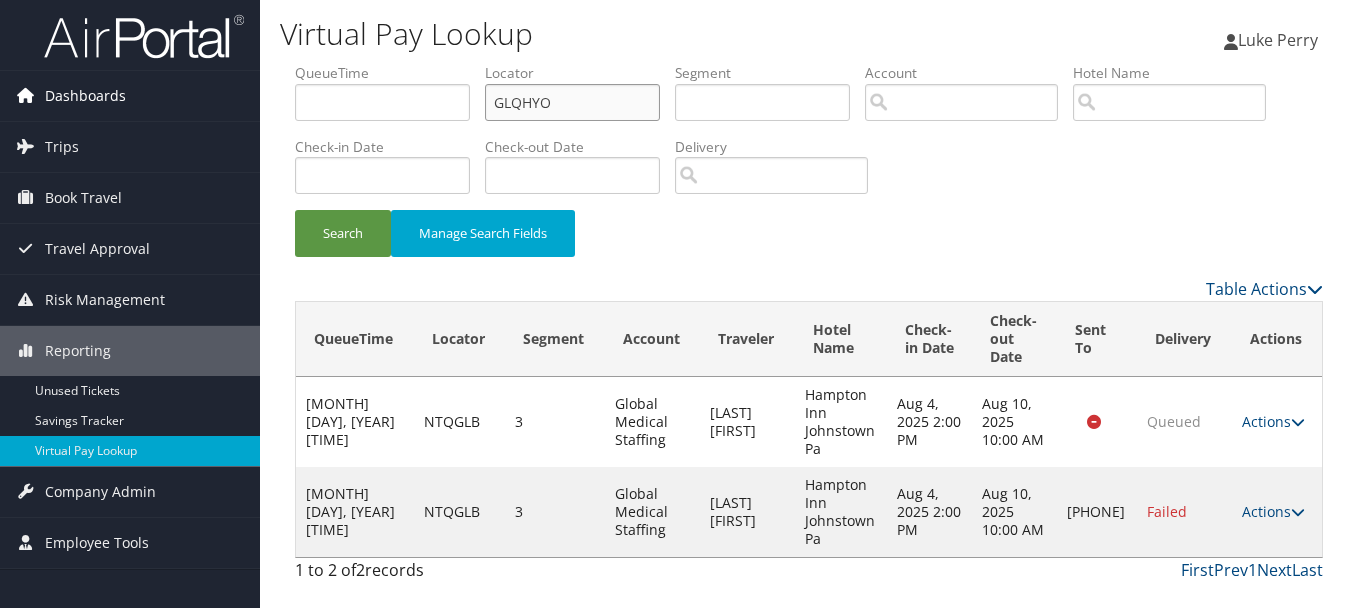 click on "Search" at bounding box center [343, 233] 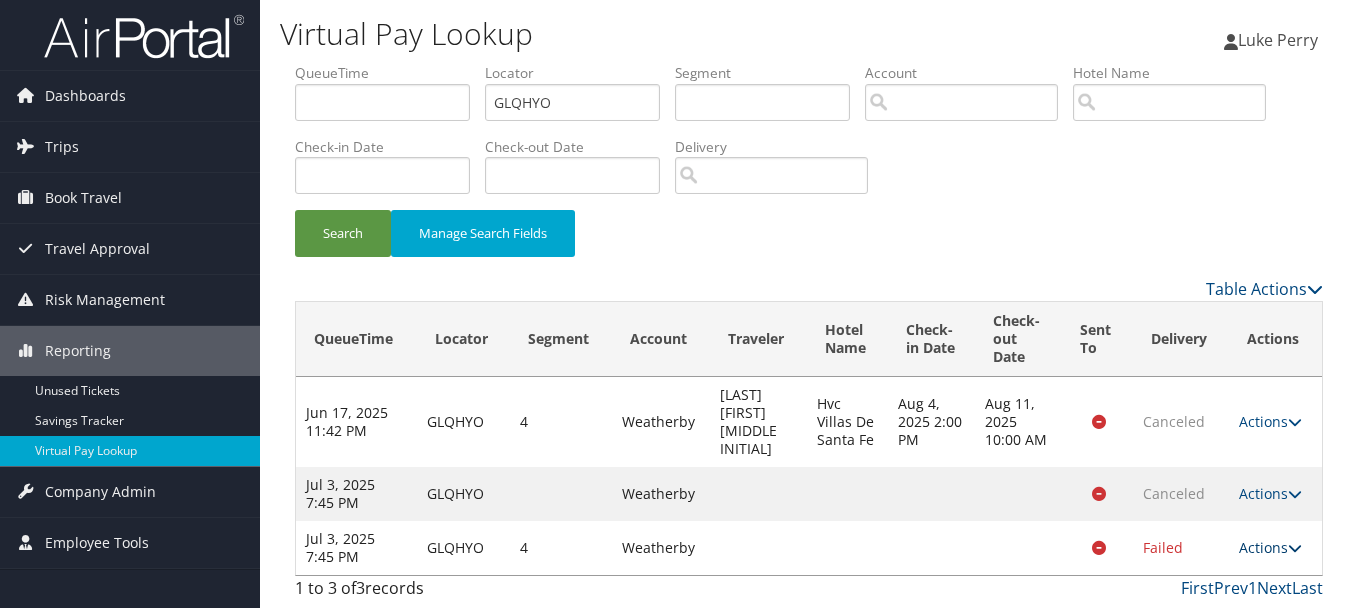 click on "Actions" at bounding box center (1270, 547) 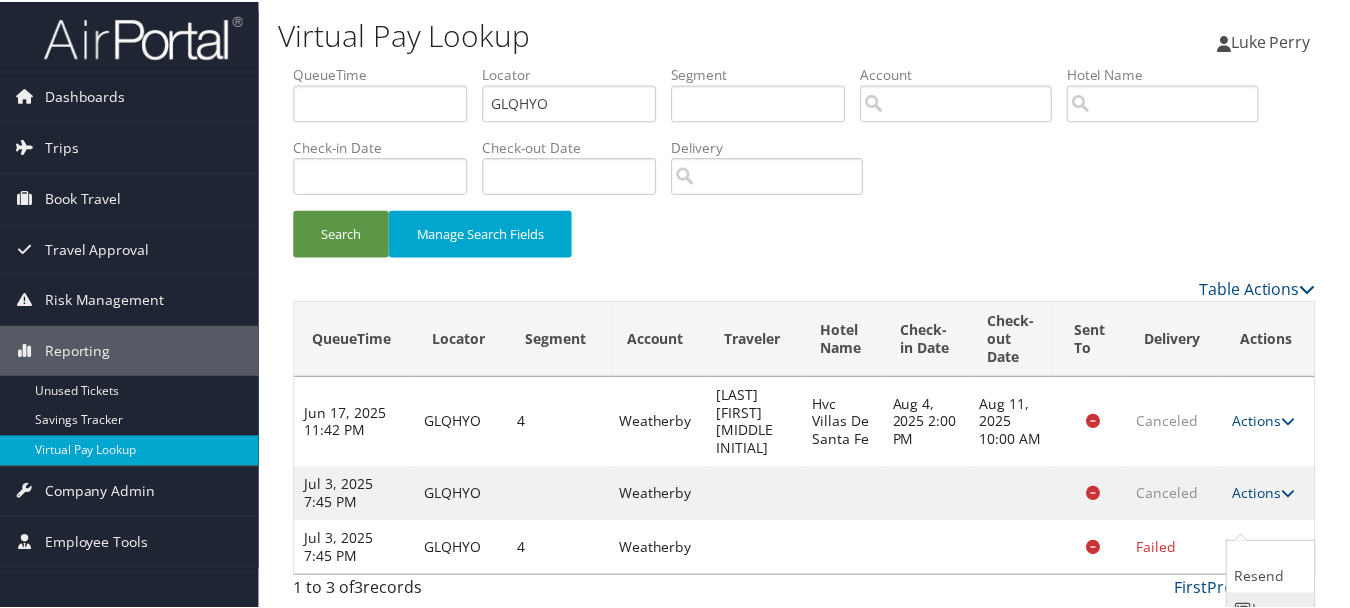 scroll, scrollTop: 73, scrollLeft: 0, axis: vertical 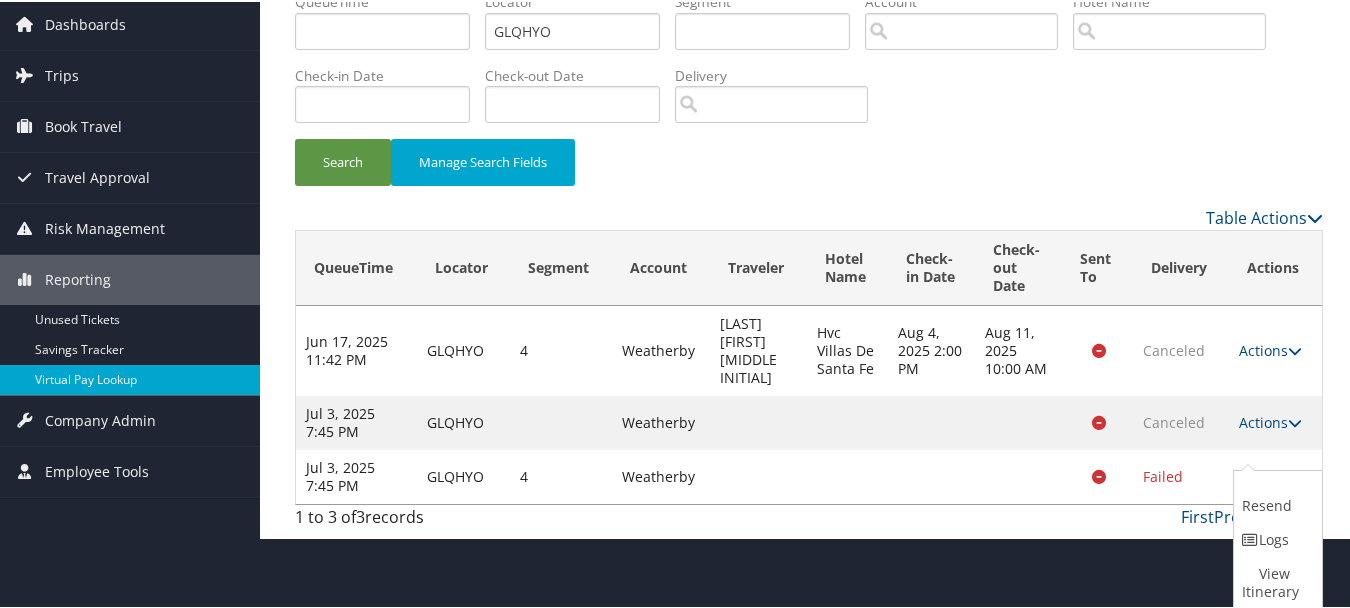 click on "Logs" at bounding box center [1275, 538] 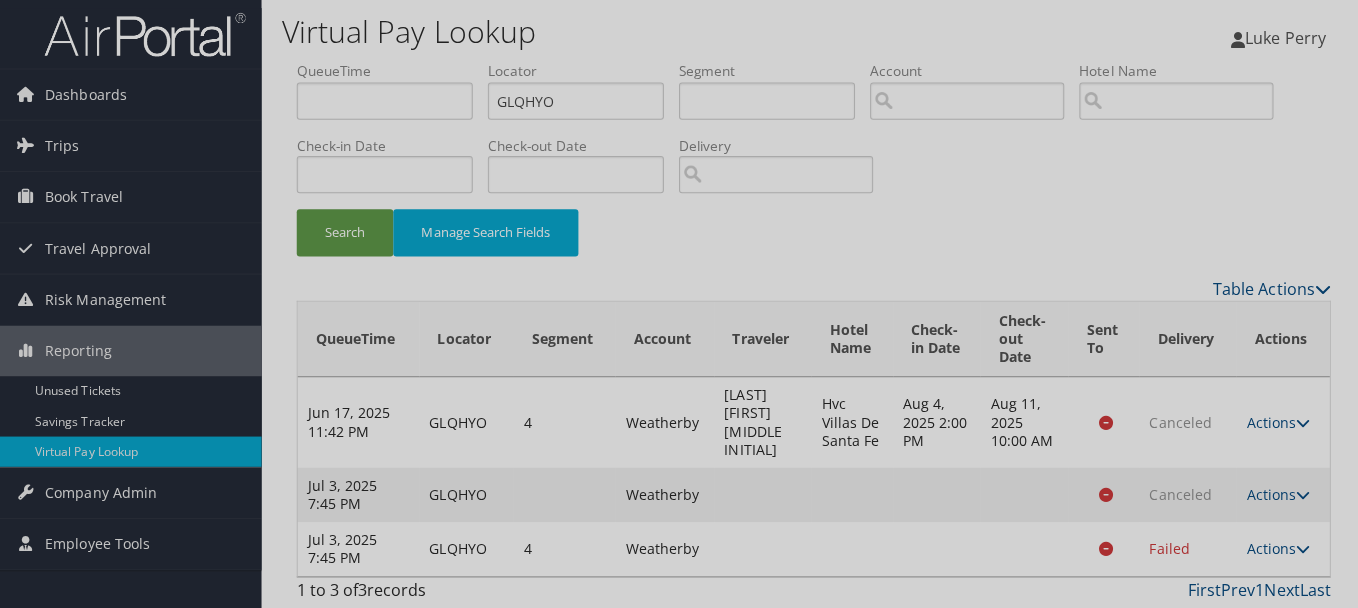 scroll, scrollTop: 0, scrollLeft: 0, axis: both 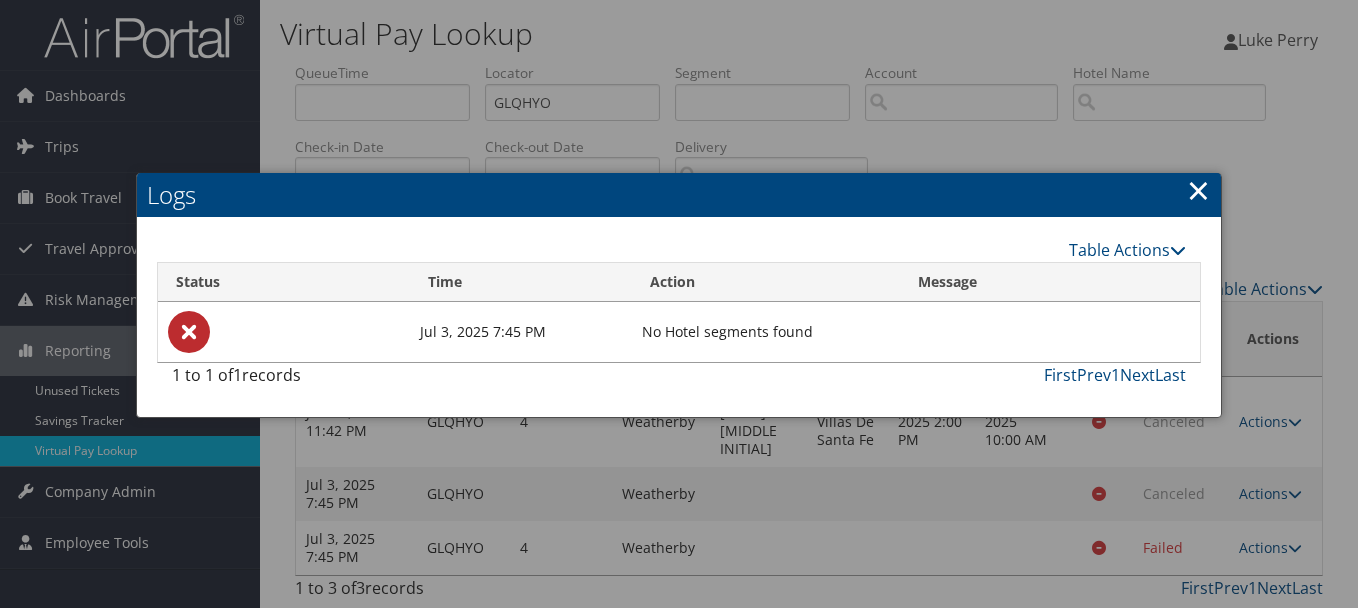 click on "×" at bounding box center [1198, 190] 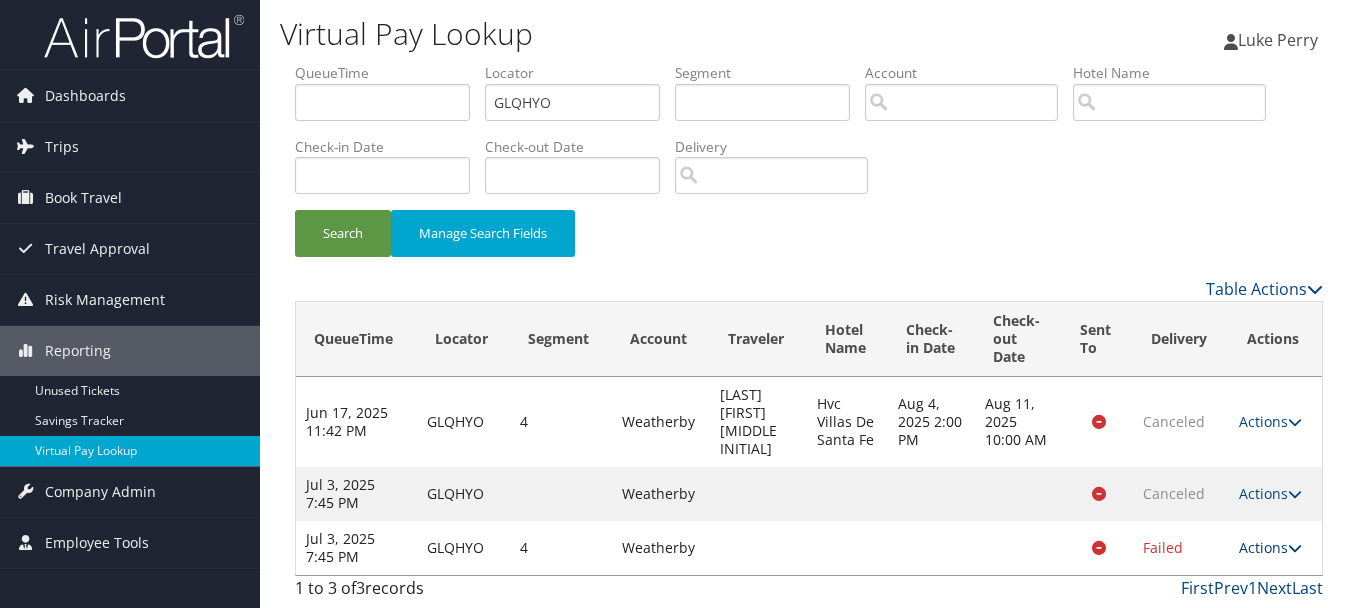 click on "Actions" at bounding box center [1270, 547] 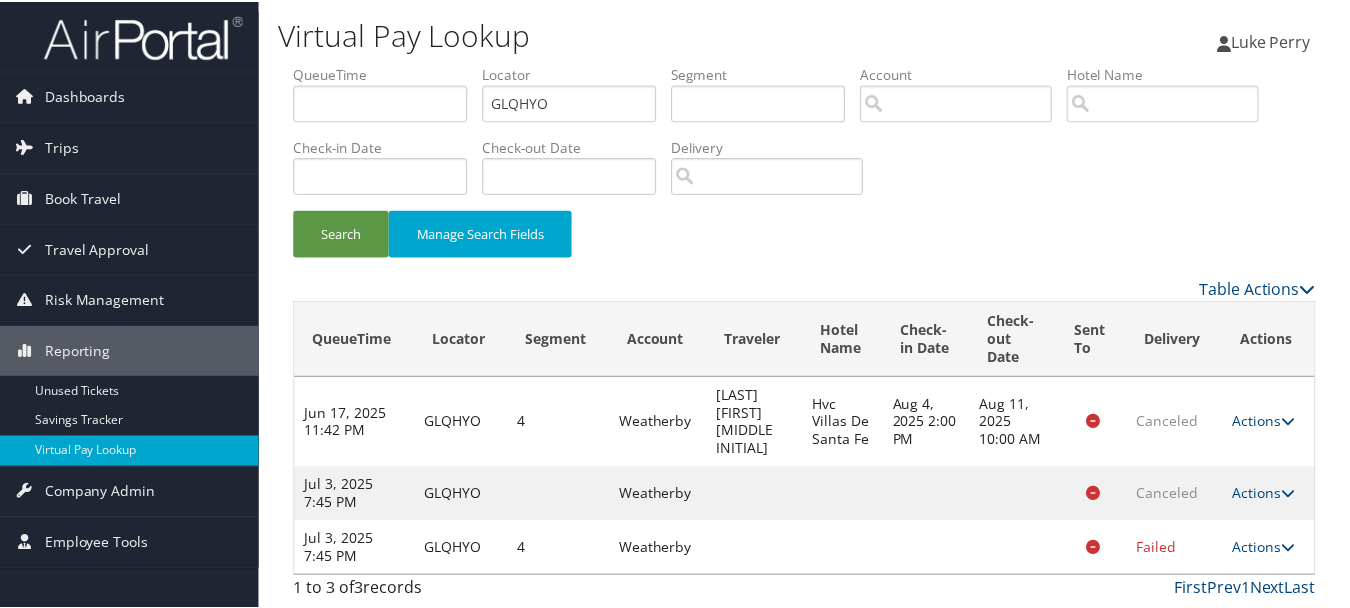 scroll, scrollTop: 73, scrollLeft: 0, axis: vertical 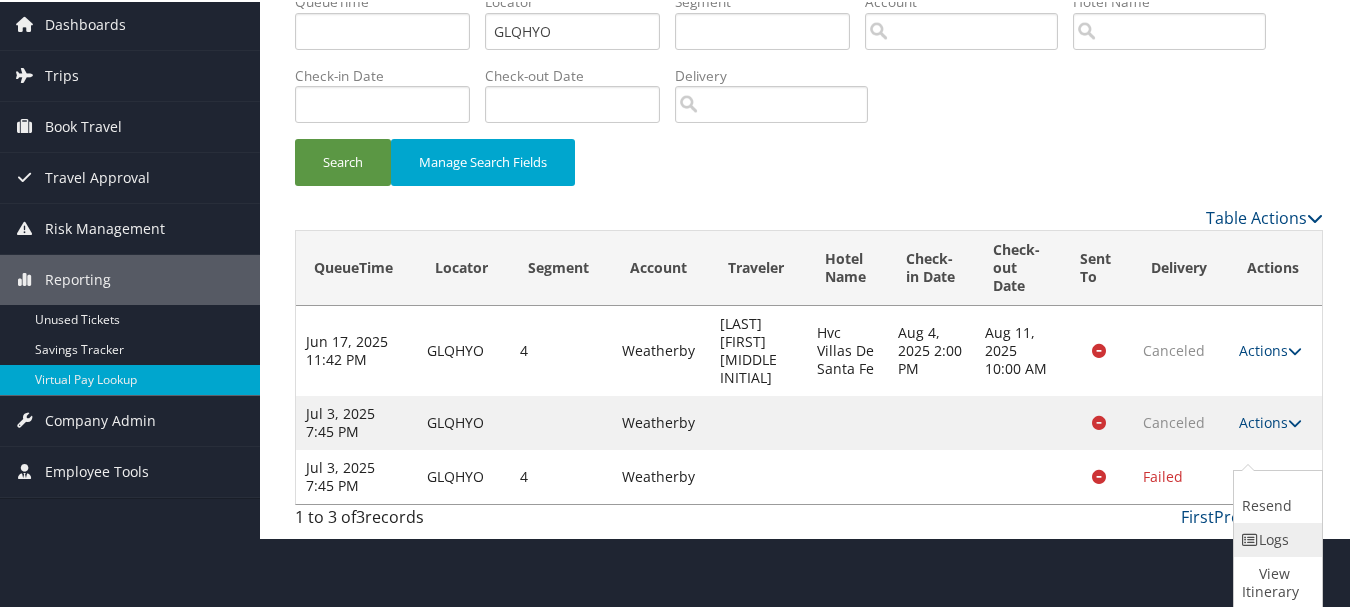 click at bounding box center (1251, 538) 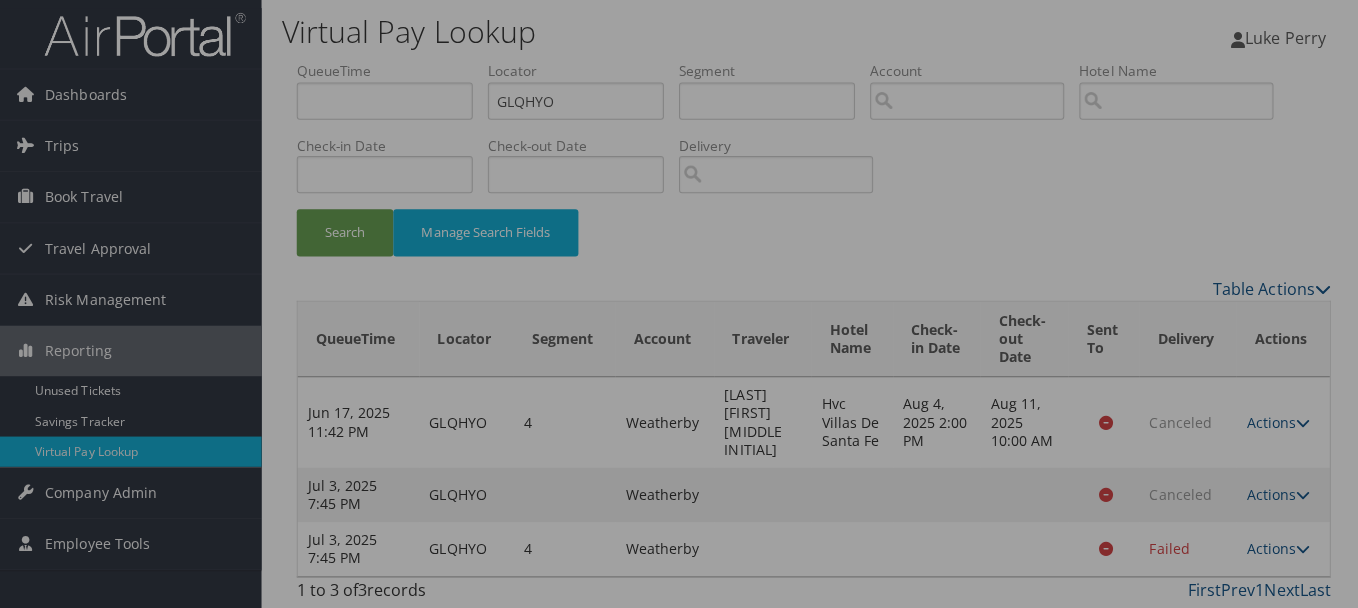 scroll, scrollTop: 0, scrollLeft: 0, axis: both 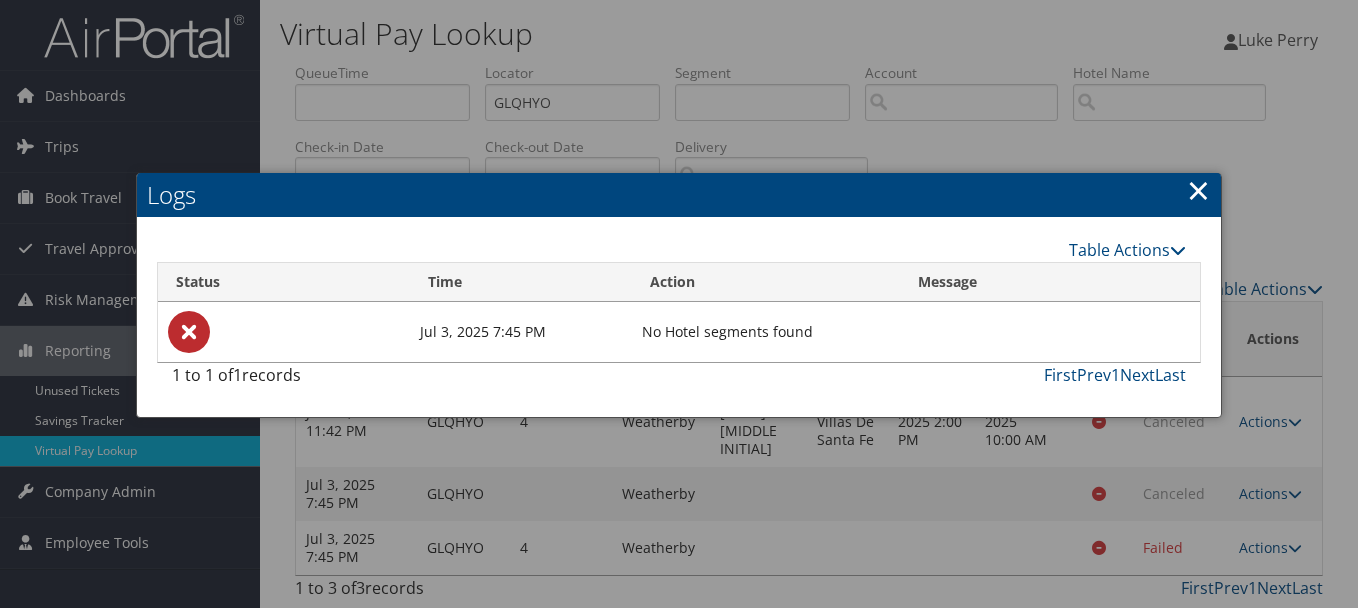 click on "×" at bounding box center [1198, 190] 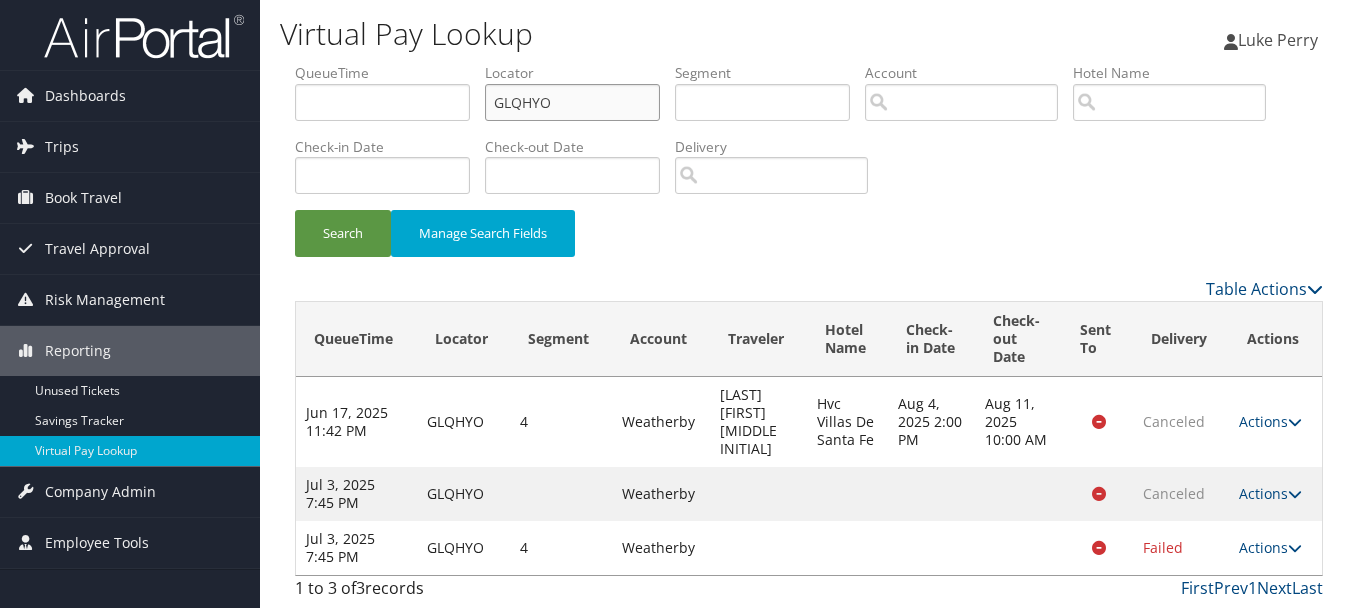 drag, startPoint x: 518, startPoint y: 99, endPoint x: 454, endPoint y: 94, distance: 64.195015 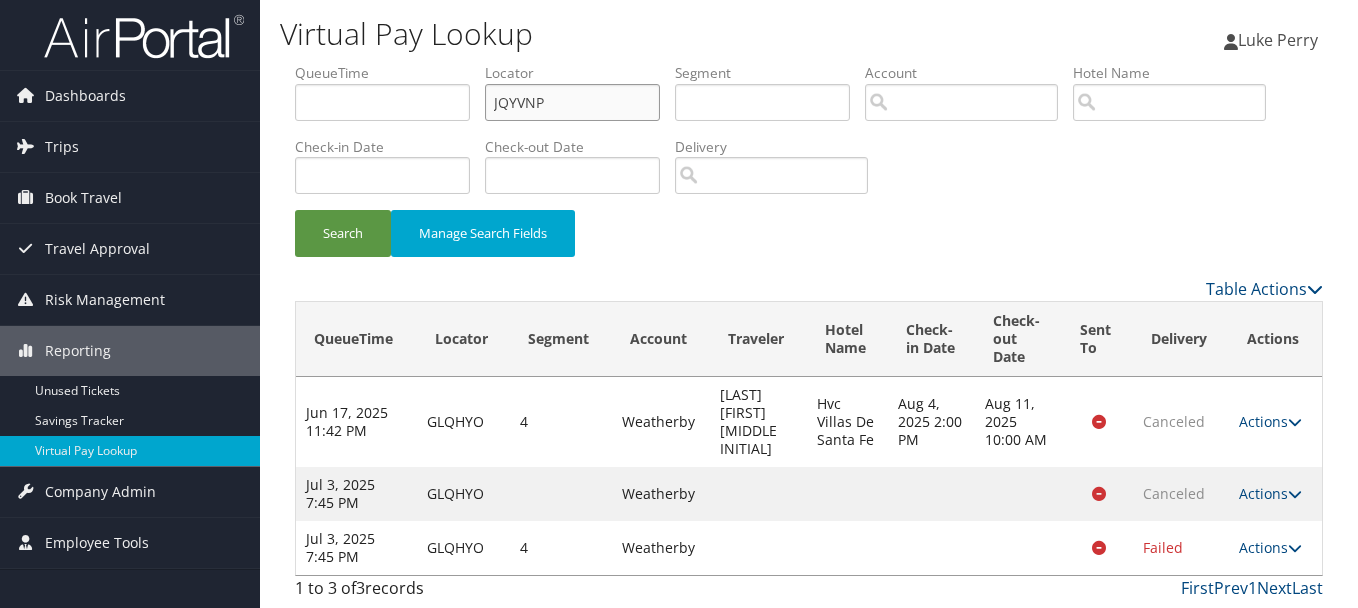 click on "Search" at bounding box center [343, 233] 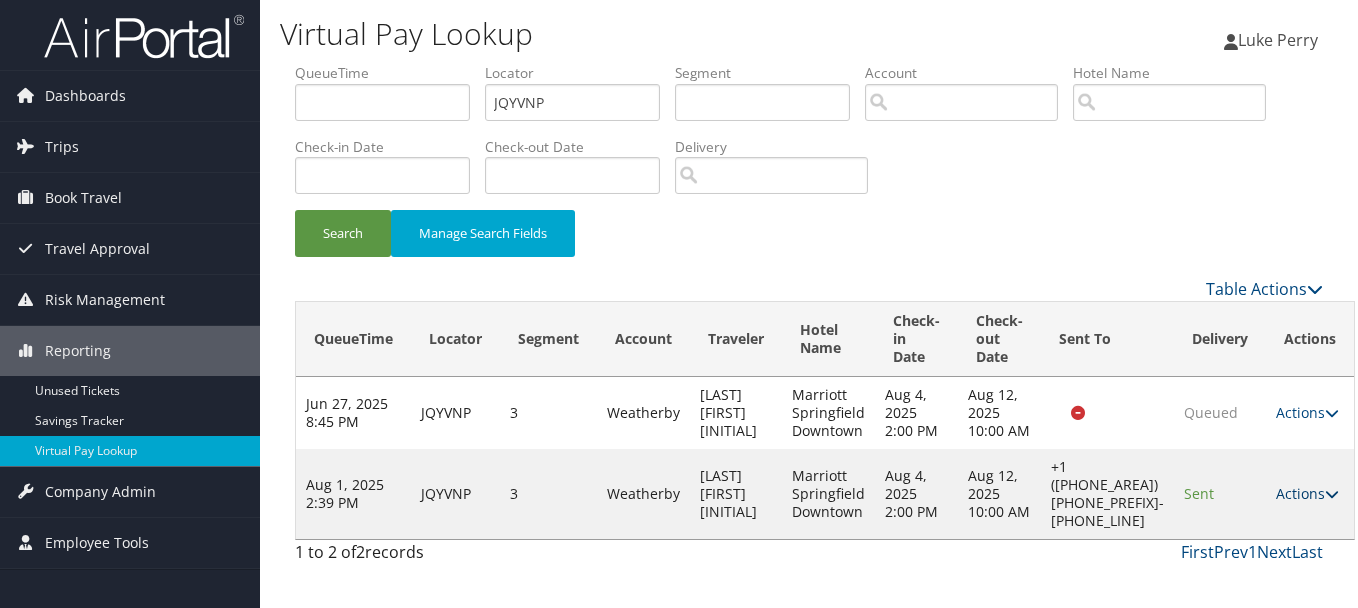 click on "Actions" at bounding box center [1307, 493] 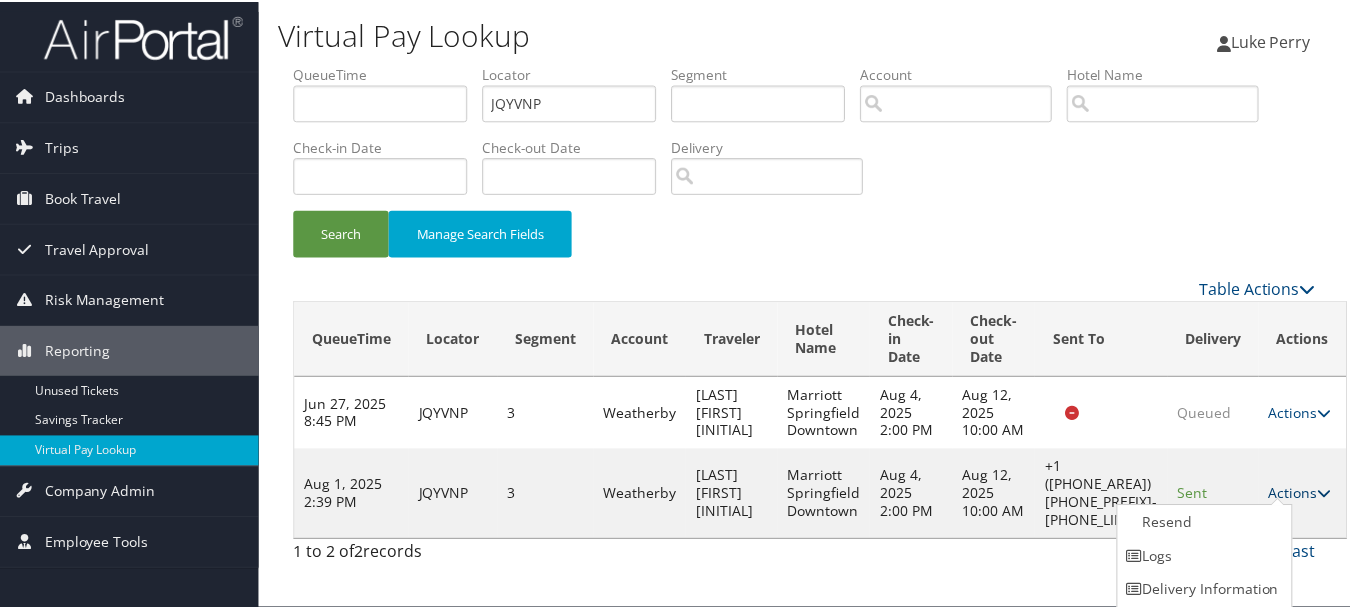 scroll, scrollTop: 35, scrollLeft: 0, axis: vertical 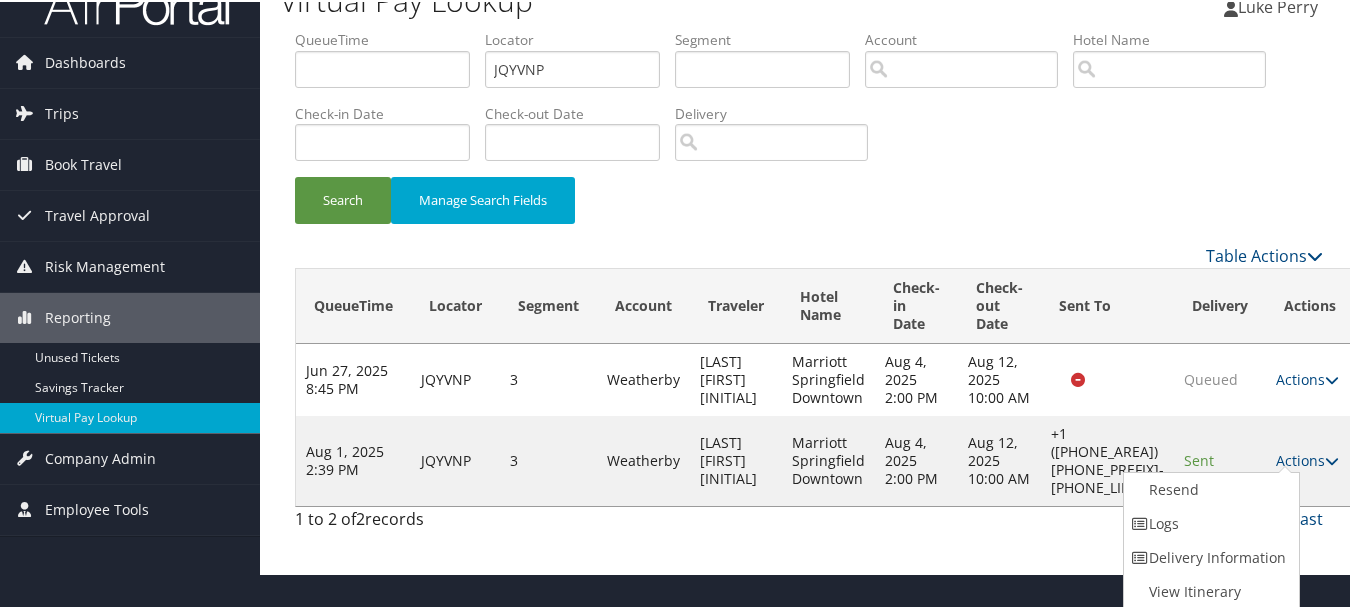 click on "Logs" at bounding box center [1209, 522] 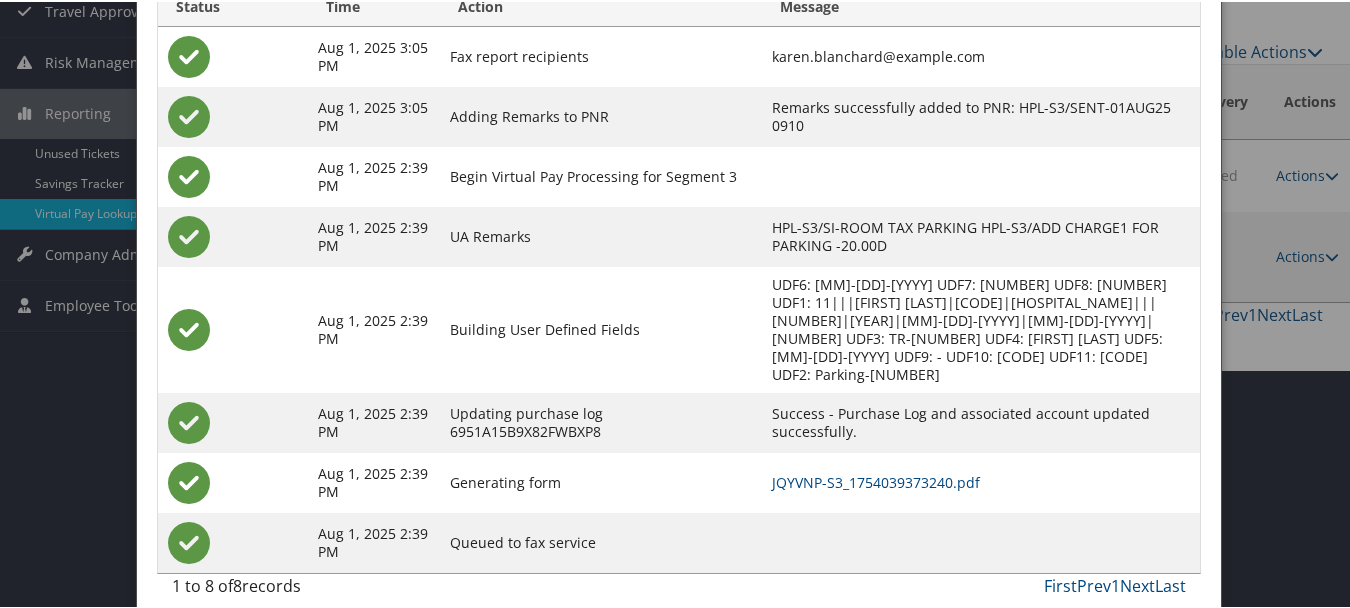 scroll, scrollTop: 240, scrollLeft: 0, axis: vertical 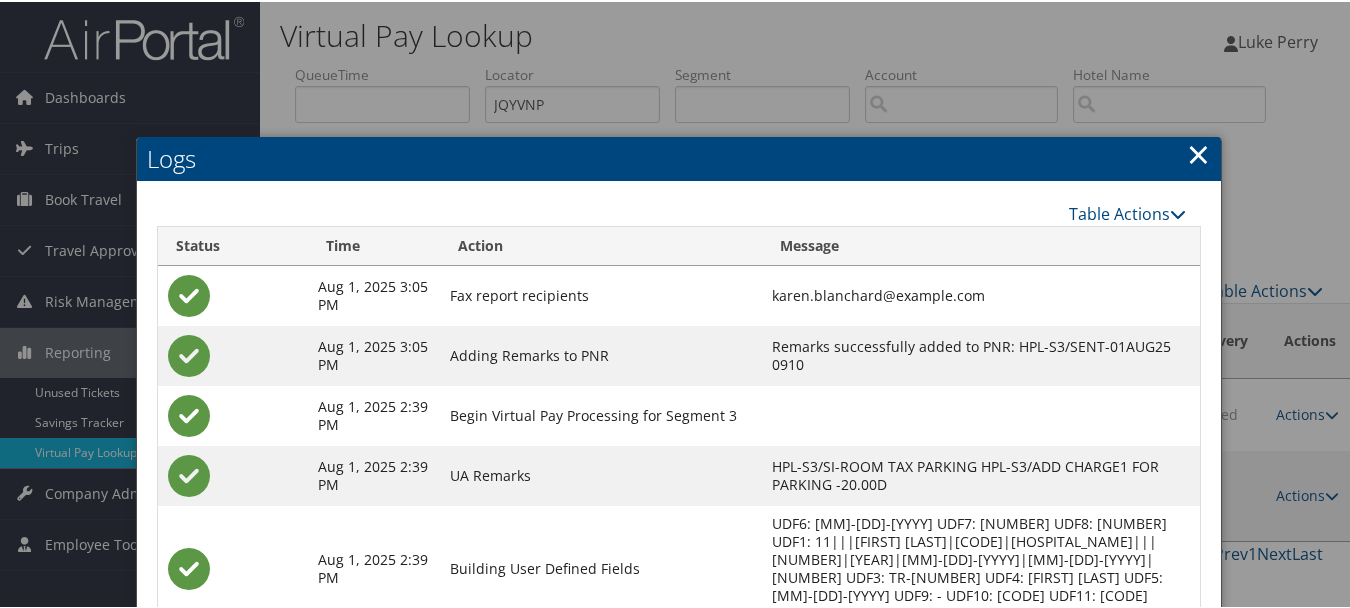 click on "×" at bounding box center [1198, 152] 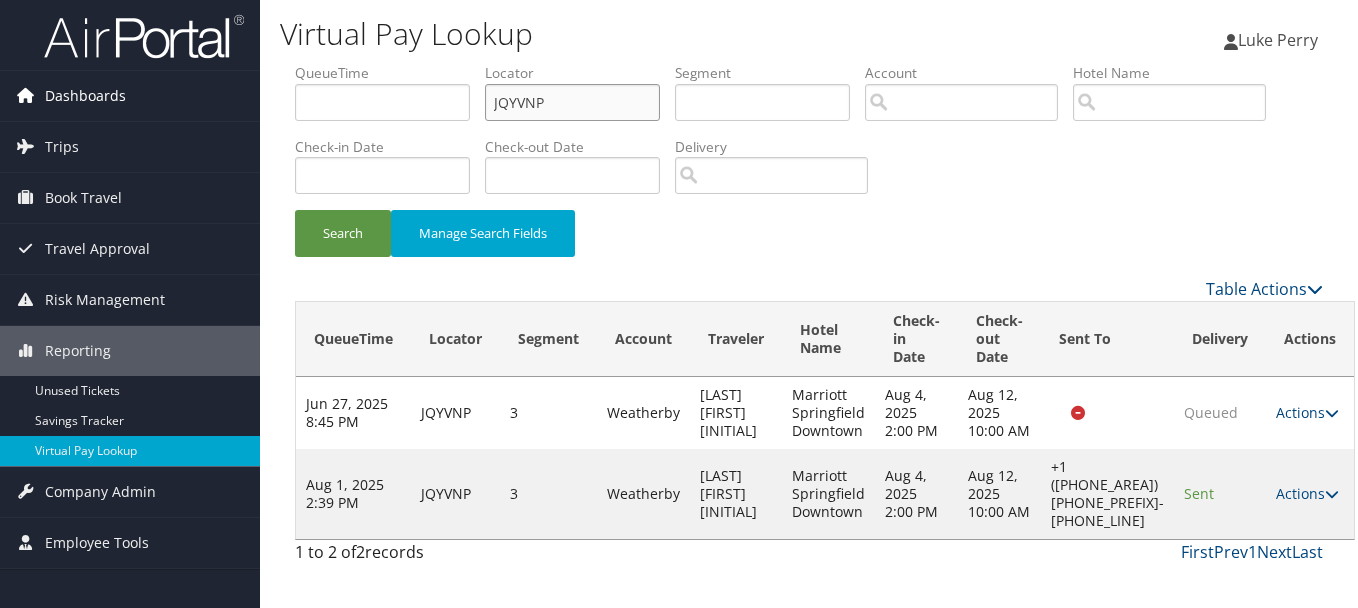 drag, startPoint x: 259, startPoint y: 113, endPoint x: 204, endPoint y: 110, distance: 55.081757 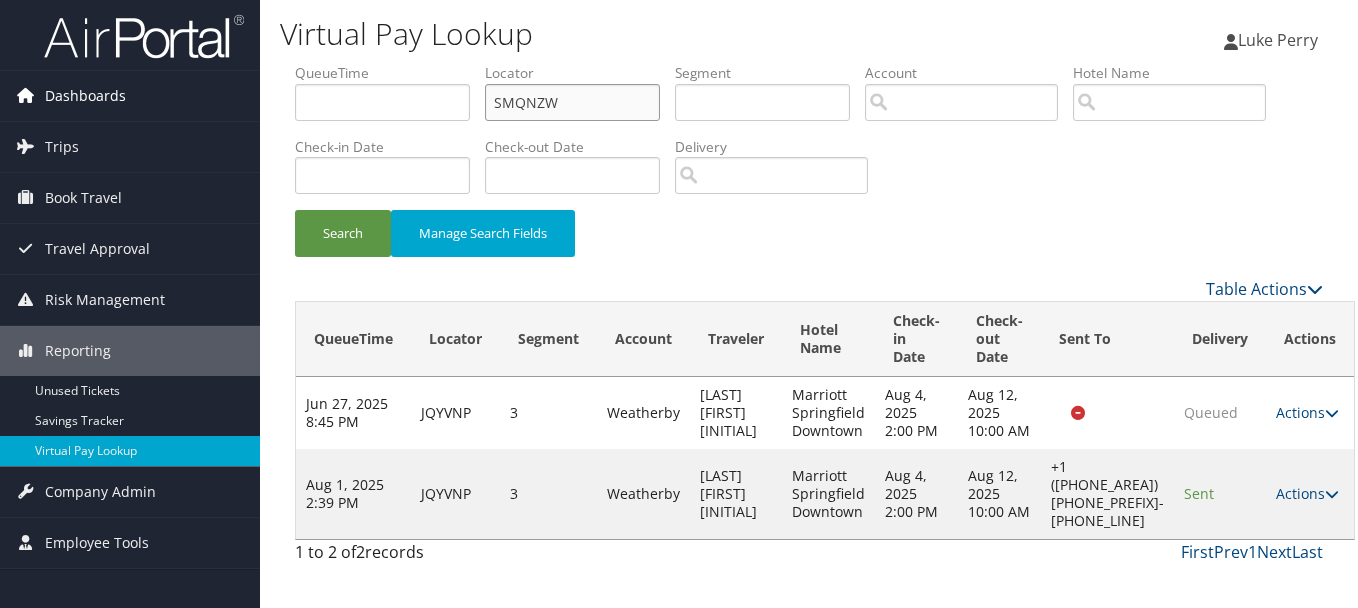 click on "Search" at bounding box center [343, 233] 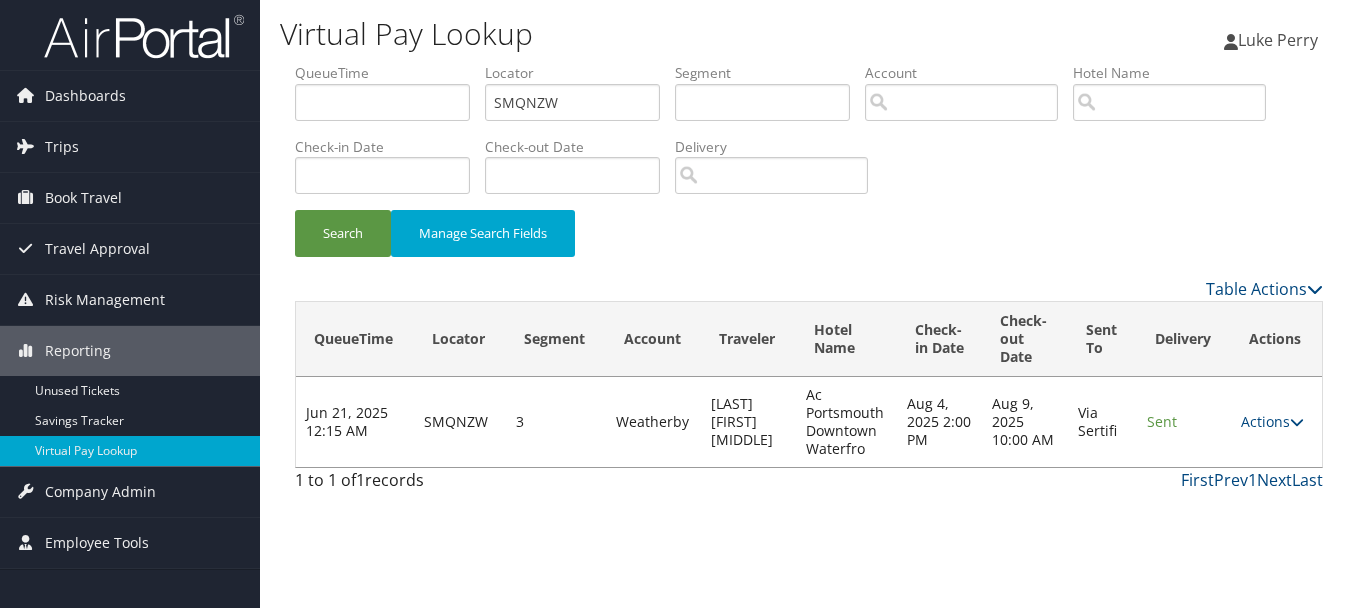 click on "Actions   Resend  Logs  View Itinerary" at bounding box center (1276, 422) 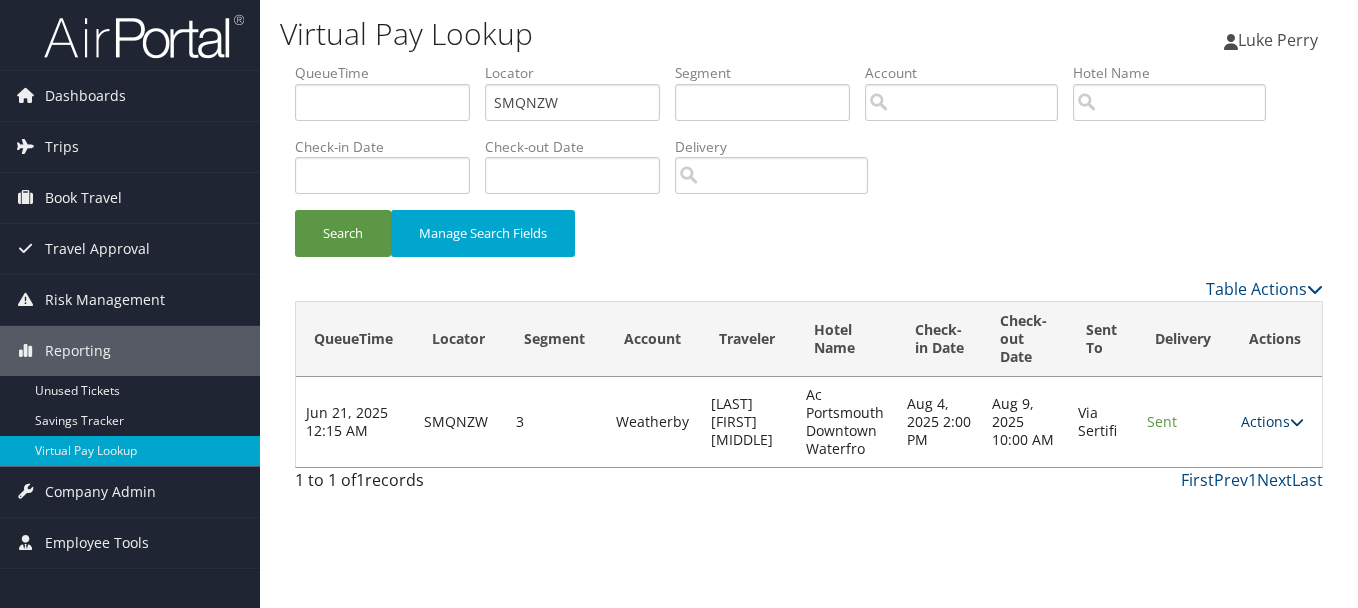 click on "Actions" at bounding box center [1272, 421] 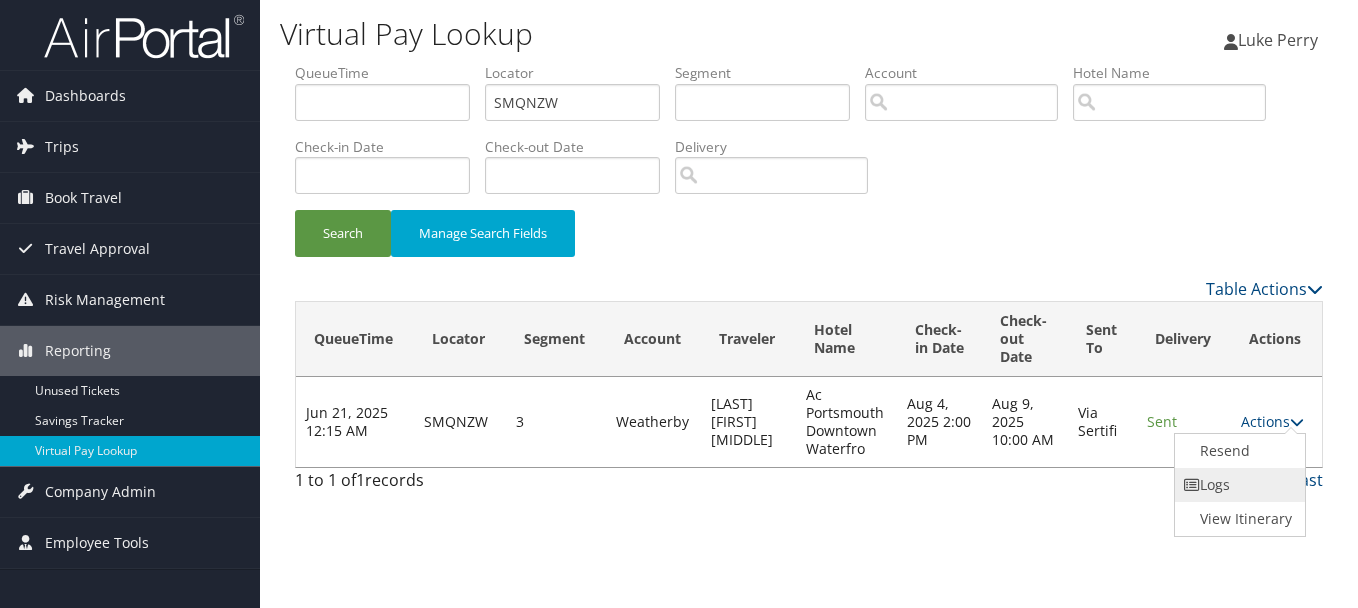 click on "Logs" at bounding box center (1238, 485) 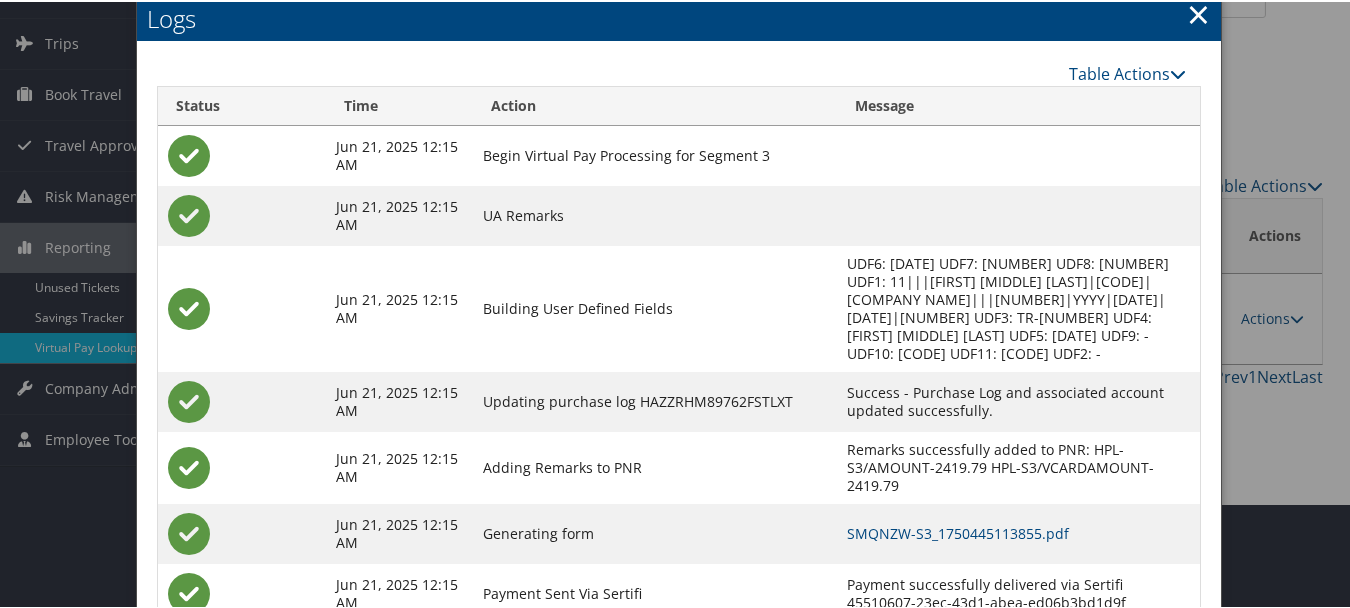 scroll, scrollTop: 205, scrollLeft: 0, axis: vertical 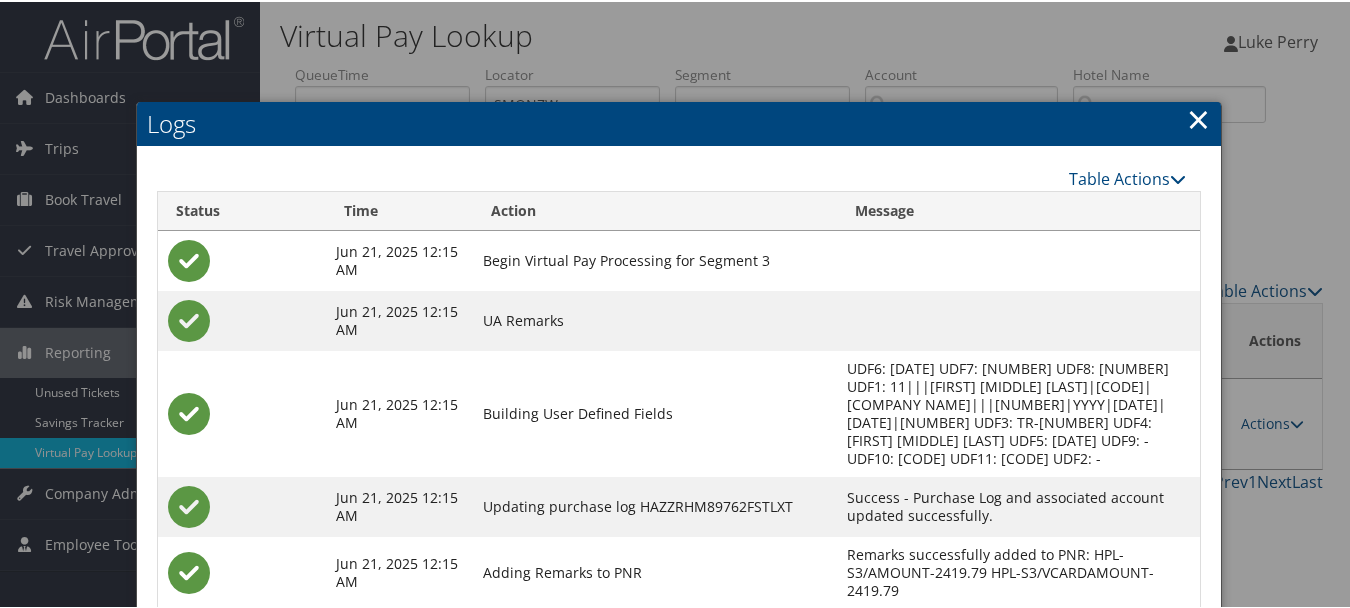 click on "×" at bounding box center [1198, 117] 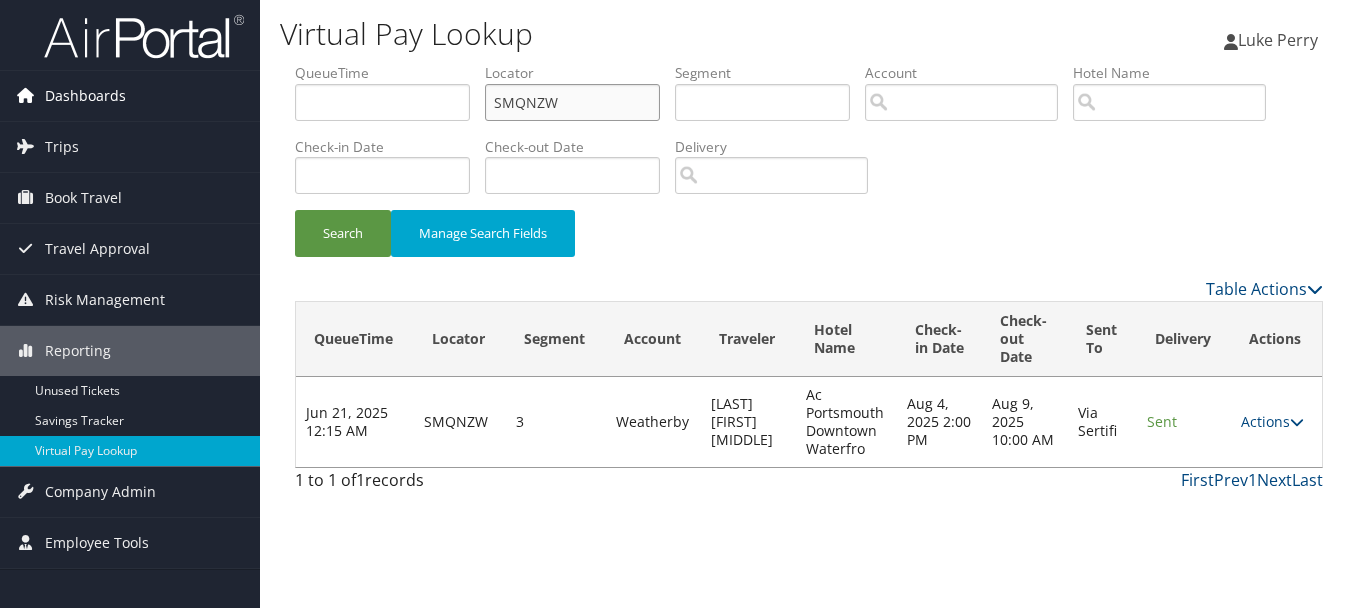 drag, startPoint x: 590, startPoint y: 104, endPoint x: 165, endPoint y: 104, distance: 425 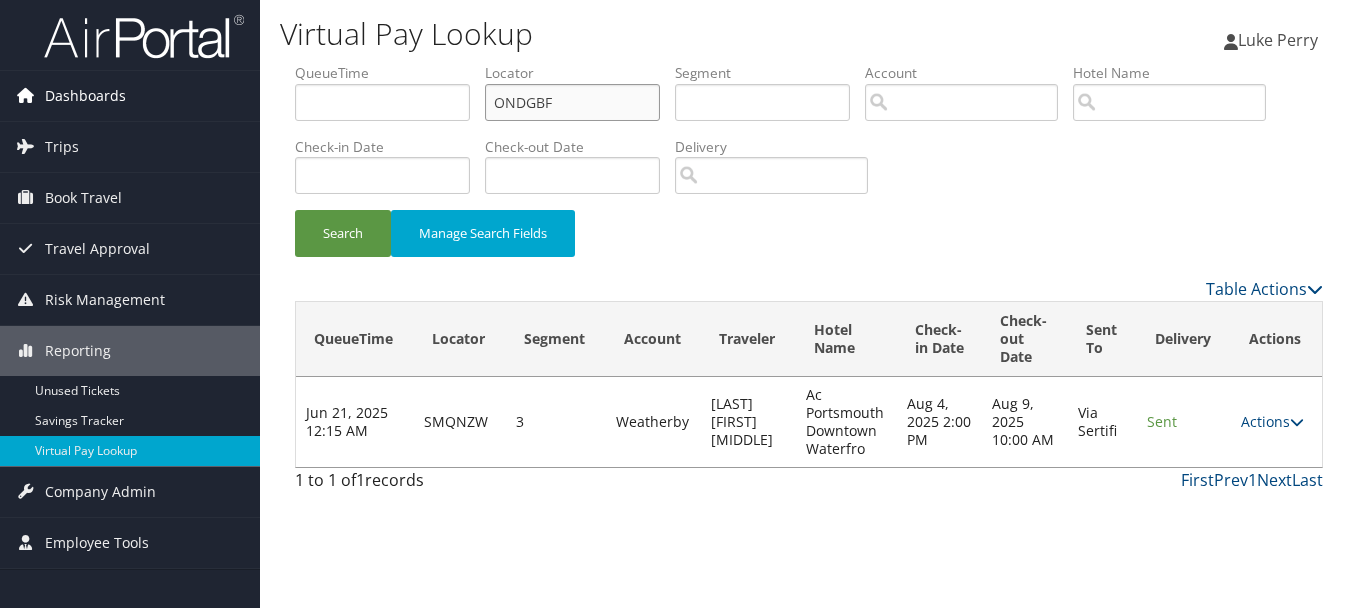 click on "Search" at bounding box center [343, 233] 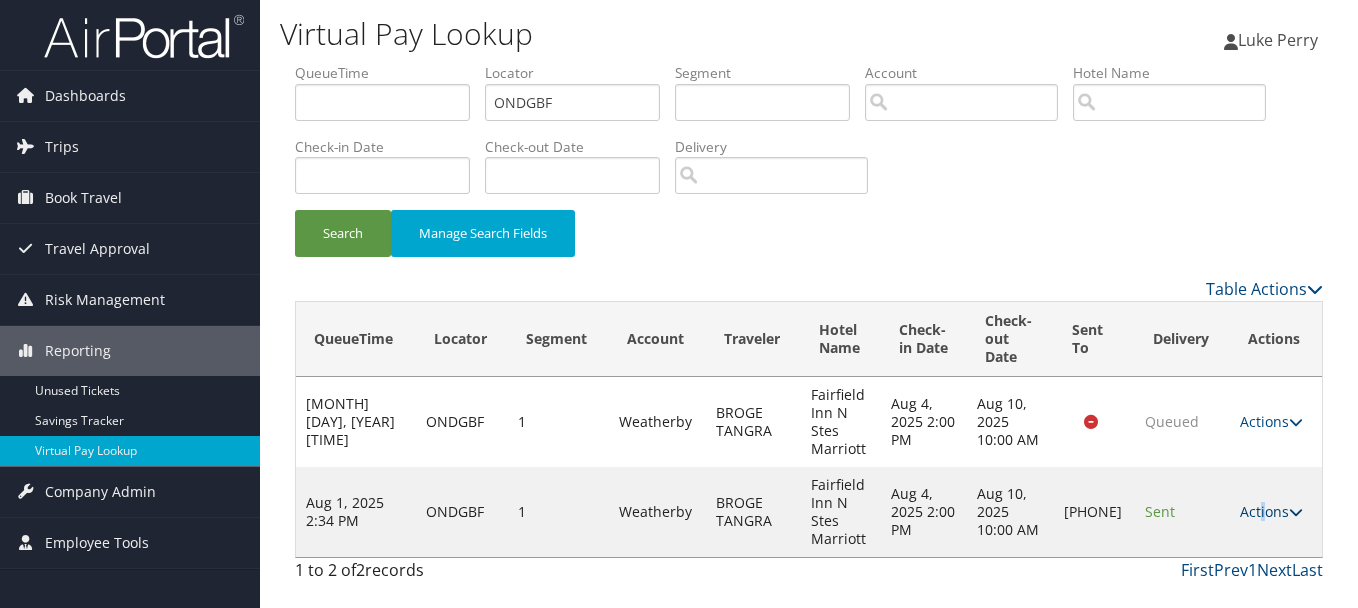click on "Actions" at bounding box center [1271, 511] 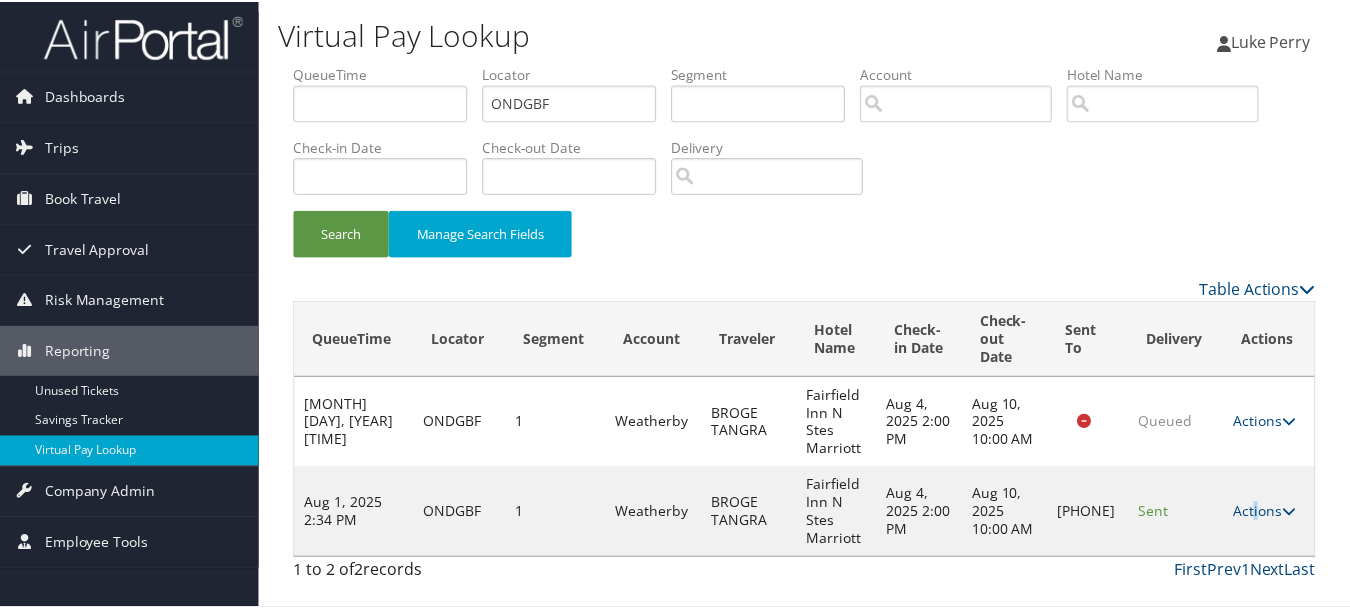 scroll, scrollTop: 53, scrollLeft: 0, axis: vertical 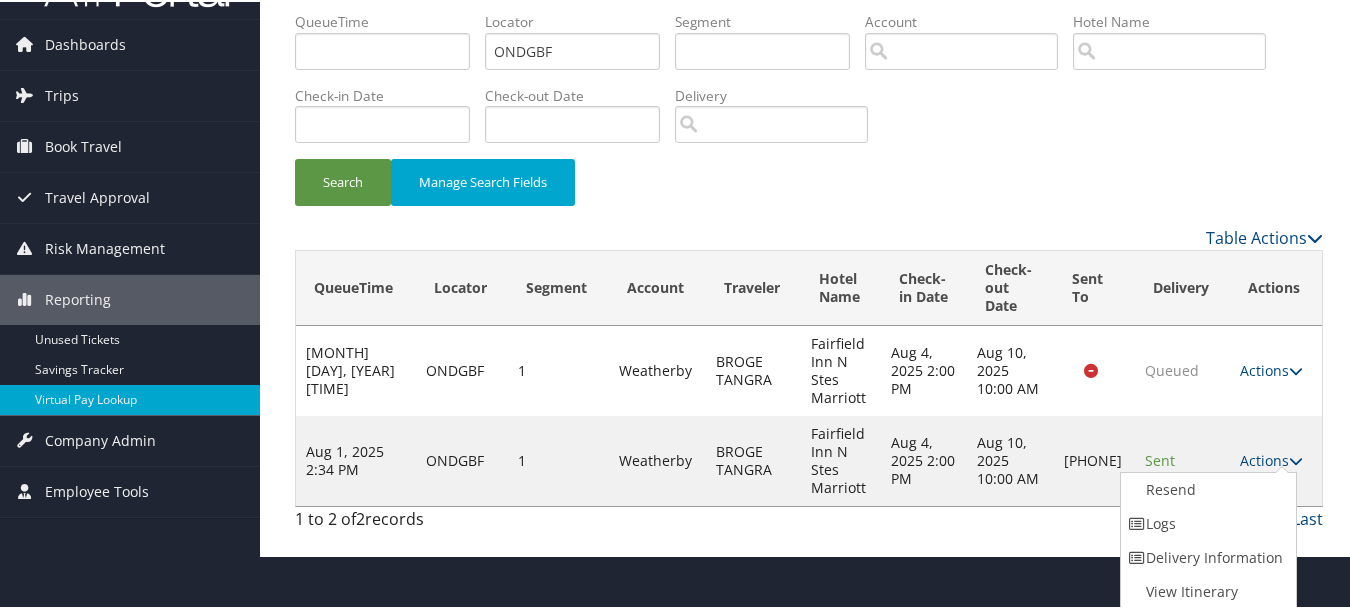 drag, startPoint x: 1263, startPoint y: 504, endPoint x: 1260, endPoint y: 515, distance: 11.401754 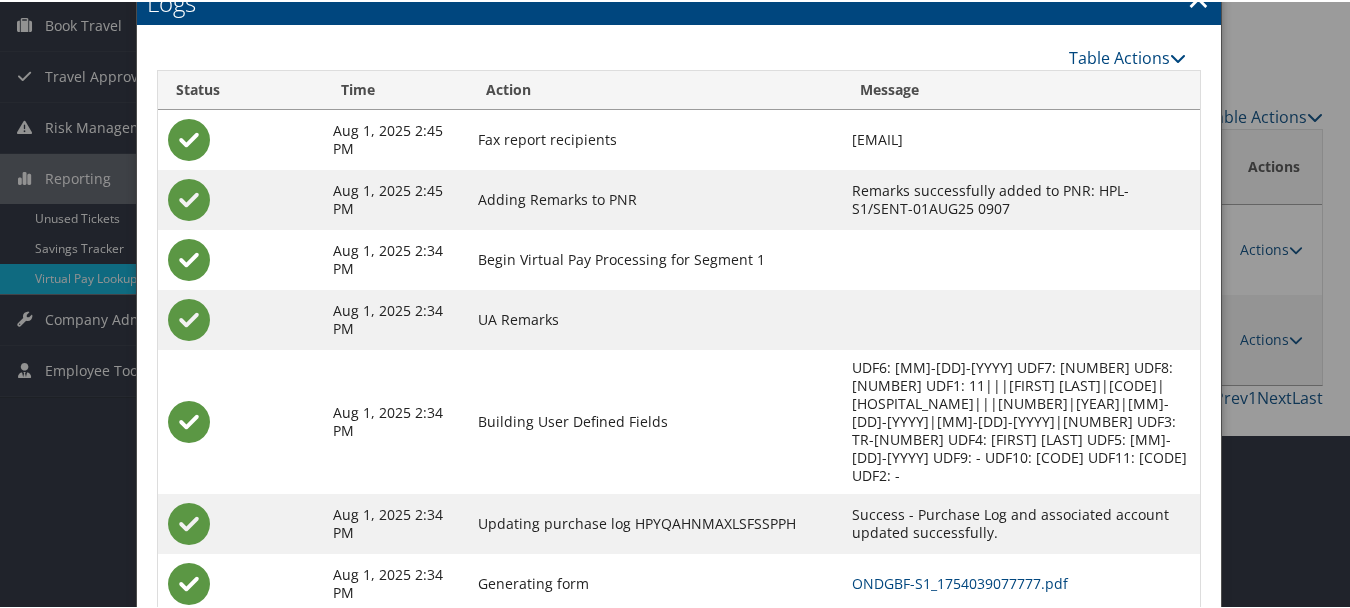scroll, scrollTop: 258, scrollLeft: 0, axis: vertical 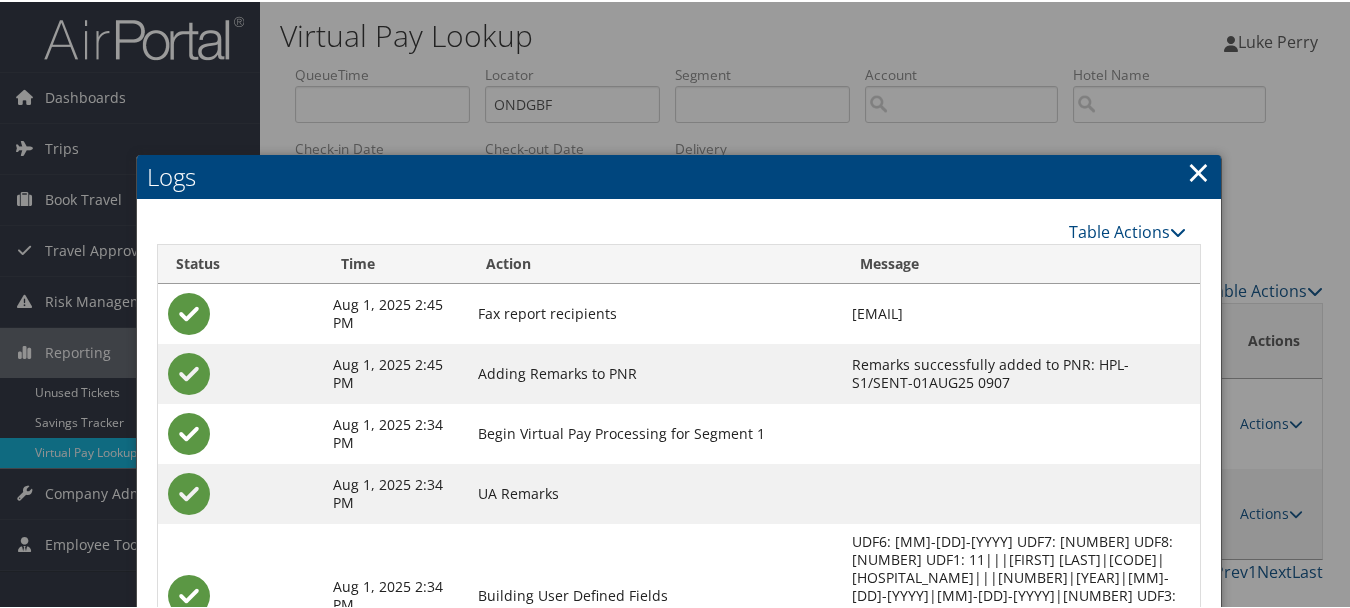 click on "×" at bounding box center [1198, 170] 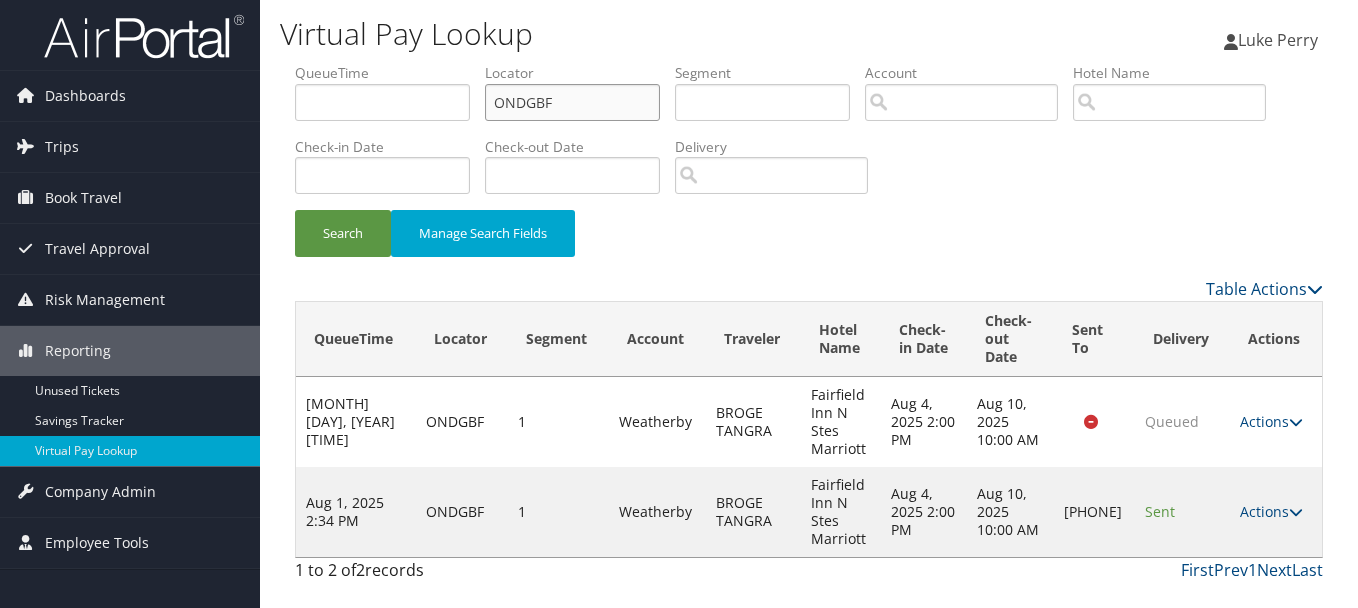 drag, startPoint x: 606, startPoint y: 97, endPoint x: 392, endPoint y: 92, distance: 214.05841 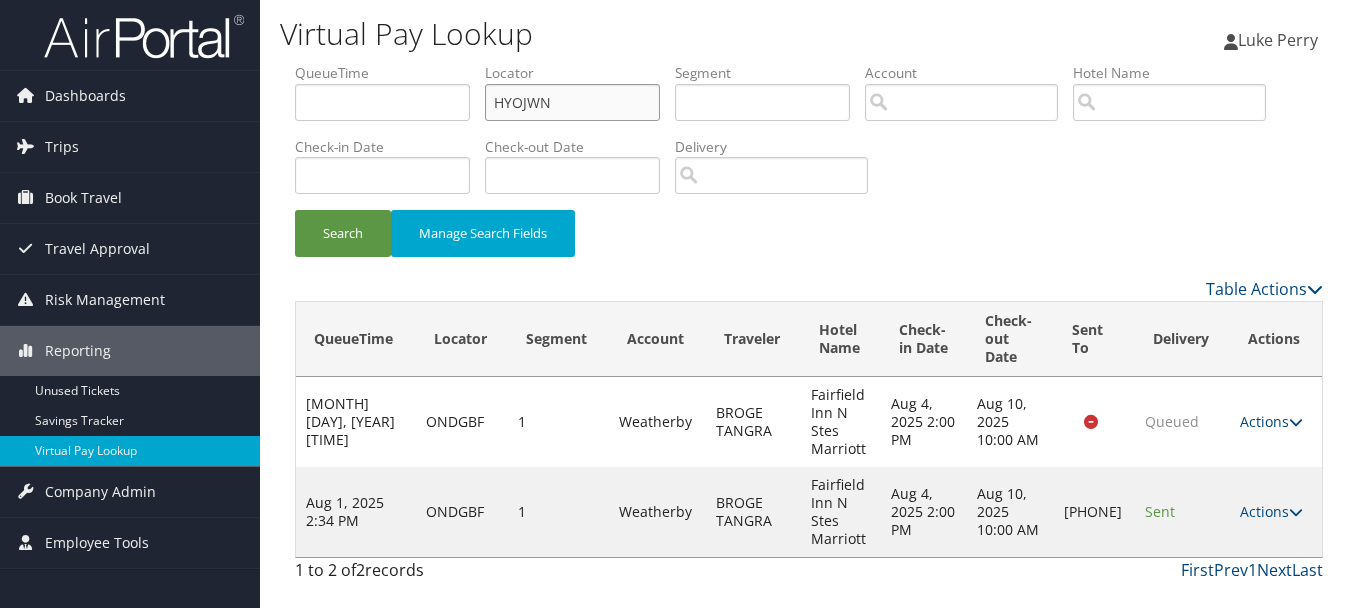 click on "Search" at bounding box center (343, 233) 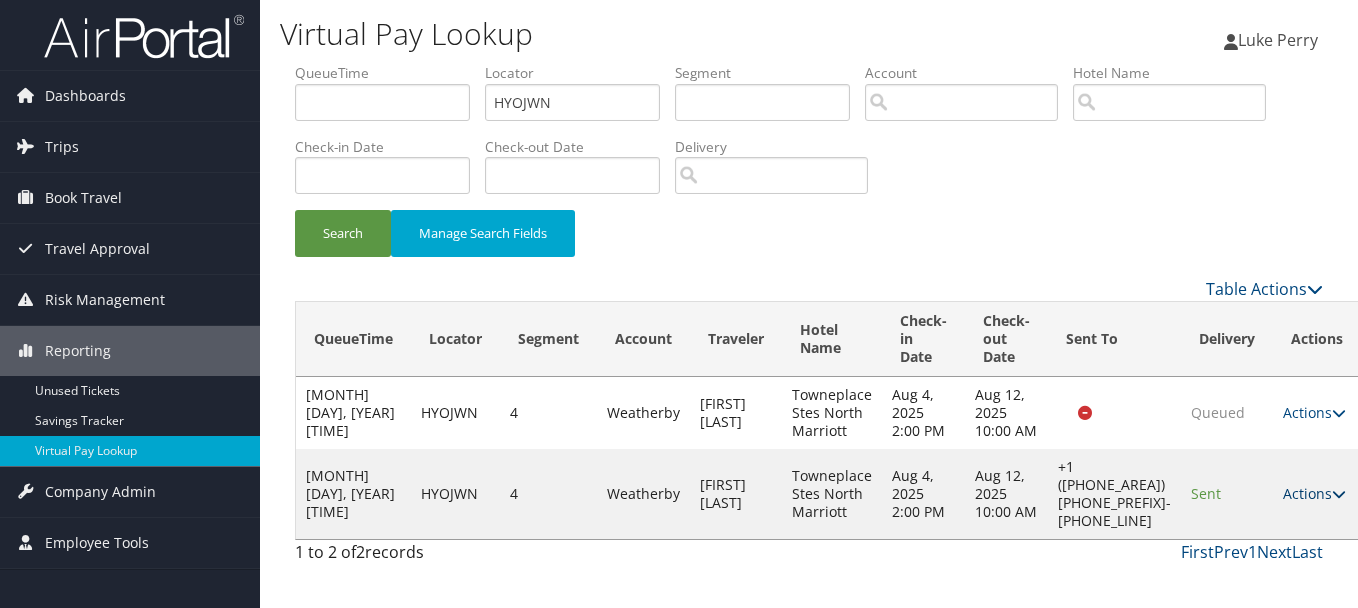 click on "Actions" at bounding box center [1314, 493] 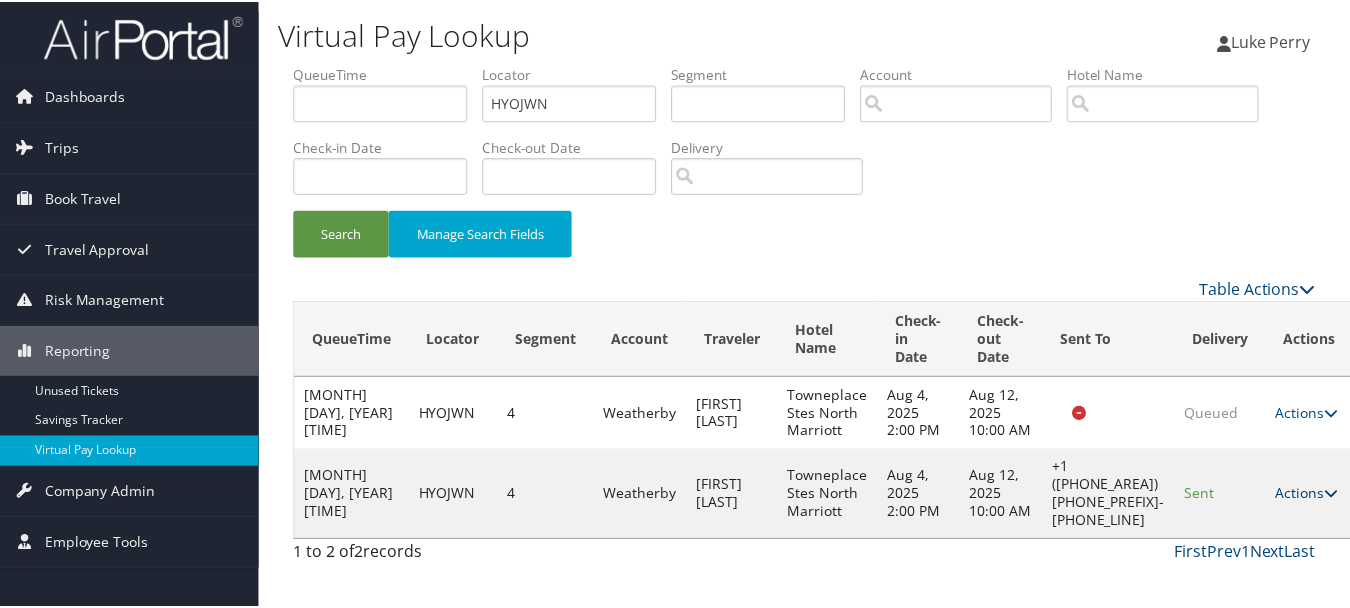 scroll, scrollTop: 35, scrollLeft: 0, axis: vertical 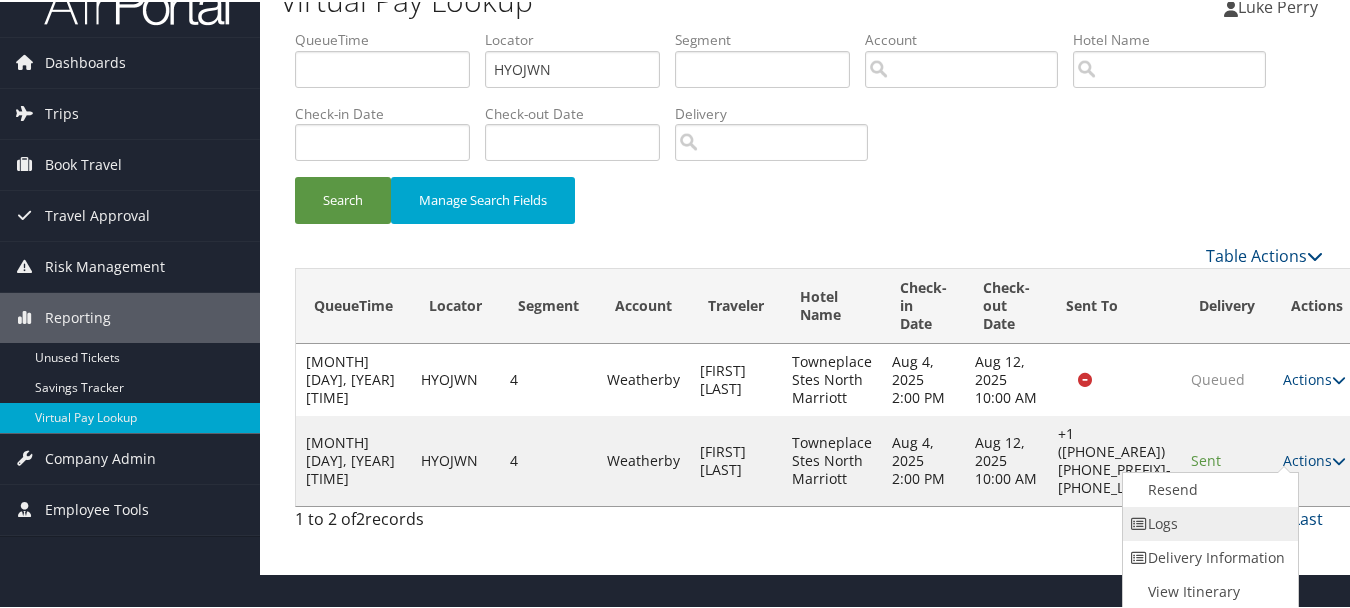 click on "Logs" at bounding box center (1208, 522) 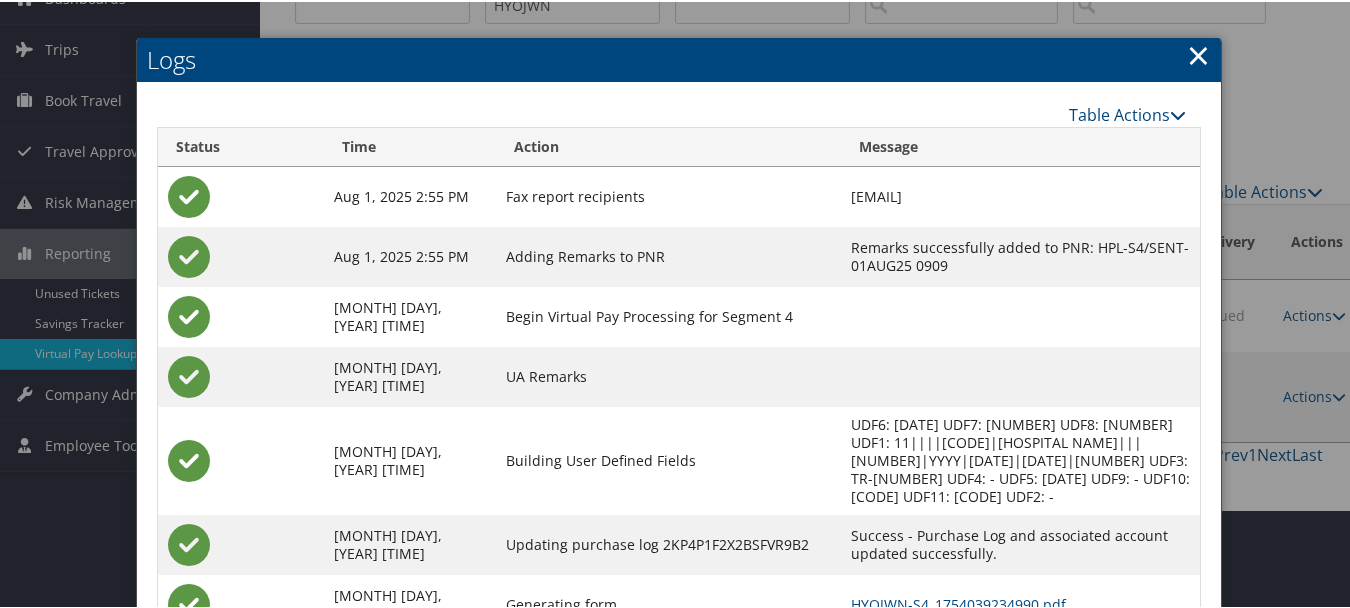 scroll, scrollTop: 222, scrollLeft: 0, axis: vertical 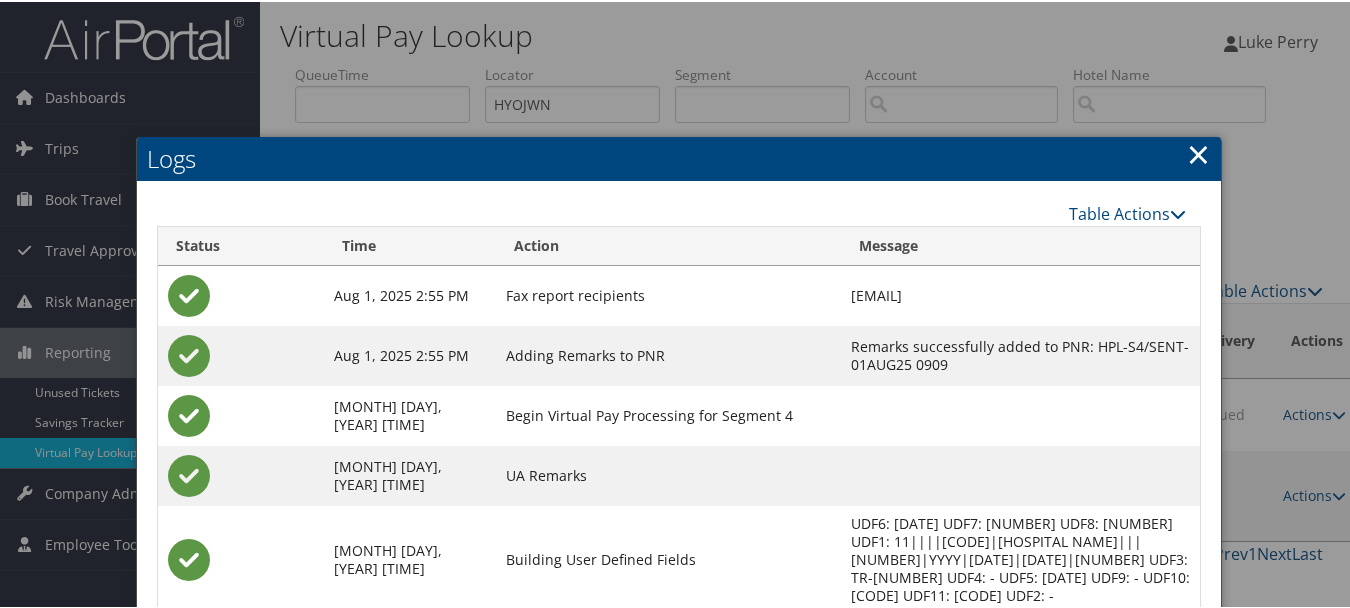 click on "Logs" at bounding box center (679, 157) 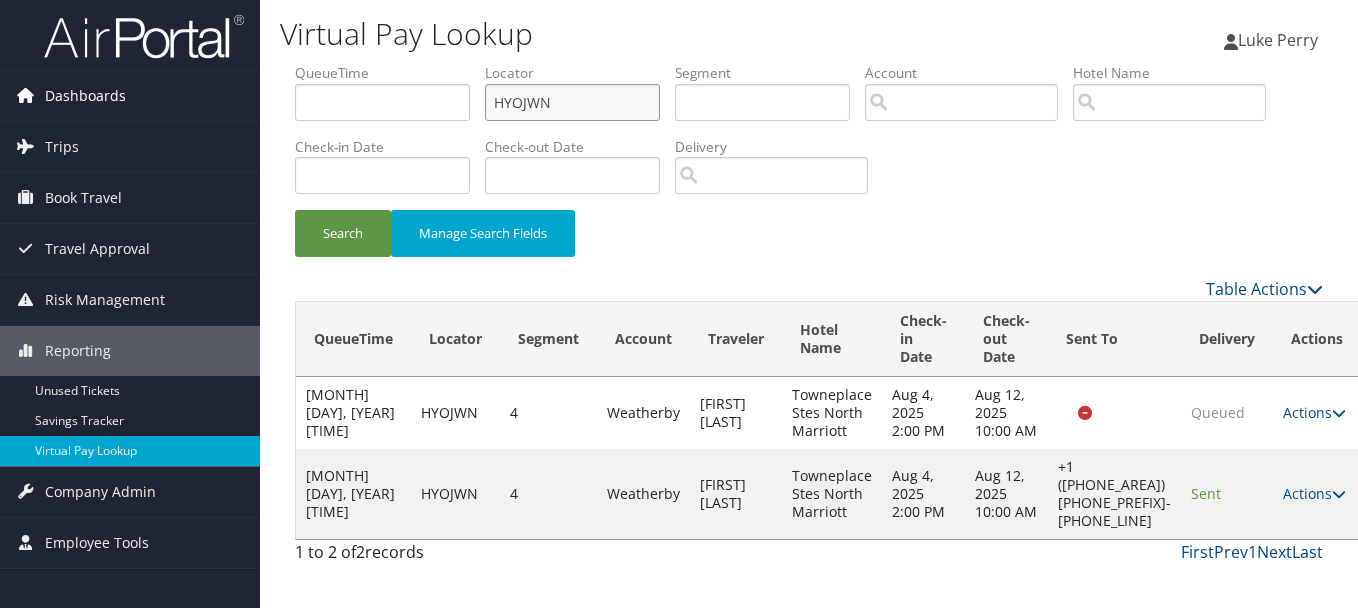 drag, startPoint x: 603, startPoint y: 103, endPoint x: 221, endPoint y: 101, distance: 382.00525 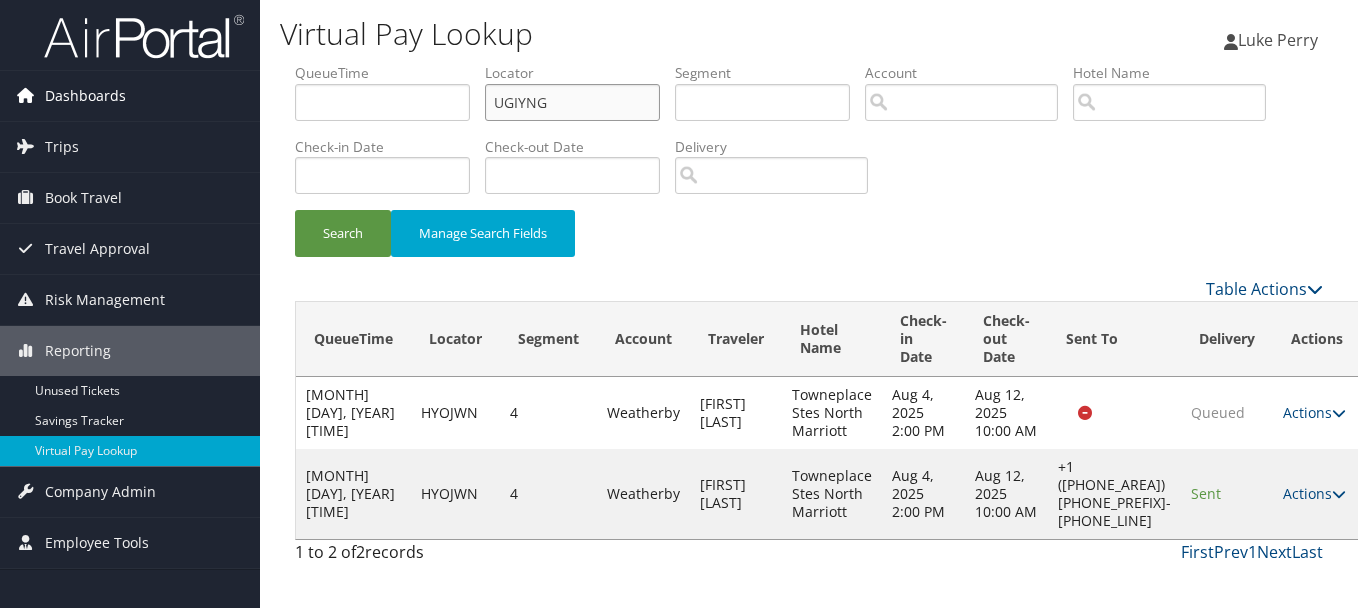 click on "Search" at bounding box center (343, 233) 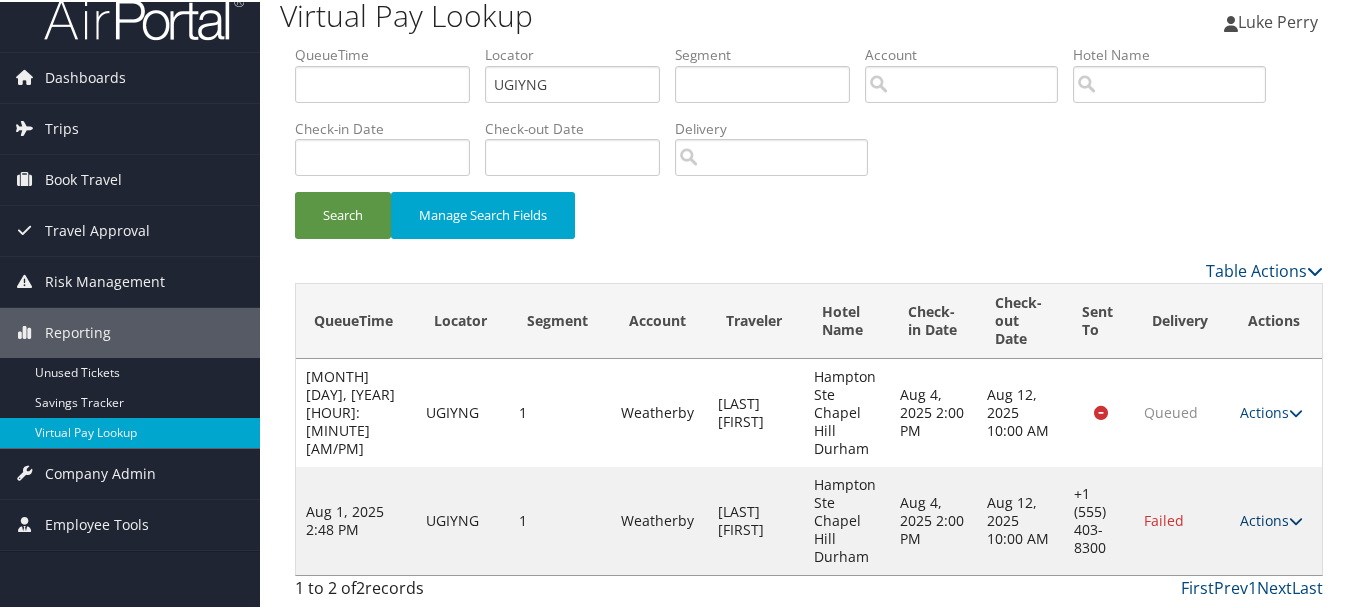 click on "Actions" at bounding box center (1271, 518) 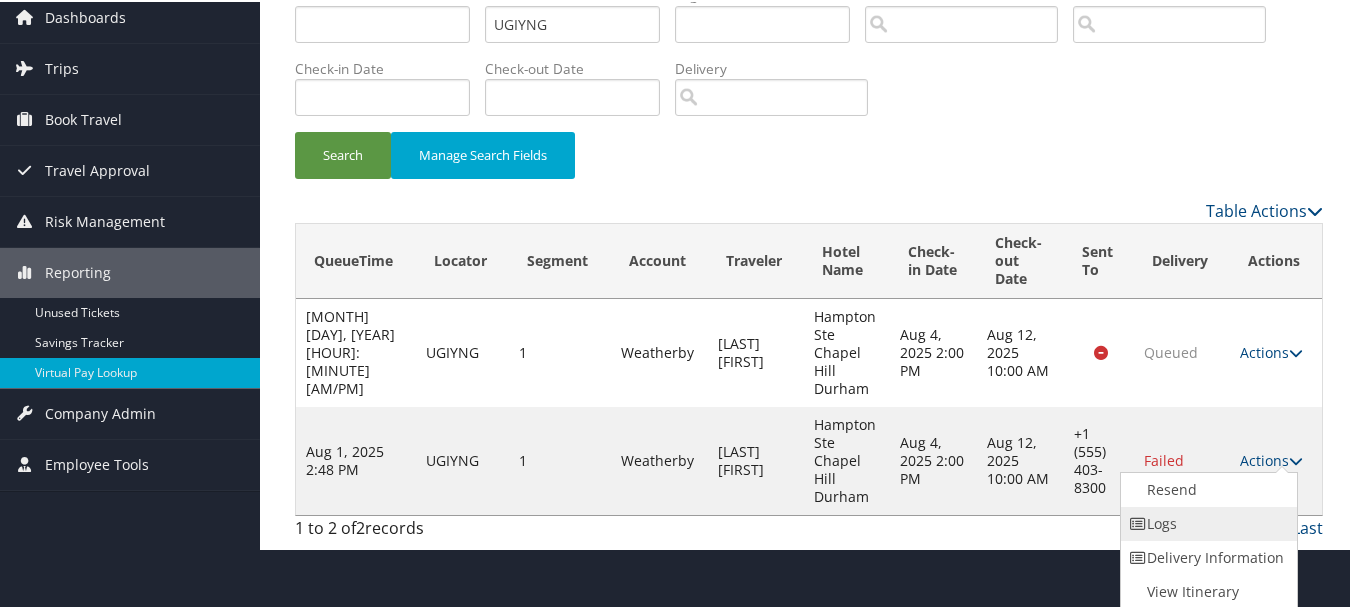 click on "Logs" at bounding box center [1206, 522] 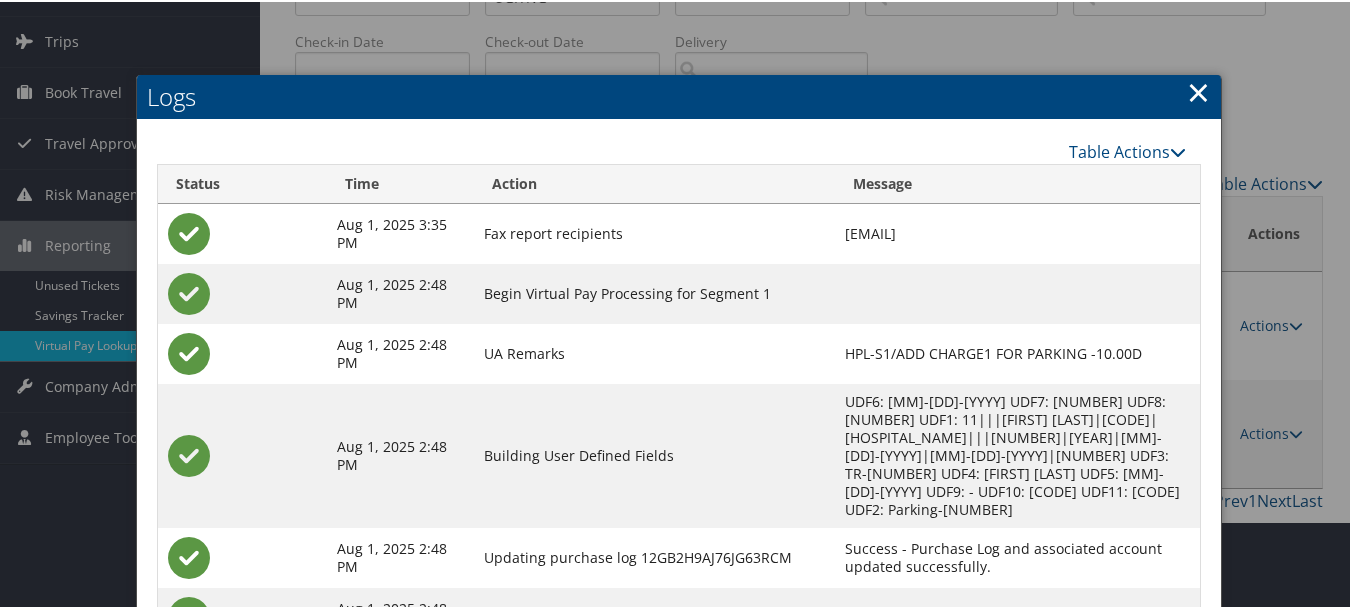 scroll, scrollTop: 225, scrollLeft: 0, axis: vertical 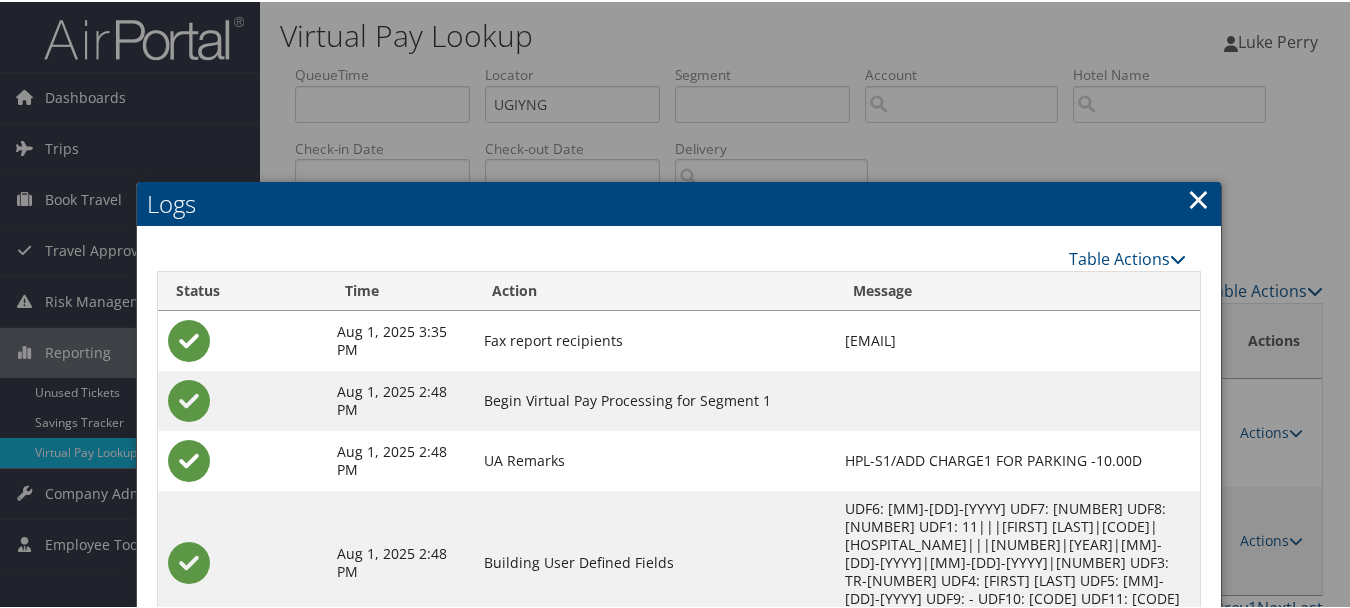 click on "×" at bounding box center (1198, 197) 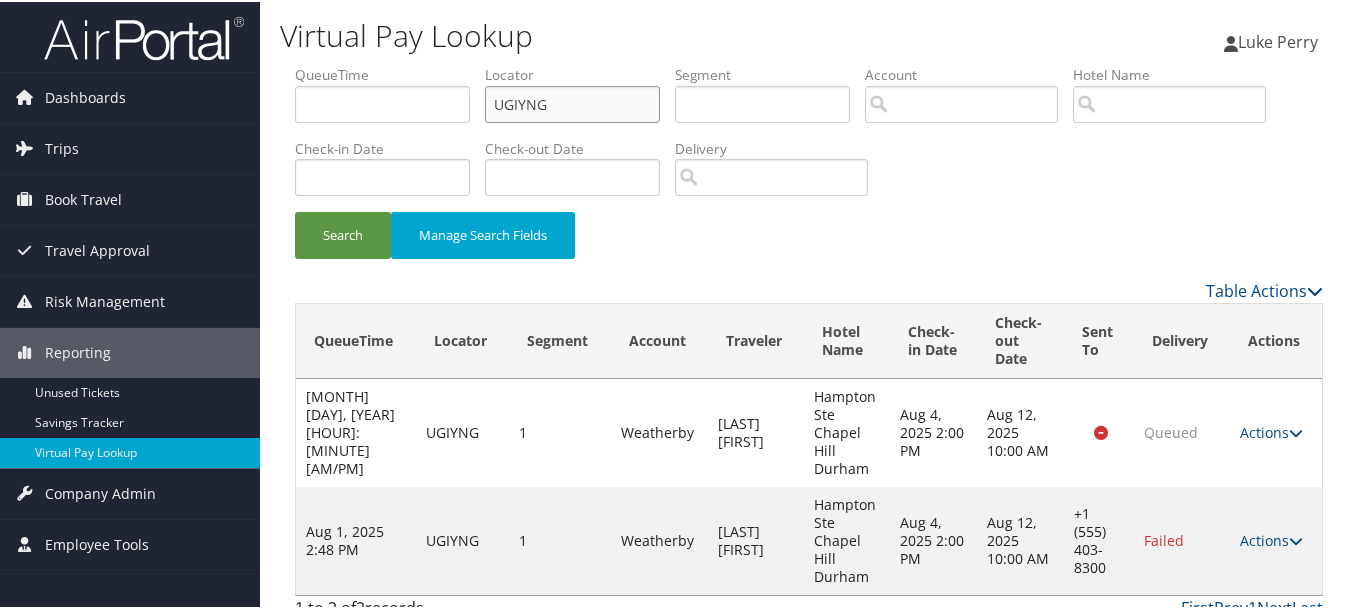 drag, startPoint x: 601, startPoint y: 85, endPoint x: 384, endPoint y: 97, distance: 217.33154 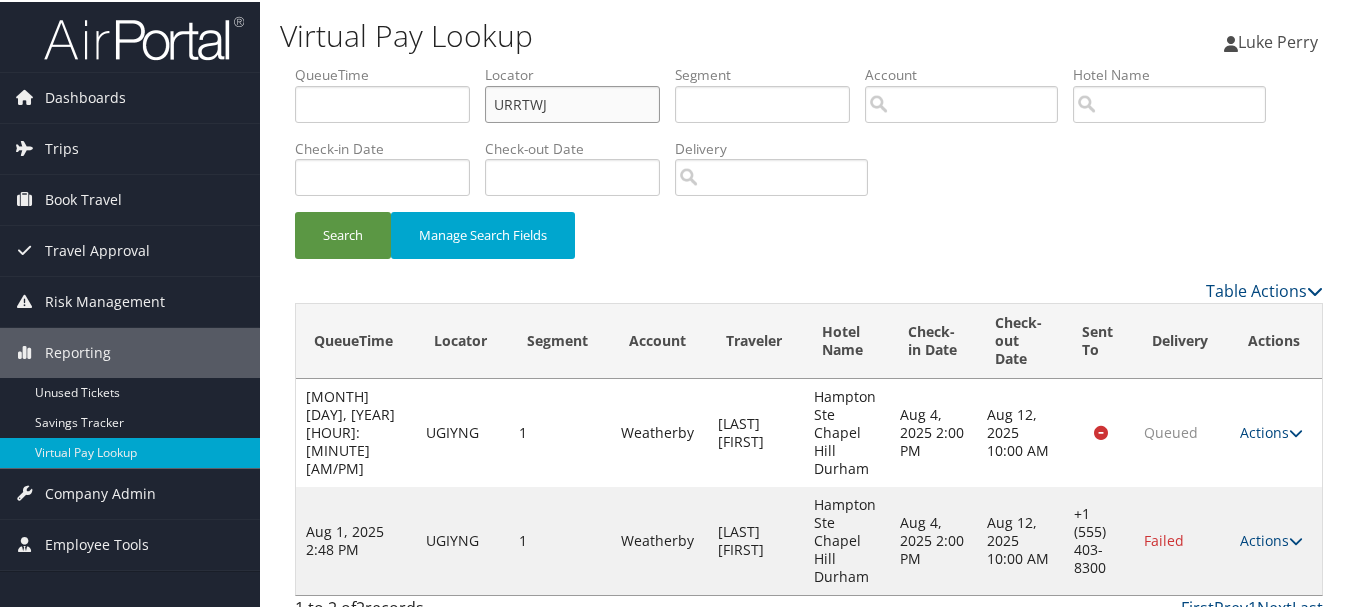 click on "Search" at bounding box center [343, 233] 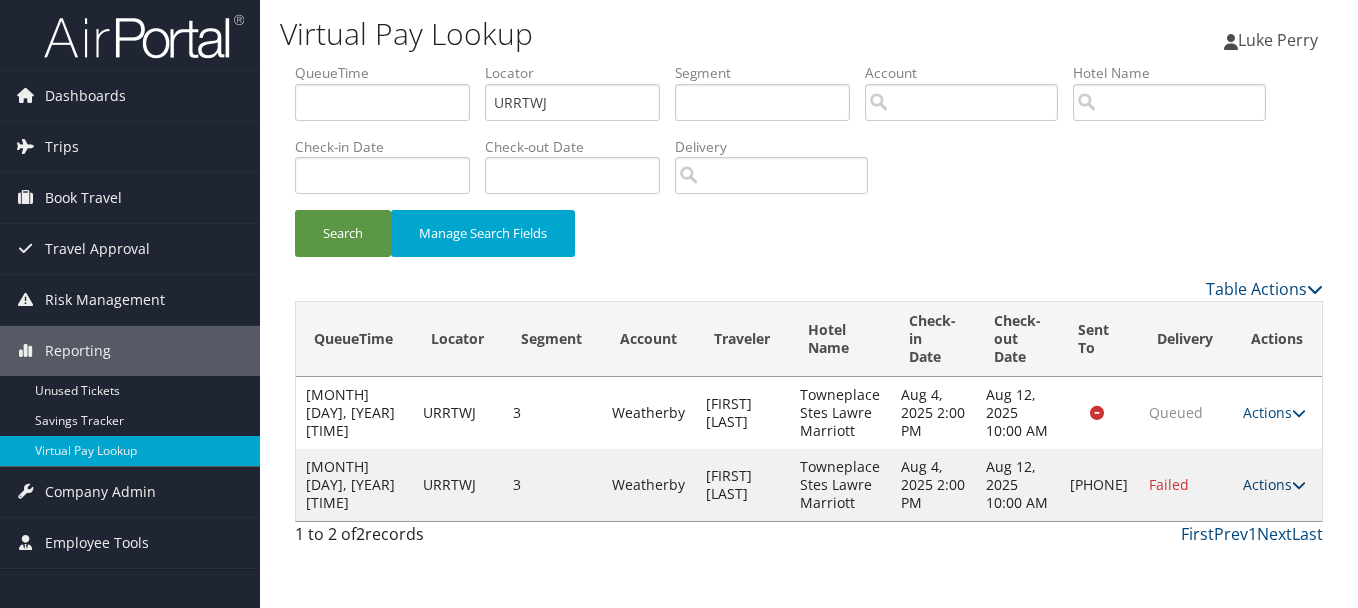 click on "Actions" at bounding box center [1274, 484] 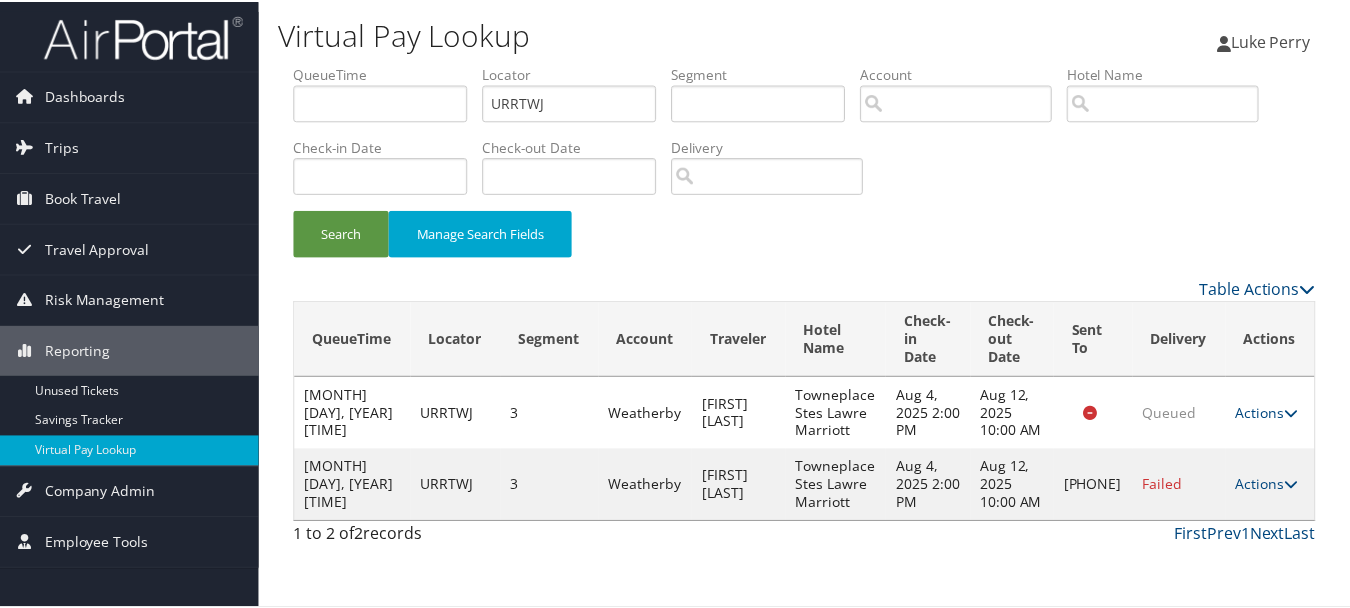 scroll, scrollTop: 35, scrollLeft: 0, axis: vertical 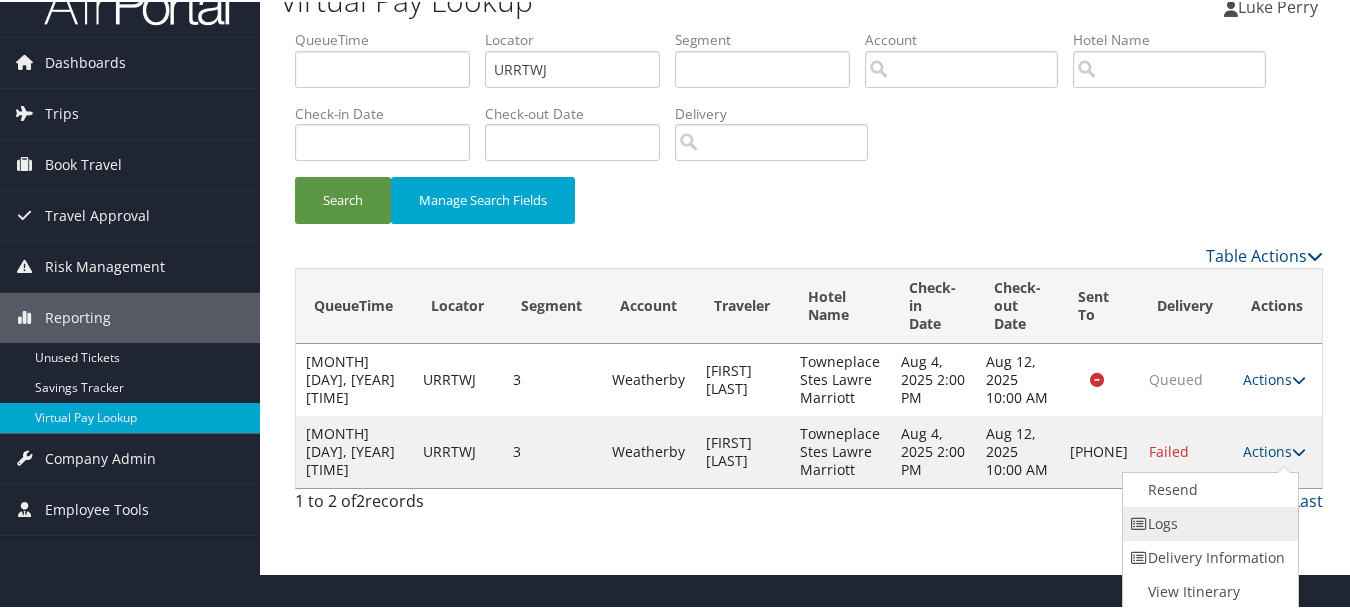 click on "Logs" at bounding box center (1208, 522) 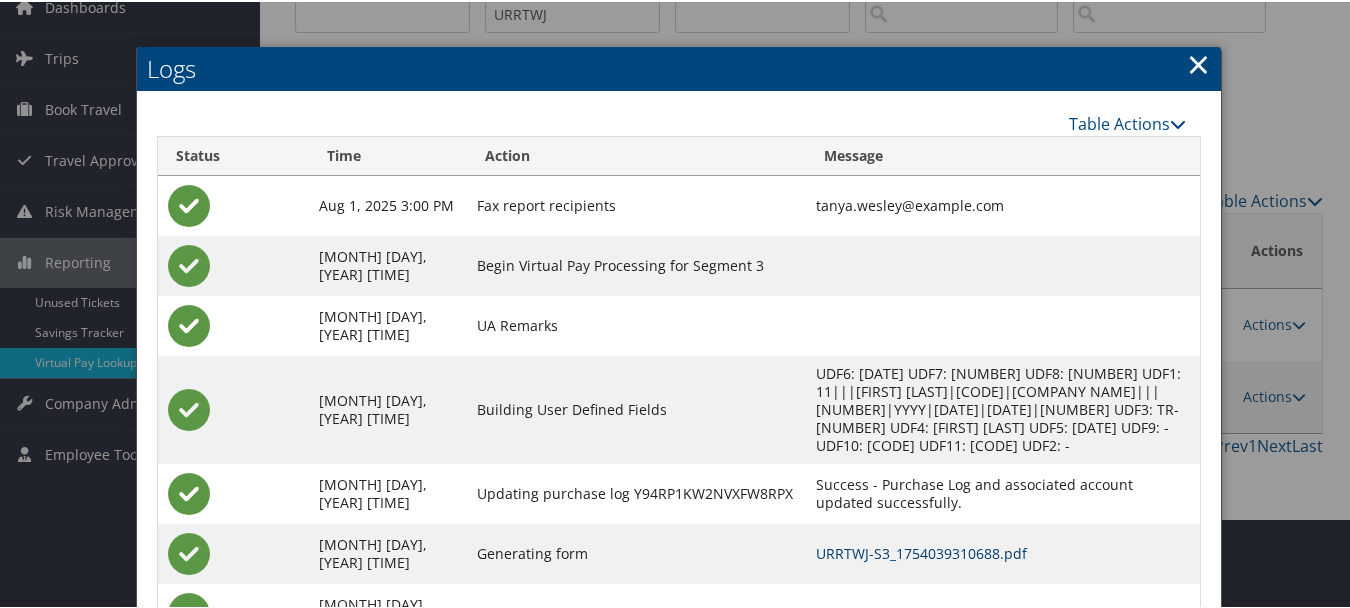 scroll, scrollTop: 180, scrollLeft: 0, axis: vertical 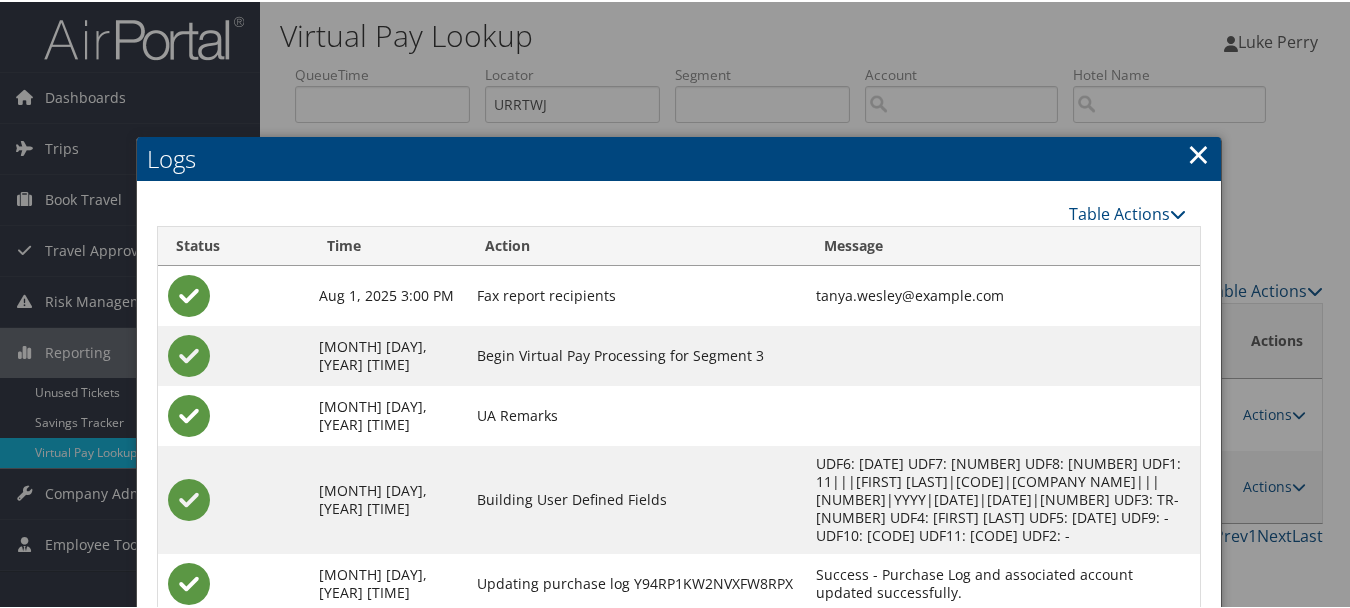 click on "×" at bounding box center [1198, 152] 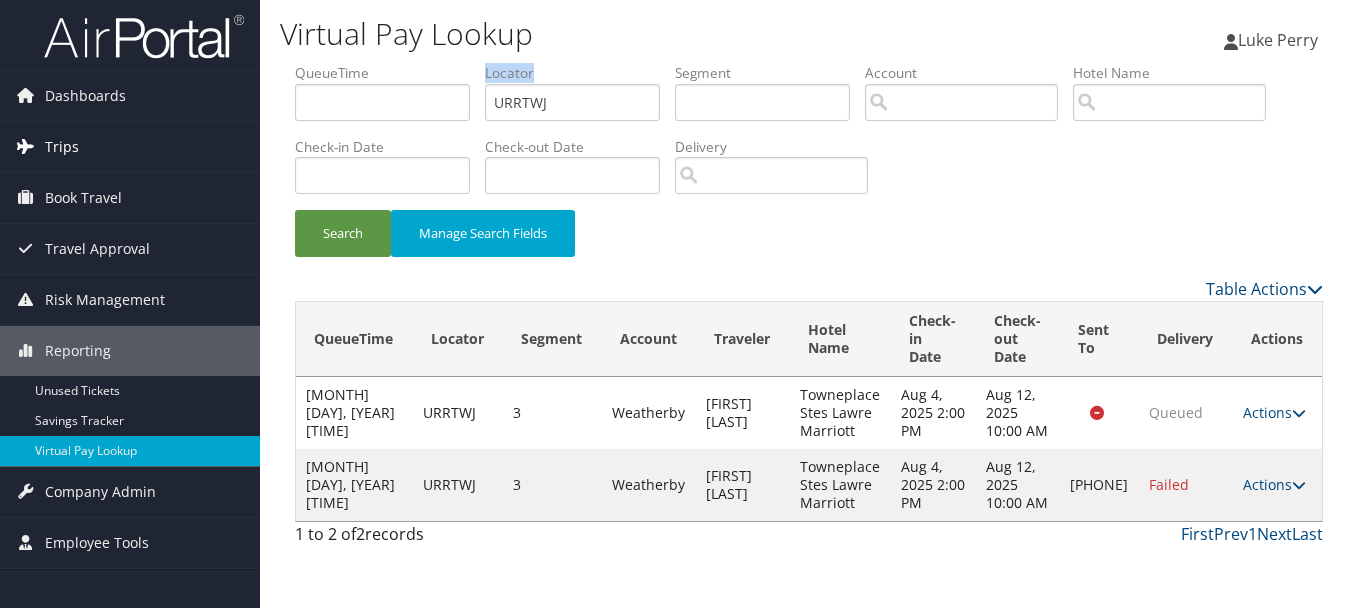 drag, startPoint x: 587, startPoint y: 122, endPoint x: 177, endPoint y: 138, distance: 410.31207 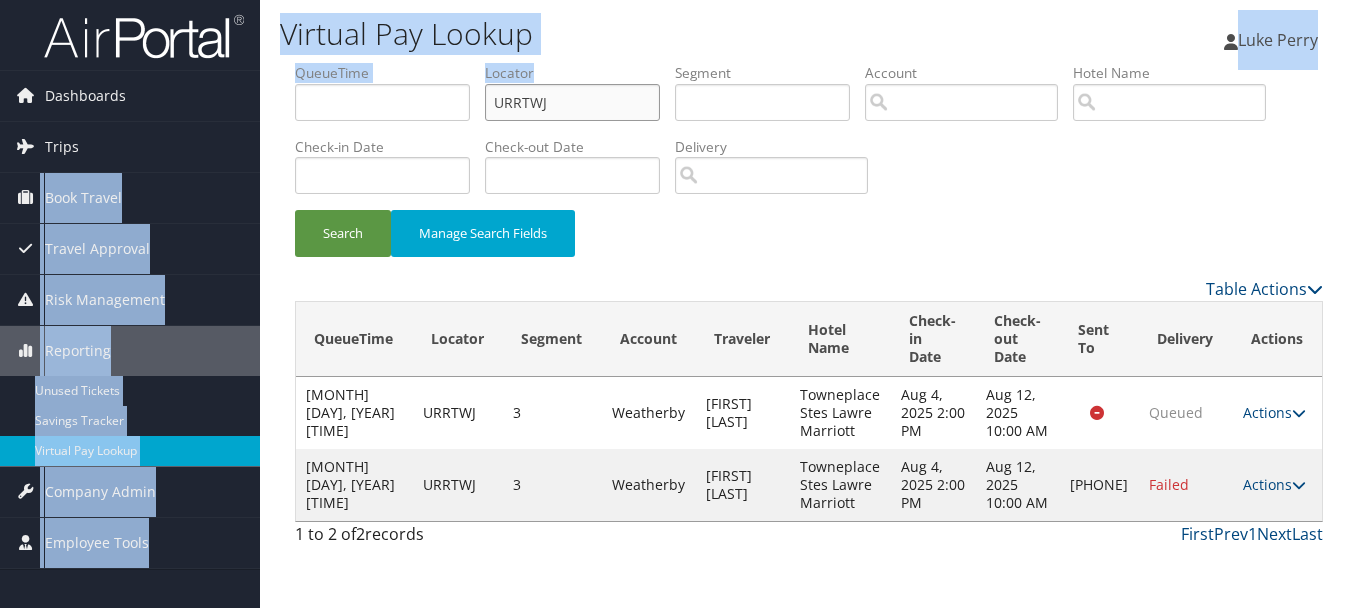 click on "URRTWJ" at bounding box center [572, 102] 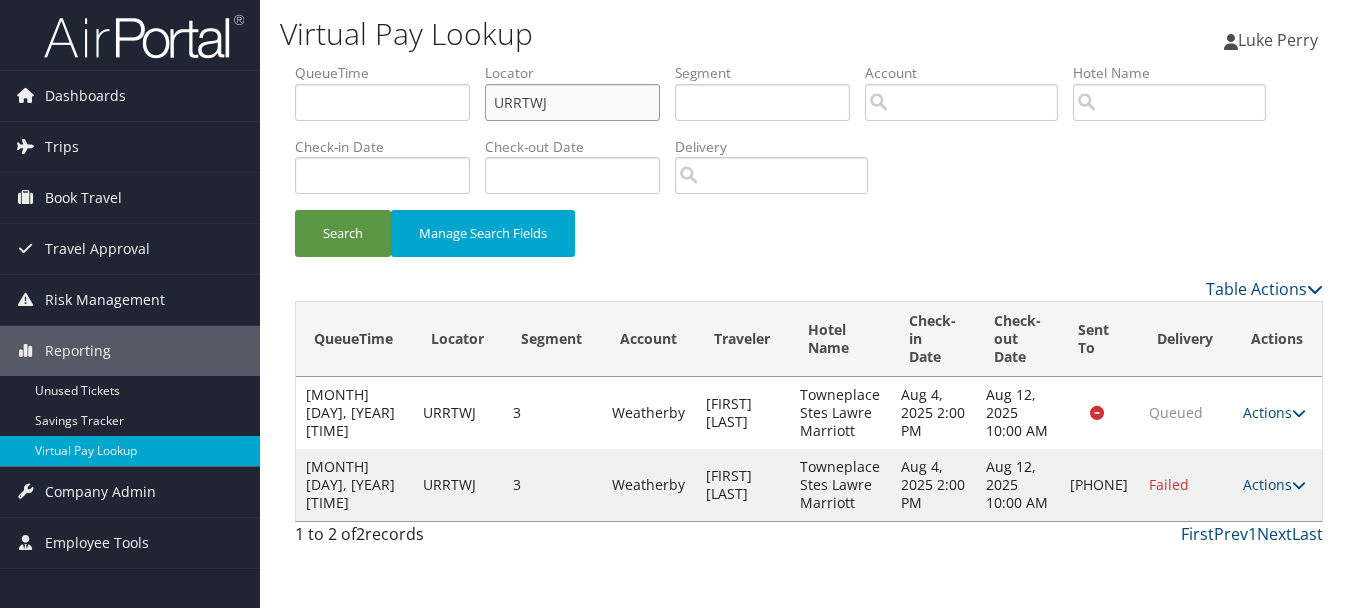 drag, startPoint x: 587, startPoint y: 101, endPoint x: 498, endPoint y: 105, distance: 89.08984 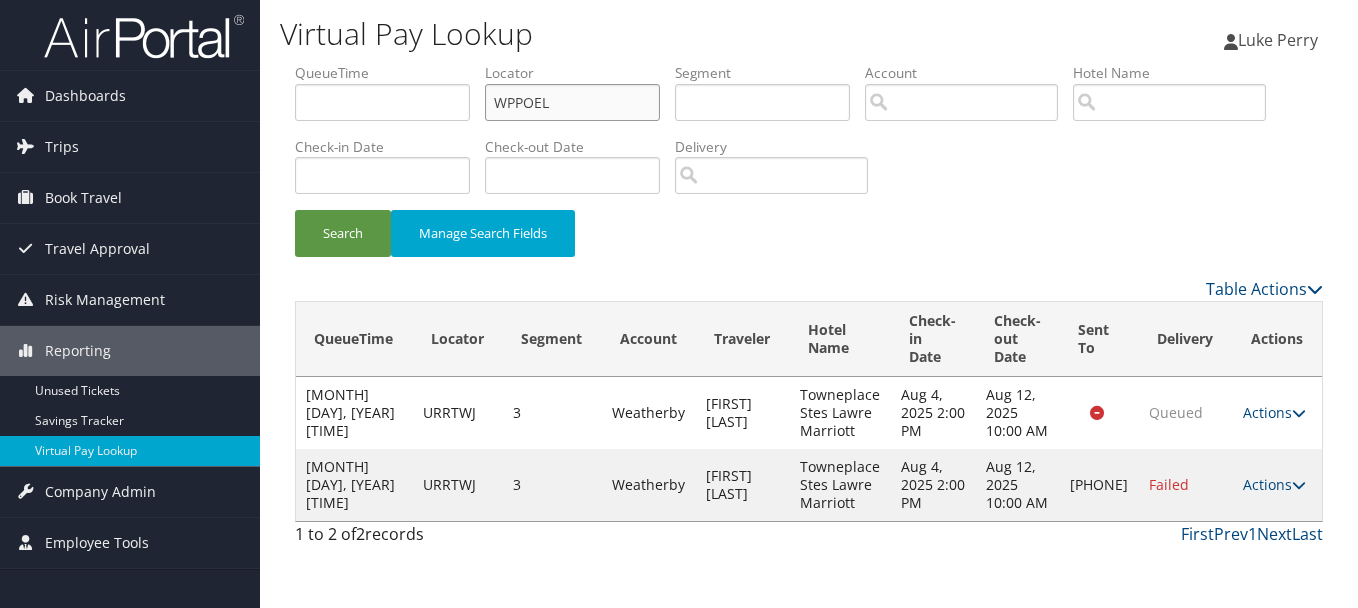 click on "Search" at bounding box center [343, 233] 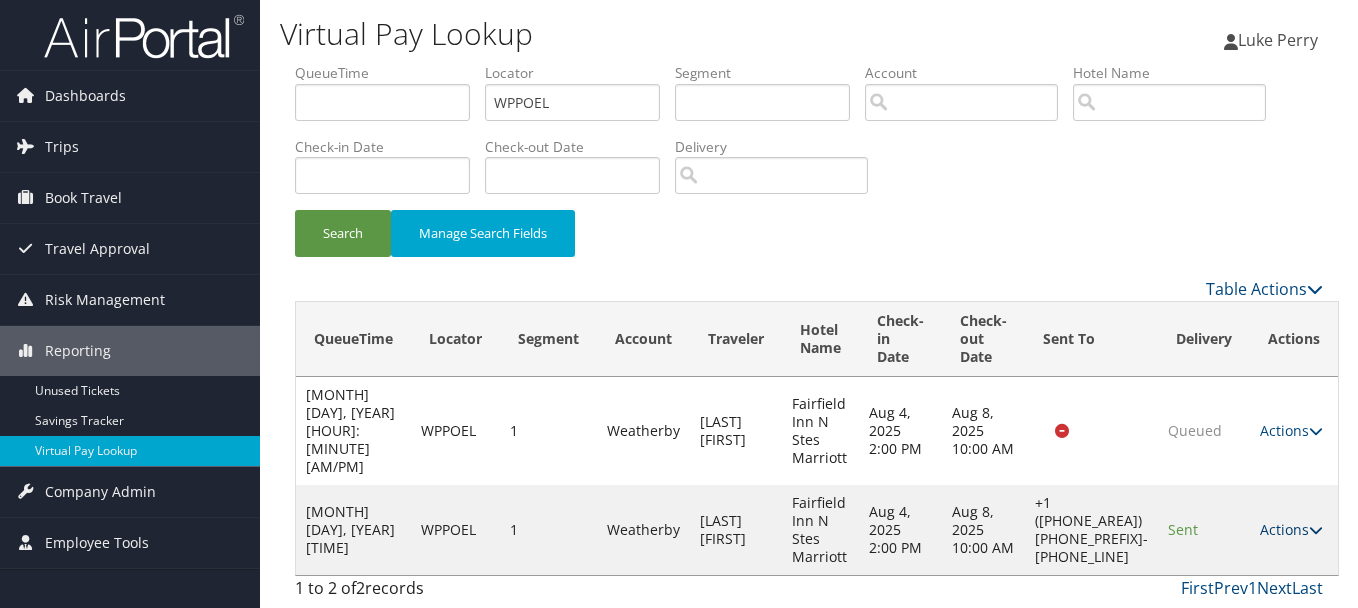click at bounding box center [1316, 530] 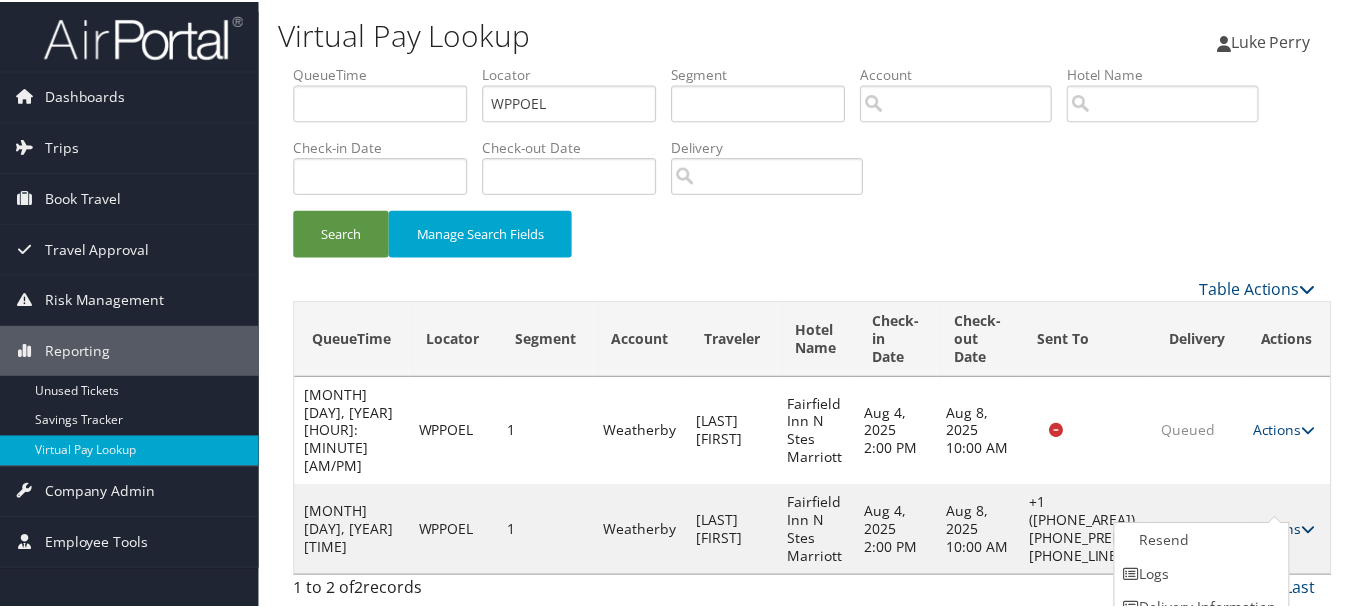 scroll, scrollTop: 53, scrollLeft: 0, axis: vertical 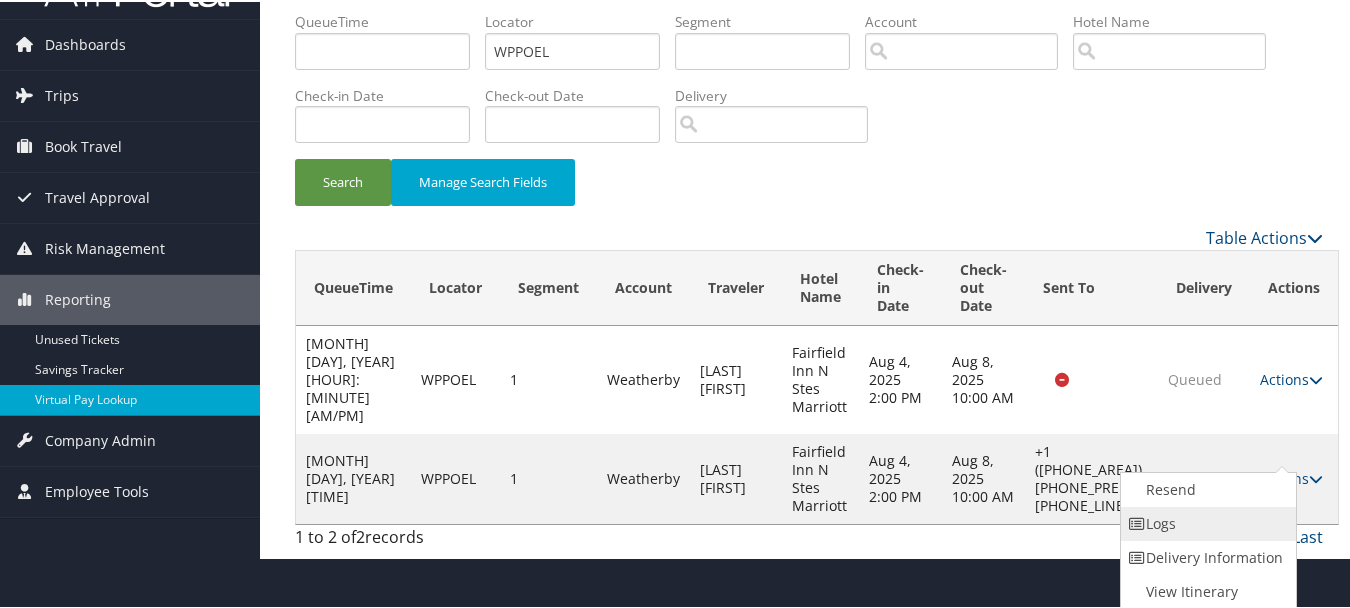 click on "Logs" at bounding box center [1206, 522] 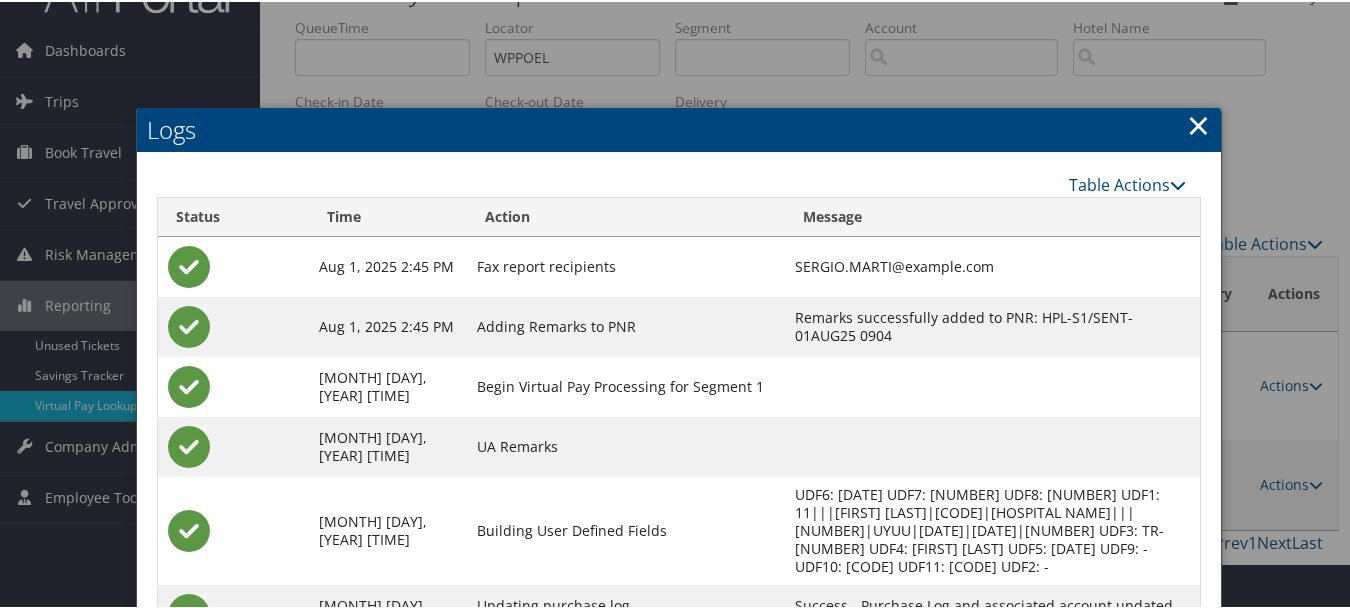 scroll, scrollTop: 258, scrollLeft: 0, axis: vertical 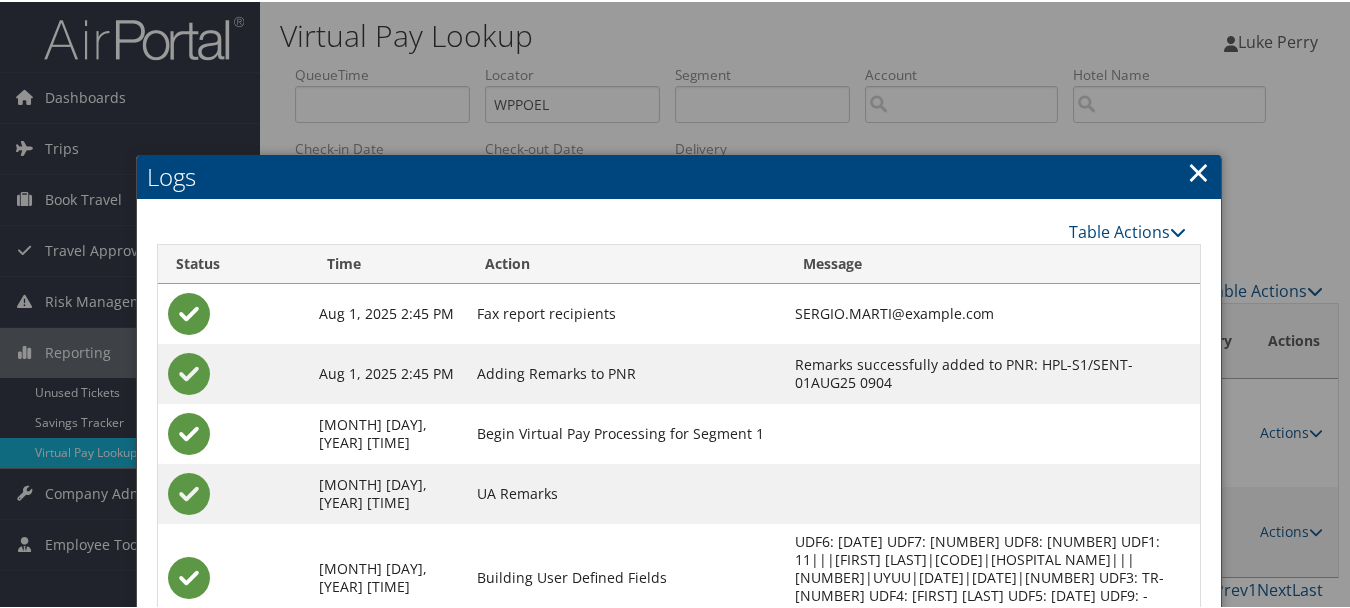 click on "×" at bounding box center [1198, 170] 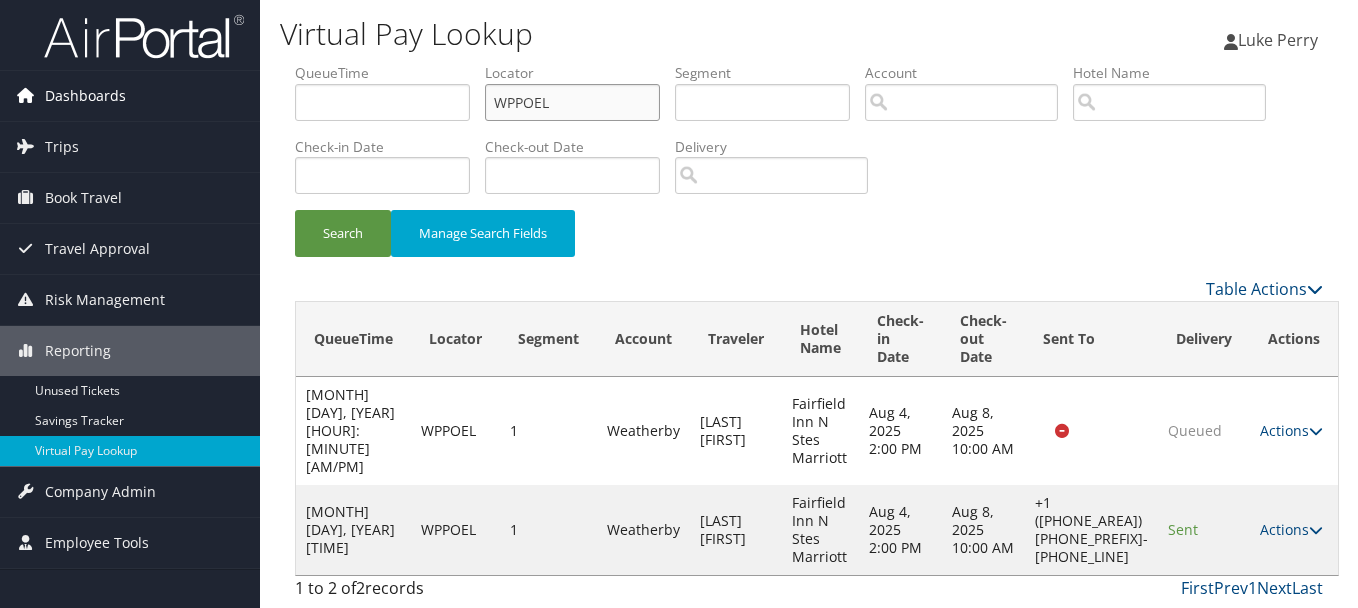 drag, startPoint x: 597, startPoint y: 104, endPoint x: 251, endPoint y: 88, distance: 346.36975 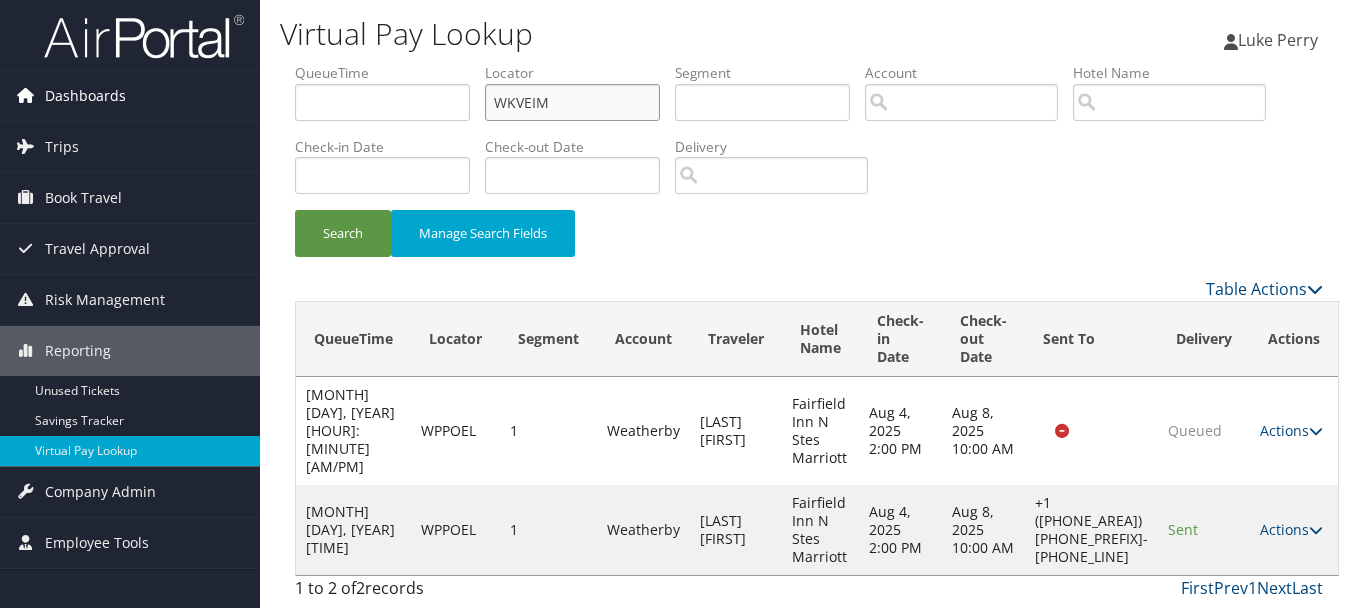 click on "Search" at bounding box center [343, 233] 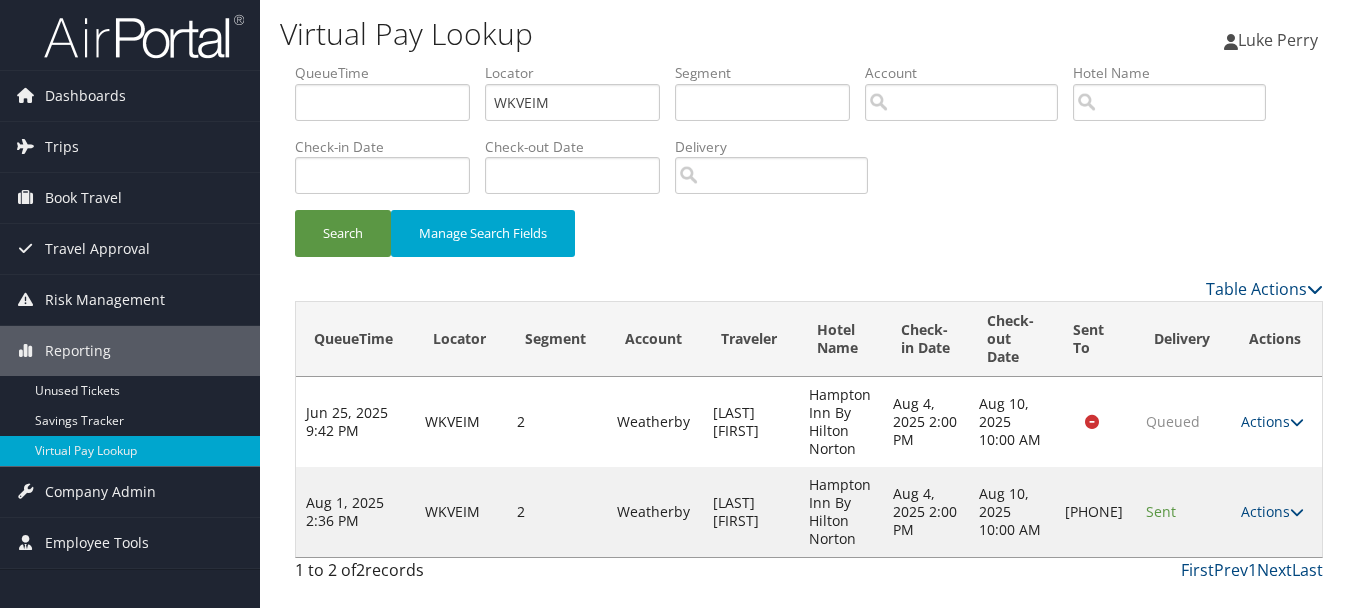 click on "Actions   Resend  Logs  Delivery Information  View Itinerary" at bounding box center [1276, 512] 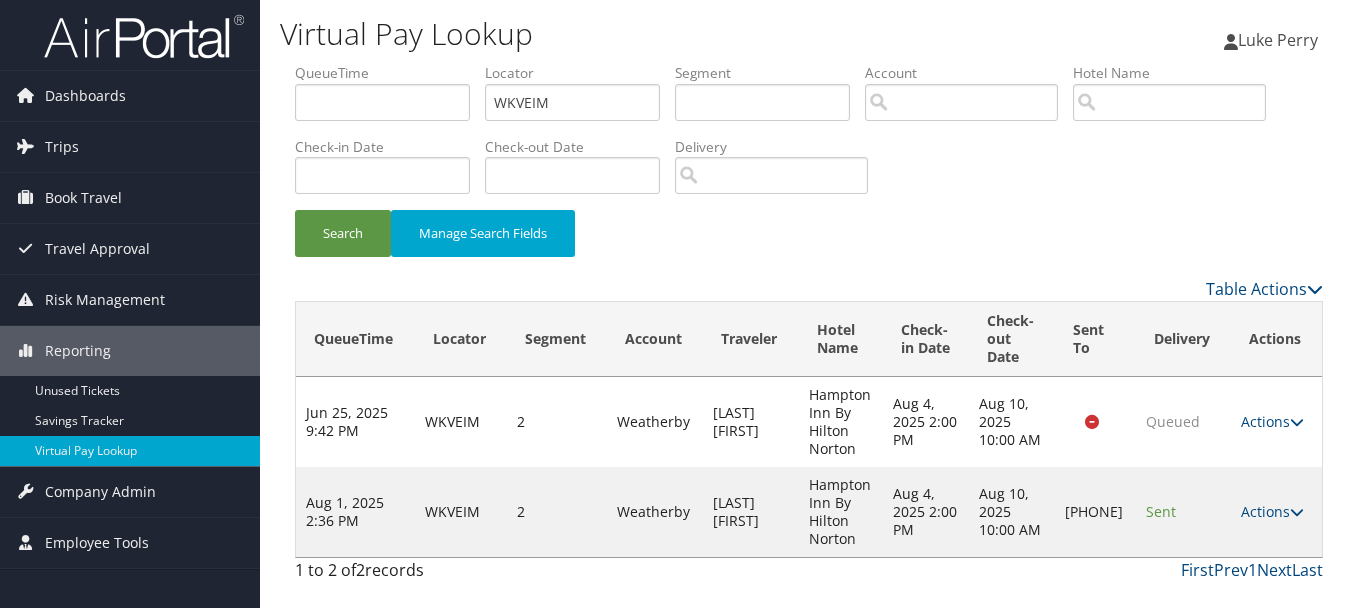 click on "Actions" at bounding box center (1272, 511) 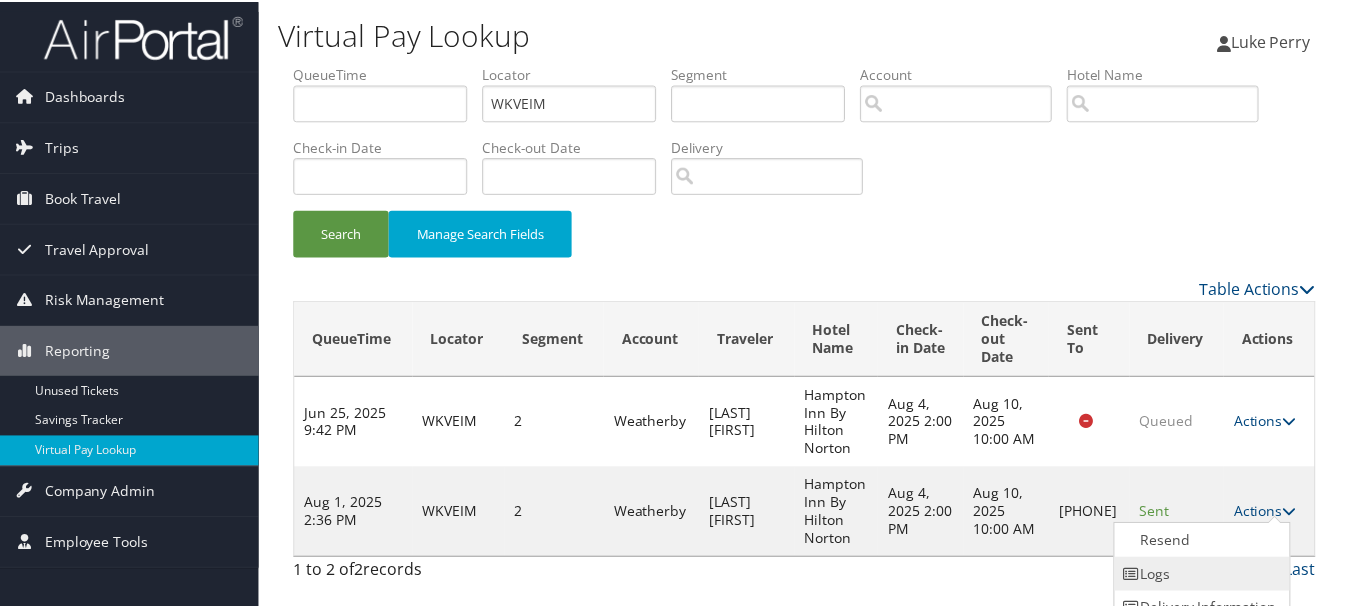 scroll, scrollTop: 53, scrollLeft: 0, axis: vertical 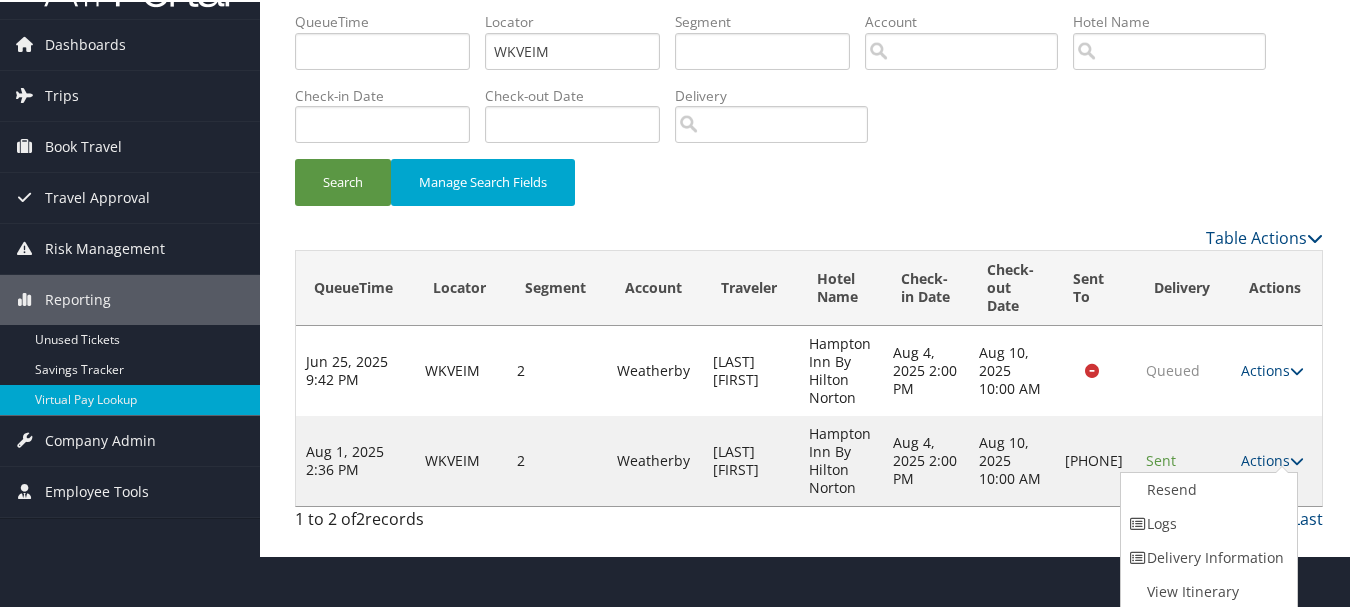 click on "Logs" at bounding box center (1206, 522) 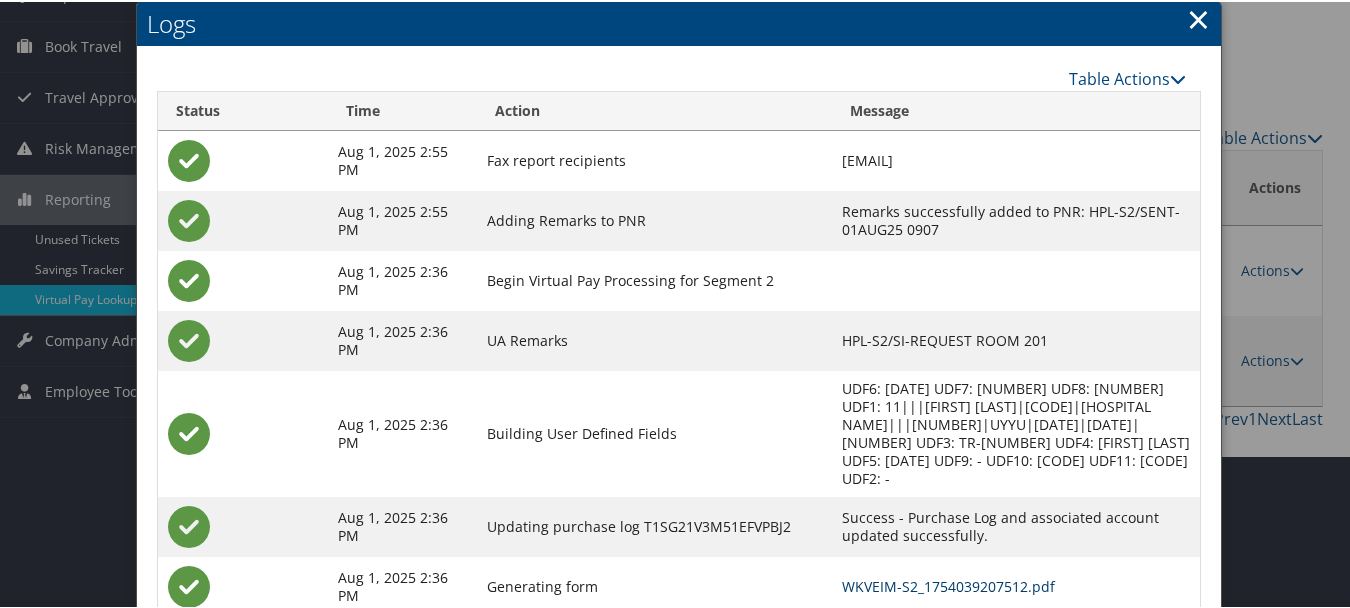 scroll, scrollTop: 258, scrollLeft: 0, axis: vertical 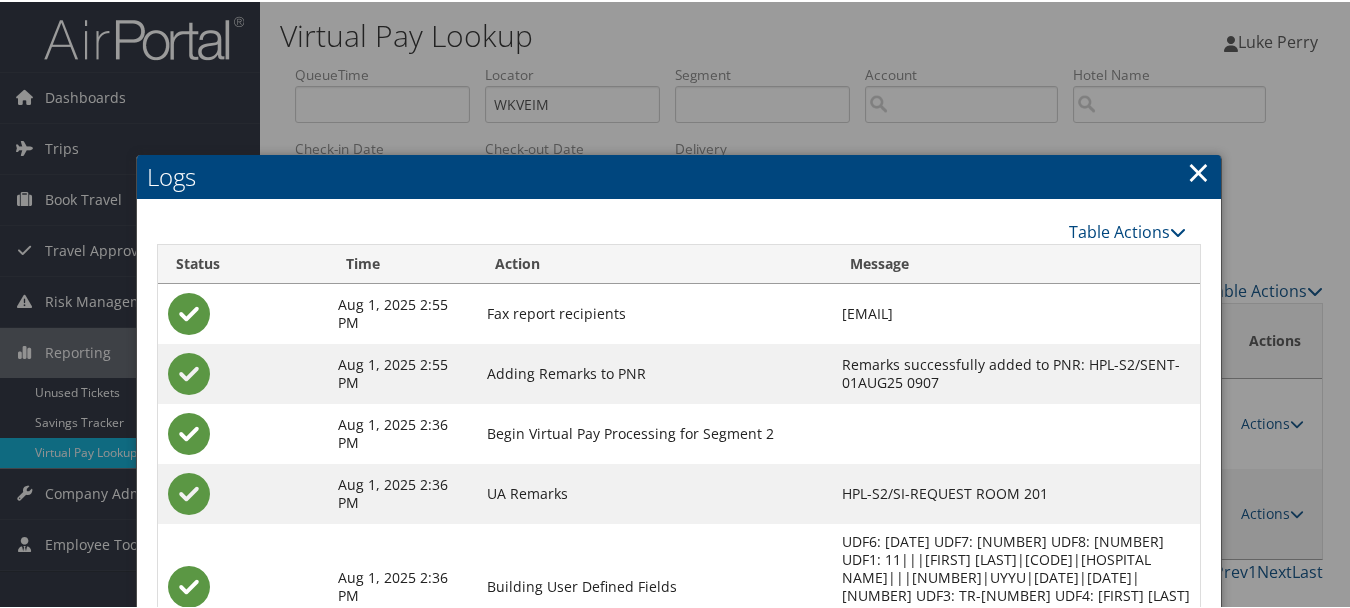 click at bounding box center (679, 304) 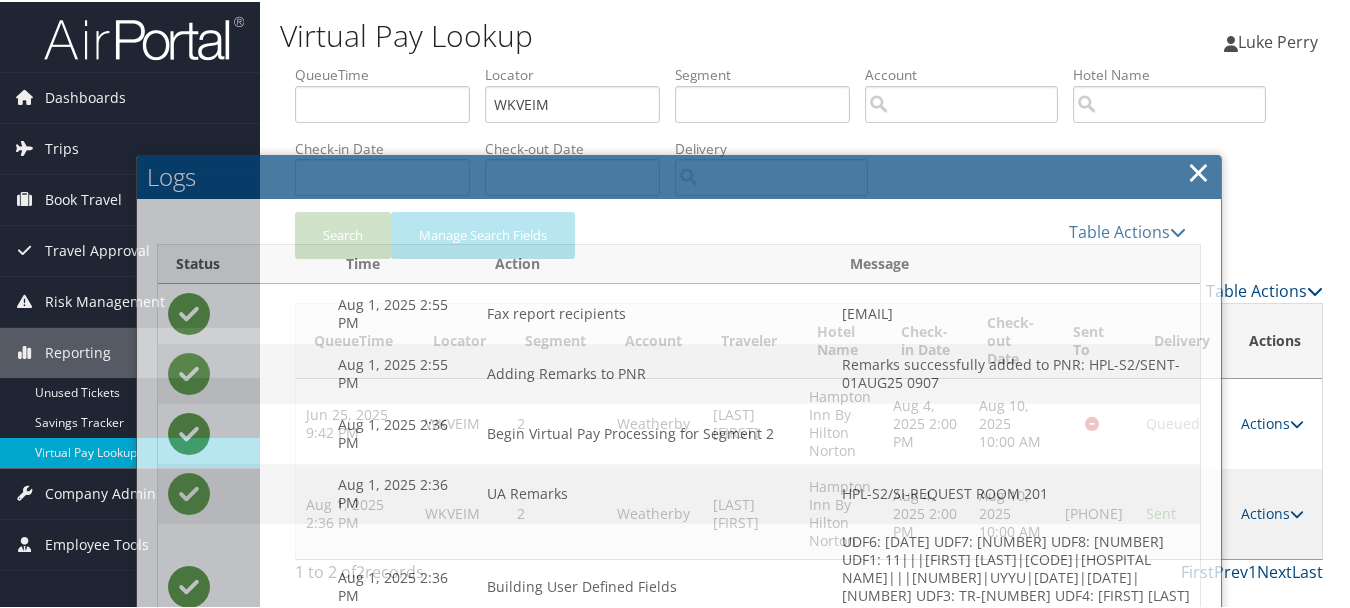 click on "Logs" at bounding box center (679, 175) 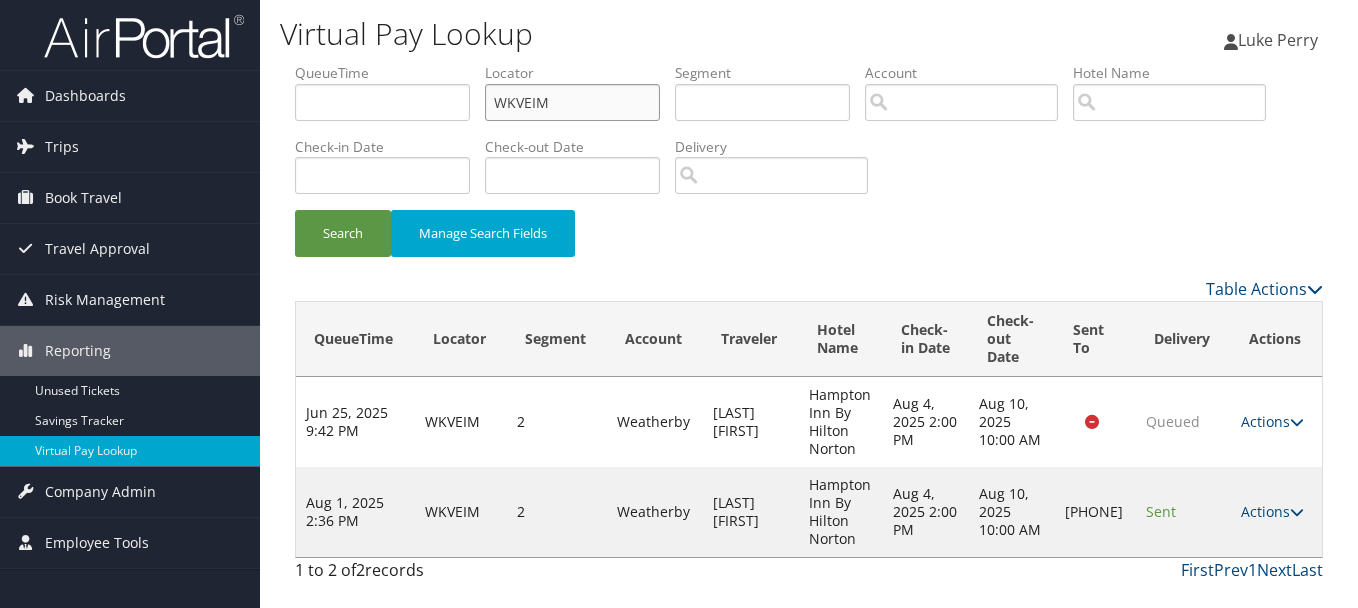 drag, startPoint x: 611, startPoint y: 114, endPoint x: 295, endPoint y: 113, distance: 316.0016 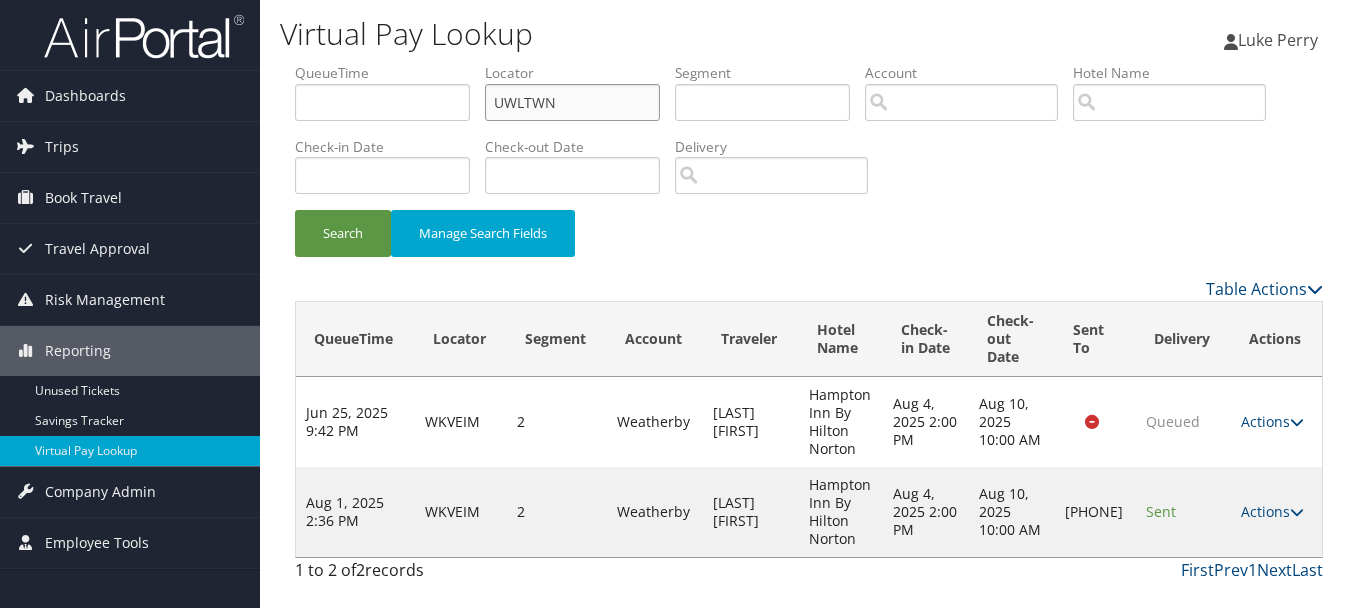 click on "Search" at bounding box center [343, 233] 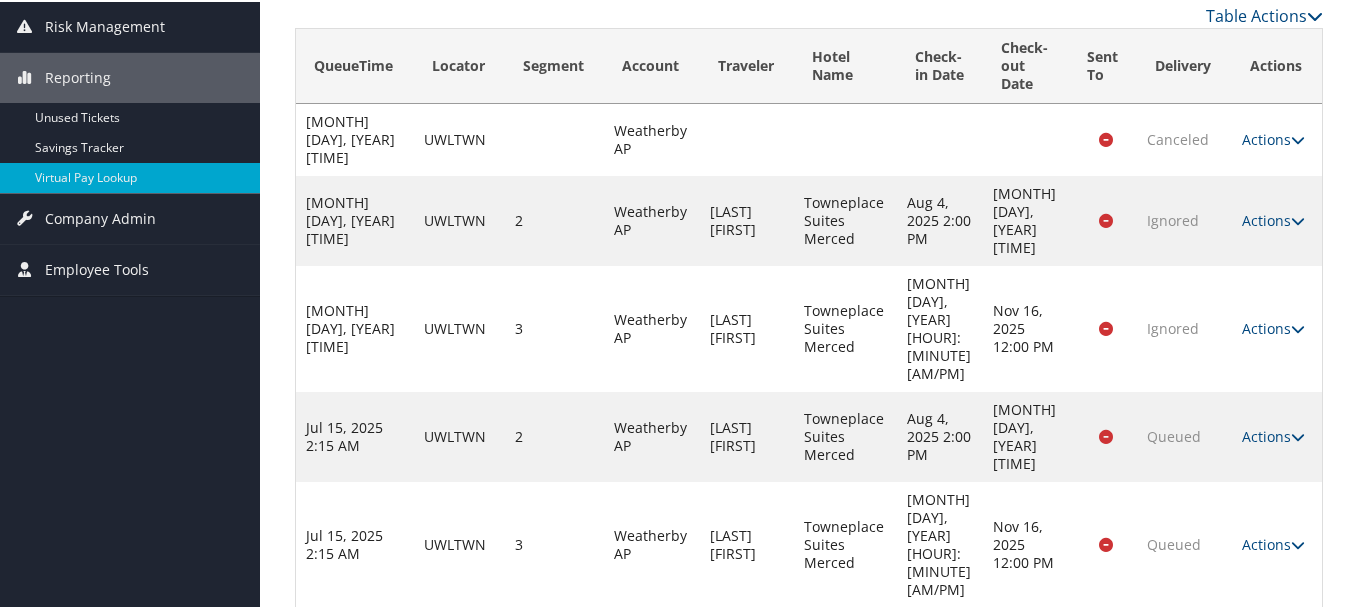 scroll, scrollTop: 470, scrollLeft: 0, axis: vertical 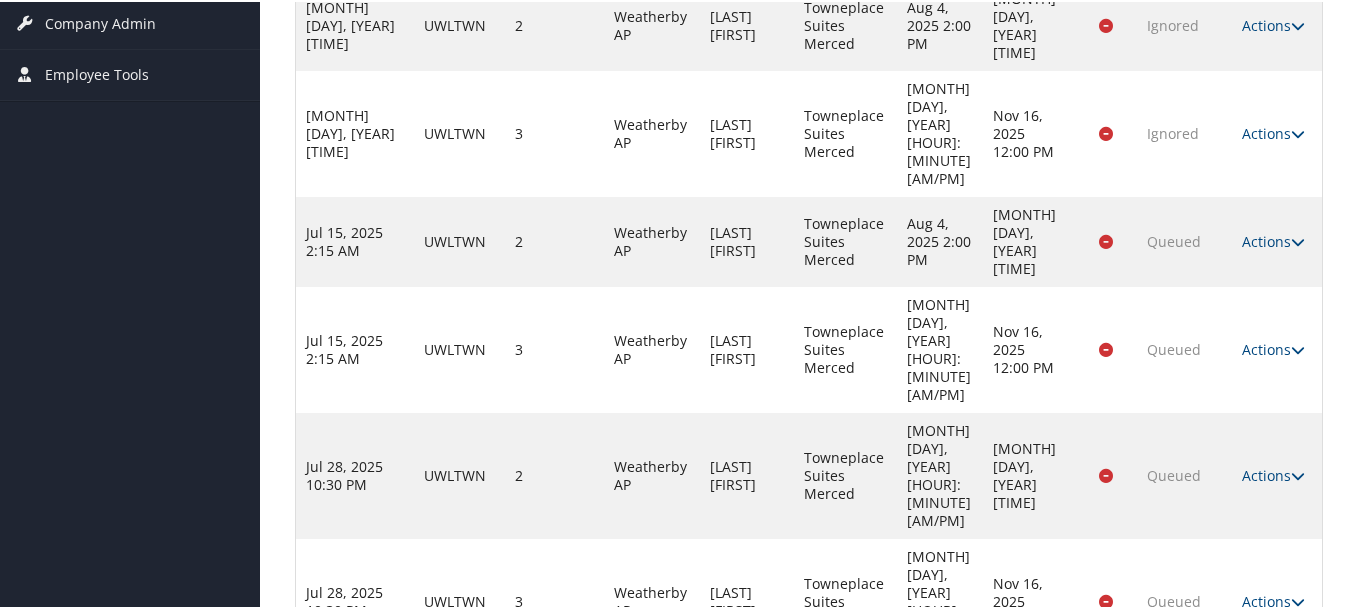 click on "Actions" at bounding box center [1273, 896] 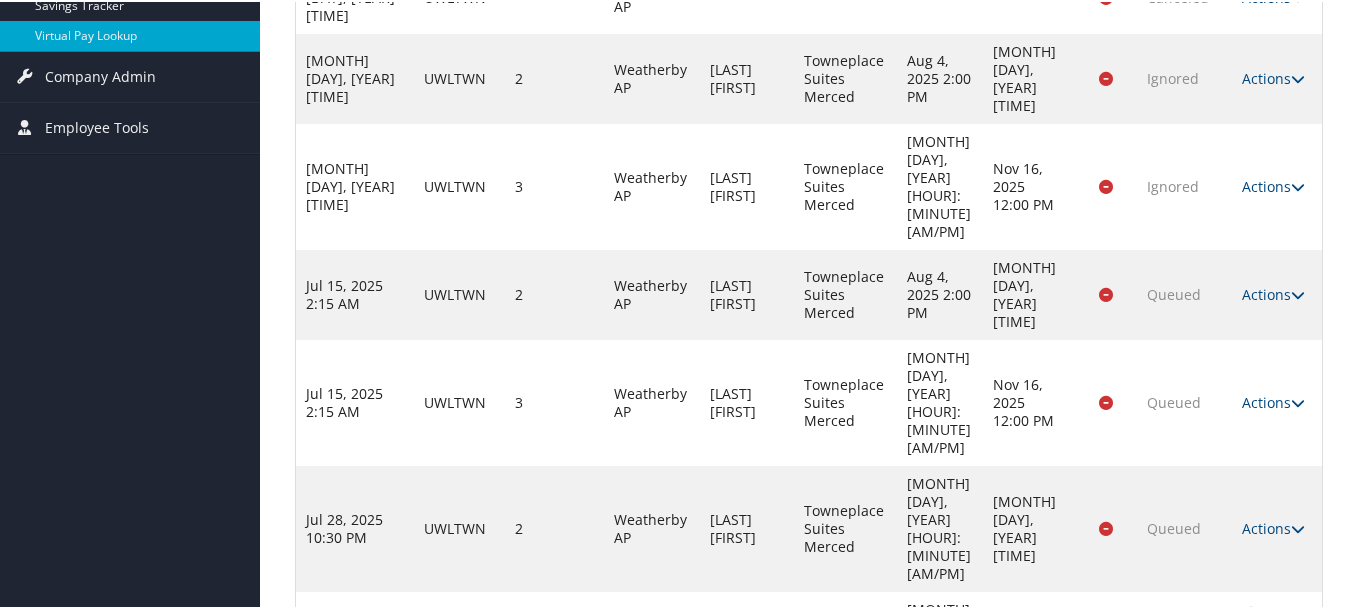scroll, scrollTop: 507, scrollLeft: 0, axis: vertical 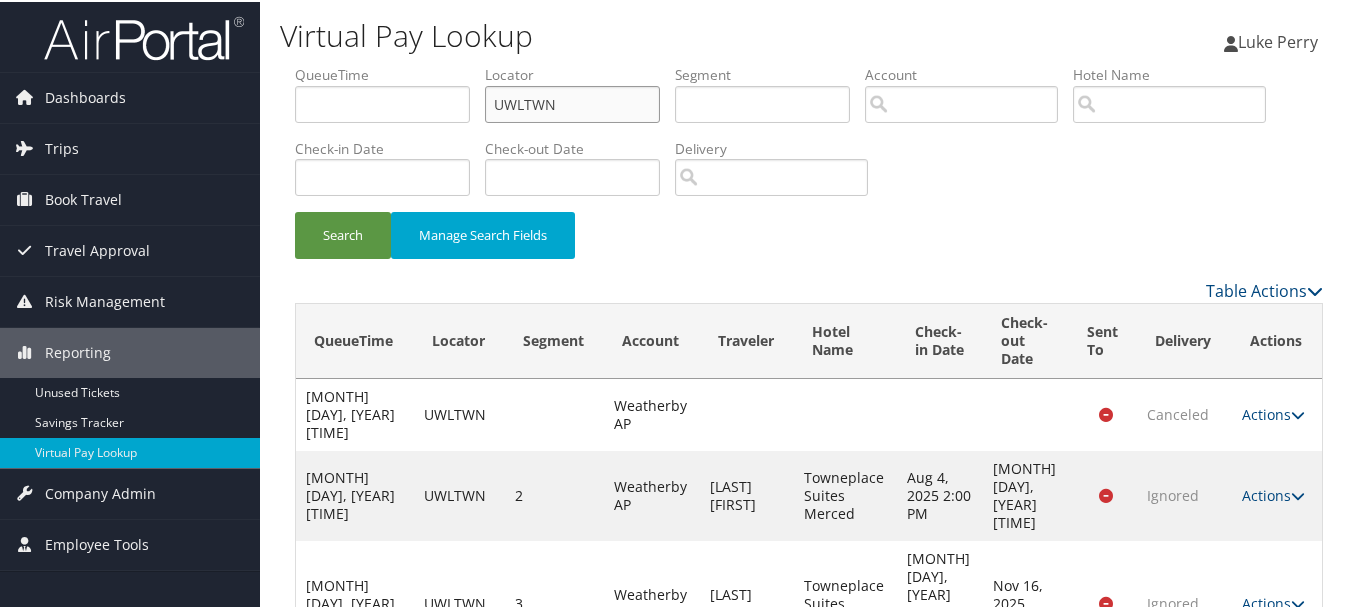 drag, startPoint x: 632, startPoint y: 112, endPoint x: 347, endPoint y: 99, distance: 285.29633 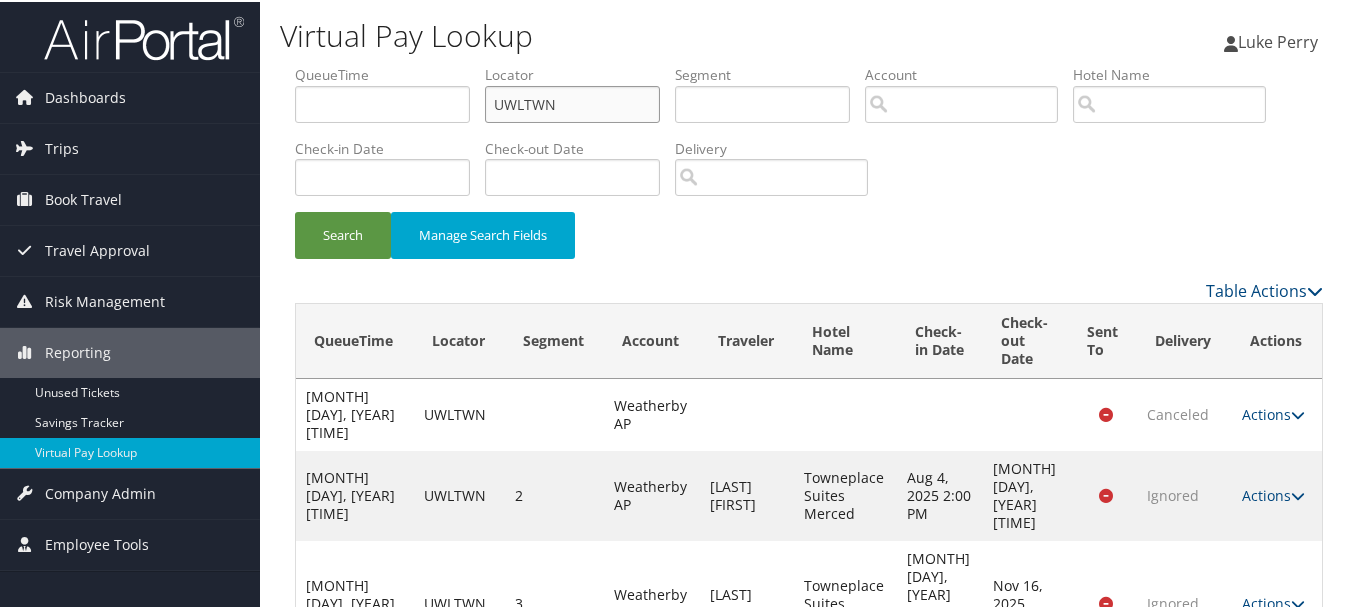 paste on "GLQHYO" 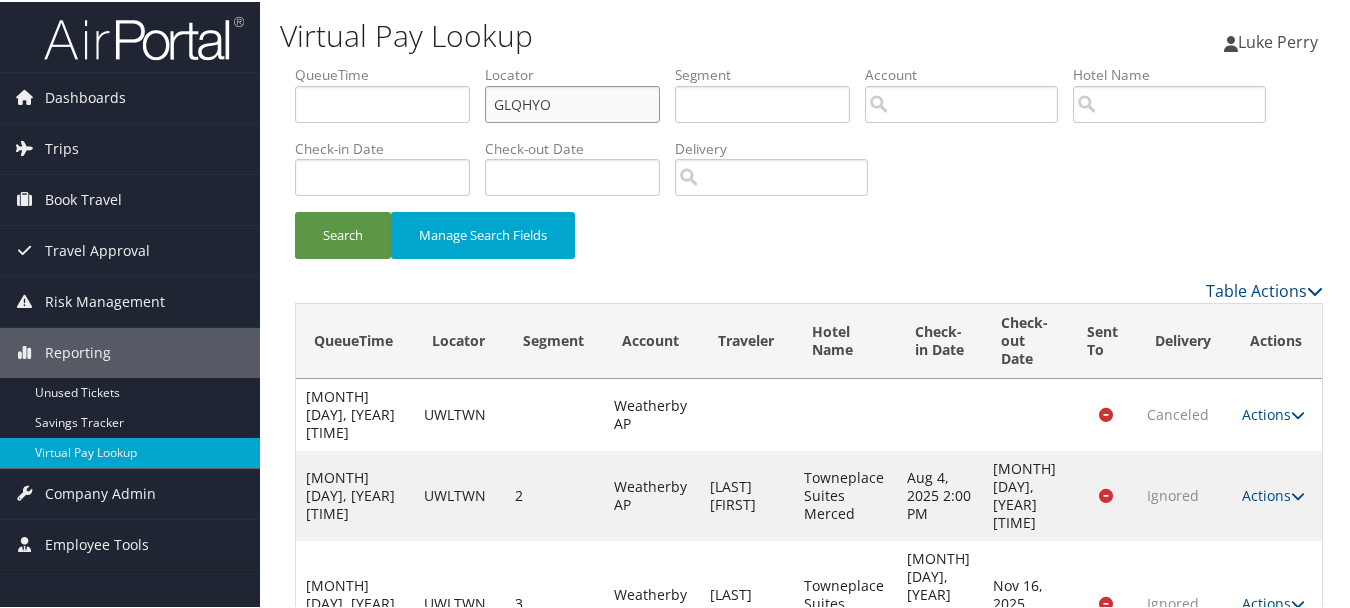 type on "GLQHYO" 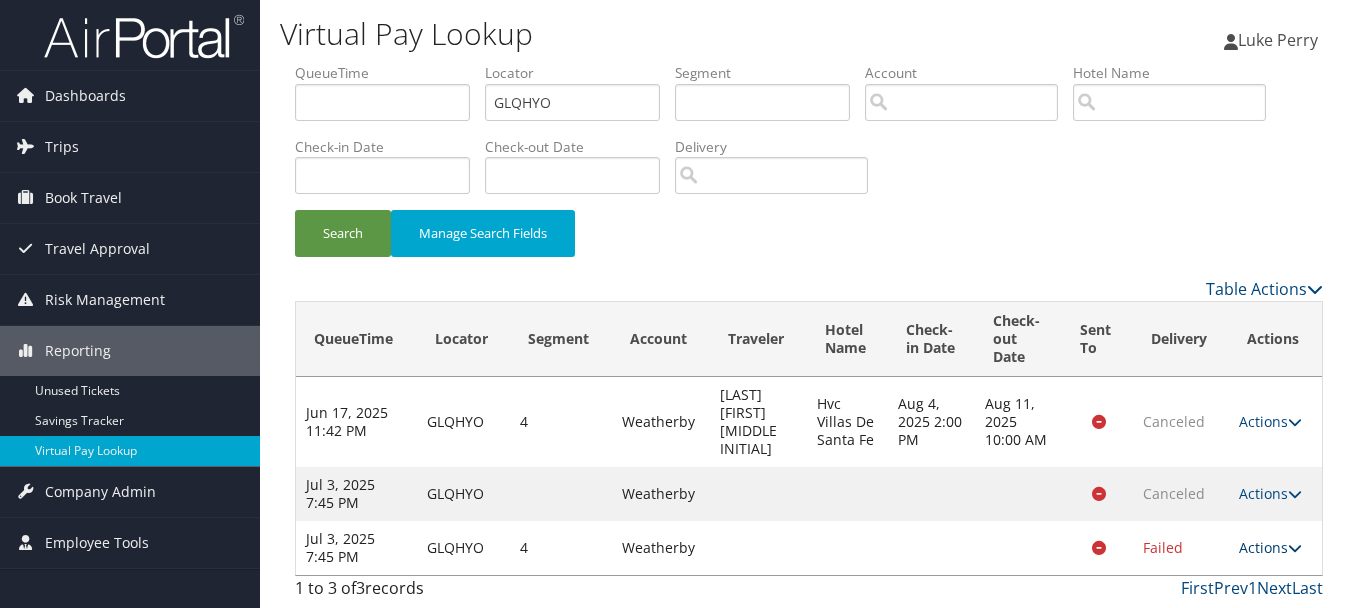 click on "Actions" at bounding box center [1270, 547] 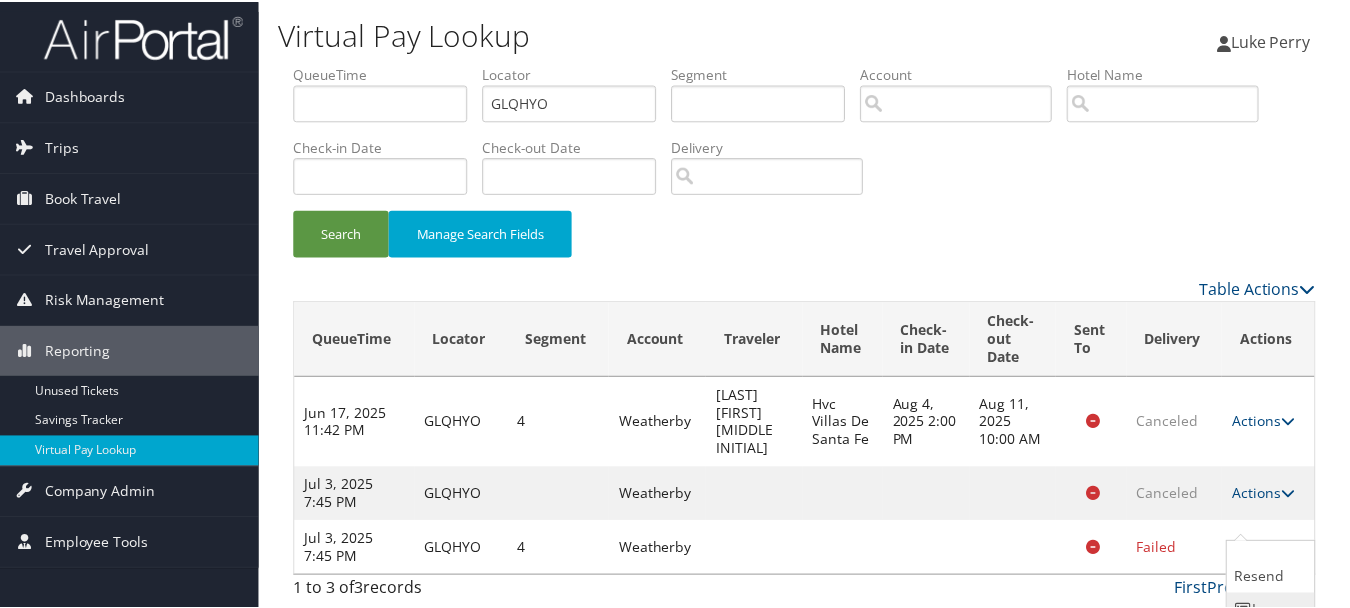 scroll, scrollTop: 73, scrollLeft: 0, axis: vertical 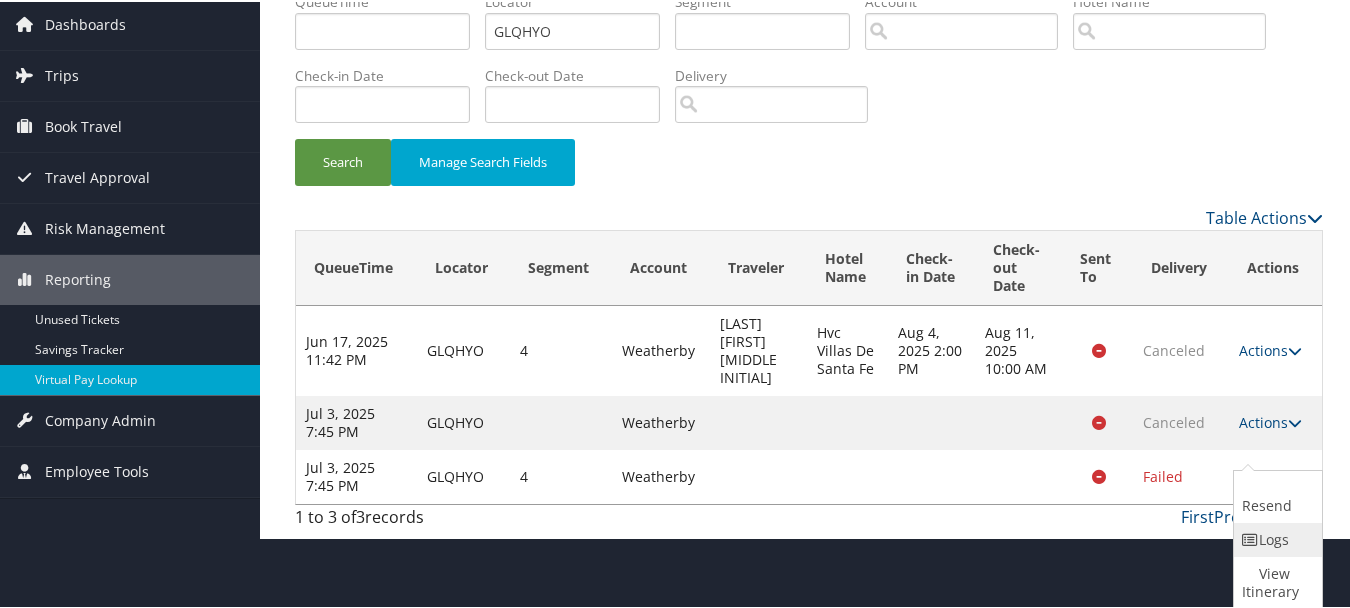 click on "Logs" at bounding box center [1275, 538] 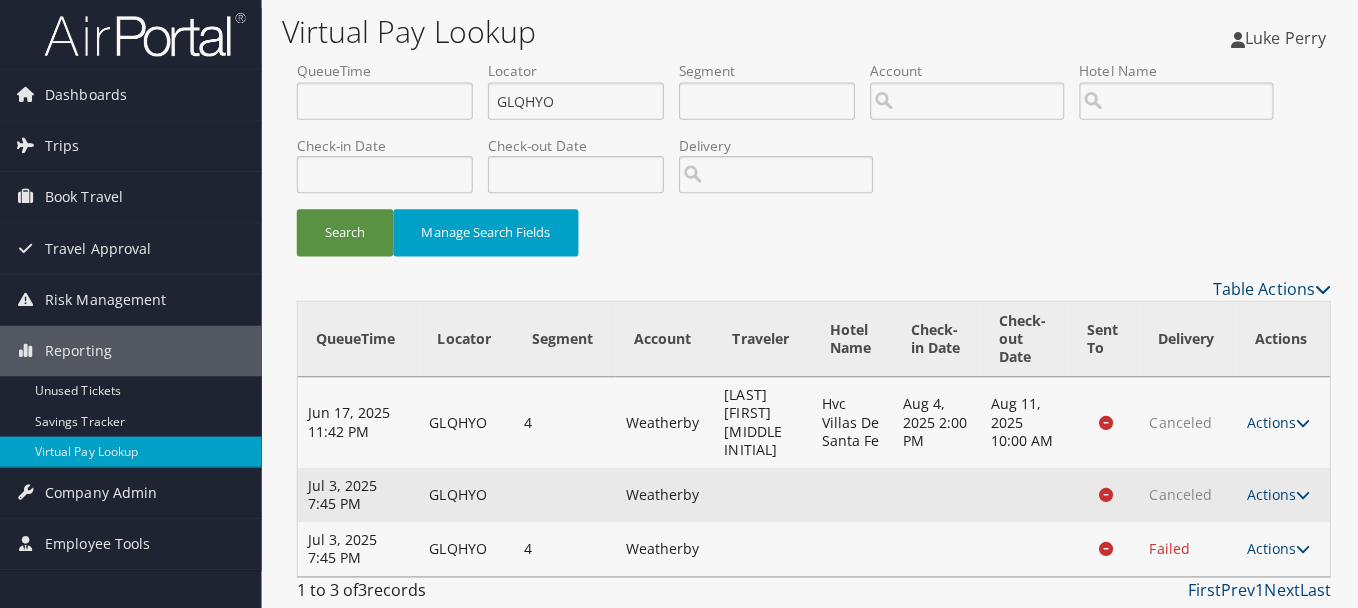 scroll, scrollTop: 0, scrollLeft: 0, axis: both 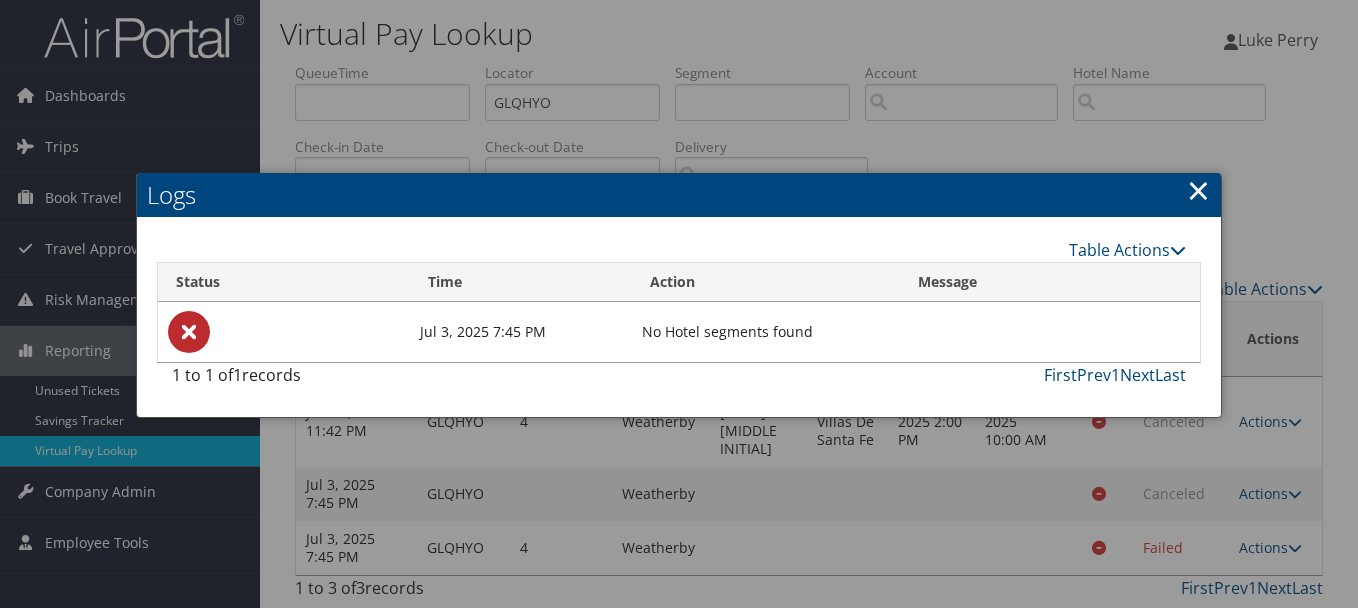 click on "Logs" at bounding box center (679, 195) 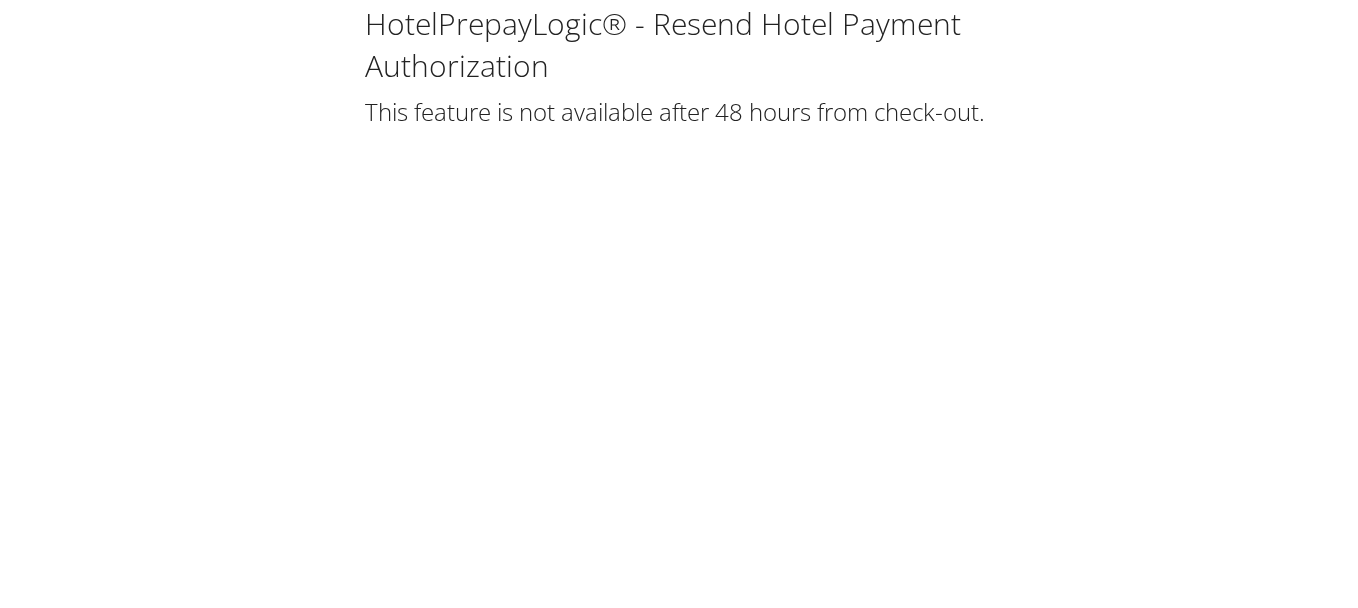 scroll, scrollTop: 0, scrollLeft: 0, axis: both 